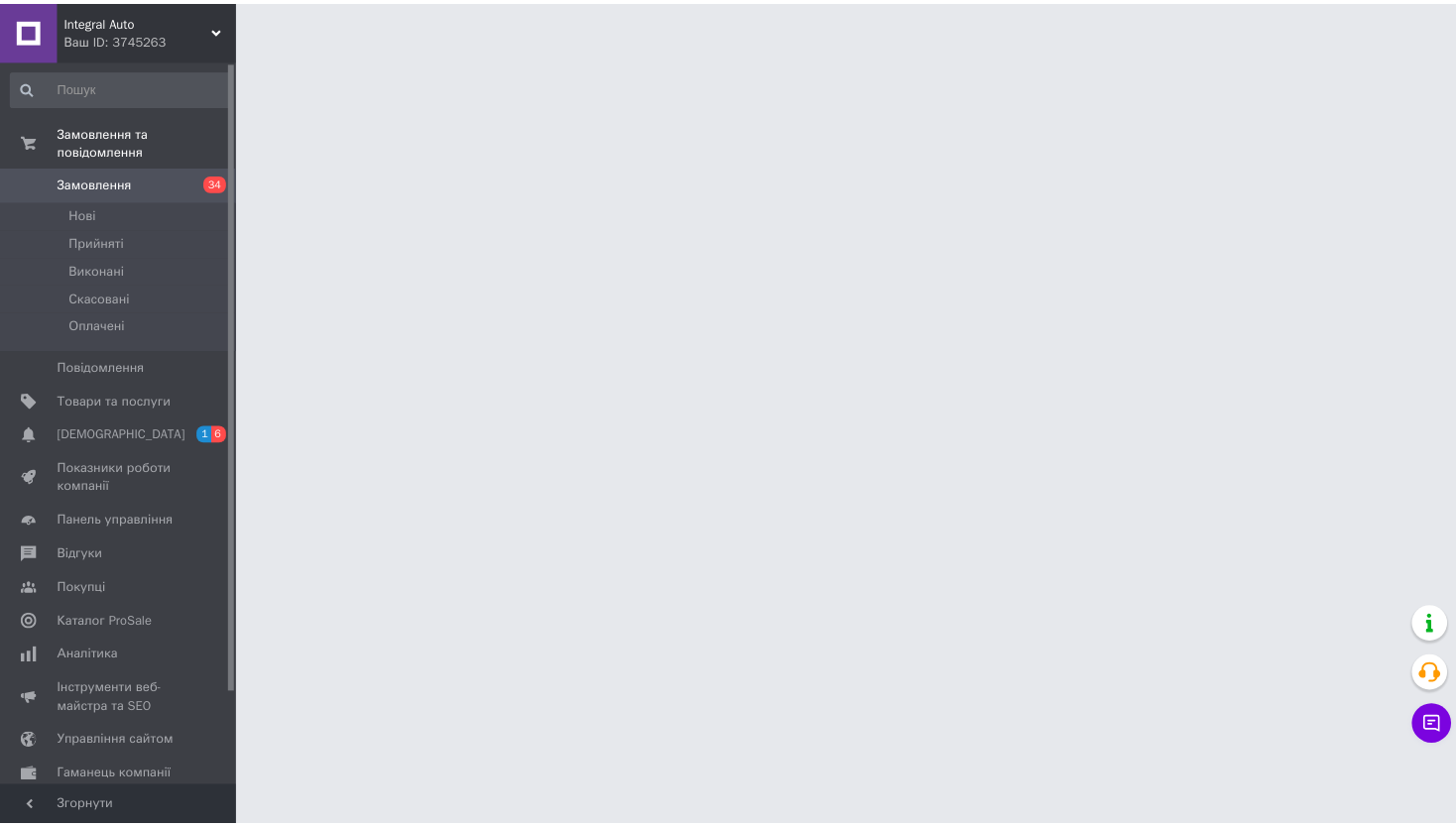 scroll, scrollTop: 0, scrollLeft: 0, axis: both 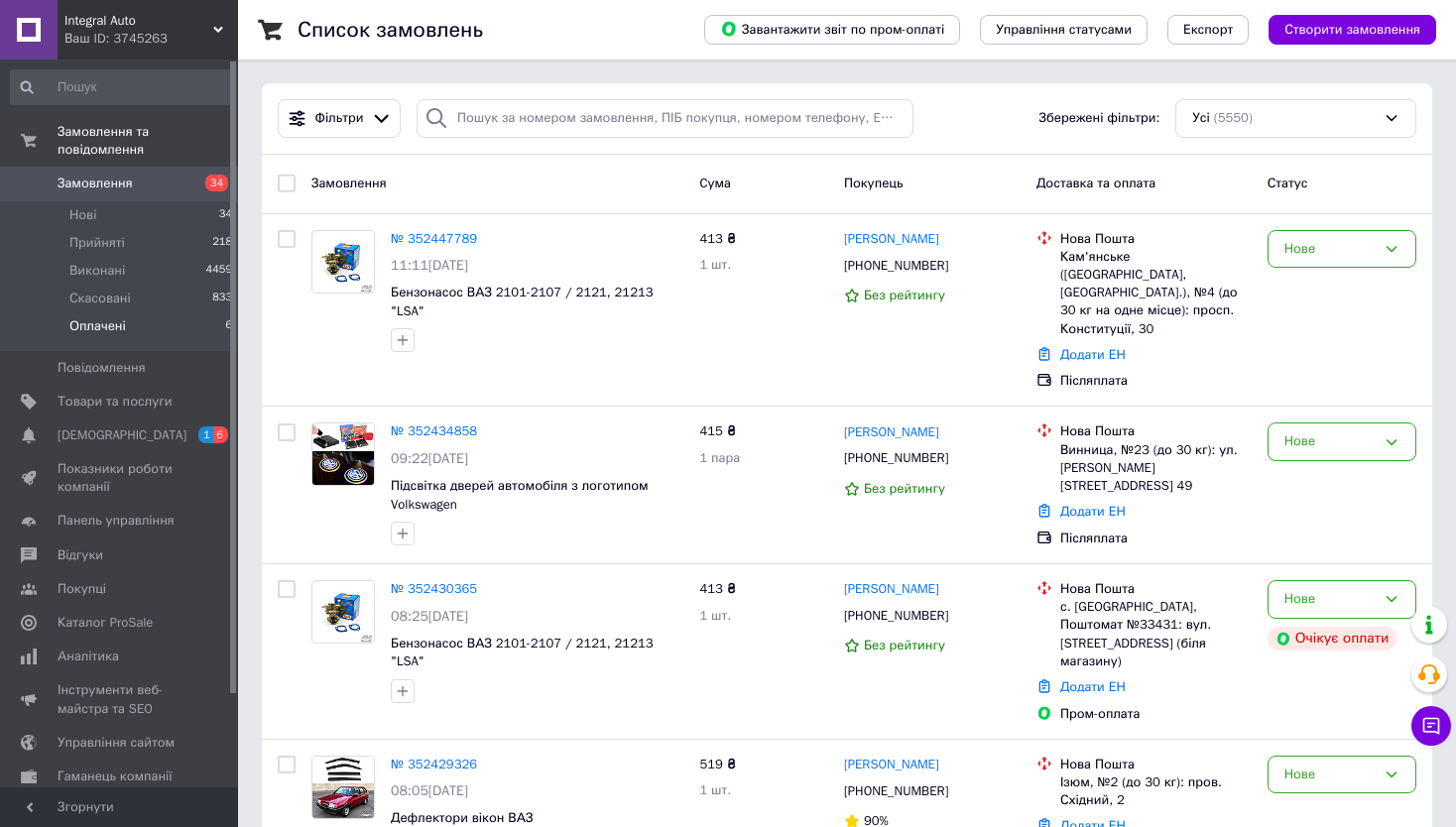 click on "Оплачені 6" at bounding box center (122, 331) 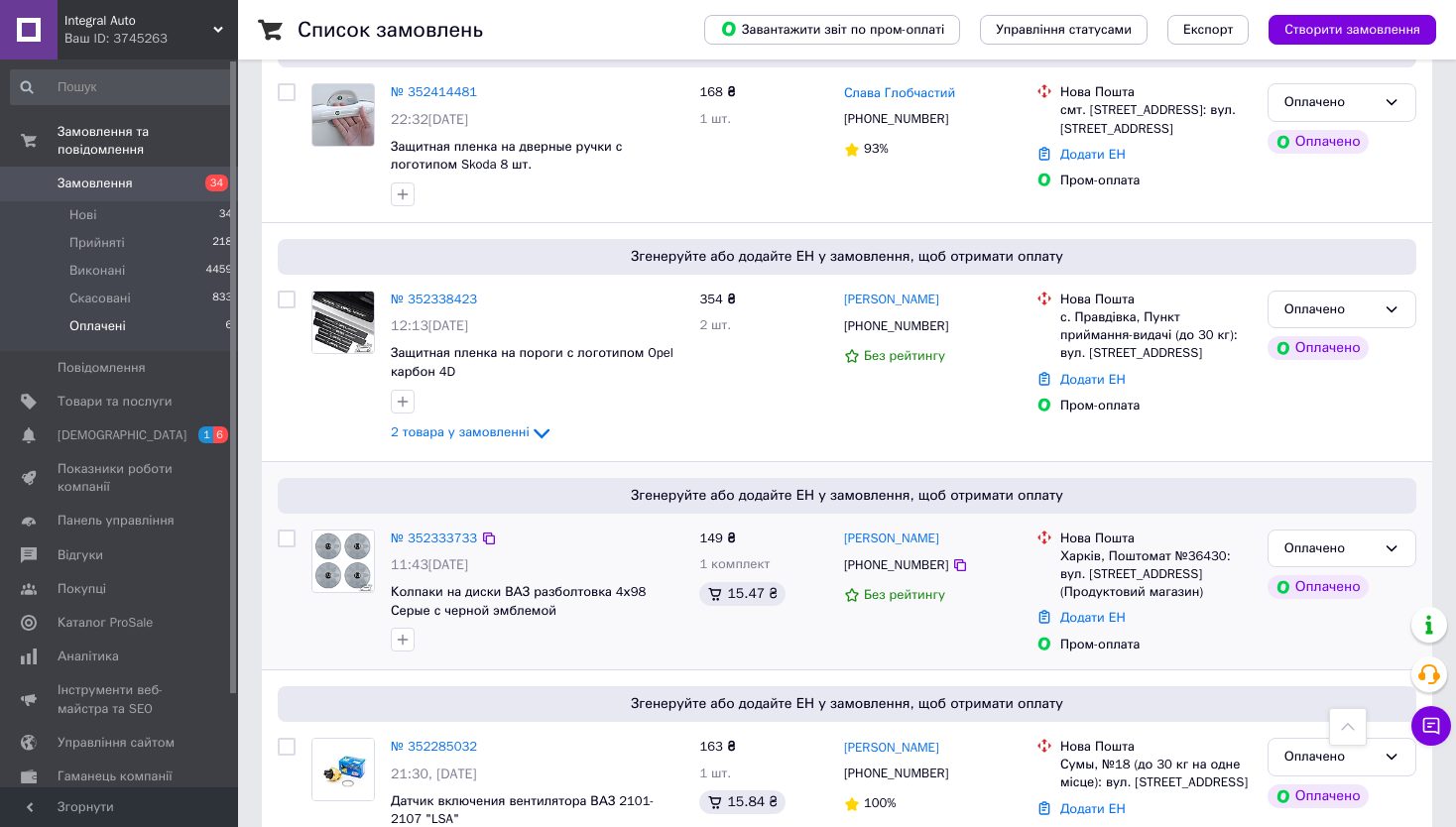 scroll, scrollTop: 739, scrollLeft: 0, axis: vertical 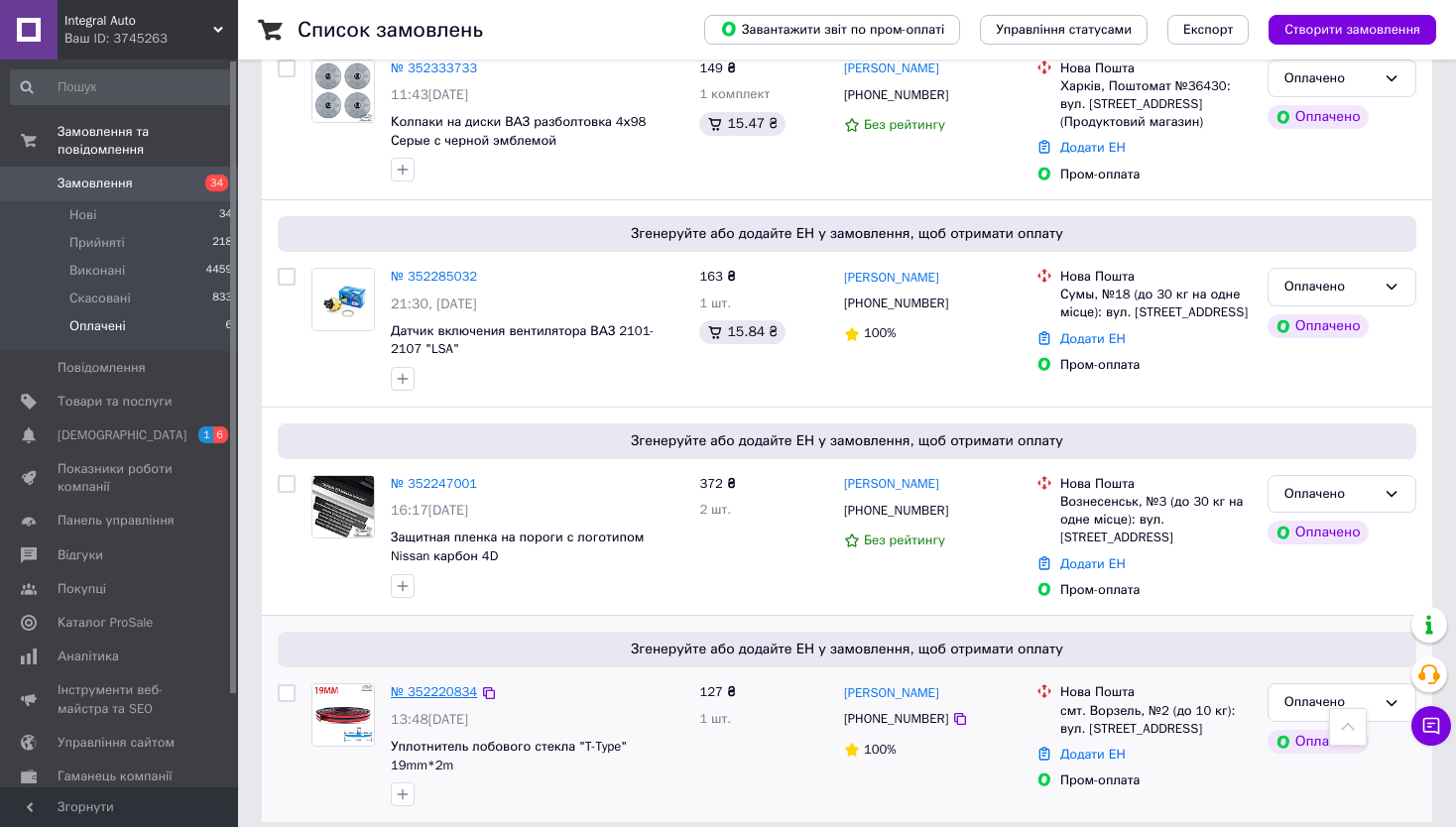 click on "№ 352220834" at bounding box center [433, 691] 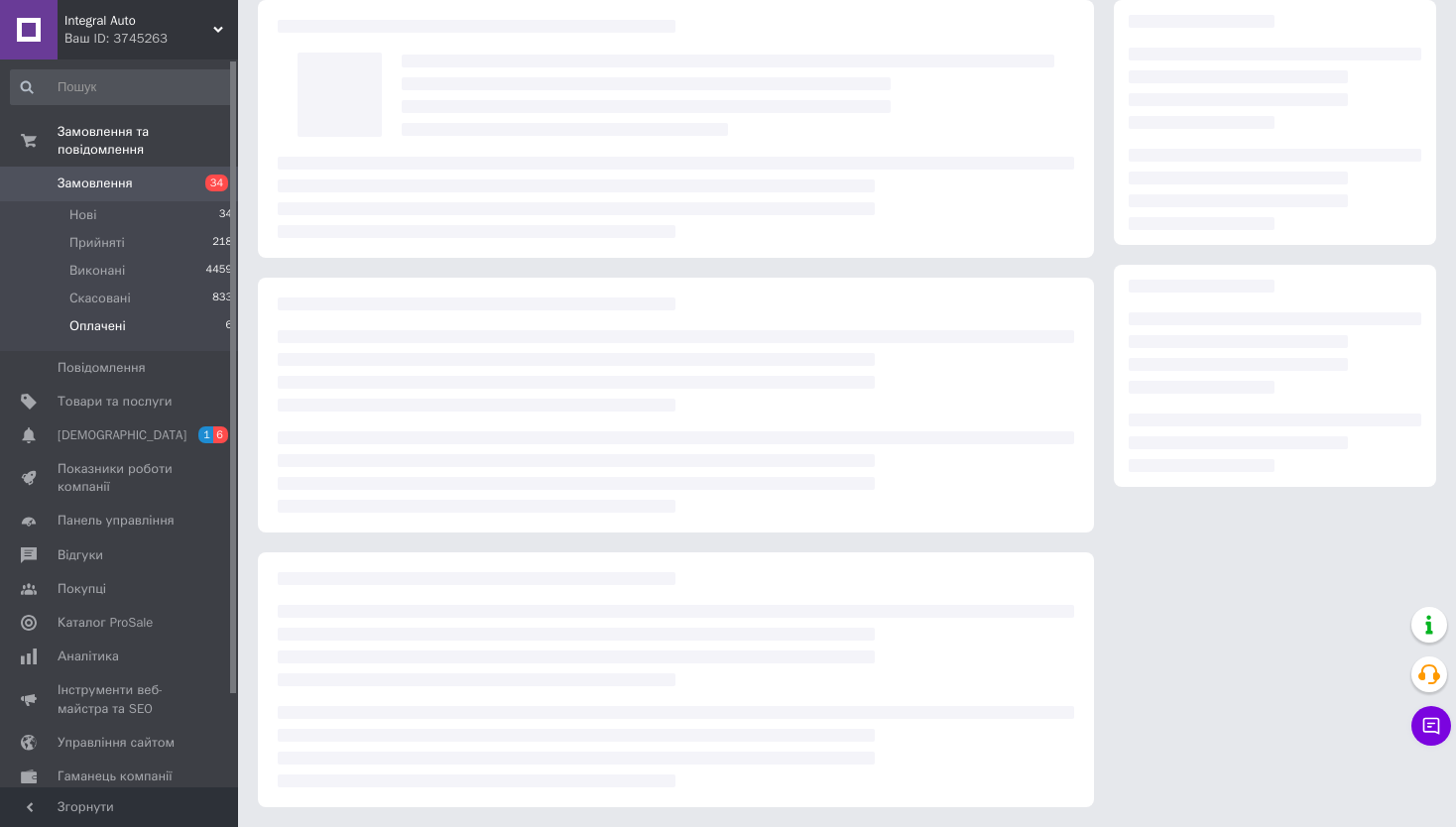 scroll, scrollTop: 0, scrollLeft: 0, axis: both 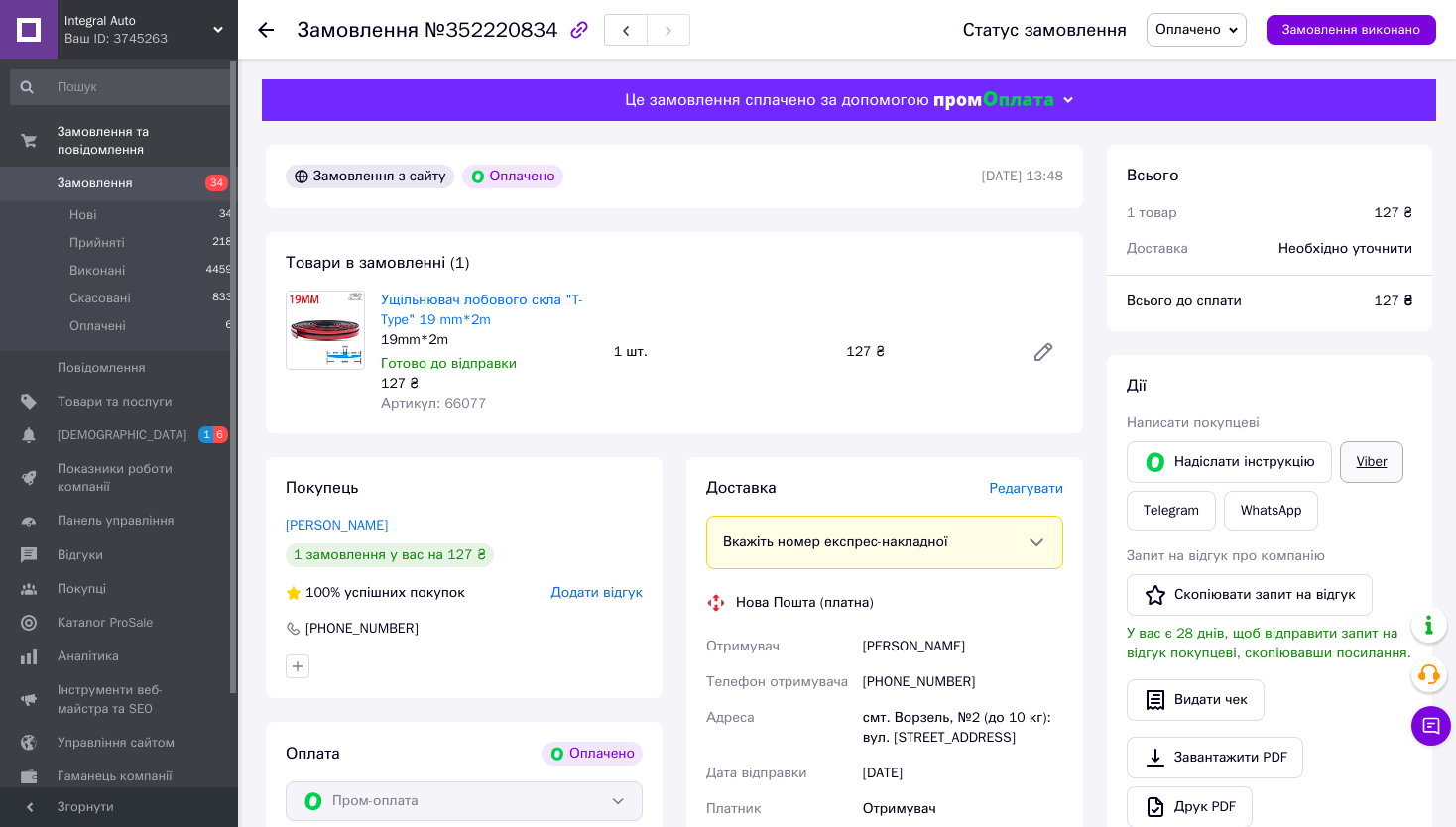 click on "Viber" at bounding box center (1372, 462) 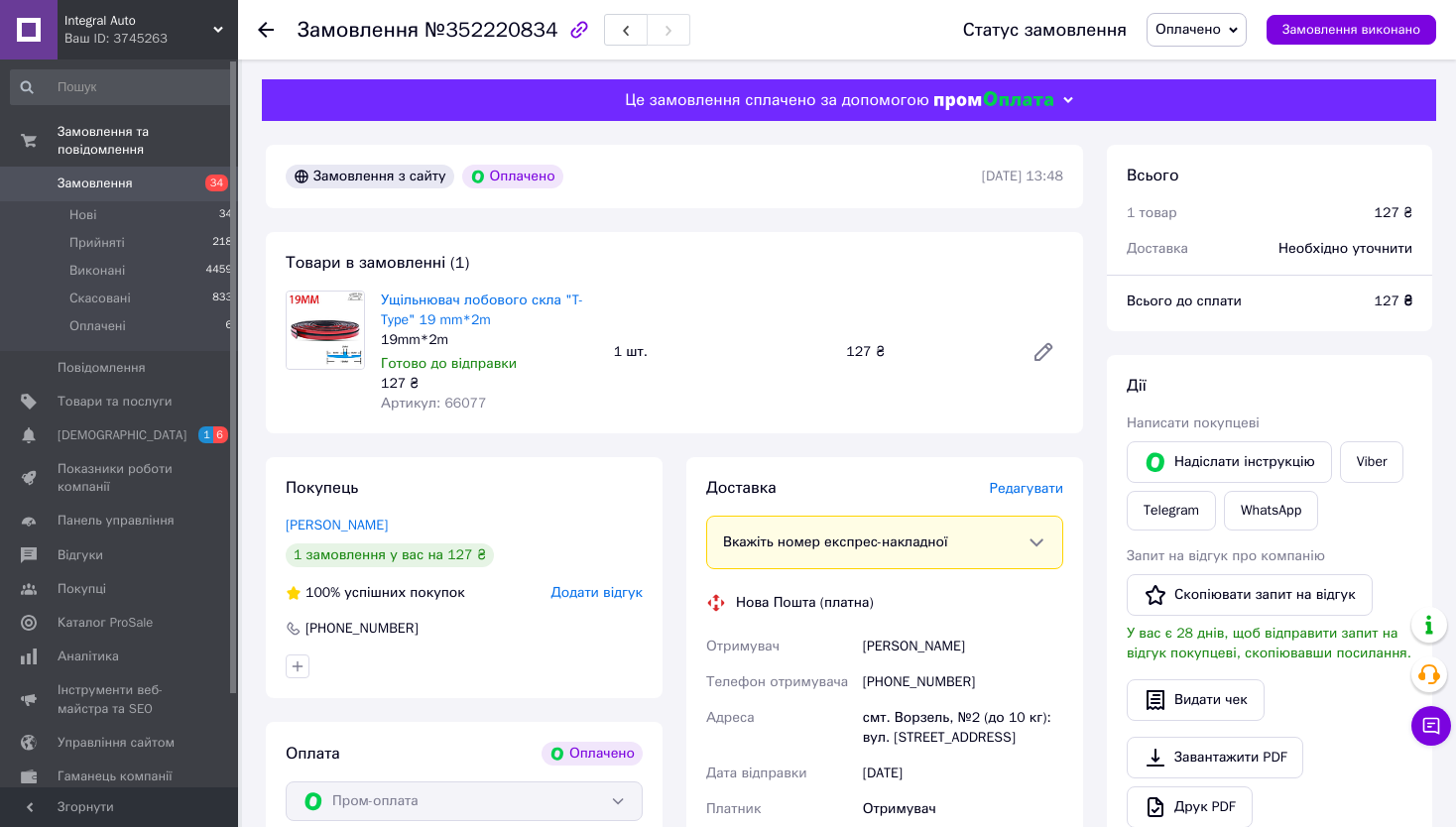 click on "Дії" at bounding box center (1270, 386) 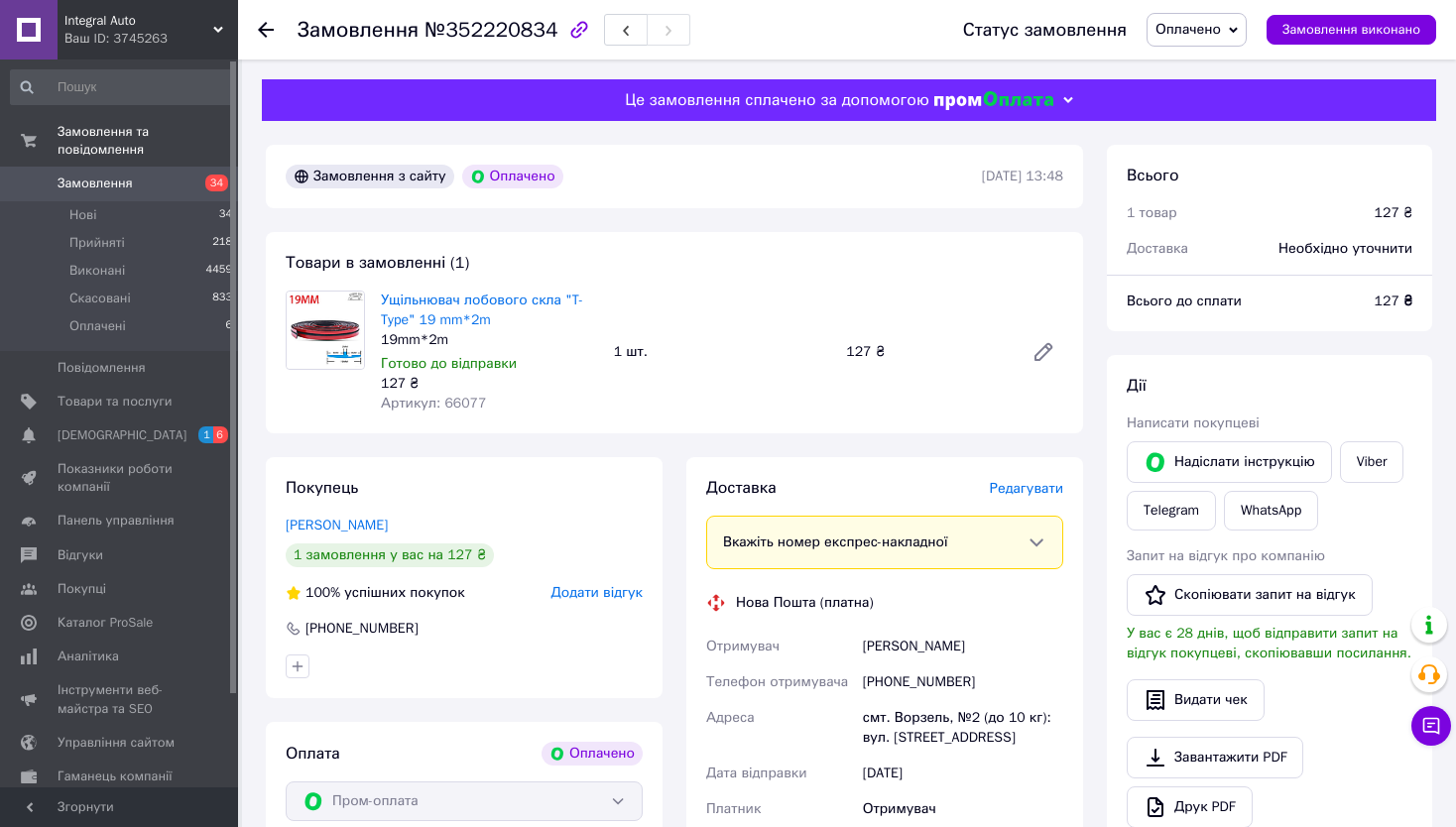 click on "Дії" at bounding box center [1270, 386] 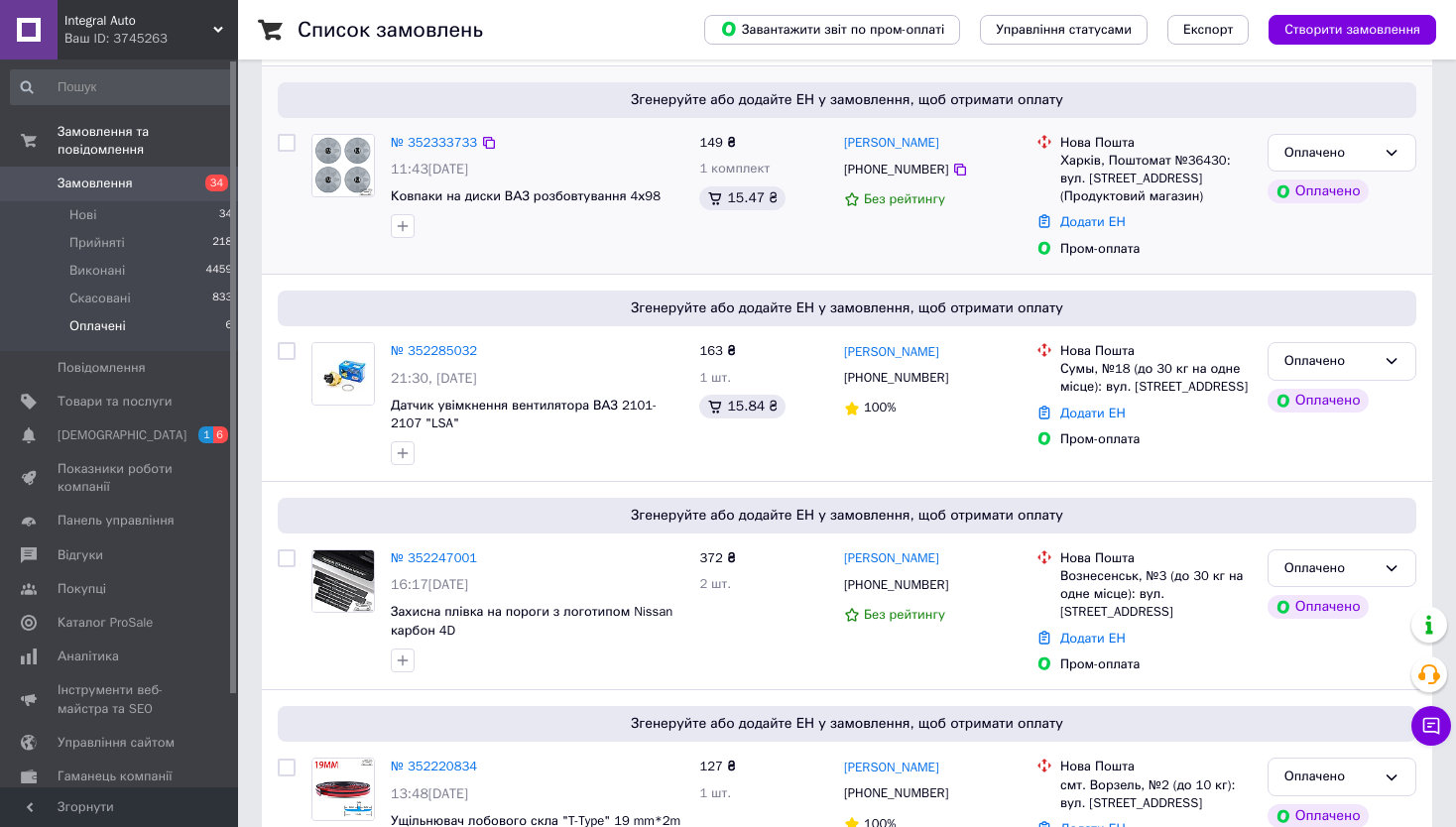 scroll, scrollTop: 739, scrollLeft: 0, axis: vertical 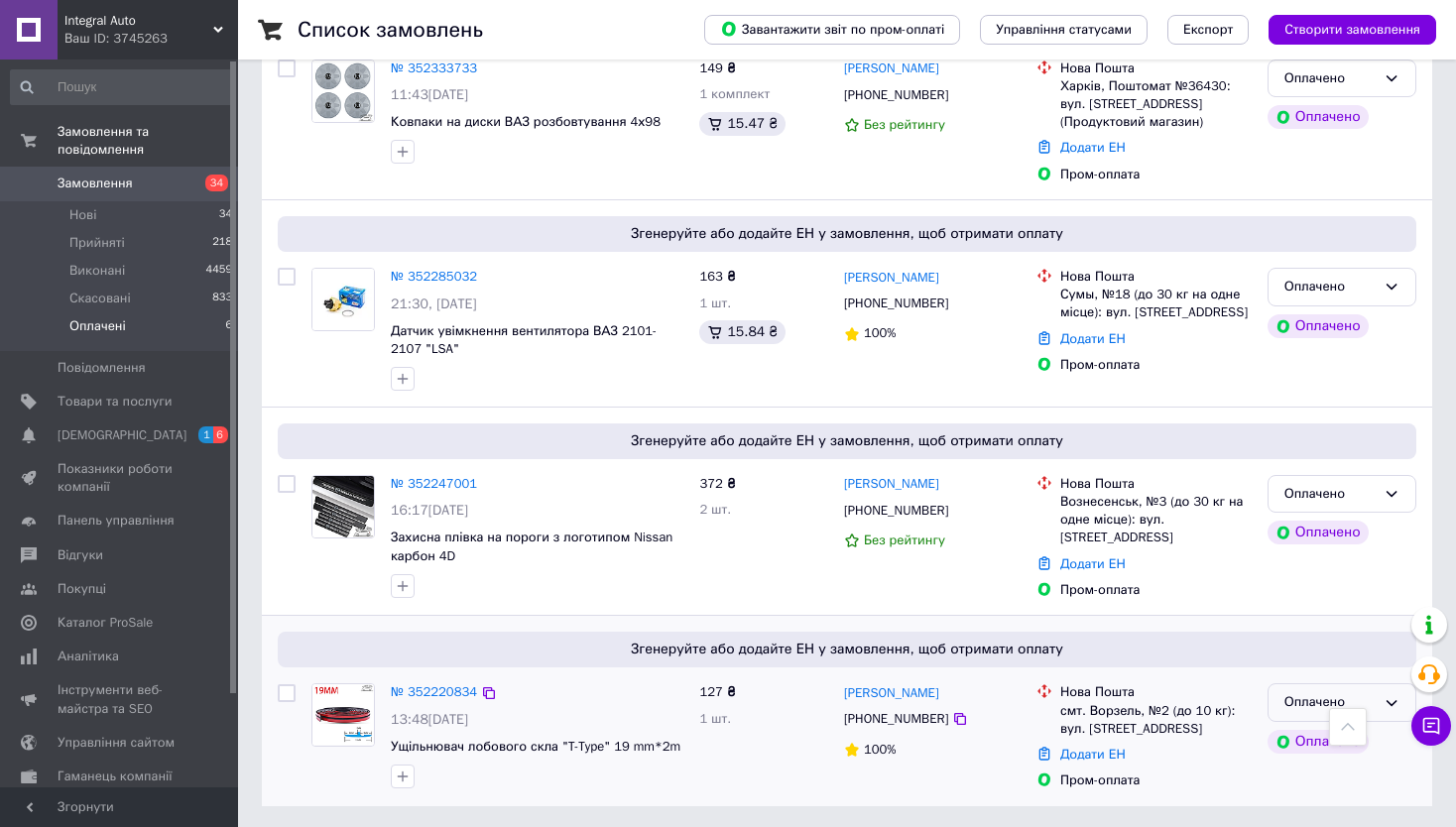 click on "Оплачено" at bounding box center [1330, 702] 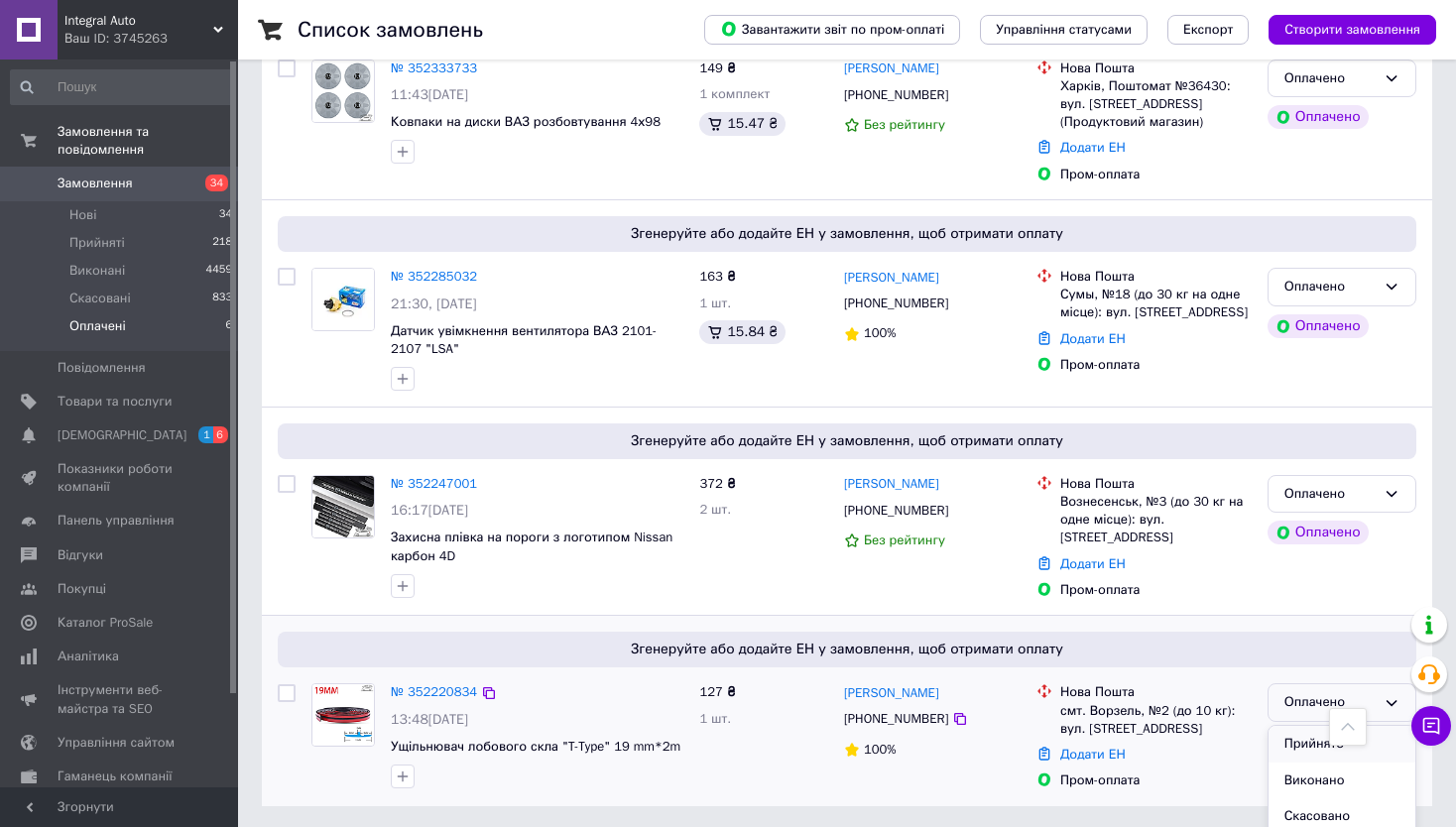click on "Прийнято" at bounding box center [1342, 744] 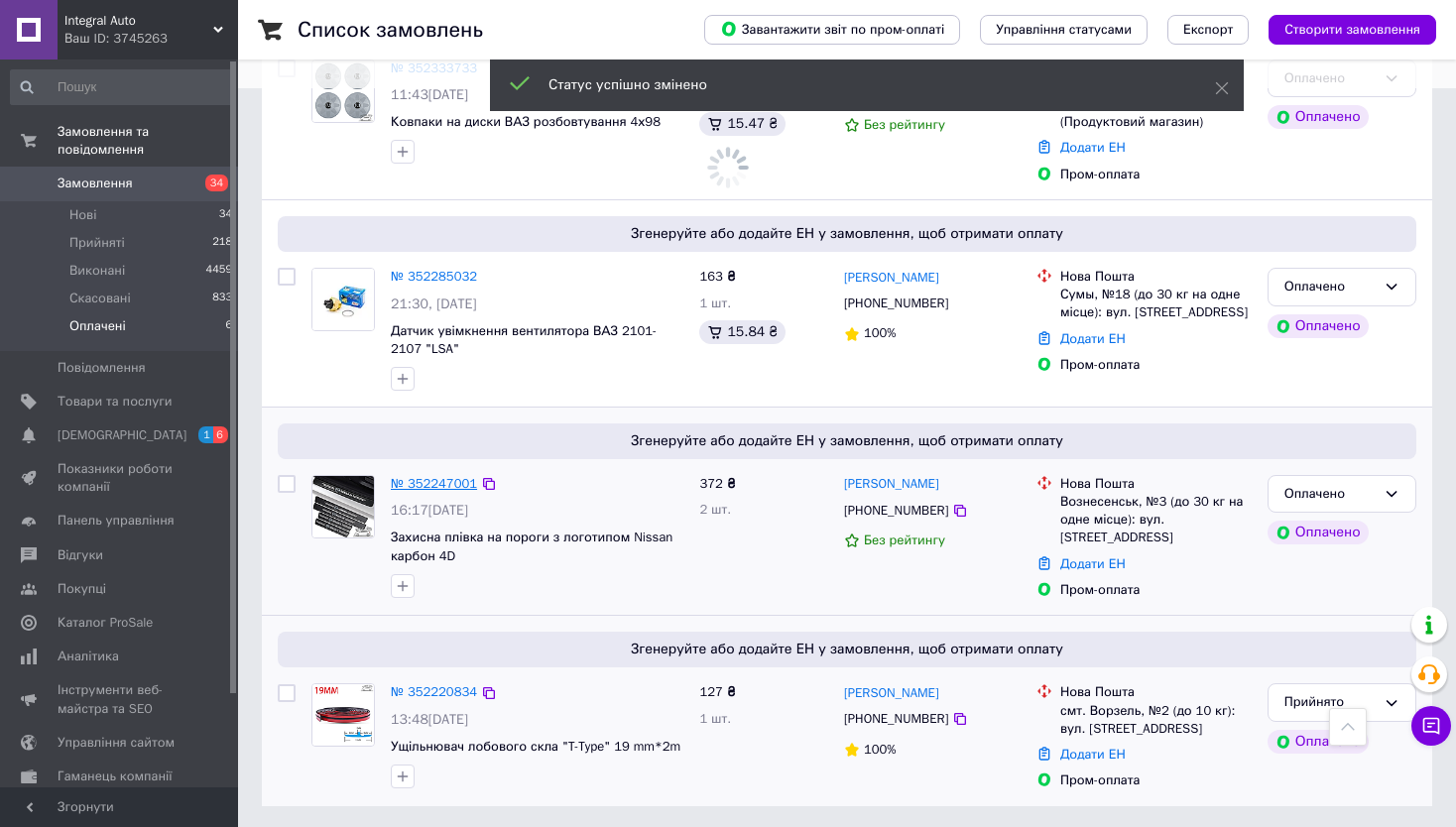 click on "№ 352247001" at bounding box center (433, 483) 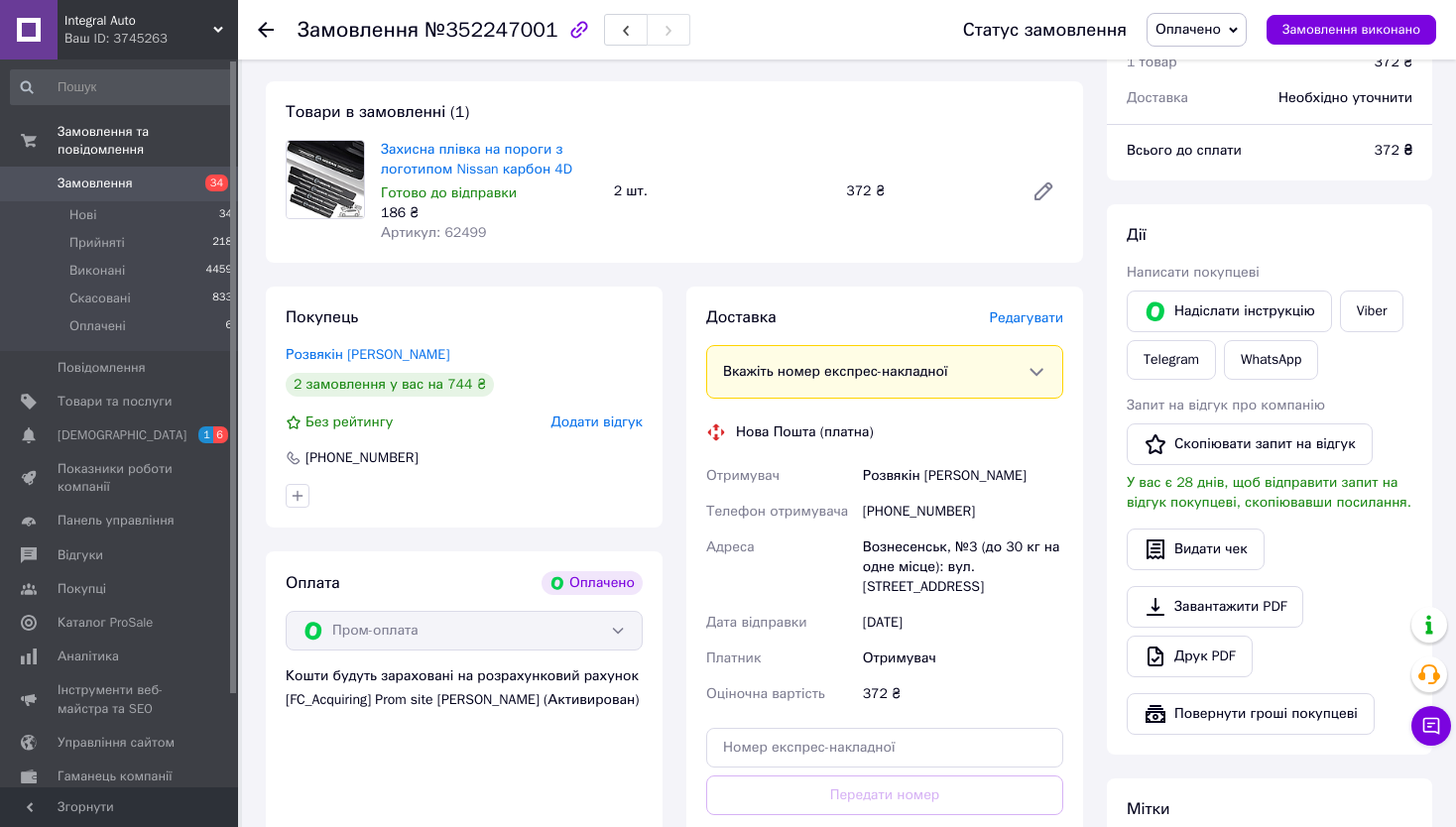 scroll, scrollTop: 0, scrollLeft: 0, axis: both 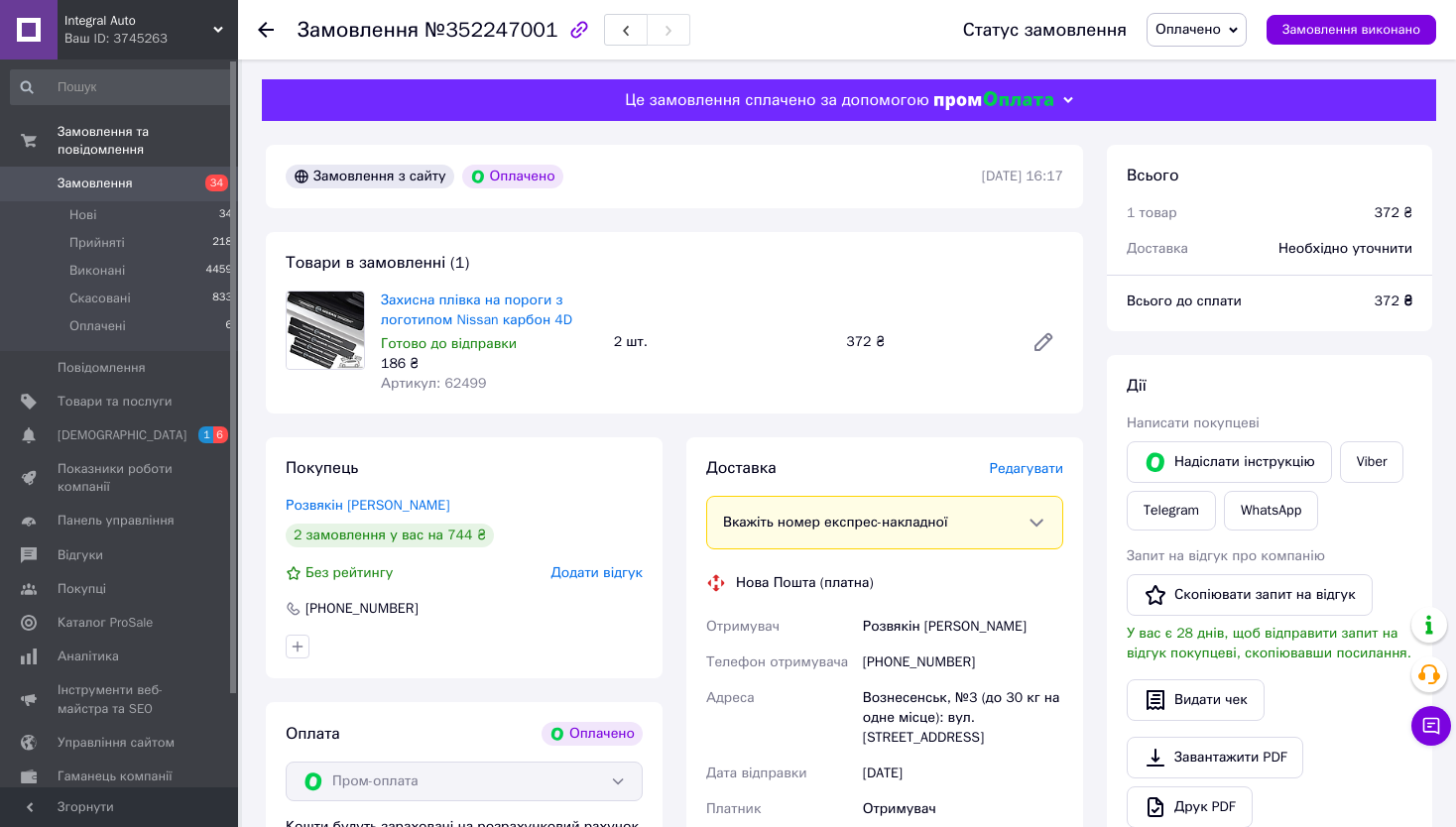 click on "Оплачено" at bounding box center (1188, 29) 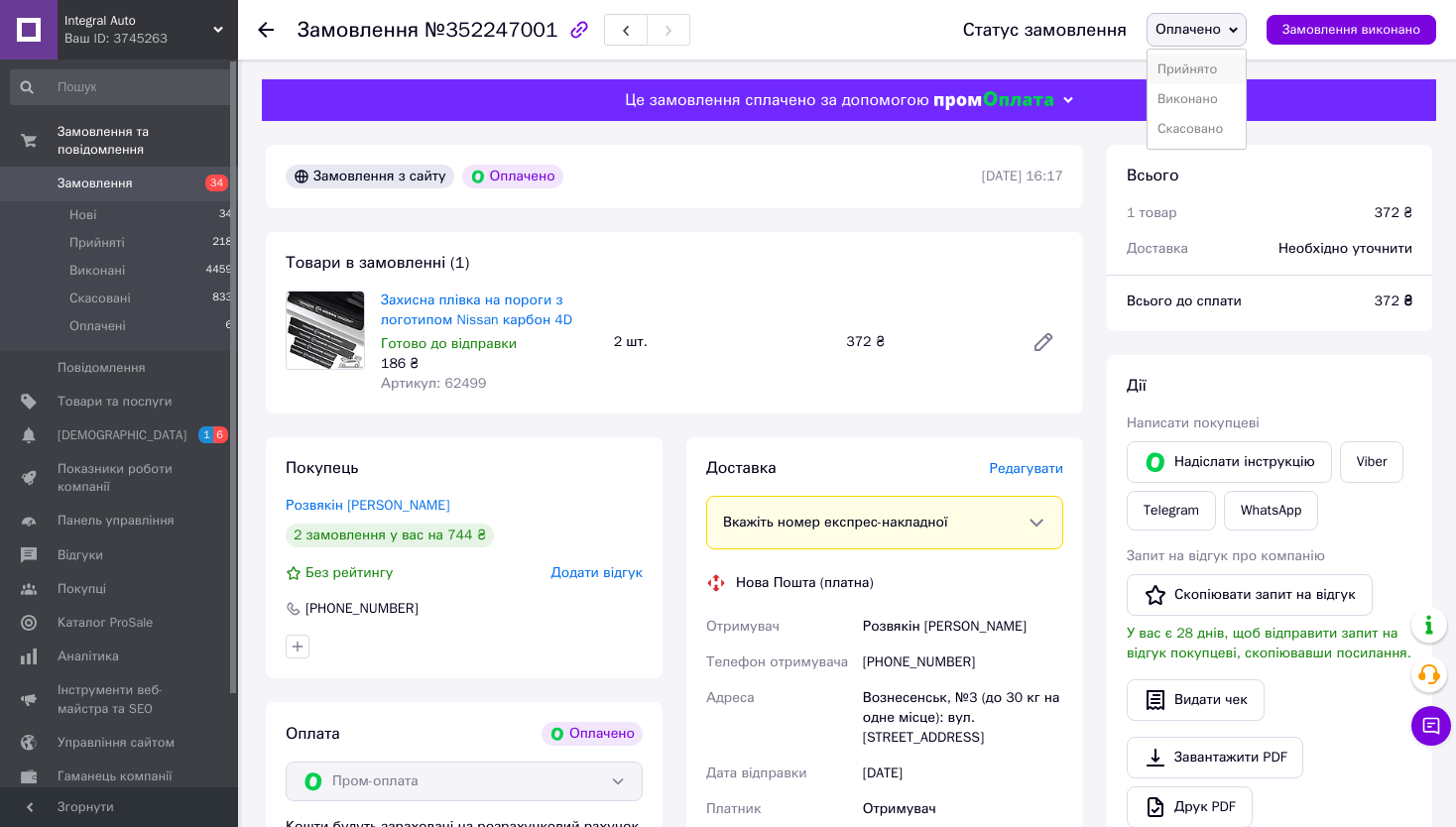 click on "Прийнято" at bounding box center [1196, 69] 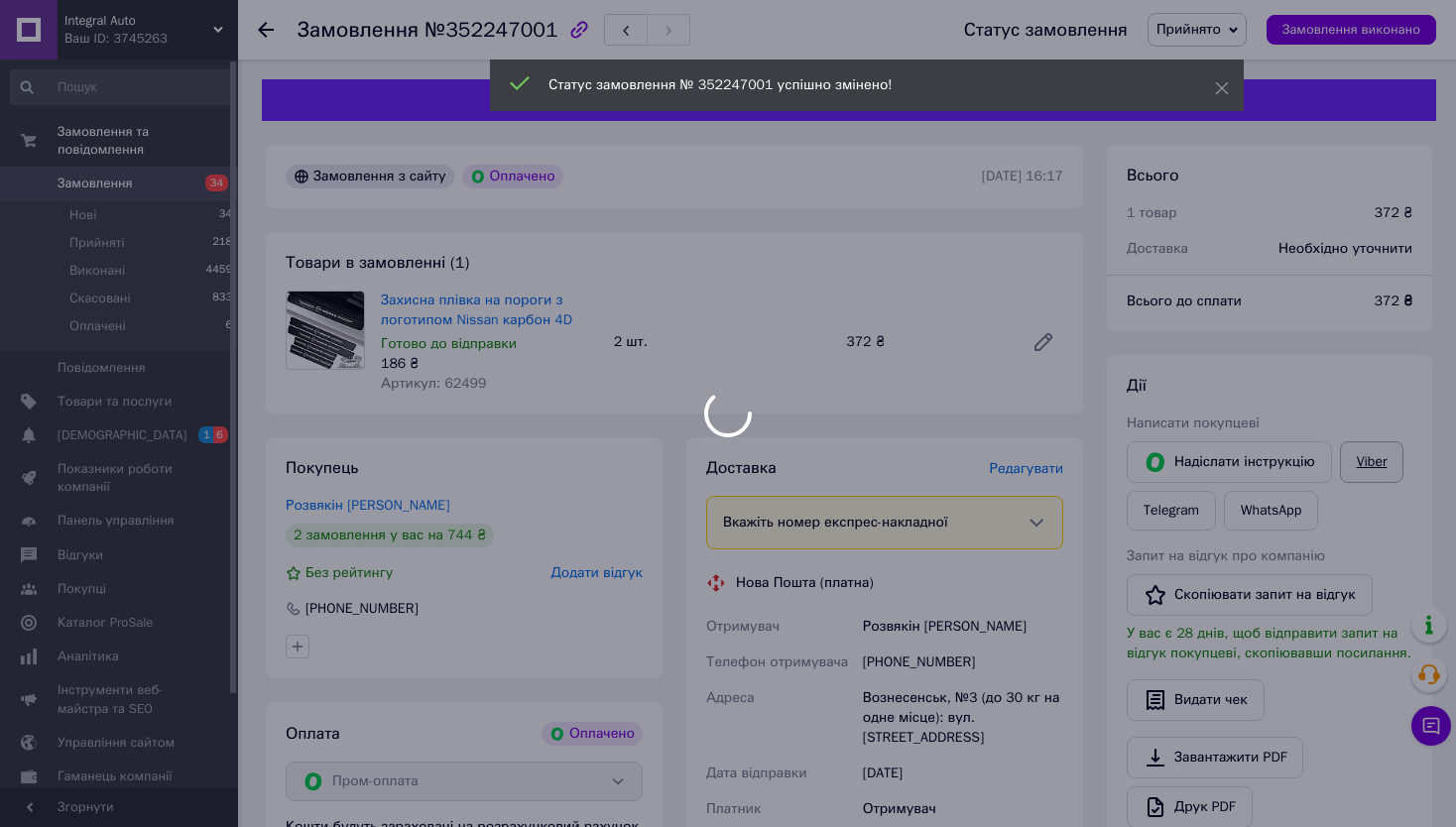 click on "Integral Auto Ваш ID: 3745263 Сайт Integral Auto Кабінет покупця Перевірити стан системи Сторінка на порталі Довідка Вийти Замовлення та повідомлення Замовлення 34 Нові 34 Прийняті 218 Виконані 4459 Скасовані 833 Оплачені 6 Повідомлення 0 Товари та послуги Сповіщення 1 6 Показники роботи компанії Панель управління Відгуки Покупці Каталог ProSale Аналітика Інструменти веб-майстра та SEO Управління сайтом Гаманець компанії [PERSON_NAME] Тарифи та рахунки Prom топ Згорнути
Замовлення №352247001 Статус замовлення Прийнято" at bounding box center [728, 704] 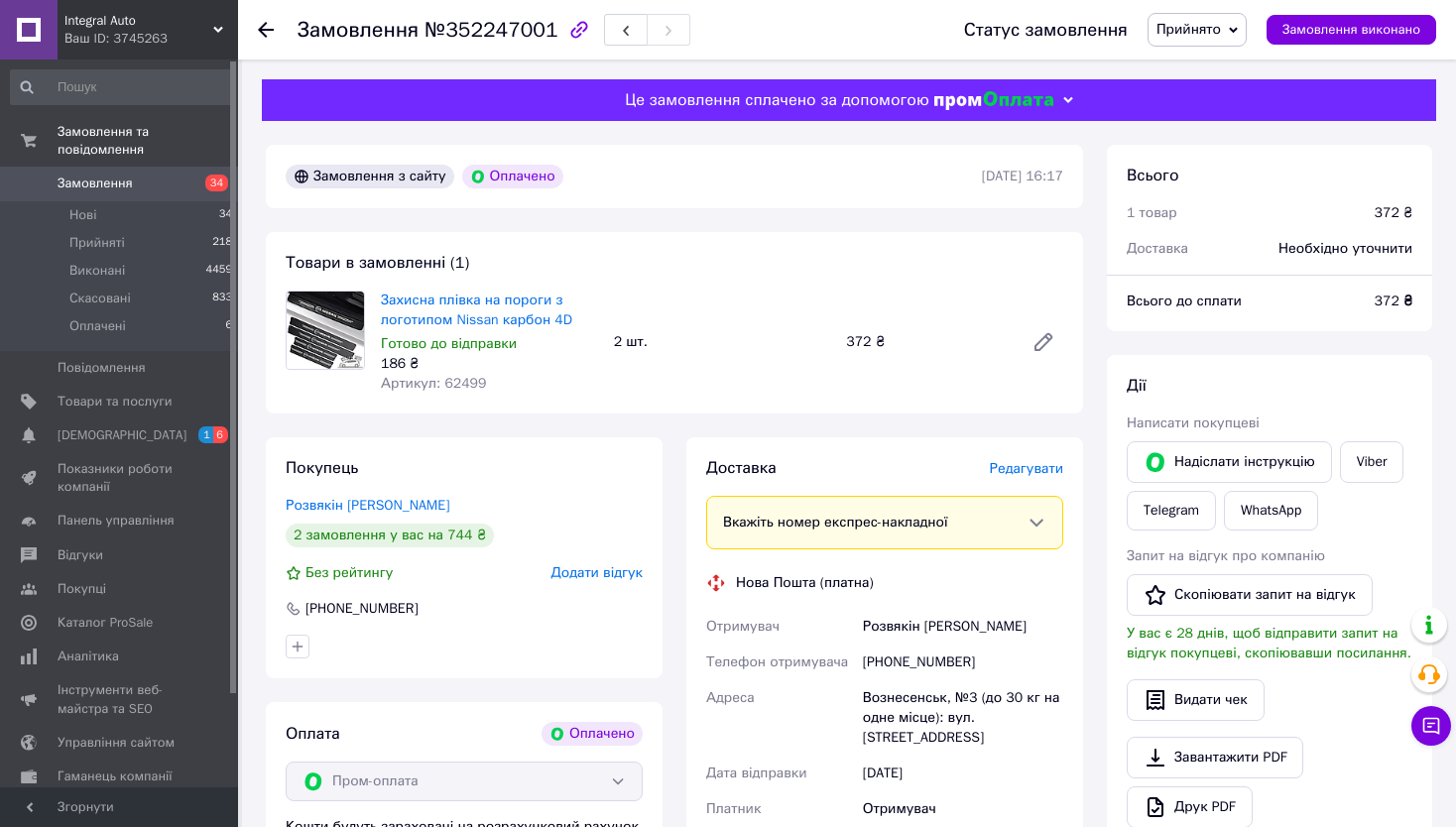 click on "[PERSON_NAME] покупцеві   [PERSON_NAME] інструкцію Viber Telegram WhatsApp Запит на відгук про компанію   Скопіювати запит на відгук У вас є 28 днів, щоб відправити запит на відгук покупцеві, скопіювавши посилання.   Видати чек   Завантажити PDF   Друк PDF   Повернути гроші покупцеві" at bounding box center (1270, 630) 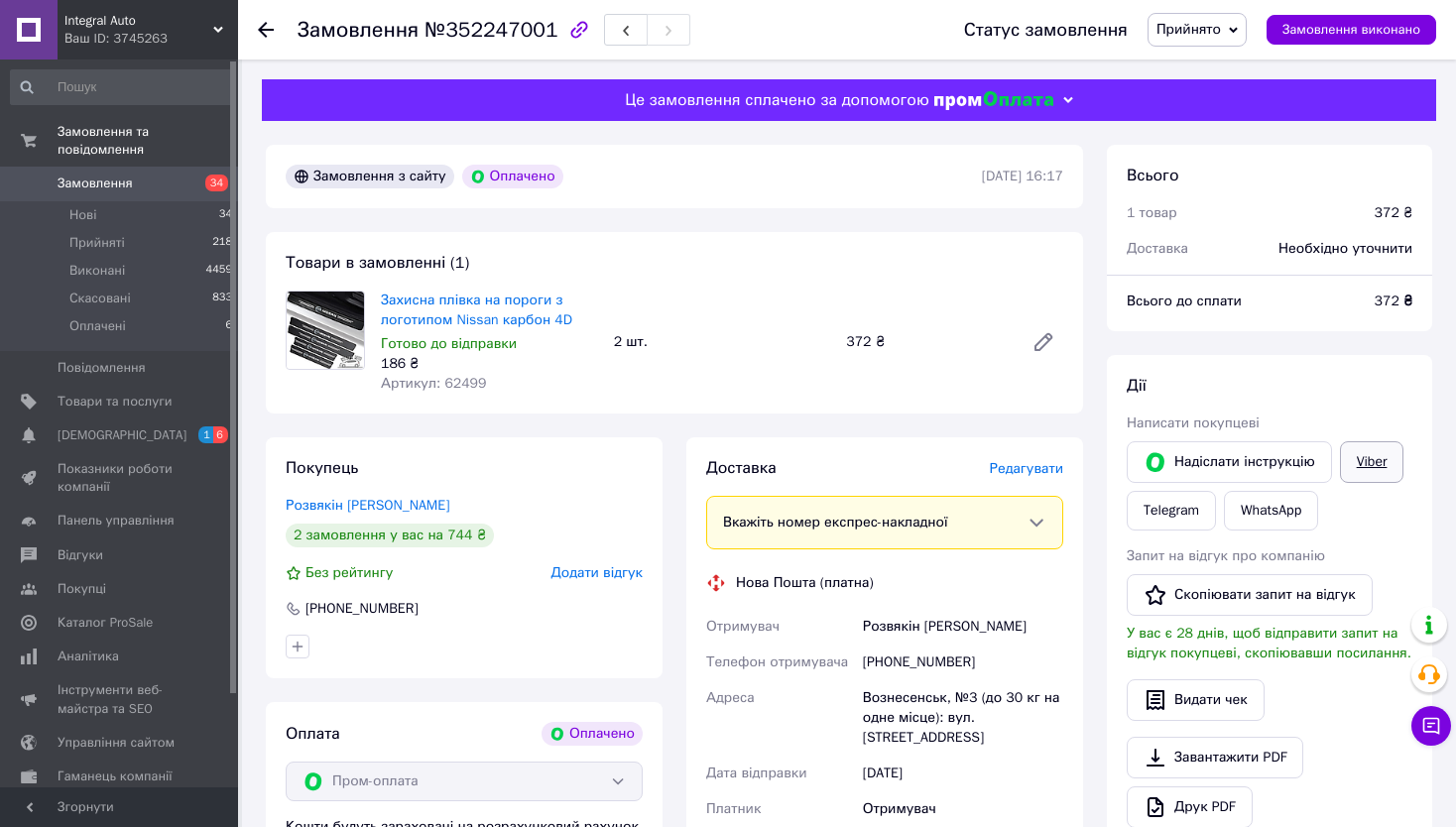 click on "Viber" at bounding box center (1372, 462) 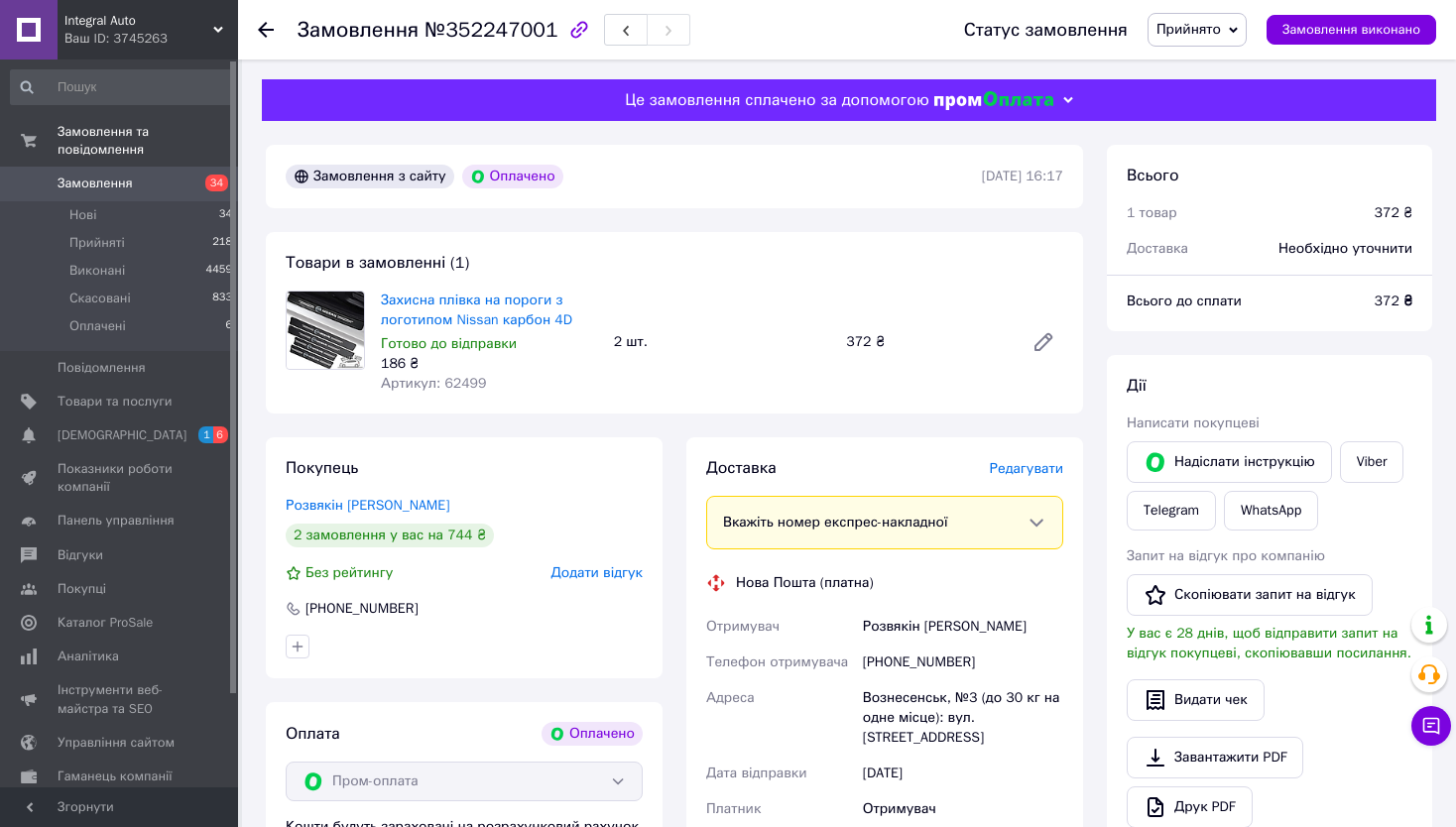 click on "[PERSON_NAME] покупцеві   [PERSON_NAME] інструкцію Viber Telegram WhatsApp Запит на відгук про компанію   Скопіювати запит на відгук У вас є 28 днів, щоб відправити запит на відгук покупцеві, скопіювавши посилання.   Видати чек   Завантажити PDF   Друк PDF   Повернути гроші покупцеві" at bounding box center [1270, 630] 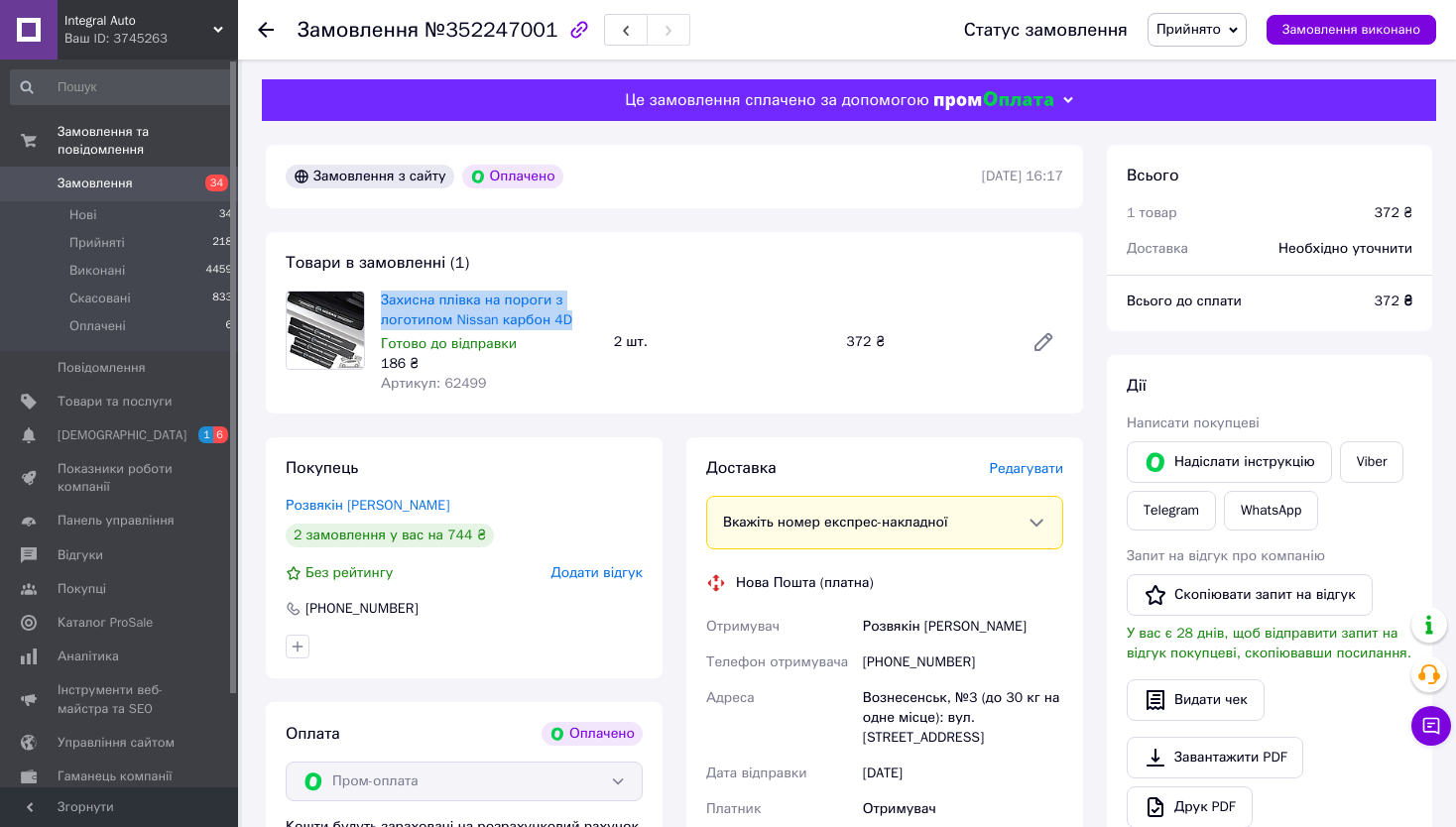 drag, startPoint x: 380, startPoint y: 301, endPoint x: 582, endPoint y: 314, distance: 202.4179 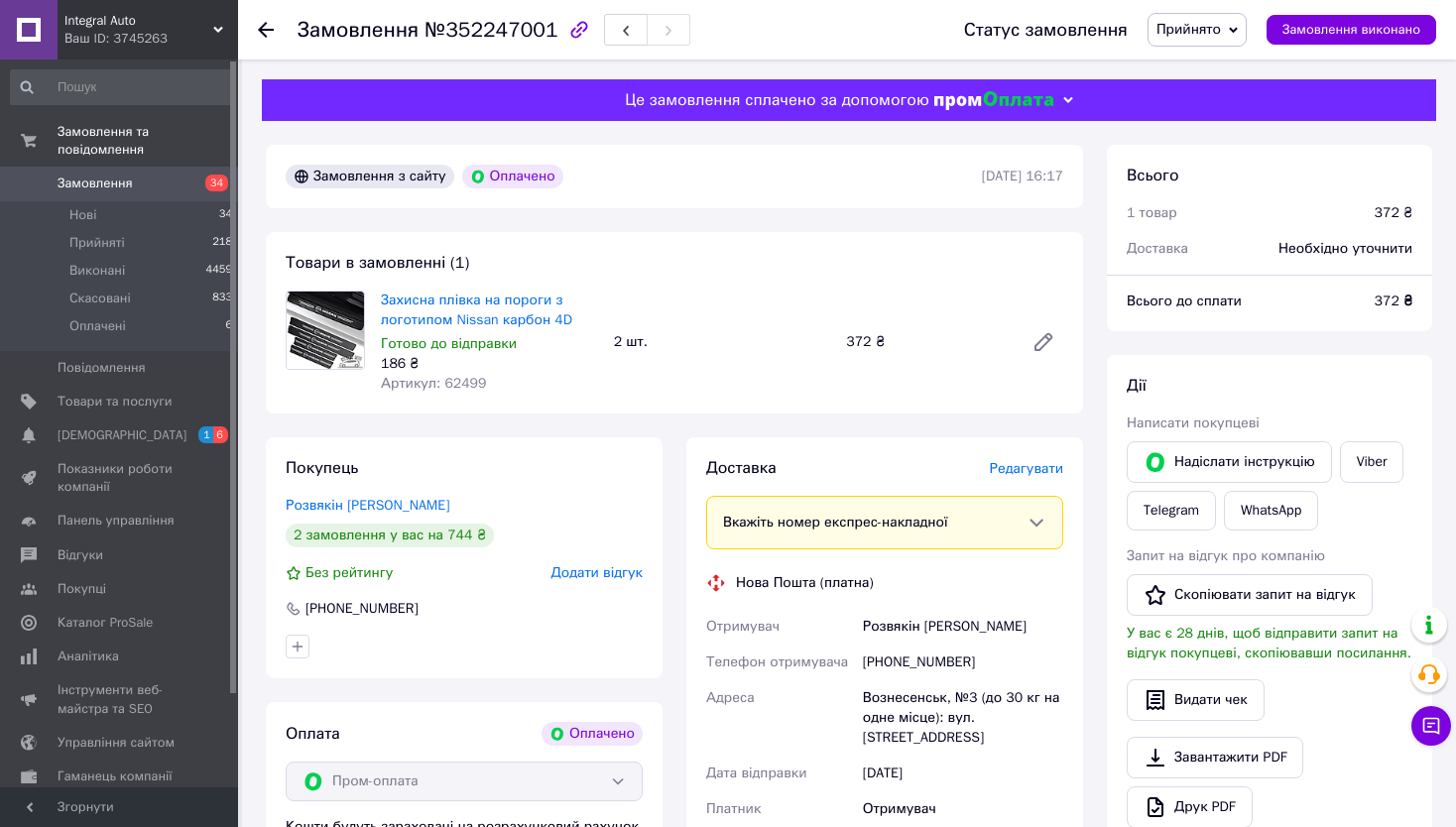 click on "[PERSON_NAME] покупцеві   [PERSON_NAME] інструкцію Viber Telegram WhatsApp Запит на відгук про компанію   Скопіювати запит на відгук У вас є 28 днів, щоб відправити запит на відгук покупцеві, скопіювавши посилання.   Видати чек   Завантажити PDF   Друк PDF   Повернути гроші покупцеві" at bounding box center (1270, 630) 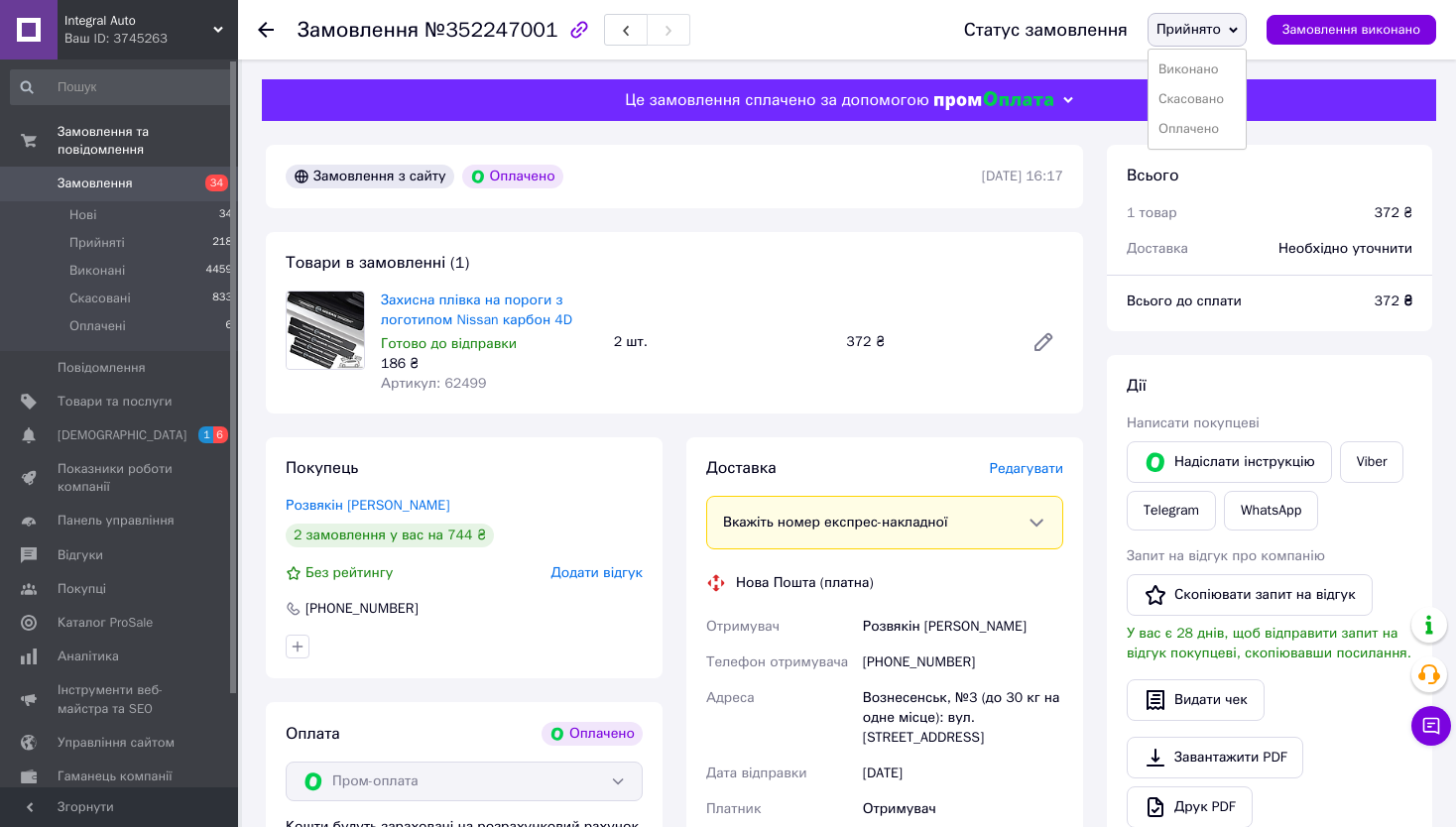 click 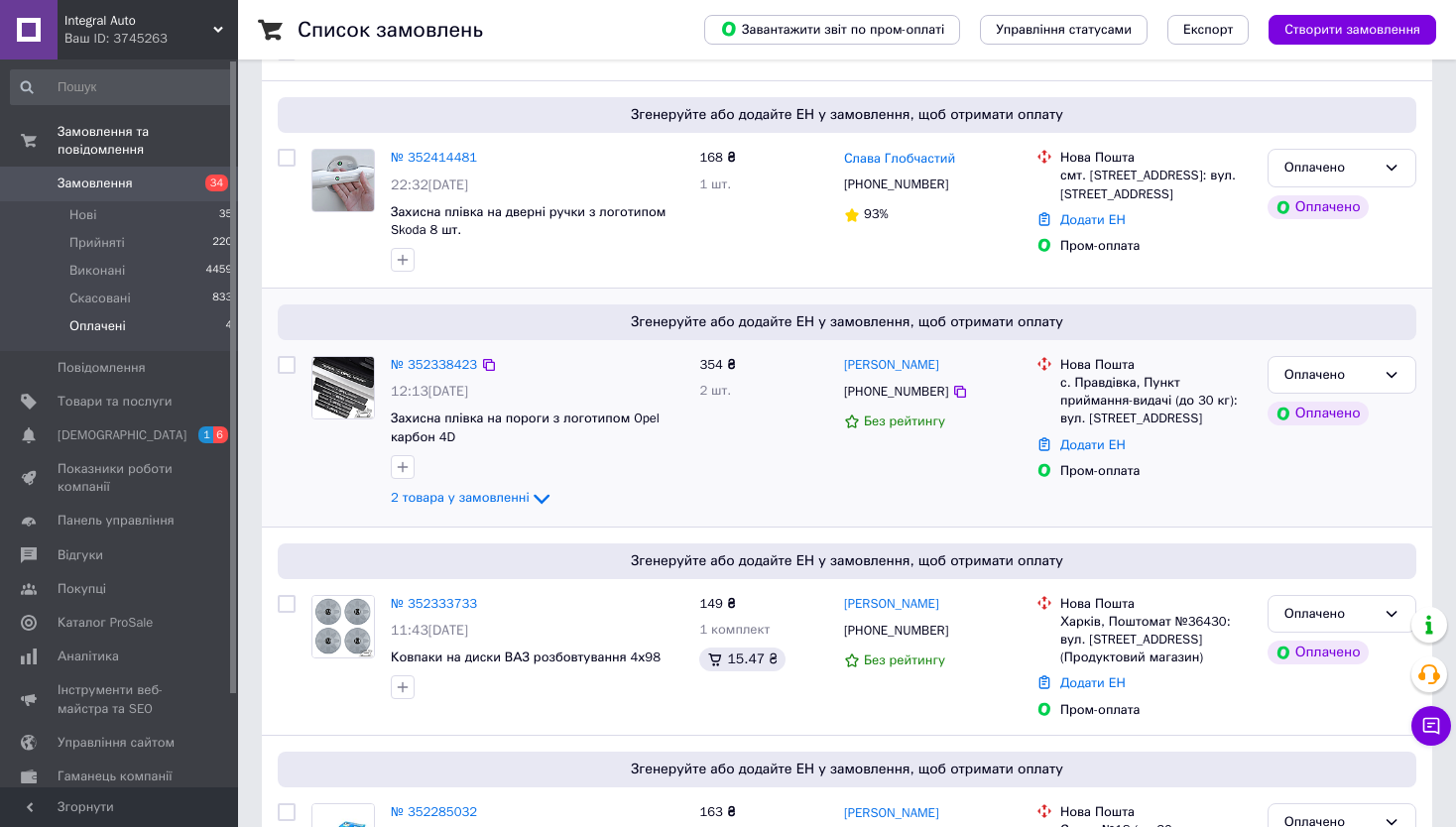 scroll, scrollTop: 339, scrollLeft: 0, axis: vertical 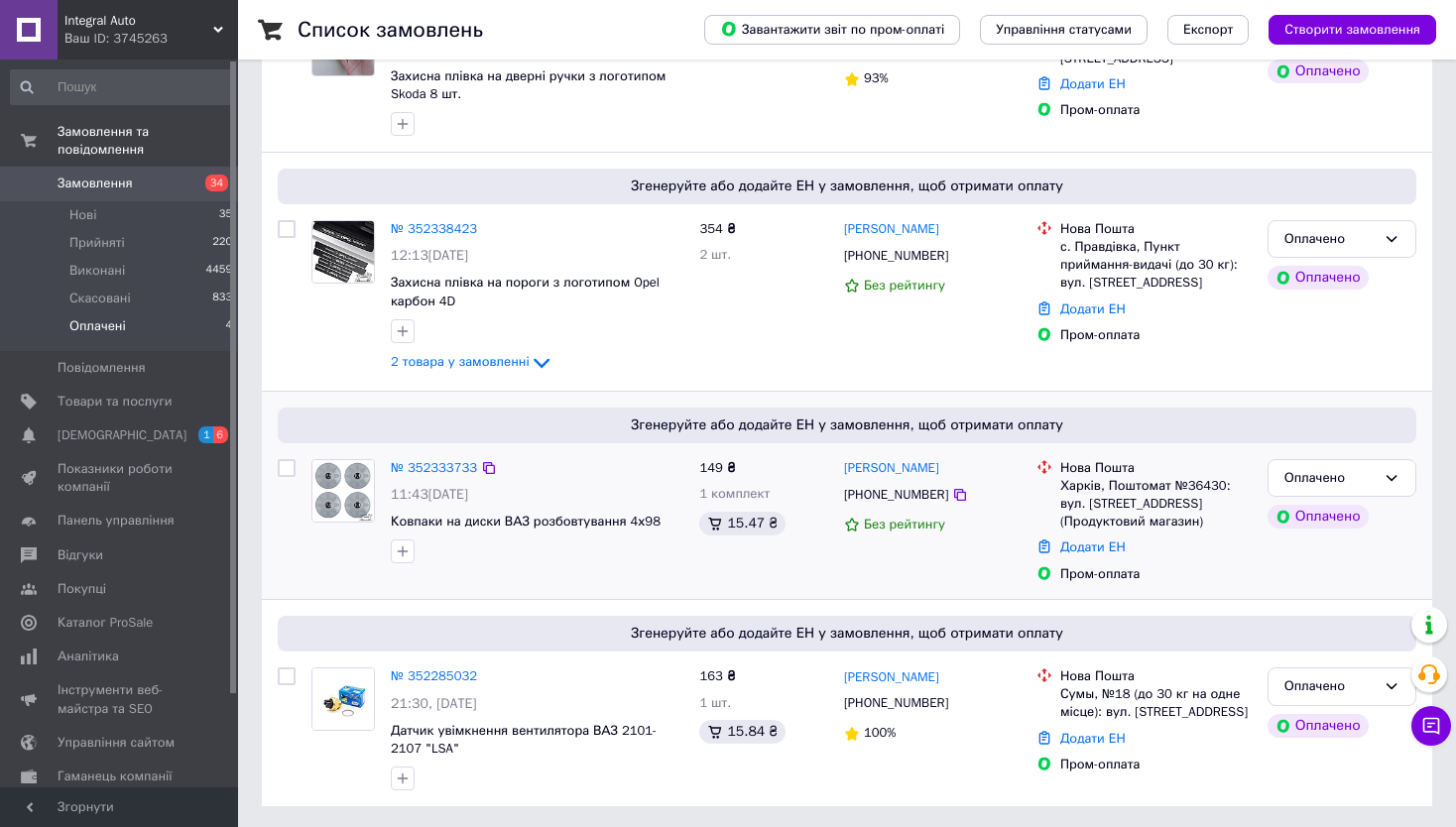 click on "Згенеруйте або додайте ЕН у замовлення, щоб отримати оплату" at bounding box center [847, 425] 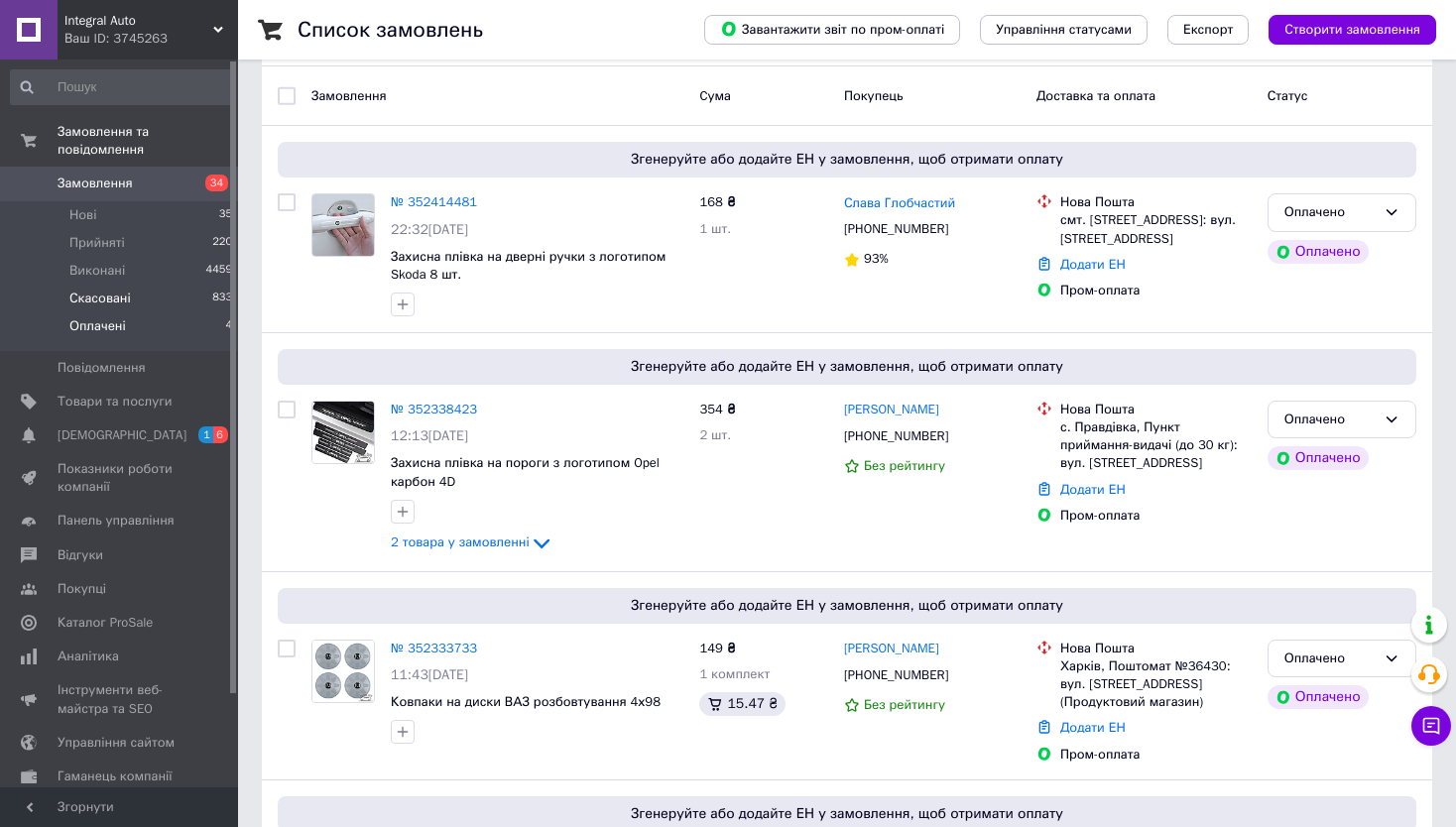 scroll, scrollTop: 0, scrollLeft: 0, axis: both 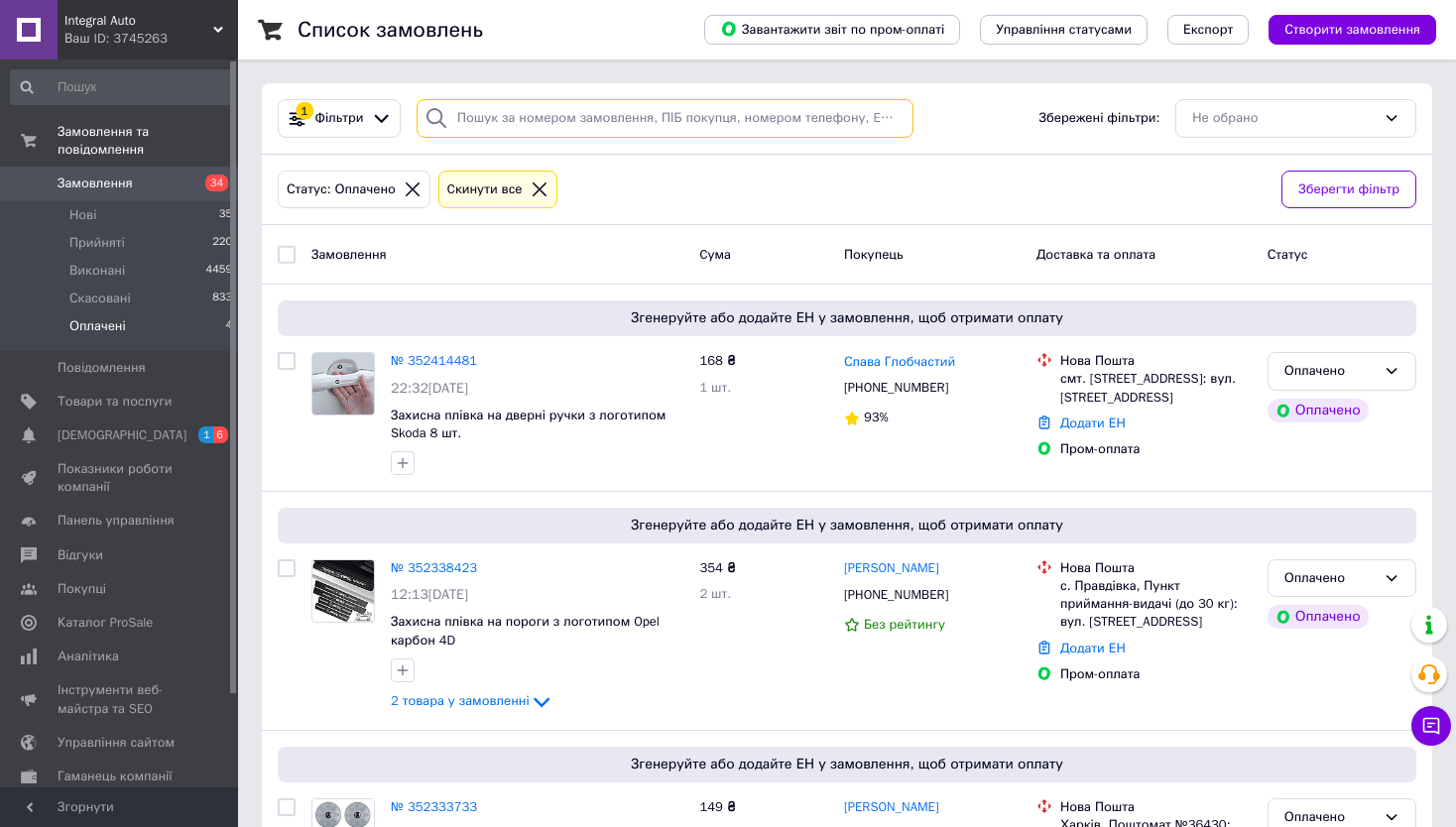 drag, startPoint x: 511, startPoint y: 100, endPoint x: 517, endPoint y: 115, distance: 16.155494 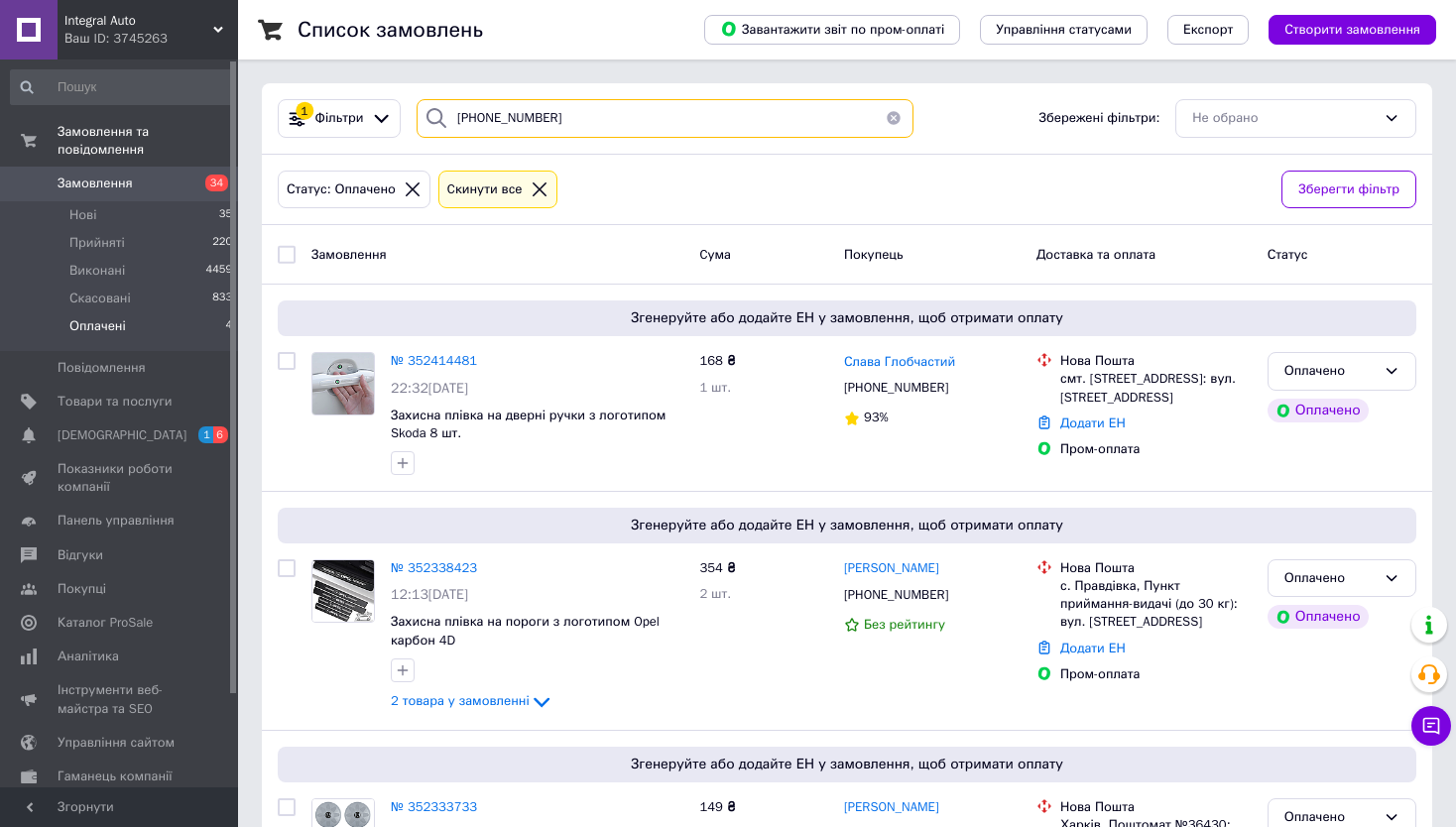 type on "[PHONE_NUMBER]" 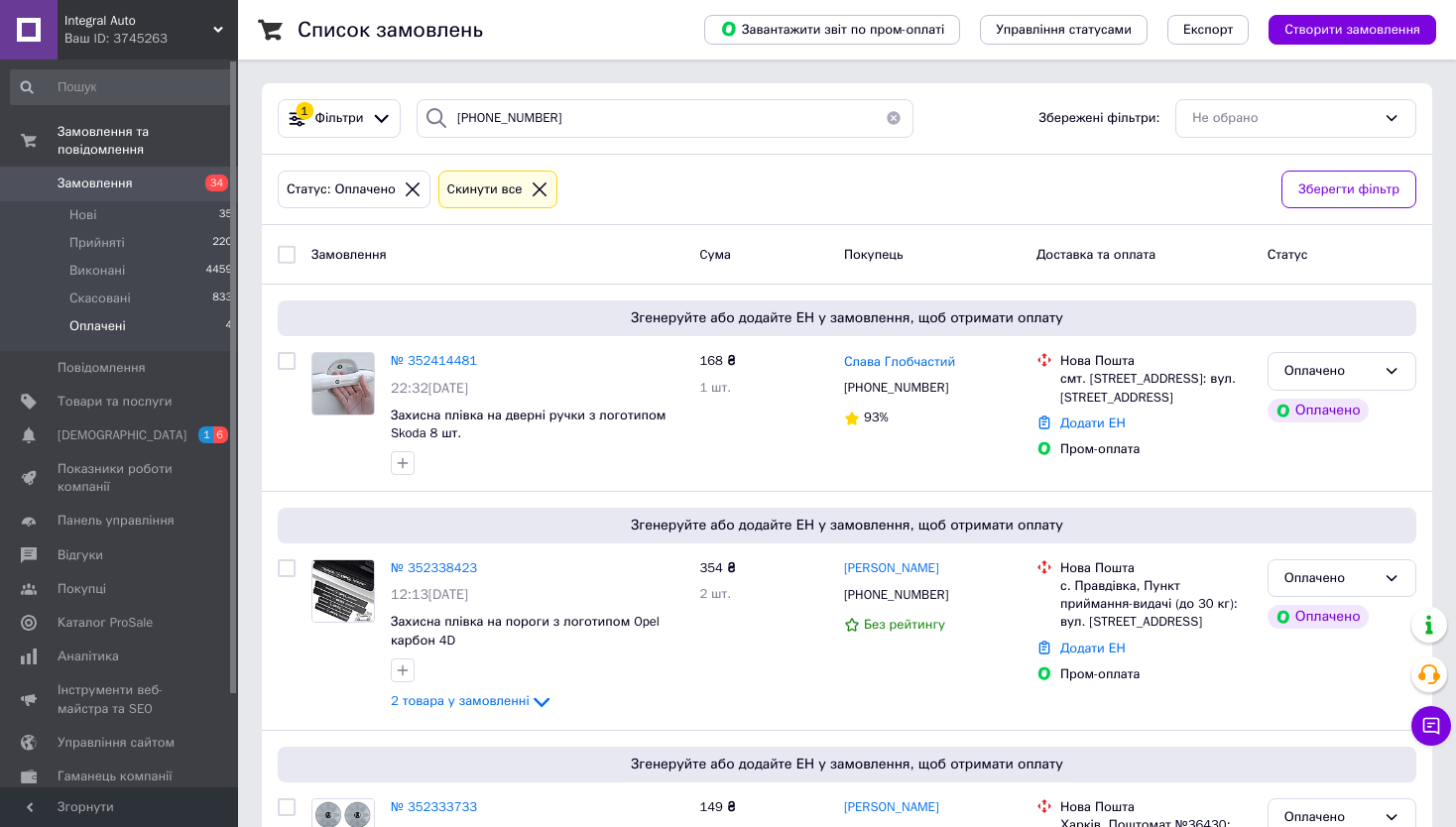 click on "1 Фільтри [PHONE_NUMBER] Збережені фільтри: Не обрано Статус: Оплачено Cкинути все Зберегти фільтр Замовлення Cума Покупець Доставка та оплата Статус Згенеруйте або додайте ЕН у замовлення, щоб отримати оплату № 352414481 22:32[DATE] Захисна плівка на дверні ручки з логотипом Skoda 8 шт. 168 ₴ 1 шт. Слава Глобчастий [PHONE_NUMBER] 93% [GEOGRAPHIC_DATA]. [STREET_ADDRESS]: вул. [STREET_ADDRESS] Додати ЕН Пром-оплата Оплачено Оплачено Згенеруйте або додайте ЕН у замовлення, щоб отримати оплату № 352338423 12:13[DATE] Захисна плівка на пороги з логотипом Opel карбон 4D 2 товара у замовленні 354 ₴ 2 шт. [PHONE_NUMBER] 100%" at bounding box center [847, 614] 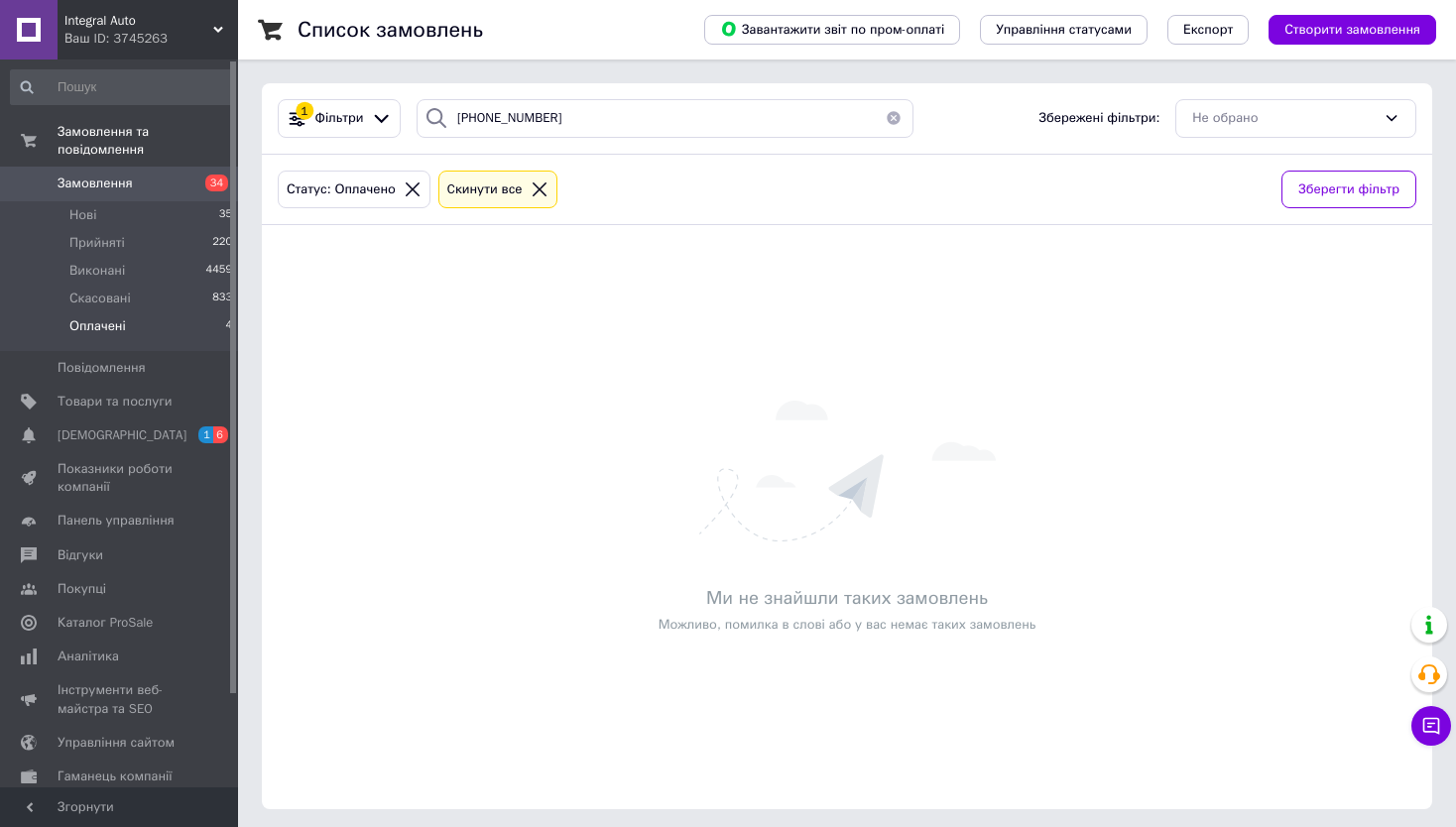 click 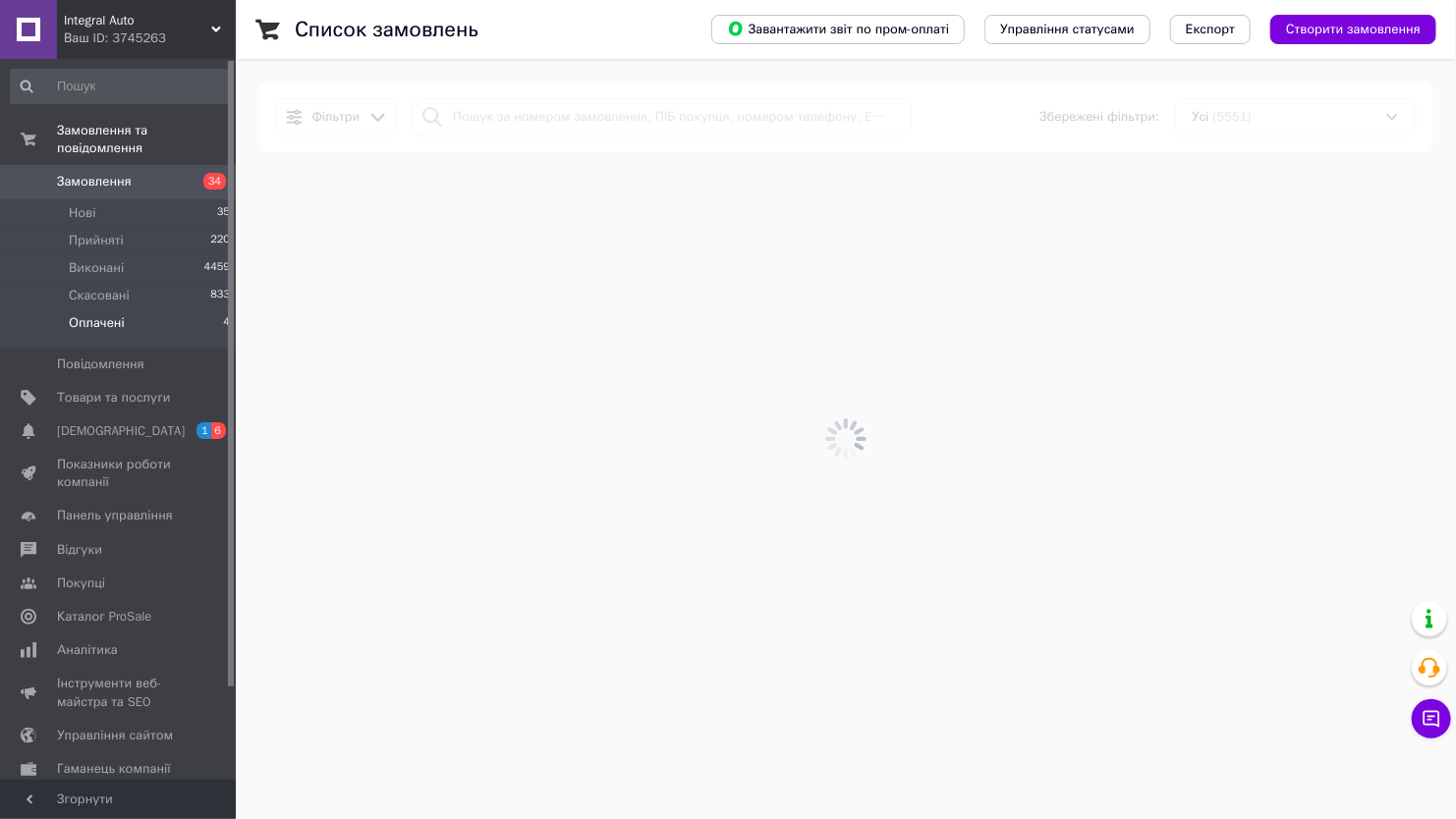 click at bounding box center [846, 439] 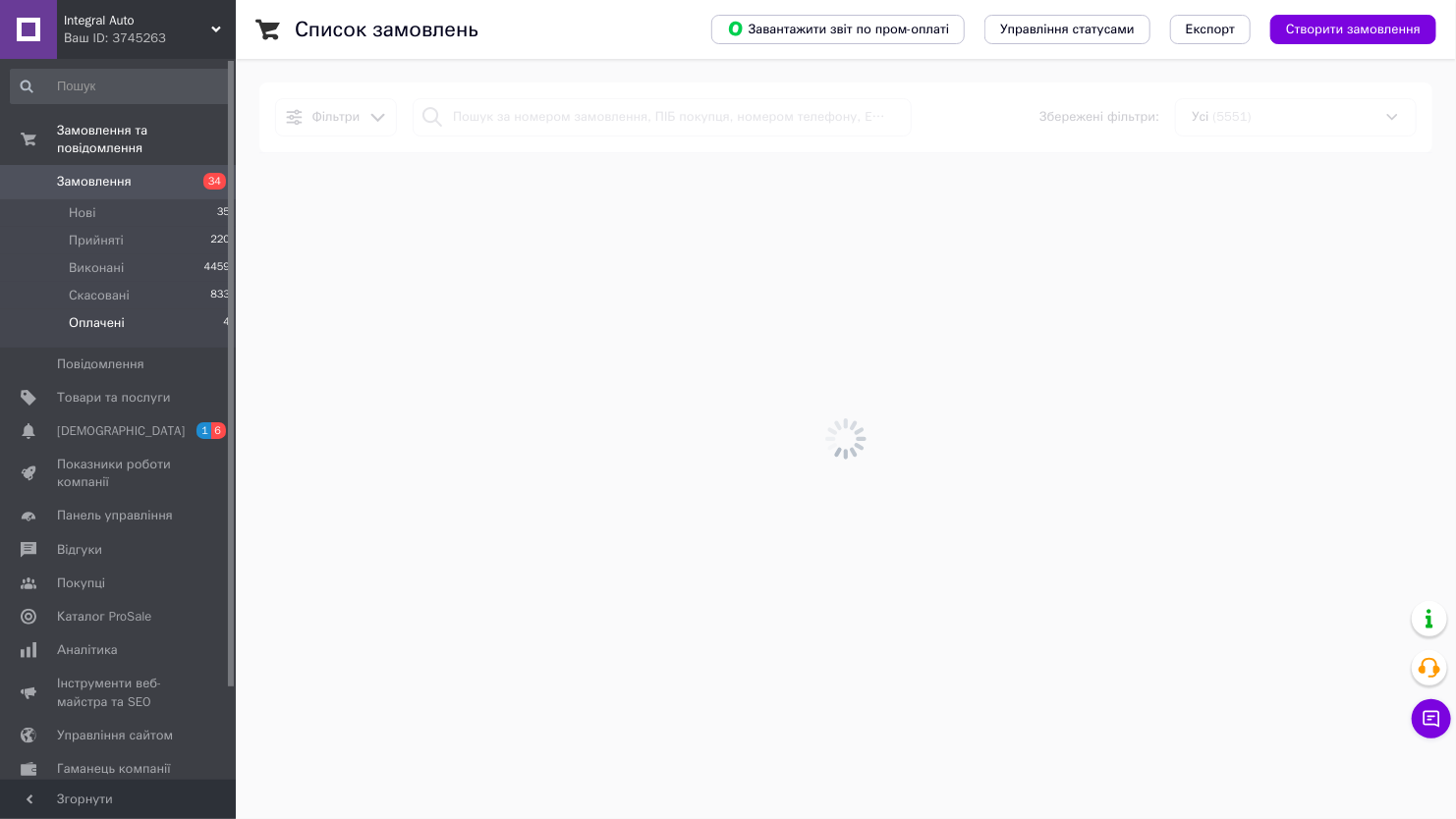 click at bounding box center [846, 439] 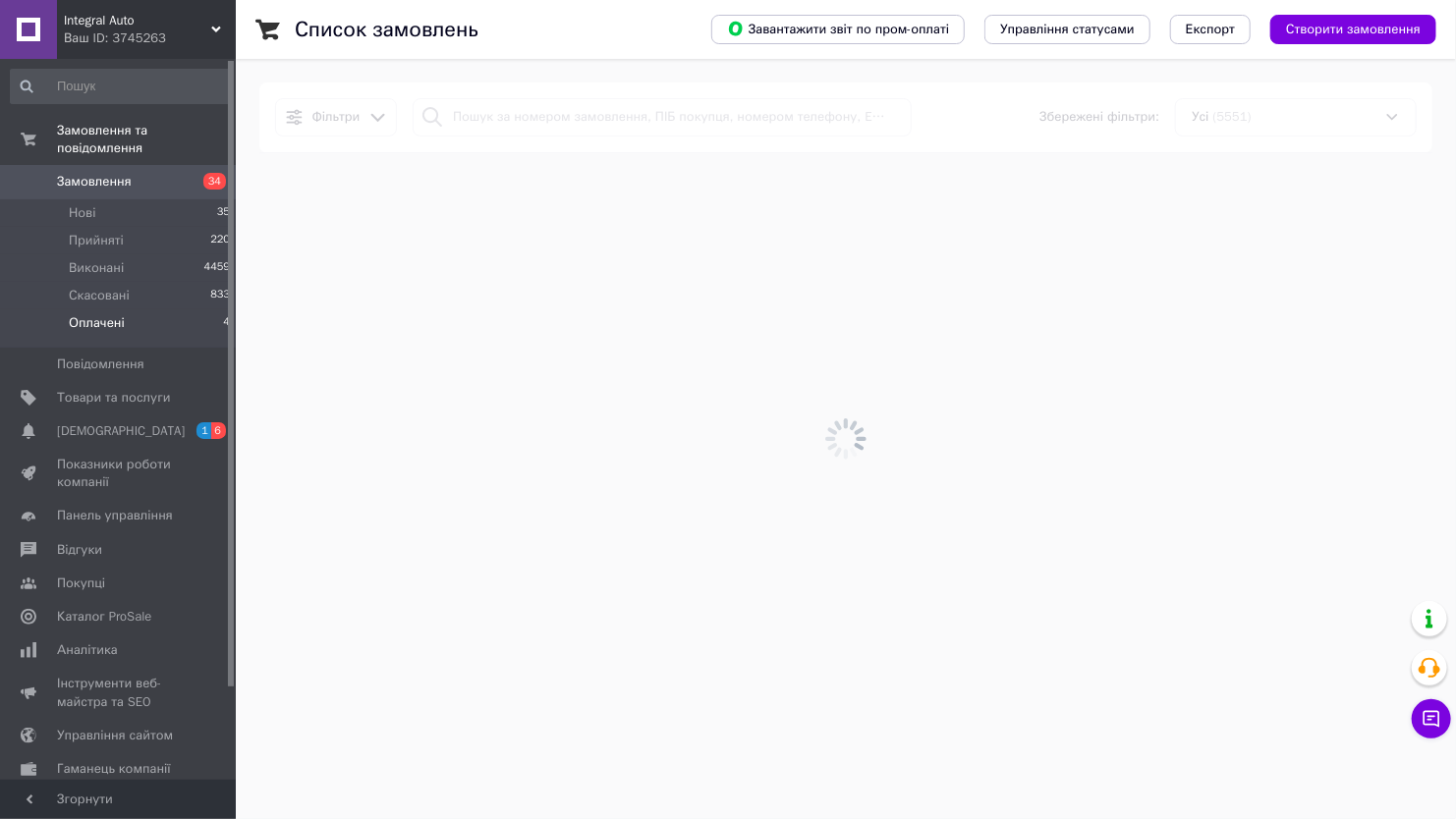 click at bounding box center (846, 439) 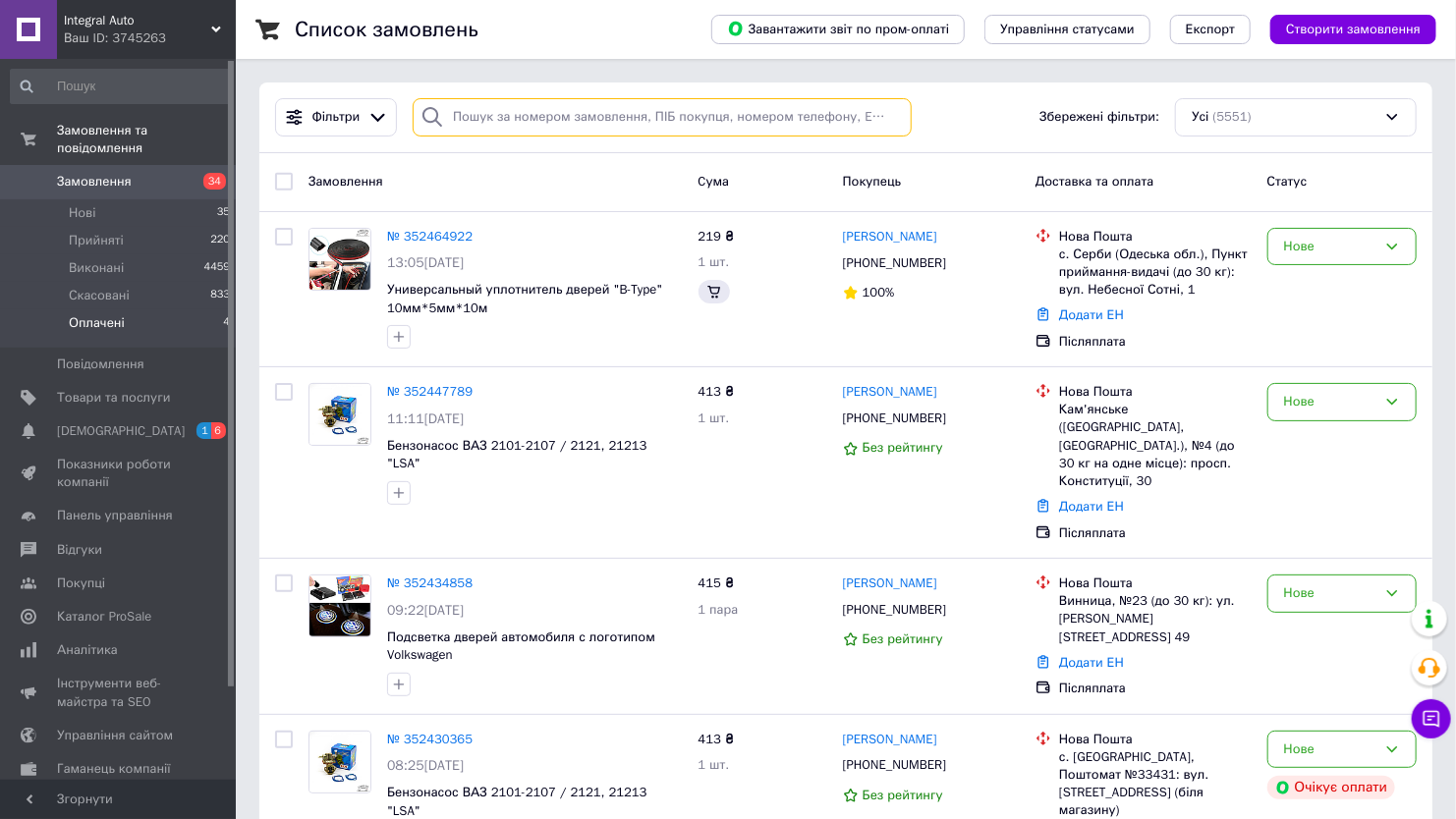 click at bounding box center (662, 117) 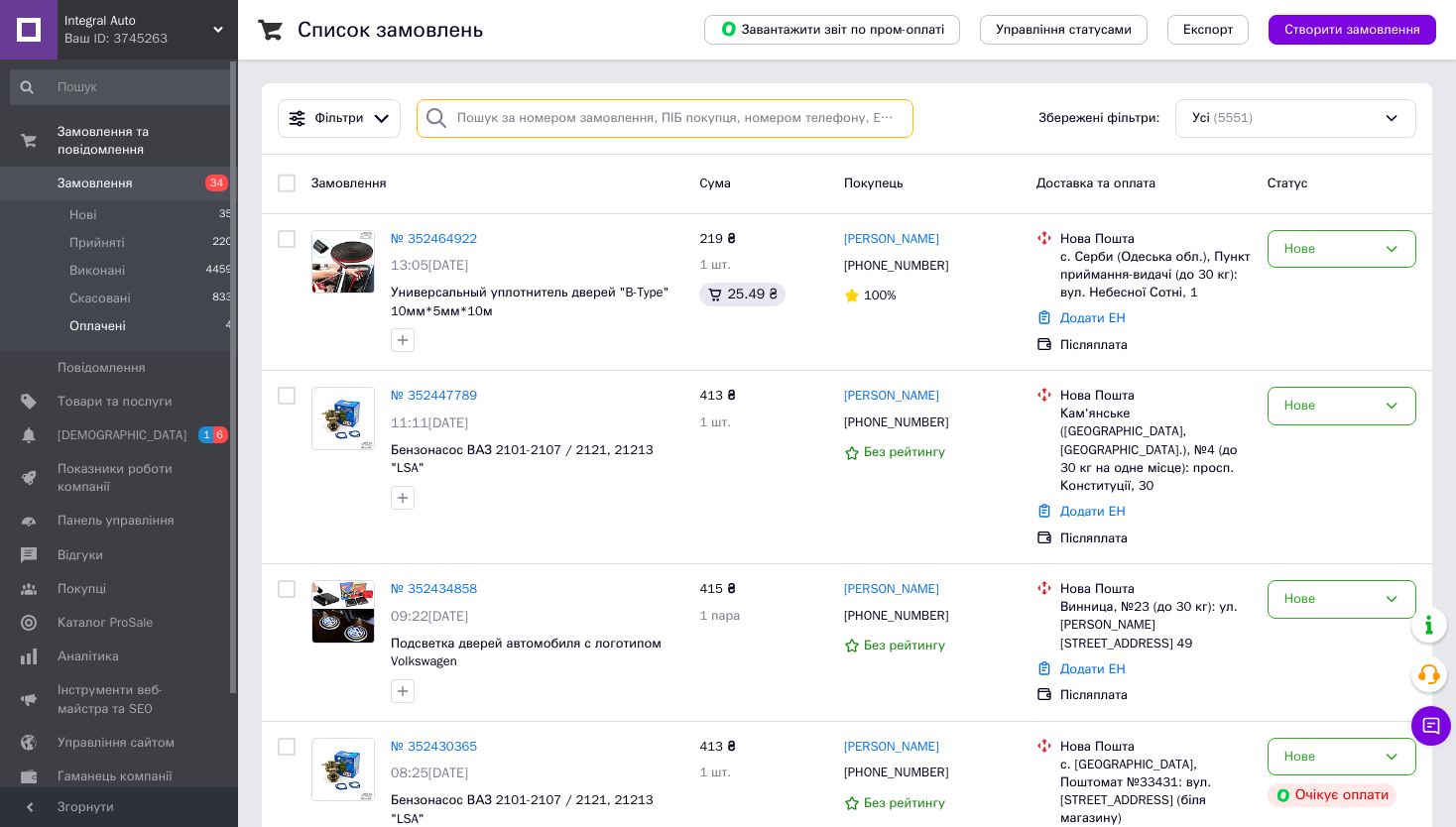click at bounding box center [665, 118] 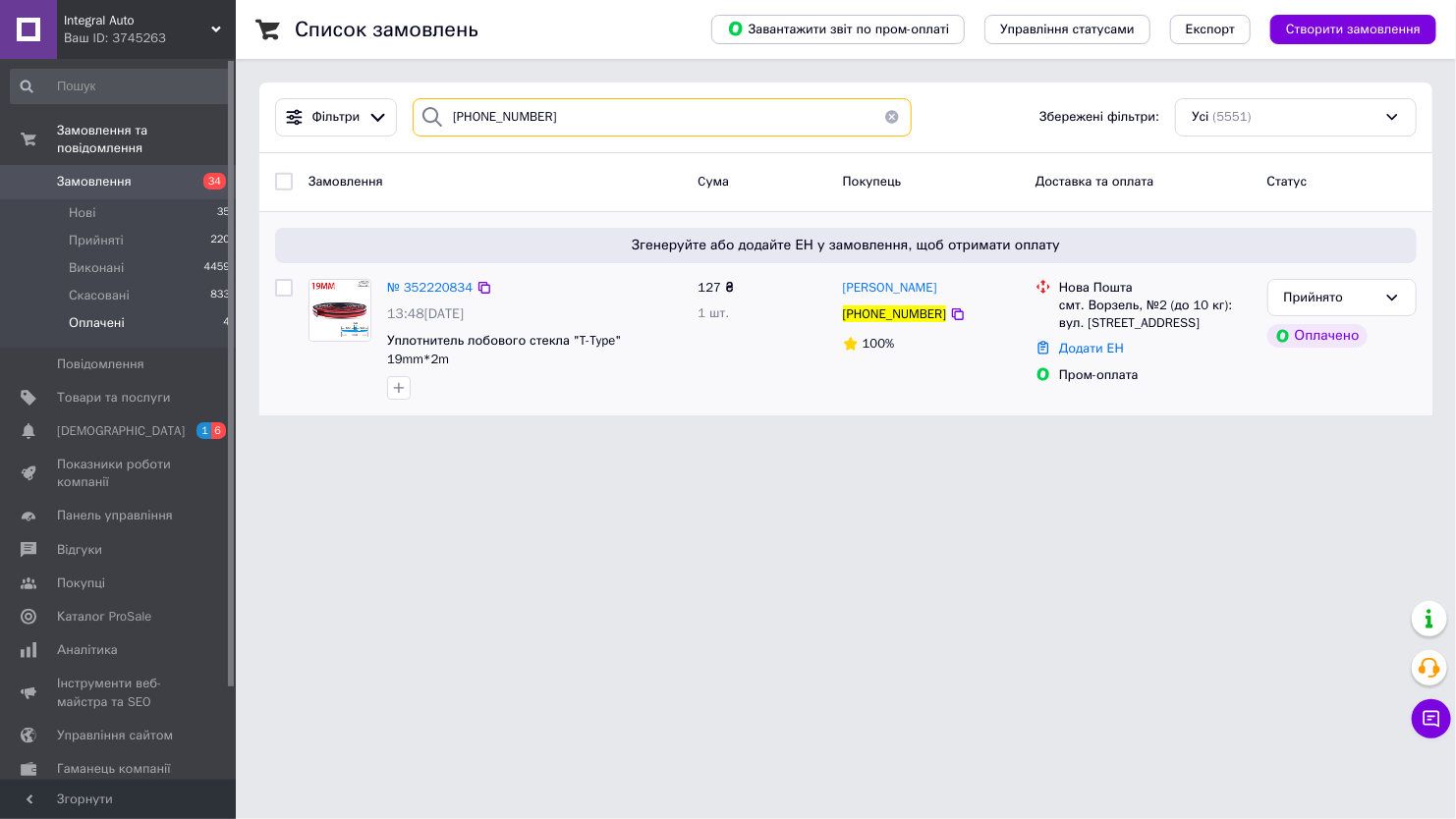 type on "[PHONE_NUMBER]" 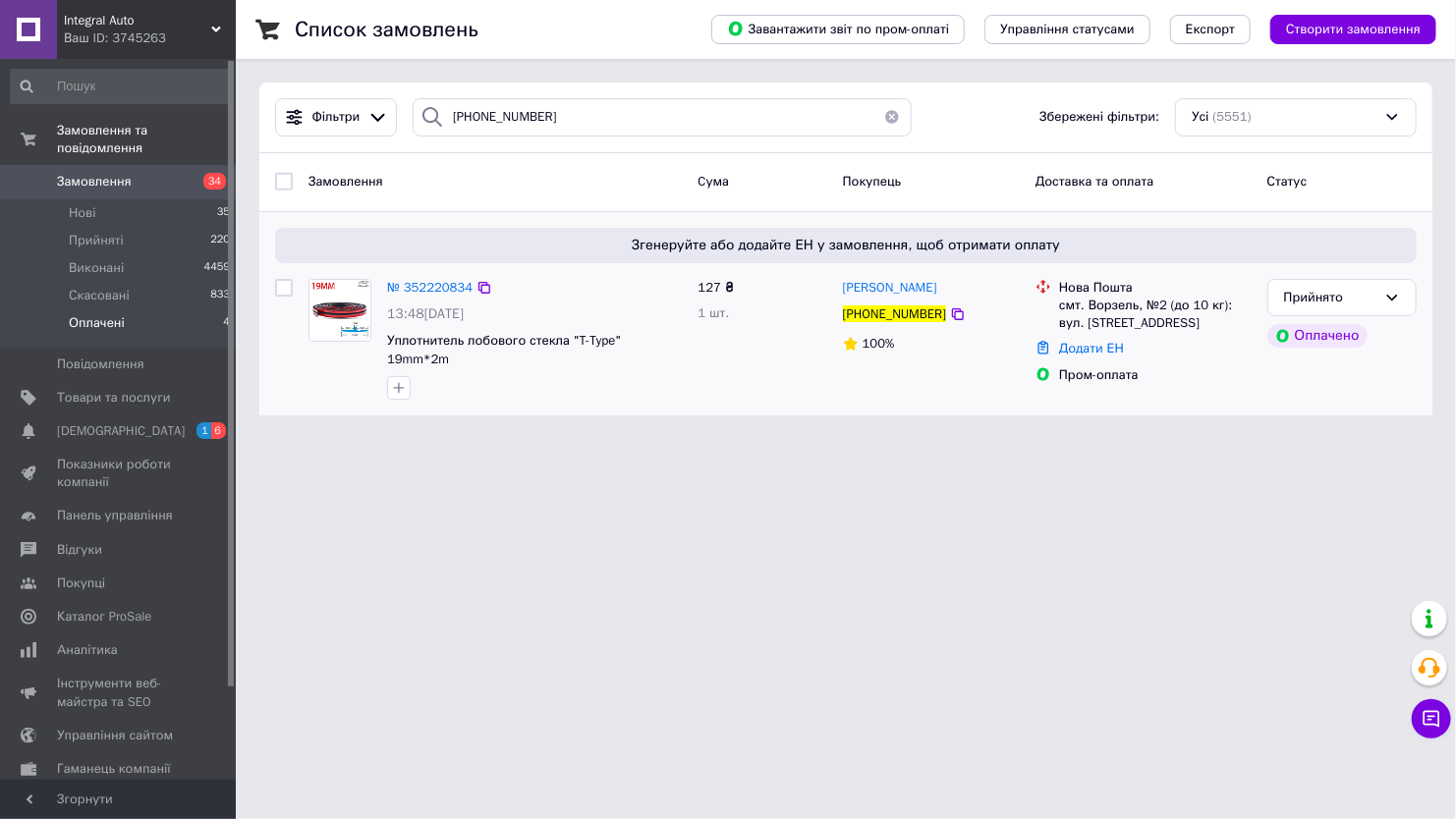 click on "№ 352220834" at bounding box center (429, 288) 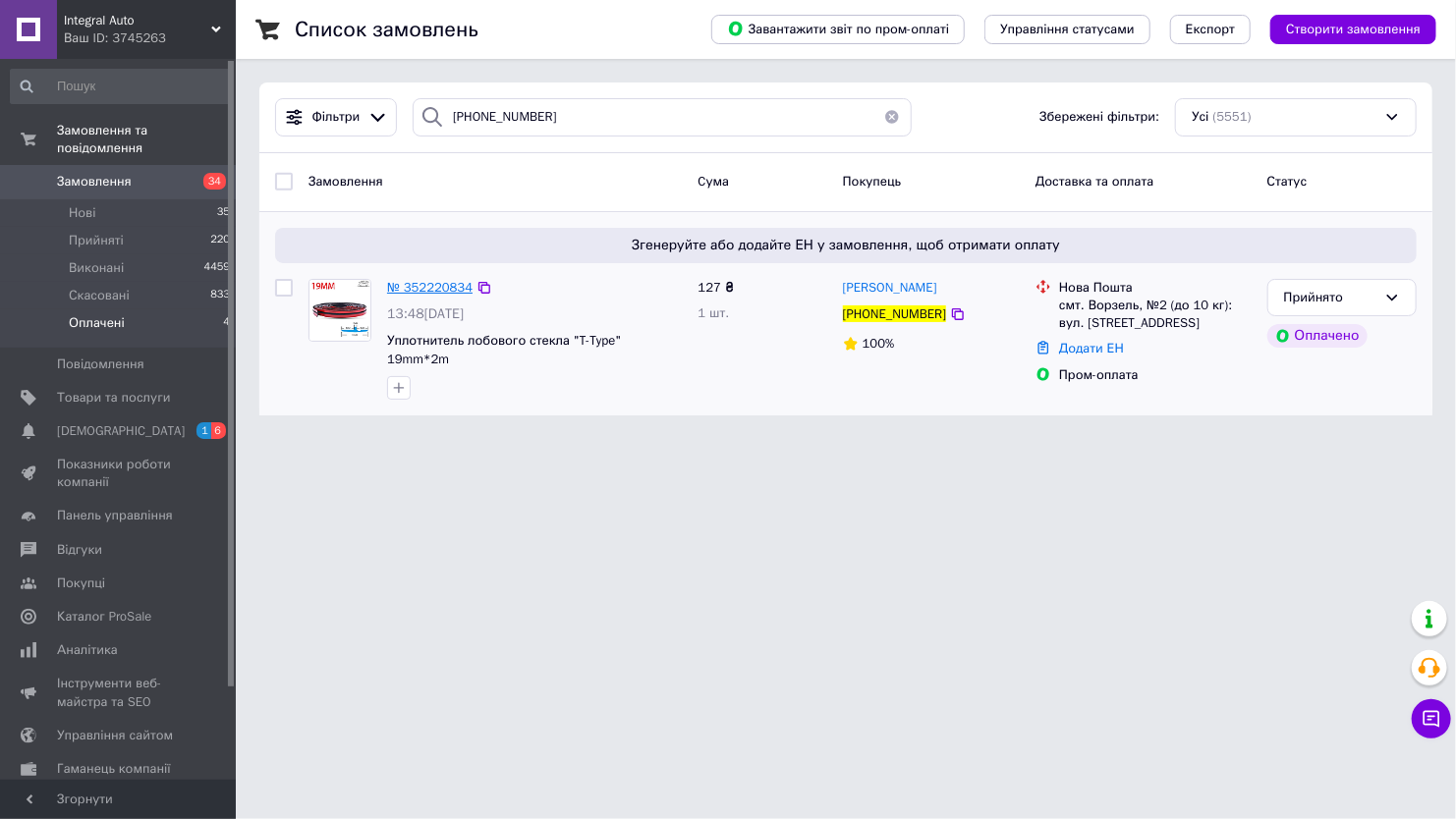 click on "№ 352220834" at bounding box center [429, 287] 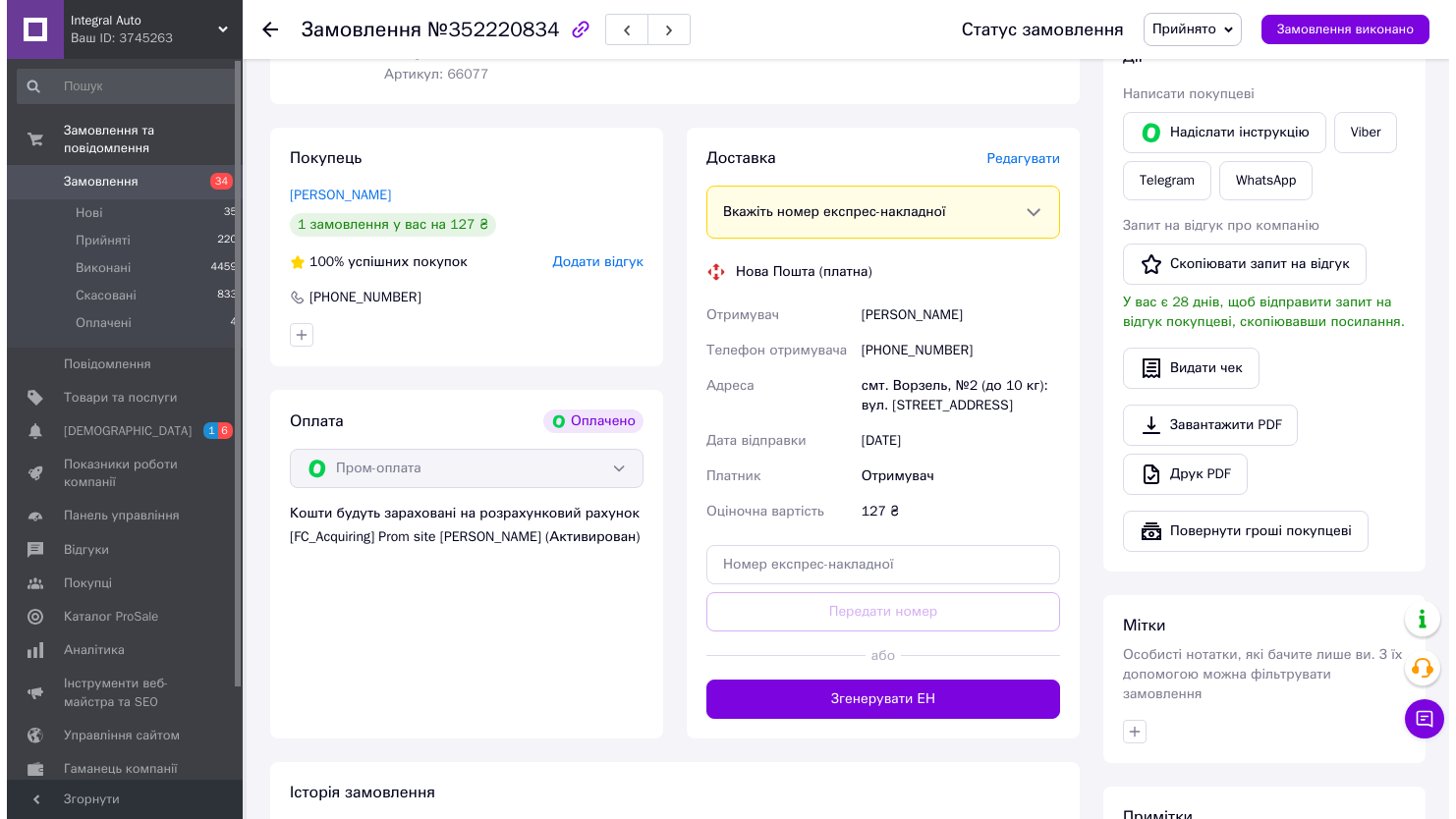 scroll, scrollTop: 275, scrollLeft: 0, axis: vertical 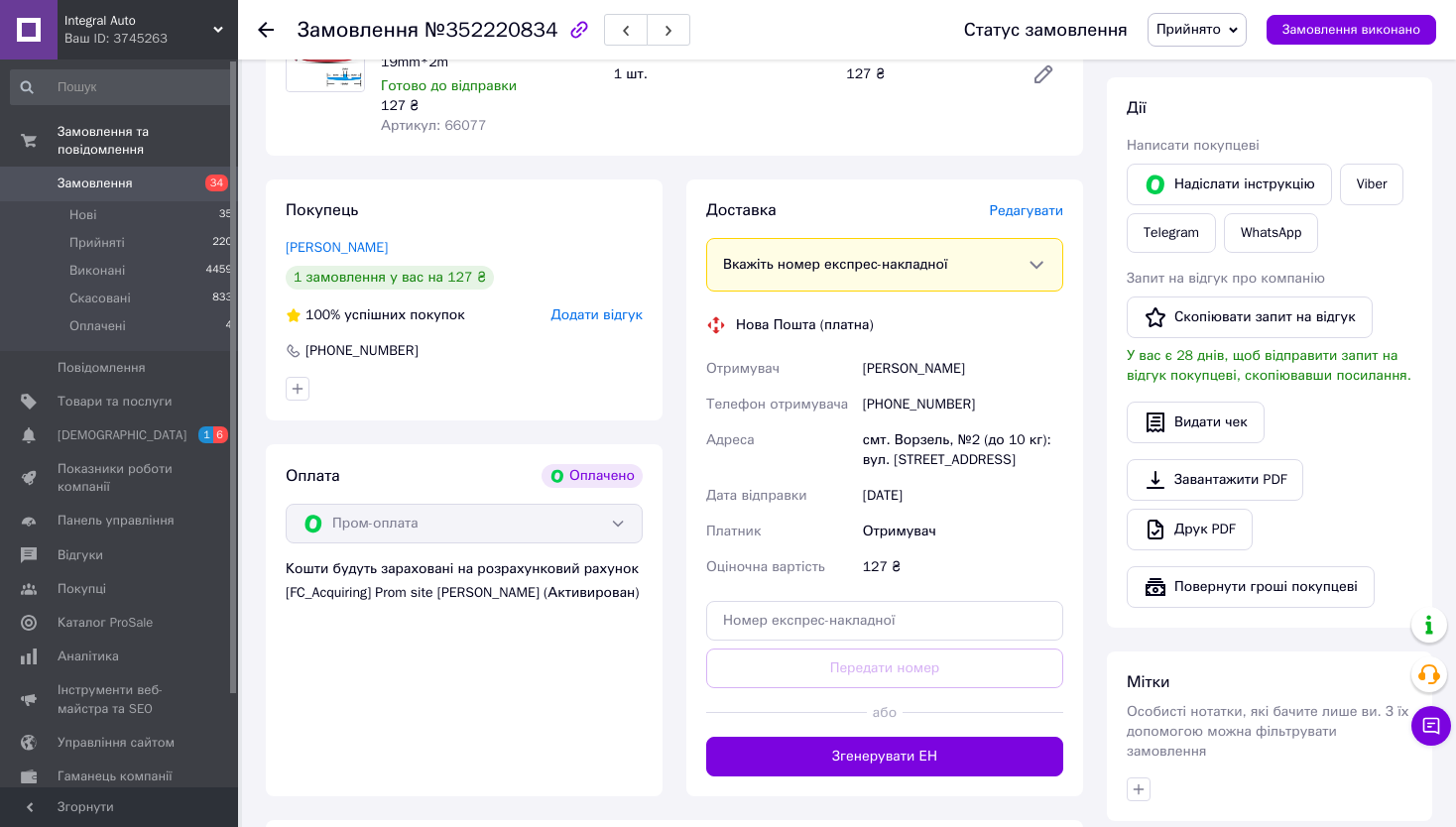 click on "Доставка Редагувати" at bounding box center (885, 210) 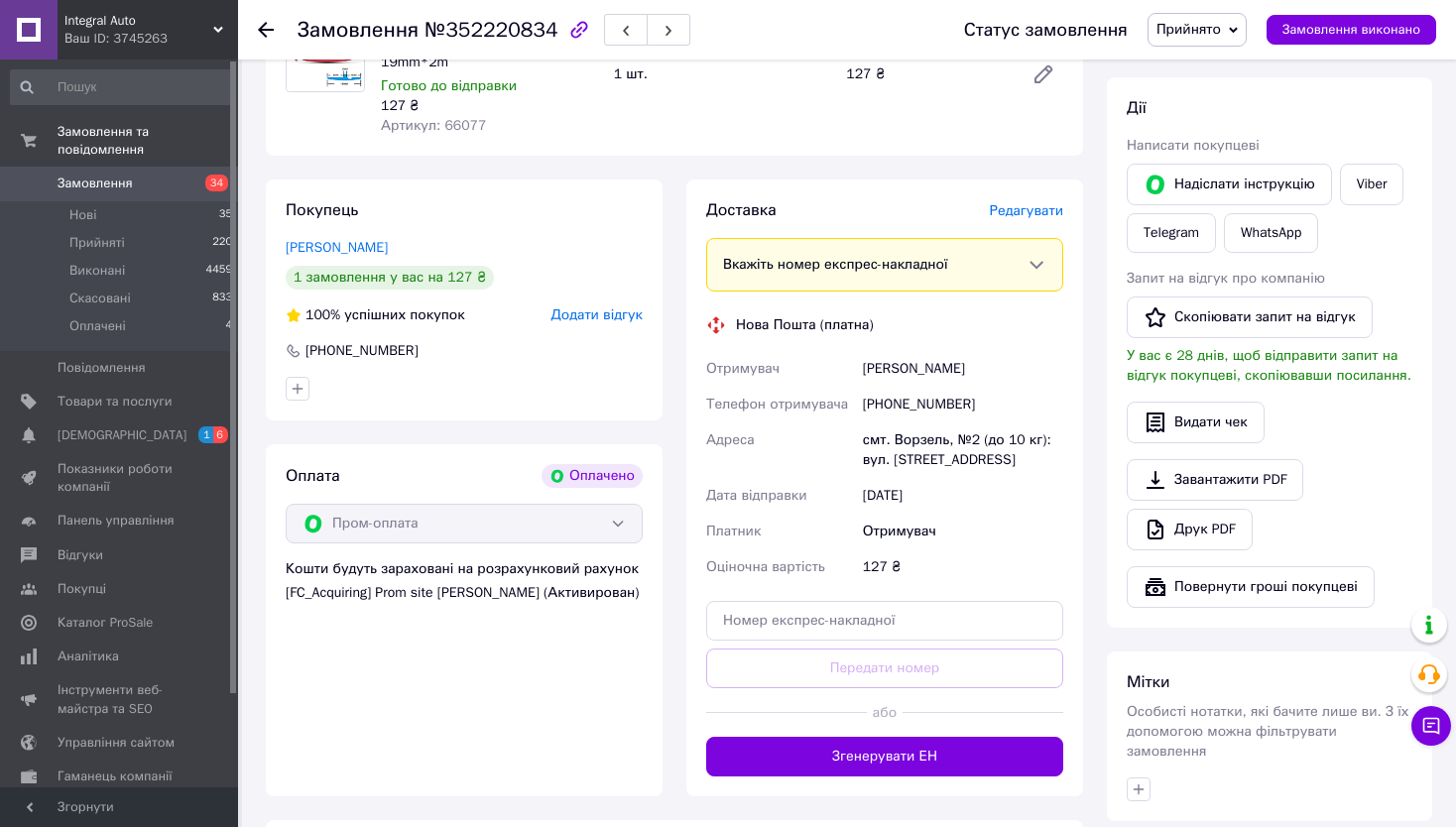 click on "Редагувати" at bounding box center [1027, 210] 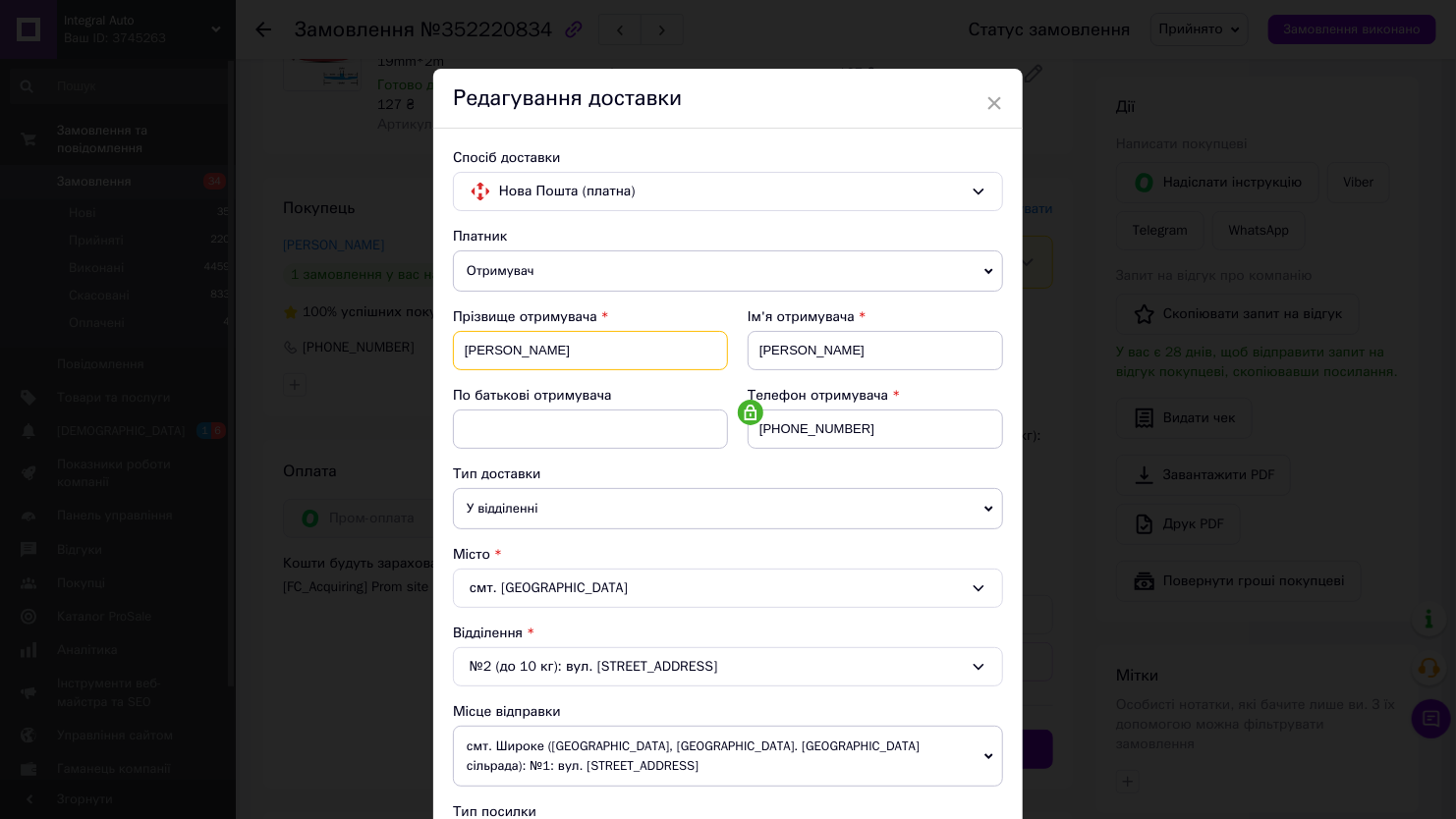 click on "[PERSON_NAME]" at bounding box center [590, 351] 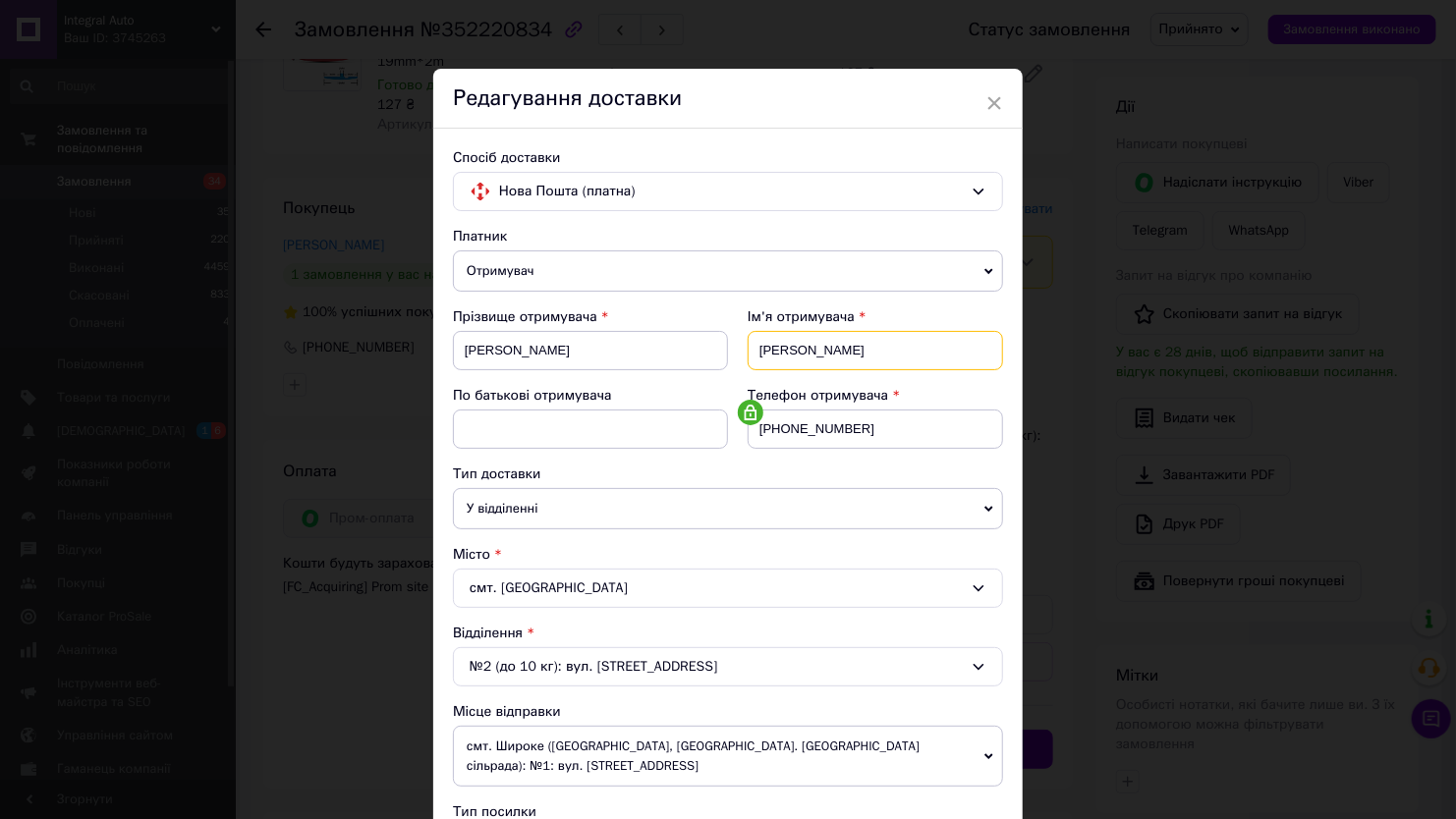 click on "[PERSON_NAME]" at bounding box center (875, 351) 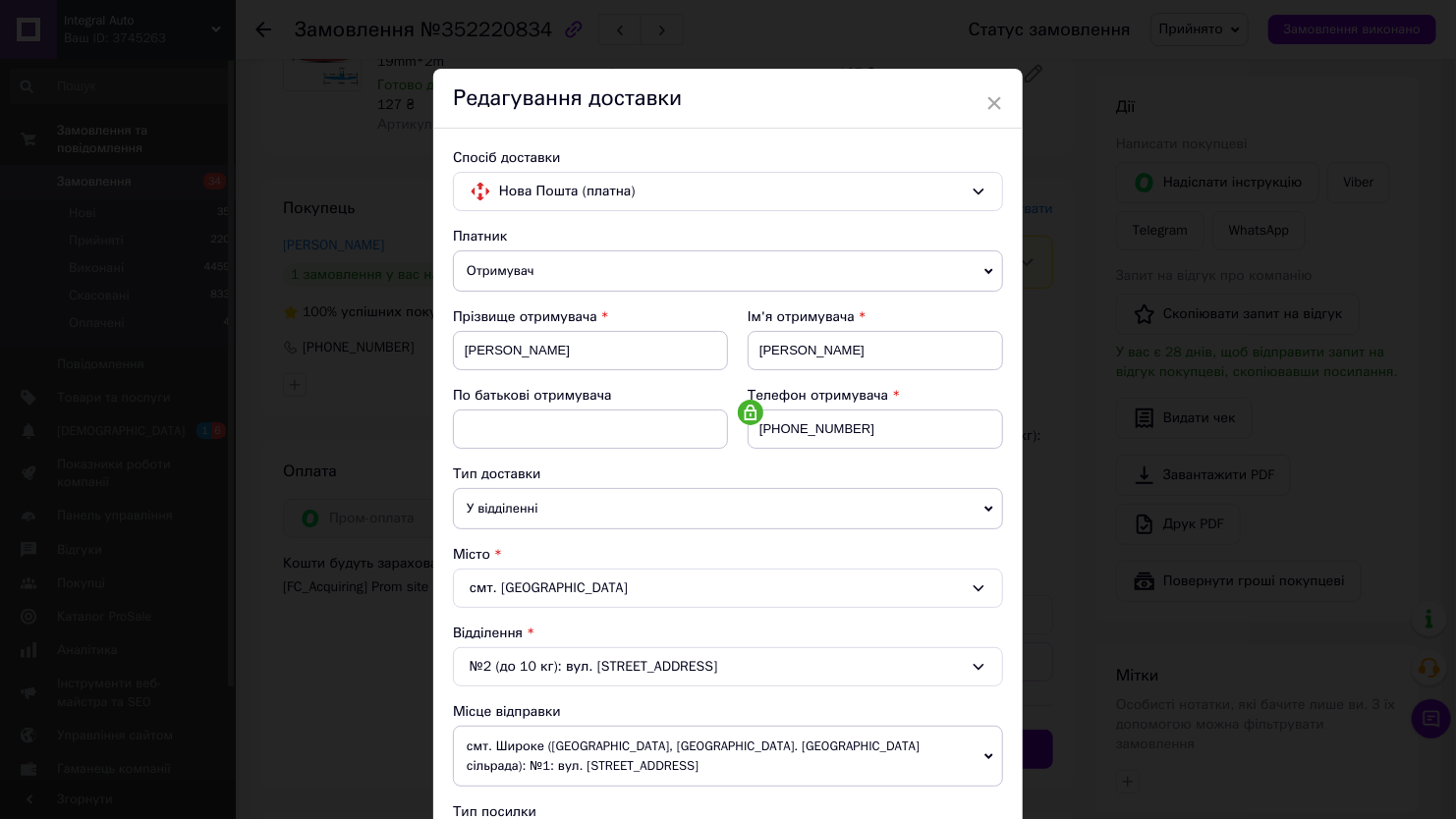 click on "Прізвище отримувача" at bounding box center (590, 317) 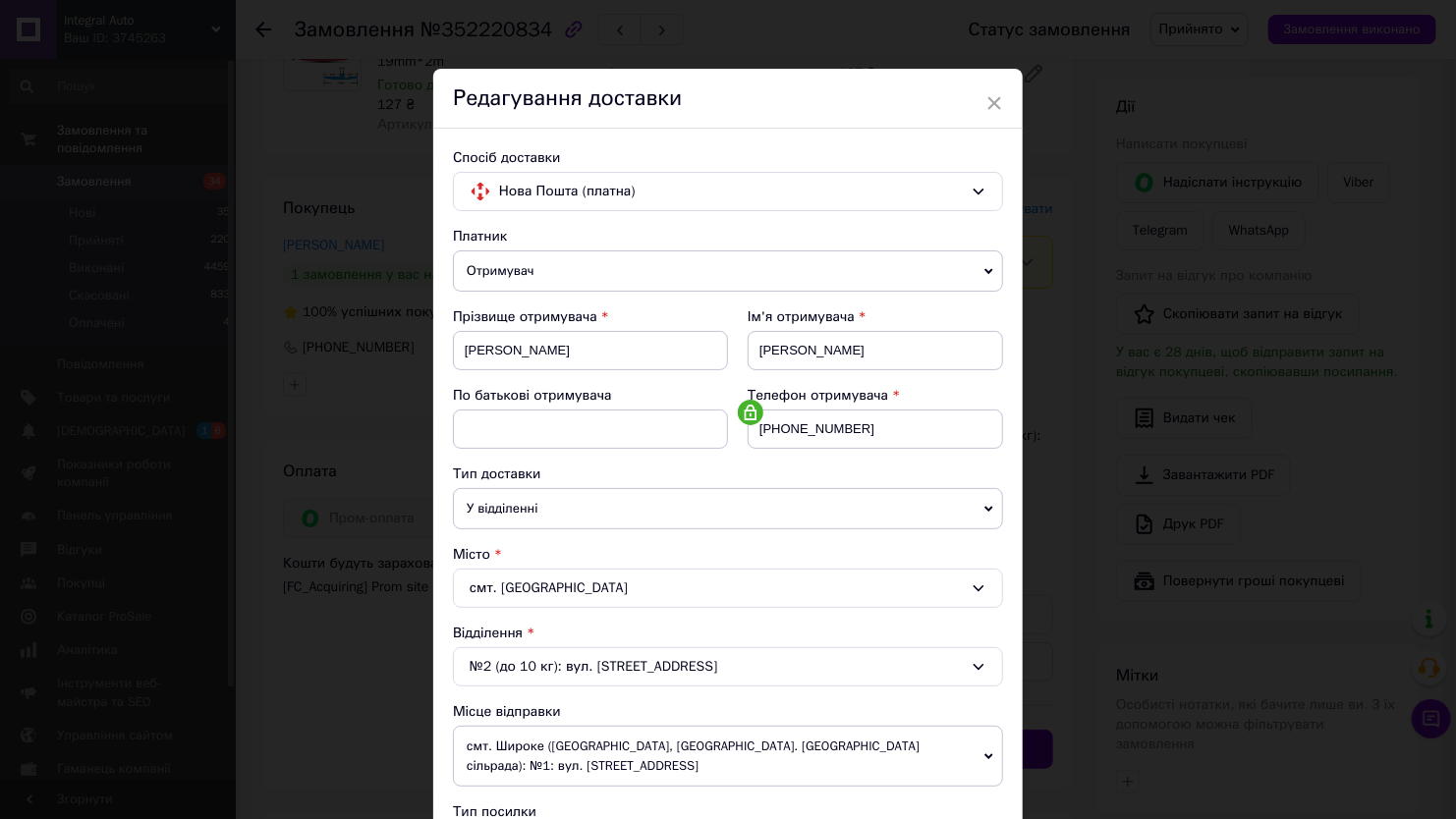 click on "Телефон отримувача" at bounding box center (817, 395) 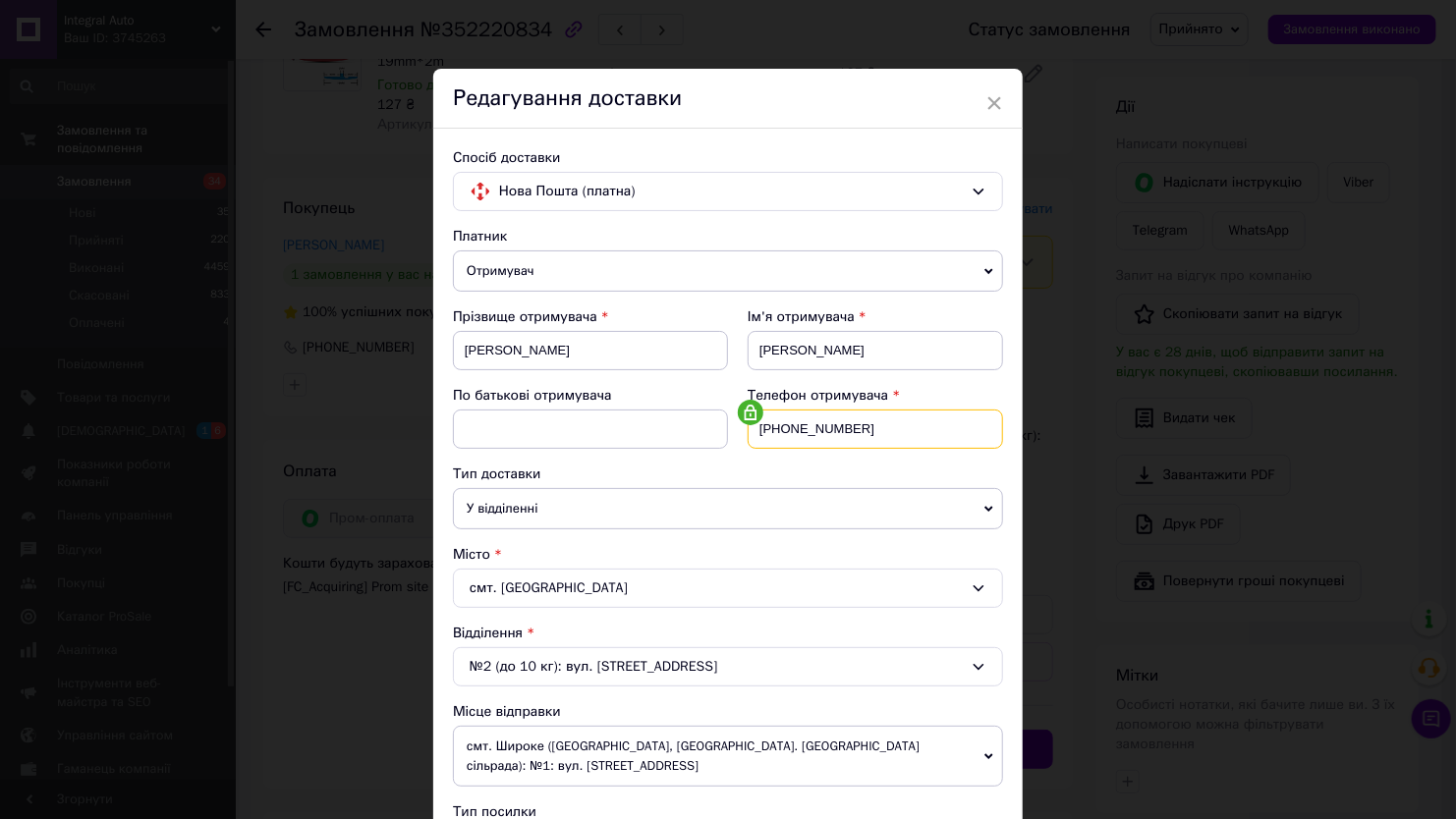 click on "[PHONE_NUMBER]" at bounding box center [875, 429] 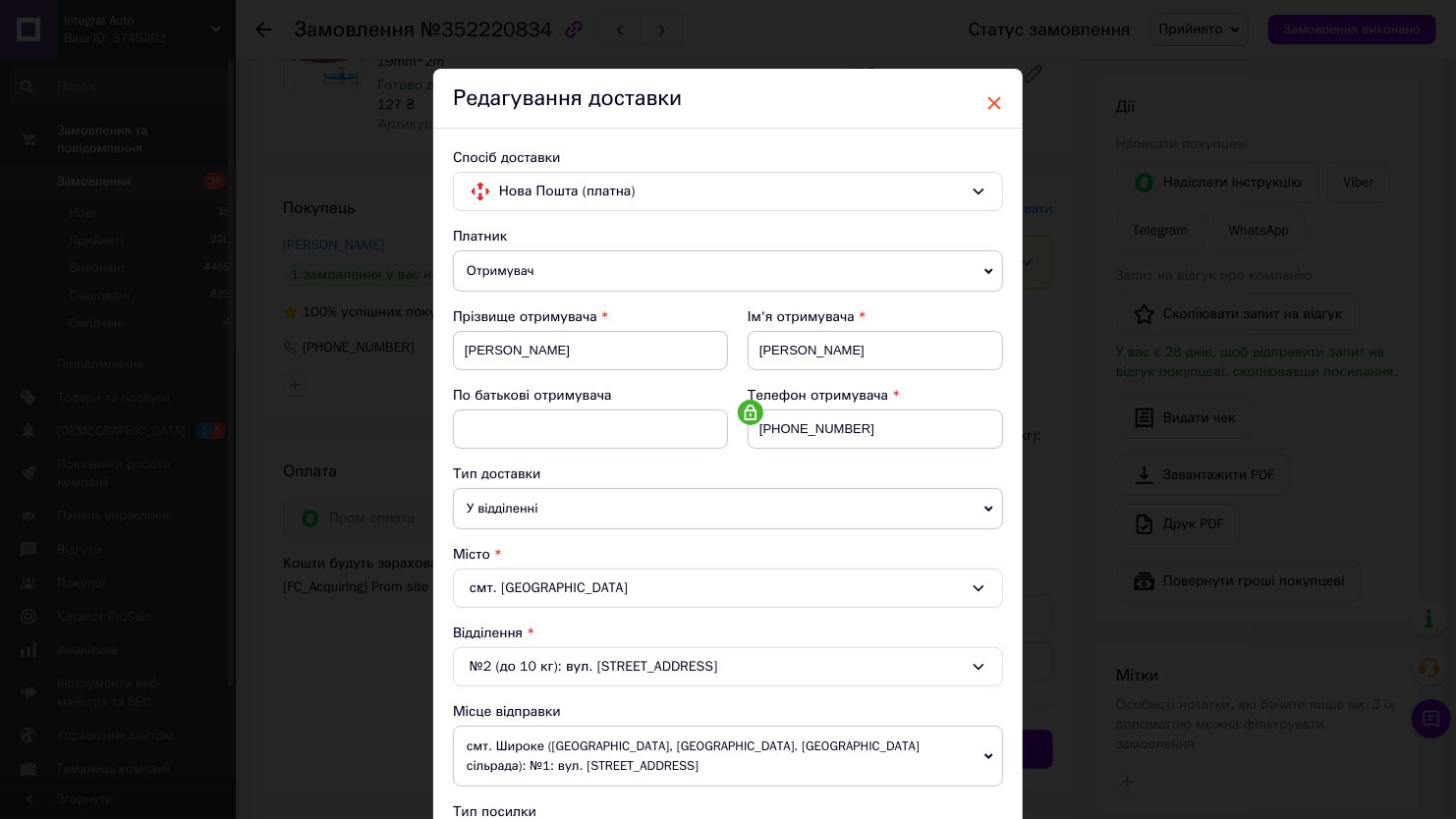 click on "×" at bounding box center [994, 103] 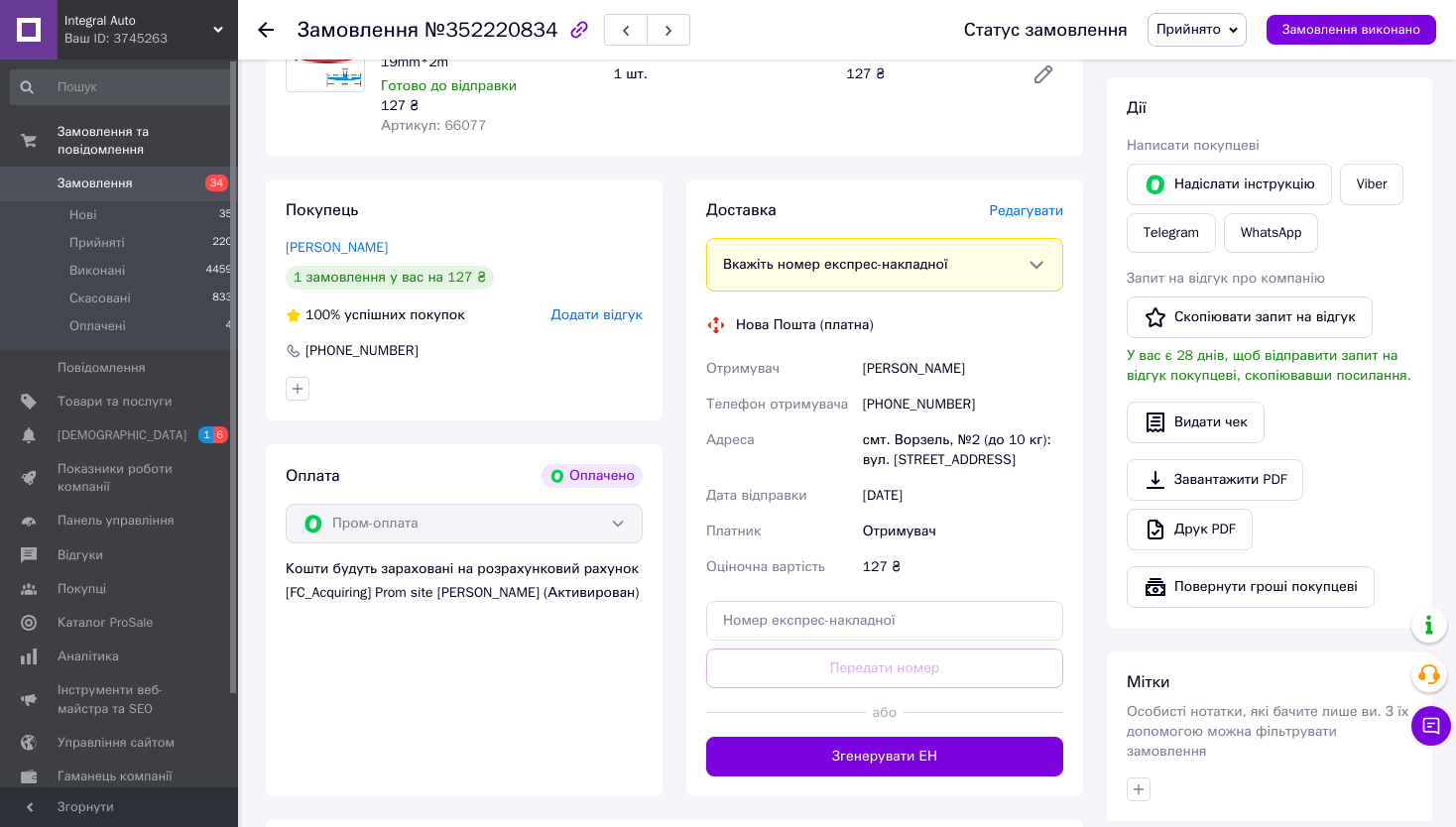 click on "Всього 1 товар 127 ₴ Доставка Необхідно уточнити Всього до сплати 127 ₴ Дії Написати покупцеві   Надіслати інструкцію Viber Telegram WhatsApp Запит на відгук про компанію   Скопіювати запит на відгук У вас є 28 днів, щоб відправити запит на відгук покупцеві, скопіювавши посилання.   Видати чек   Завантажити PDF   Друк PDF   Повернути гроші покупцеві [PERSON_NAME] Особисті нотатки, які бачите лише ви. З їх допомогою можна фільтрувати замовлення Примітки Залишилося 300 символів Очистити Зберегти" at bounding box center [1270, 487] 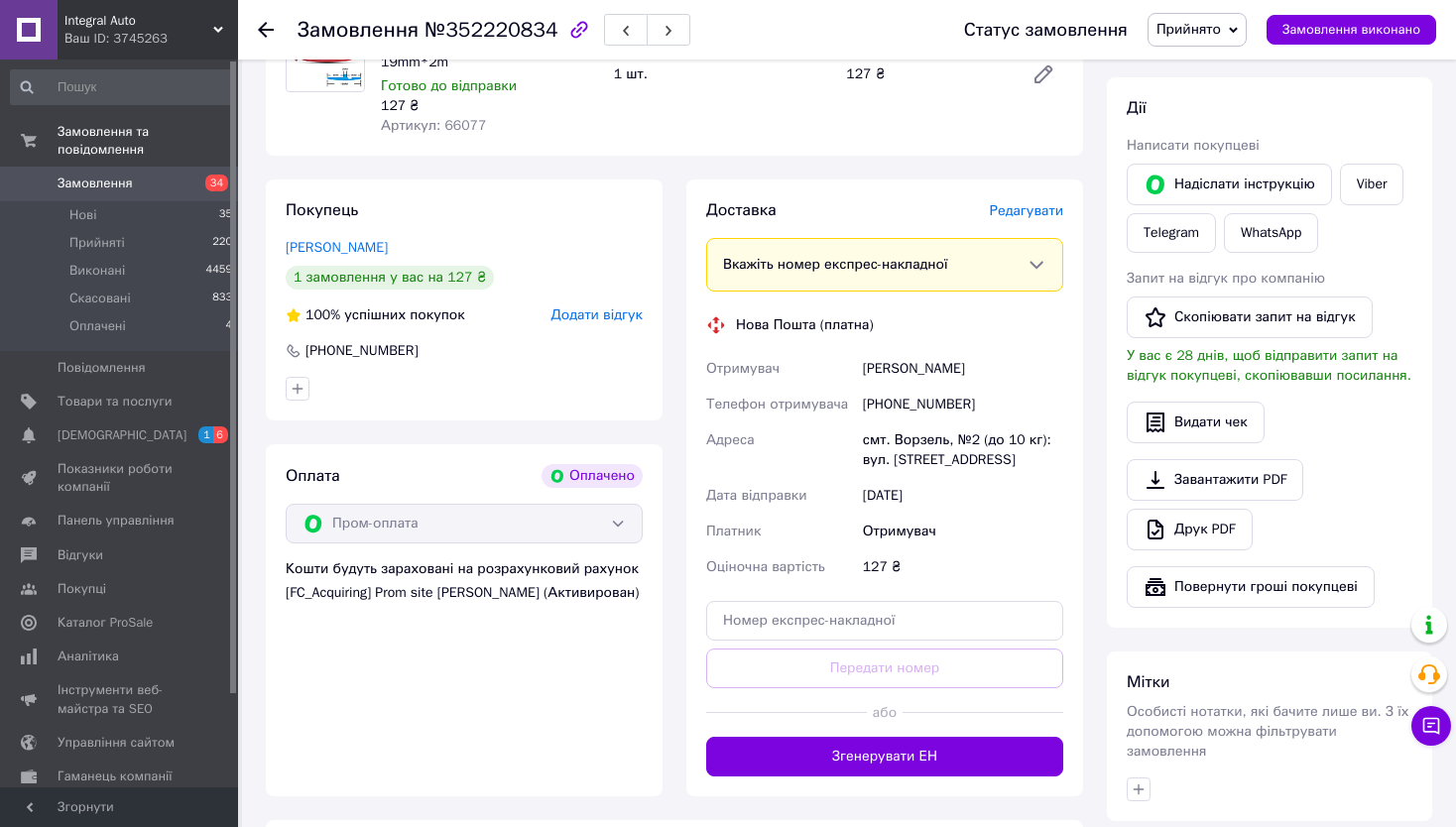 click on "Доставка [PERSON_NAME] Вкажіть номер експрес-накладної Обов'язково введіть номер експрес-накладної,
якщо створювали її не на цій сторінці. У разі,
якщо номер ЕН не буде доданий, ми не зможемо
виплатити гроші за замовлення Мобільний номер покупця (із замовлення) повинен відповідати номеру отримувача за накладною Нова Пошта (платна) Отримувач [PERSON_NAME] Телефон отримувача [PHONE_NUMBER] [GEOGRAPHIC_DATA] смт. Ворзель, №2 (до 10 кг): вул. [STREET_ADDRESS] Дата відправки [DATE] Платник Отримувач Оціночна вартість 127 ₴ Передати номер або Згенерувати ЕН Платник Отримувач 127 < >" at bounding box center (885, 488) 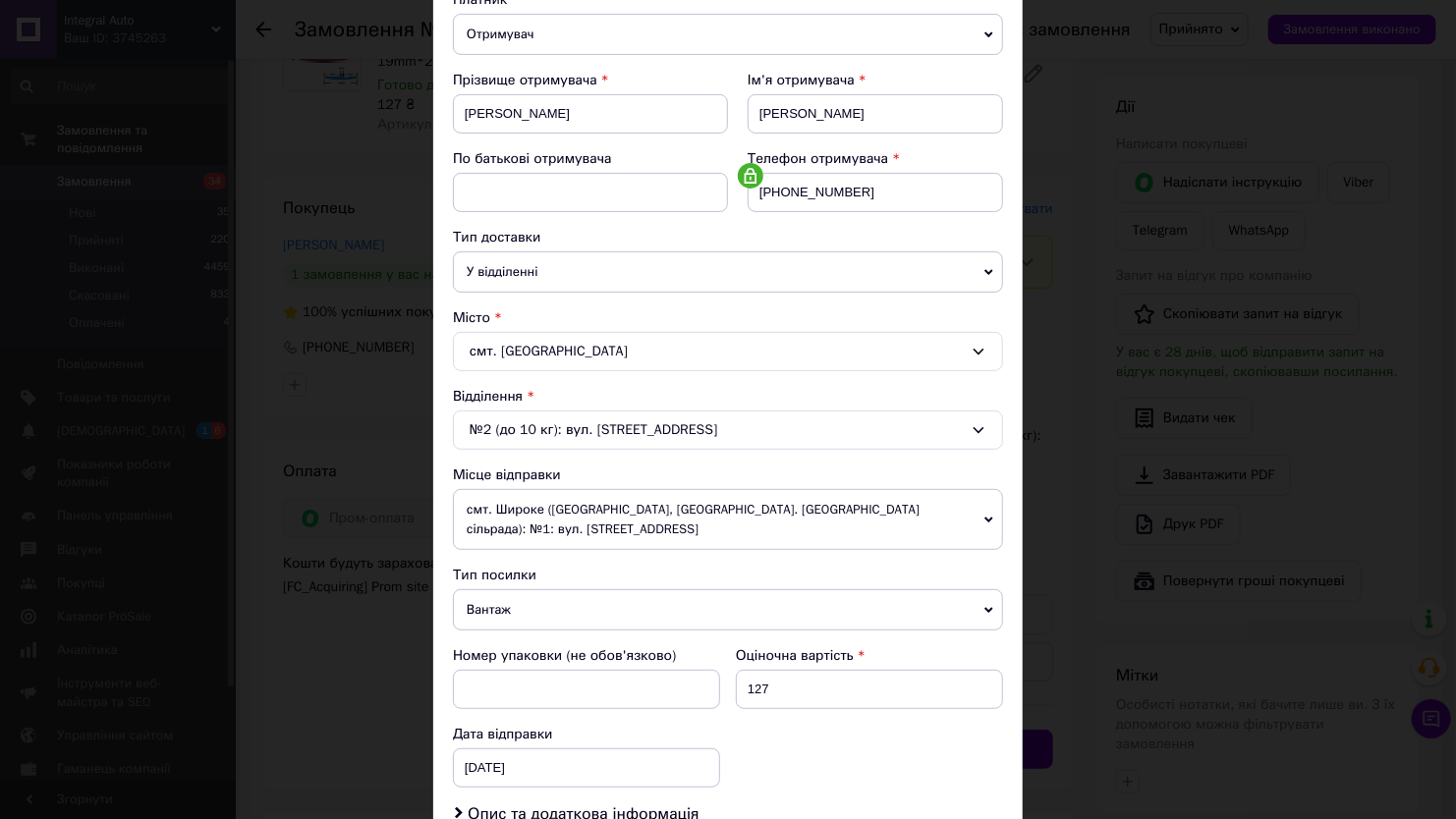 scroll, scrollTop: 196, scrollLeft: 0, axis: vertical 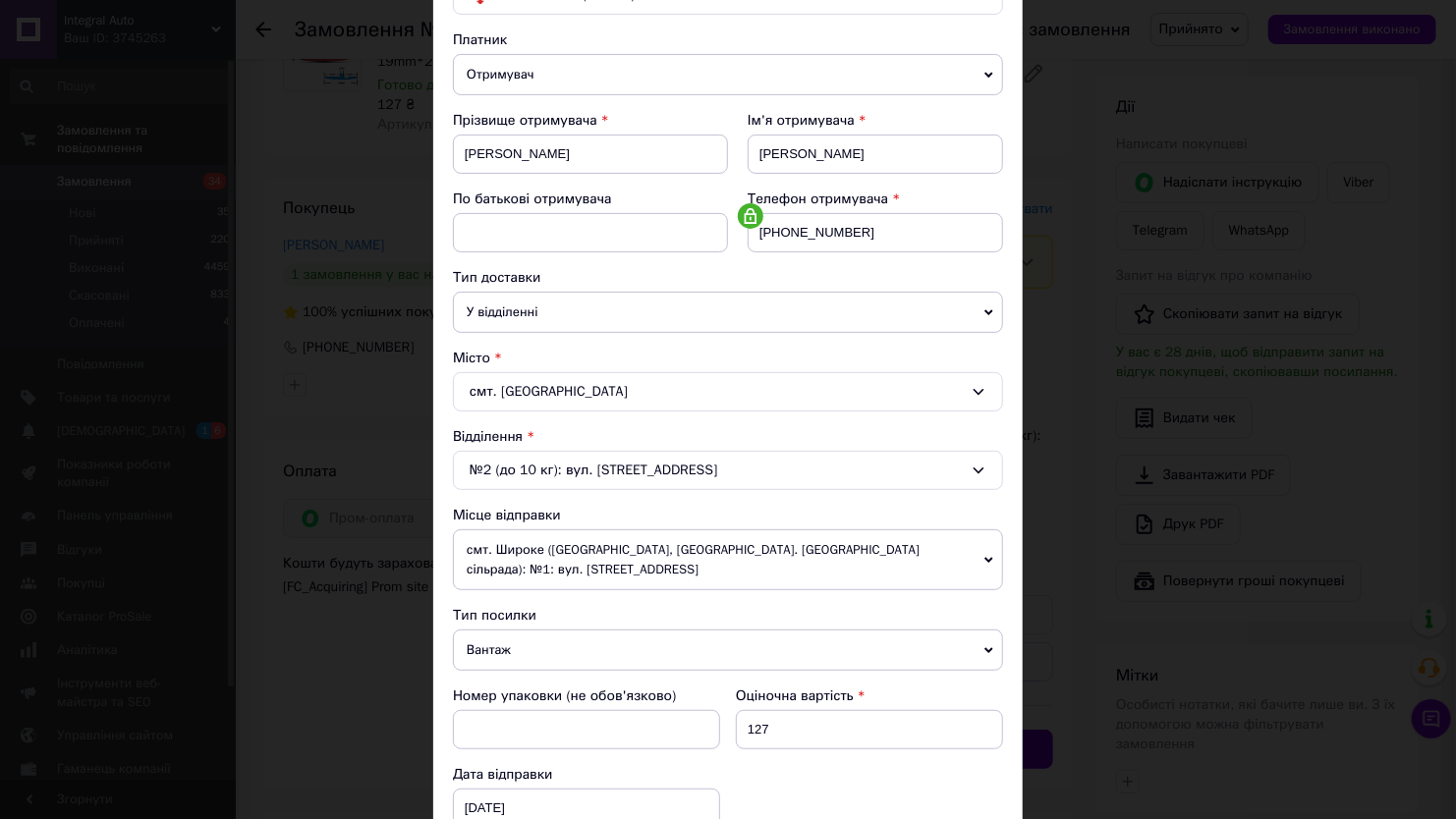 click on "№2 (до 10 кг): вул. [STREET_ADDRESS]" at bounding box center [728, 470] 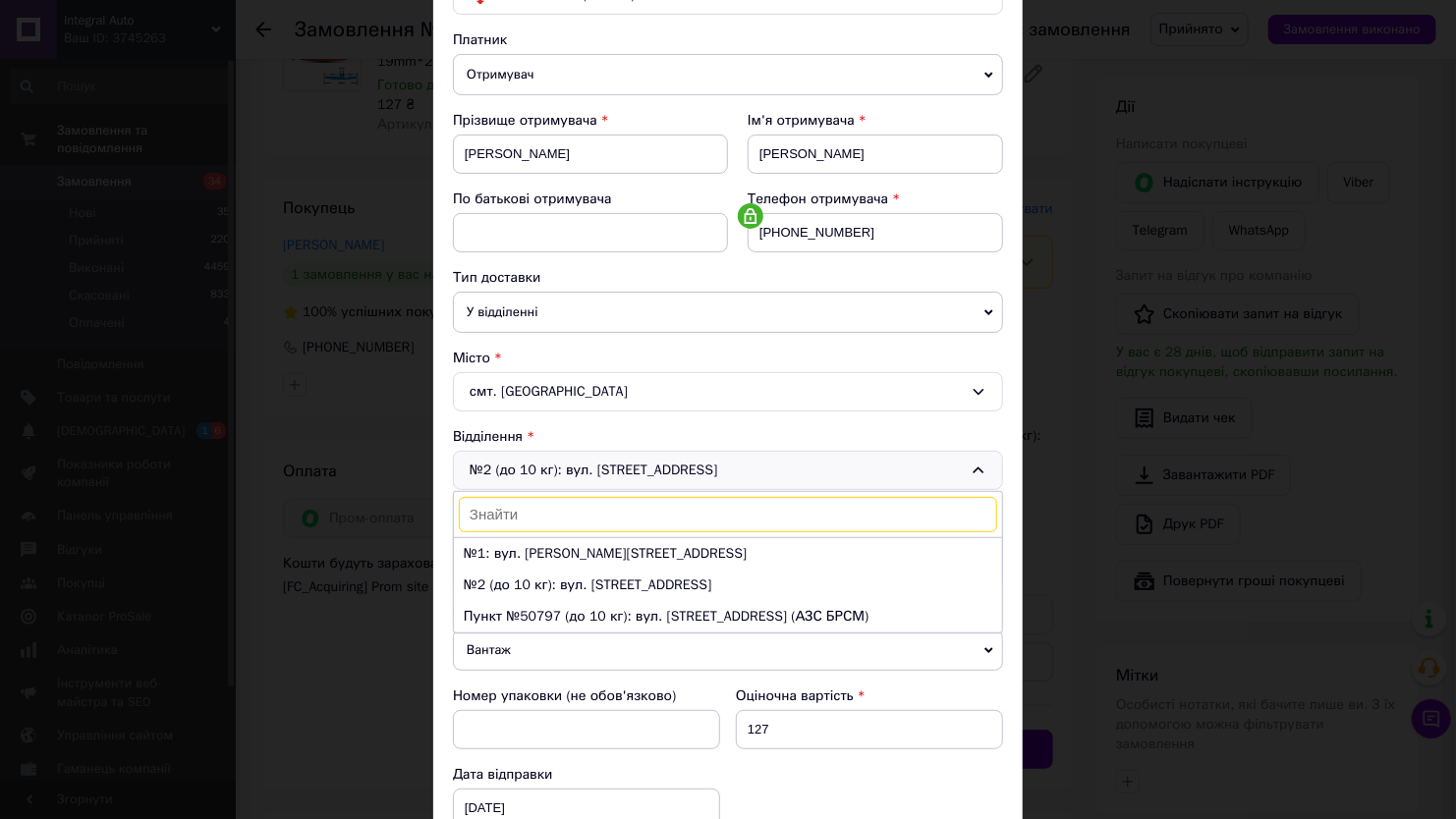 click on "смт. [GEOGRAPHIC_DATA]" at bounding box center [728, 392] 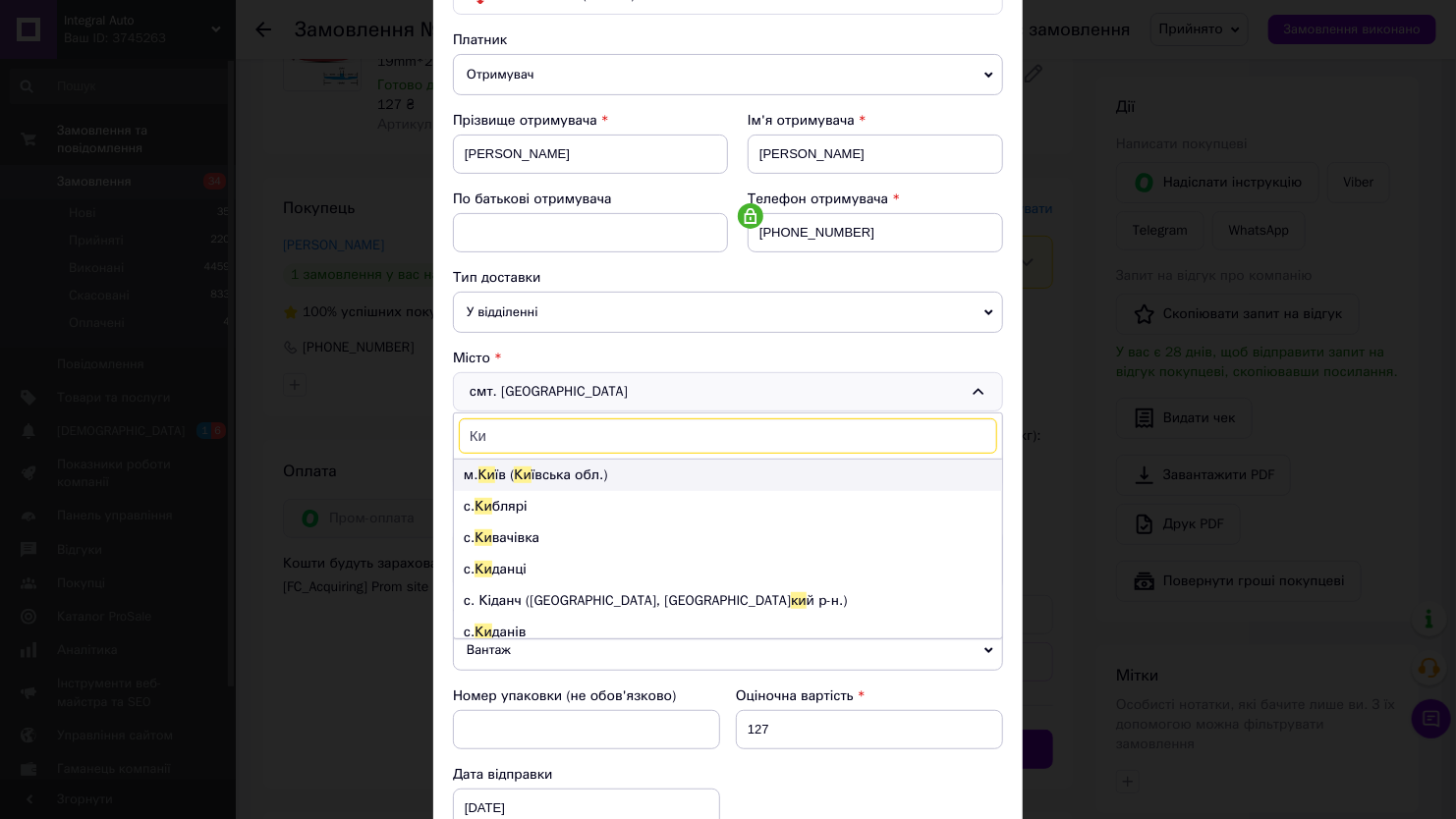 type on "Ки" 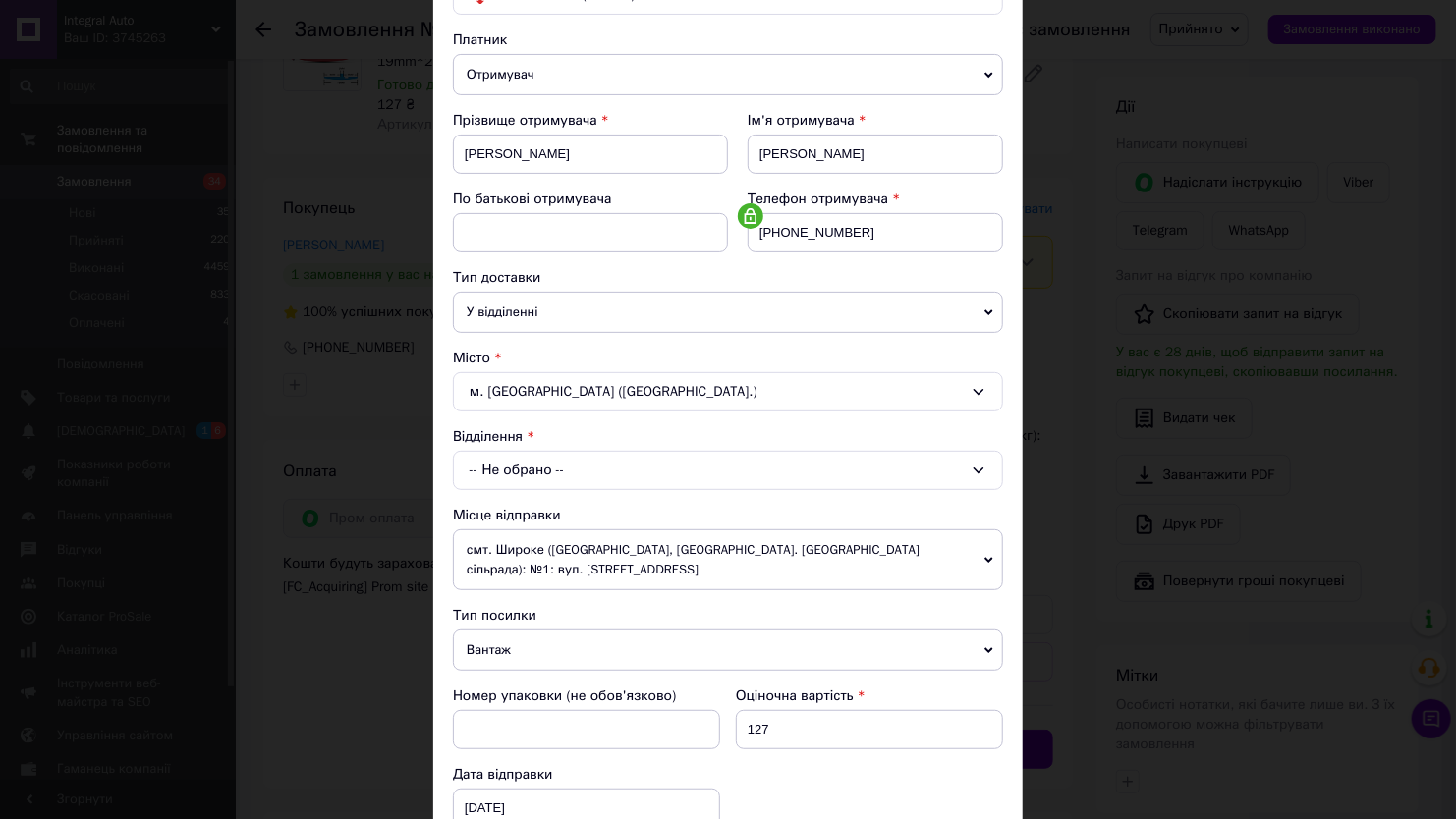 click on "-- Не обрано --" at bounding box center (728, 470) 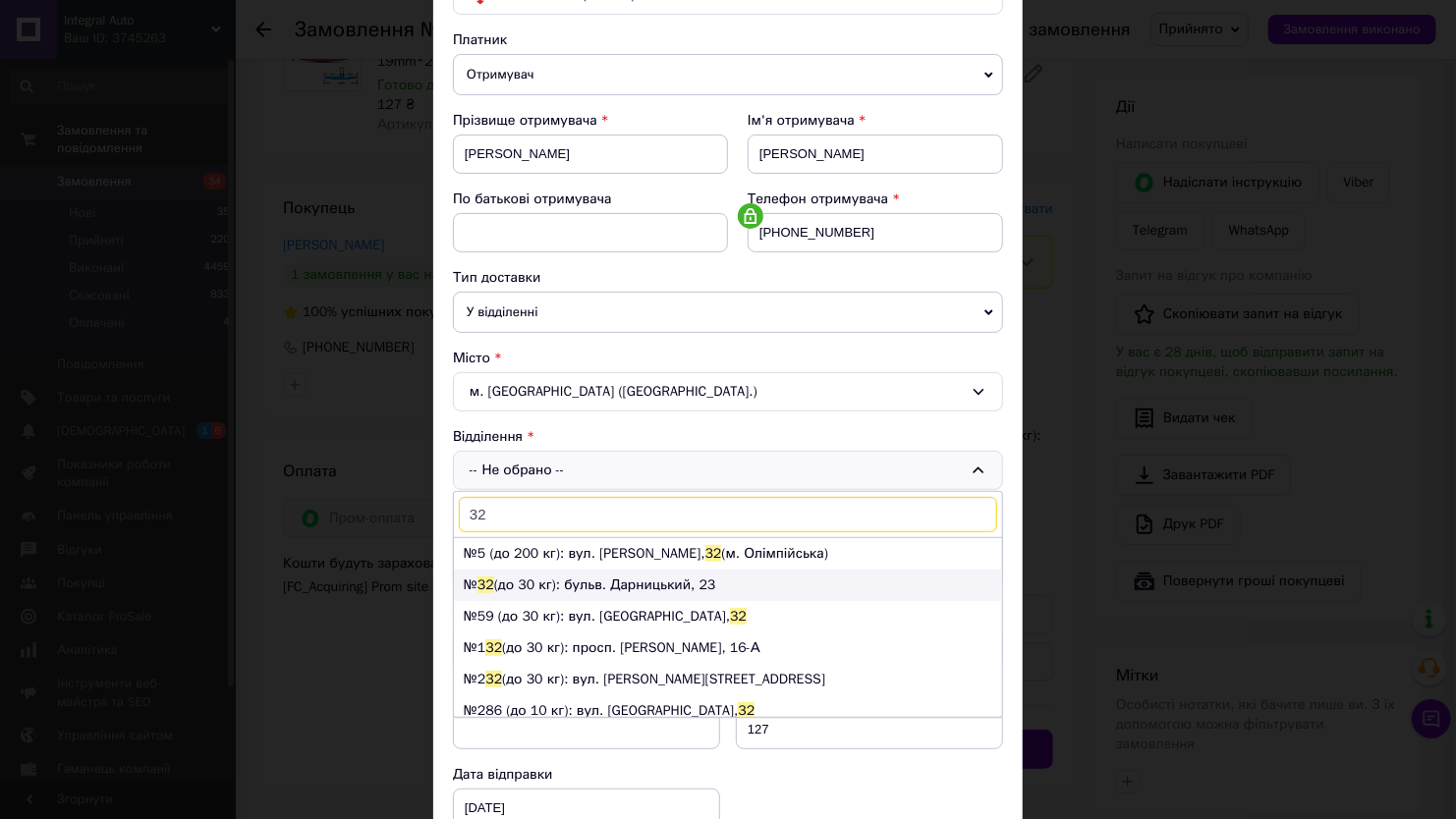type on "32" 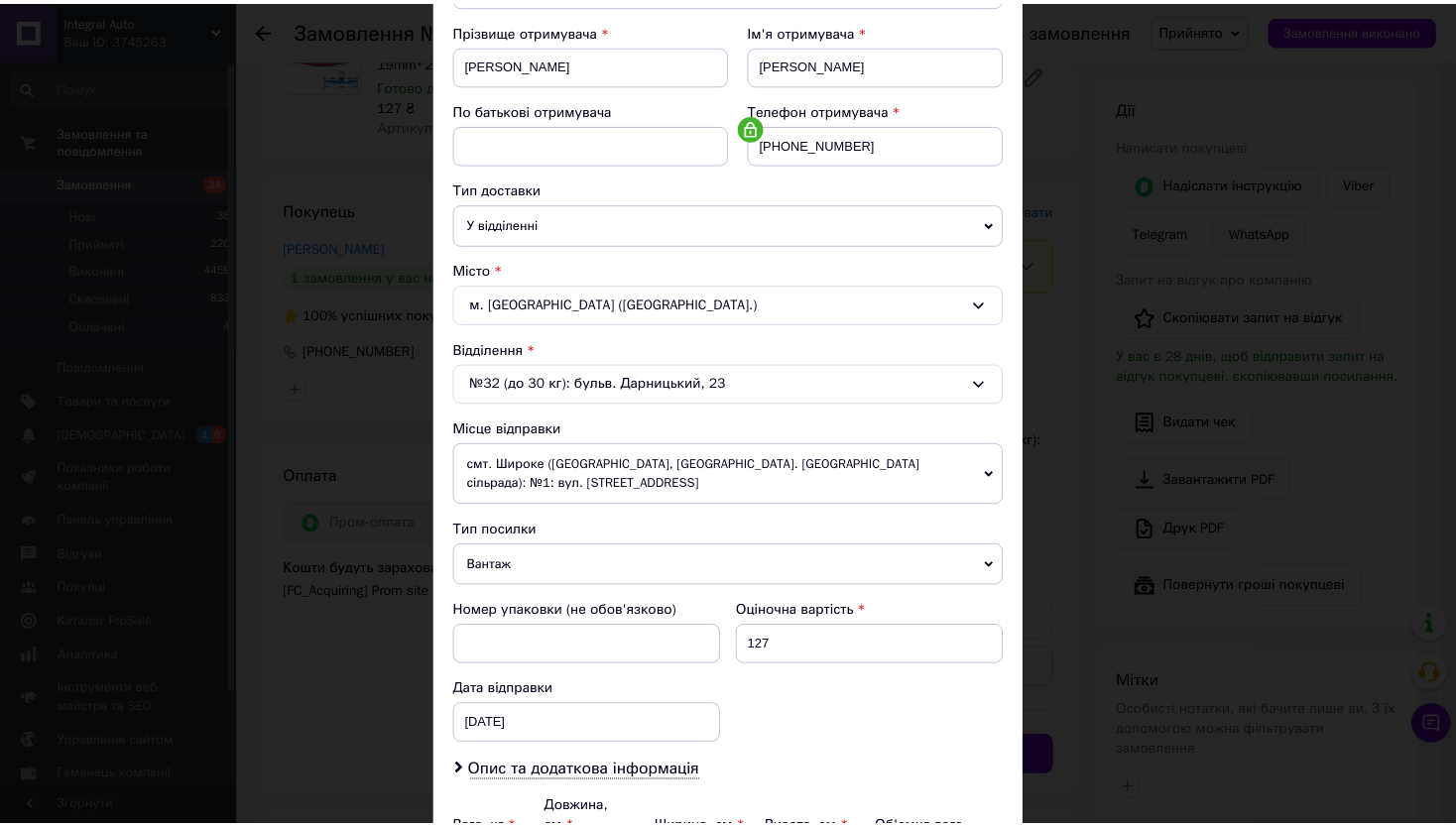 scroll, scrollTop: 504, scrollLeft: 0, axis: vertical 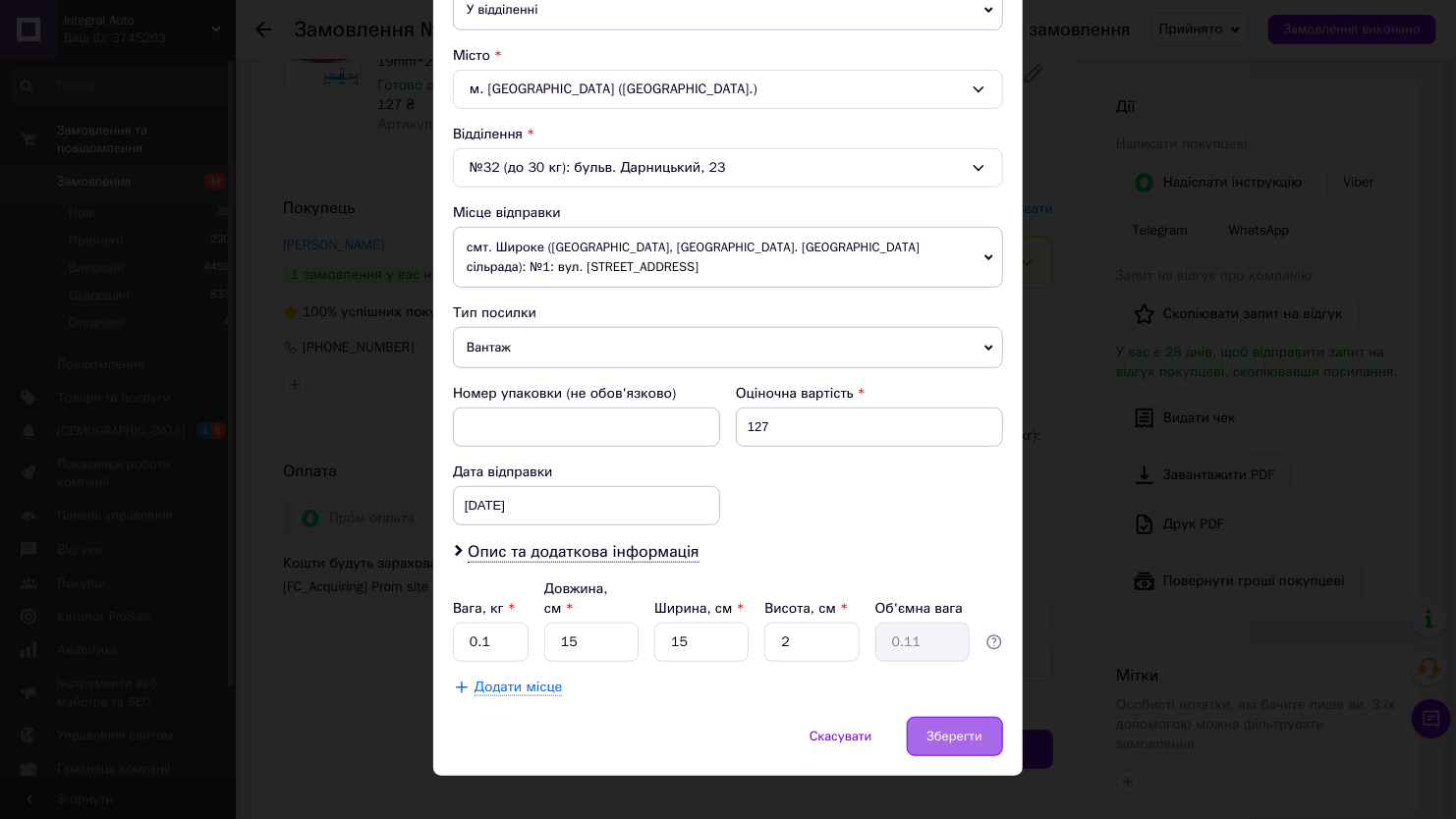 click on "Зберегти" at bounding box center (955, 737) 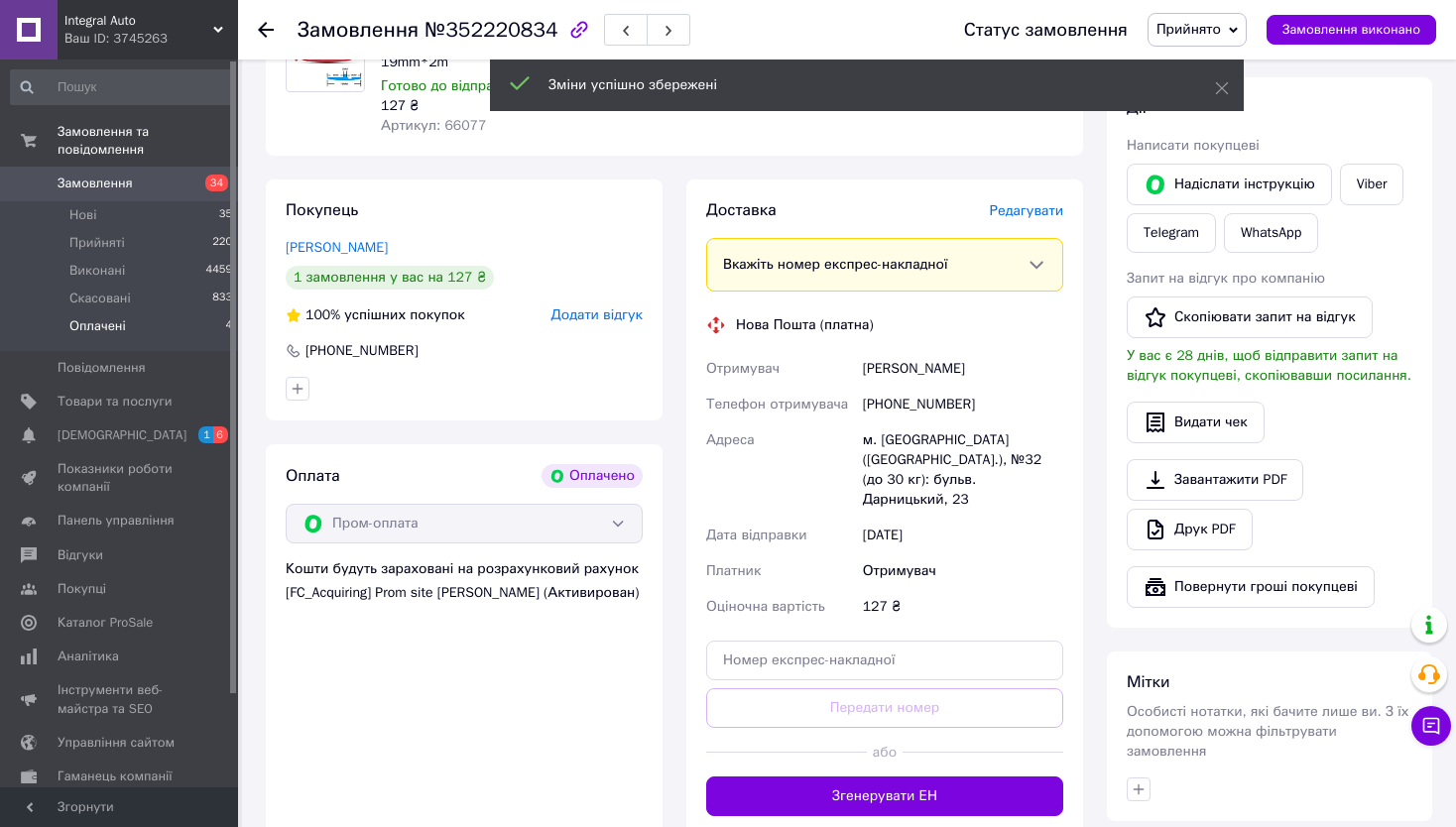 click on "Оплачені 4" at bounding box center [122, 331] 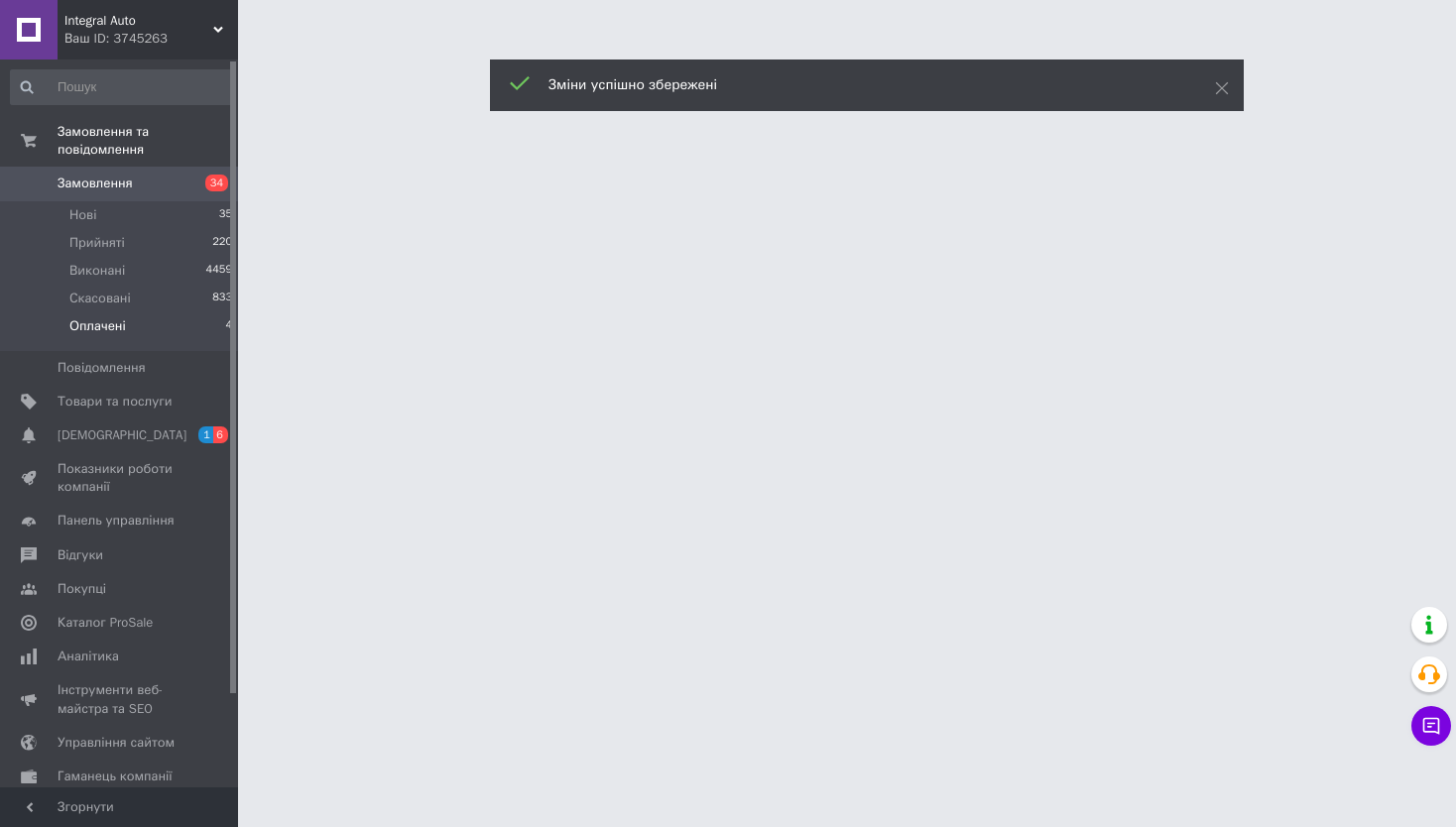 scroll, scrollTop: 0, scrollLeft: 0, axis: both 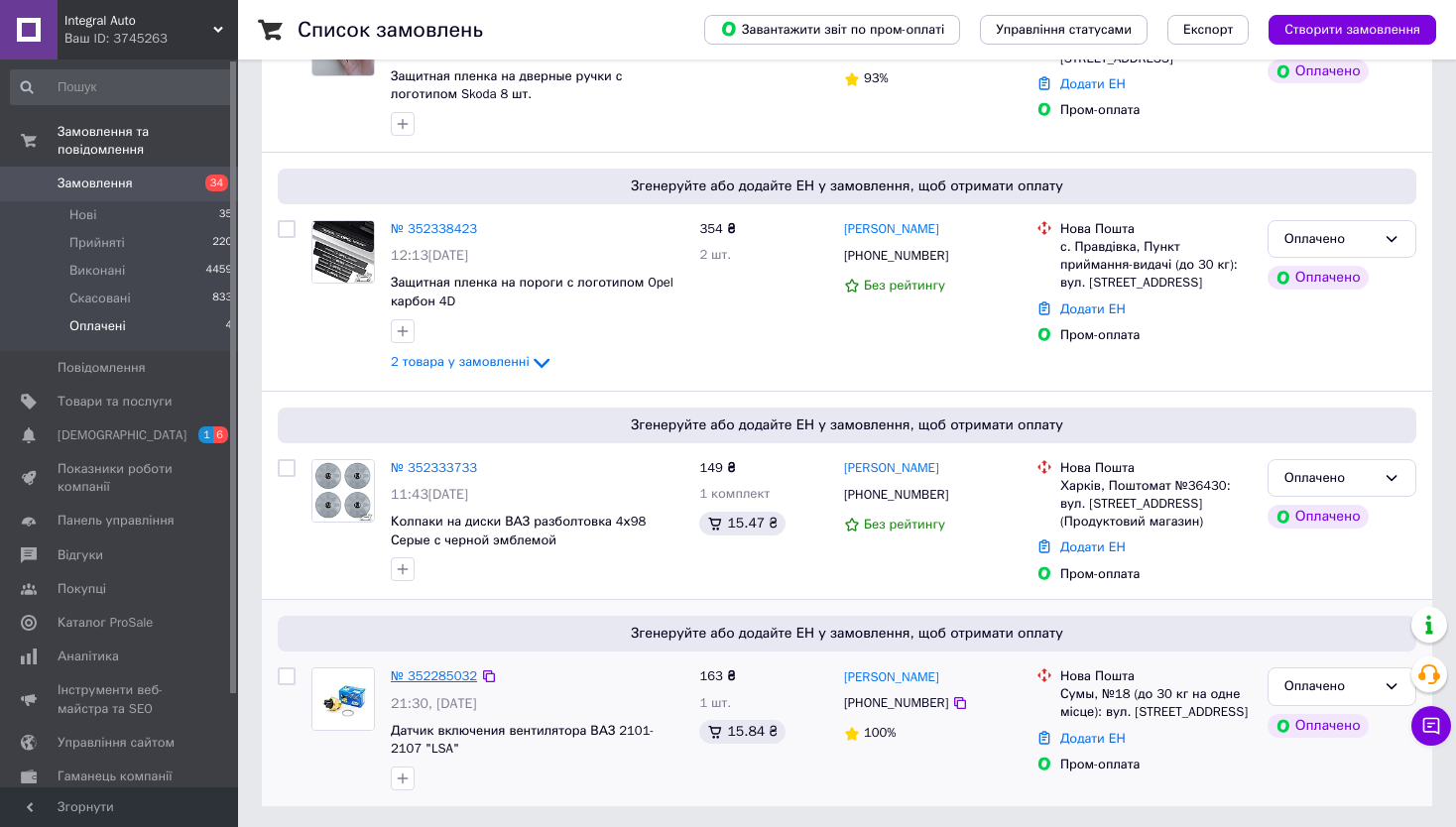 click on "№ 352285032" at bounding box center [433, 675] 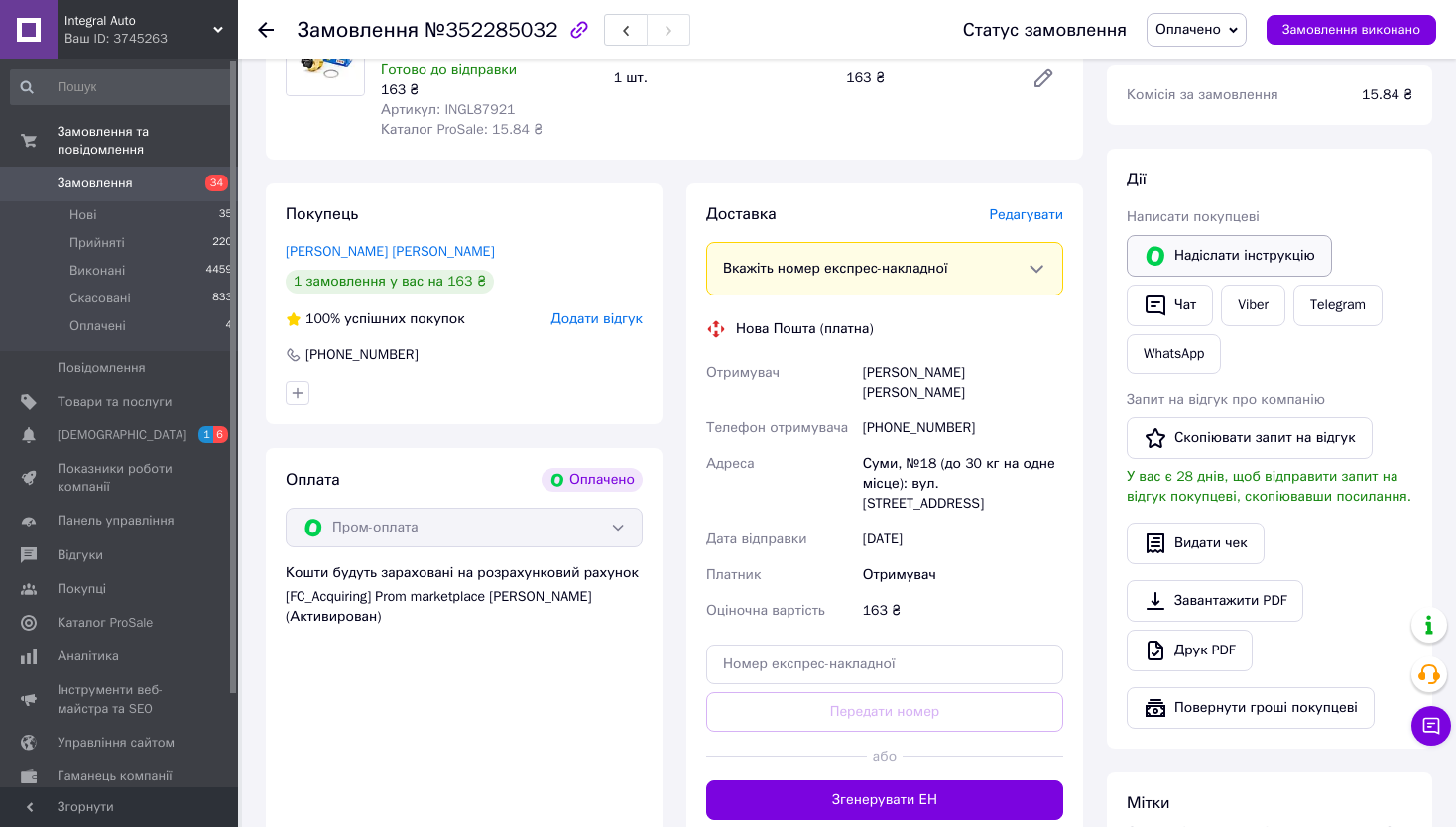 scroll, scrollTop: 240, scrollLeft: 0, axis: vertical 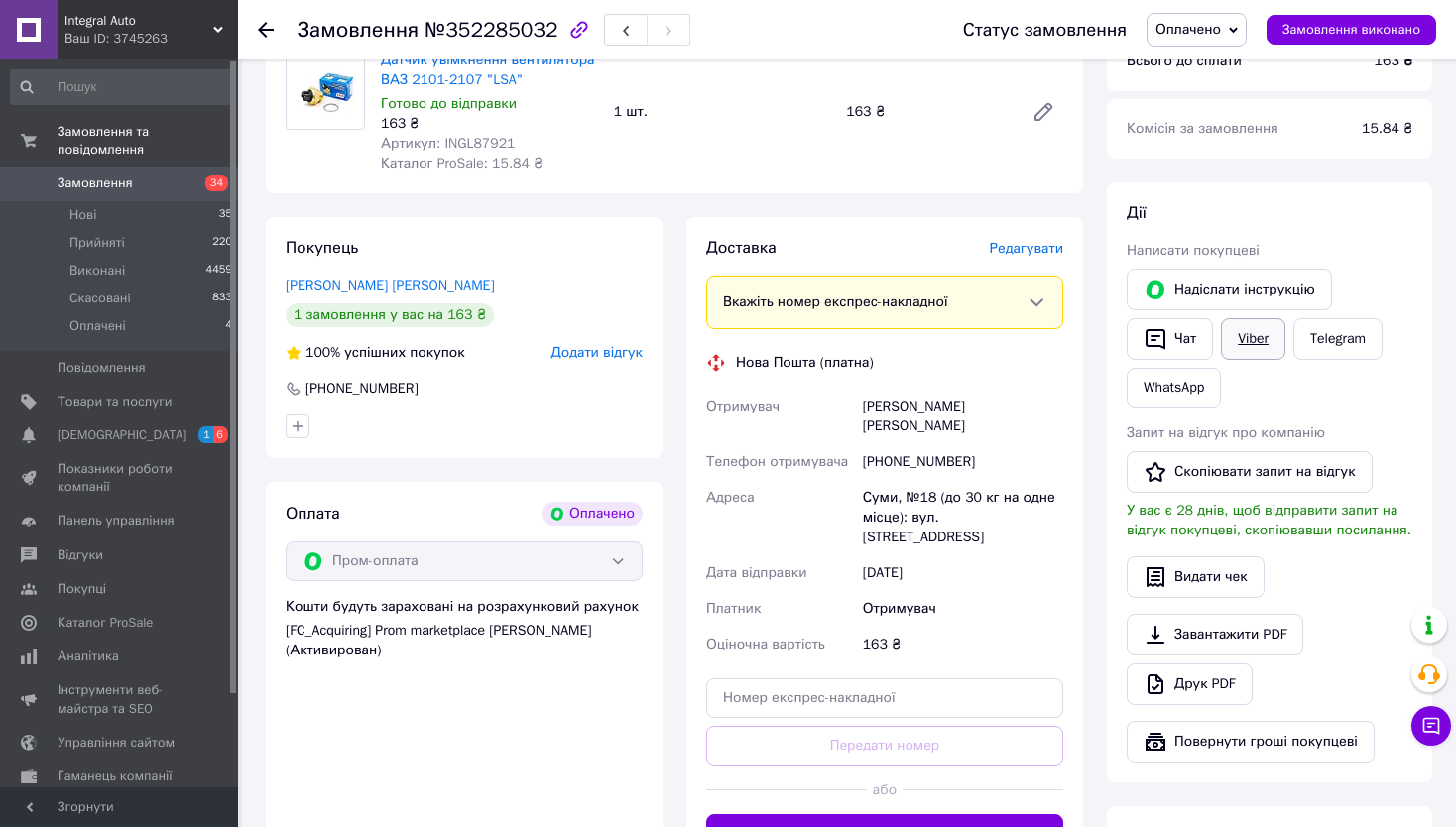 click on "Viber" at bounding box center [1253, 339] 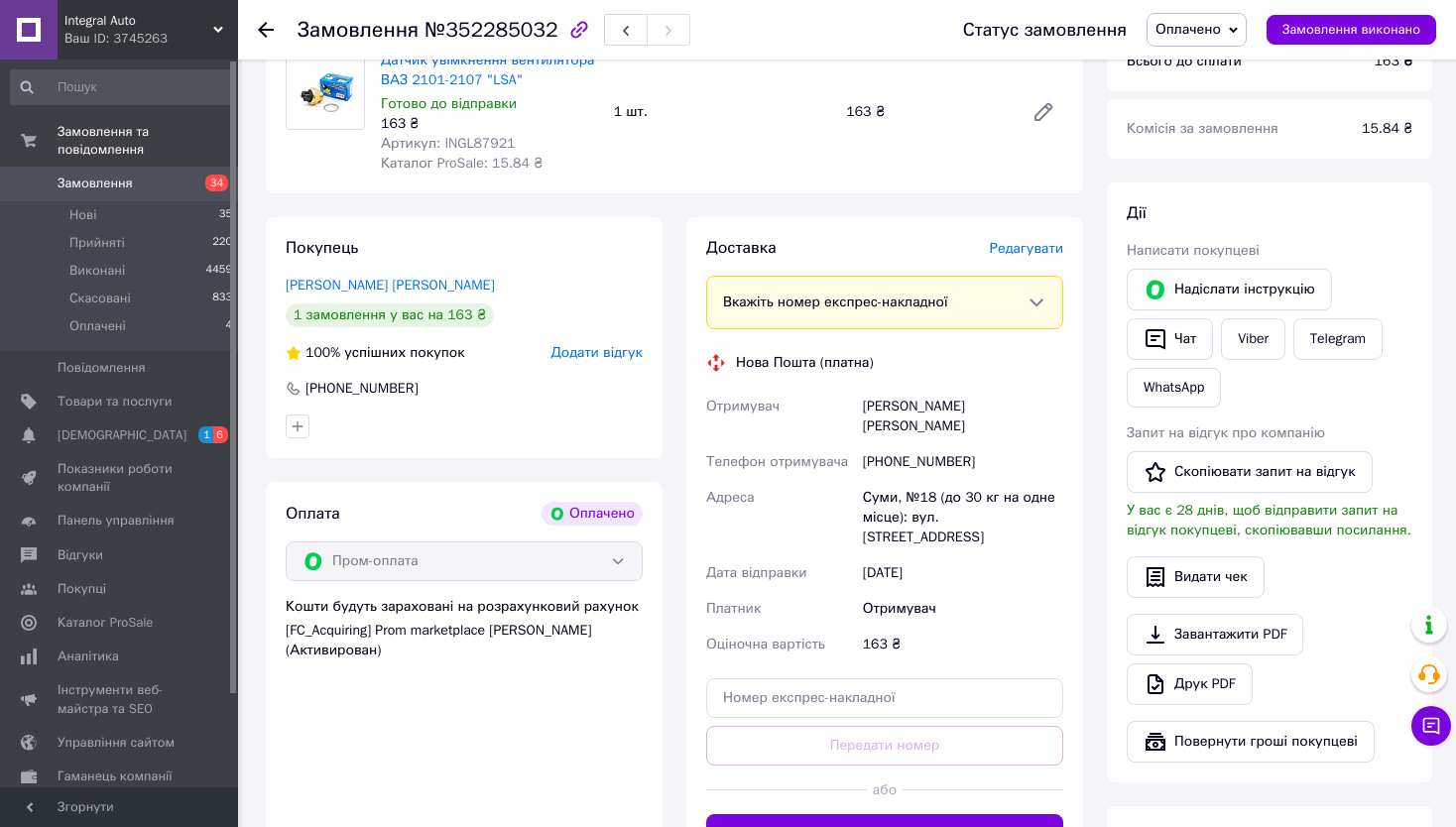 click on "Оплата Оплачено Пром-оплата Кошти будуть зараховані на розрахунковий рахунок [FC_Acquiring] Prom marketplace [PERSON_NAME] (Активирован)" at bounding box center (464, 677) 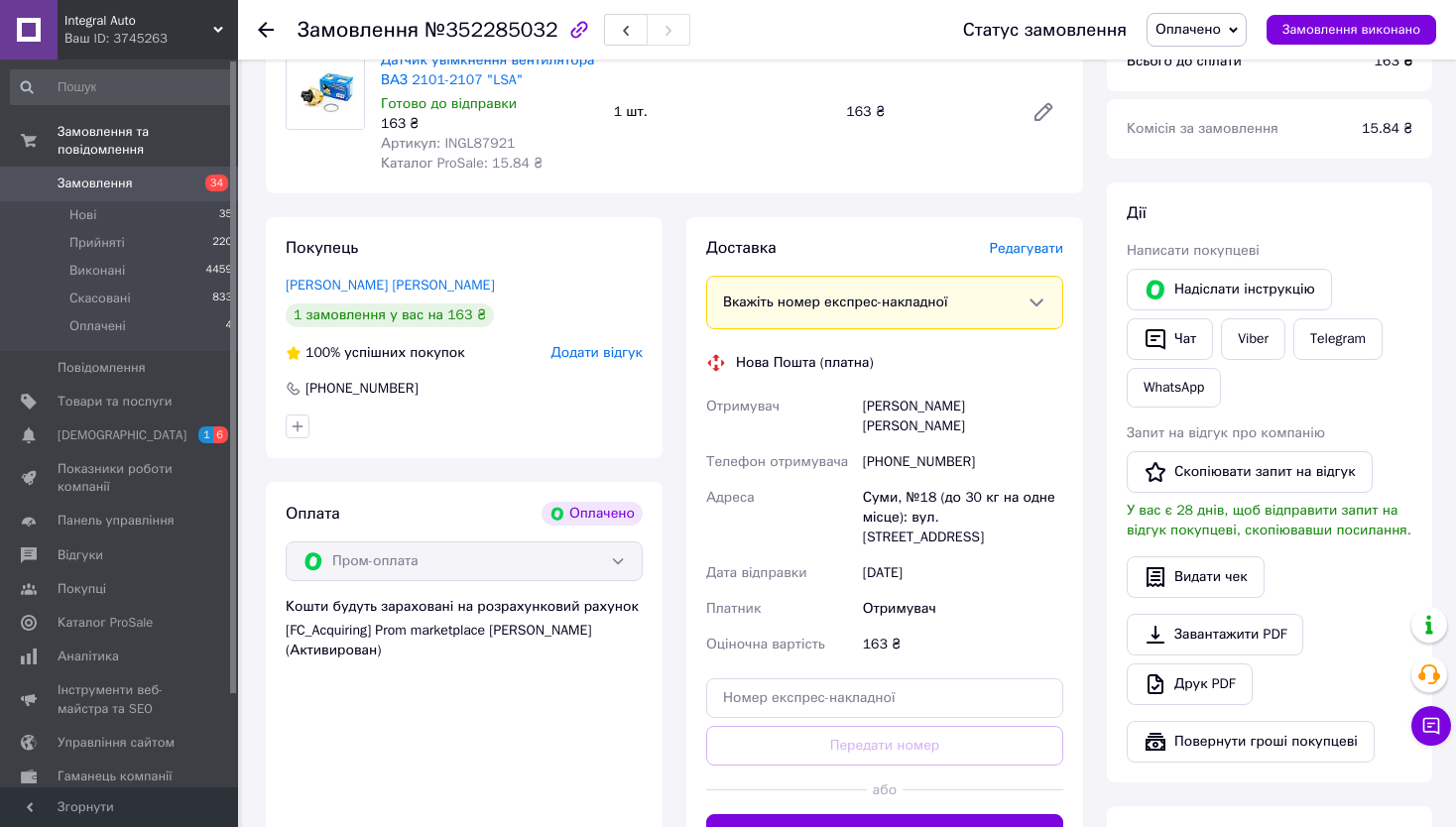 click on "[PERSON_NAME] покупцеві   [PERSON_NAME] інструкцію   Чат Viber Telegram WhatsApp Запит на відгук про компанію   Скопіювати запит на відгук У вас є 28 днів, щоб відправити запит на відгук покупцеві, скопіювавши посилання.   Видати чек   Завантажити PDF   Друк PDF   Повернути гроші покупцеві" at bounding box center (1270, 482) 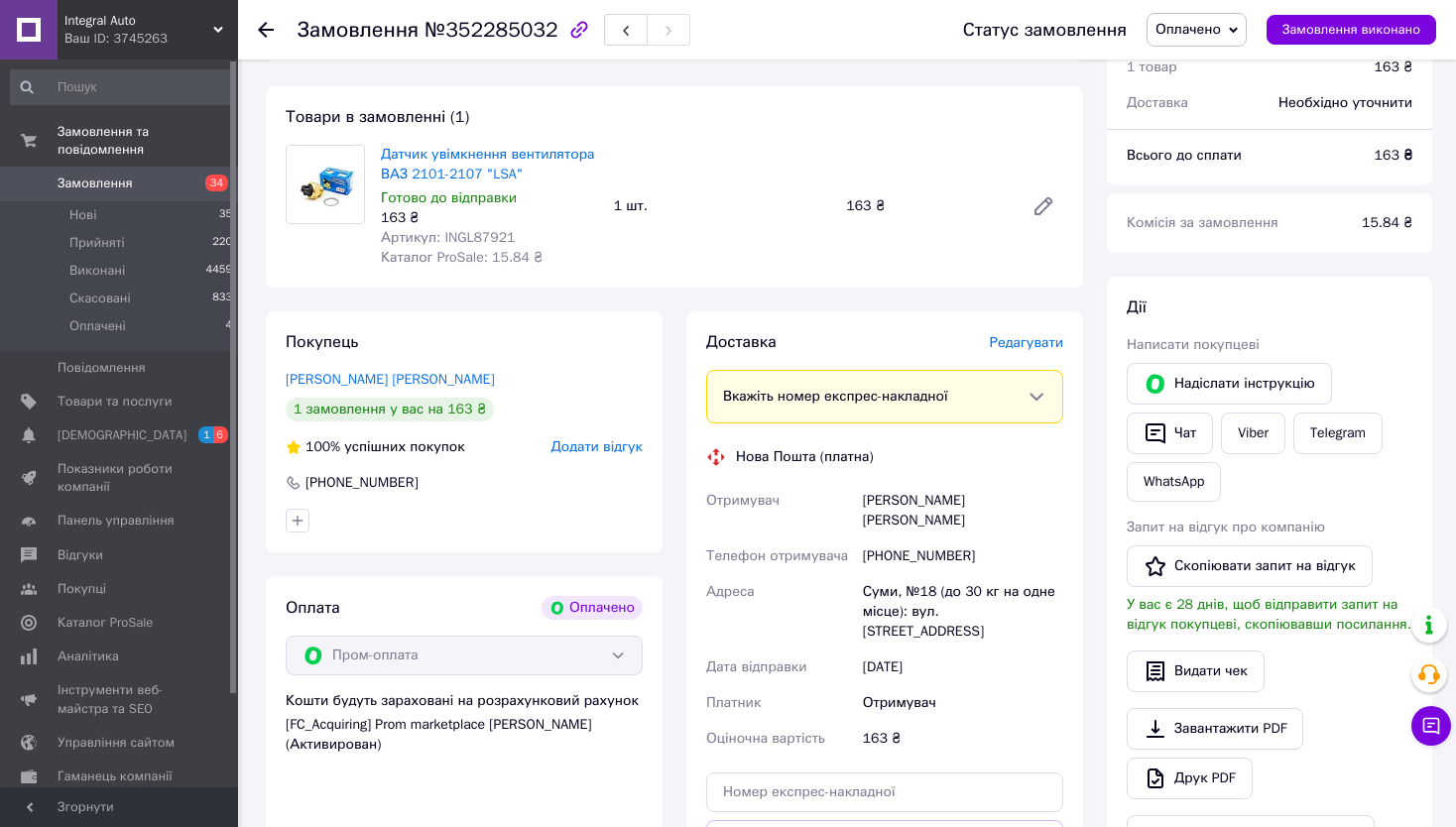 scroll, scrollTop: 141, scrollLeft: 0, axis: vertical 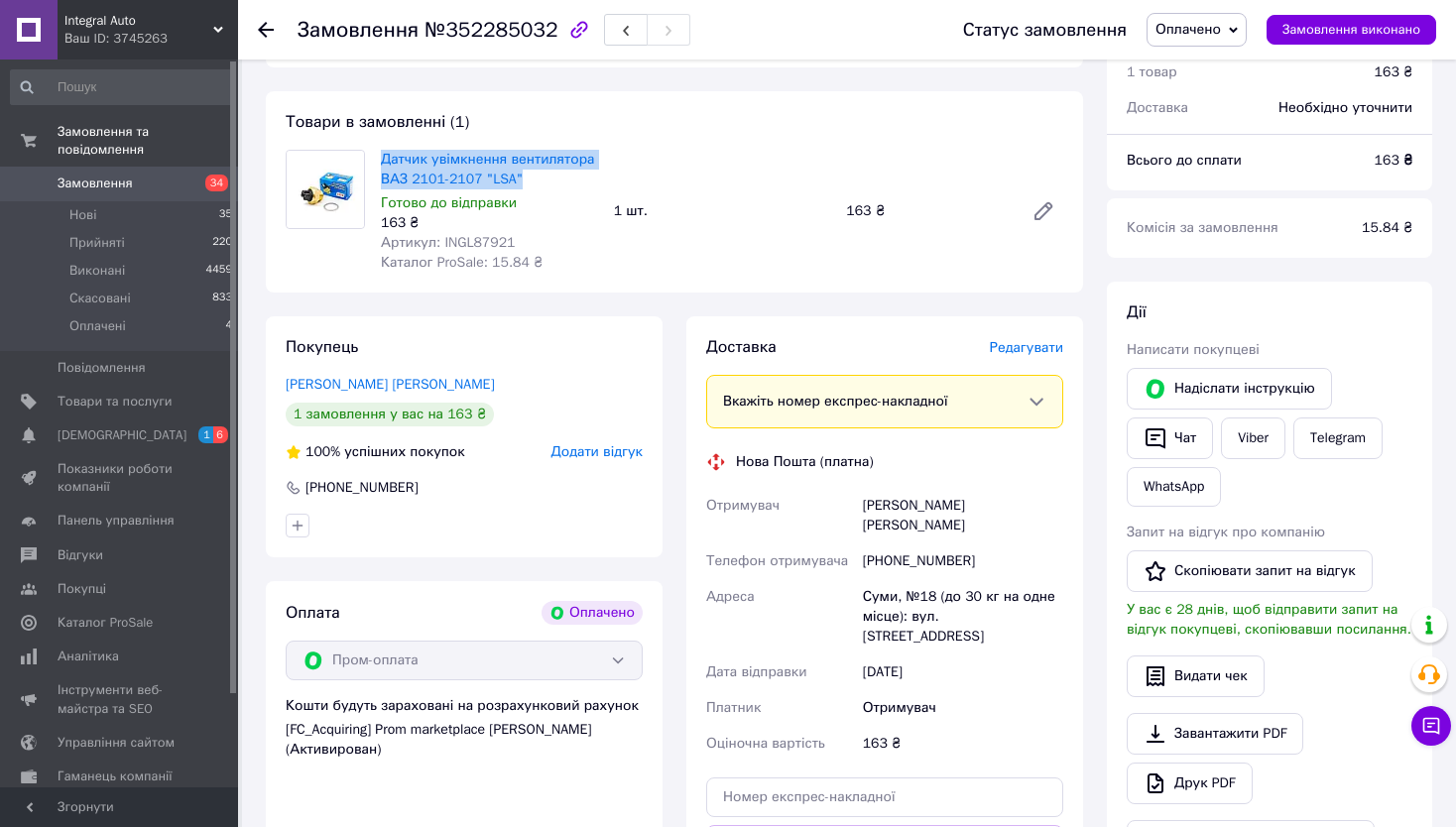 drag, startPoint x: 381, startPoint y: 168, endPoint x: 537, endPoint y: 174, distance: 156.11534 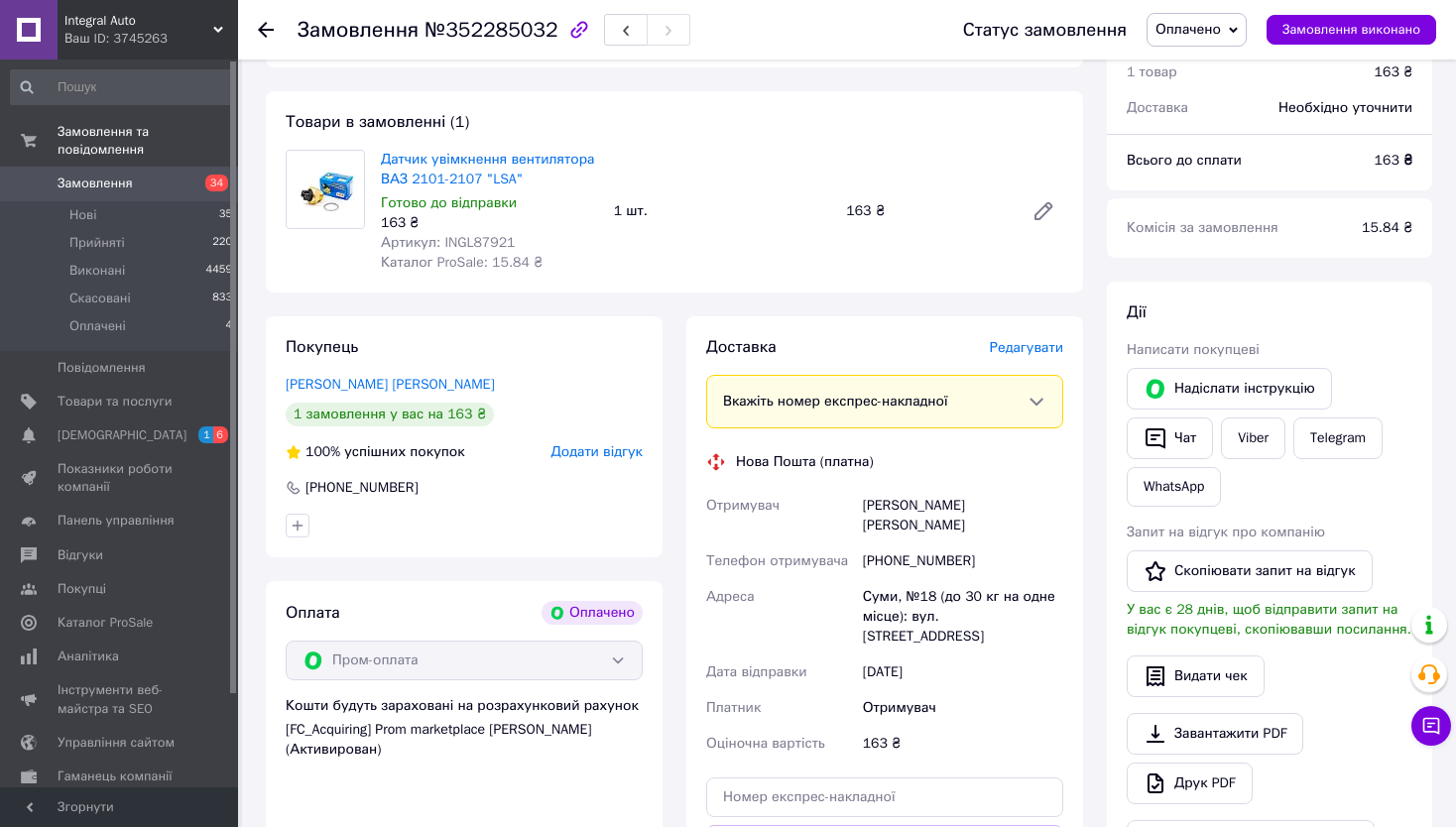 click on "[PERSON_NAME] покупцеві   [PERSON_NAME] інструкцію   Чат Viber Telegram WhatsApp Запит на відгук про компанію   Скопіювати запит на відгук У вас є 28 днів, щоб відправити запит на відгук покупцеві, скопіювавши посилання.   Видати чек   Завантажити PDF   Друк PDF   Повернути гроші покупцеві" at bounding box center (1270, 581) 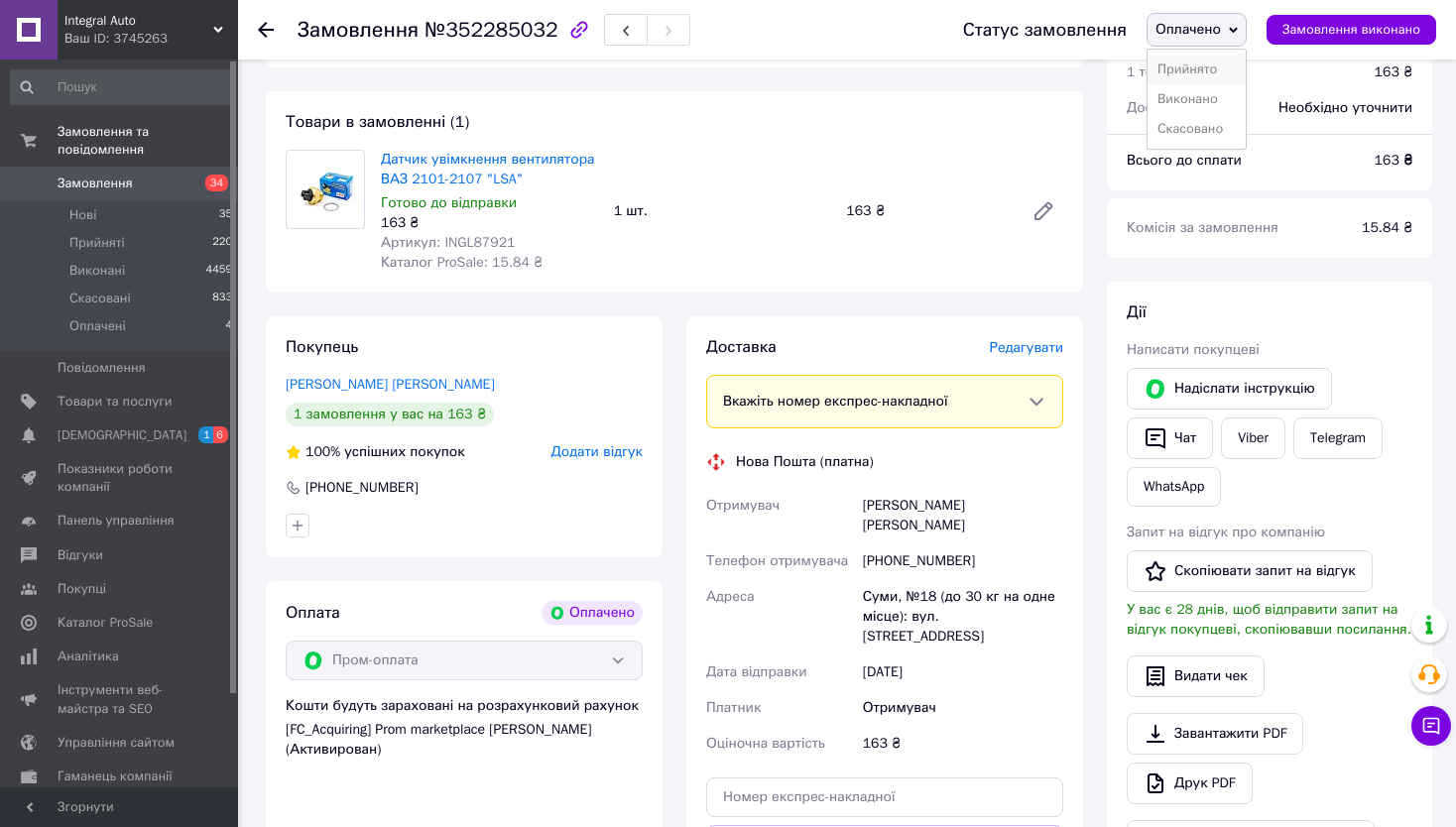click on "Прийнято" at bounding box center (1196, 69) 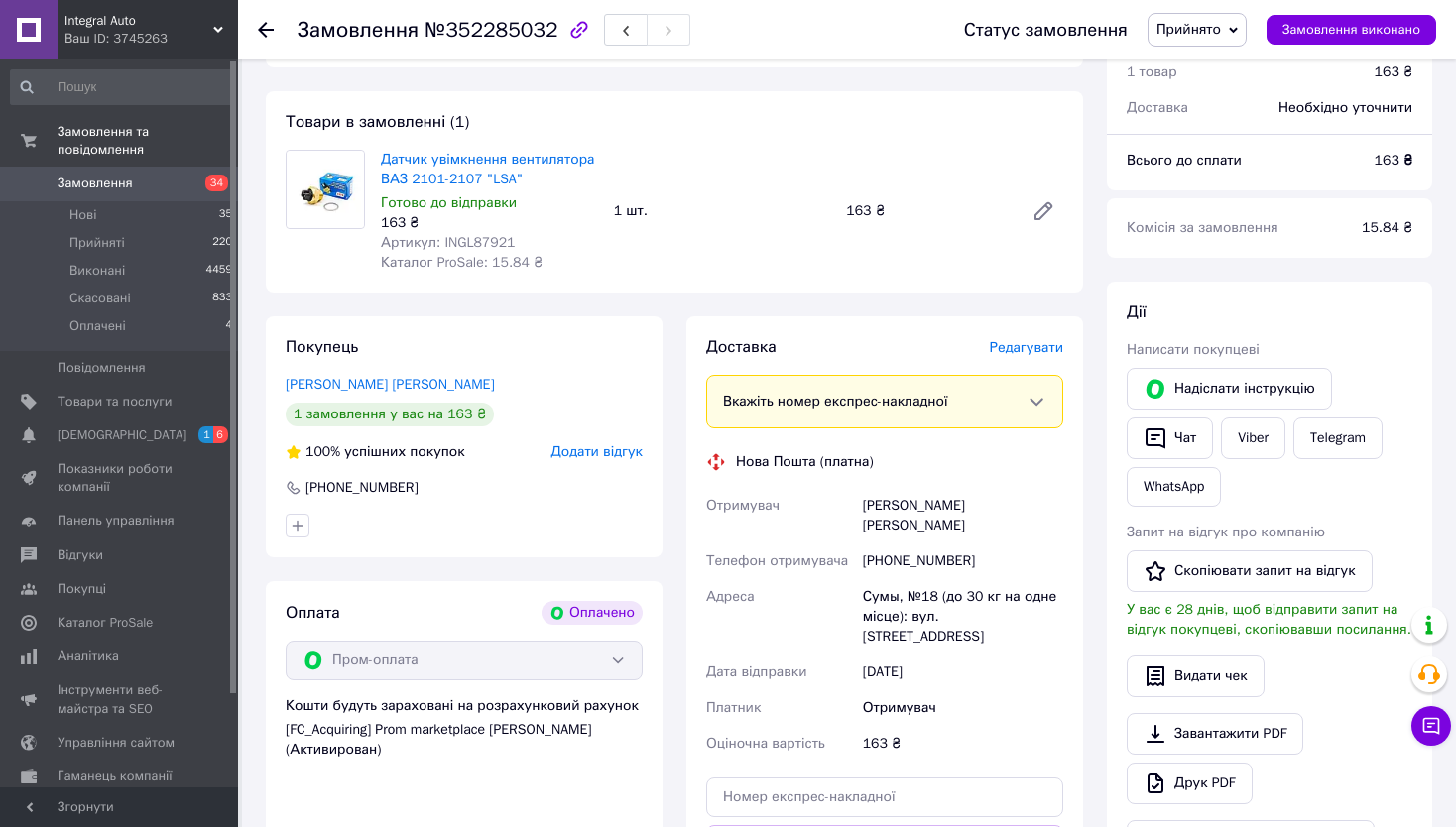 click 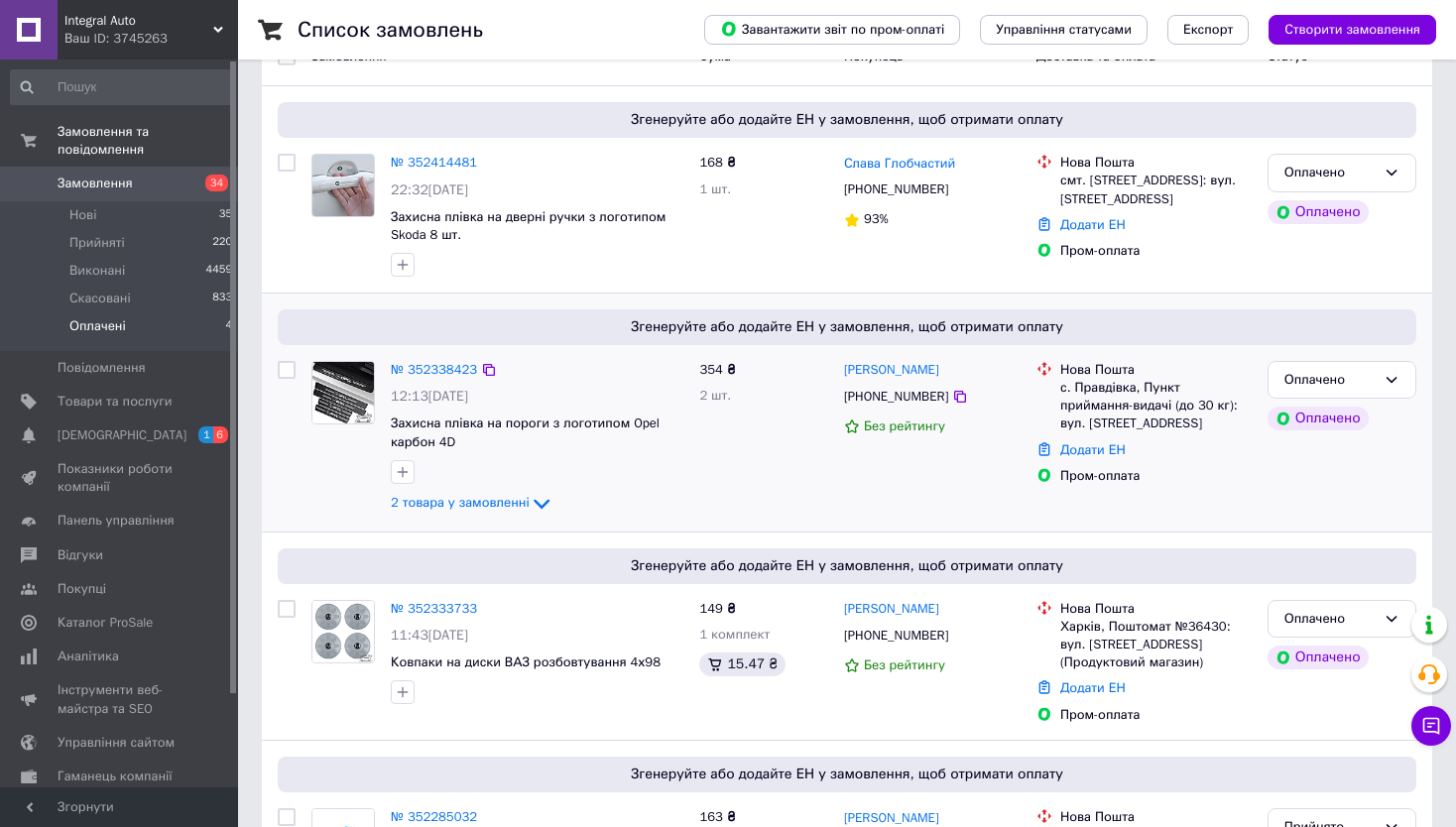 scroll, scrollTop: 339, scrollLeft: 0, axis: vertical 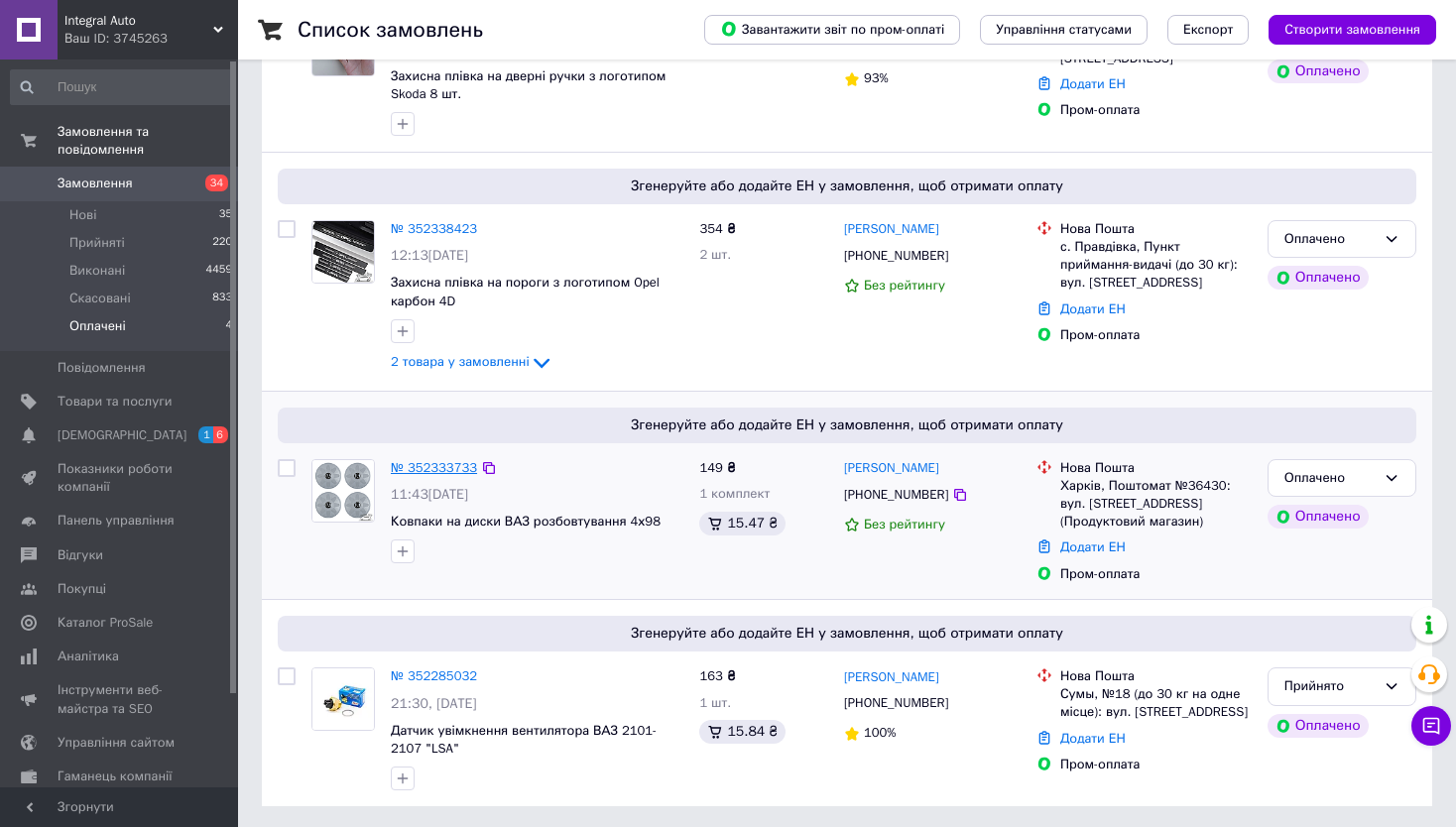 click on "№ 352333733" at bounding box center (433, 467) 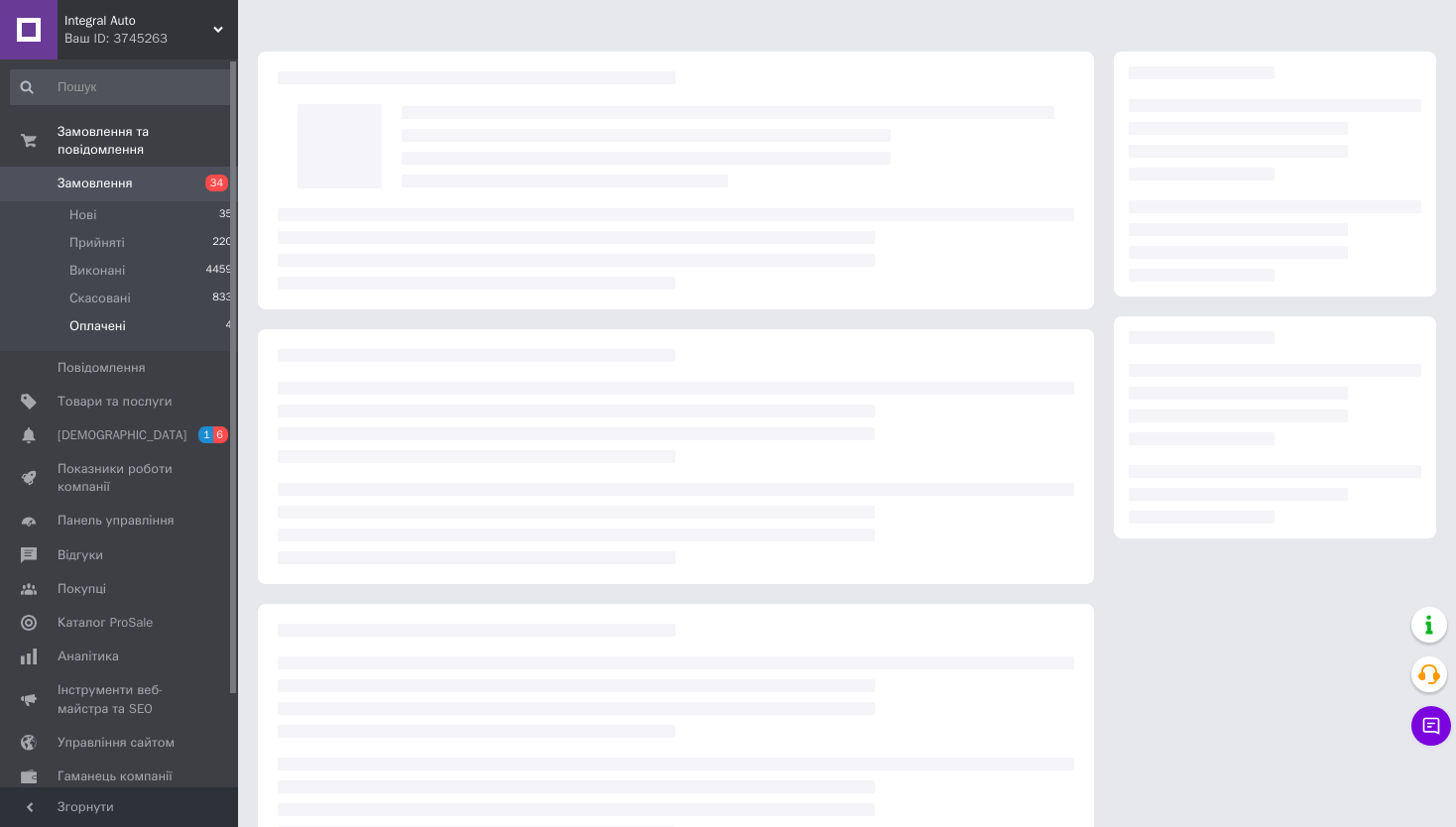 scroll, scrollTop: 0, scrollLeft: 0, axis: both 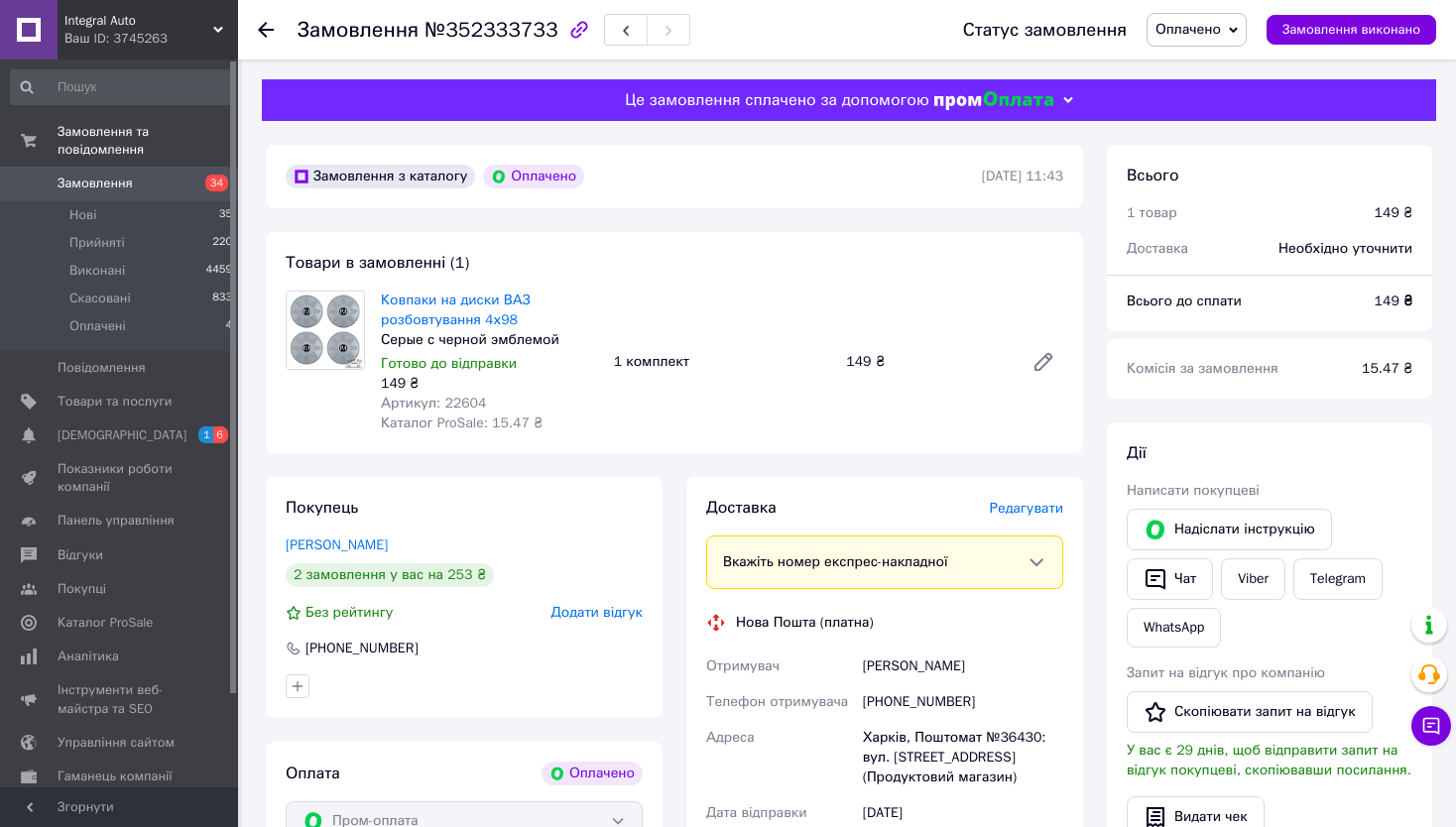 click on "Оплачено" at bounding box center [1196, 30] 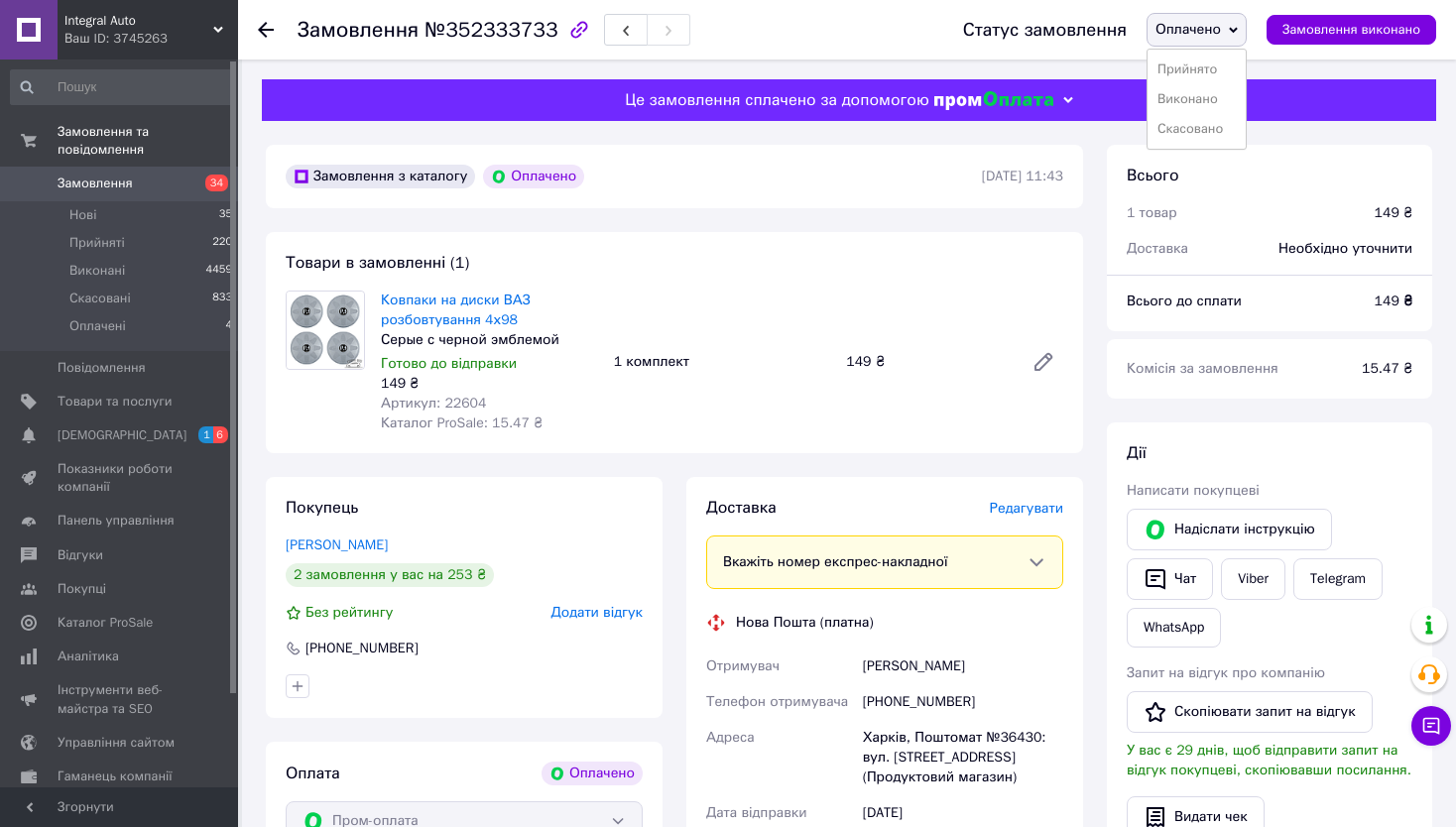 click on "Каталог ProSale: 15.47 ₴" at bounding box center [461, 422] 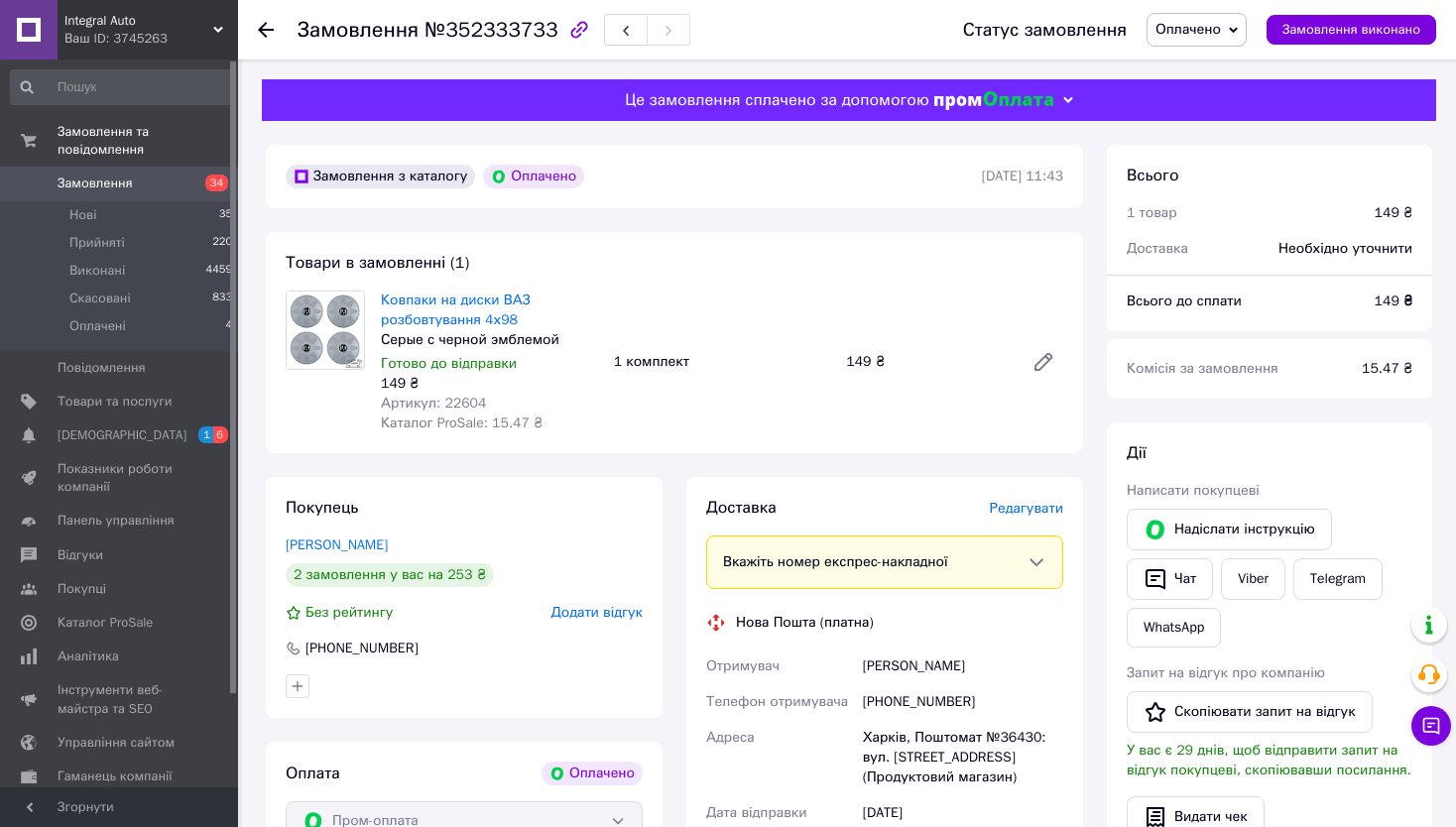 click on "Артикул: 22604" at bounding box center [433, 403] 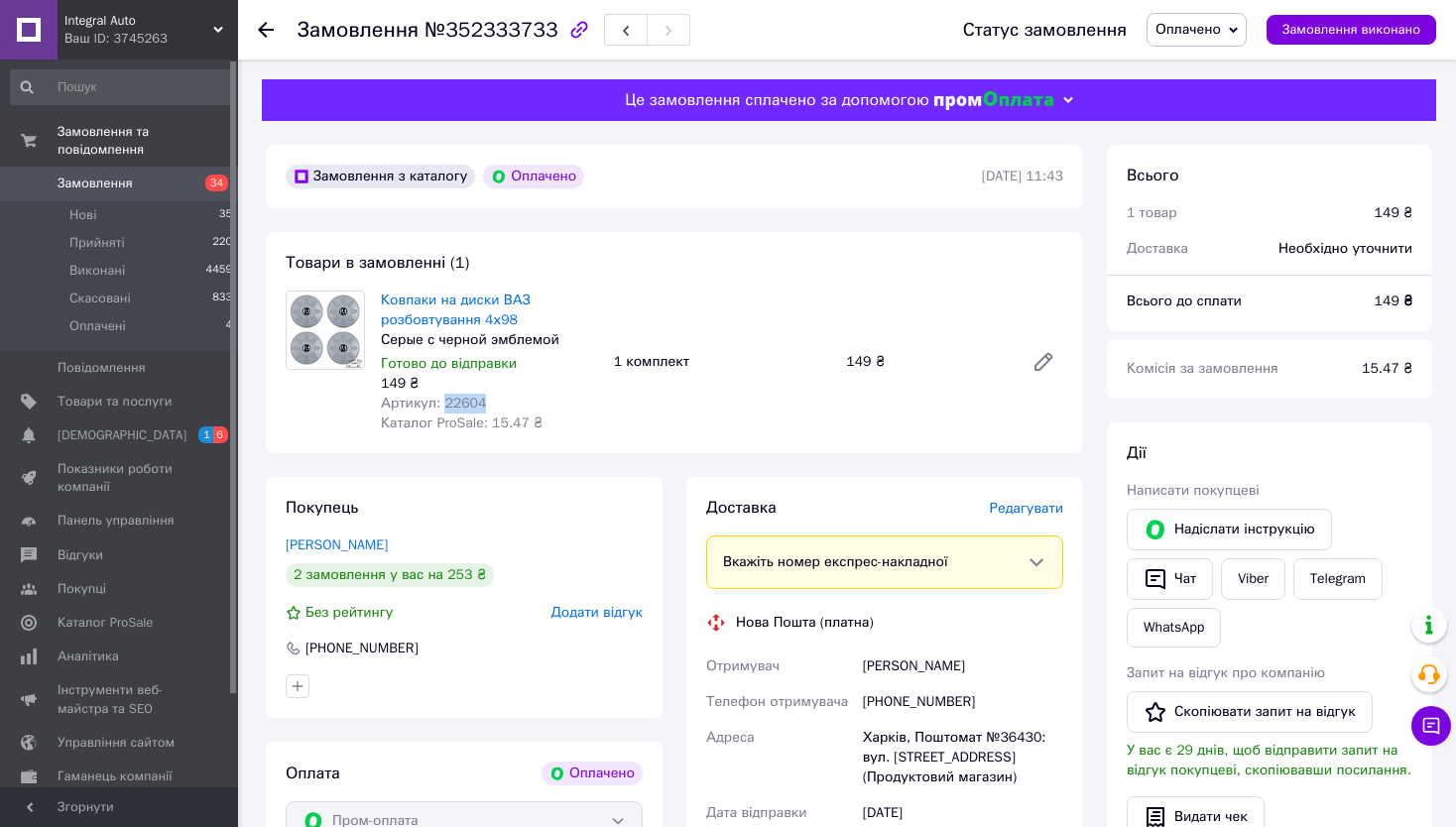 click on "Артикул: 22604" at bounding box center [433, 403] 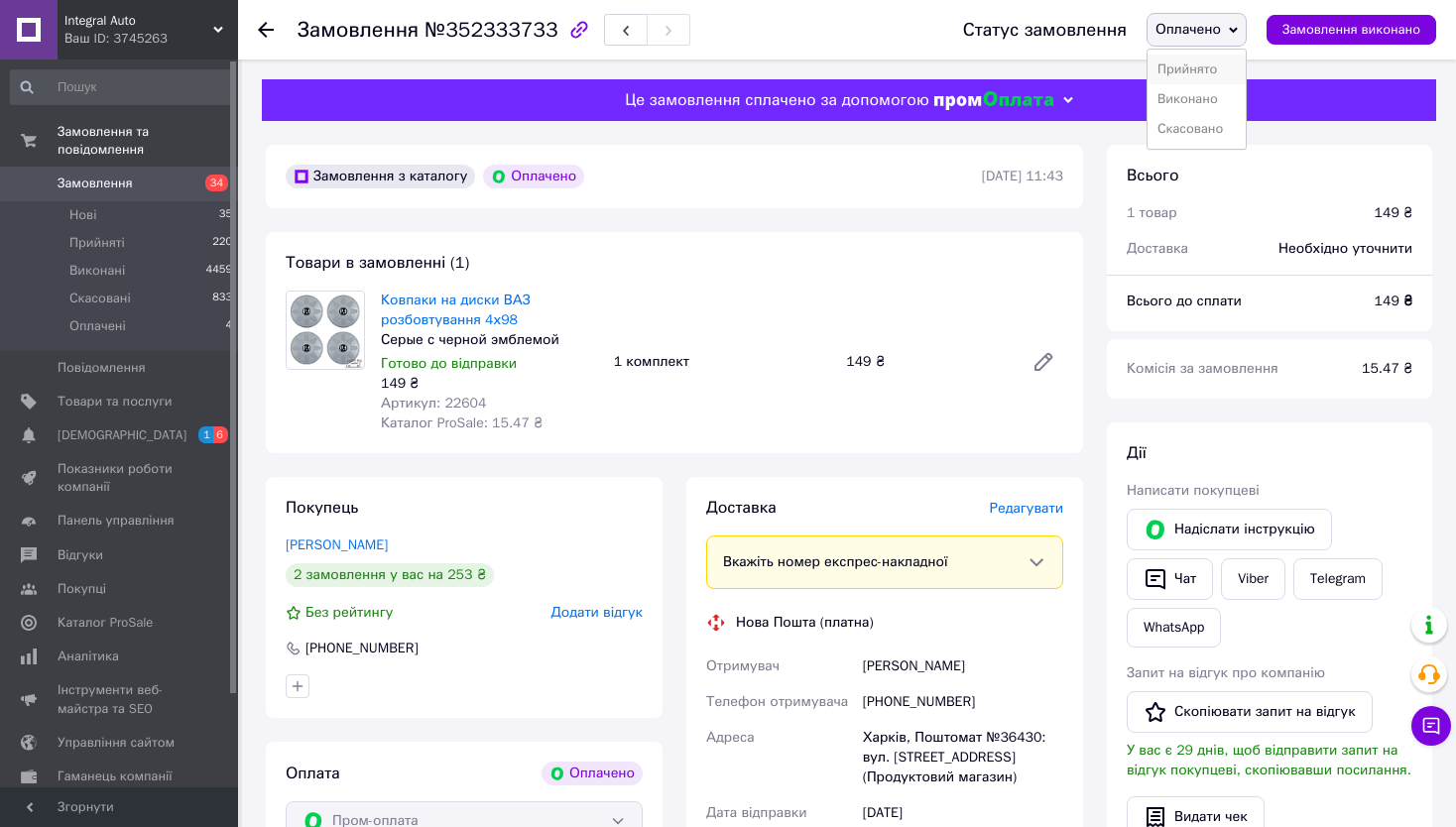 click on "Прийнято" at bounding box center (1196, 69) 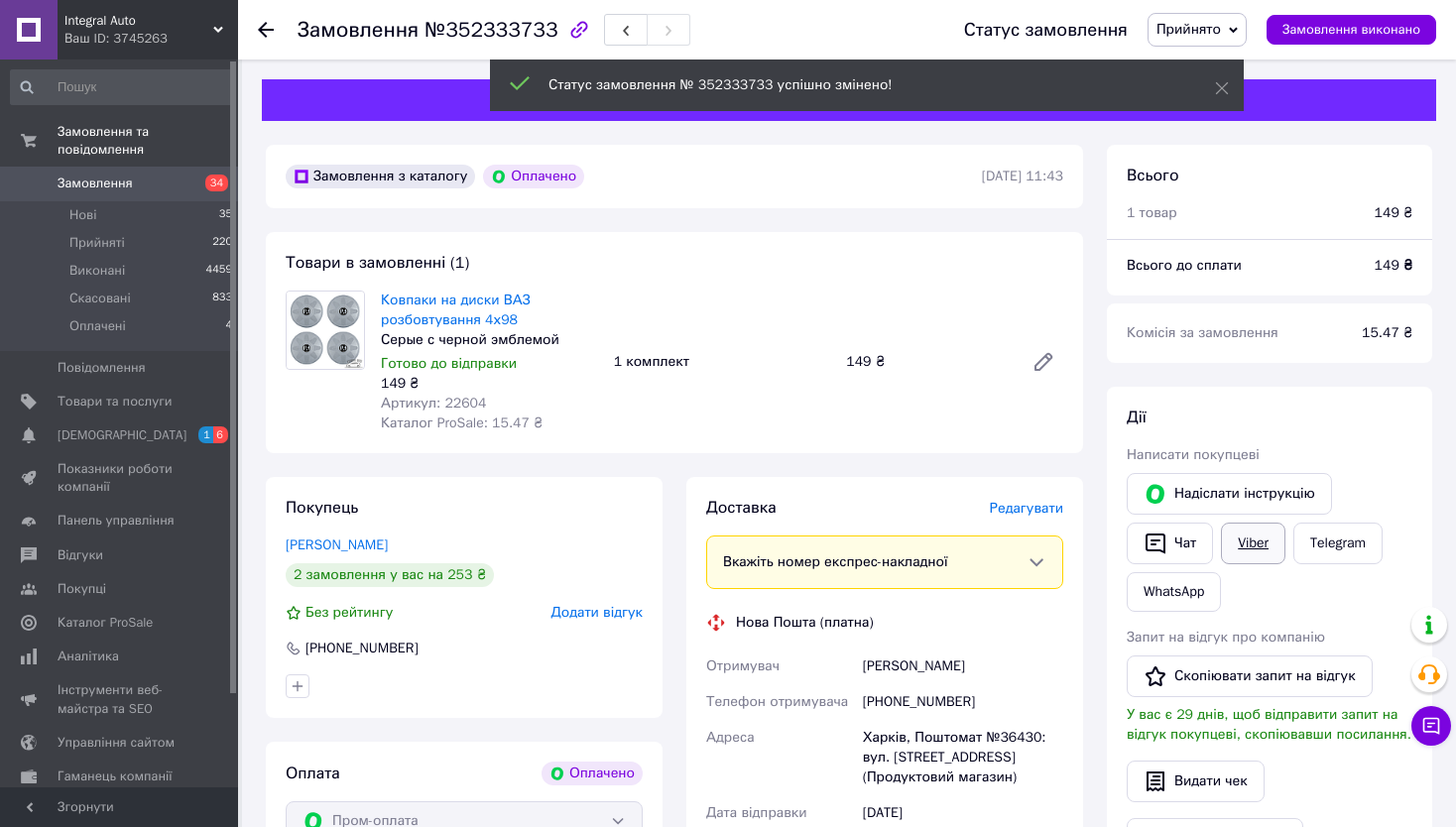 click on "Viber" at bounding box center (1253, 543) 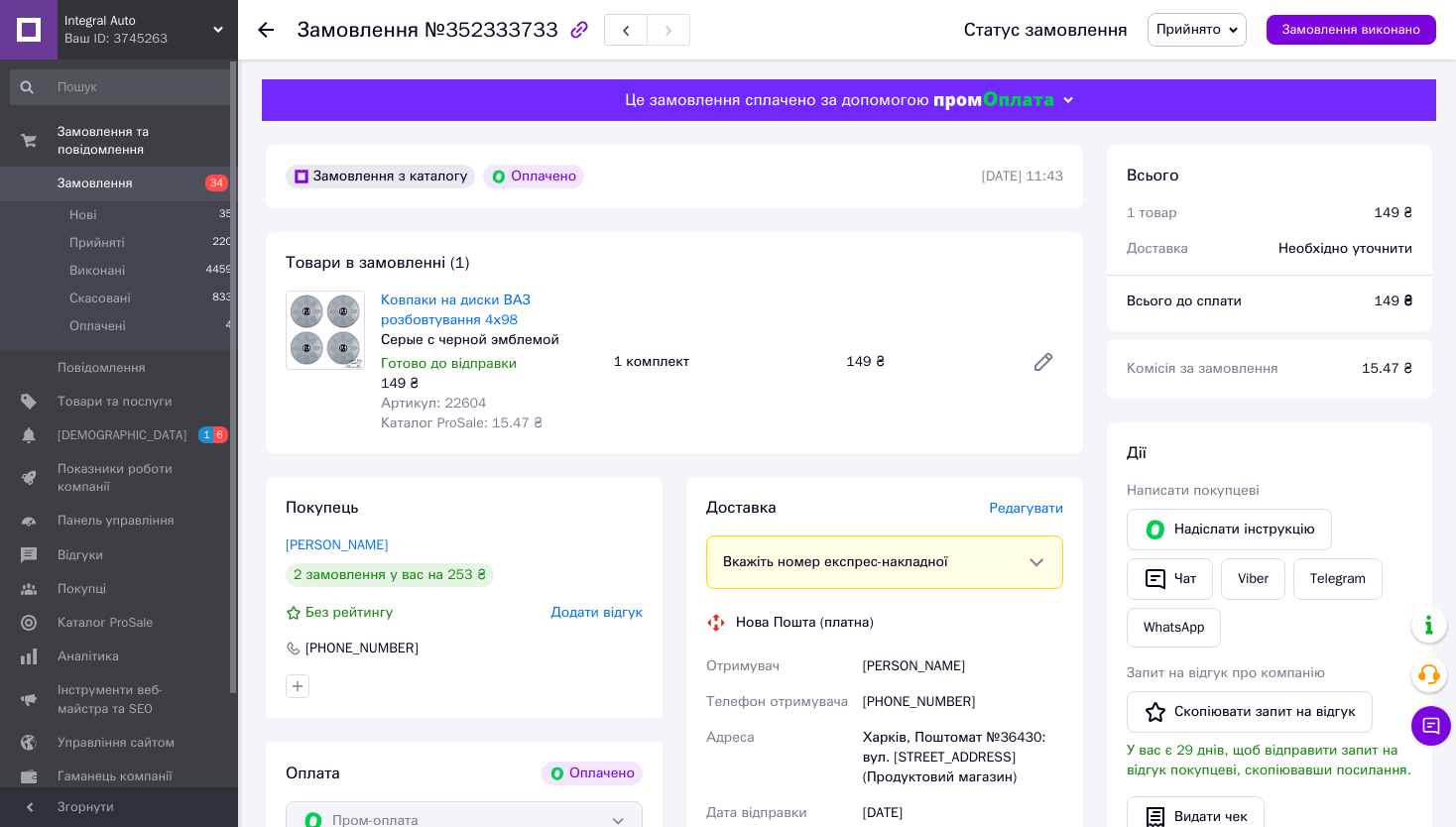 click on "Всього 1 товар 149 ₴ Доставка Необхідно уточнити Всього до сплати 149 ₴ Комісія за замовлення 15.47 ₴ Дії Написати покупцеві   Надіслати інструкцію   Чат Viber Telegram WhatsApp Запит на відгук про компанію   Скопіювати запит на відгук У вас є 29 днів, щоб відправити запит на відгук покупцеві, скопіювавши посилання.   Видати чек   Завантажити PDF   Друк PDF   Повернути гроші покупцеві [PERSON_NAME] Особисті нотатки, які бачите лише ви. З їх допомогою можна фільтрувати замовлення Примітки Залишилося 300 символів Очистити Зберегти" at bounding box center [1270, 823] 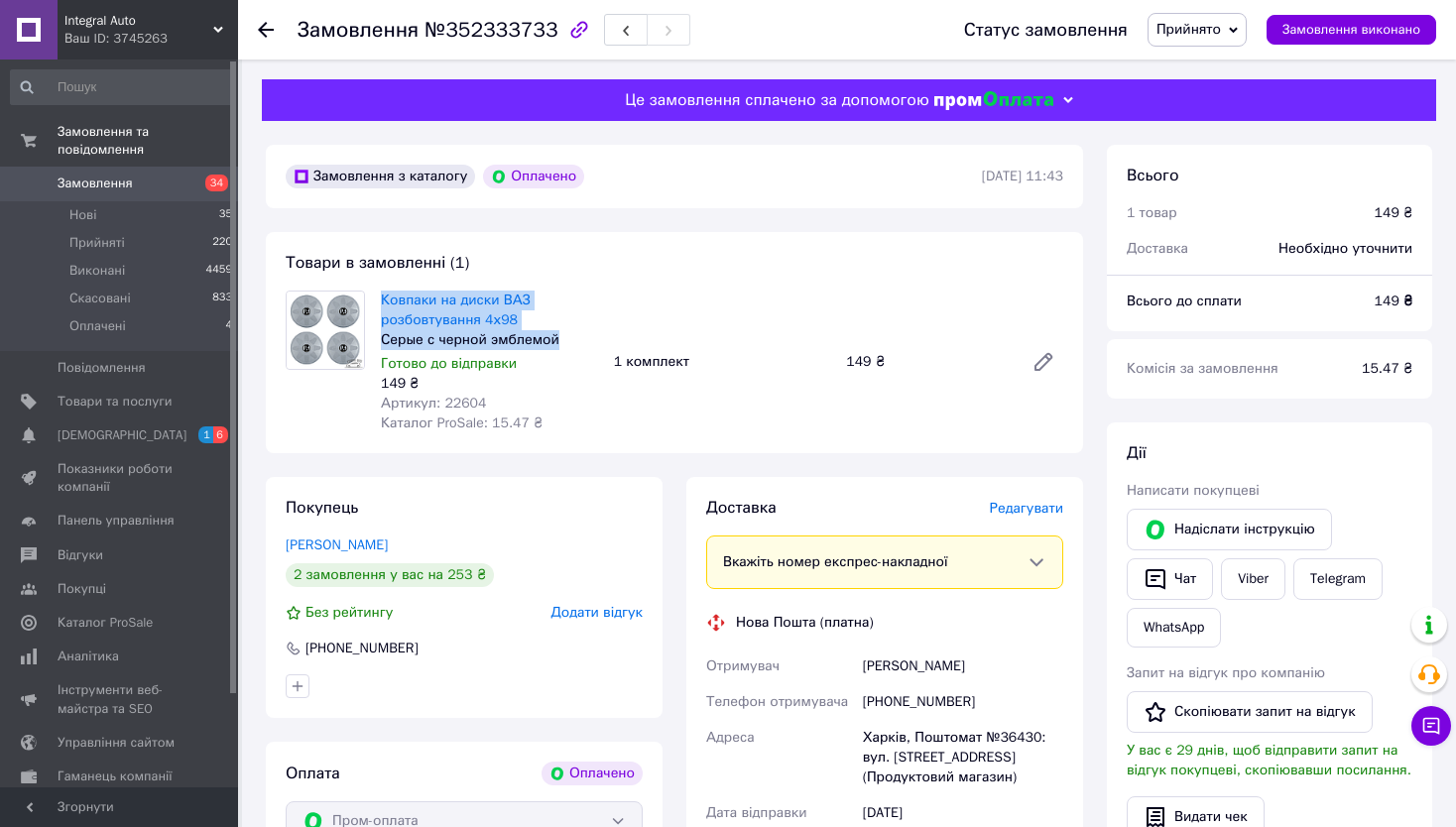drag, startPoint x: 381, startPoint y: 298, endPoint x: 567, endPoint y: 336, distance: 189.84204 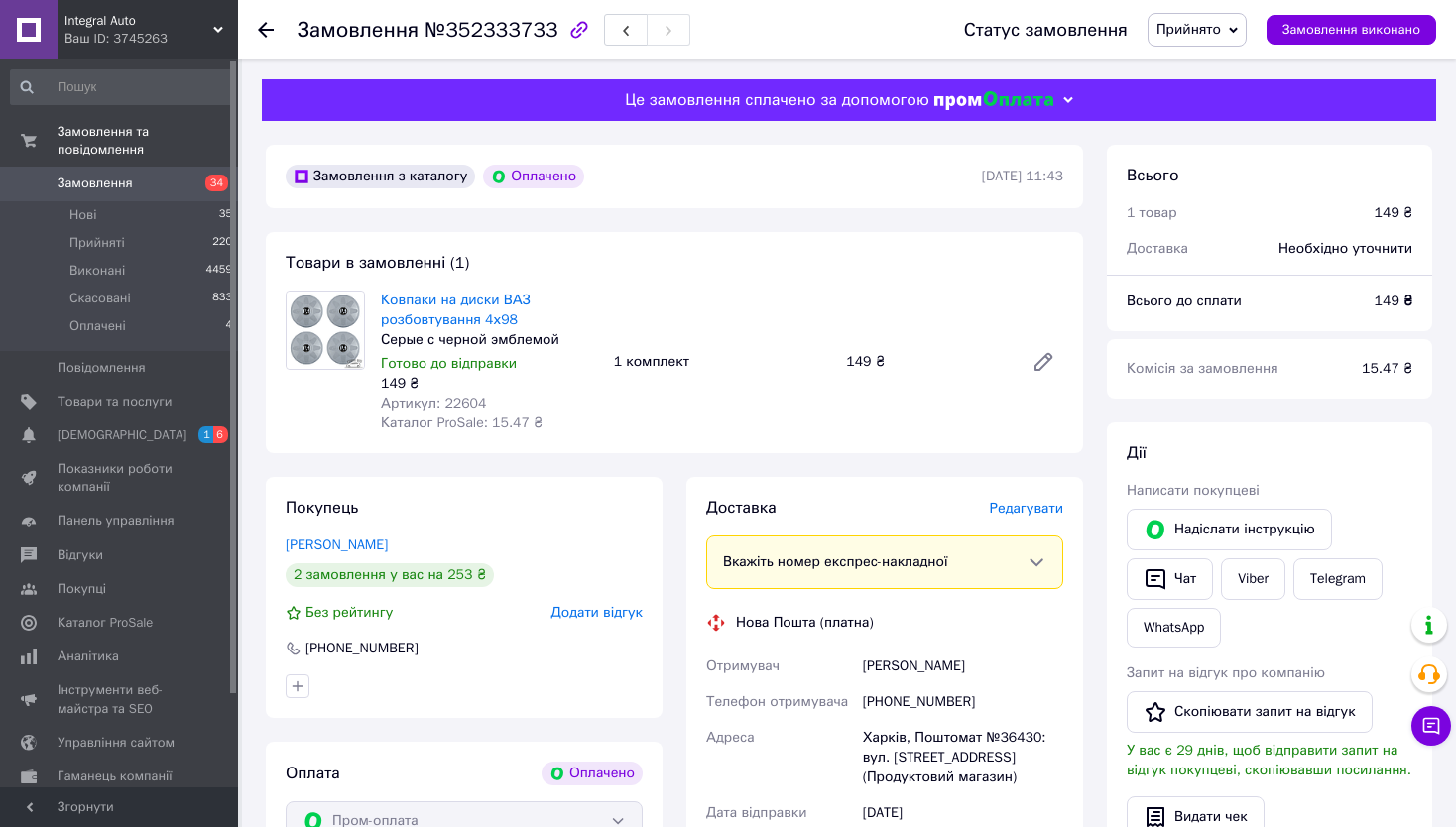 click on "Товари в замовленні (1) Ковпаки на диски ВАЗ розбовтування 4х98 Серые с черной эмблемой Готово до відправки 149 ₴ Артикул: 22604 Каталог ProSale: 15.47 ₴  1 комплект 149 ₴" at bounding box center [674, 342] 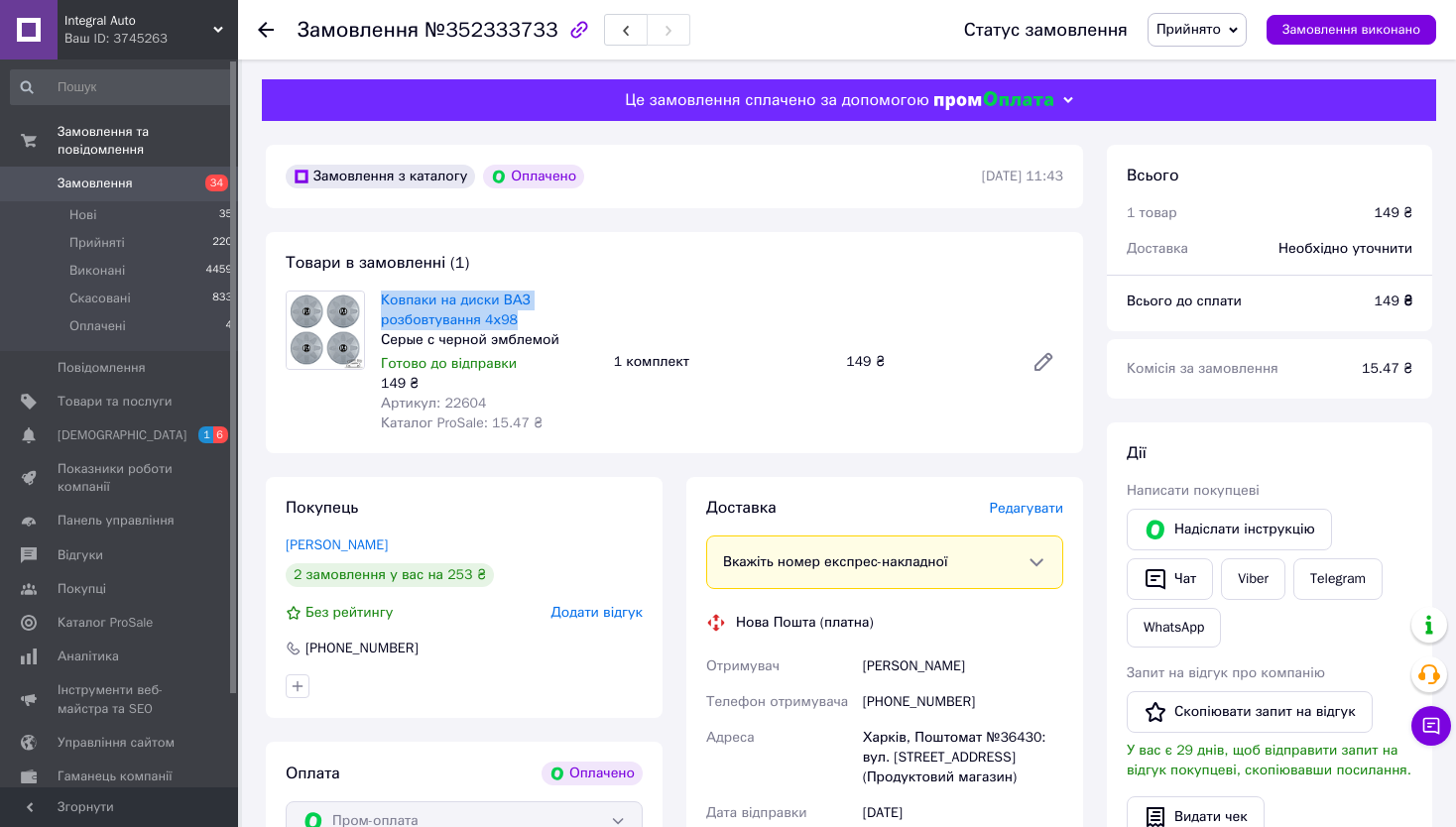 drag, startPoint x: 378, startPoint y: 300, endPoint x: 519, endPoint y: 342, distance: 147.1224 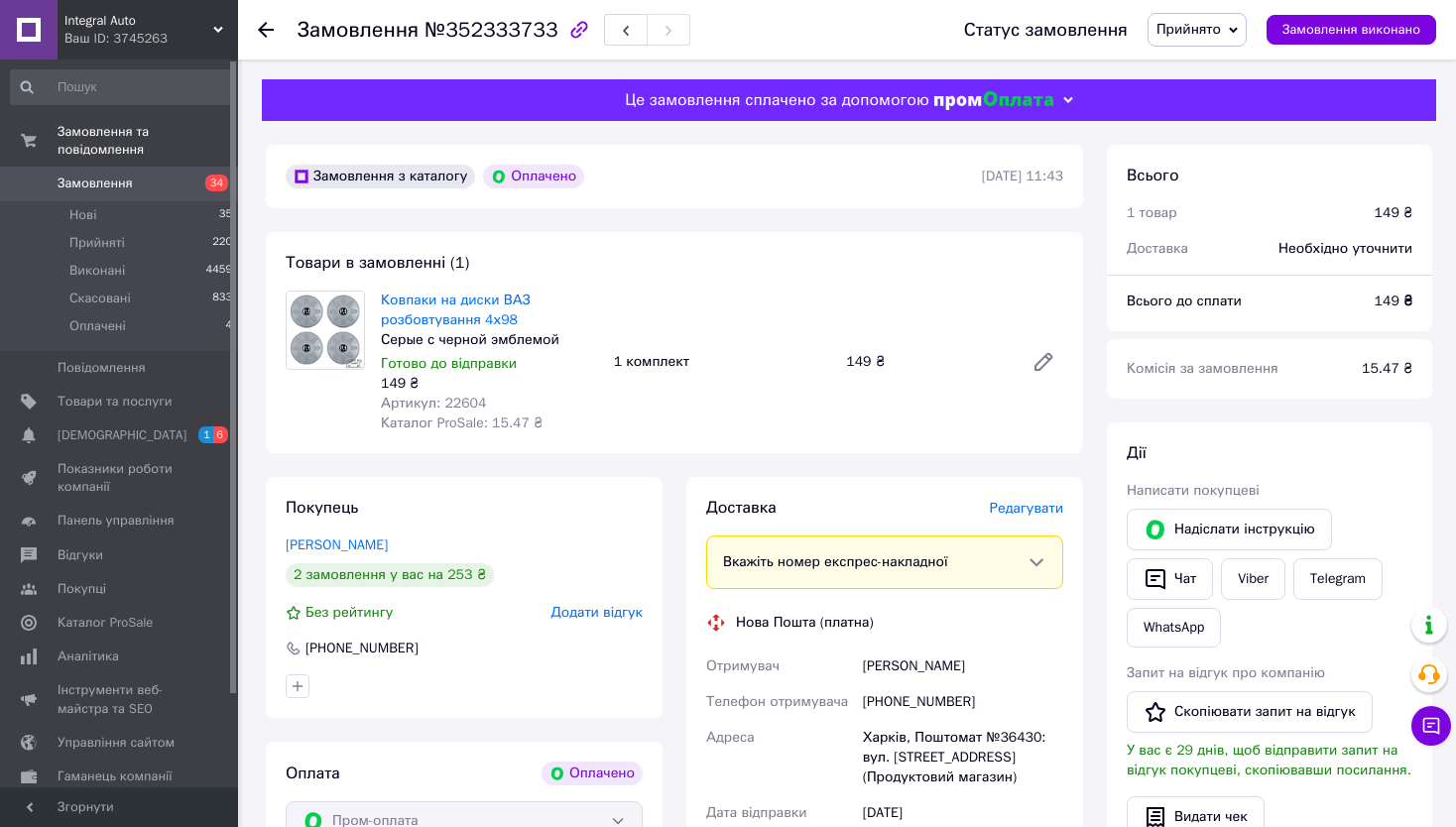 click on "Дії" at bounding box center [1270, 453] 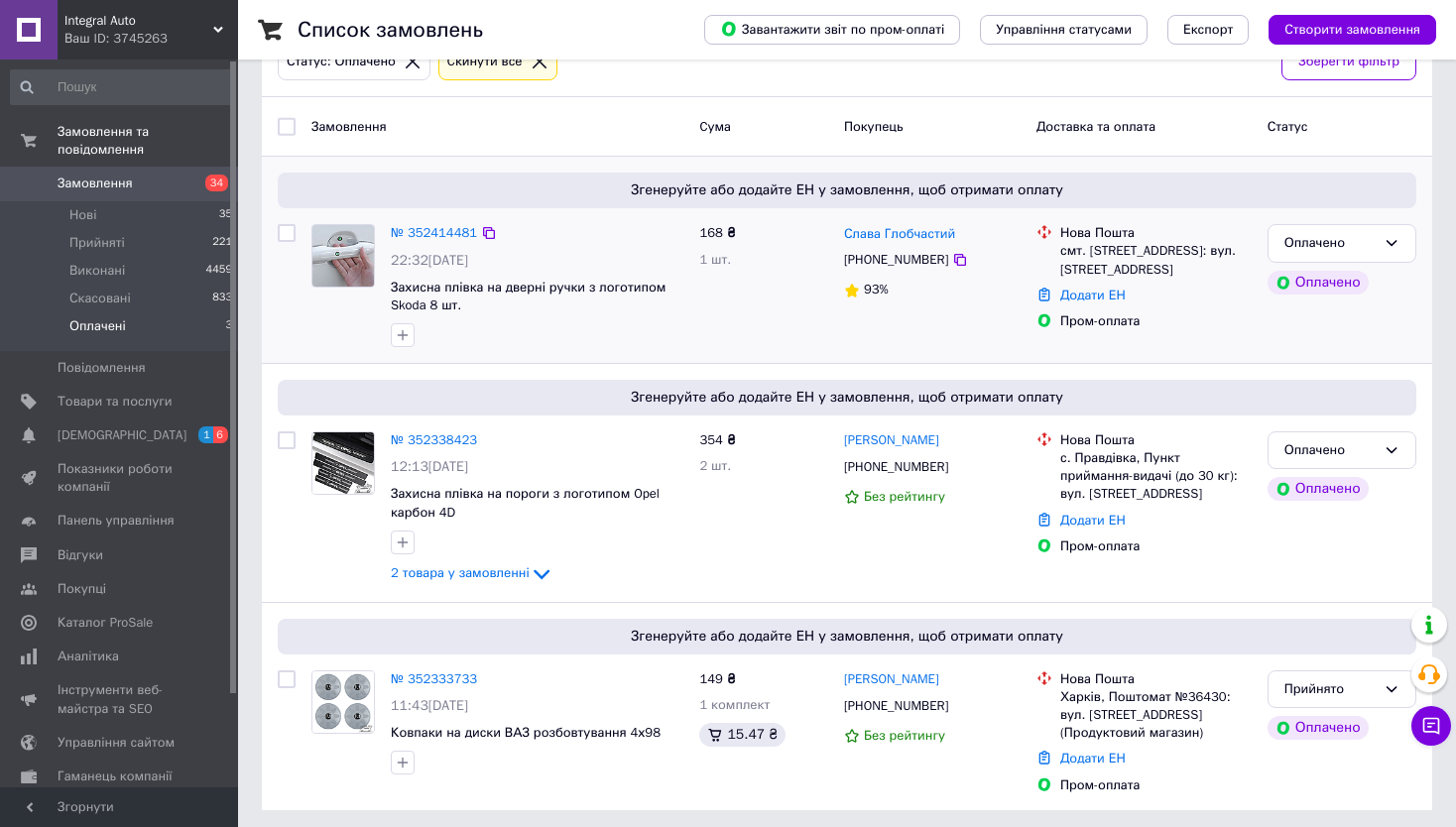 scroll, scrollTop: 133, scrollLeft: 0, axis: vertical 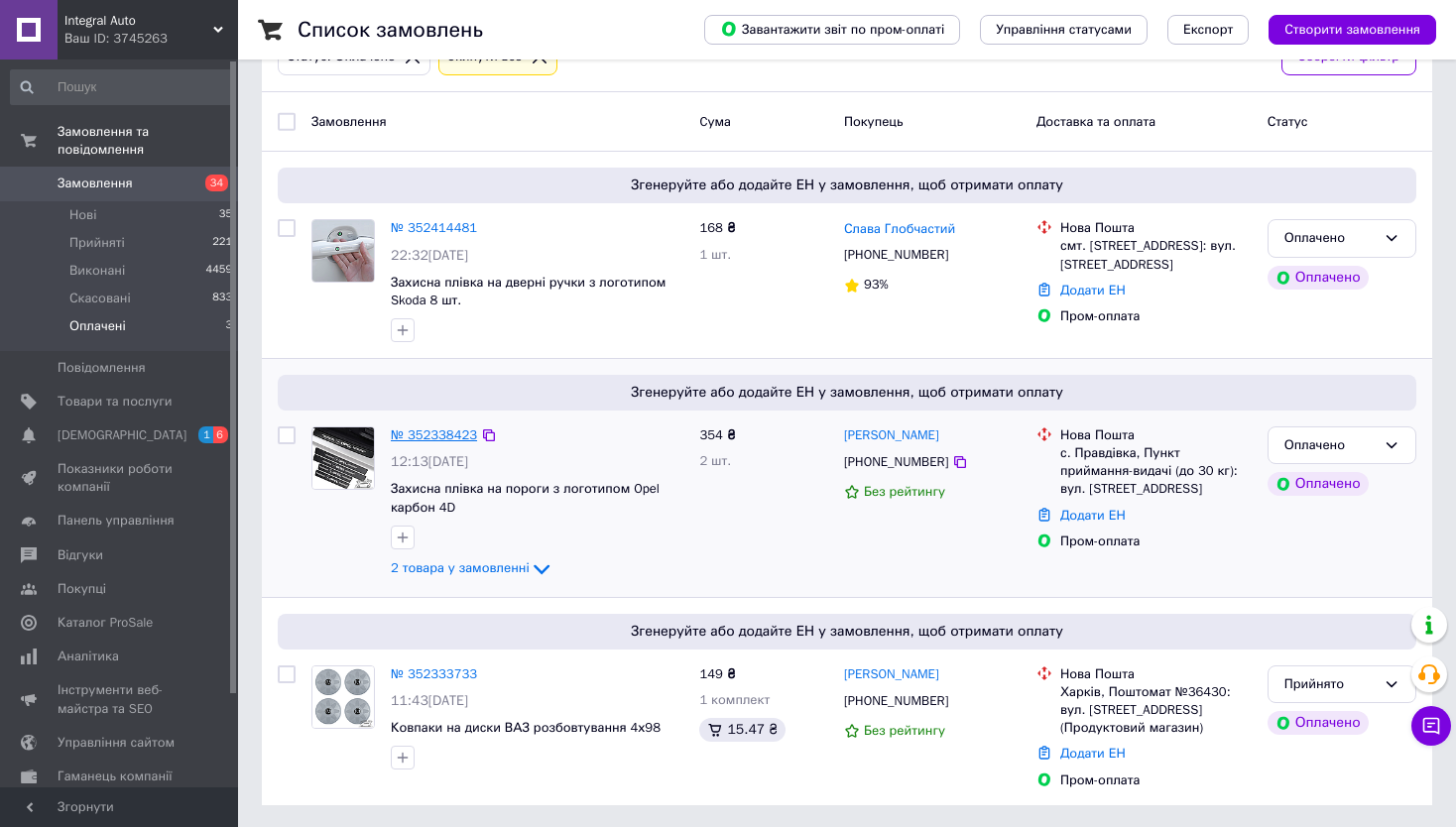 click on "№ 352338423" at bounding box center [433, 434] 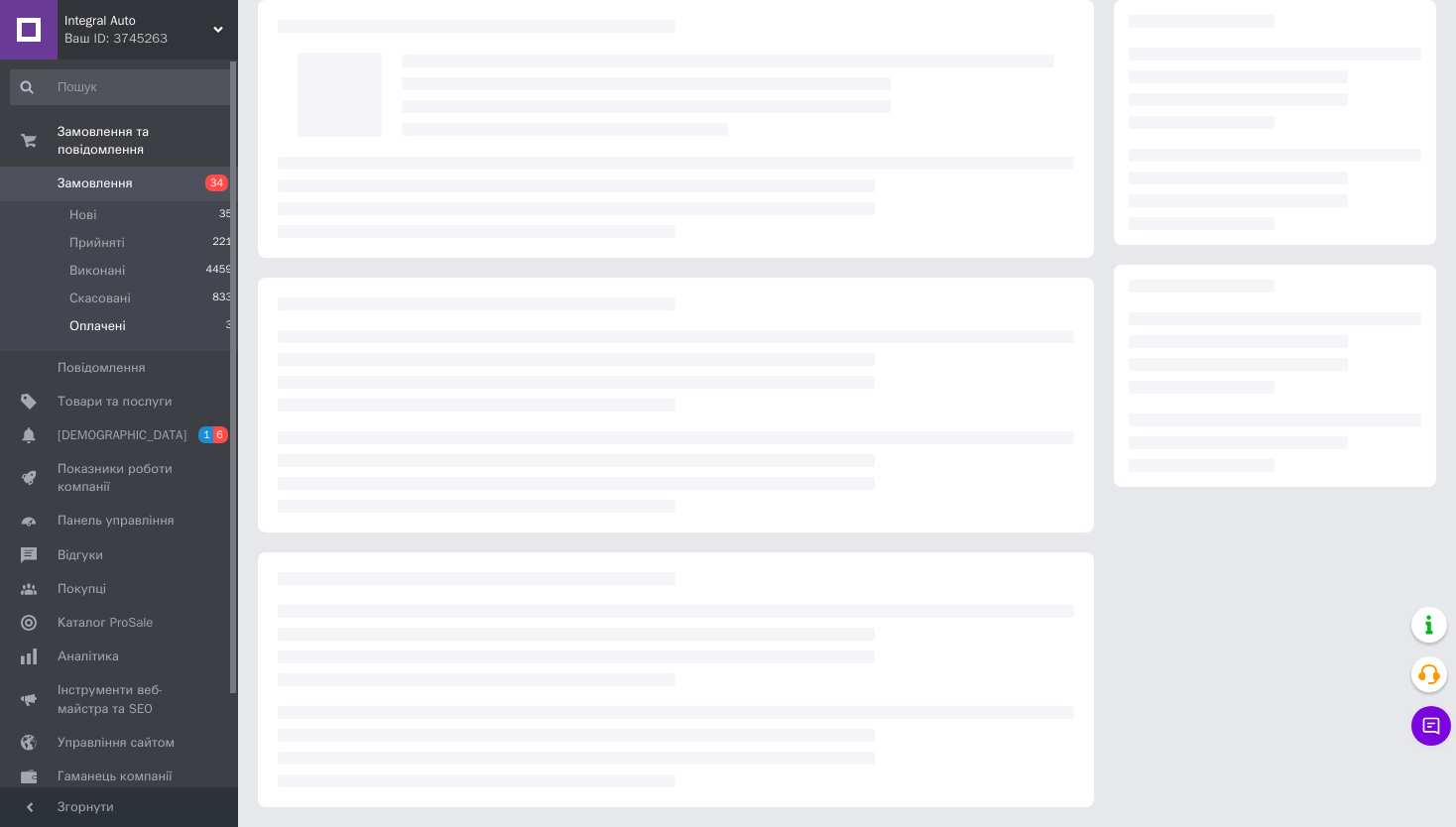scroll, scrollTop: 133, scrollLeft: 0, axis: vertical 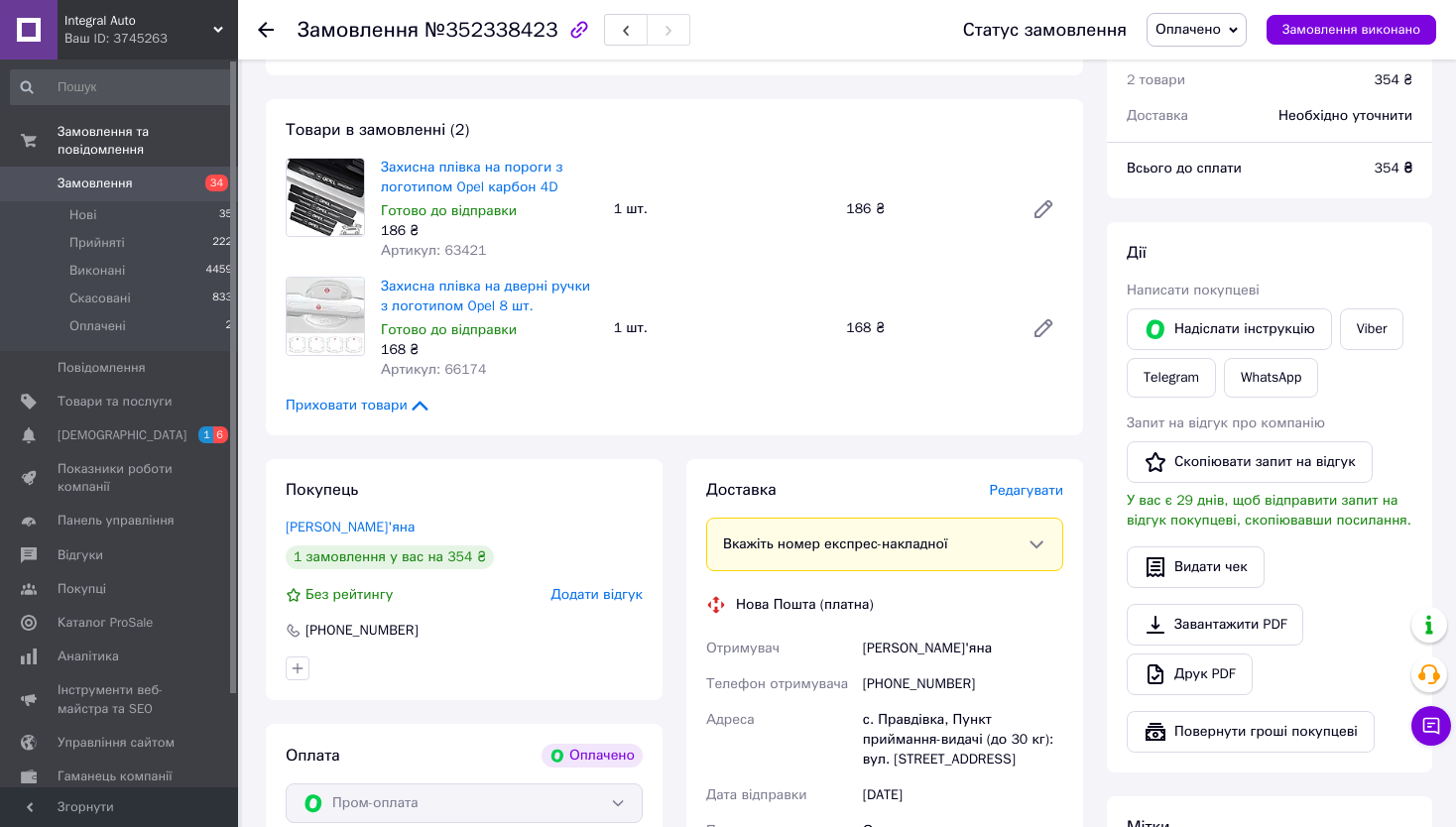 click on "Артикул: 66174" at bounding box center [433, 369] 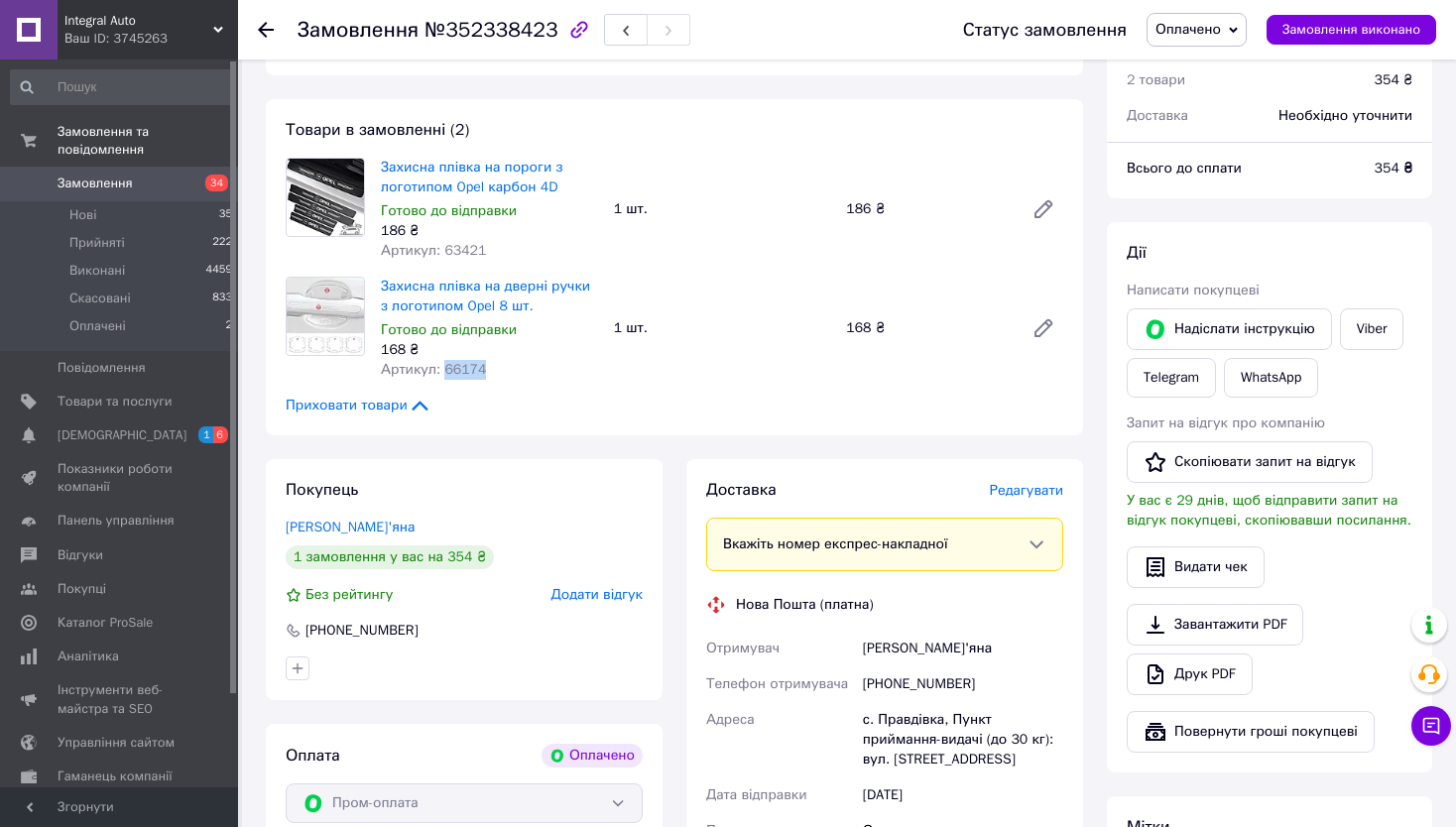 click on "Артикул: 66174" at bounding box center [433, 369] 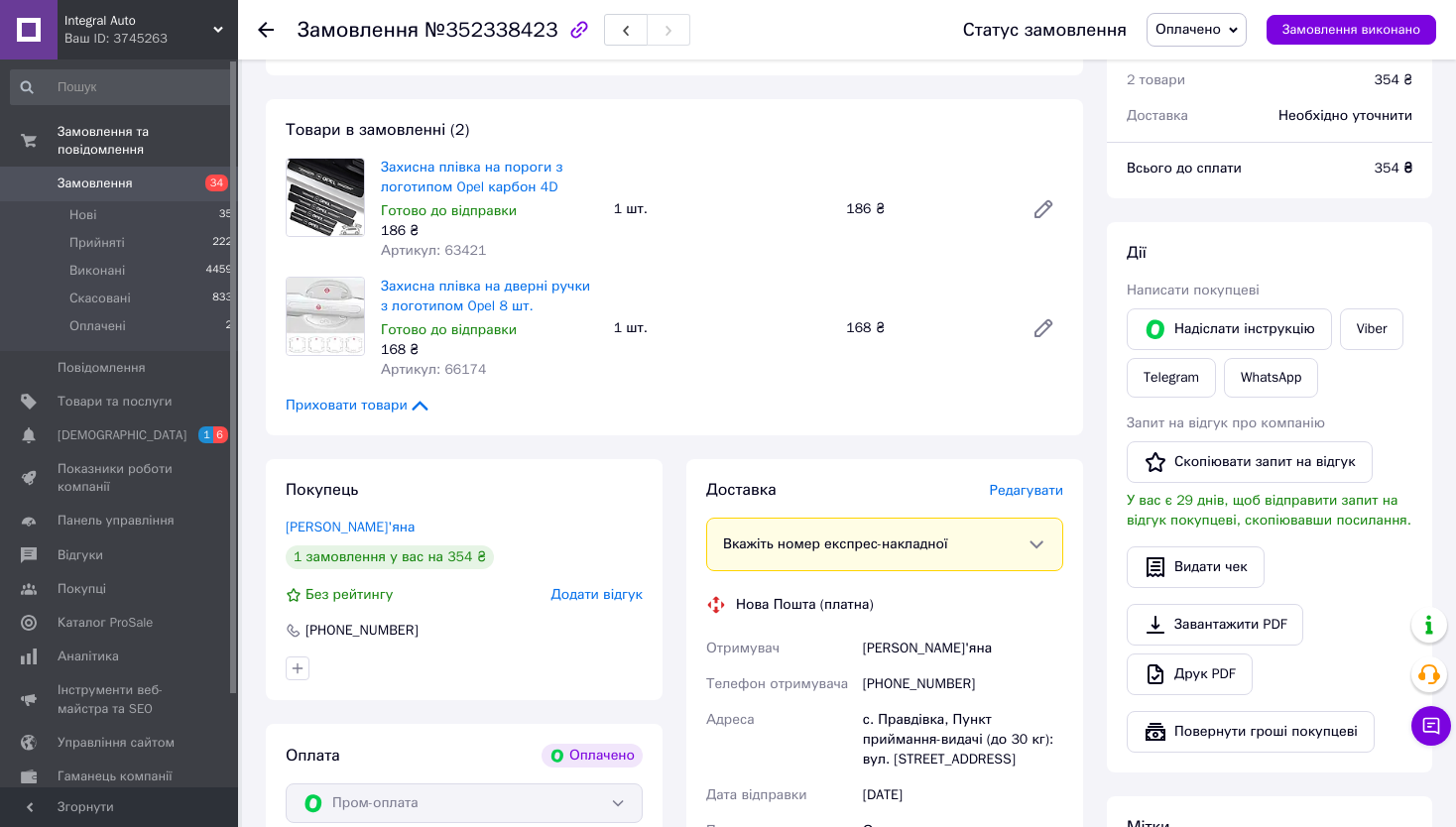 click on "186 ₴" at bounding box center [489, 231] 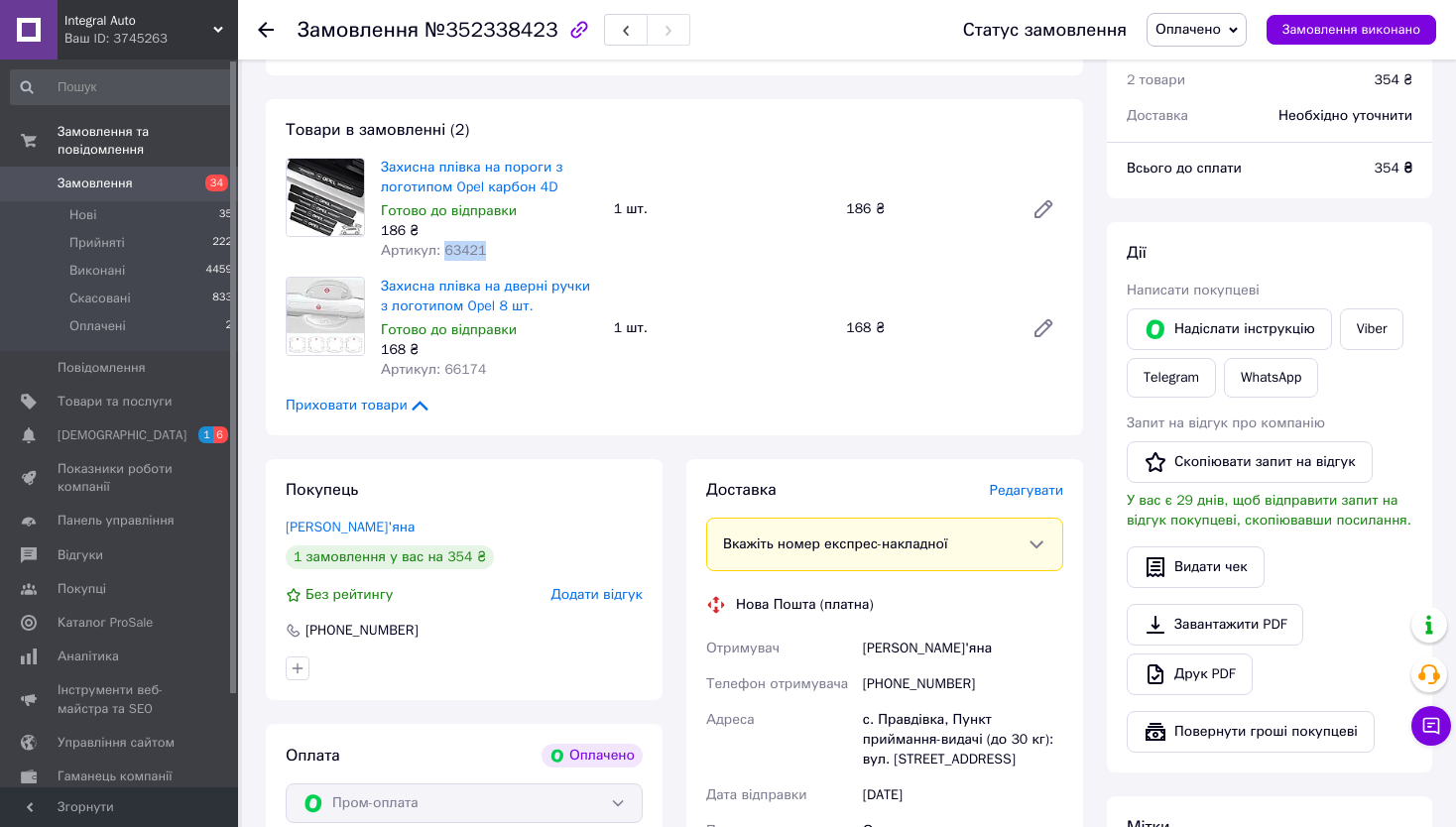 click on "Артикул: 63421" at bounding box center [433, 250] 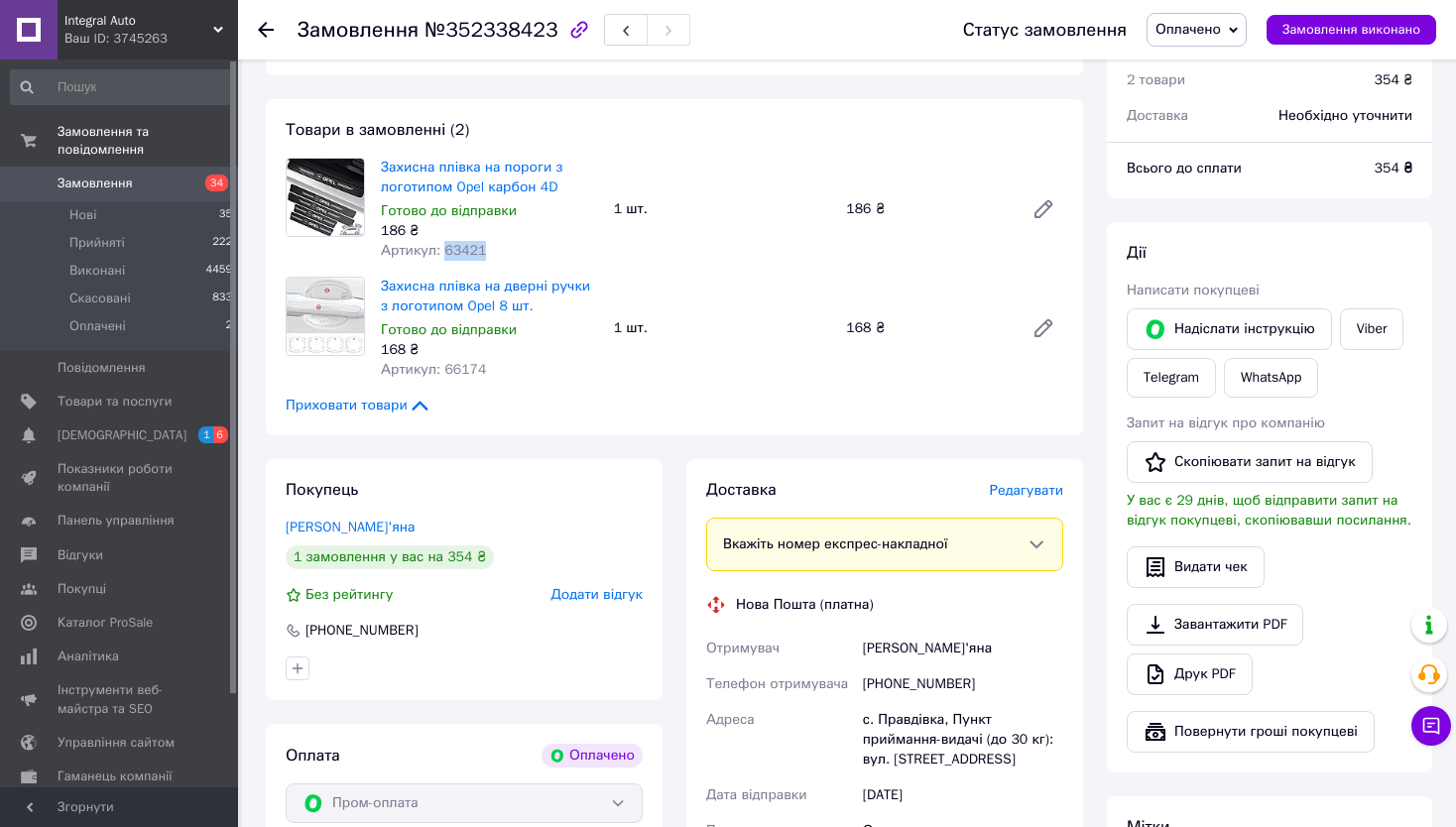 click on "Оплачено" at bounding box center (1188, 29) 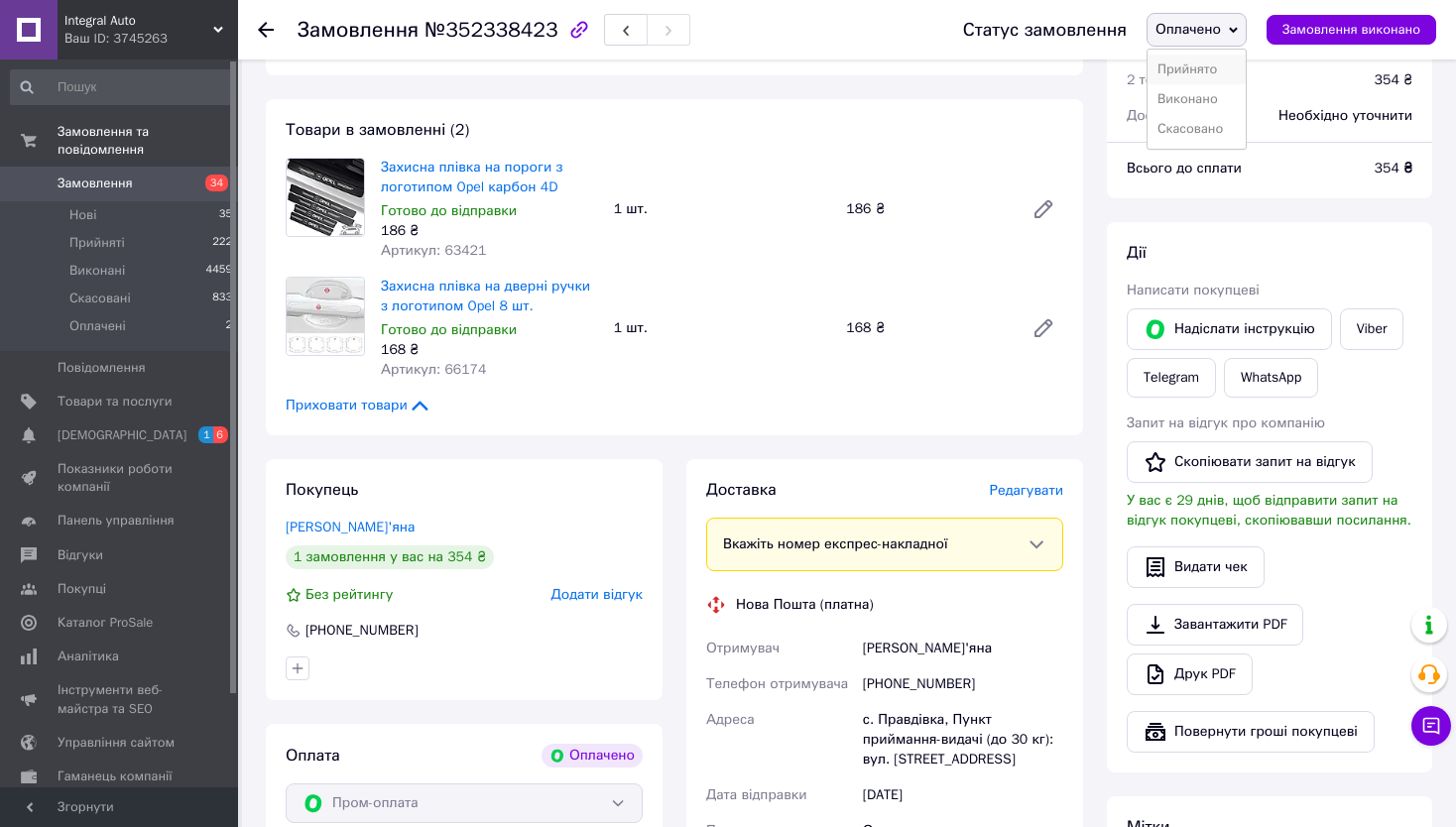 click on "Прийнято" at bounding box center [1196, 69] 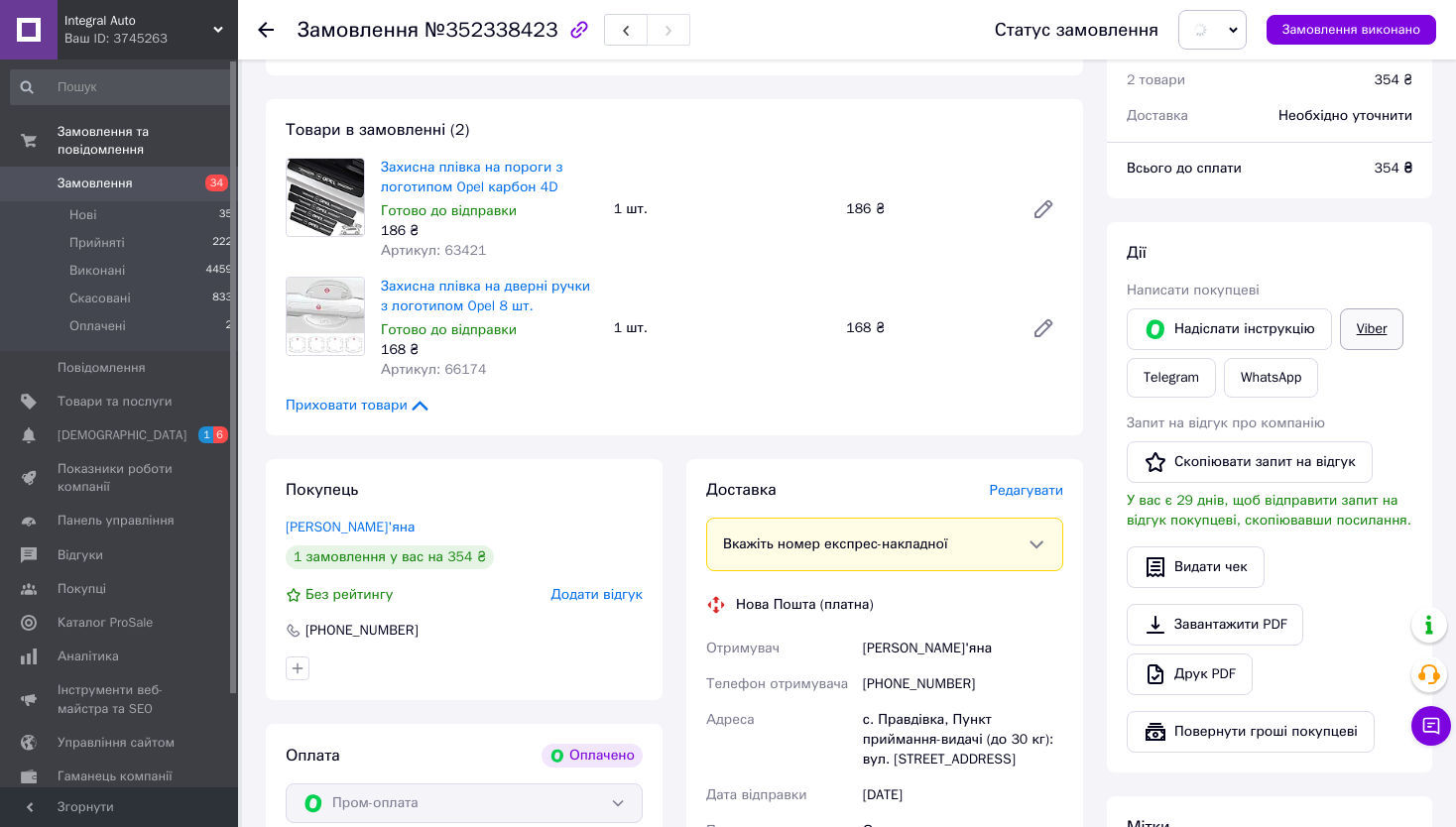 click on "Viber" at bounding box center (1372, 329) 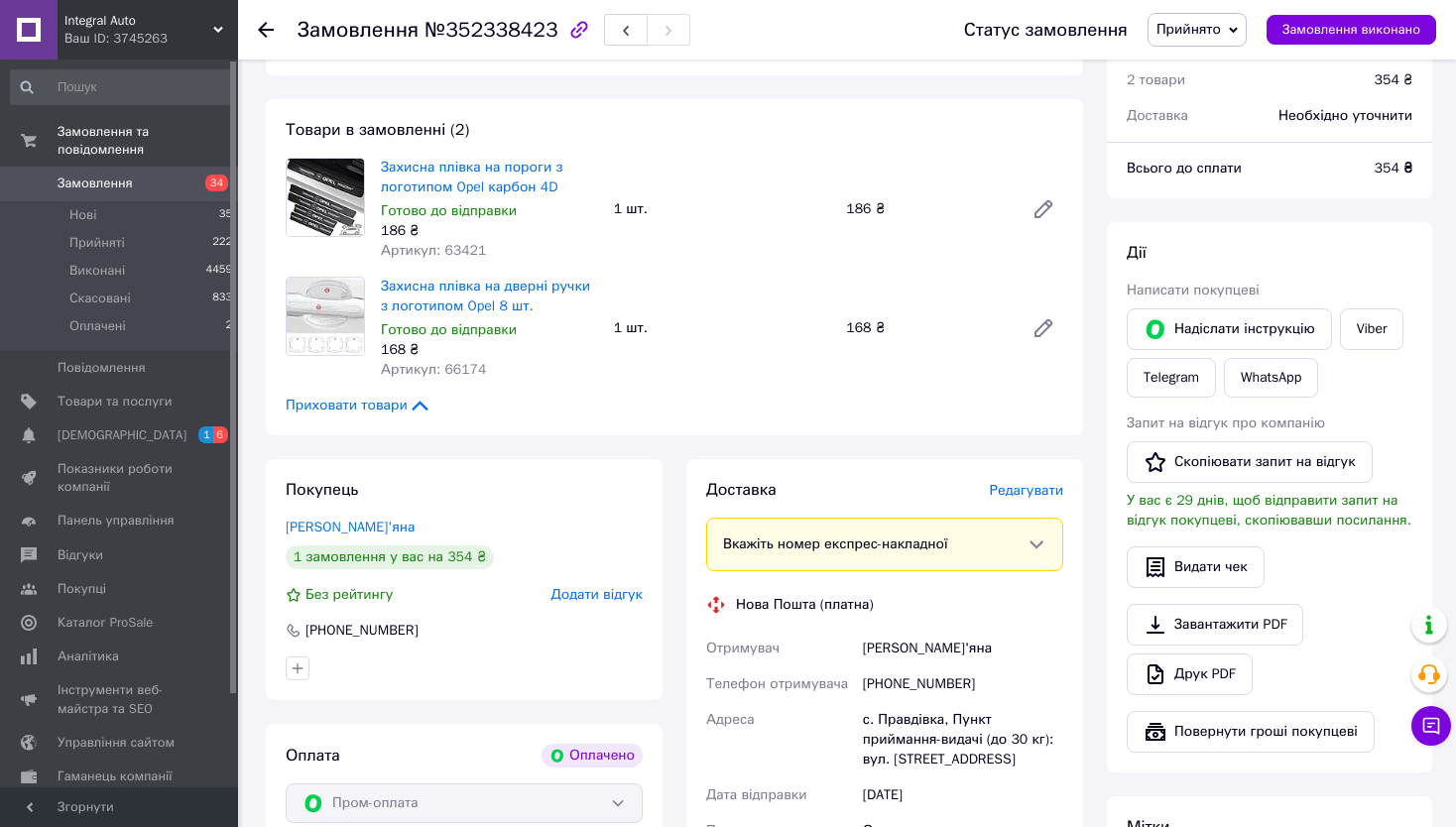 click on "[PERSON_NAME] покупцеві   [PERSON_NAME] інструкцію Viber Telegram WhatsApp Запит на відгук про компанію   Скопіювати запит на відгук У вас є 29 днів, щоб відправити запит на відгук покупцеві, скопіювавши посилання.   Видати чек   Завантажити PDF   Друк PDF   Повернути гроші покупцеві" at bounding box center (1270, 497) 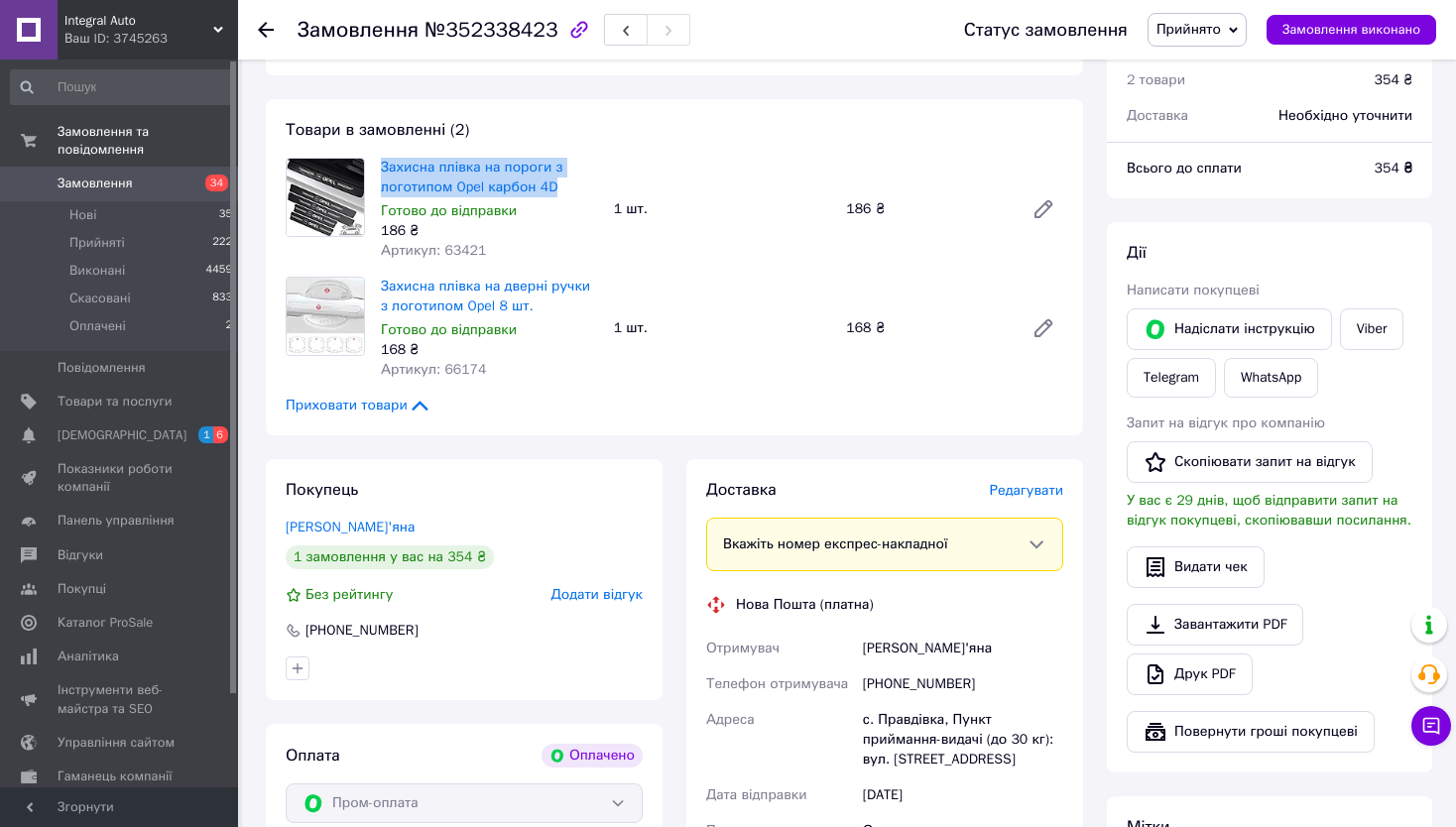 drag, startPoint x: 408, startPoint y: 170, endPoint x: 585, endPoint y: 185, distance: 177.63446 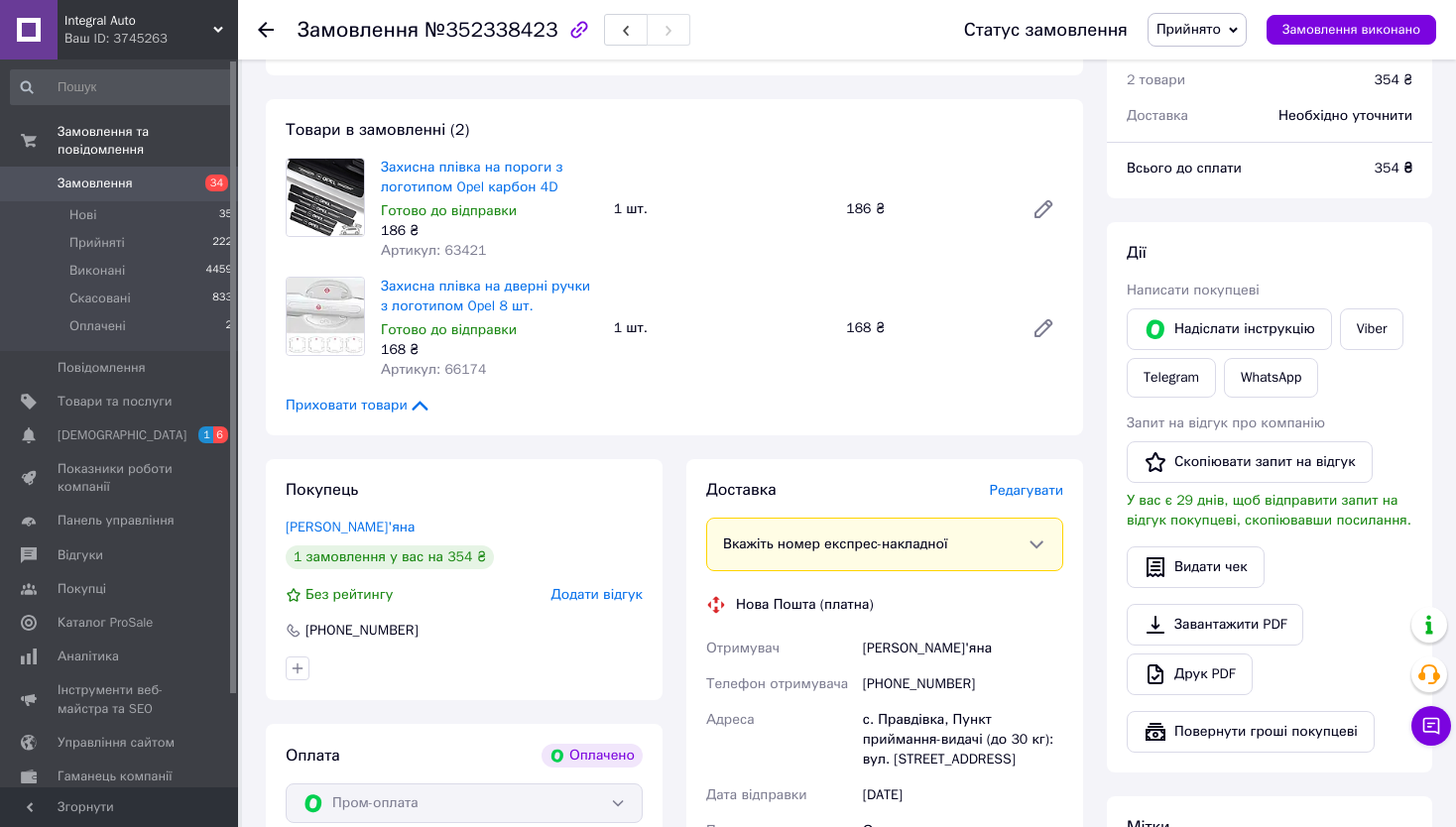 click on "[PERSON_NAME] покупцеві   [PERSON_NAME] інструкцію Viber Telegram WhatsApp Запит на відгук про компанію   Скопіювати запит на відгук У вас є 29 днів, щоб відправити запит на відгук покупцеві, скопіювавши посилання.   Видати чек   Завантажити PDF   Друк PDF   Повернути гроші покупцеві" at bounding box center [1270, 497] 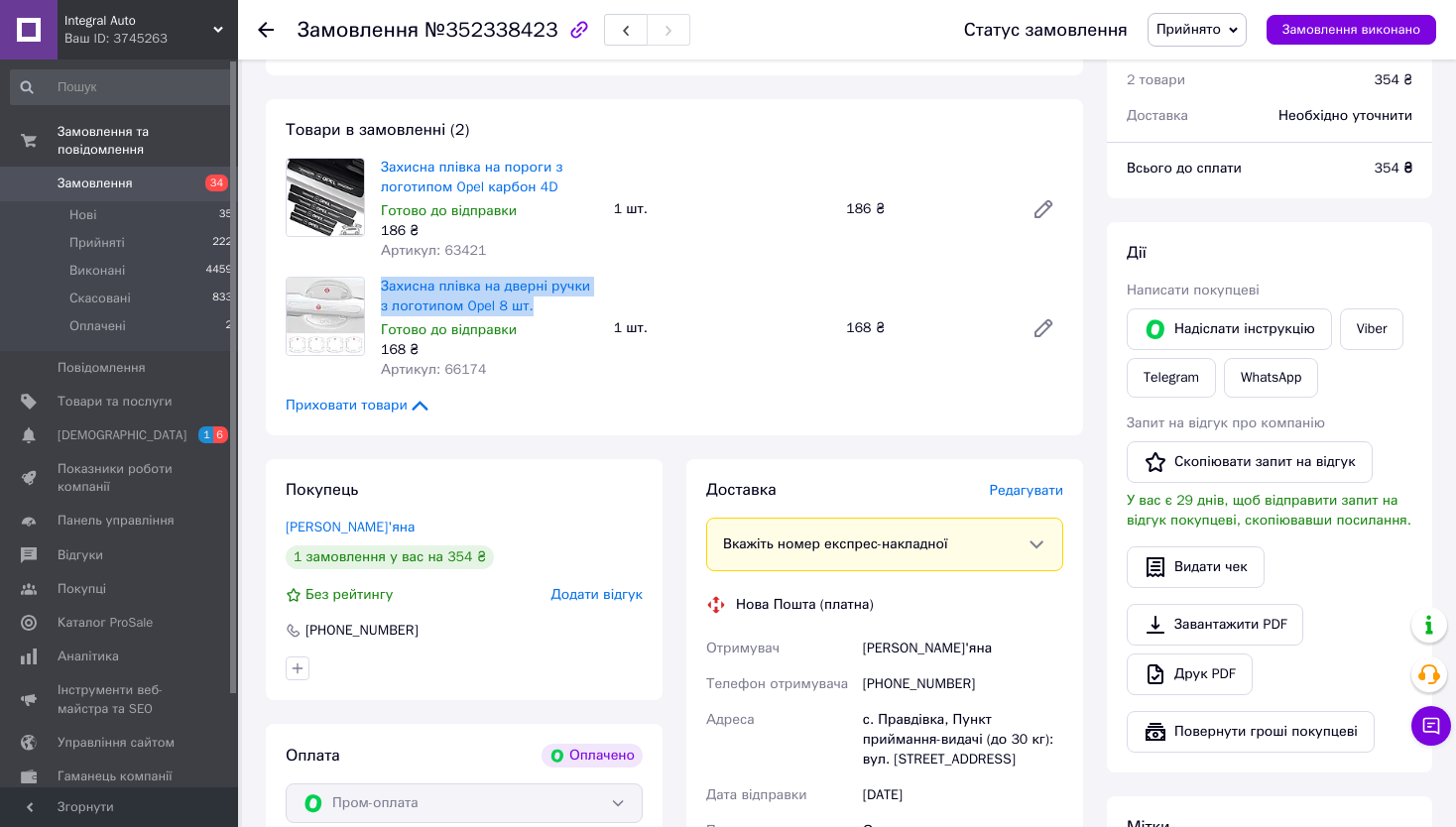 drag, startPoint x: 422, startPoint y: 292, endPoint x: 548, endPoint y: 312, distance: 127.57743 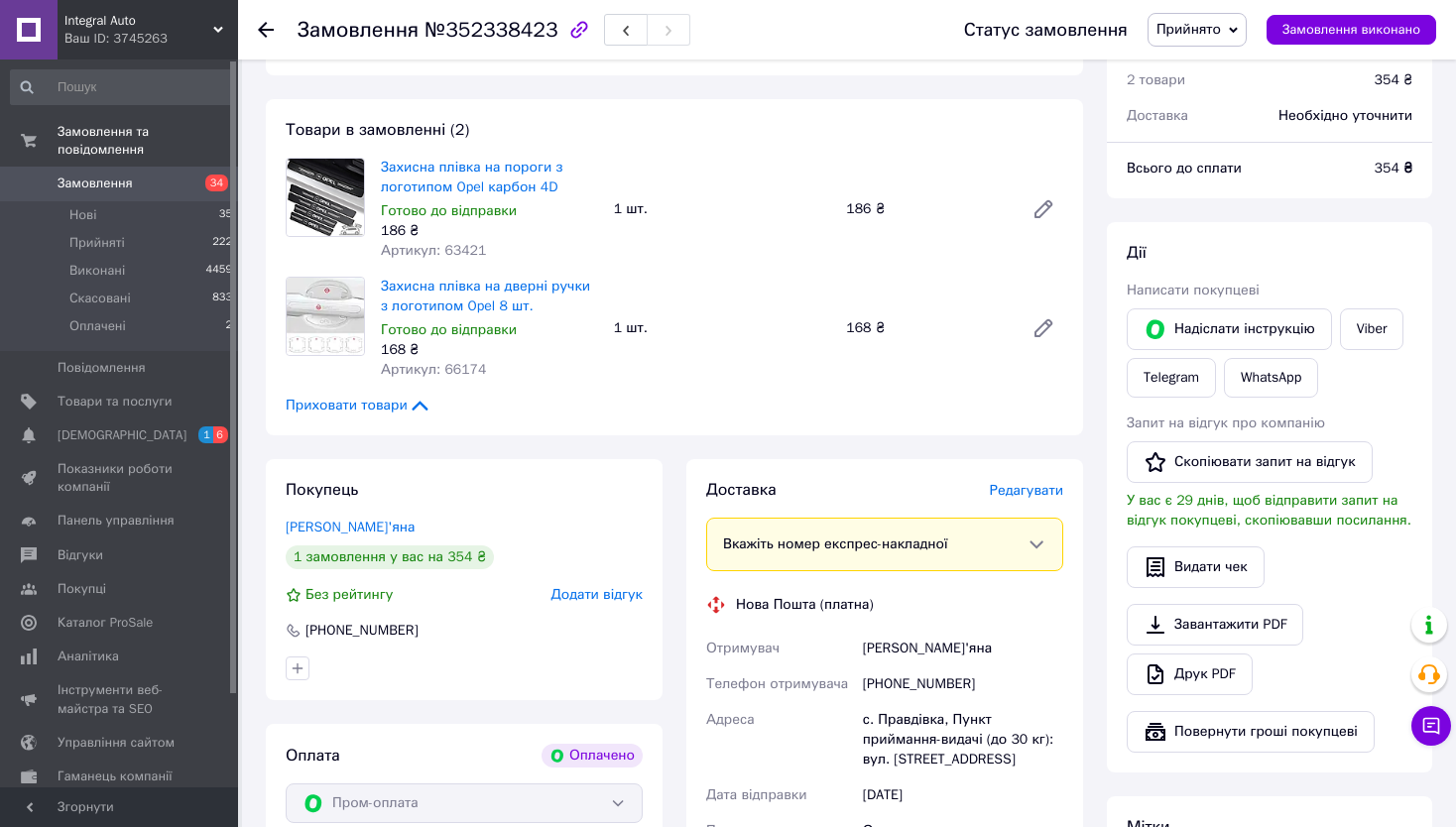 click on "Дії" at bounding box center (1270, 253) 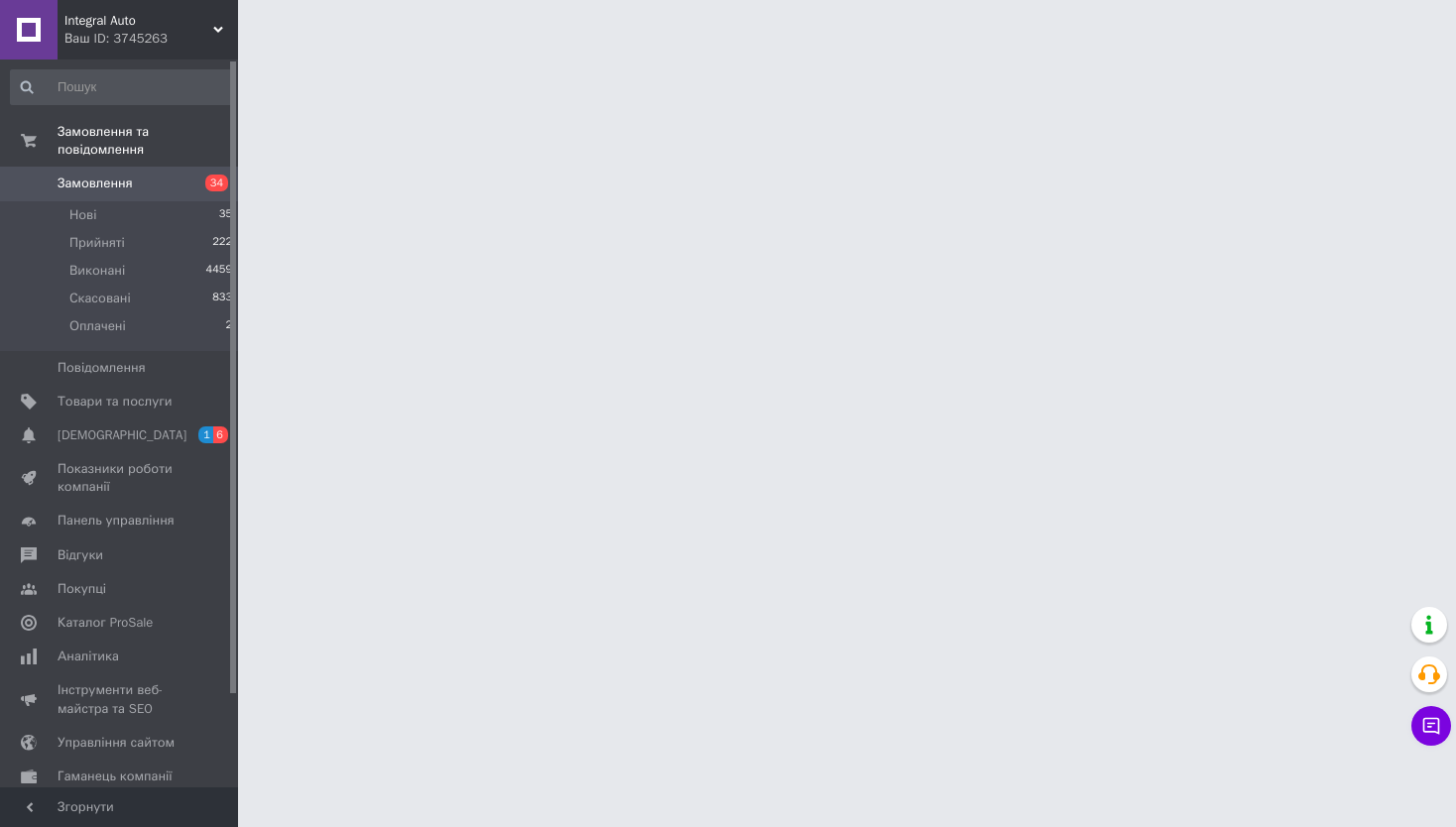scroll, scrollTop: 0, scrollLeft: 0, axis: both 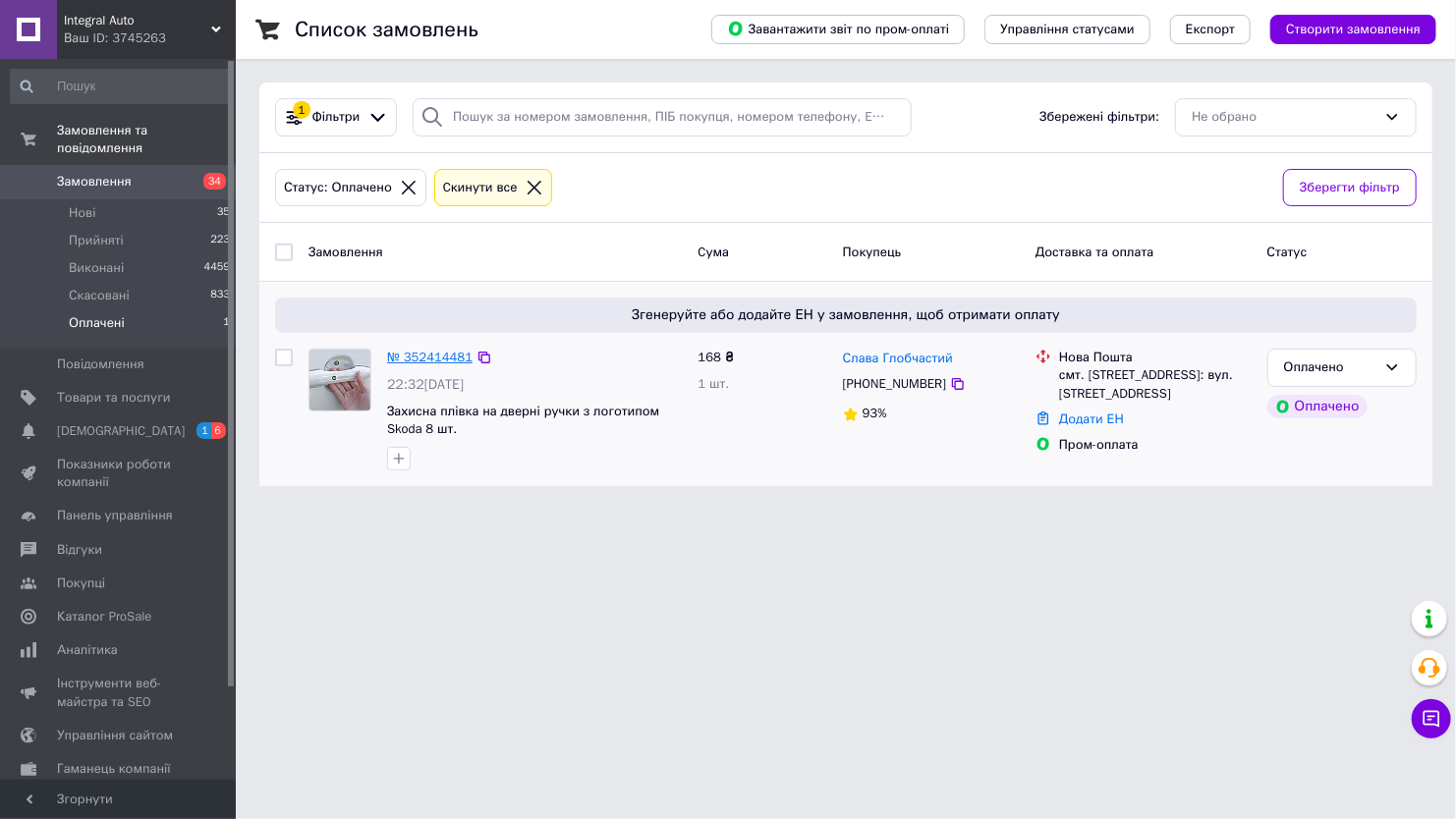 click on "№ 352414481" at bounding box center (429, 356) 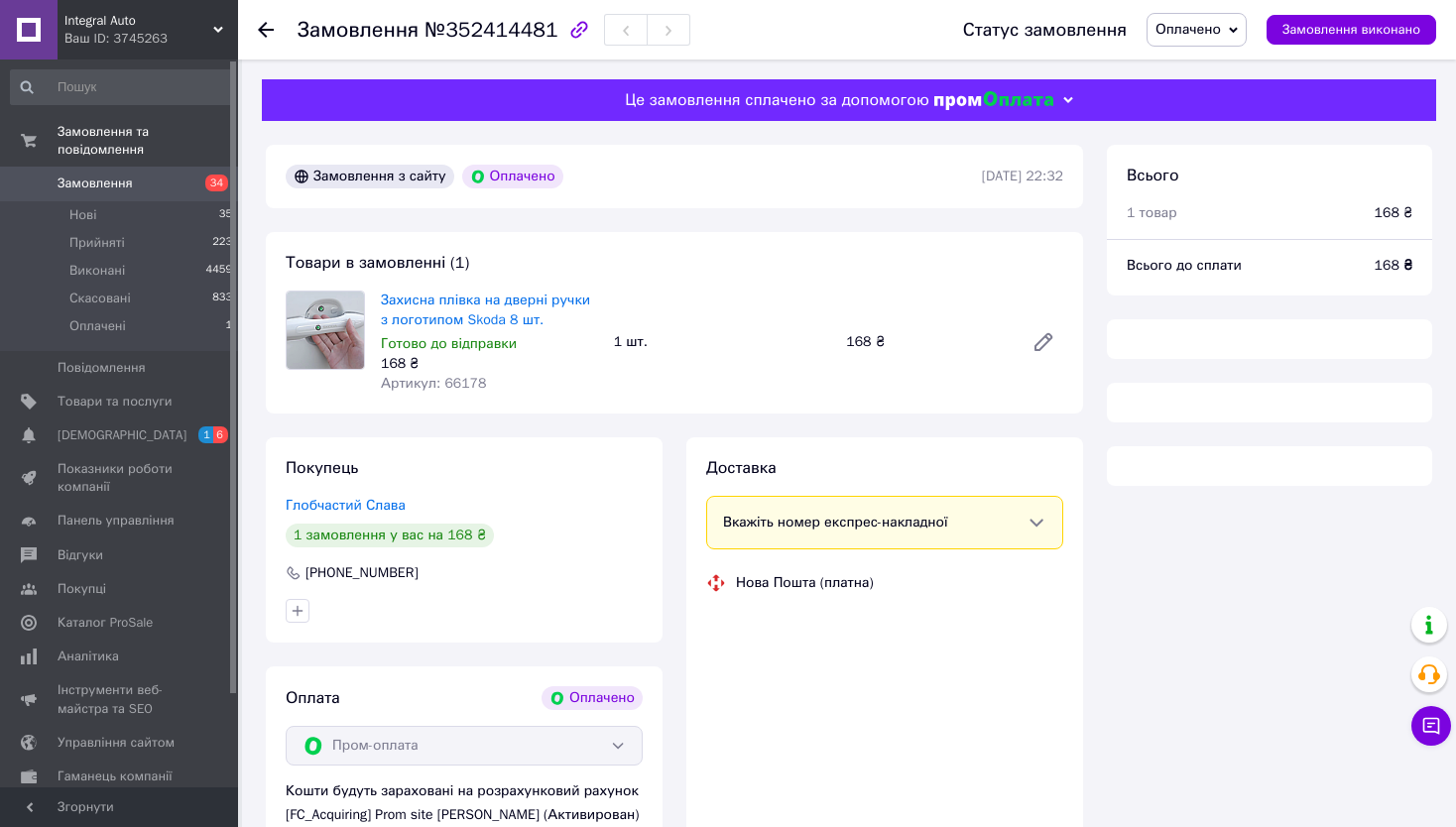 click on "Артикул: 66178" at bounding box center (433, 383) 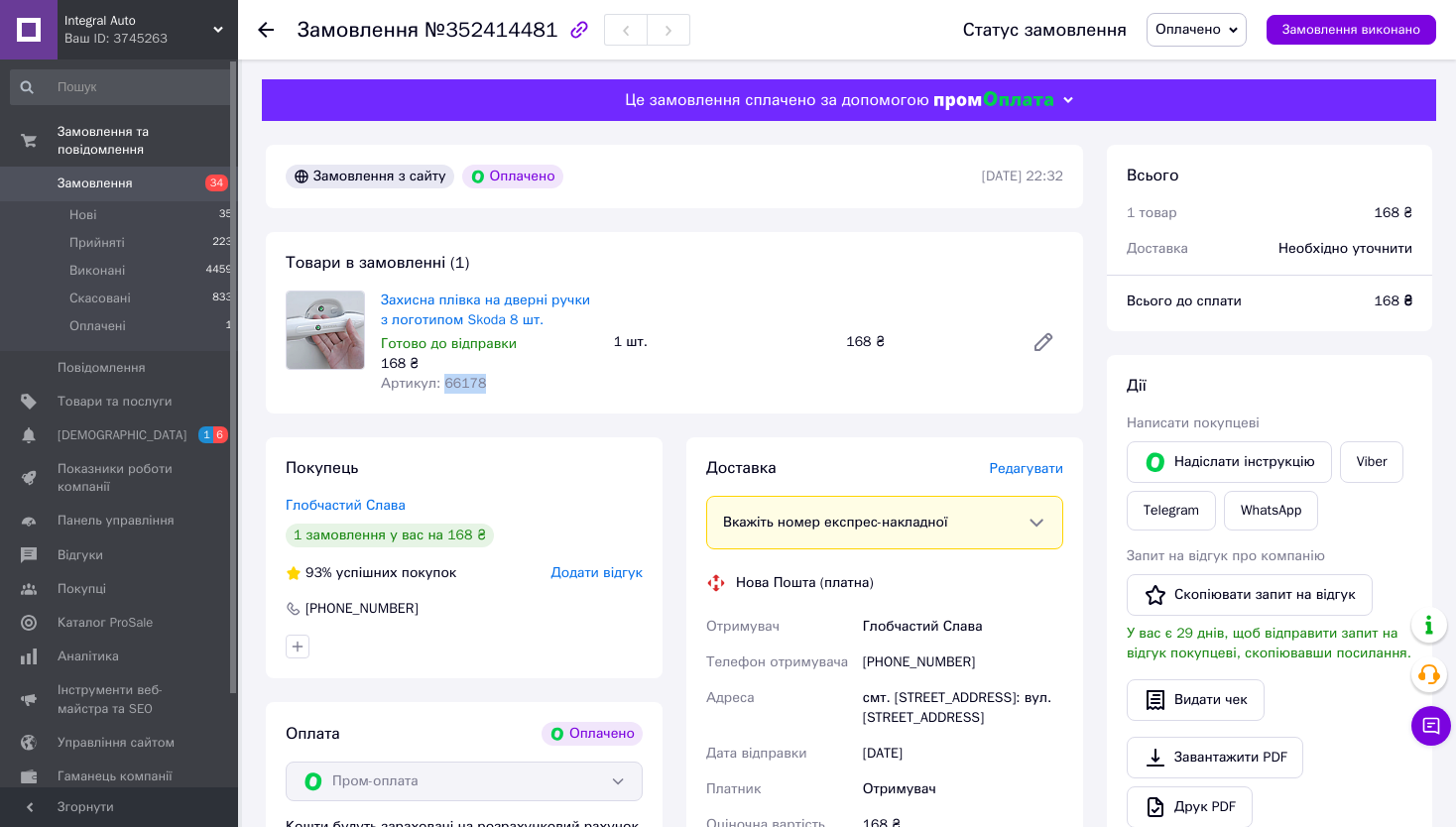 click on "Оплачено" at bounding box center (1188, 29) 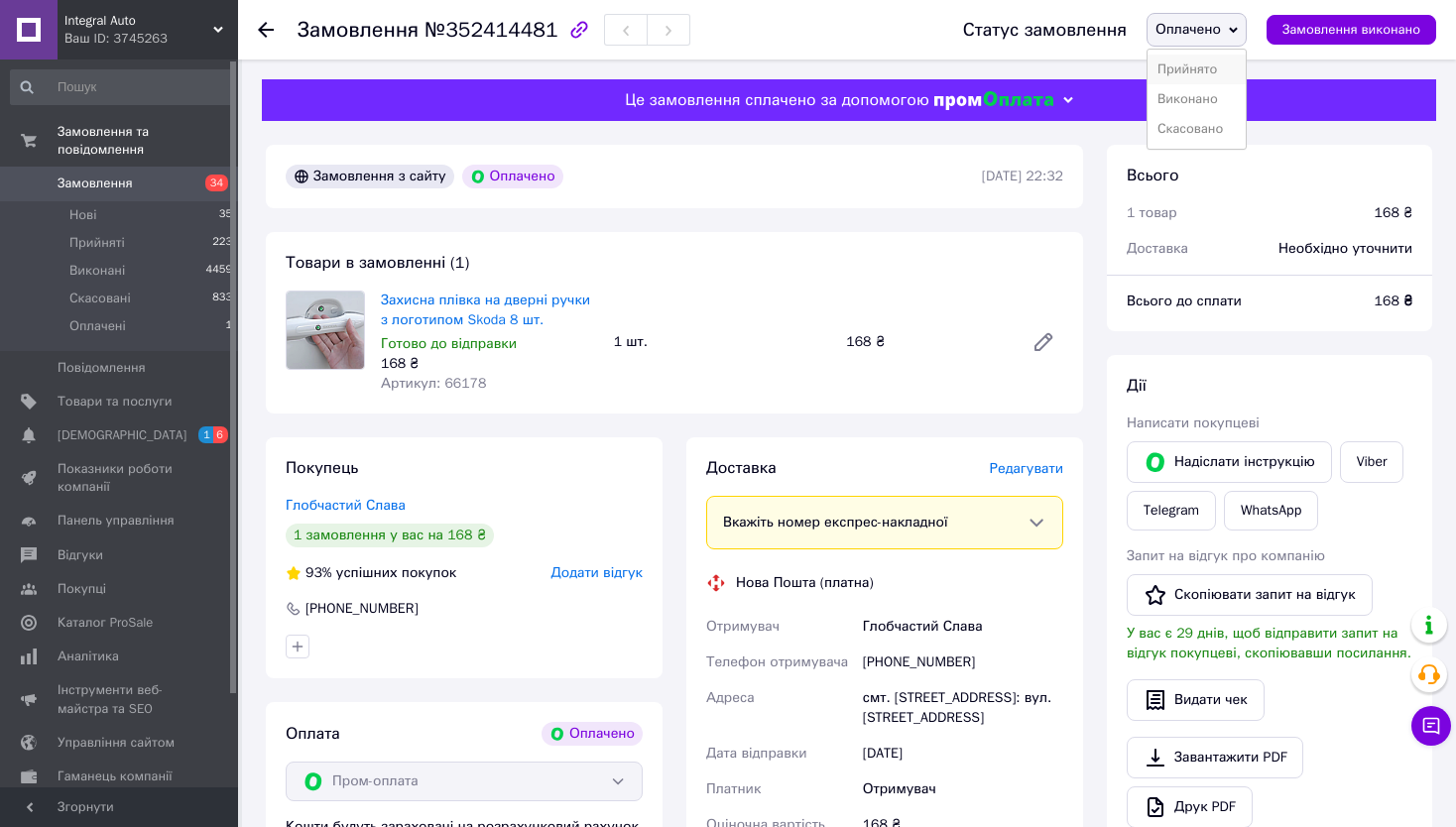 click on "Прийнято" at bounding box center (1196, 69) 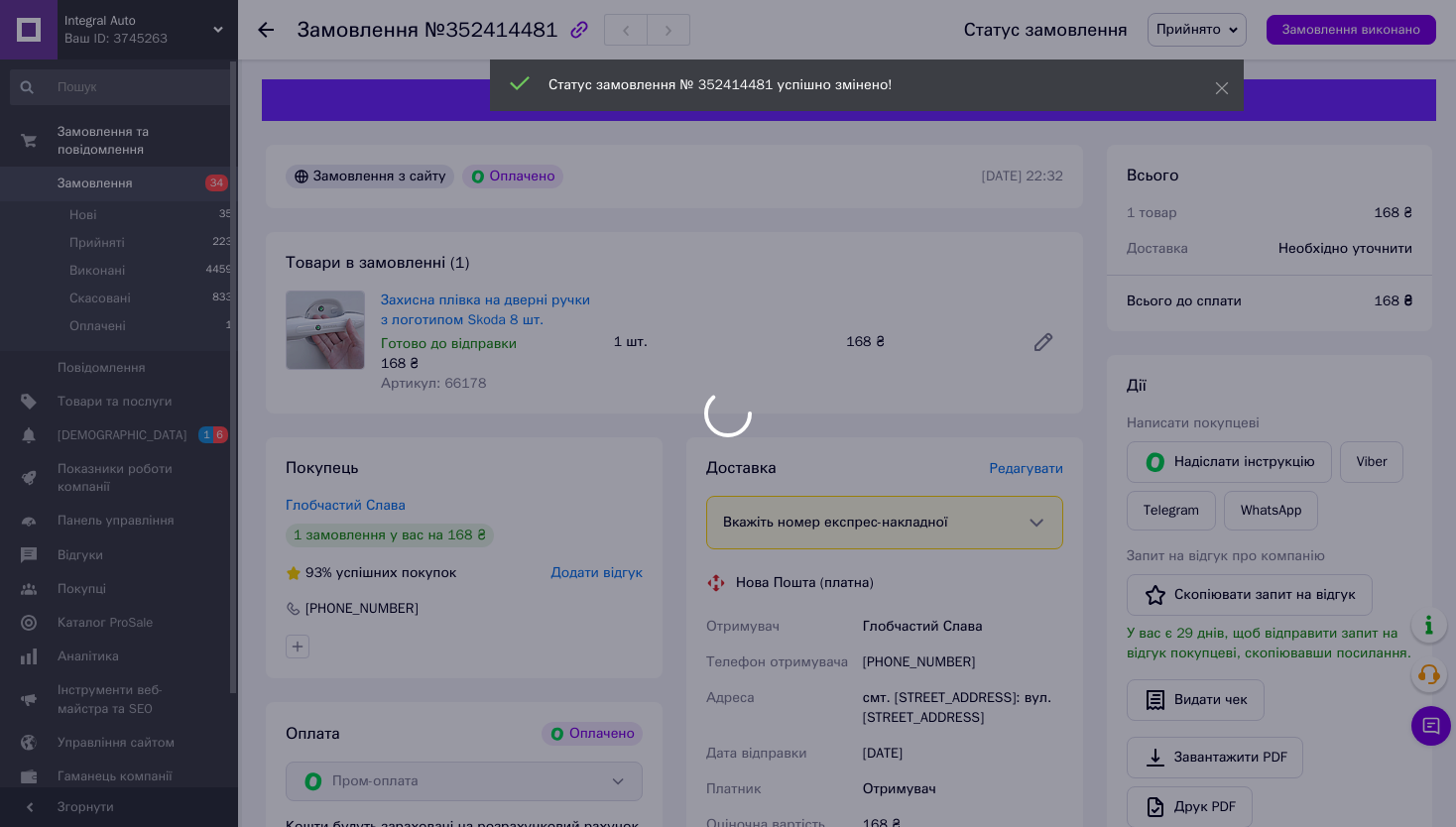 click at bounding box center [728, 414] 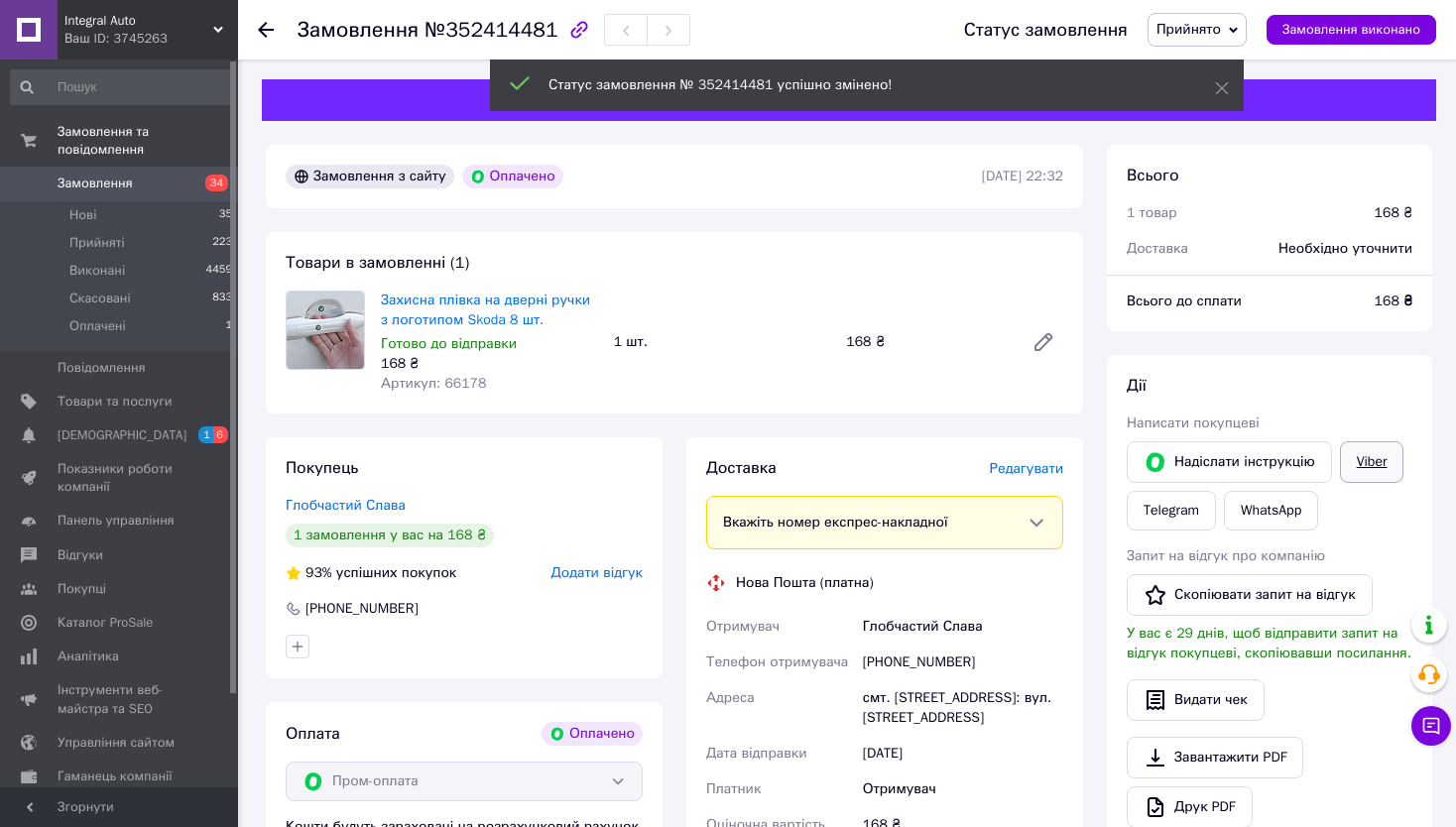 click on "Viber" at bounding box center (1372, 462) 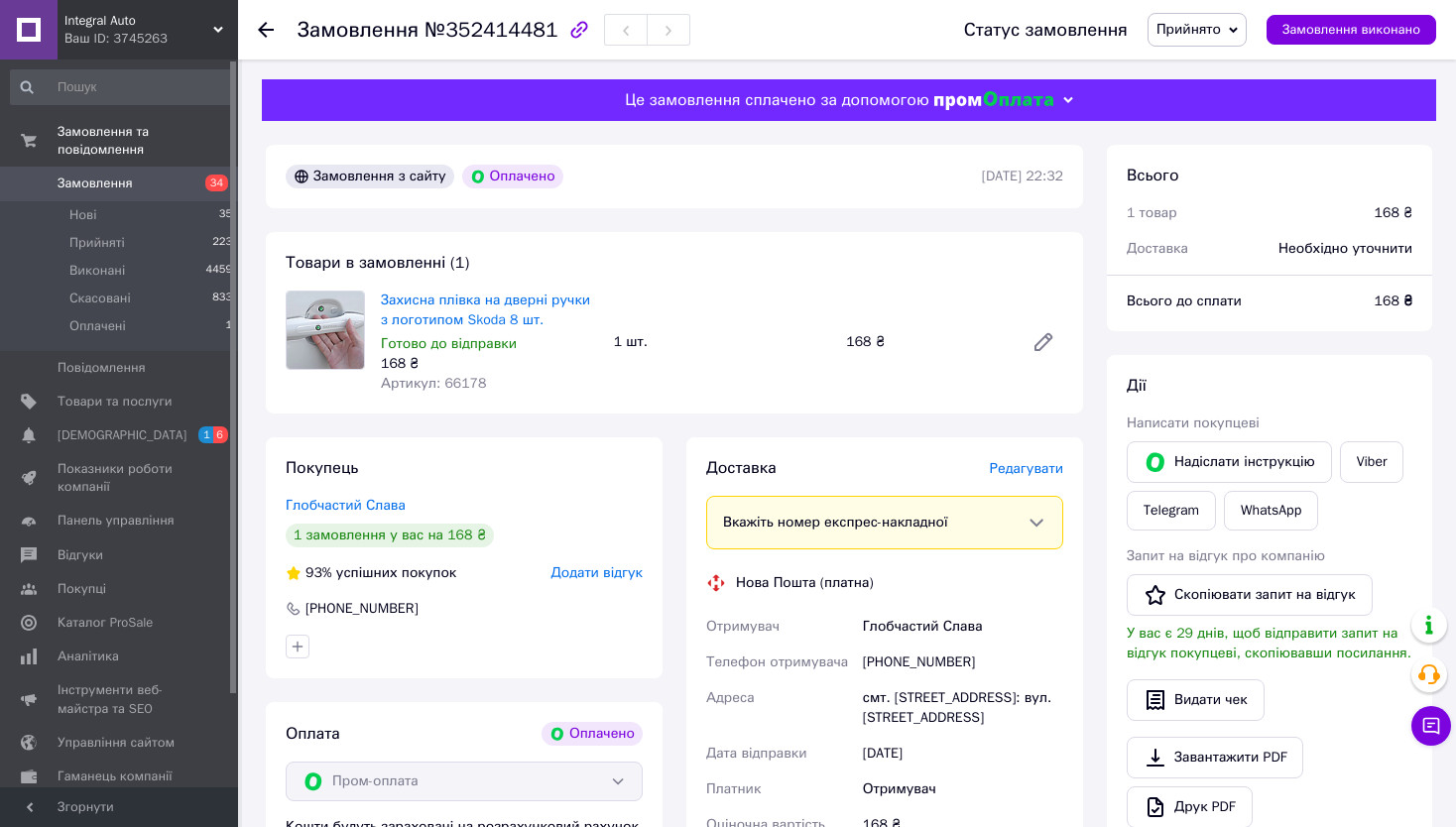 click on "[PERSON_NAME] покупцеві   [PERSON_NAME] інструкцію Viber Telegram WhatsApp Запит на відгук про компанію   Скопіювати запит на відгук У вас є 29 днів, щоб відправити запит на відгук покупцеві, скопіювавши посилання.   Видати чек   Завантажити PDF   Друк PDF   Повернути гроші покупцеві" at bounding box center (1270, 630) 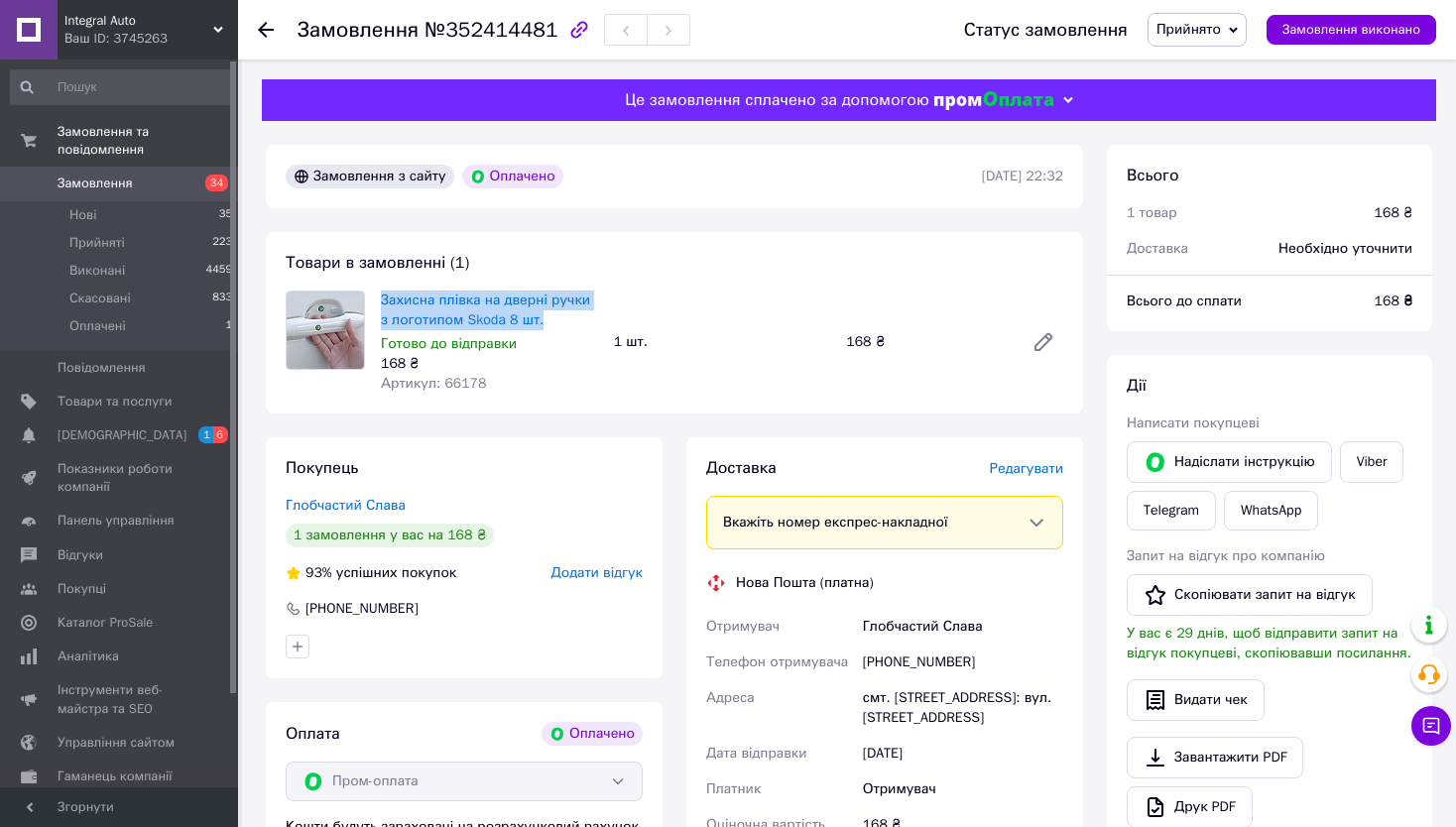 drag, startPoint x: 483, startPoint y: 306, endPoint x: 583, endPoint y: 319, distance: 100.8415 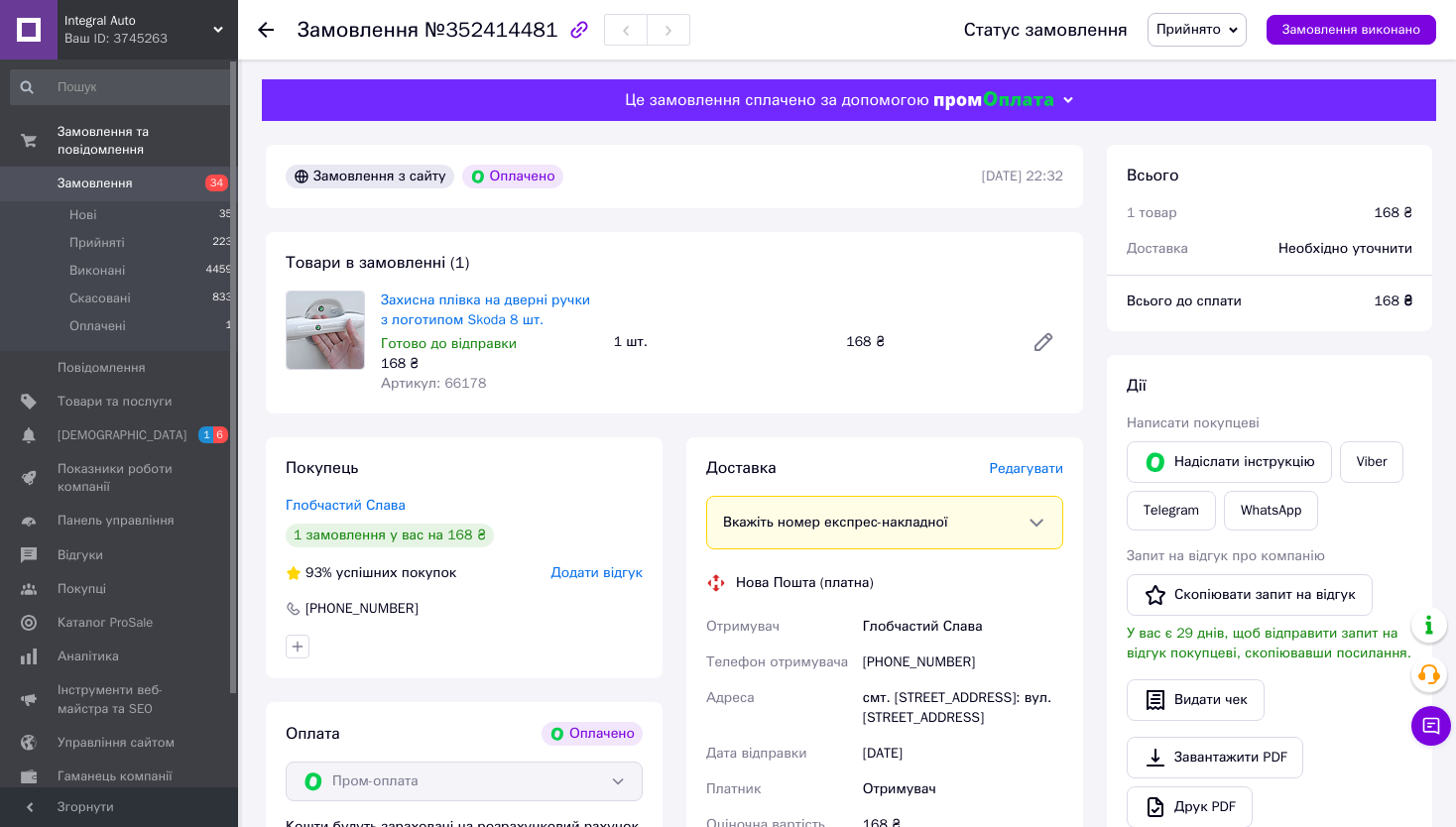 click on "Всього до сплати 168 ₴" at bounding box center [1270, 311] 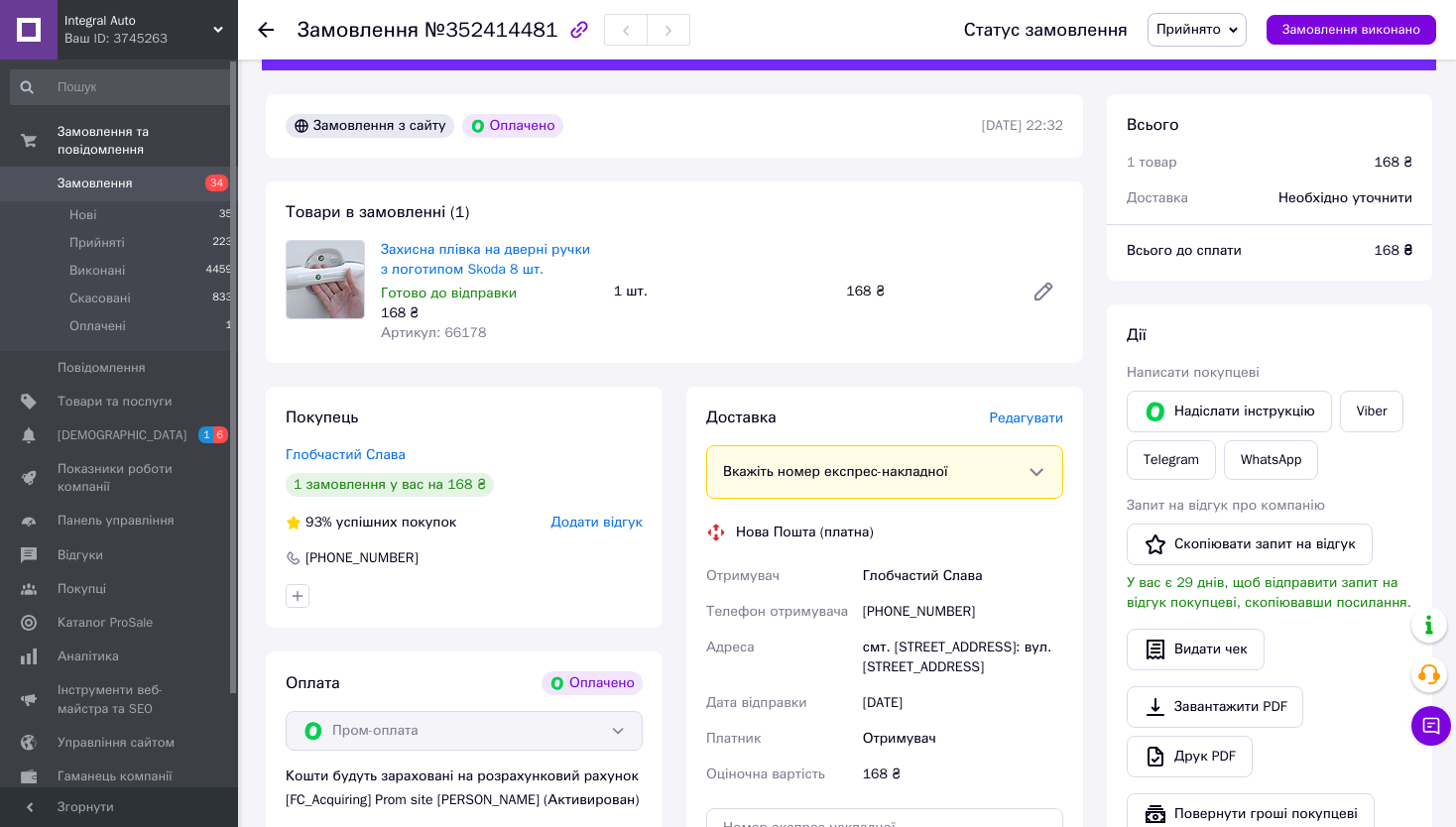scroll, scrollTop: 99, scrollLeft: 0, axis: vertical 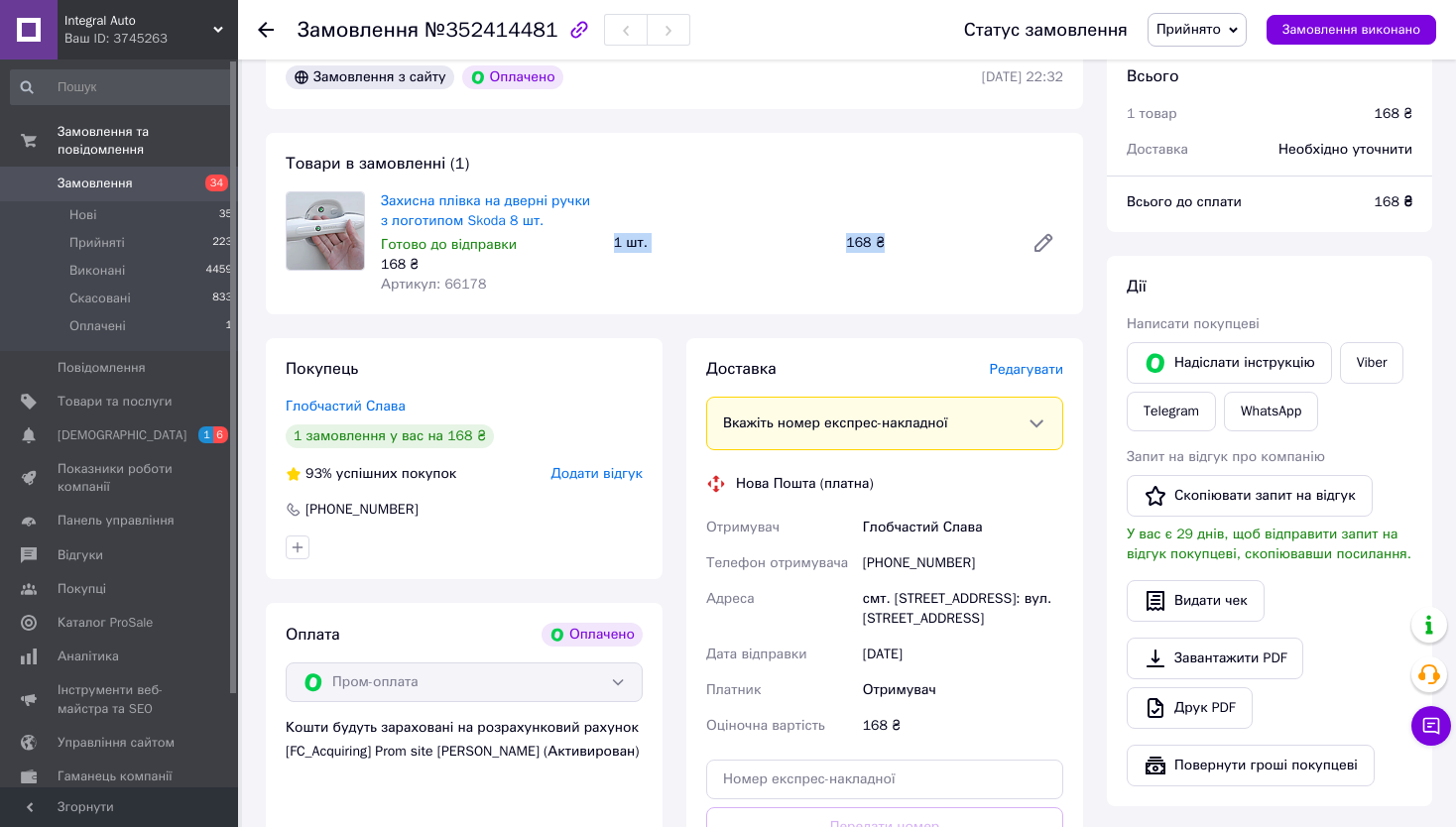drag, startPoint x: 616, startPoint y: 252, endPoint x: 909, endPoint y: 251, distance: 293.0017 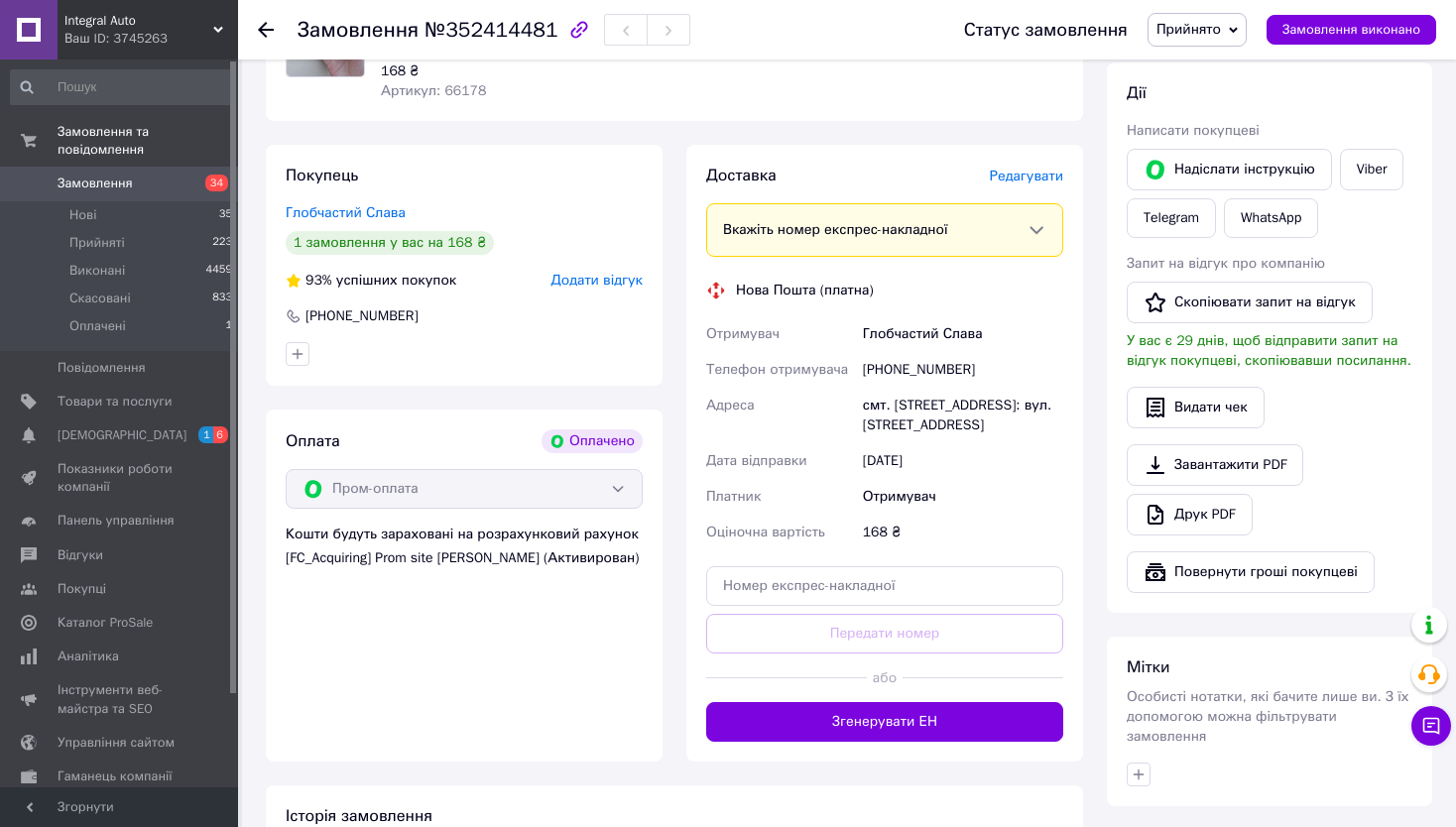 scroll, scrollTop: 297, scrollLeft: 0, axis: vertical 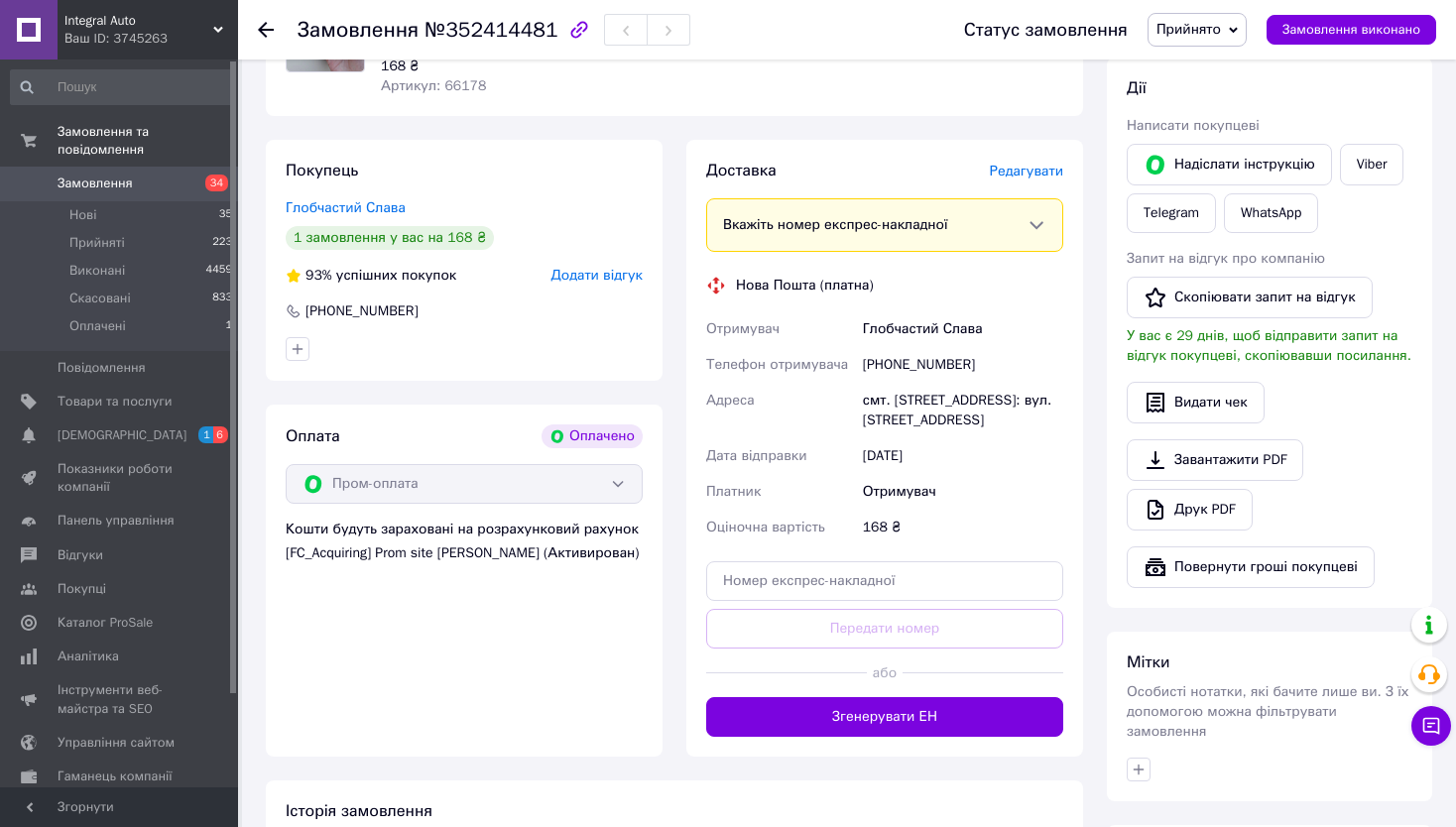 click 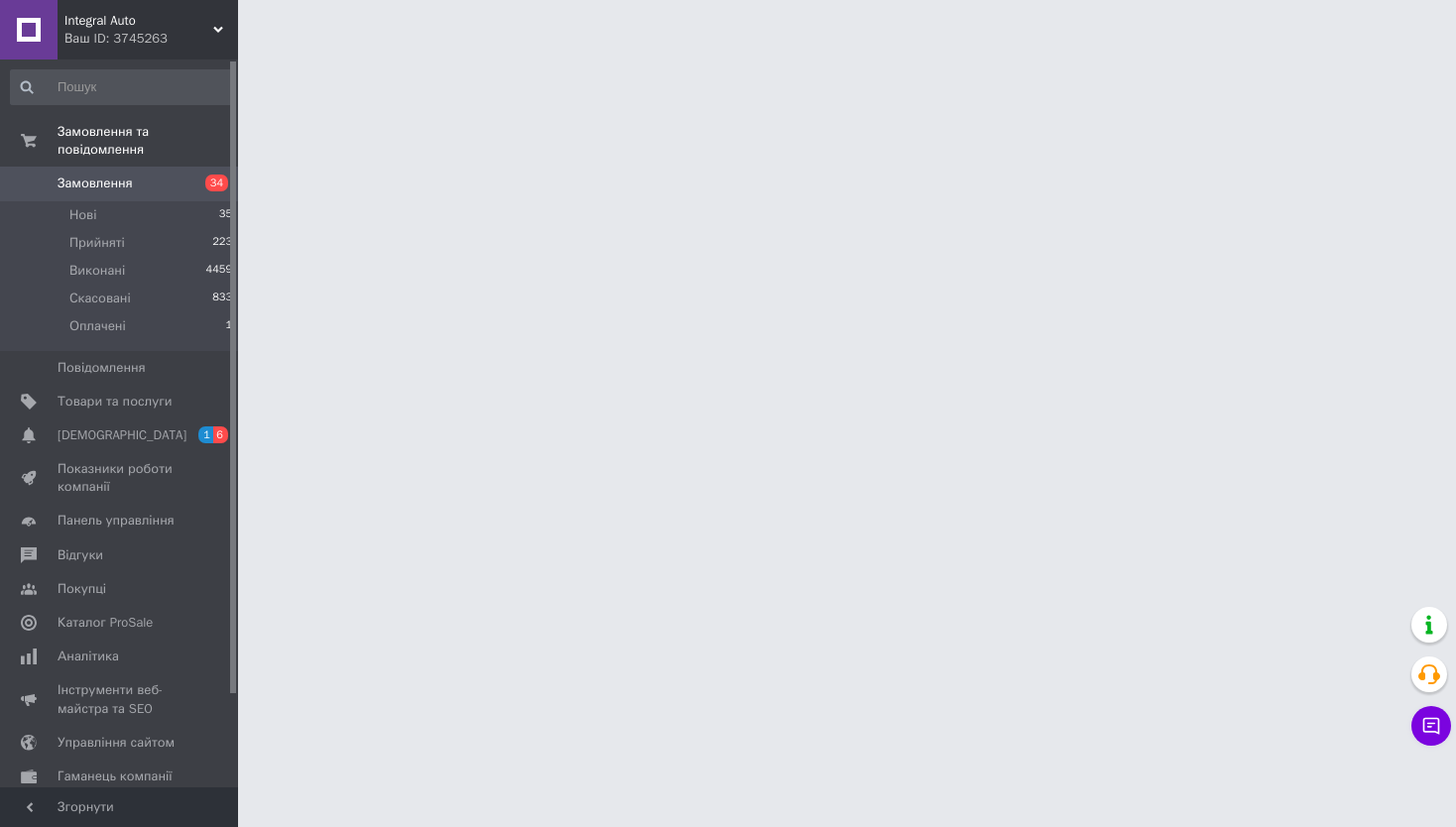 scroll, scrollTop: 0, scrollLeft: 0, axis: both 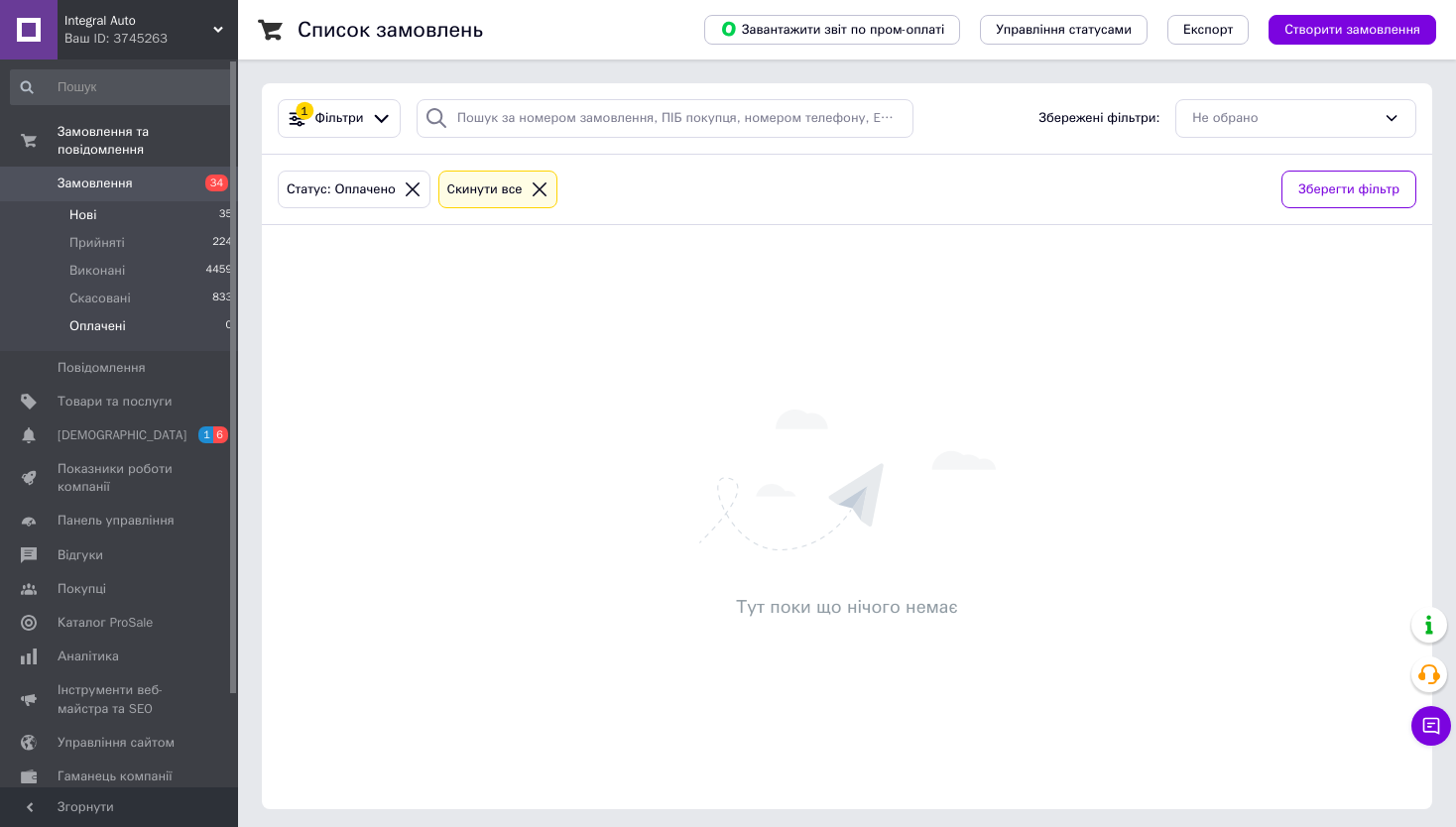 click on "Нові 35" at bounding box center (122, 215) 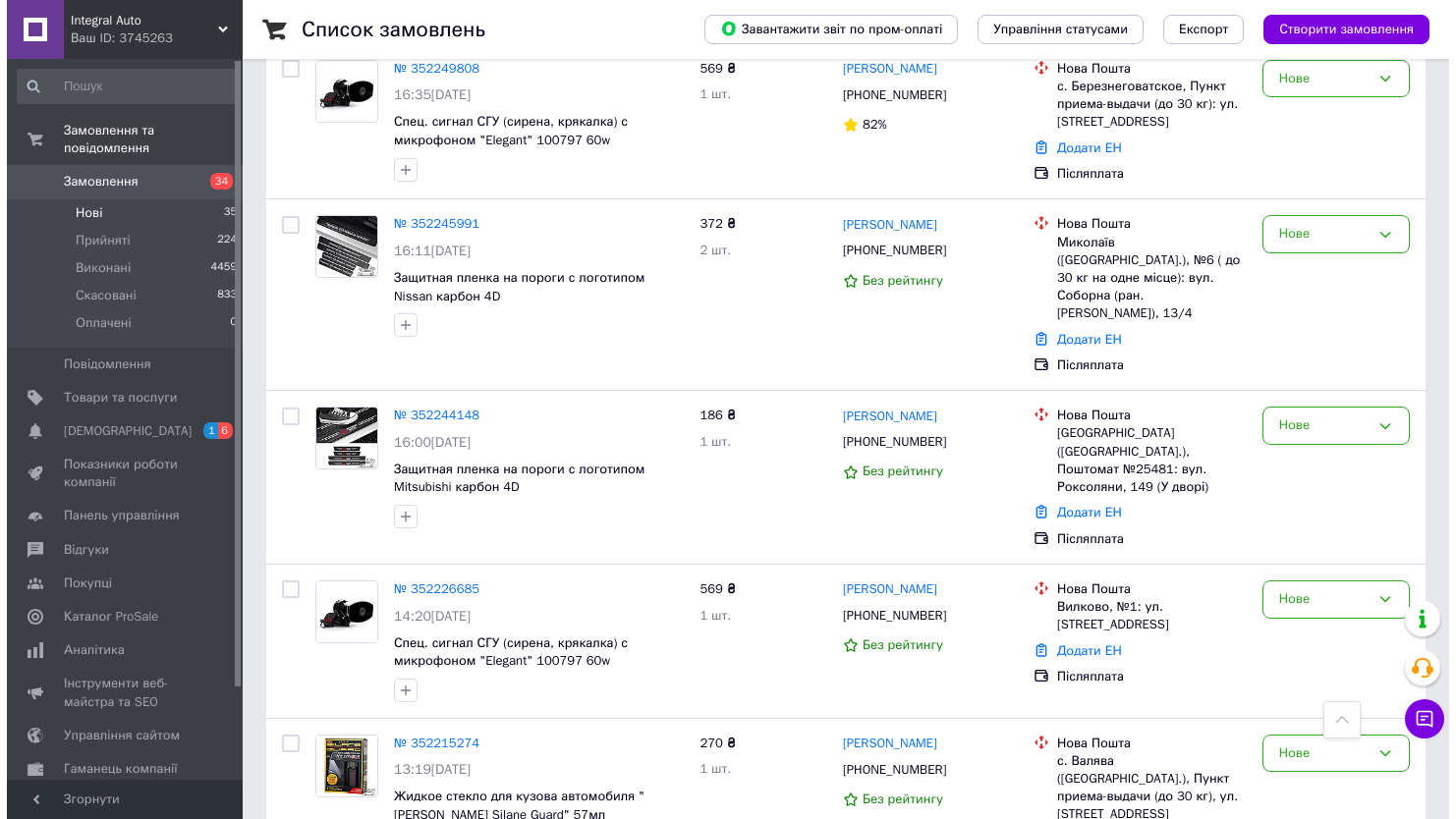 scroll, scrollTop: 5020, scrollLeft: 0, axis: vertical 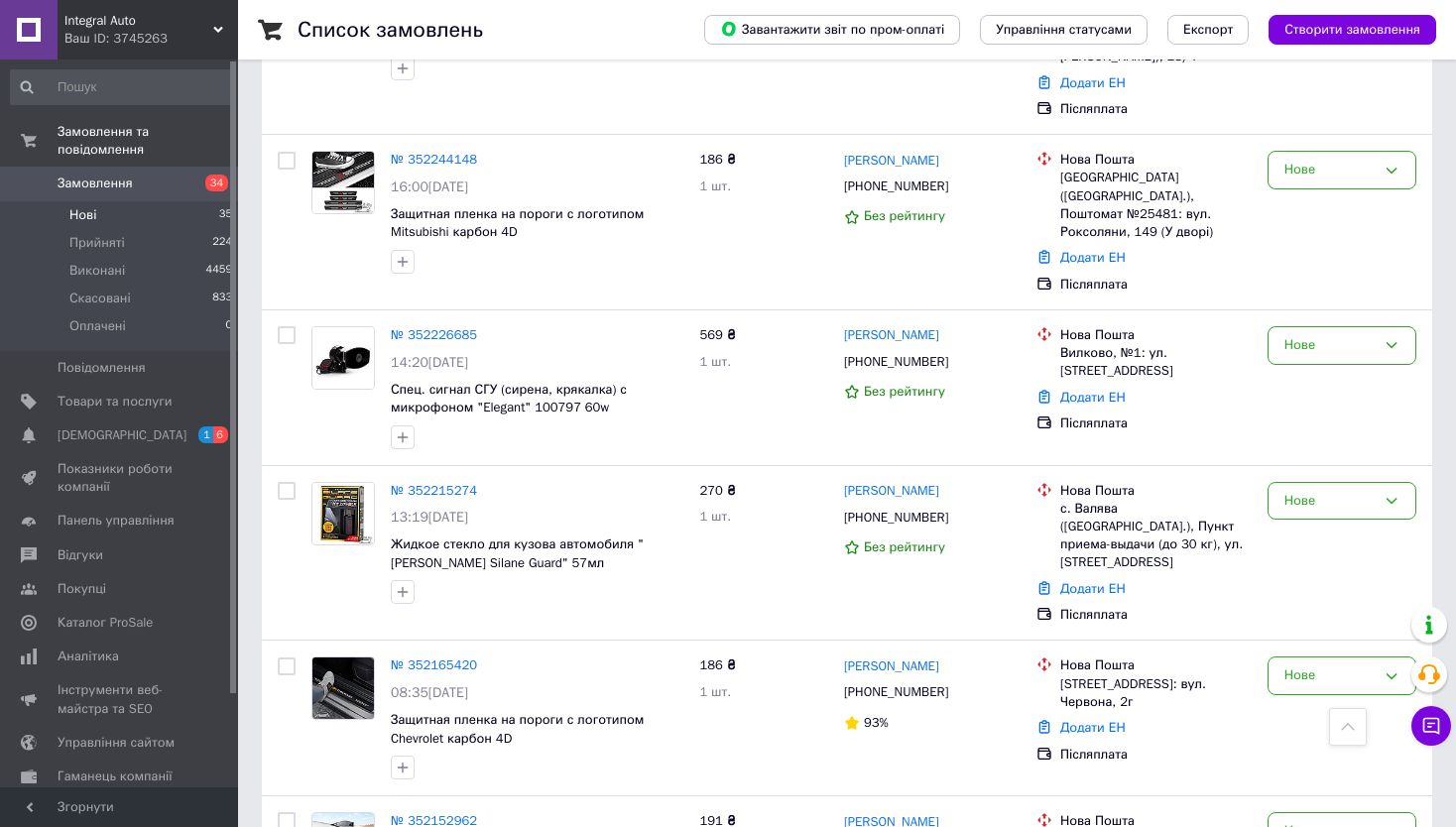 click on "Список замовлень   Завантажити звіт по пром-оплаті Управління статусами Експорт Створити замовлення 1 Фільтри Збережені фільтри: Не обрано Статус: Нове Cкинути все Зберегти фільтр Замовлення Cума Покупець Доставка та оплата Статус № 352464922 13:05[DATE] Универсальный уплотнитель дверей "B-Type" 10мм*5мм*10м 219 ₴ 1 шт. 25.49 ₴ [PERSON_NAME] [PHONE_NUMBER] 100% Нова Пошта с. Серби (Одеська обл.), Пункт приймання-видачі (до 30 кг): вул. Небесної Сотні, 1 Додати ЕН Післяплата Нове № 352447789 11:11[DATE] Бензонасос ВАЗ 2101-2107 / 2121, 21213 "LSA" 413 ₴ 1 шт. [PERSON_NAME] [PHONE_NUMBER] Без рейтингу Нова Пошта" at bounding box center [847, -2017] 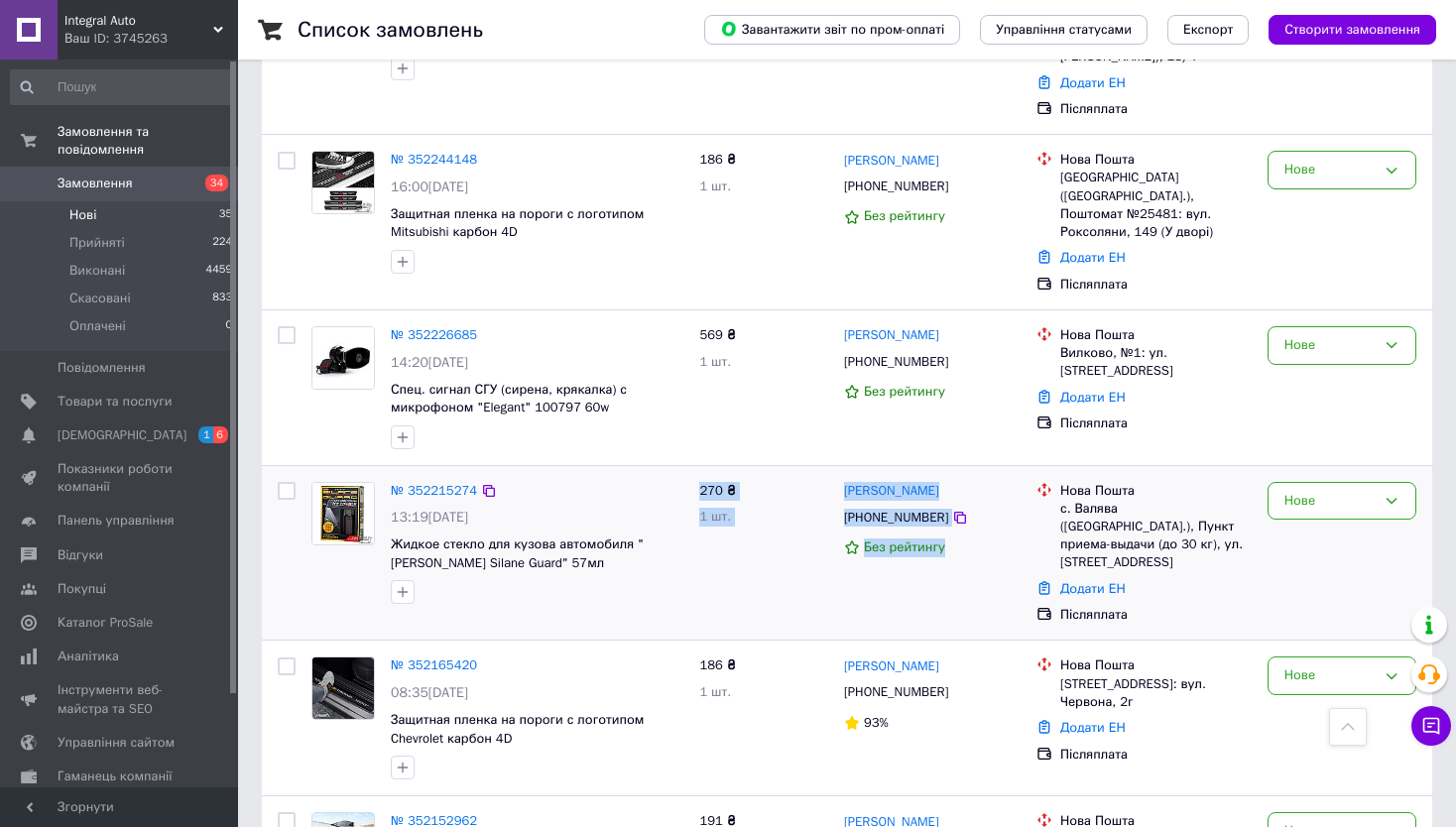 drag, startPoint x: 696, startPoint y: 302, endPoint x: 964, endPoint y: 352, distance: 272.6243 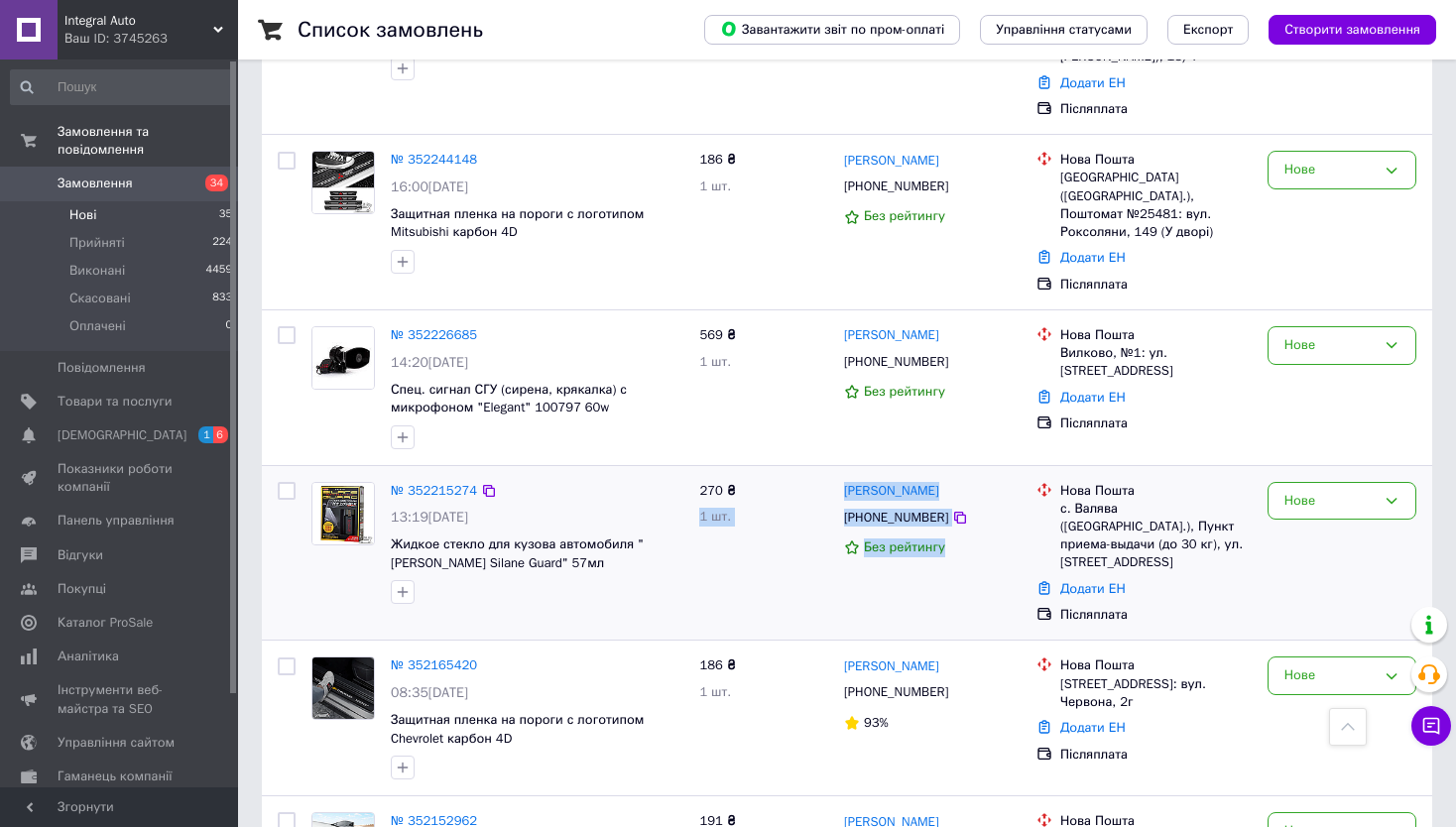 drag, startPoint x: 910, startPoint y: 355, endPoint x: 799, endPoint y: 296, distance: 125.70601 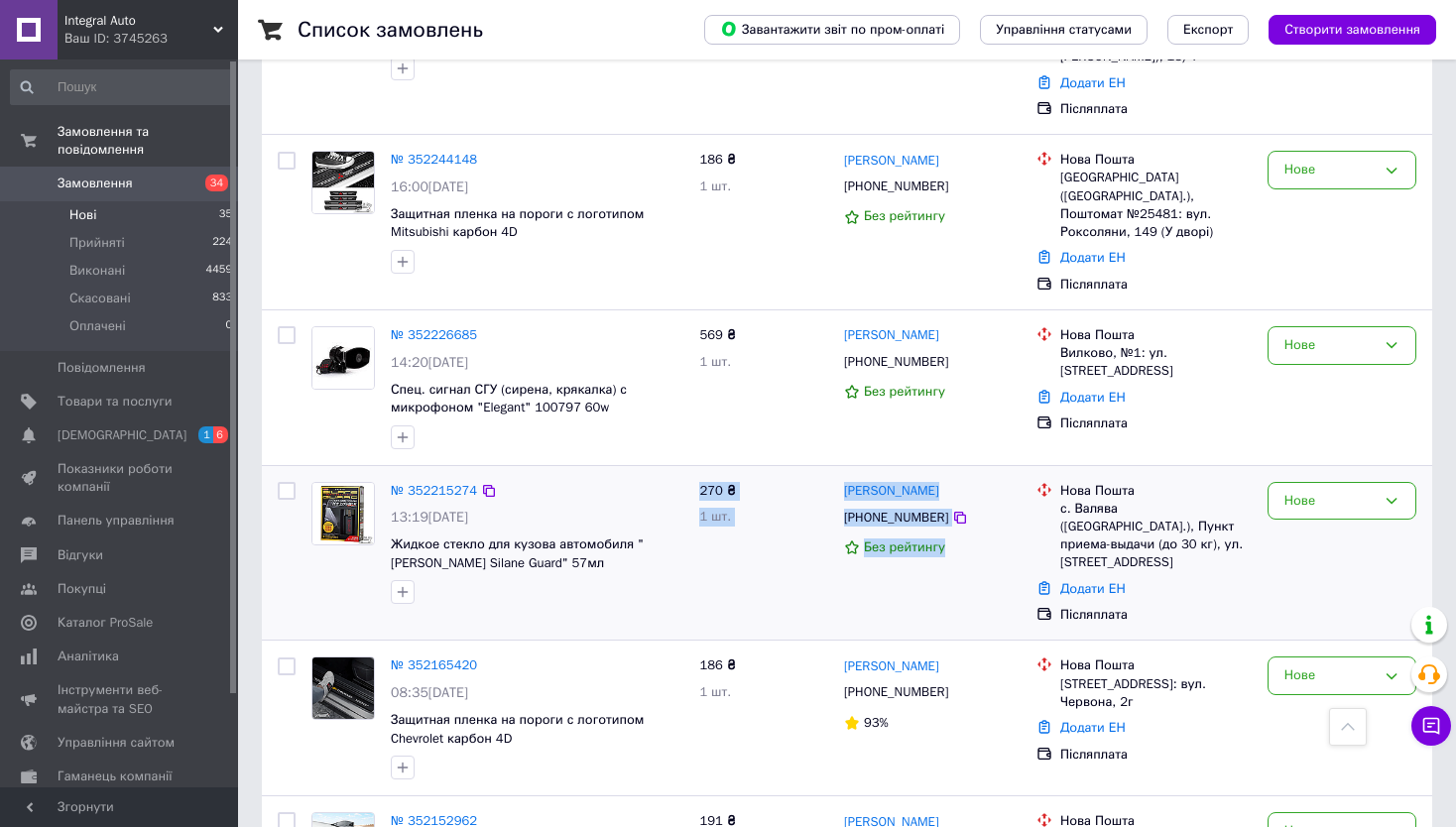 drag, startPoint x: 693, startPoint y: 296, endPoint x: 981, endPoint y: 365, distance: 296.1503 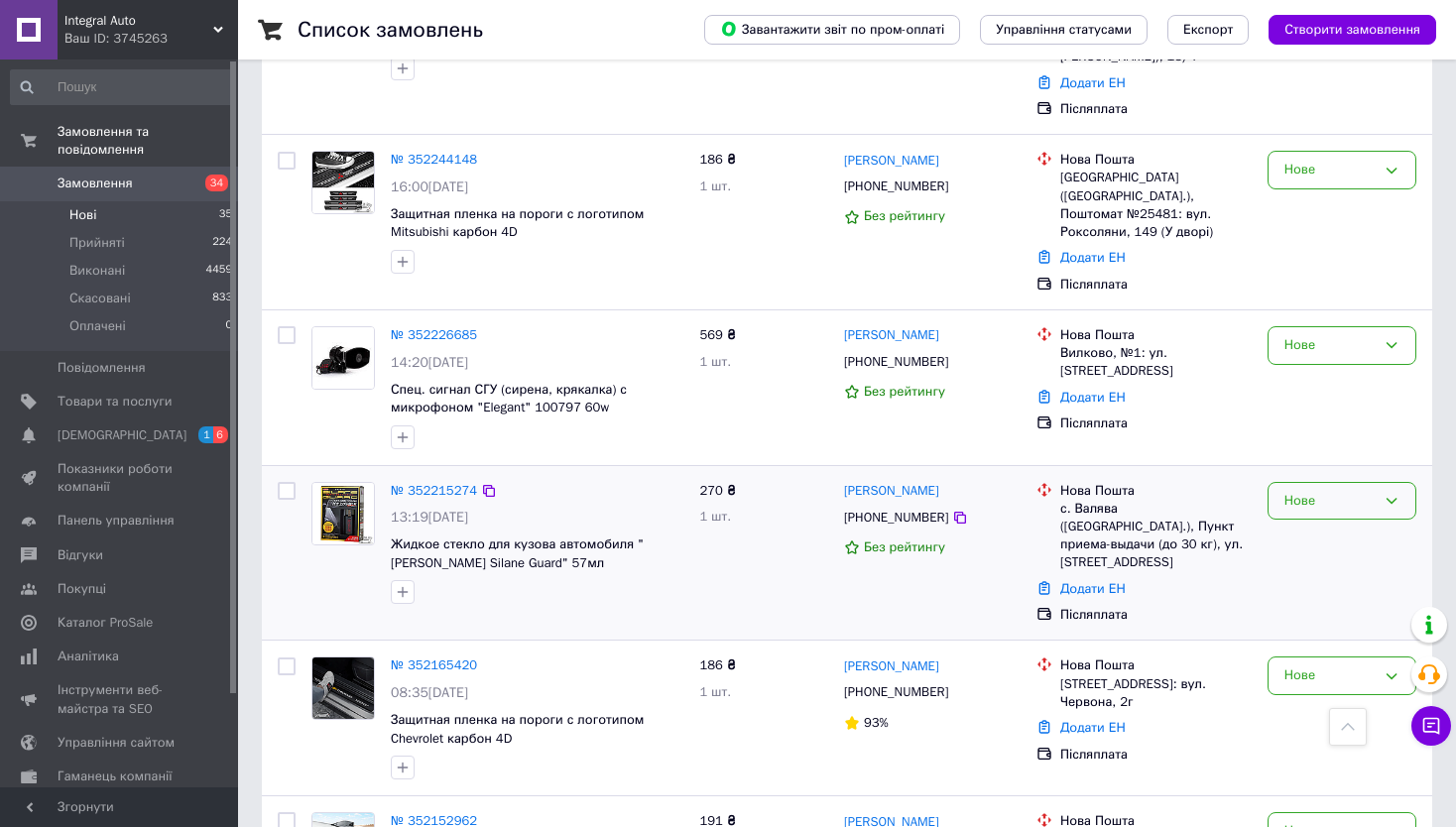 click on "Нове" at bounding box center (1330, 501) 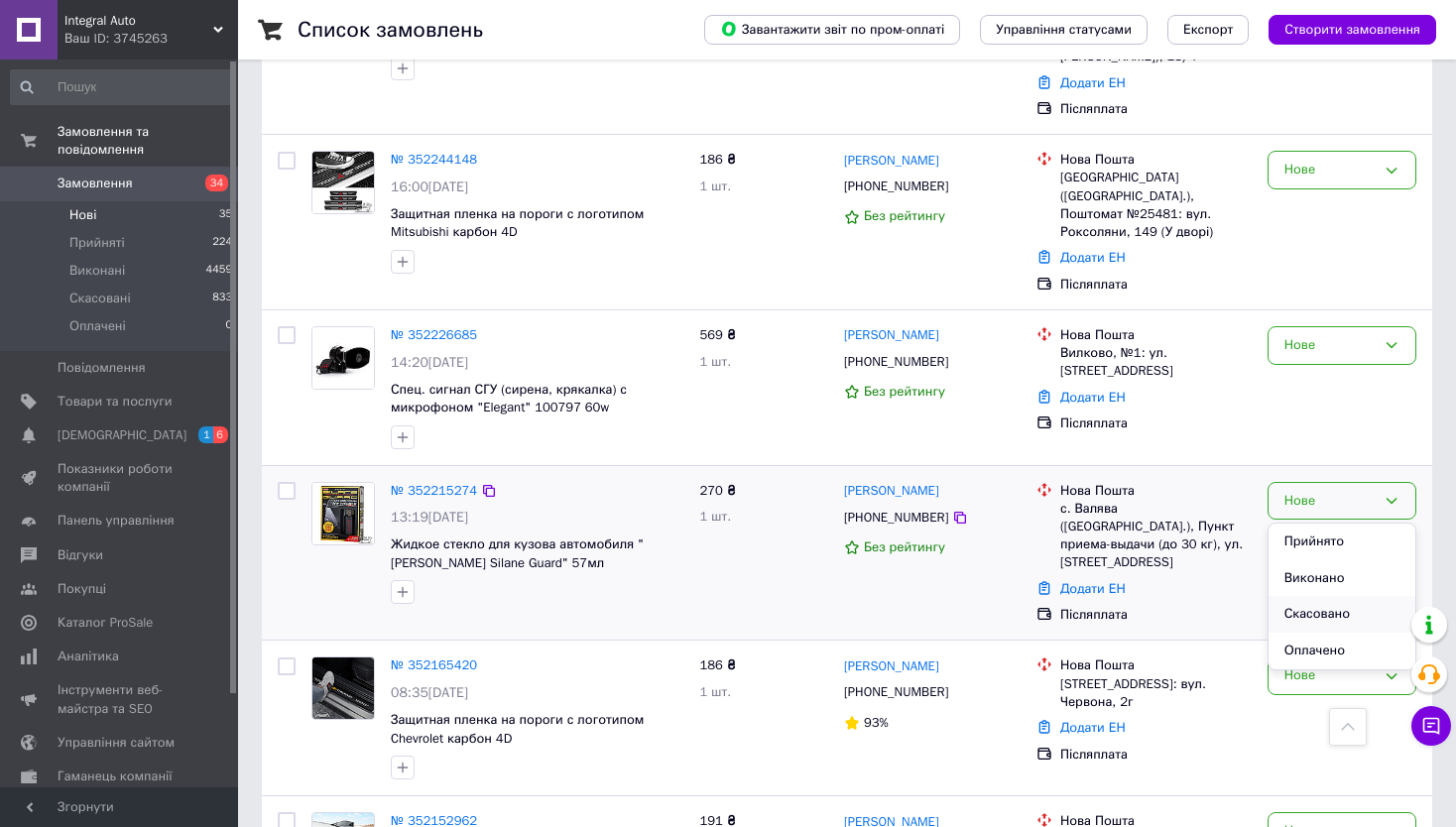 click on "Скасовано" at bounding box center (1342, 614) 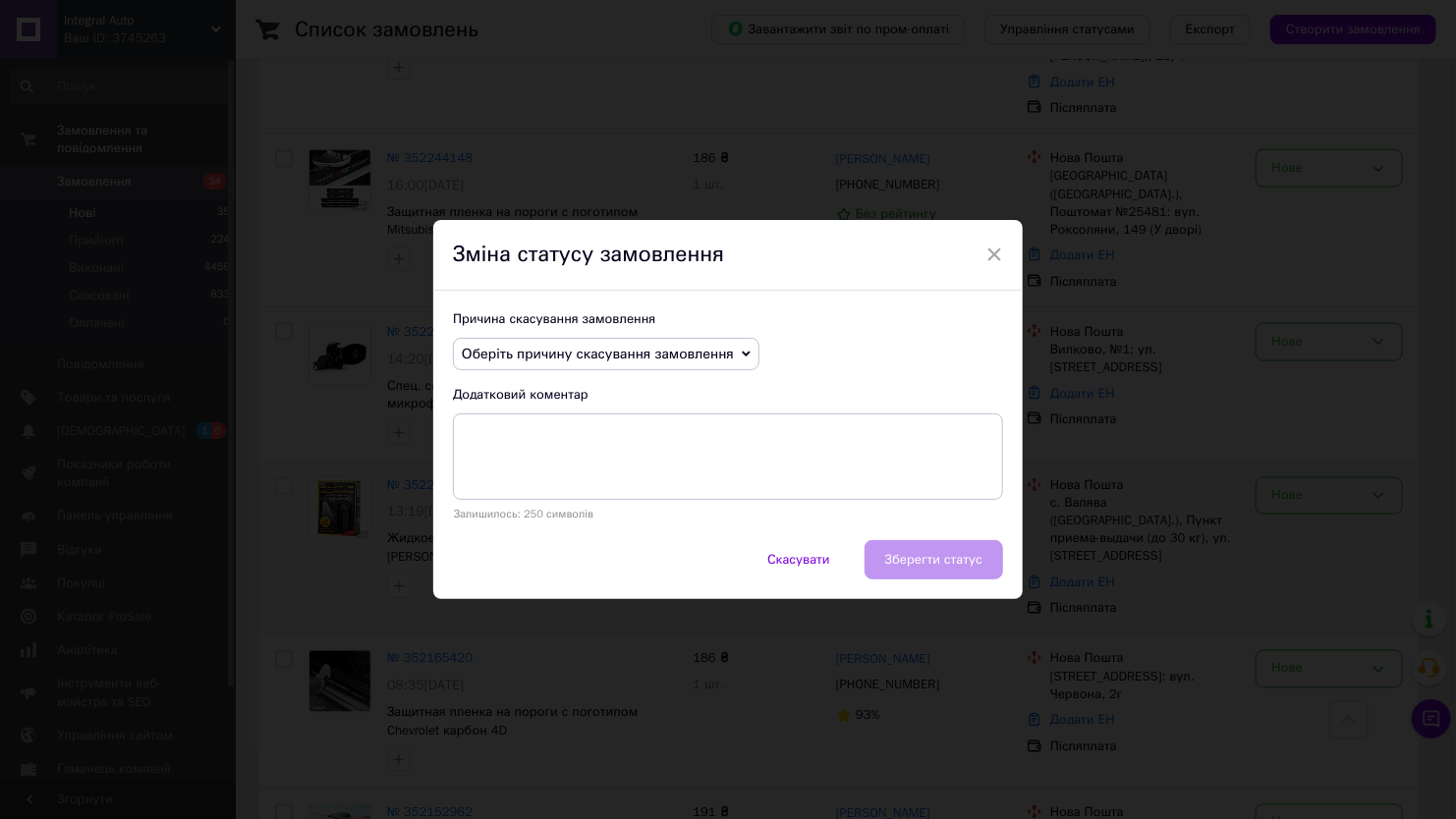 click on "Оберіть причину скасування замовлення" at bounding box center (597, 354) 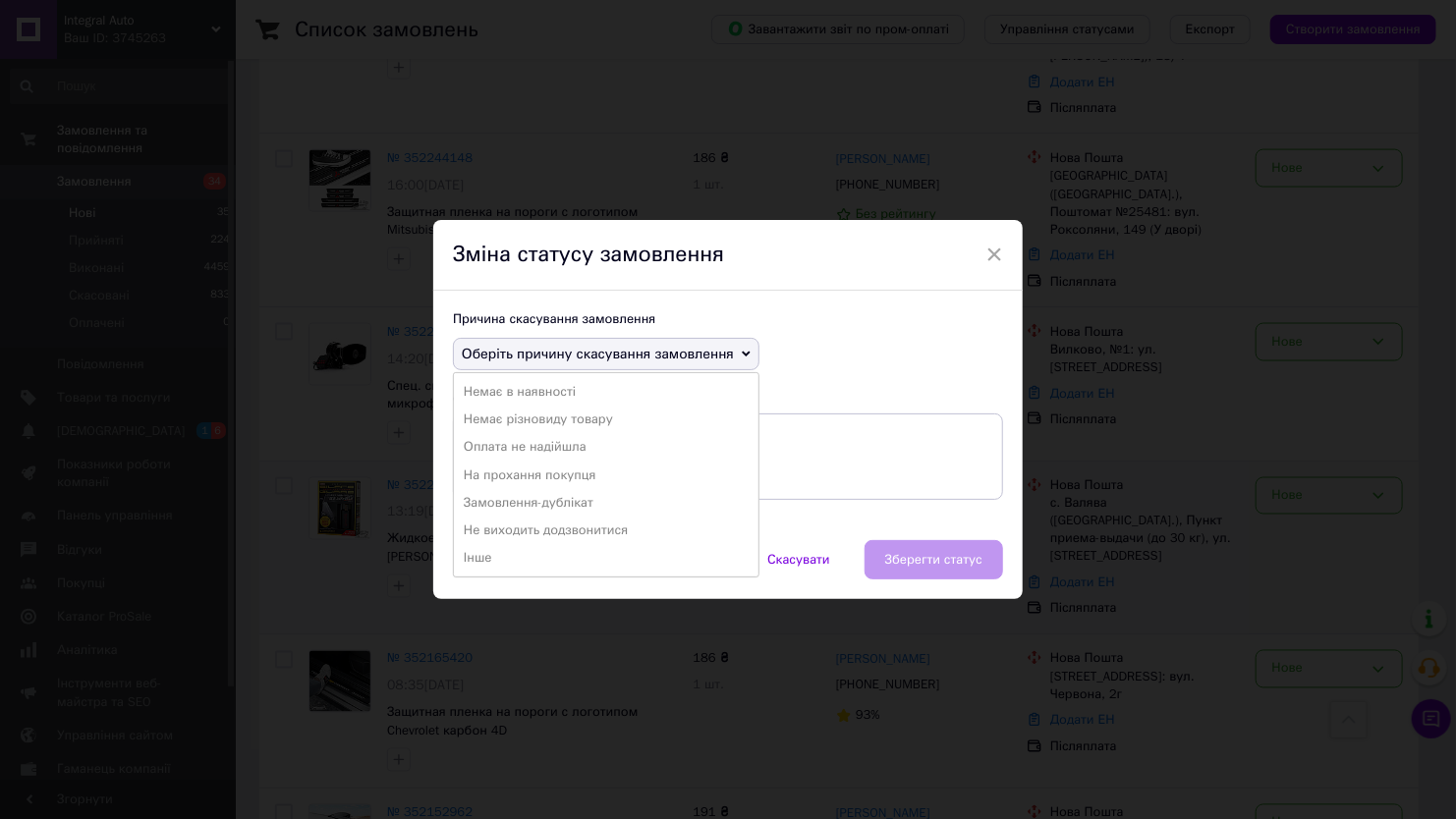 click on "На прохання покупця" at bounding box center (606, 475) 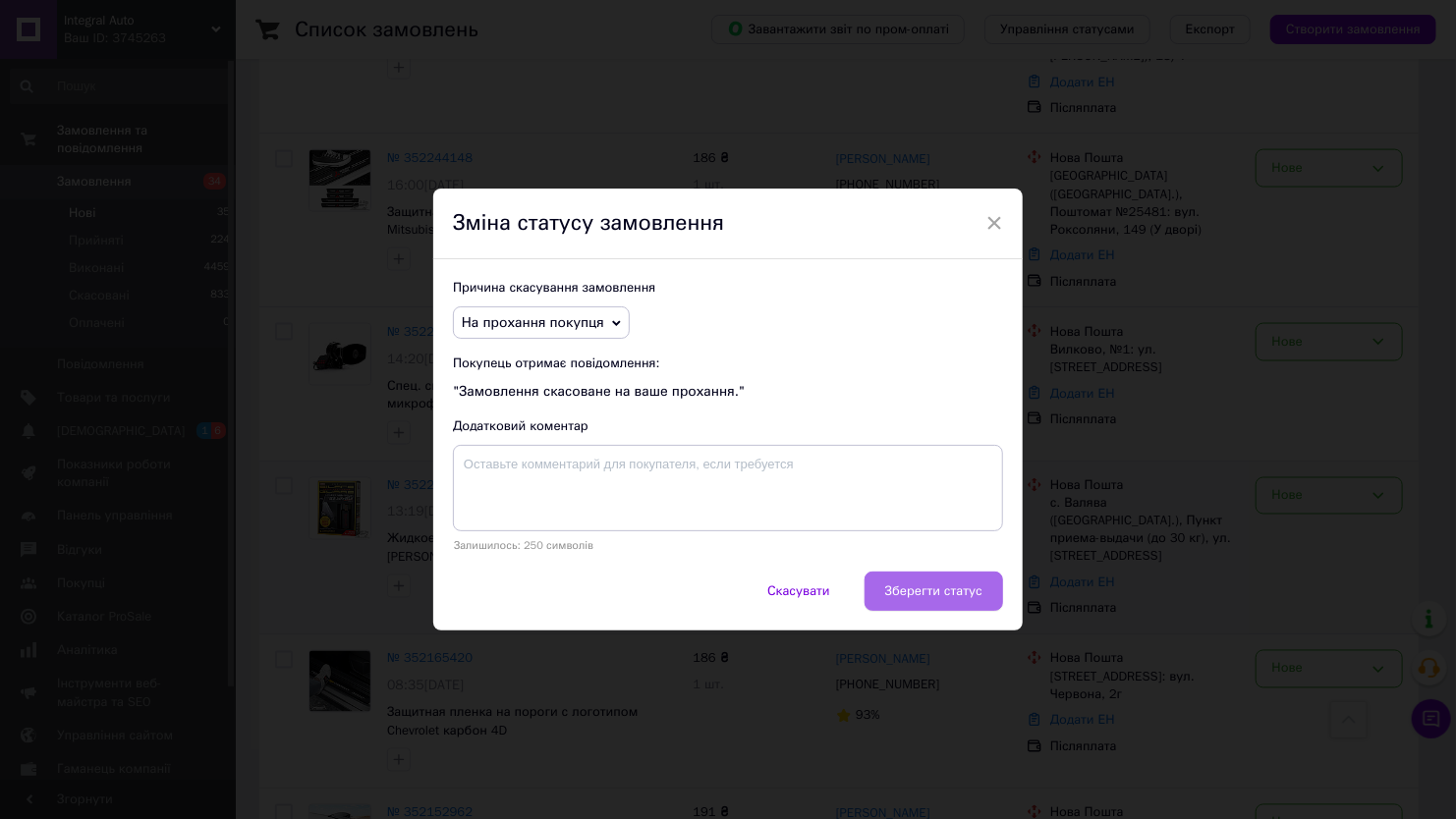 click on "Зберегти статус" at bounding box center (933, 591) 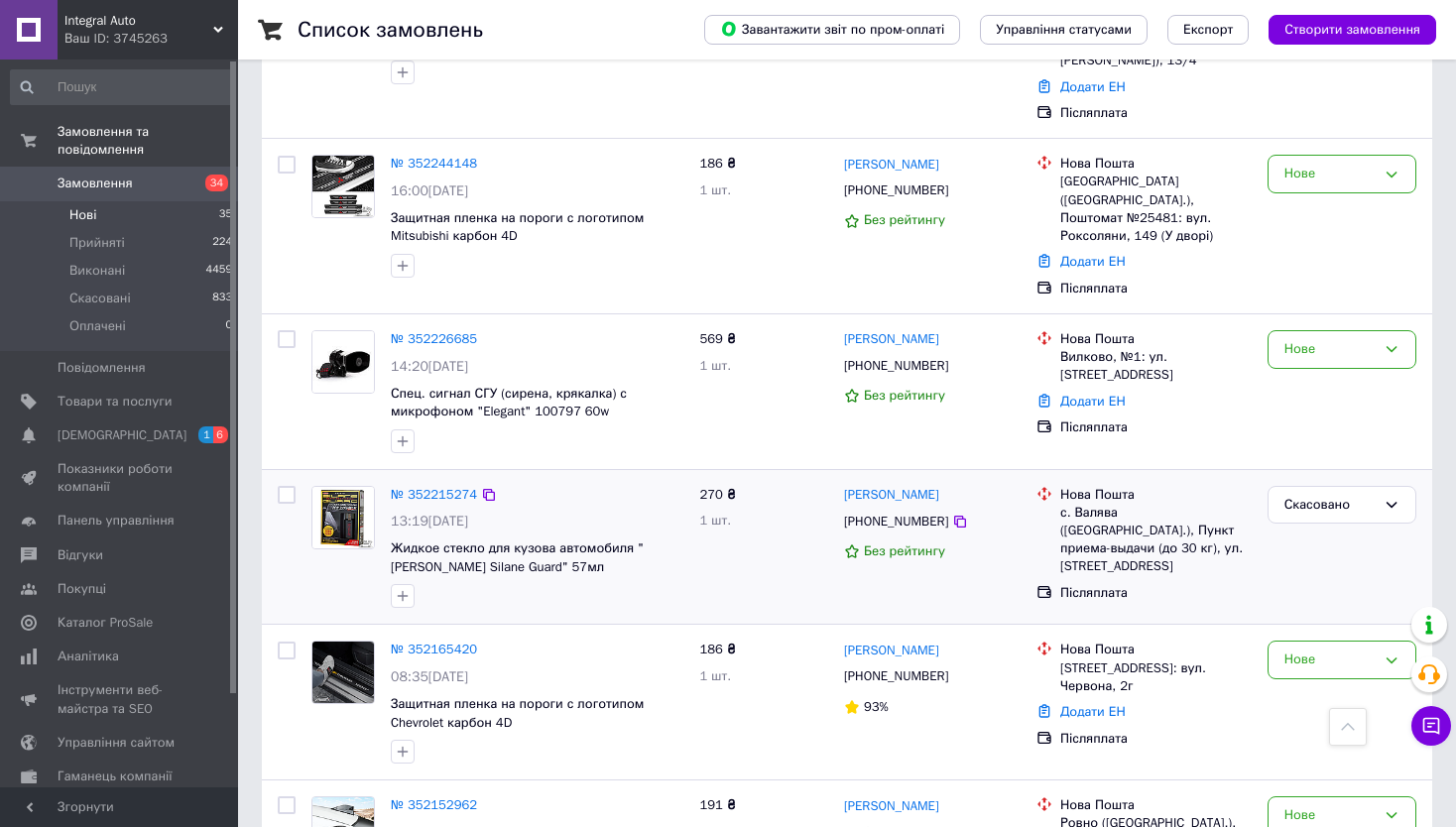 scroll, scrollTop: 4867, scrollLeft: 0, axis: vertical 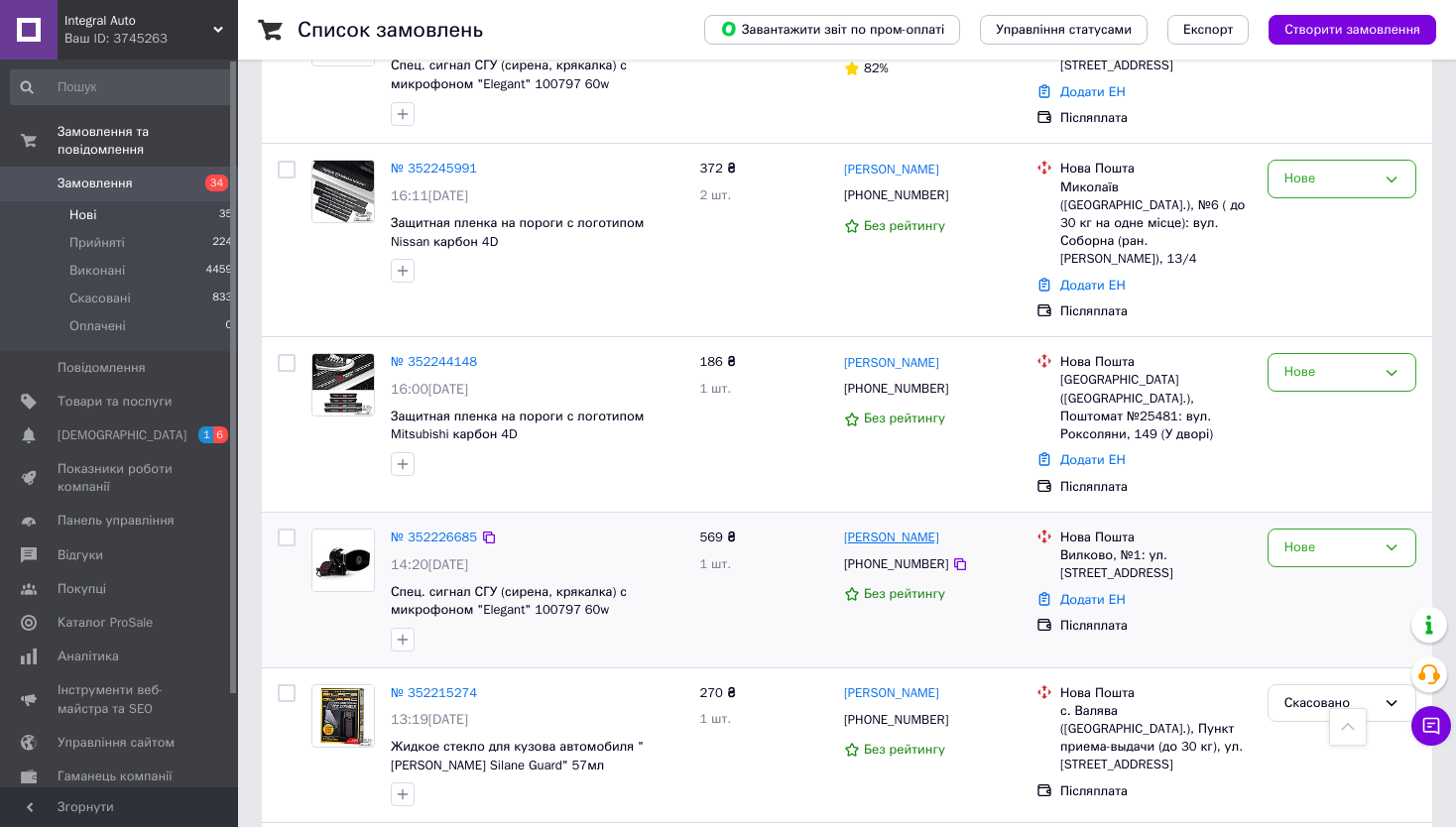 click on "[PERSON_NAME]" at bounding box center (892, 537) 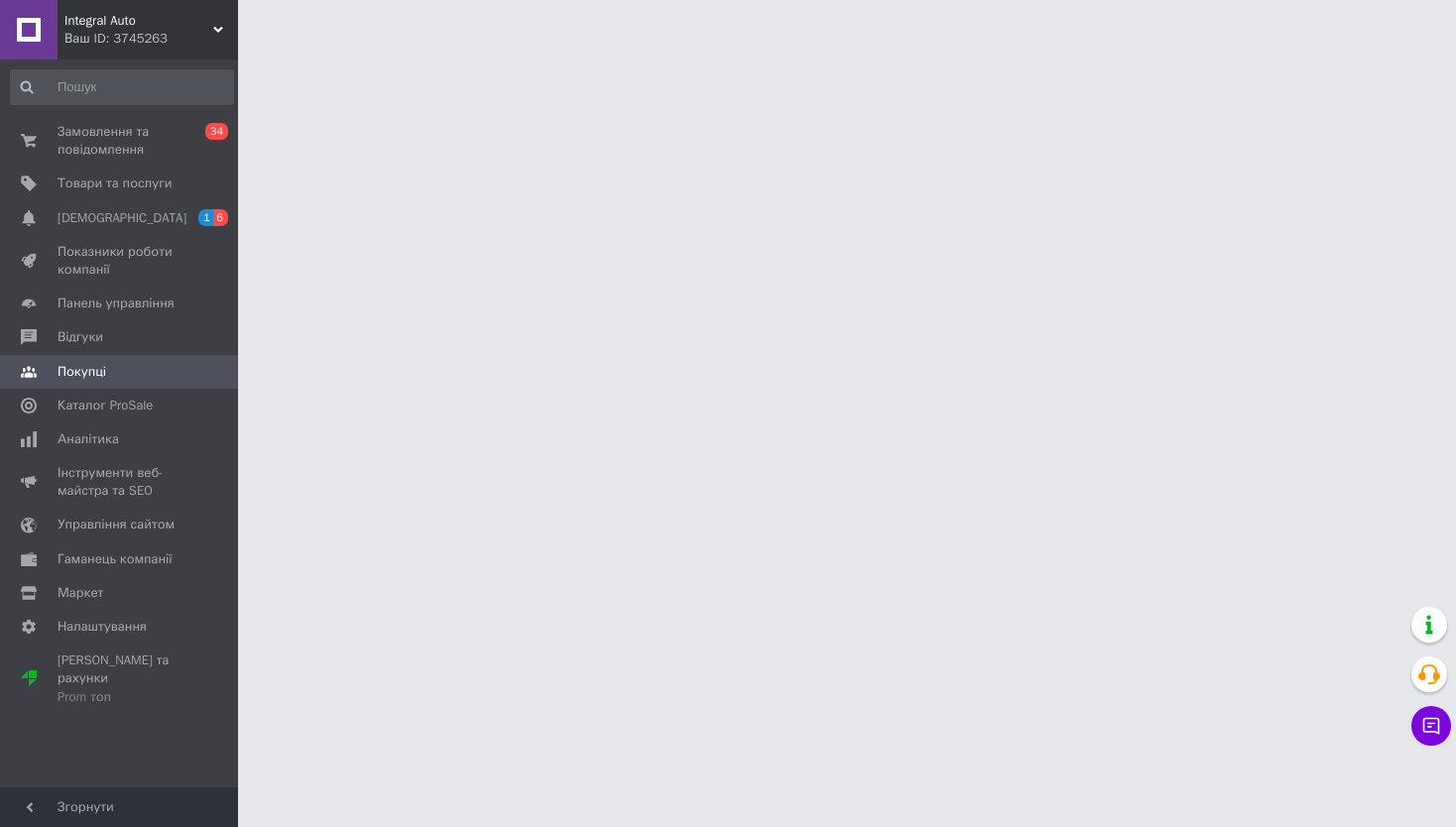 scroll, scrollTop: 0, scrollLeft: 0, axis: both 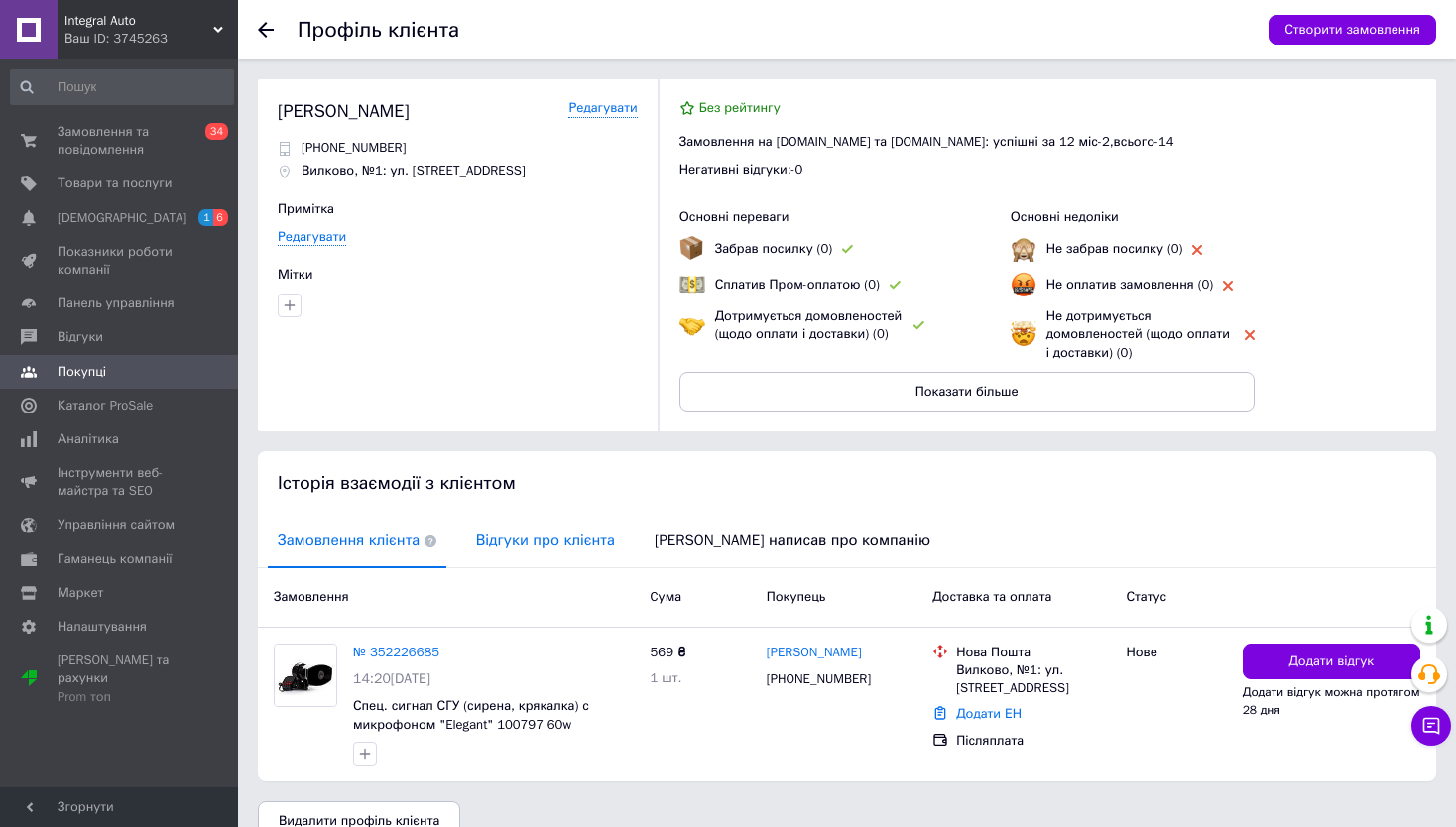 click on "Відгуки про клієнта" at bounding box center [546, 540] 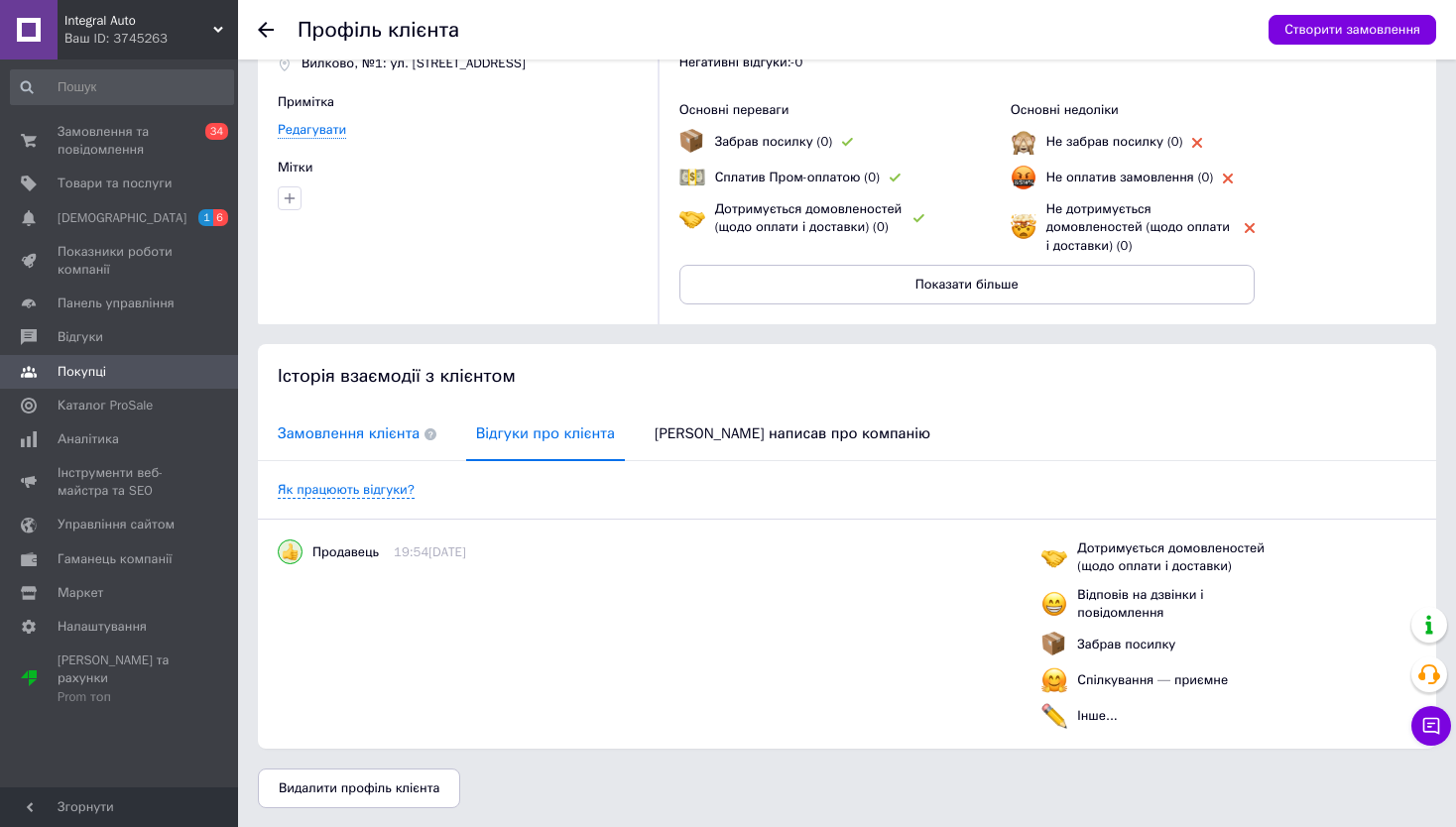 click on "Замовлення клієнта" at bounding box center [357, 433] 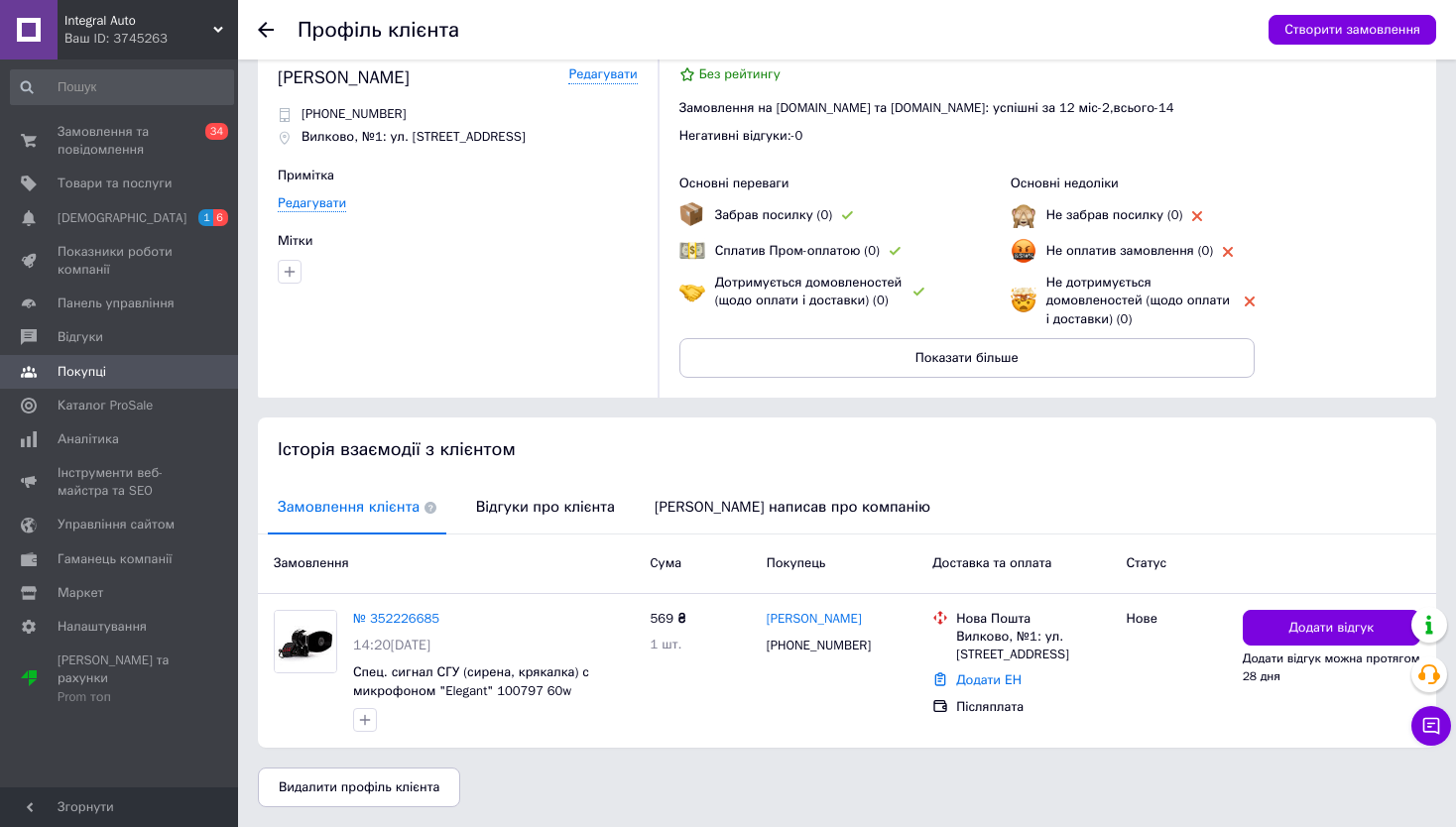 scroll, scrollTop: 32, scrollLeft: 0, axis: vertical 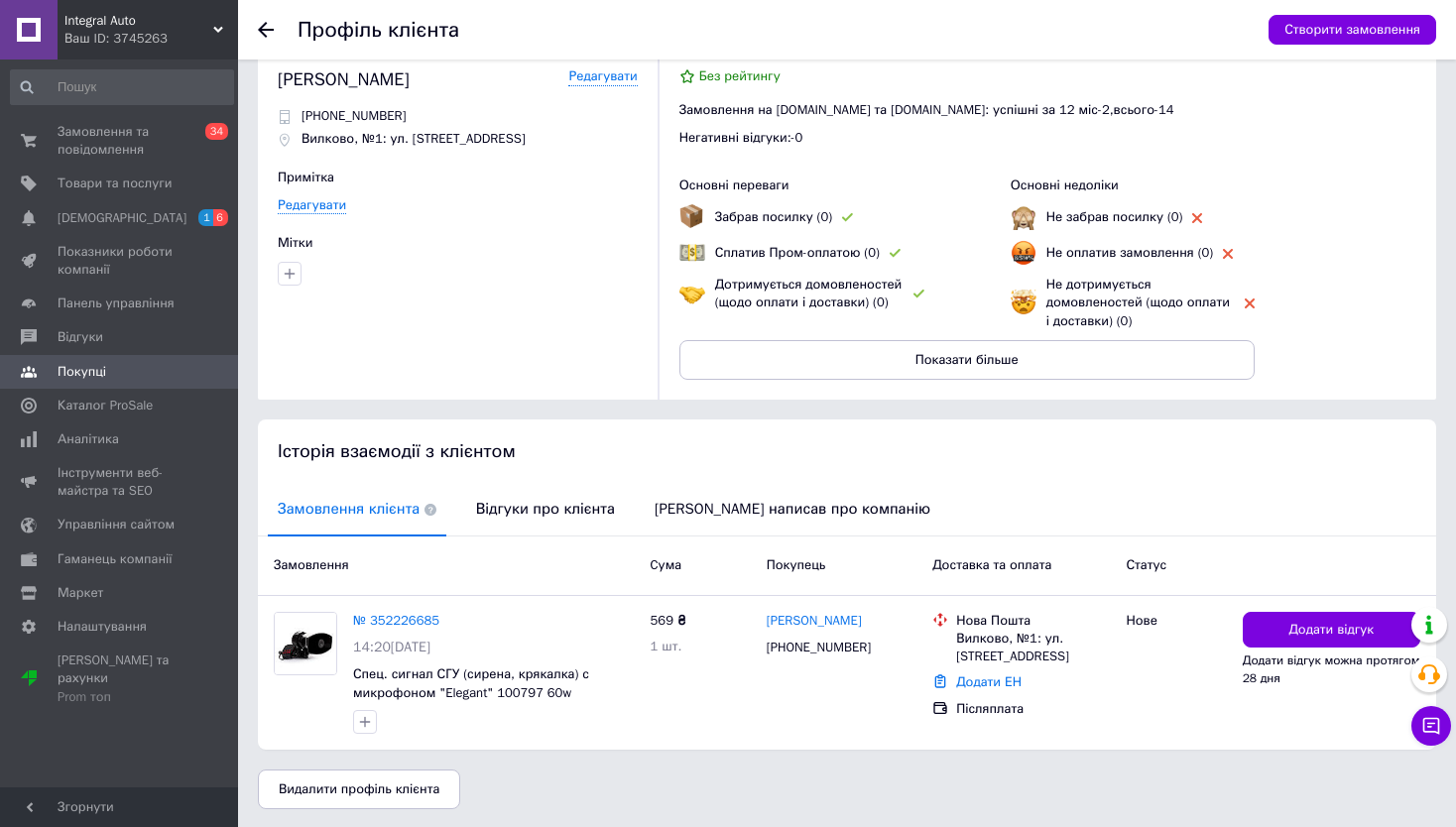 click 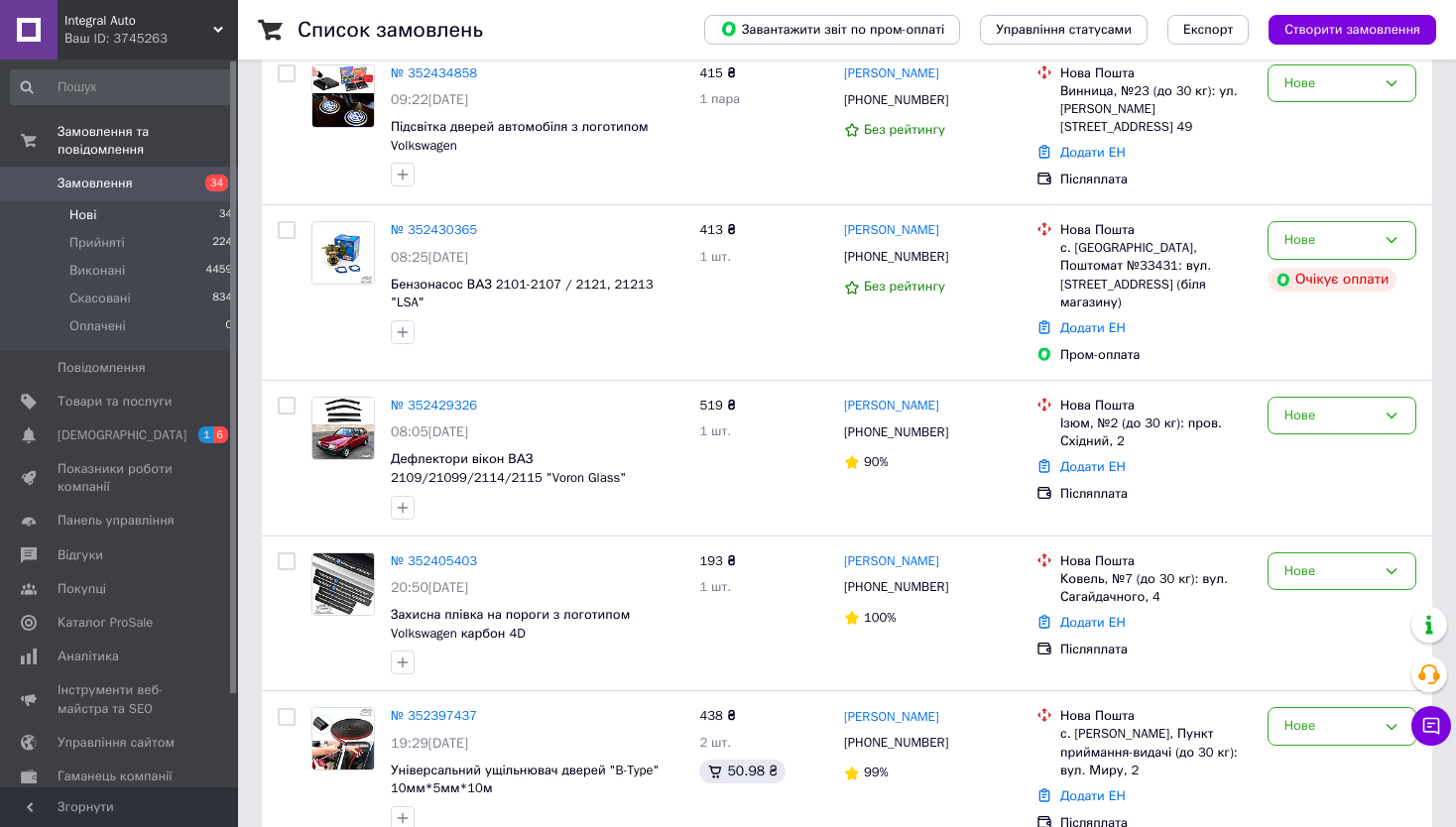 scroll, scrollTop: 694, scrollLeft: 0, axis: vertical 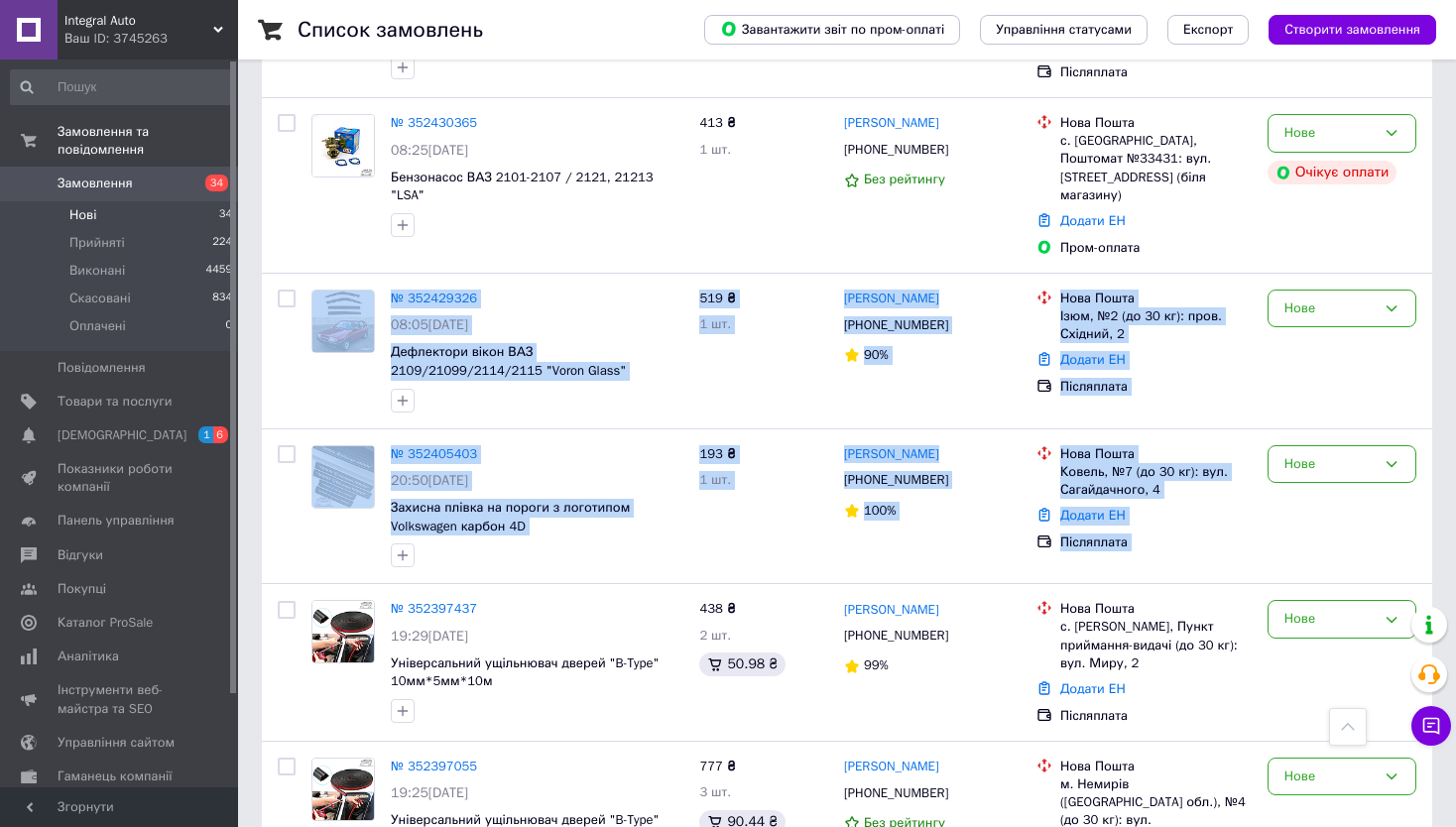 drag, startPoint x: 1457, startPoint y: 217, endPoint x: 1467, endPoint y: 464, distance: 247.20235 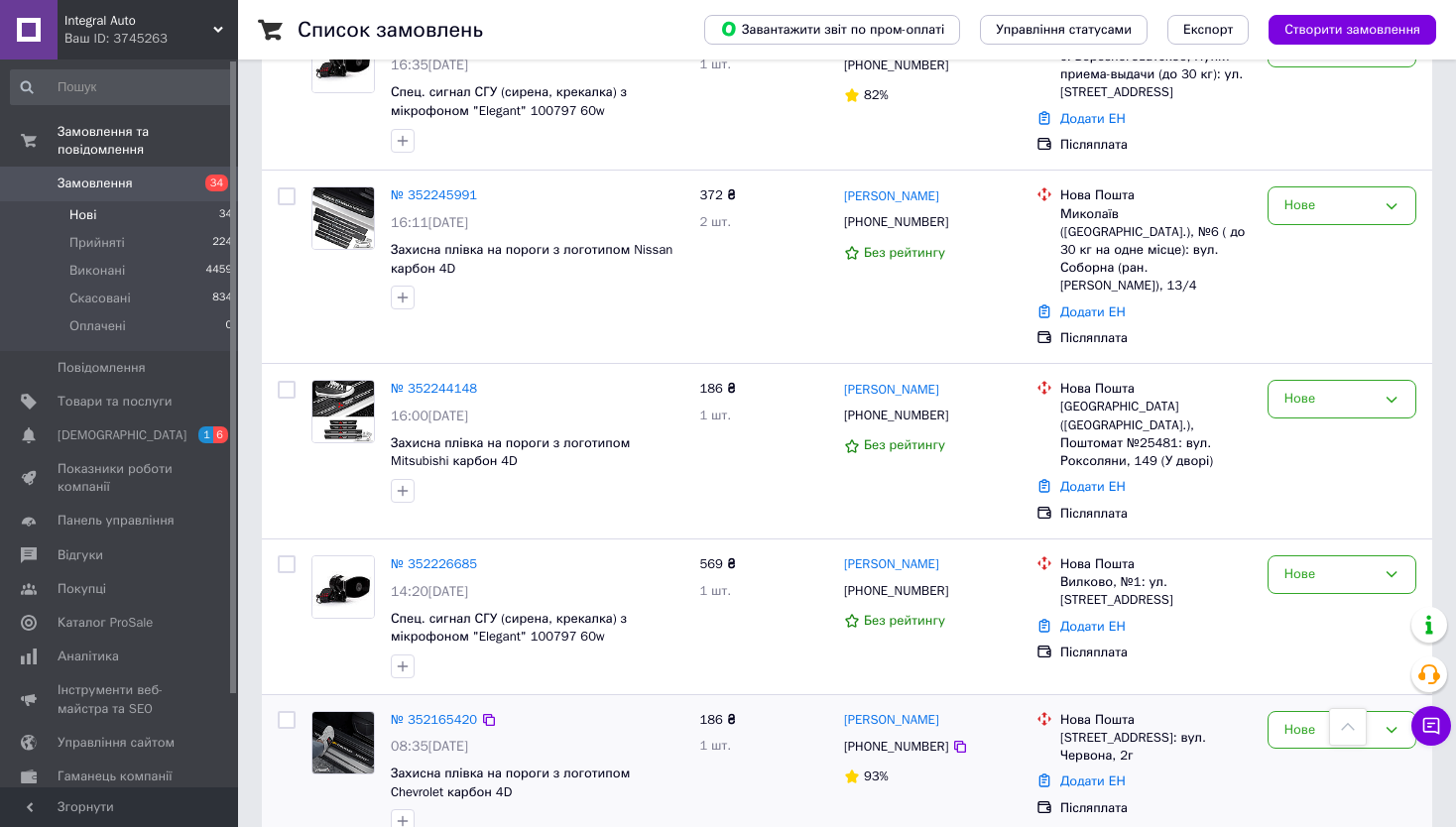 scroll, scrollTop: 4896, scrollLeft: 0, axis: vertical 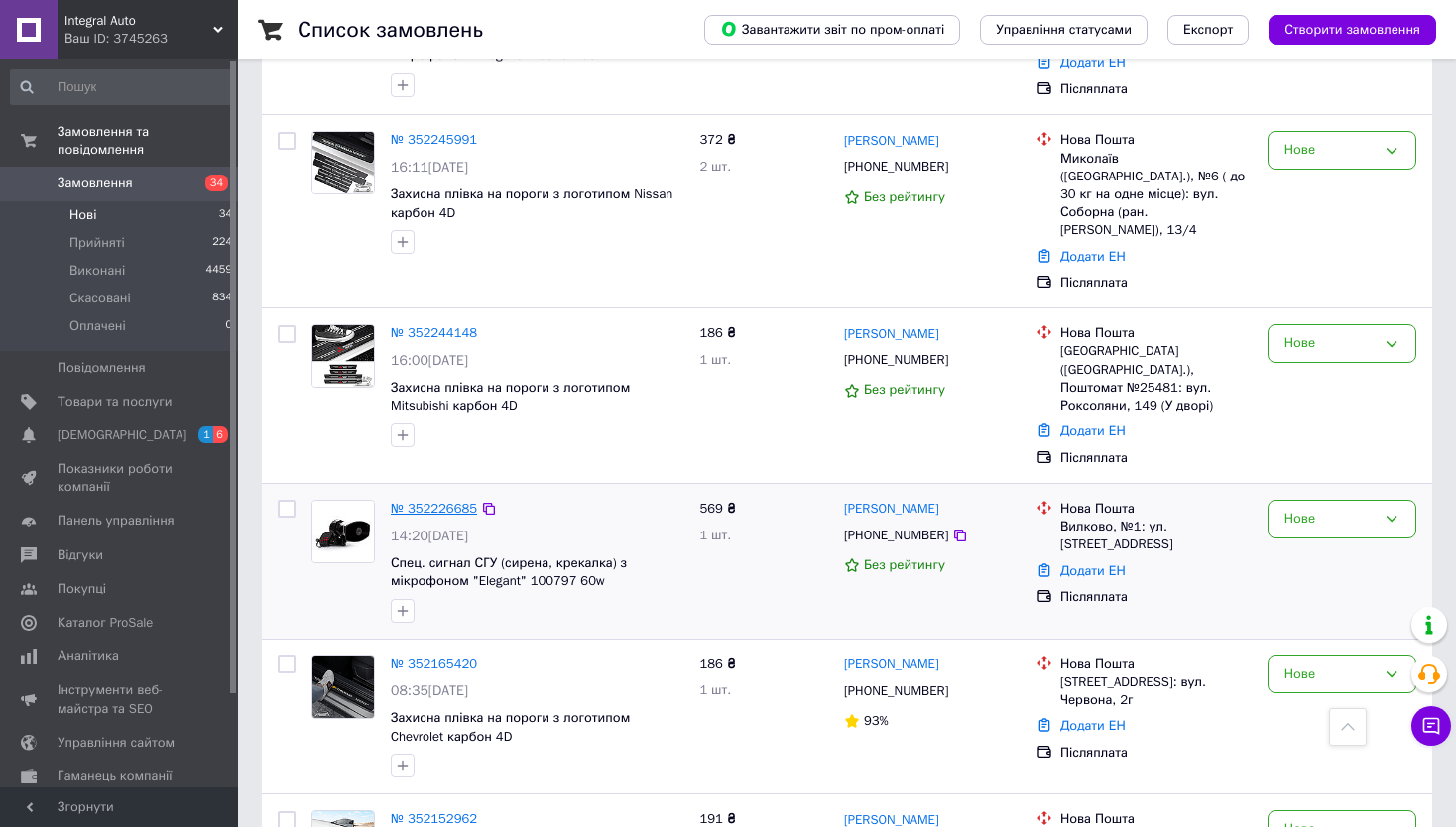 click on "№ 352226685" at bounding box center (433, 508) 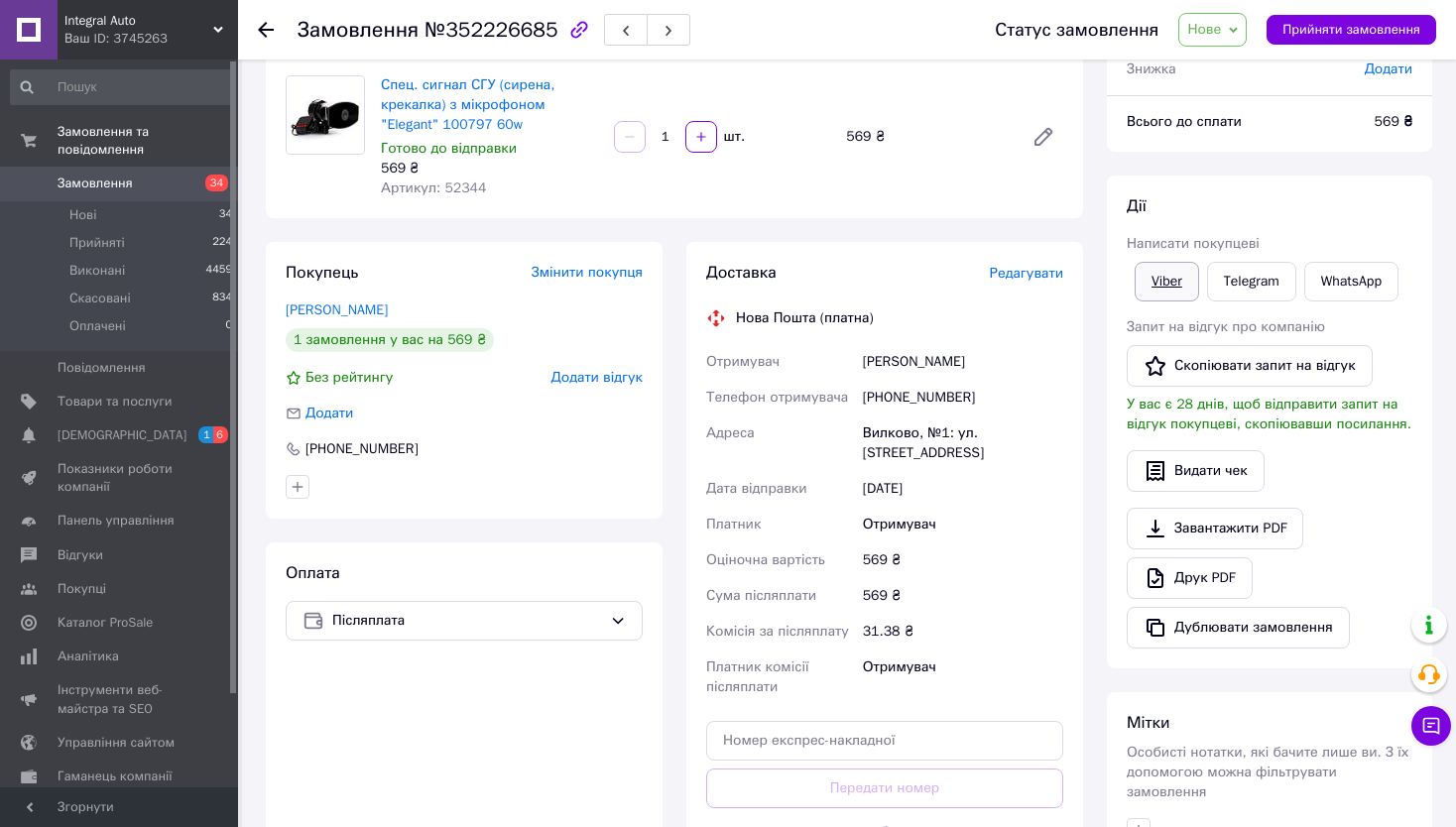 scroll, scrollTop: 79, scrollLeft: 0, axis: vertical 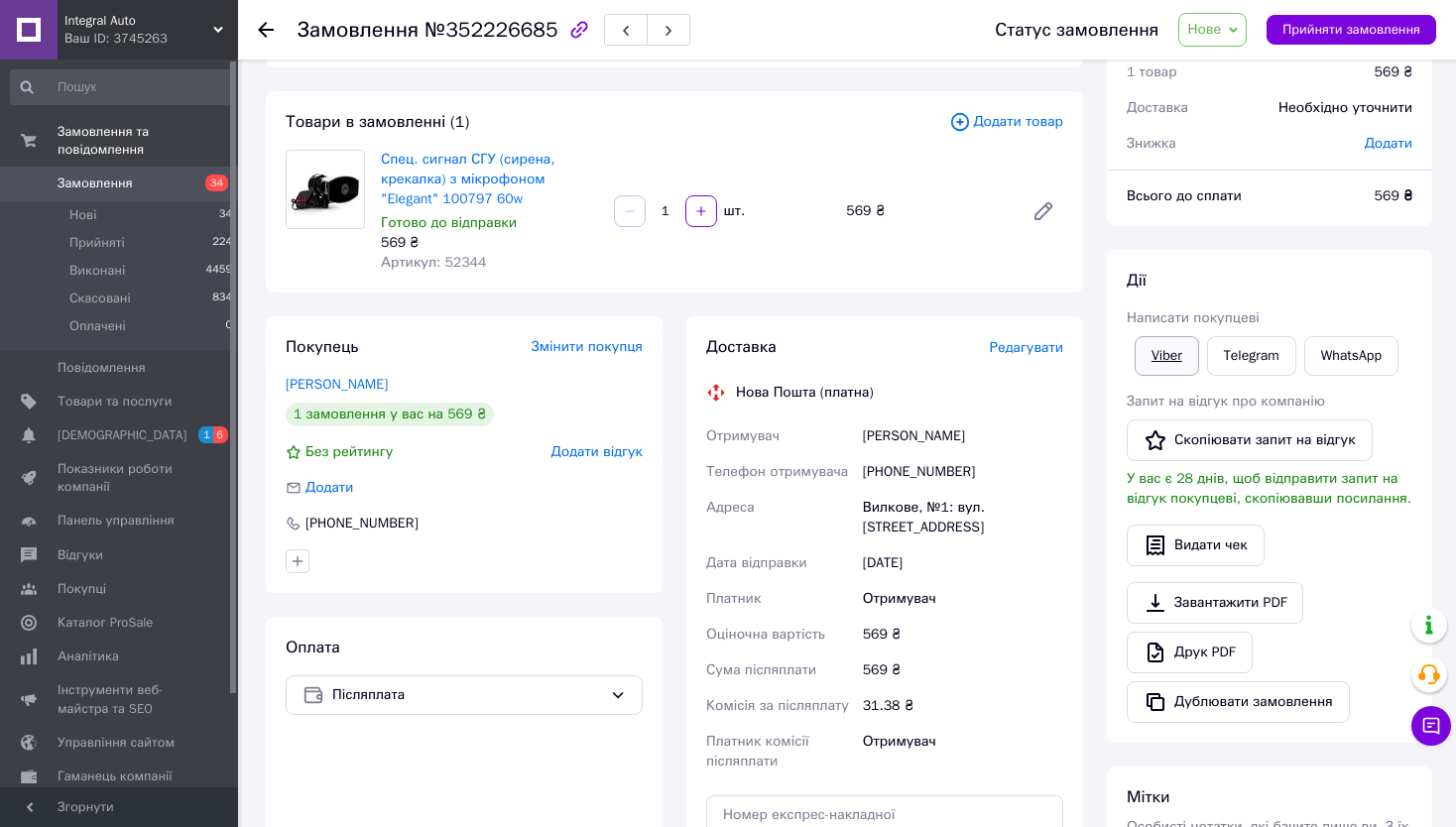 click on "Viber" at bounding box center (1166, 356) 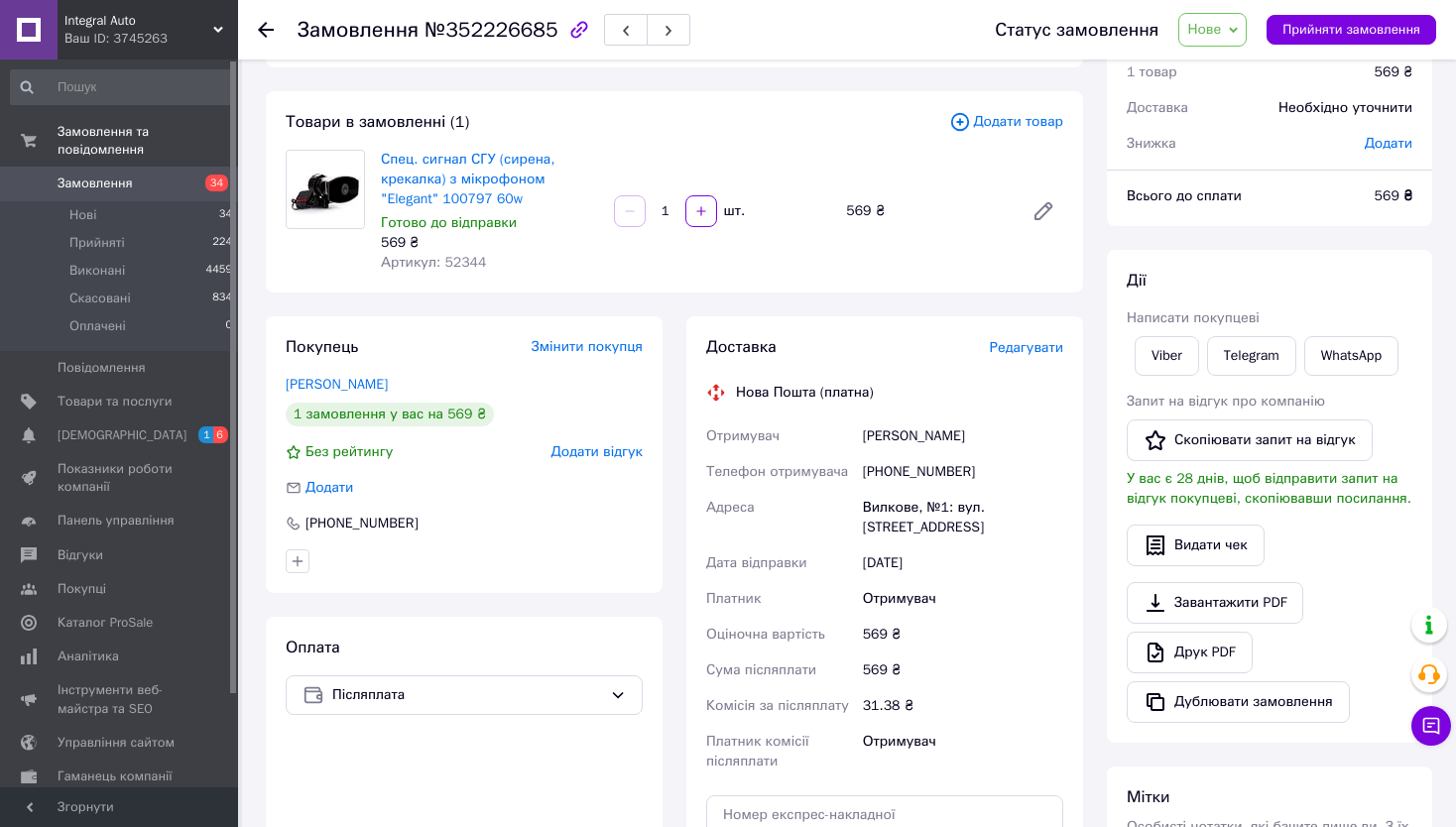 click on "Дії" at bounding box center (1270, 281) 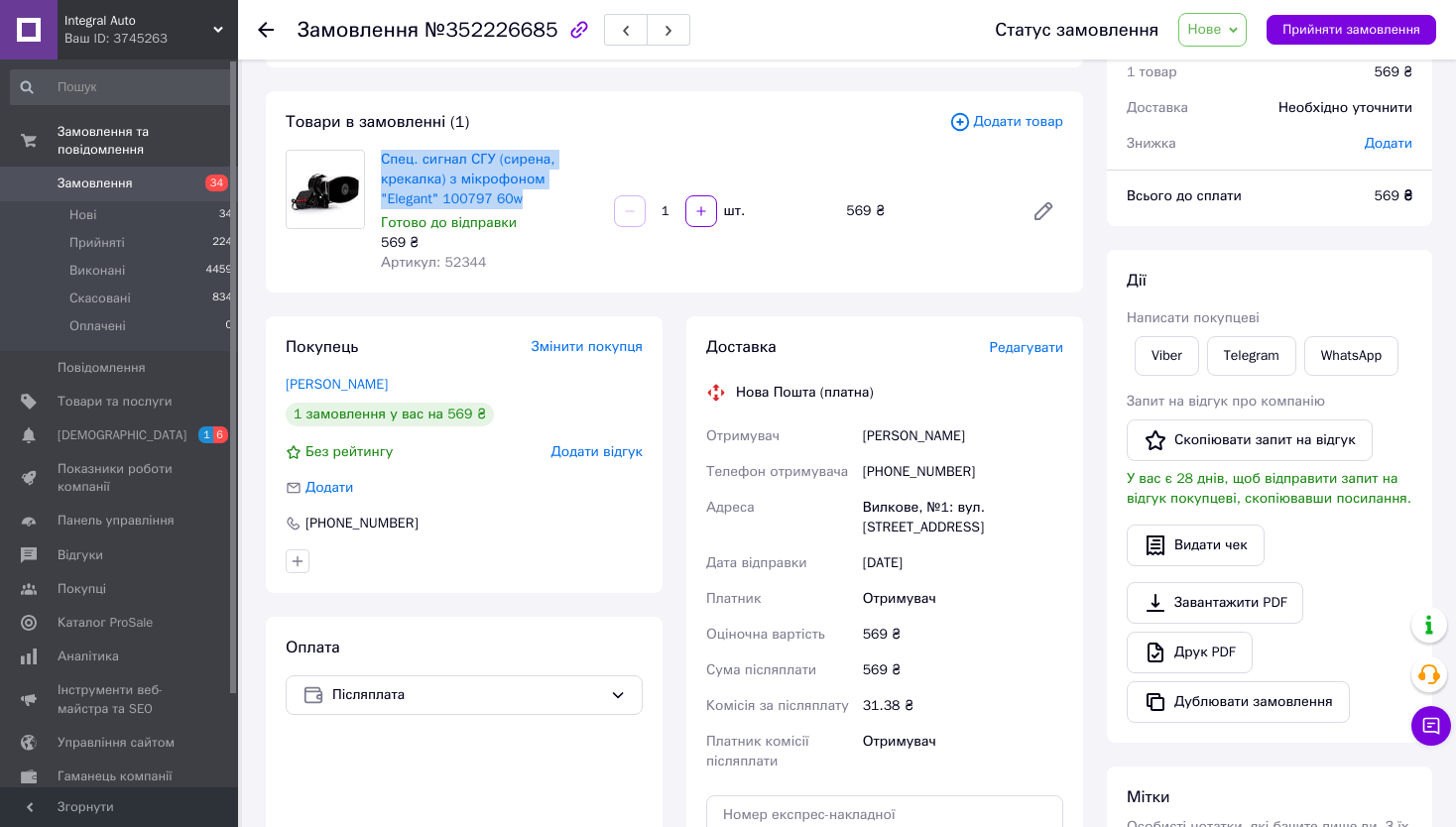 drag, startPoint x: 380, startPoint y: 152, endPoint x: 483, endPoint y: 198, distance: 112.80514 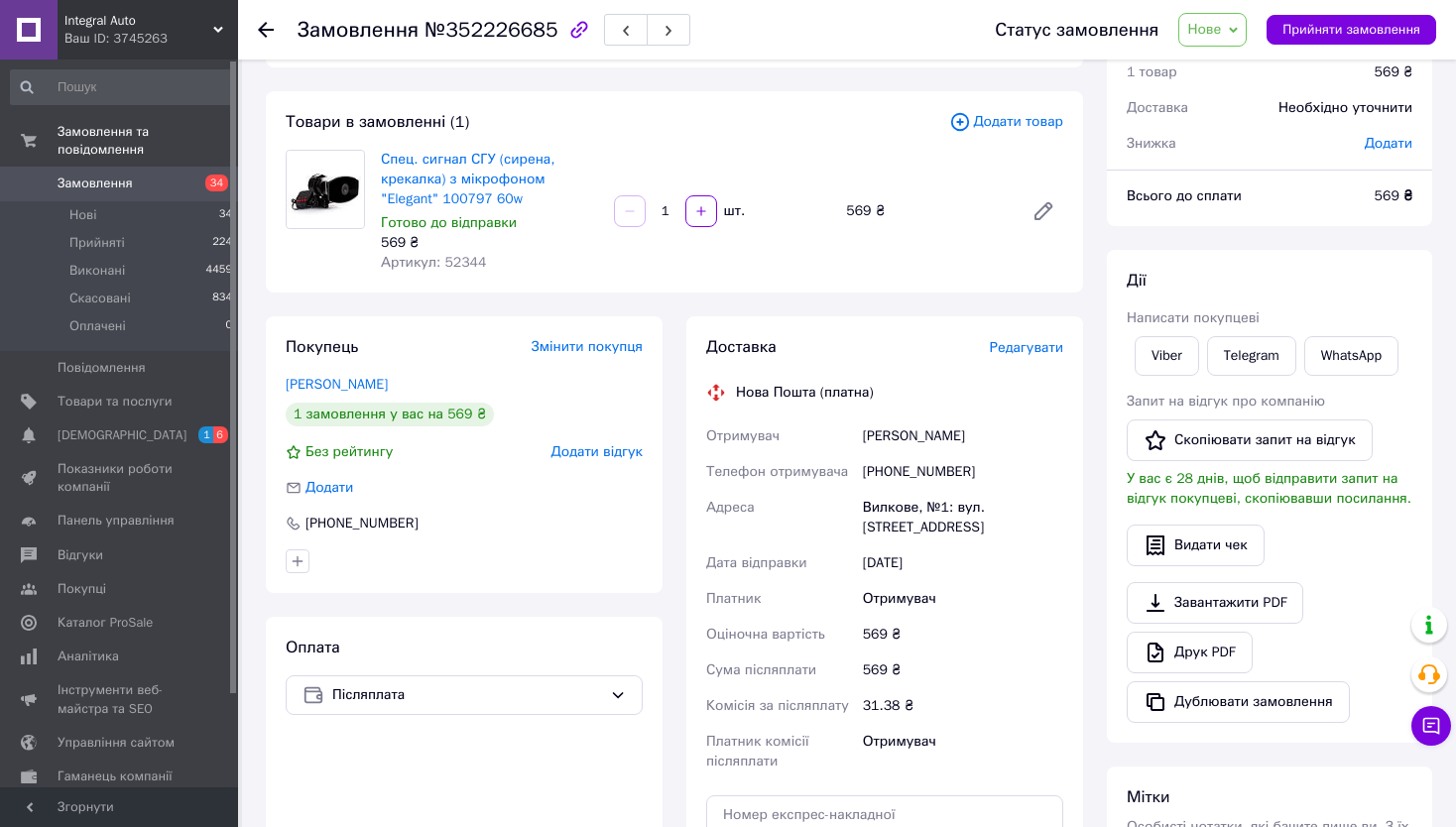 click on "Дії" at bounding box center [1270, 281] 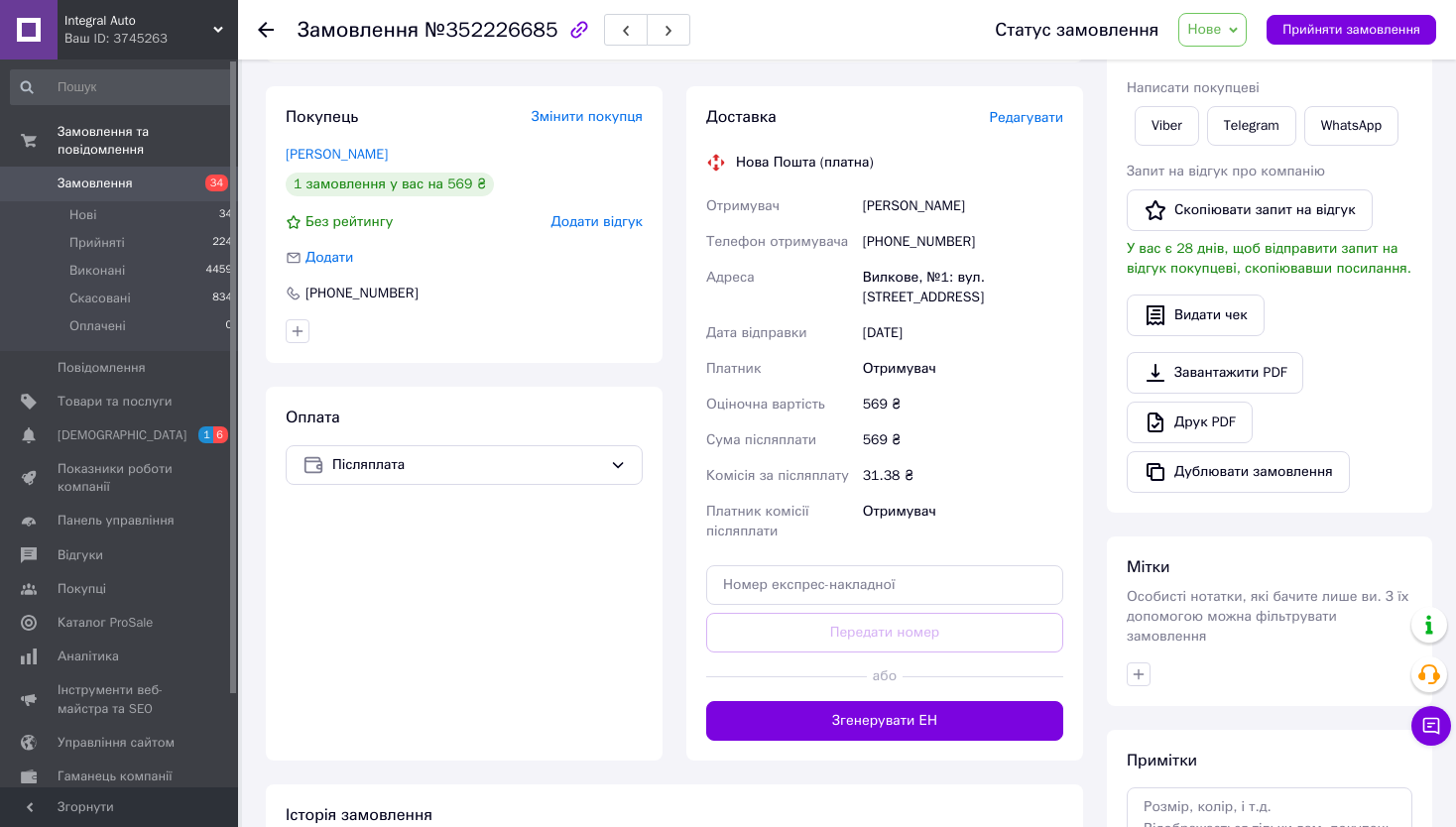 scroll, scrollTop: 476, scrollLeft: 0, axis: vertical 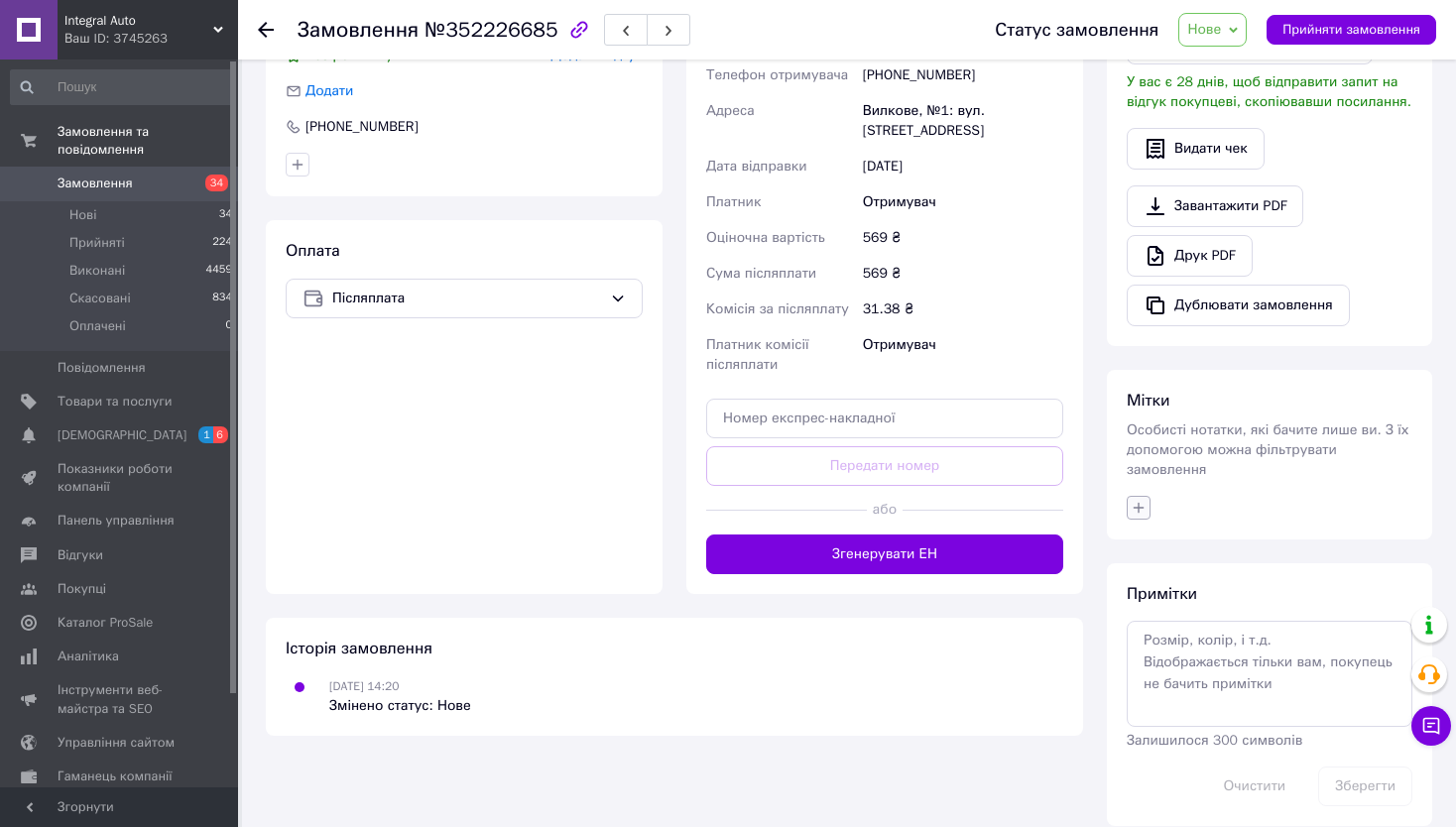 click 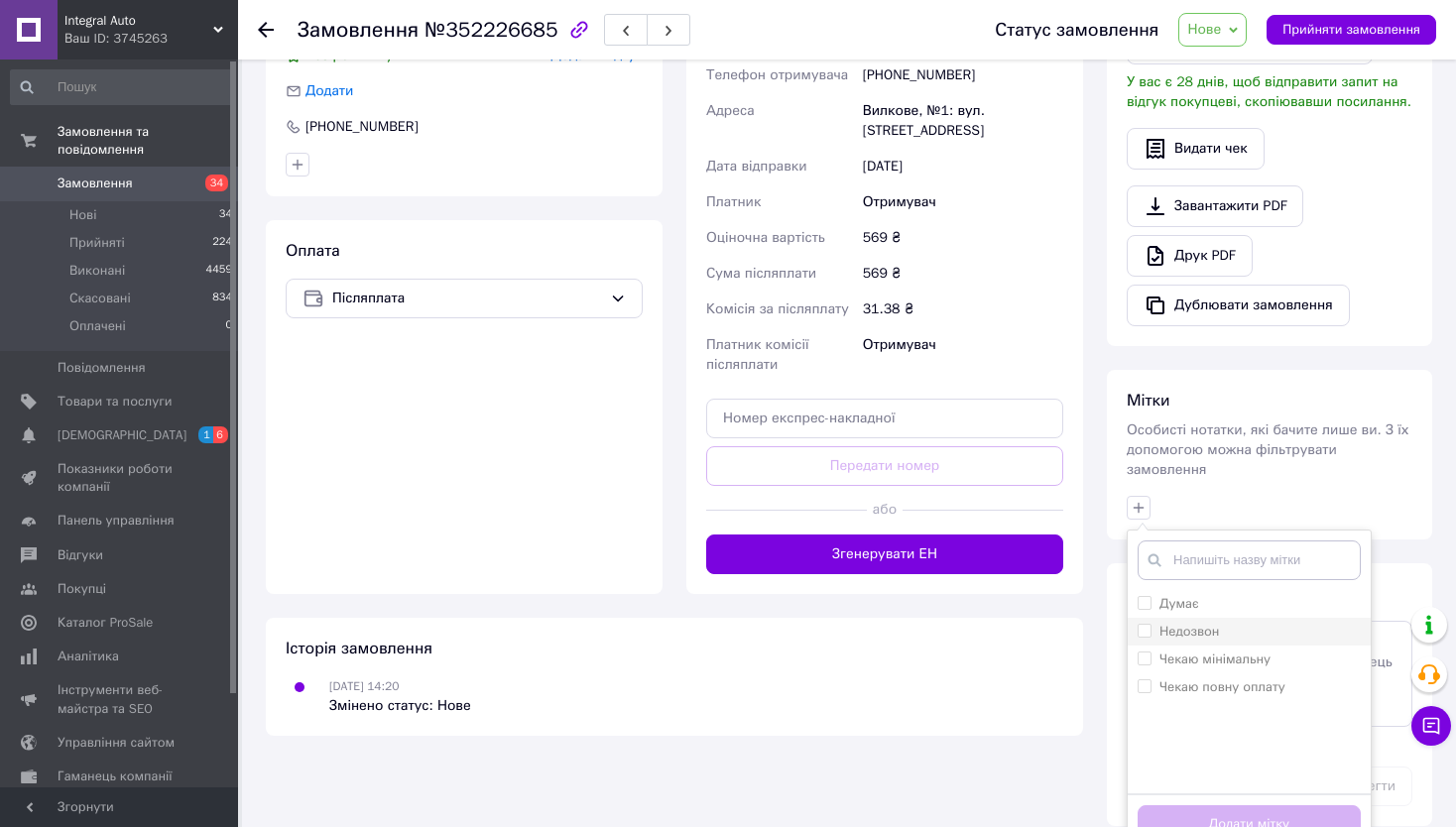 click on "Недозвон" at bounding box center (1178, 632) 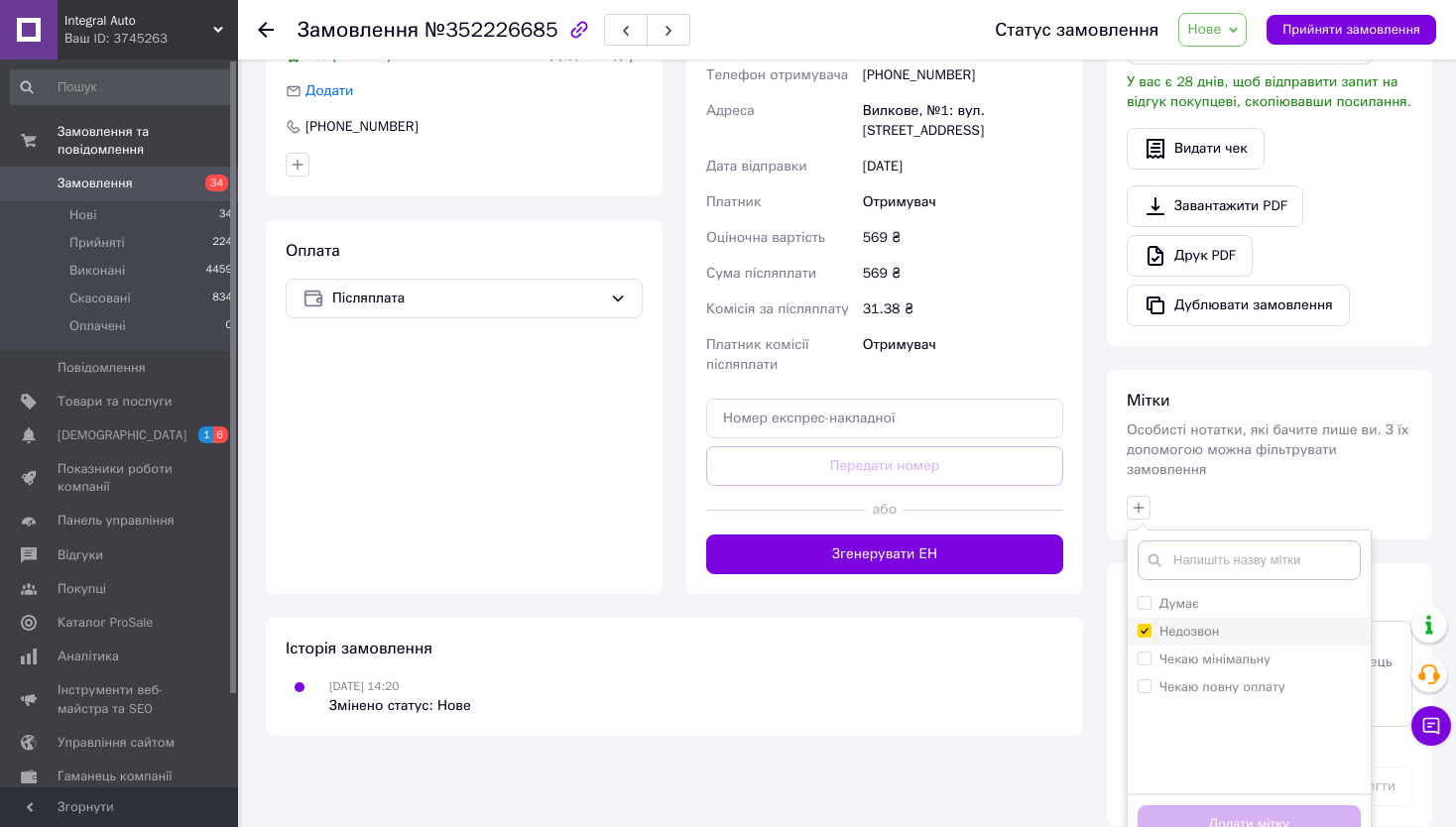 click on "Недозвон" at bounding box center (1144, 630) 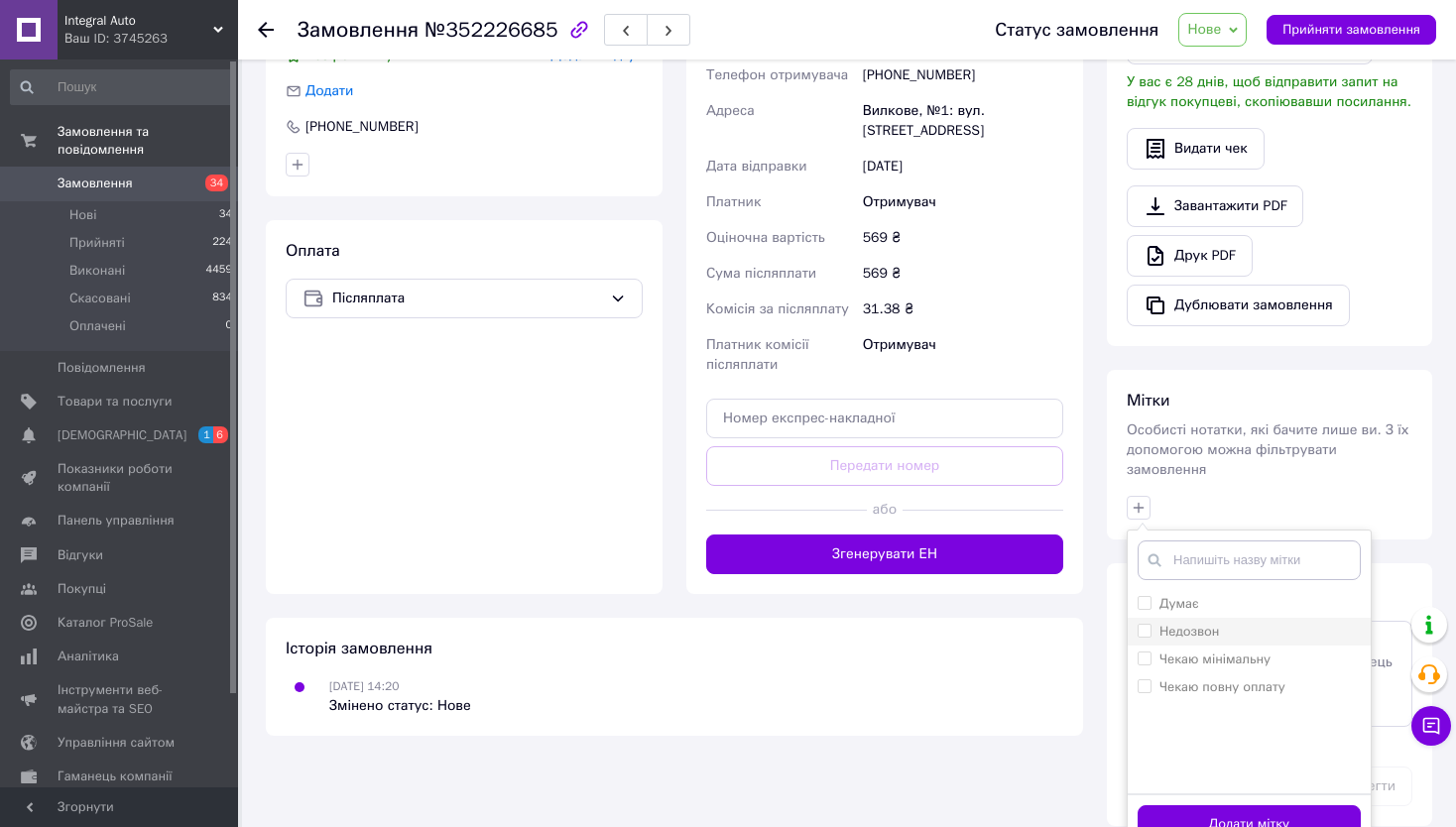 click on "Недозвон" at bounding box center (1144, 630) 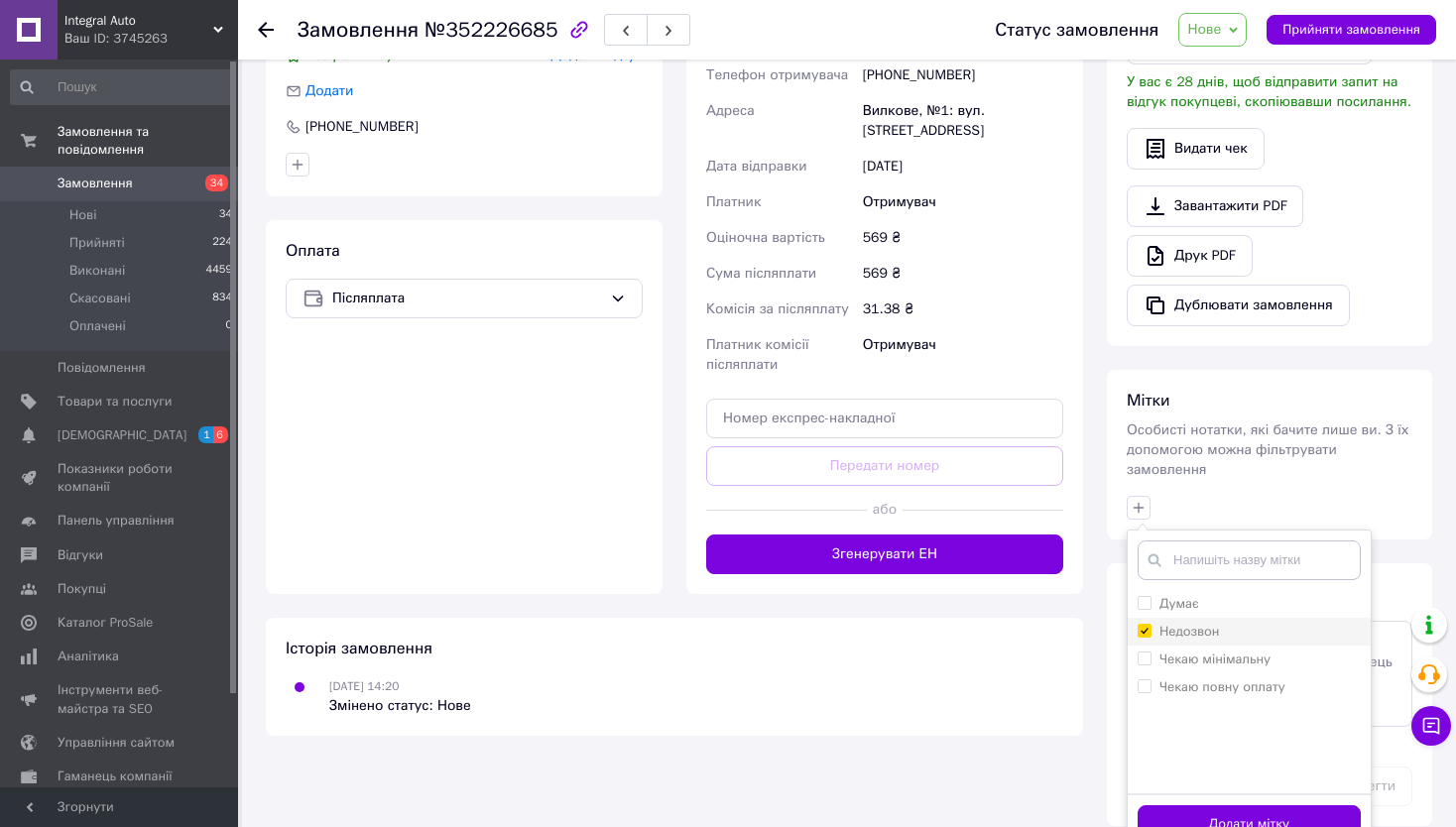 checkbox on "true" 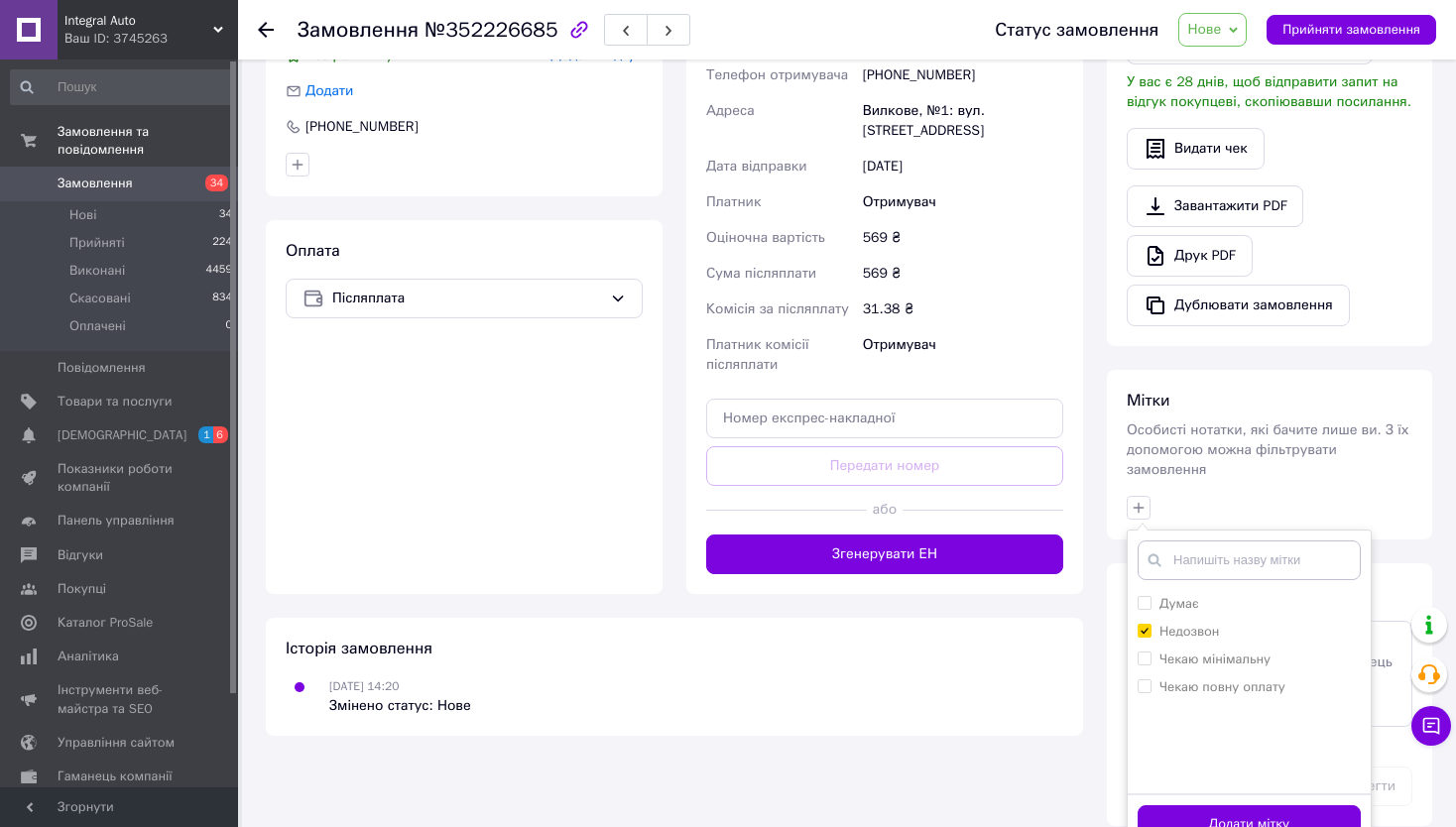 click on "Додати мітку" at bounding box center (1249, 824) 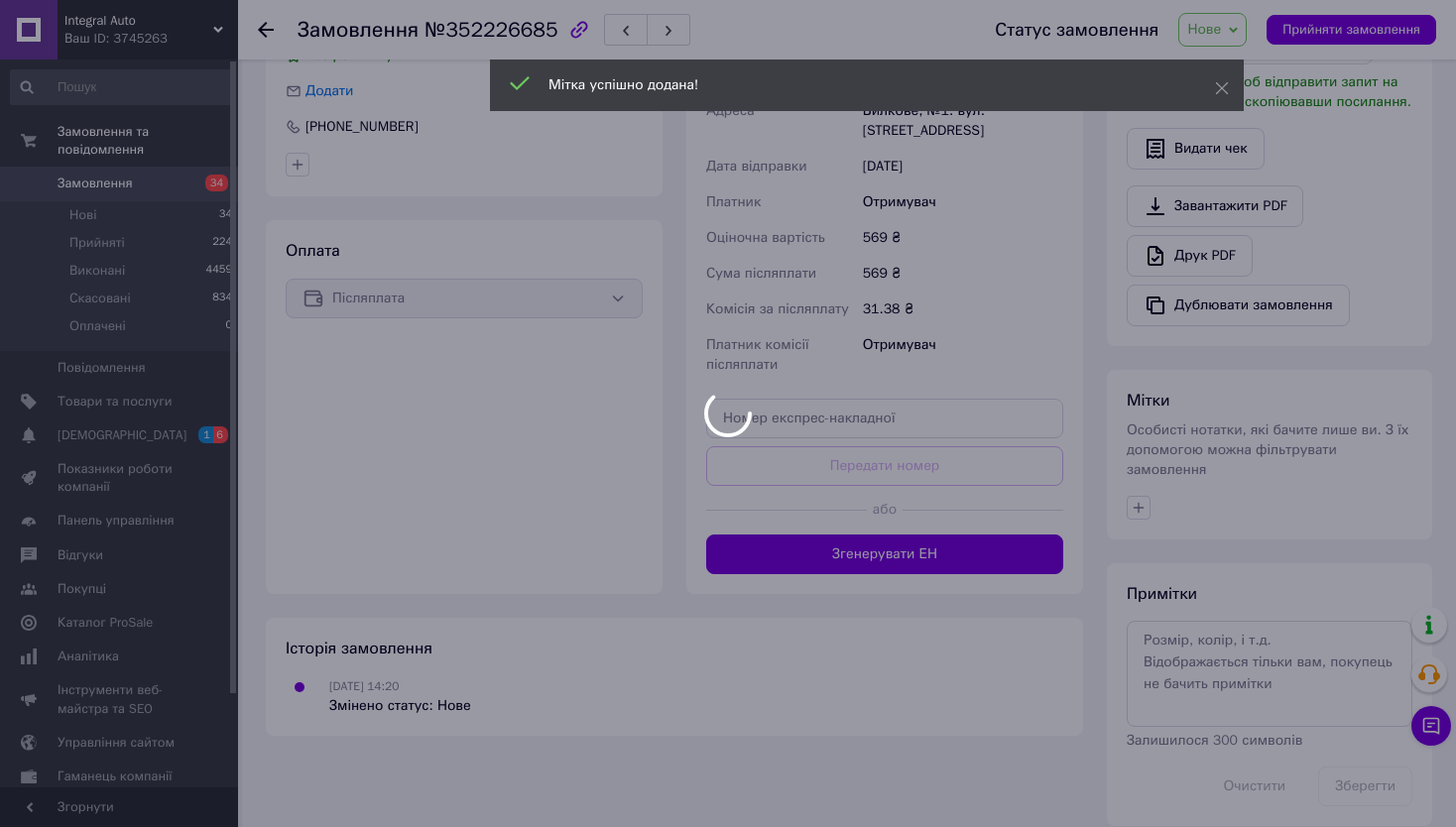 scroll, scrollTop: 0, scrollLeft: 0, axis: both 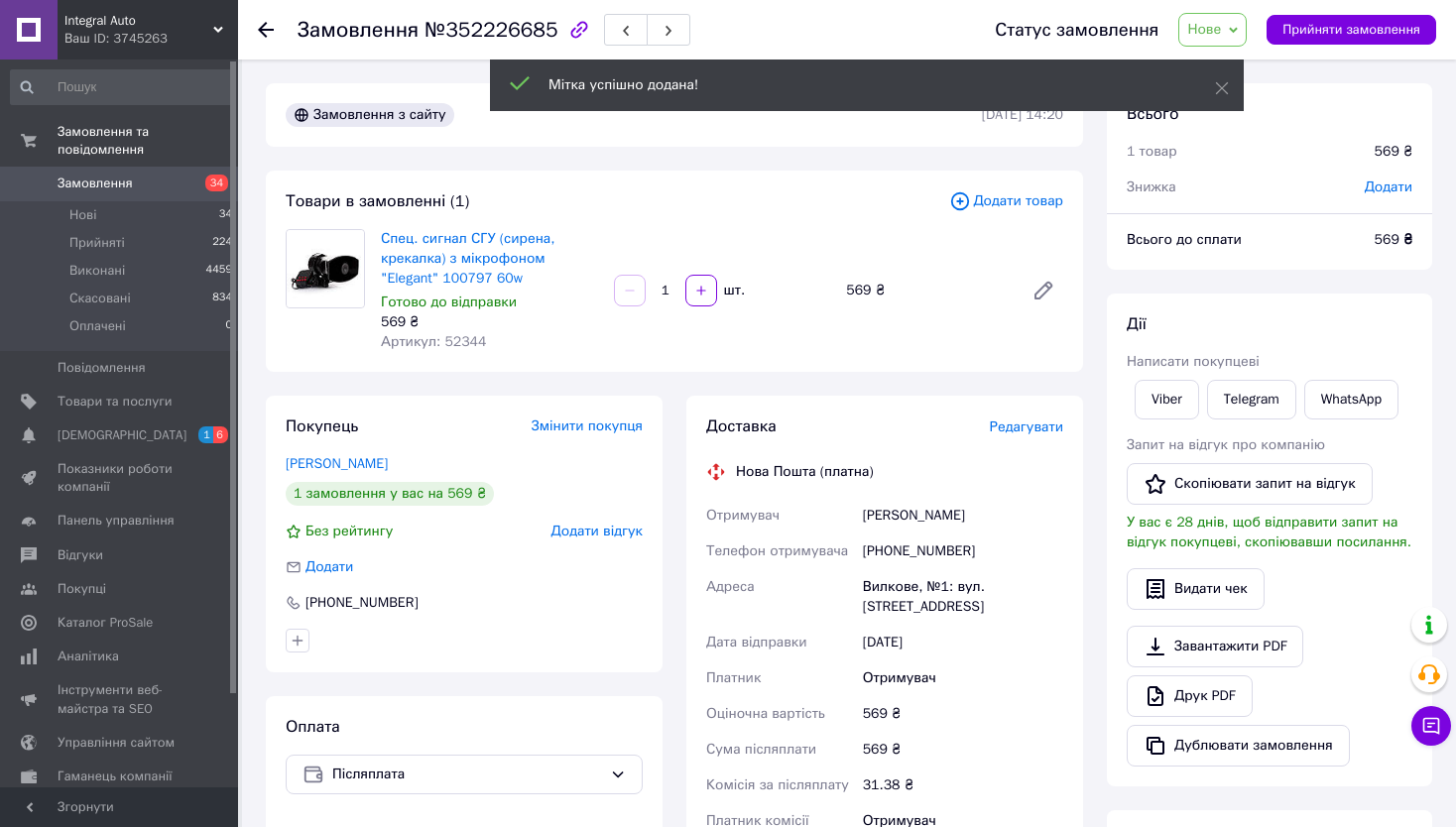 click on "Замовлення №352226685 Статус замовлення [GEOGRAPHIC_DATA] Скасовано Оплачено Прийняти замовлення" at bounding box center (847, 30) 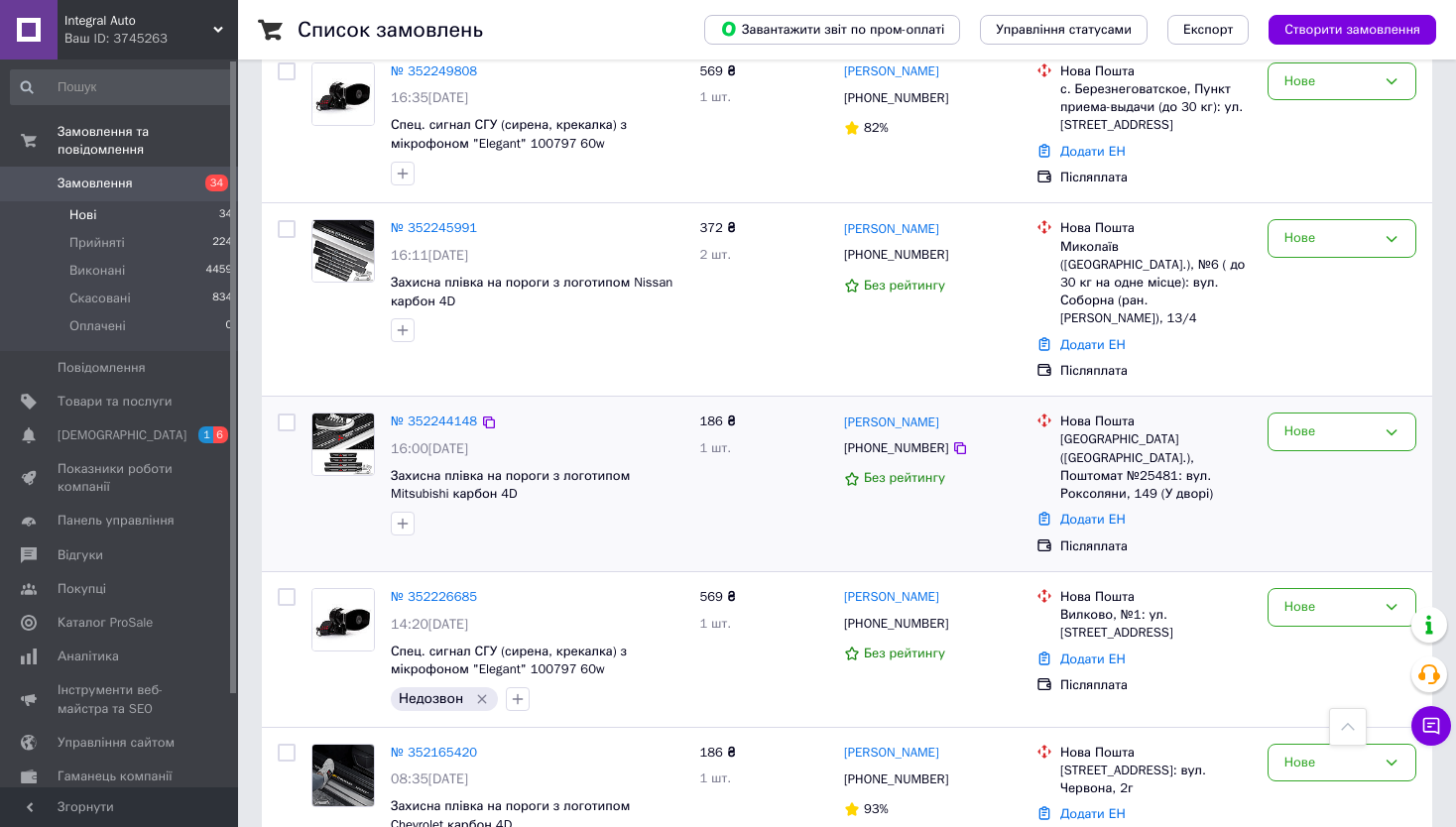 scroll, scrollTop: 4598, scrollLeft: 0, axis: vertical 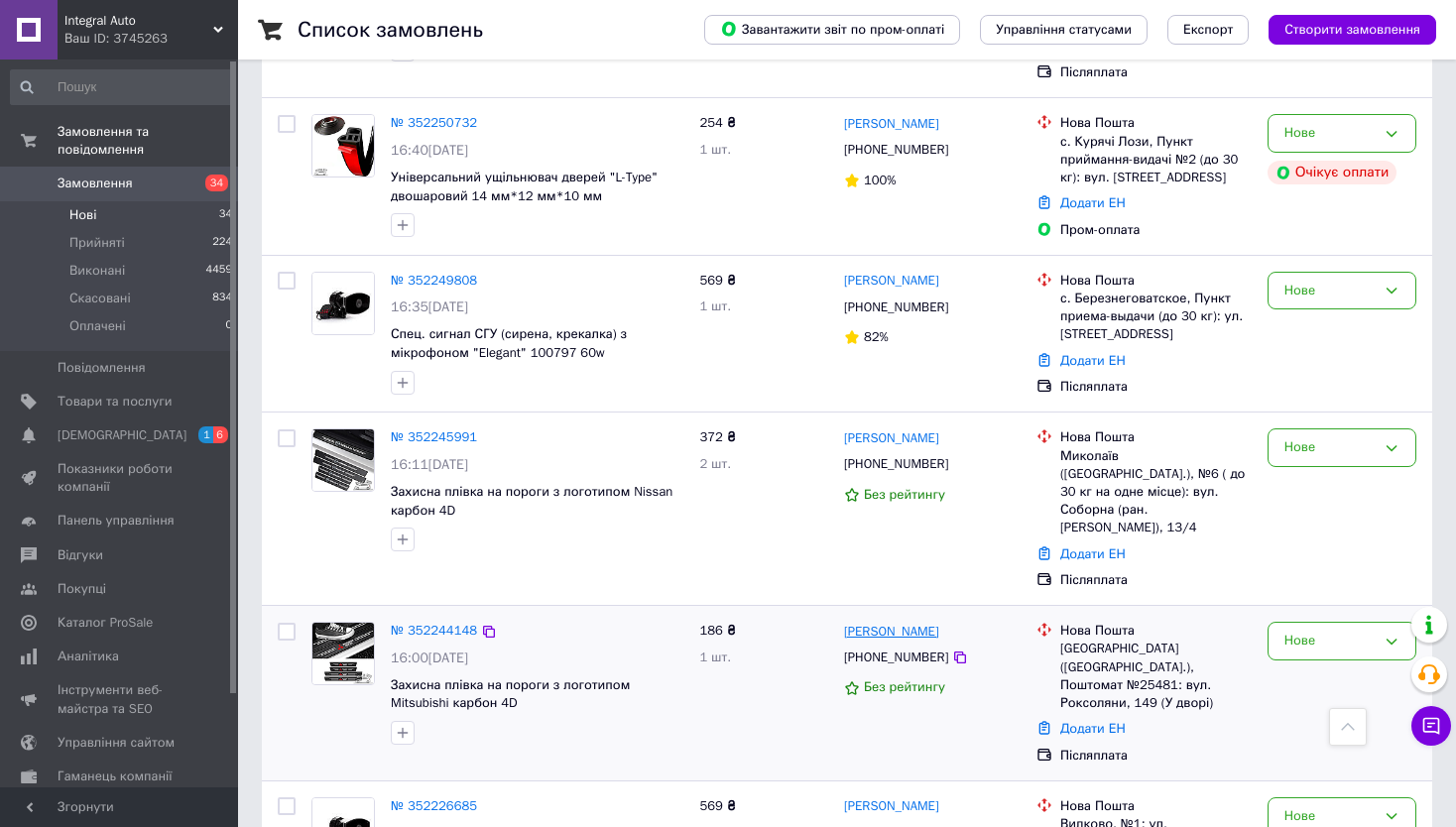 click on "[PERSON_NAME]" at bounding box center [892, 632] 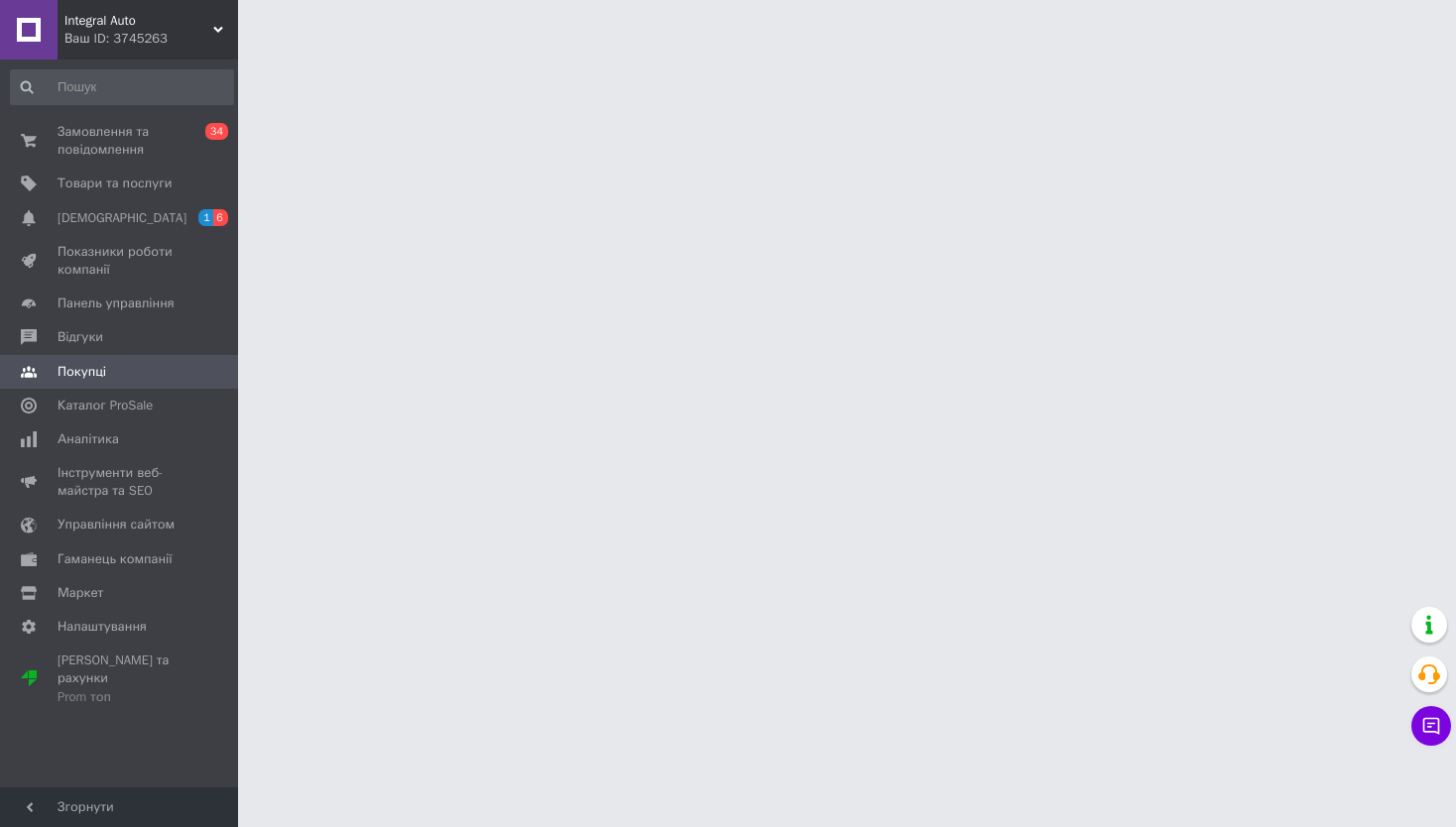 scroll, scrollTop: 0, scrollLeft: 0, axis: both 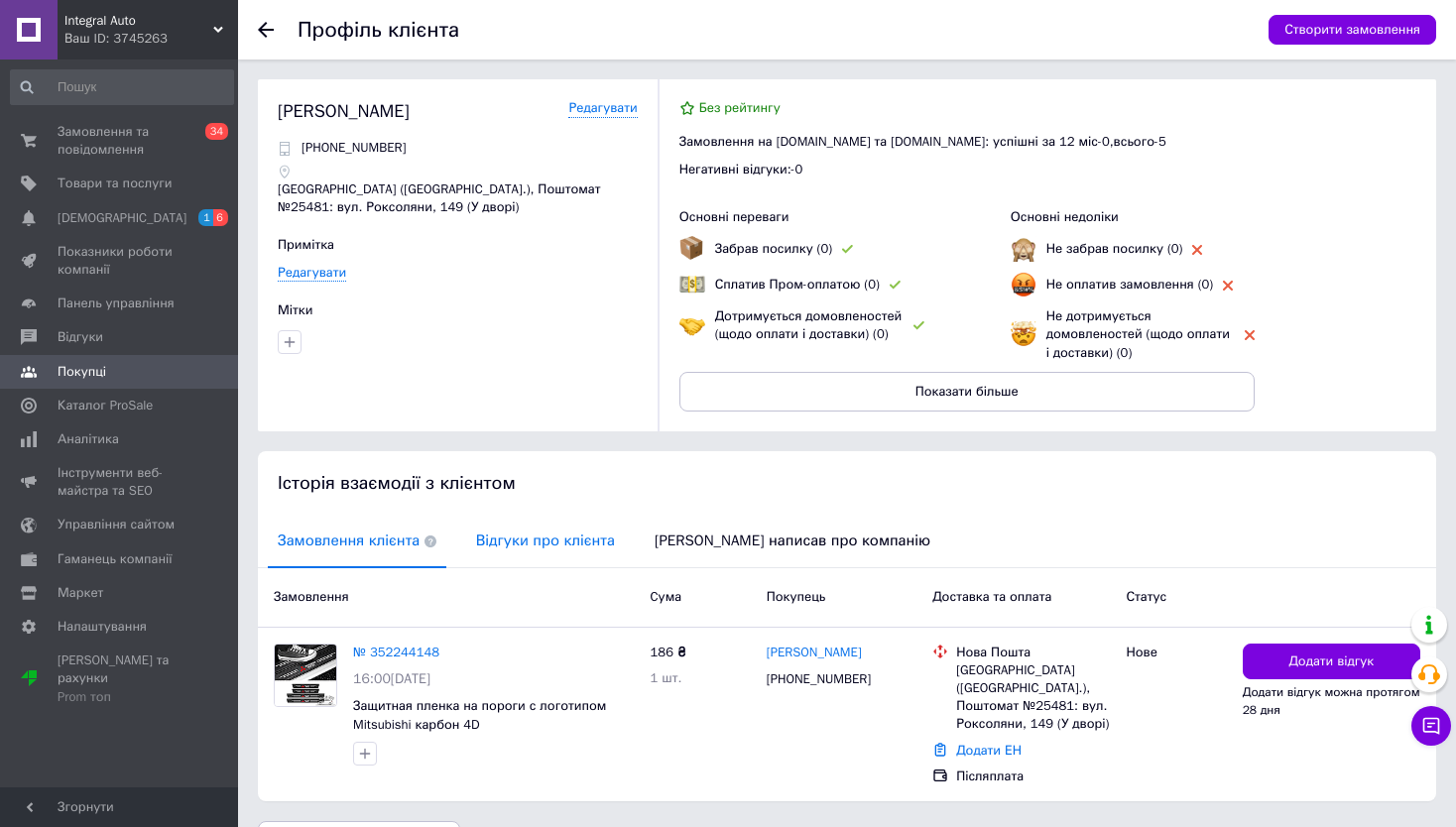 click on "Відгуки про клієнта" at bounding box center [546, 540] 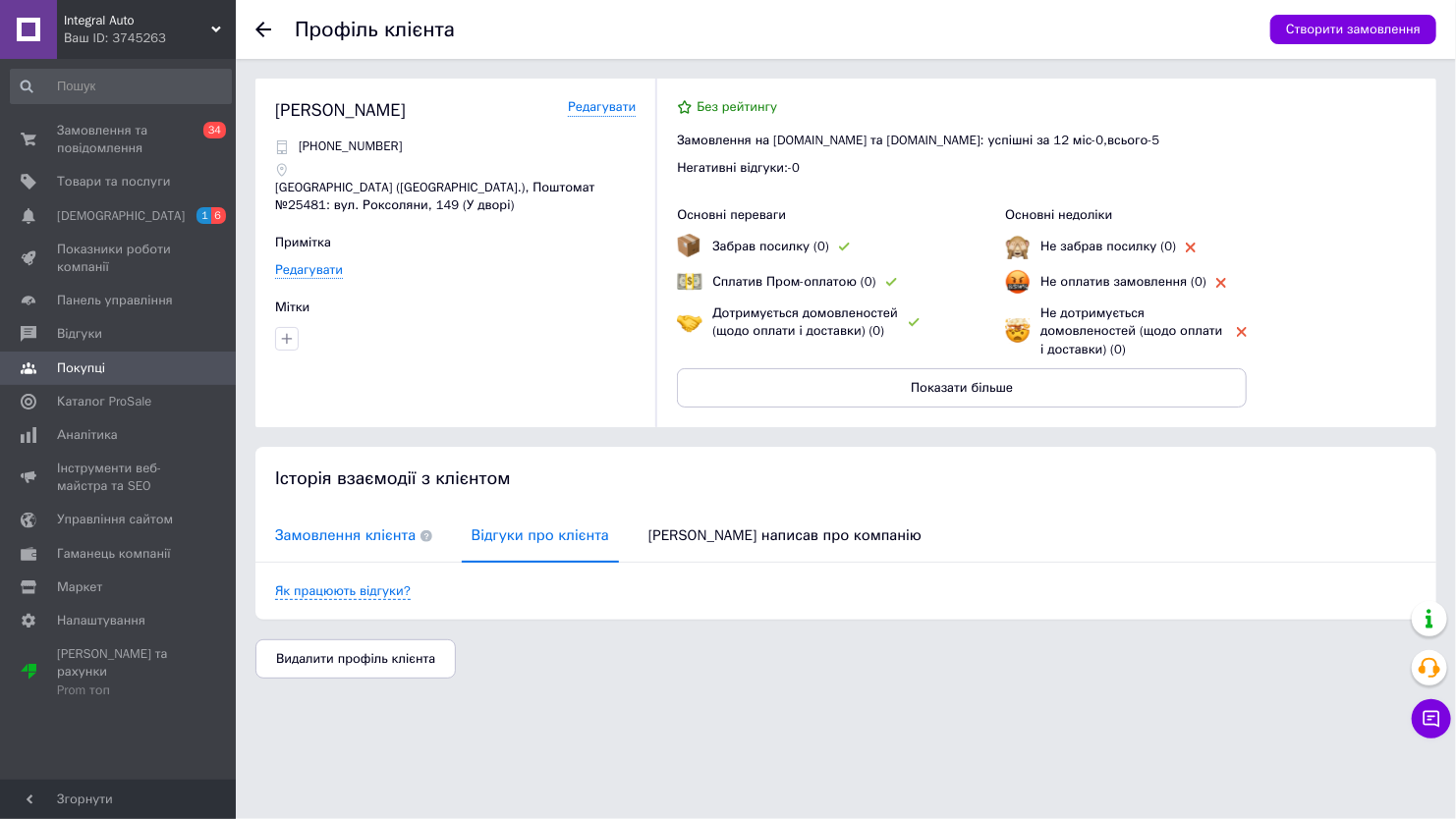 click on "Замовлення клієнта" at bounding box center [354, 535] 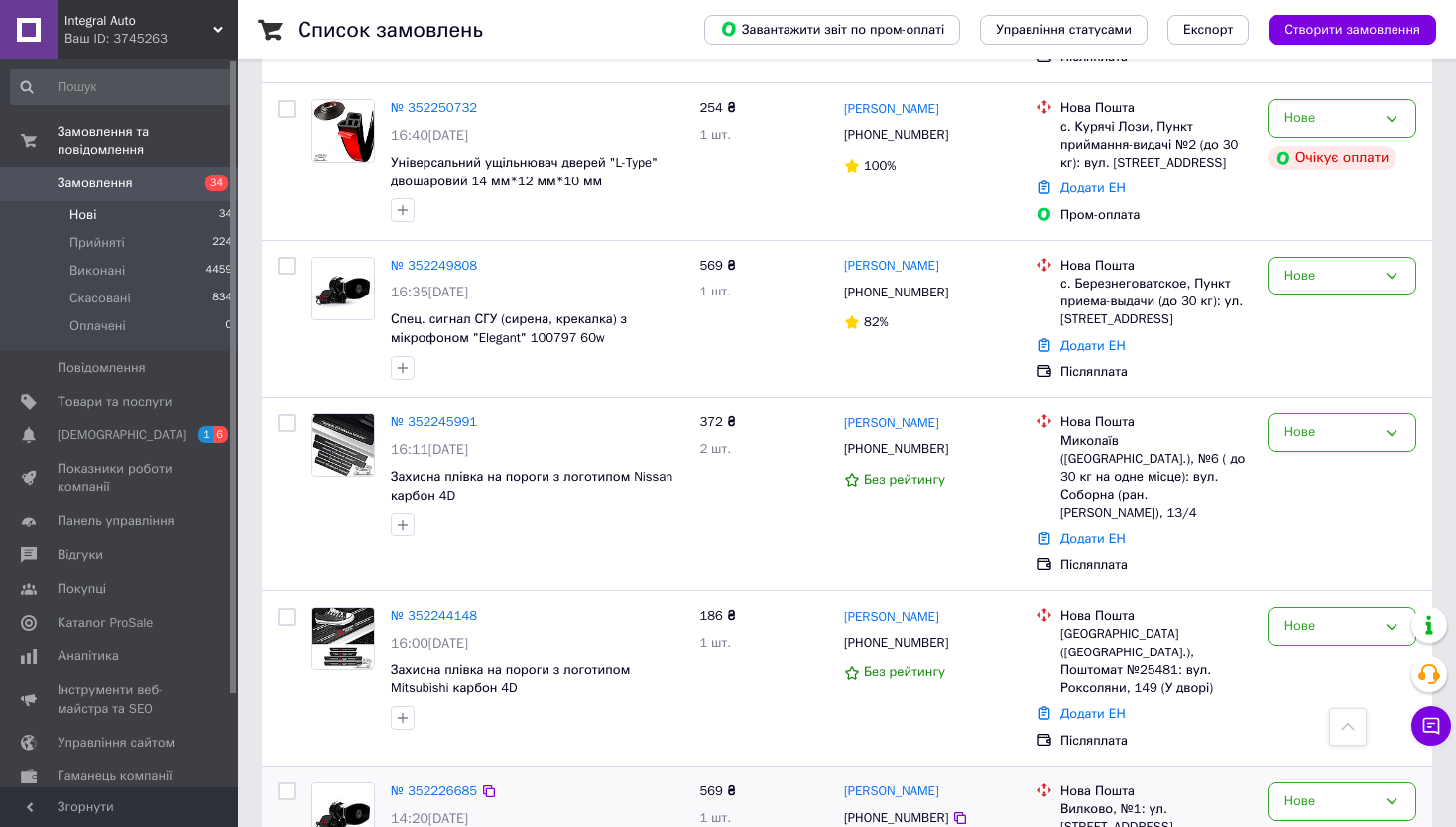 scroll, scrollTop: 4598, scrollLeft: 0, axis: vertical 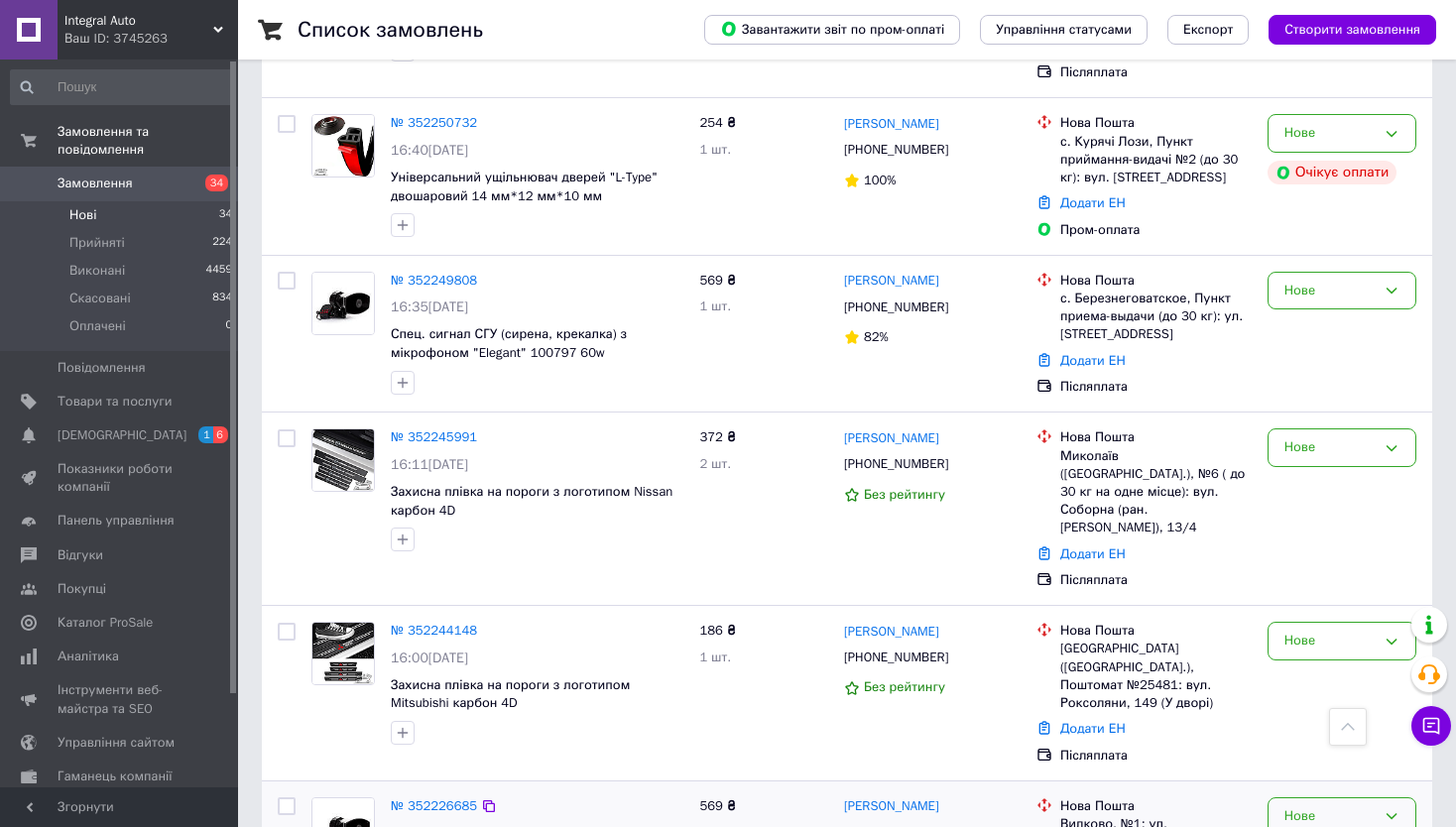 click on "Нове" at bounding box center [1330, 816] 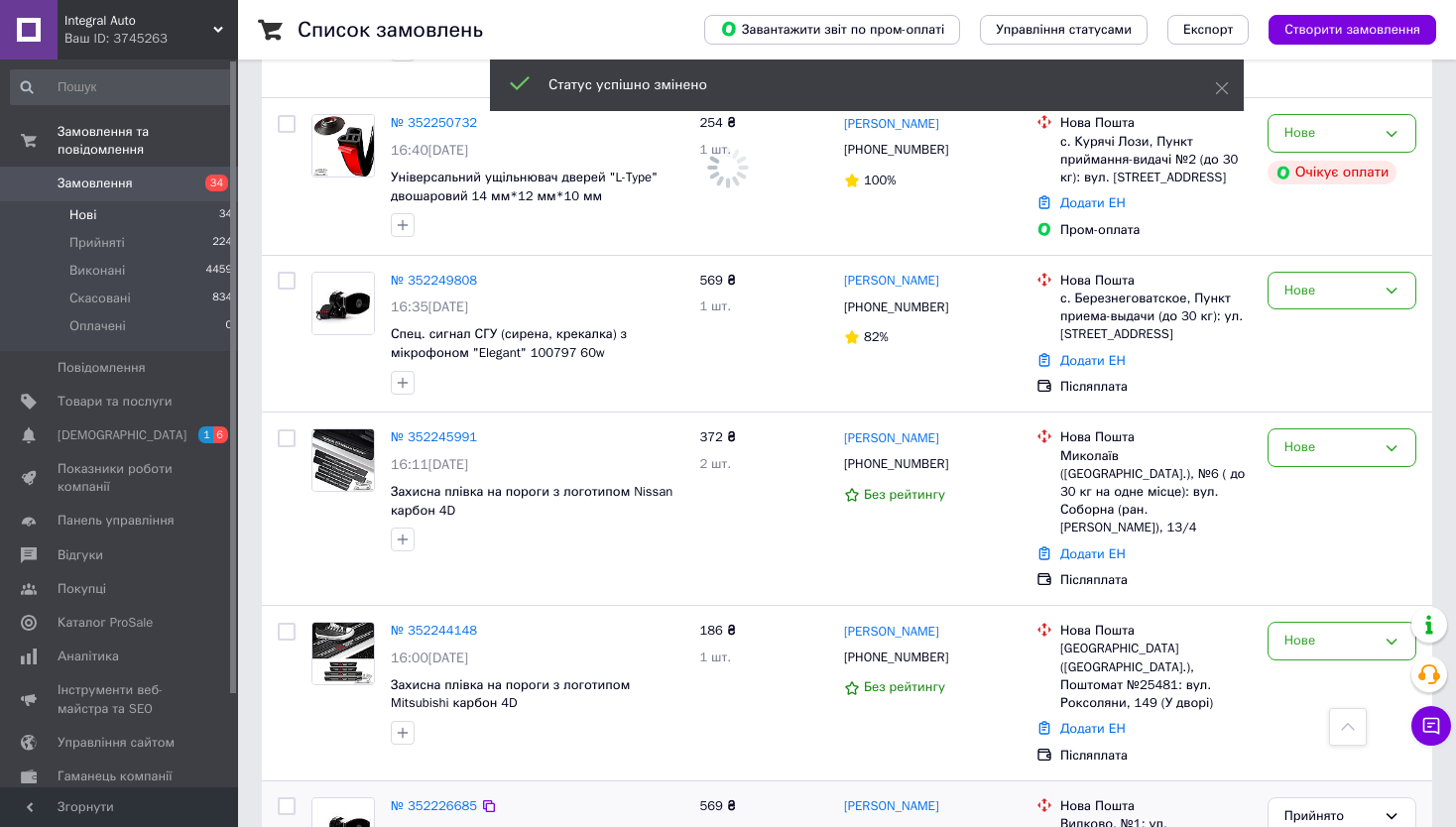 click 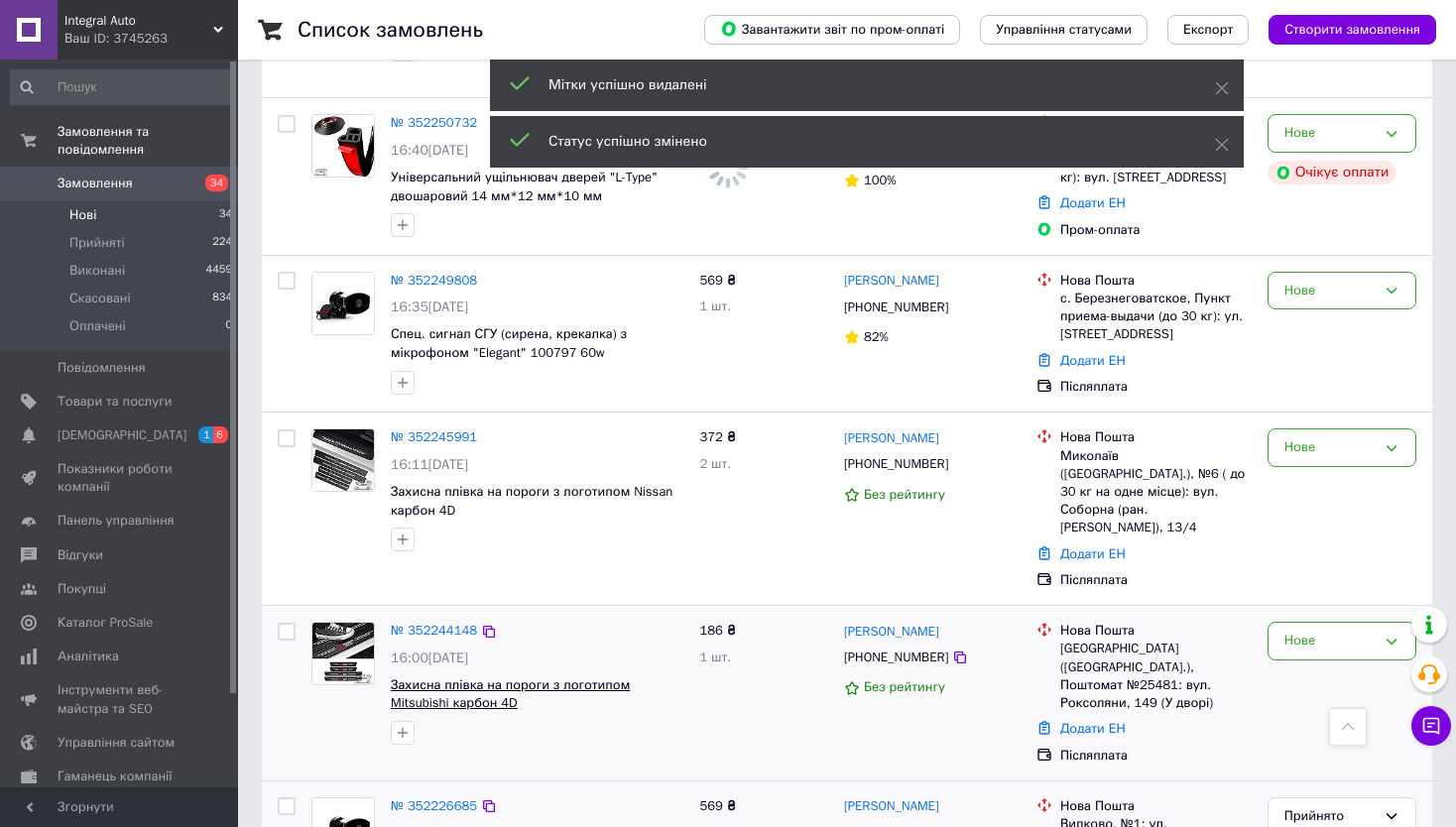 scroll, scrollTop: 4614, scrollLeft: 0, axis: vertical 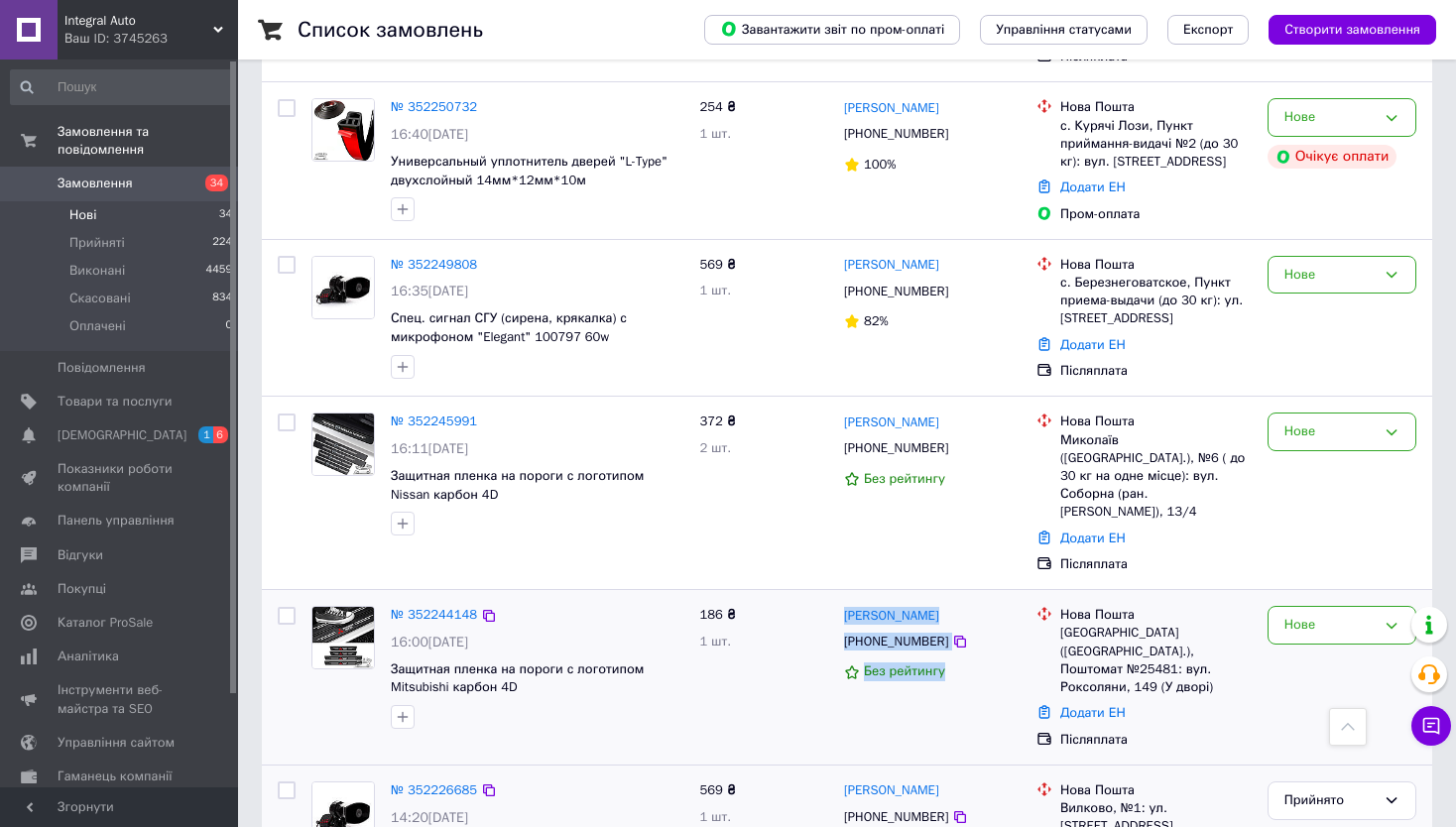 drag, startPoint x: 837, startPoint y: 436, endPoint x: 950, endPoint y: 514, distance: 137.30623 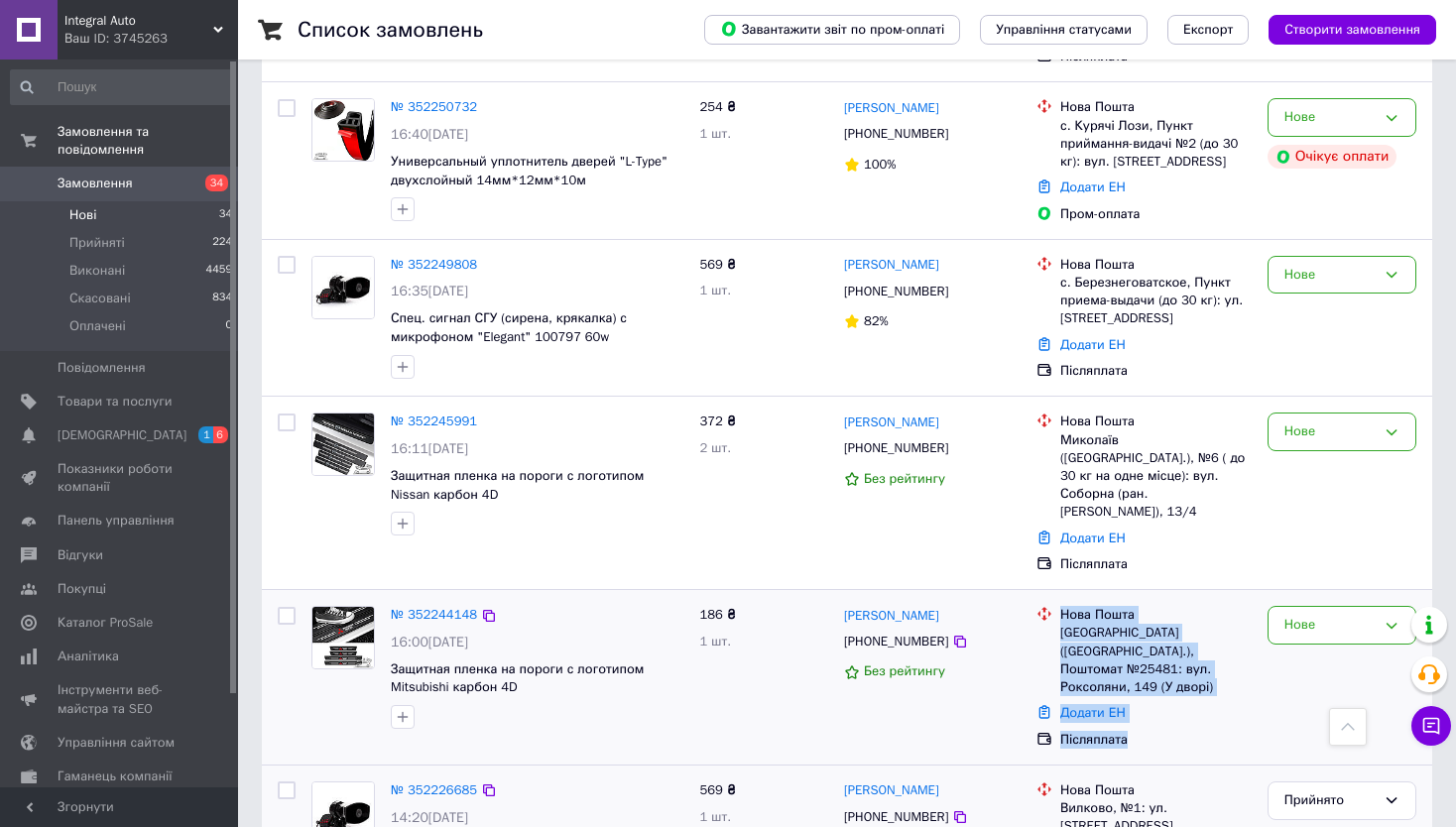 drag, startPoint x: 1061, startPoint y: 437, endPoint x: 1181, endPoint y: 559, distance: 171.12568 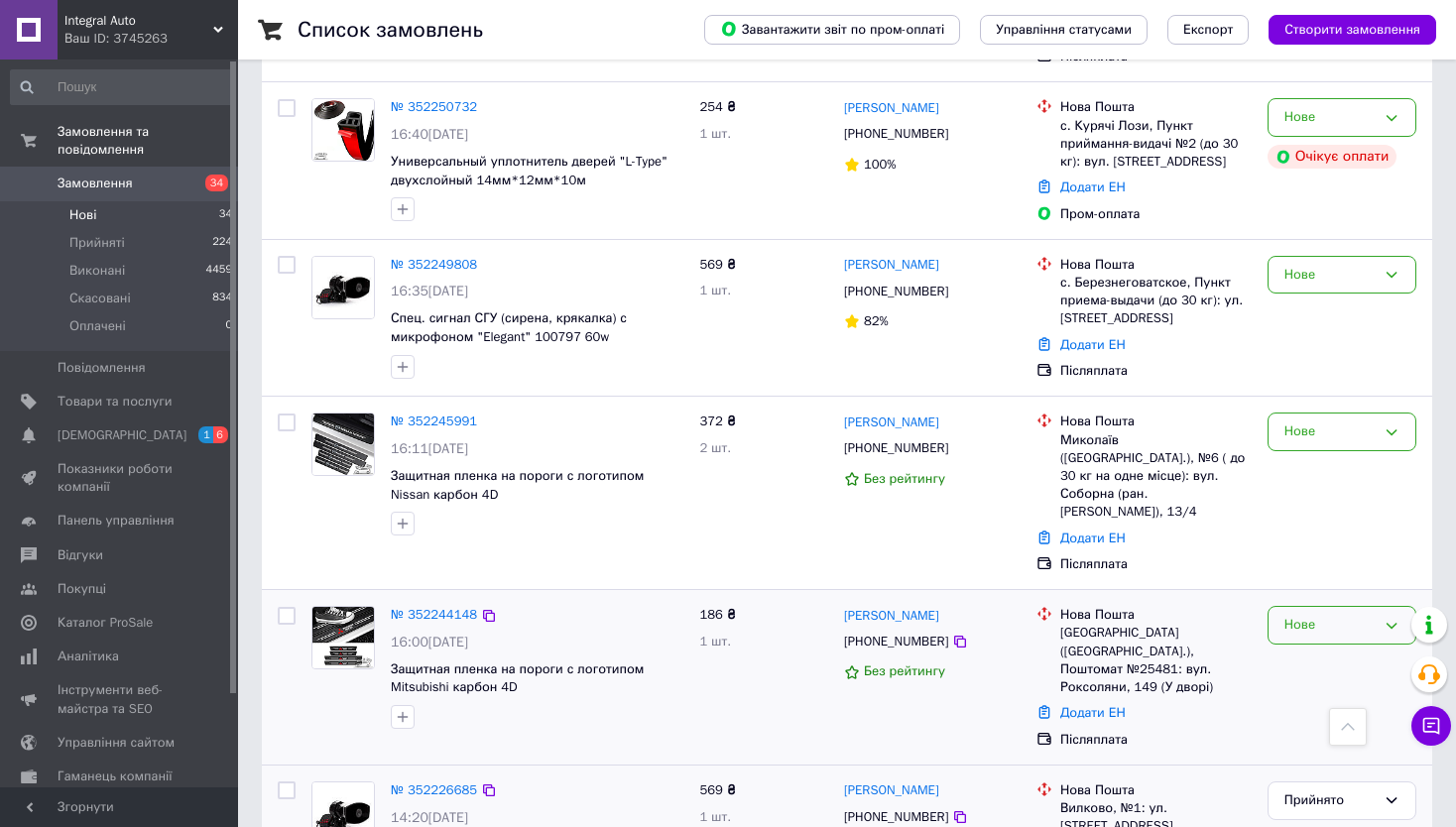 click on "Нове" at bounding box center [1330, 625] 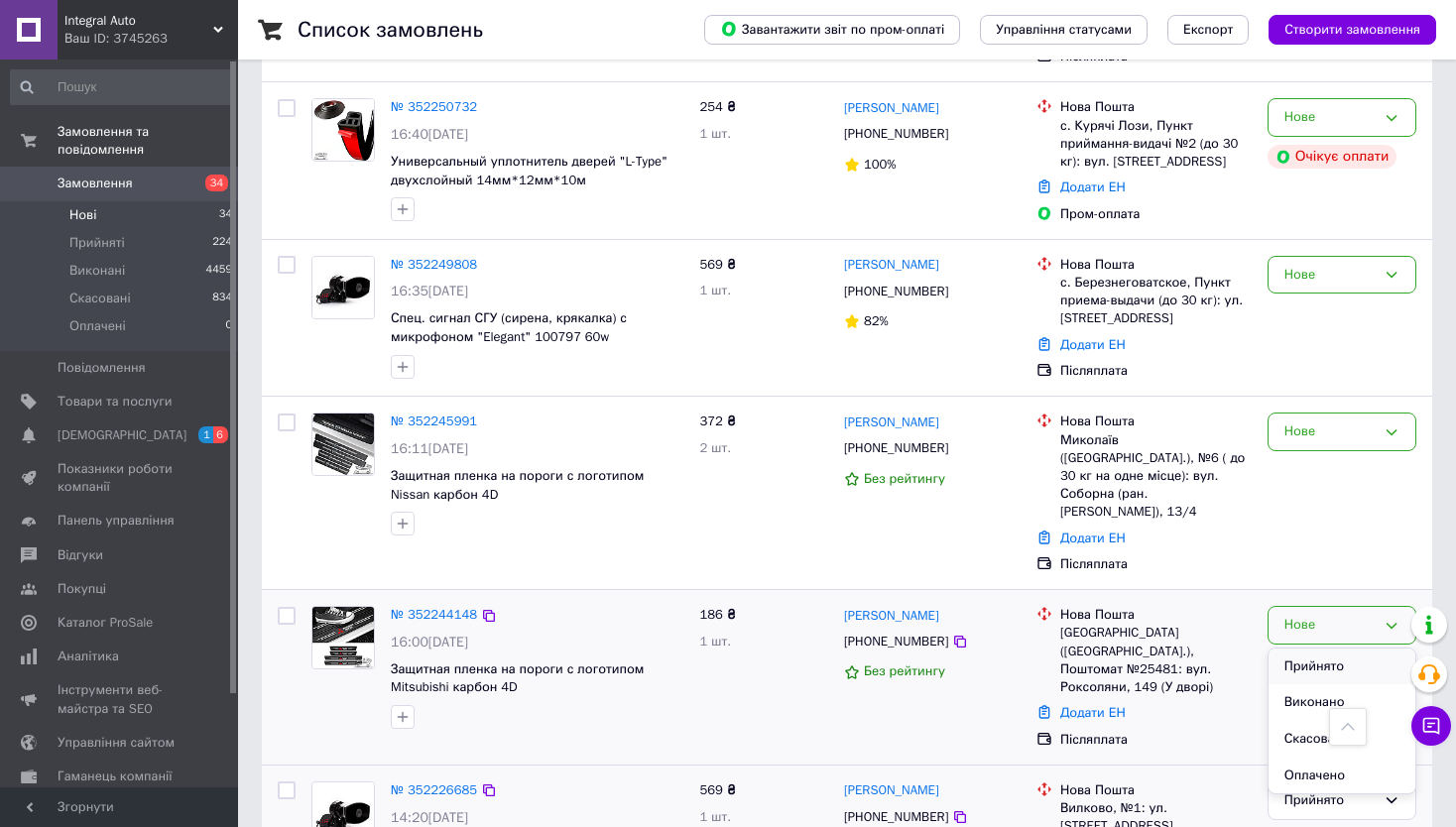click on "Прийнято" at bounding box center (1342, 666) 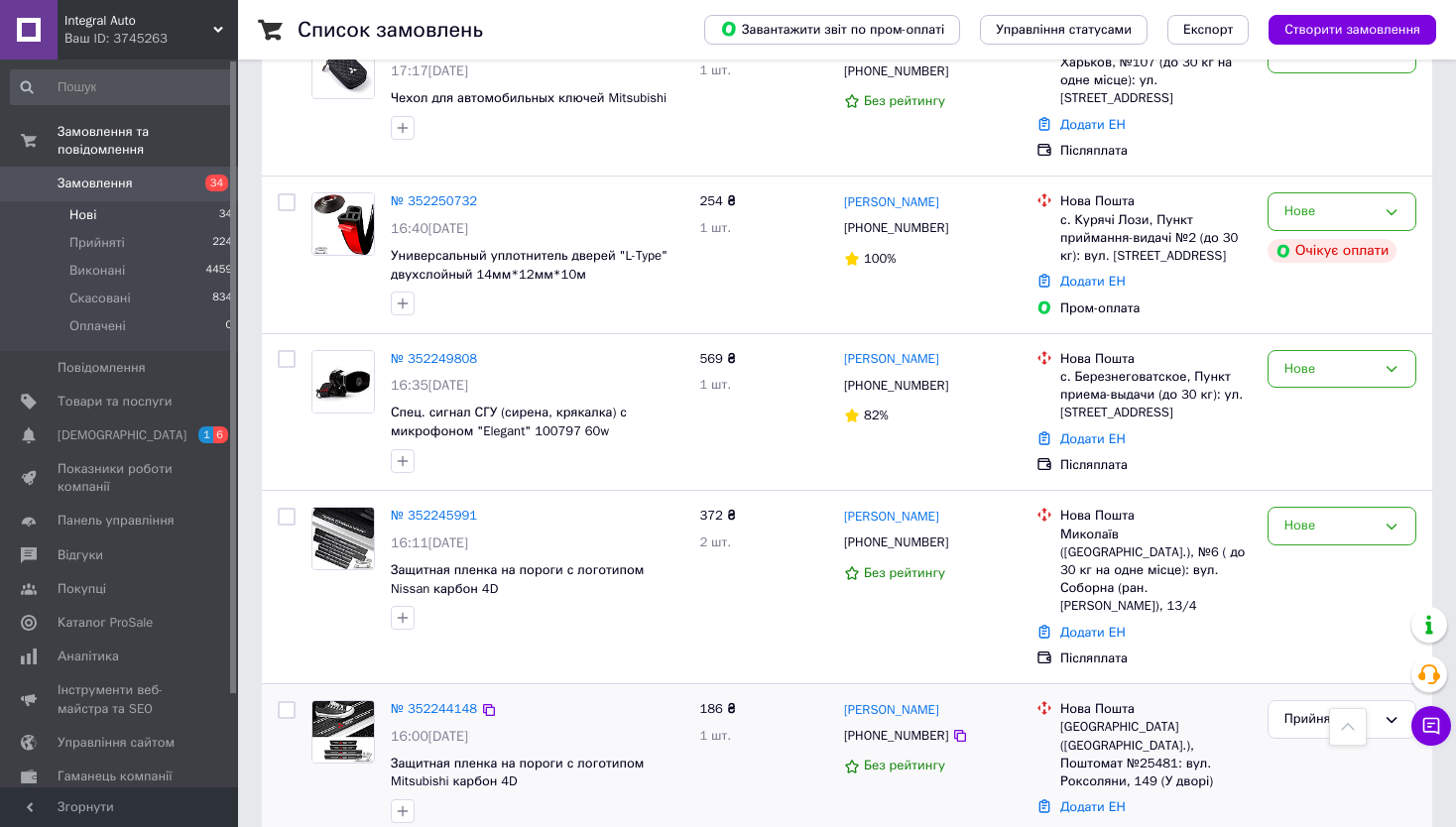 scroll, scrollTop: 4515, scrollLeft: 0, axis: vertical 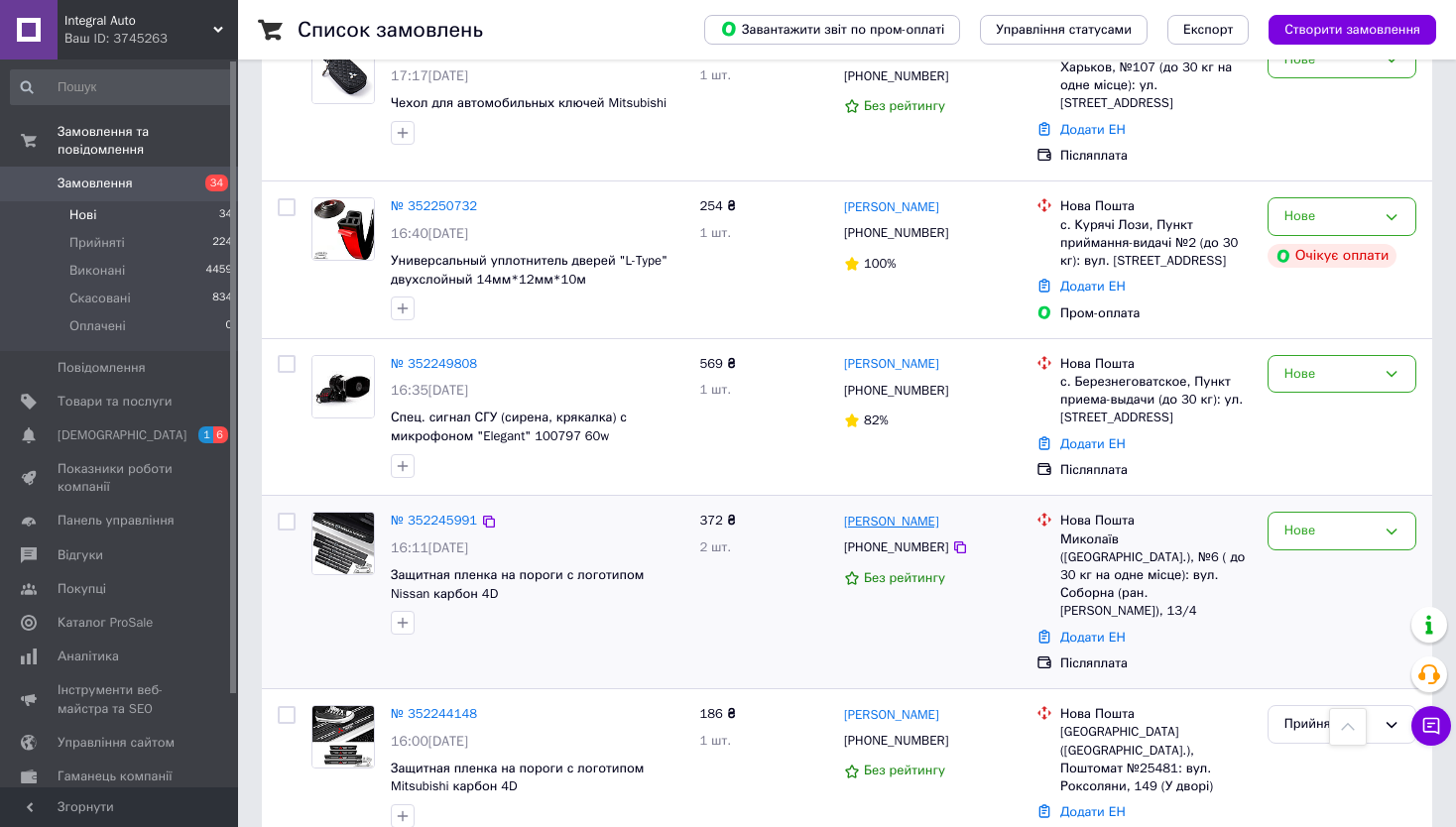 click on "[PERSON_NAME]" at bounding box center [892, 522] 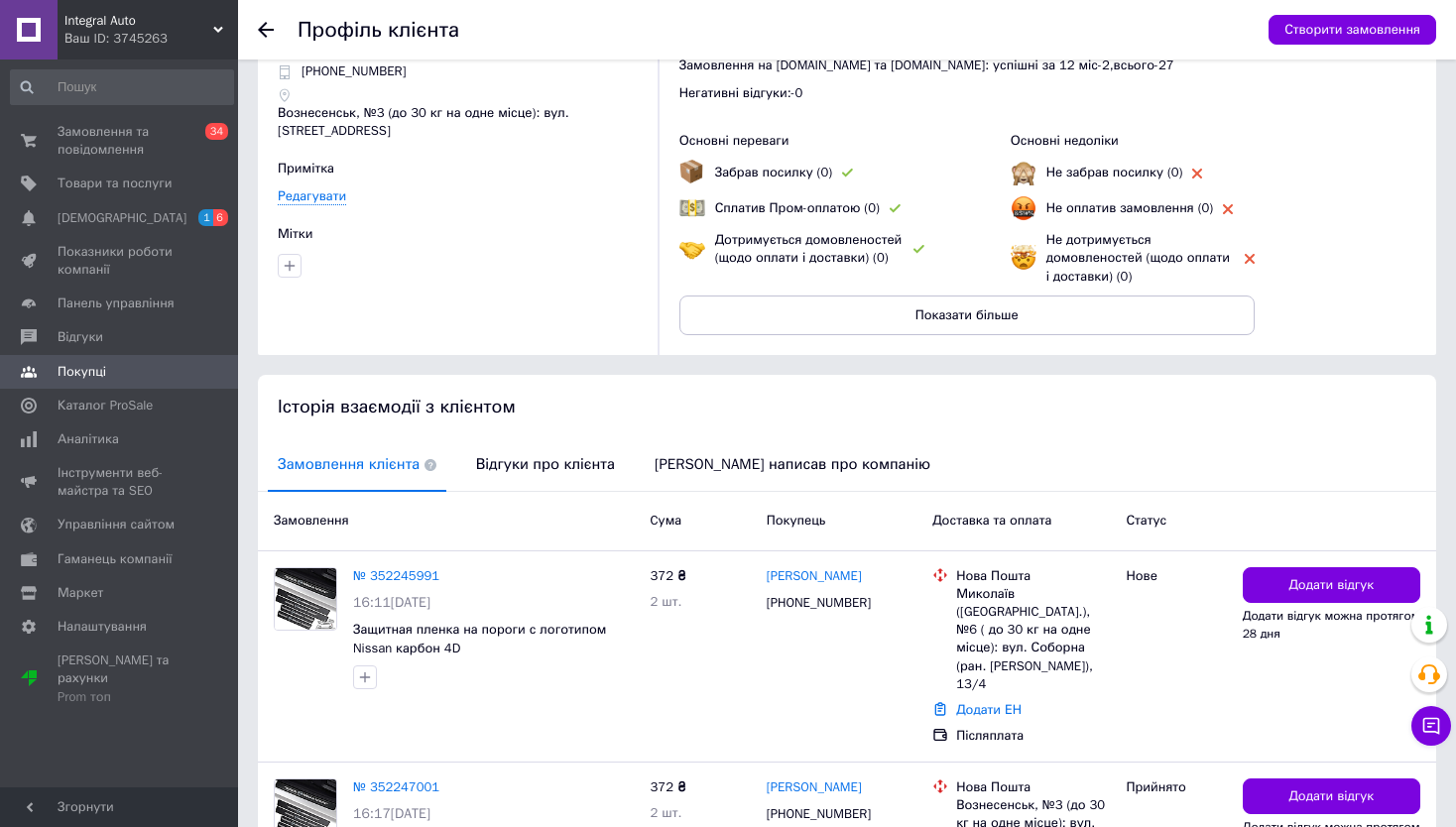 scroll, scrollTop: 110, scrollLeft: 0, axis: vertical 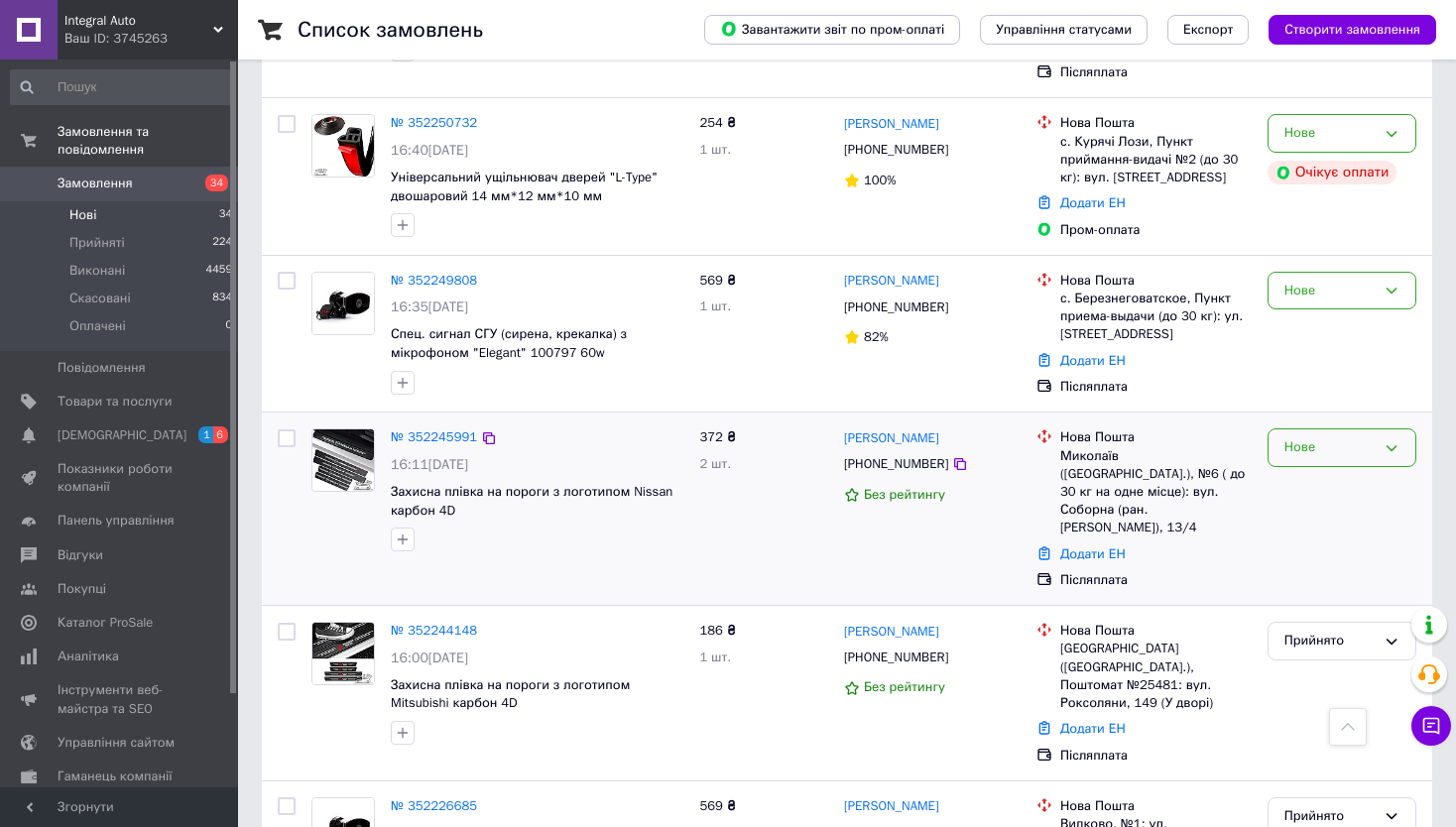 drag, startPoint x: 1318, startPoint y: 265, endPoint x: 1320, endPoint y: 290, distance: 25.079872 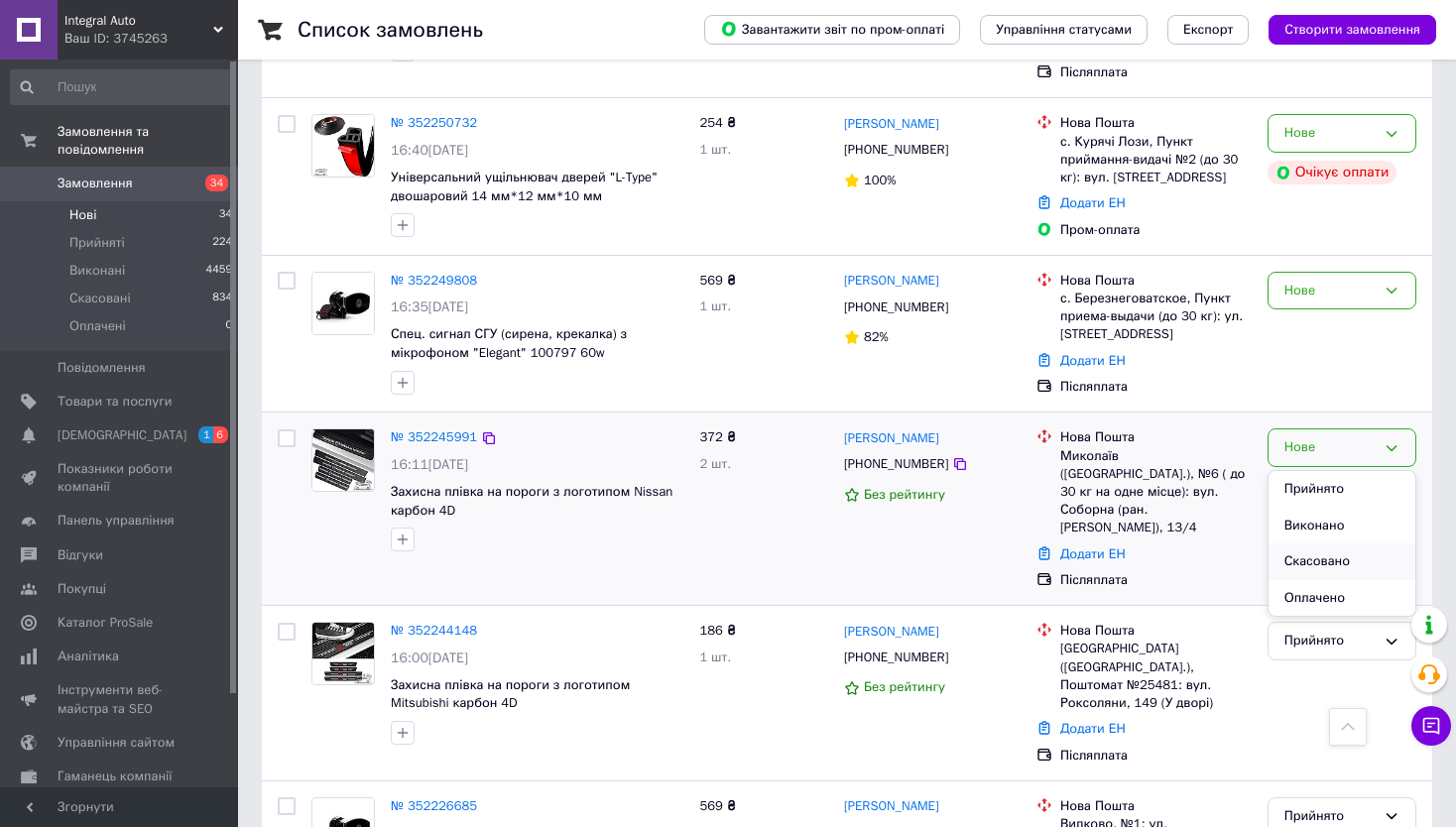 click on "Скасовано" at bounding box center (1342, 561) 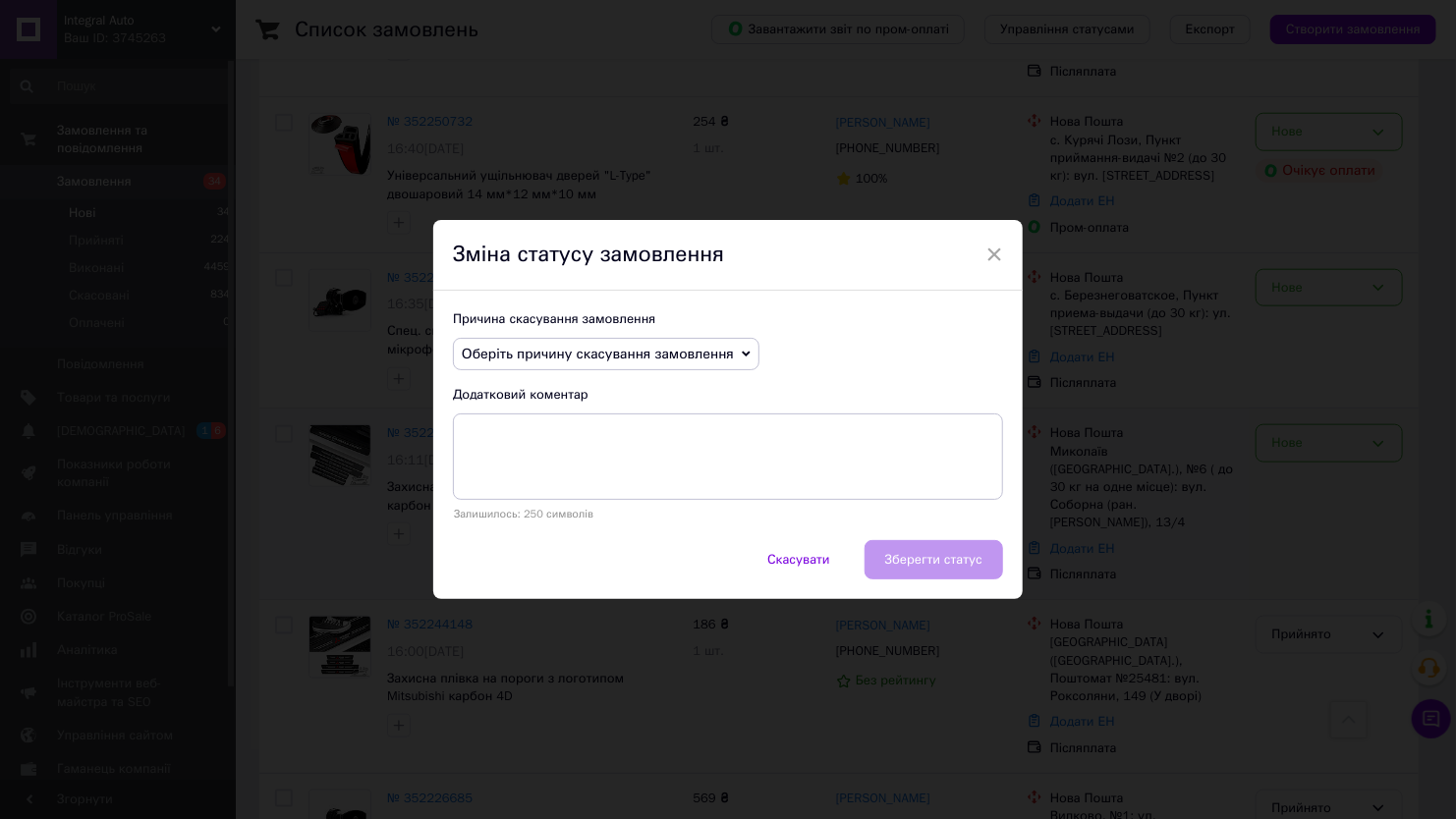 click on "Оберіть причину скасування замовлення" at bounding box center (597, 354) 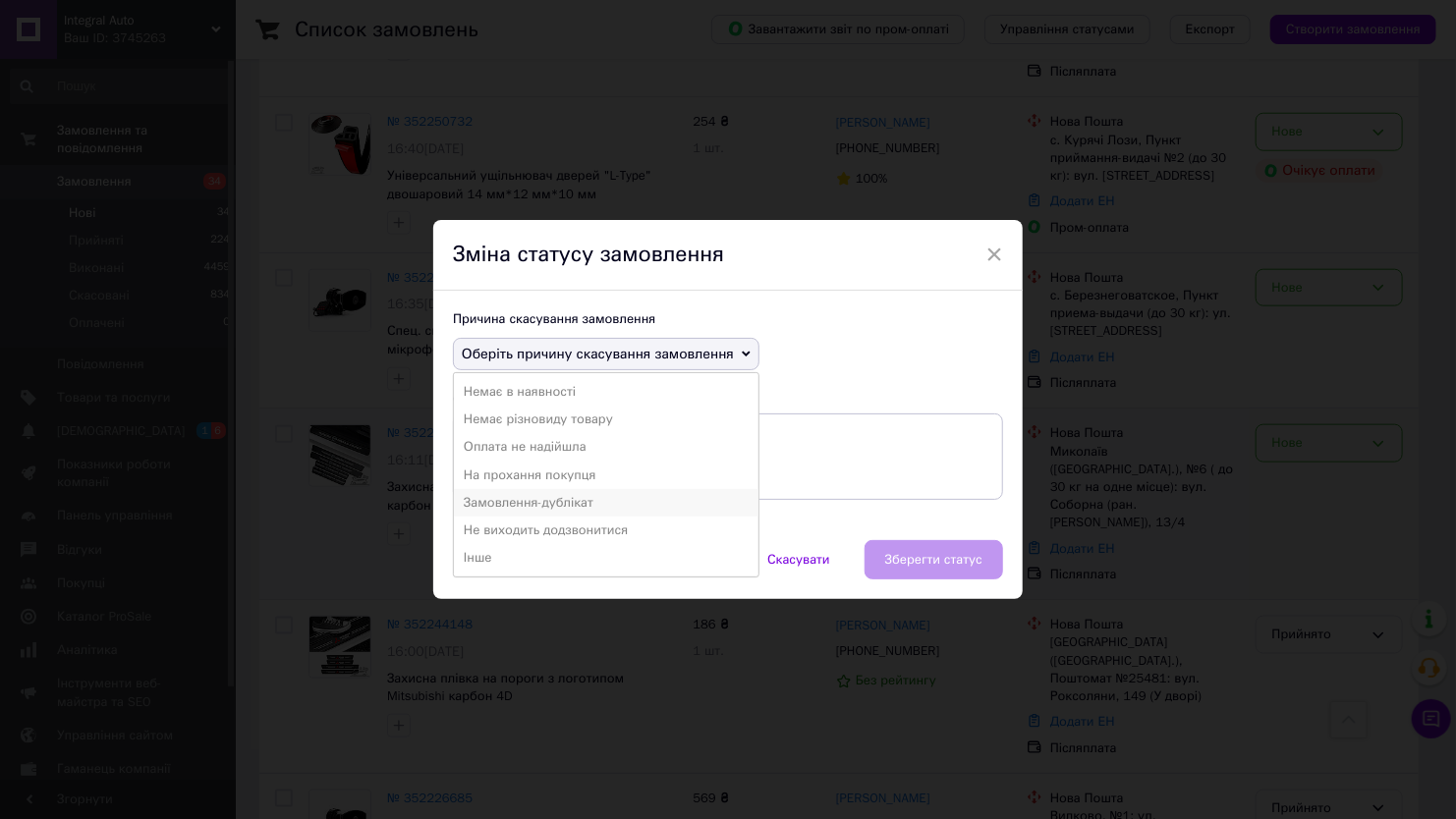 click on "Замовлення-дублікат" at bounding box center [606, 503] 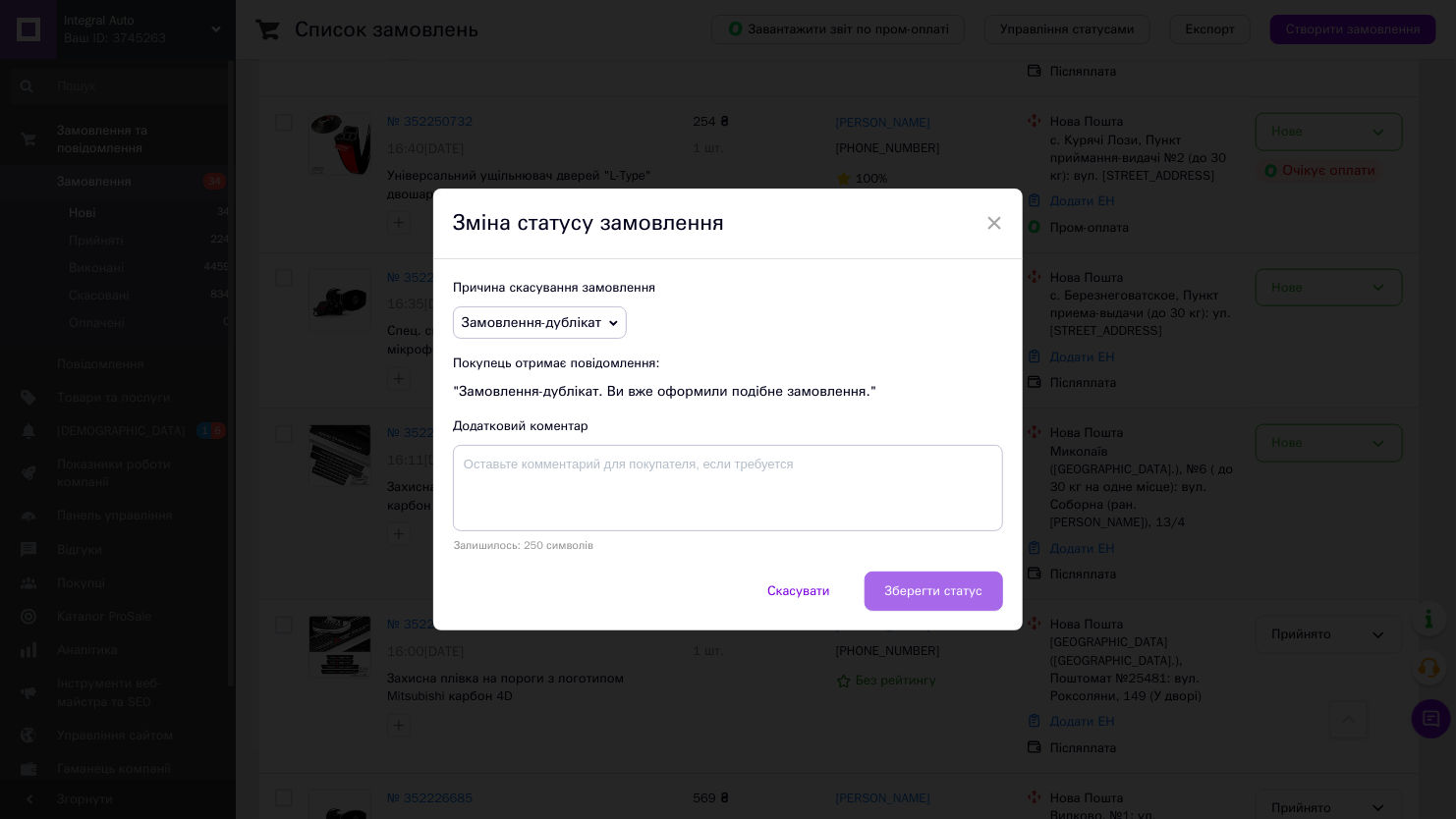 click on "Зберегти статус" at bounding box center [933, 591] 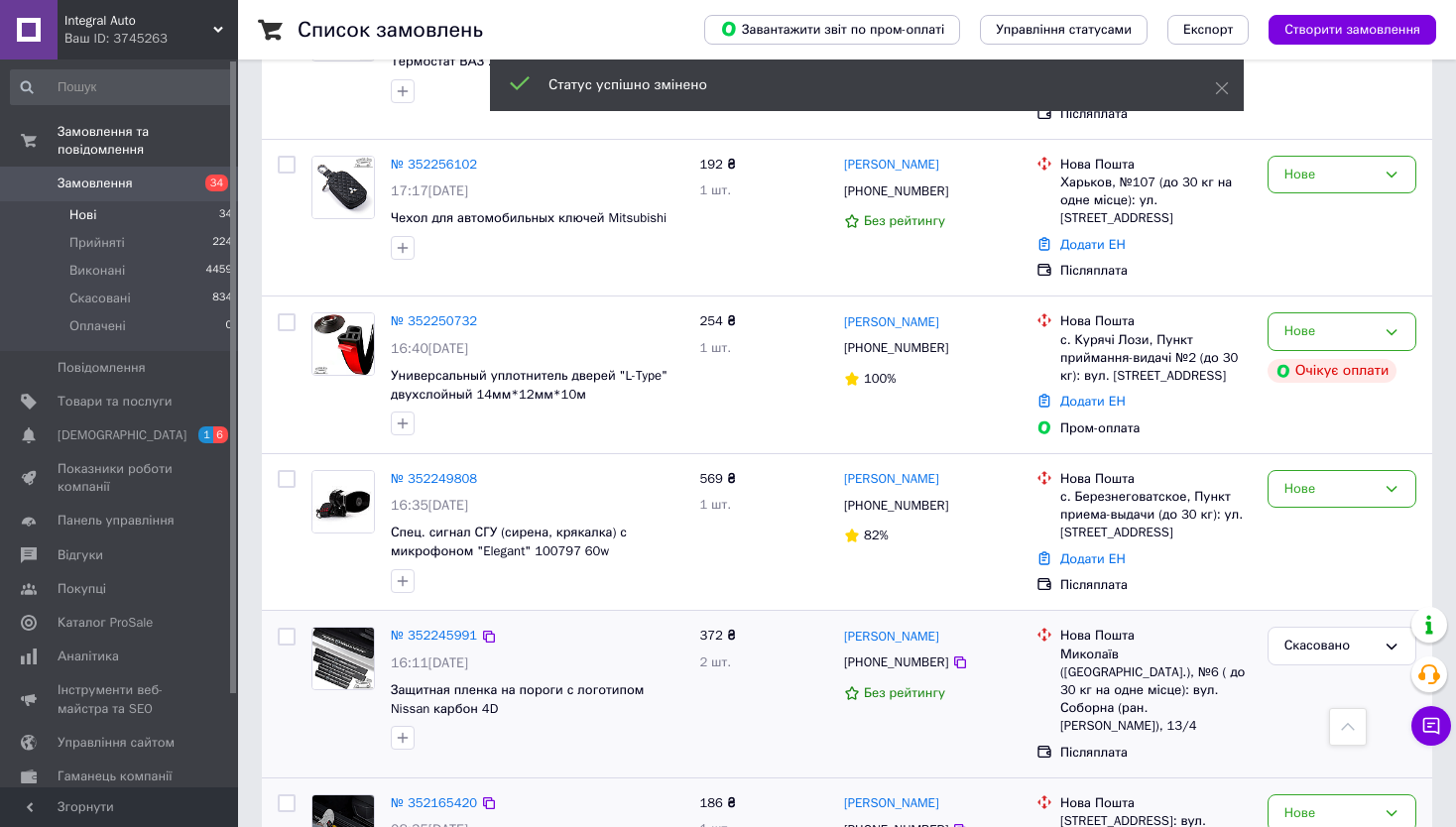 scroll, scrollTop: 4417, scrollLeft: 0, axis: vertical 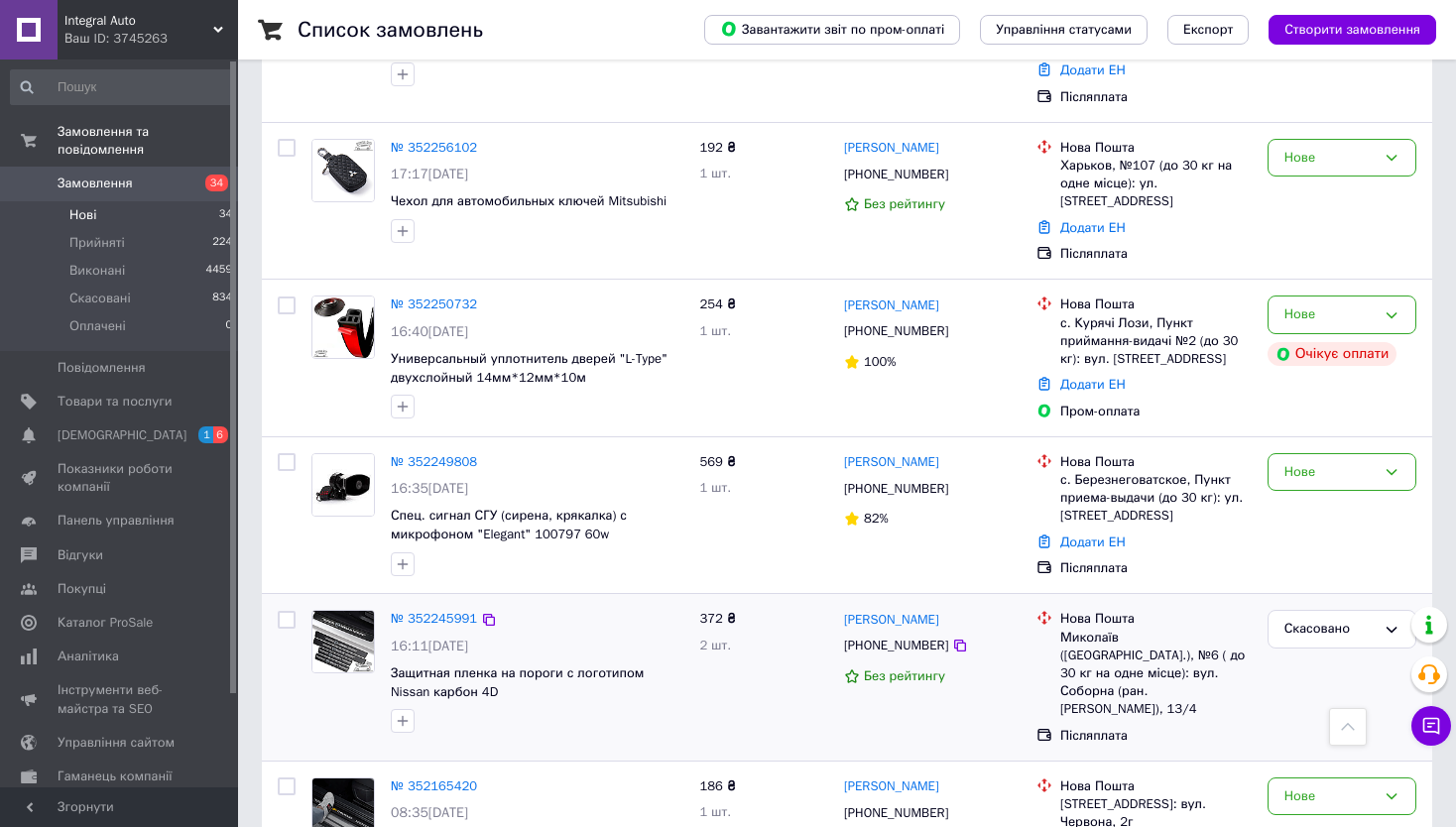 click on "Список замовлень   Завантажити звіт по пром-оплаті Управління статусами Експорт Створити замовлення 1 Фільтри Збережені фільтри: Не обрано Статус: Нове Cкинути все Зберегти фільтр Замовлення Cума Покупець Доставка та оплата Статус № 352464922 13:05[DATE] Универсальный уплотнитель дверей "B-Type" 10мм*5мм*10м 219 ₴ 1 шт. 25.49 ₴ [PERSON_NAME] [PHONE_NUMBER] 100% Нова Пошта с. Серби (Одеська обл.), Пункт приймання-видачі (до 30 кг): вул. Небесної Сотні, 1 Додати ЕН Післяплата Нове № 352447789 11:11[DATE] Бензонасос ВАЗ 2101-2107 / 2121, 21213 "LSA" 413 ₴ 1 шт. [PERSON_NAME] [PHONE_NUMBER] Без рейтингу Нова Пошта" at bounding box center (847, -1630) 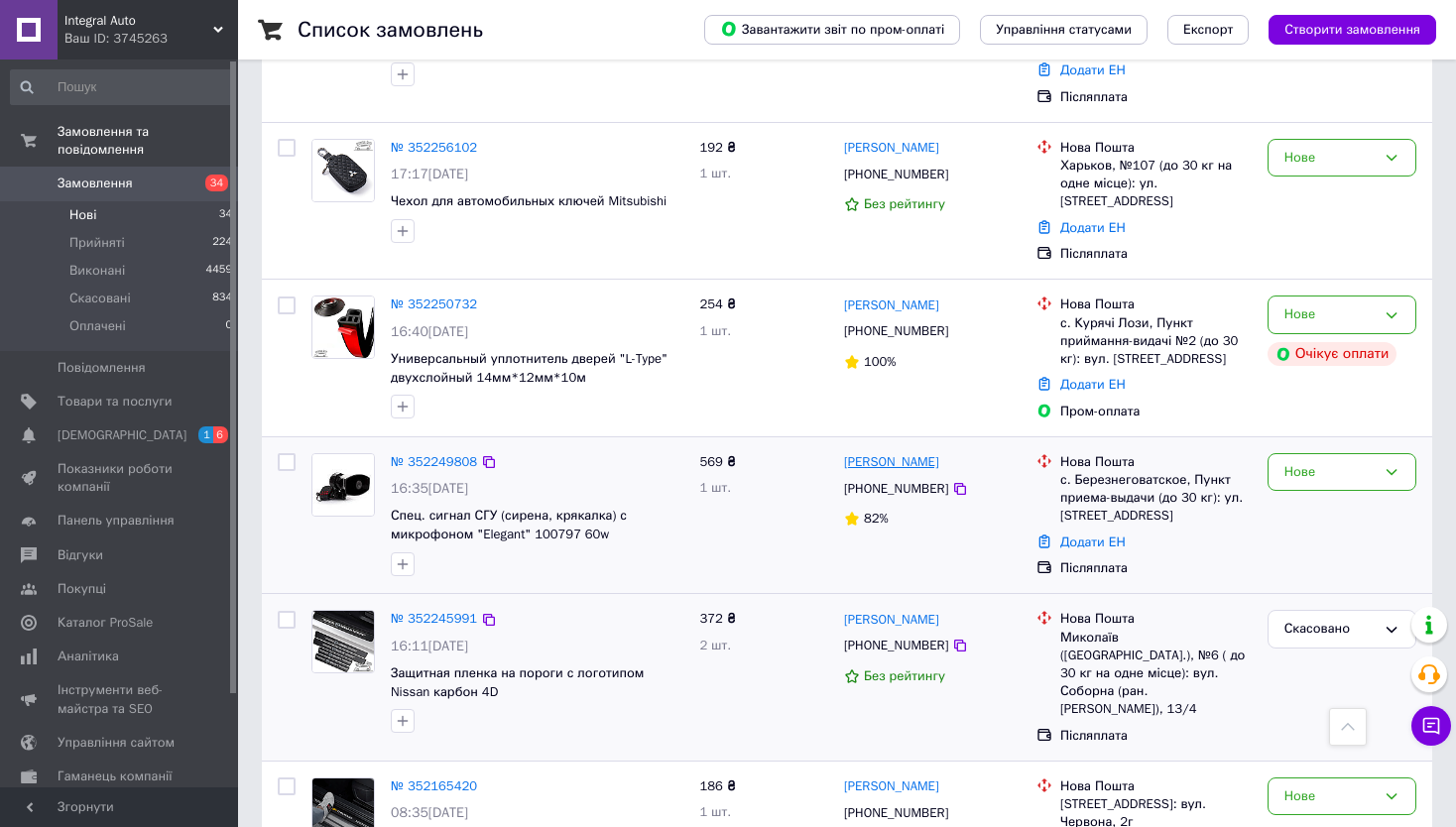 click on "[PERSON_NAME]" at bounding box center (892, 462) 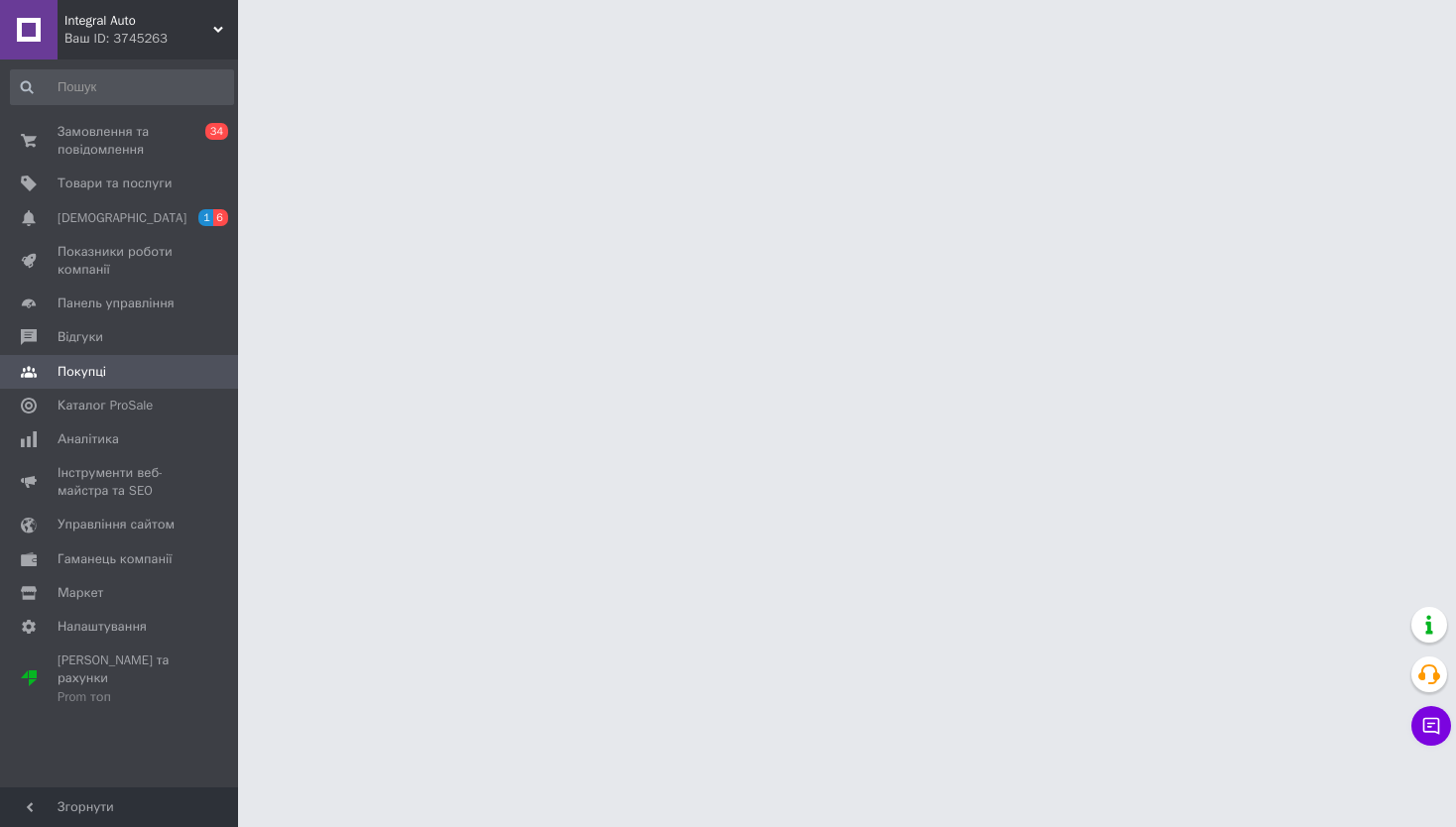 scroll, scrollTop: 0, scrollLeft: 0, axis: both 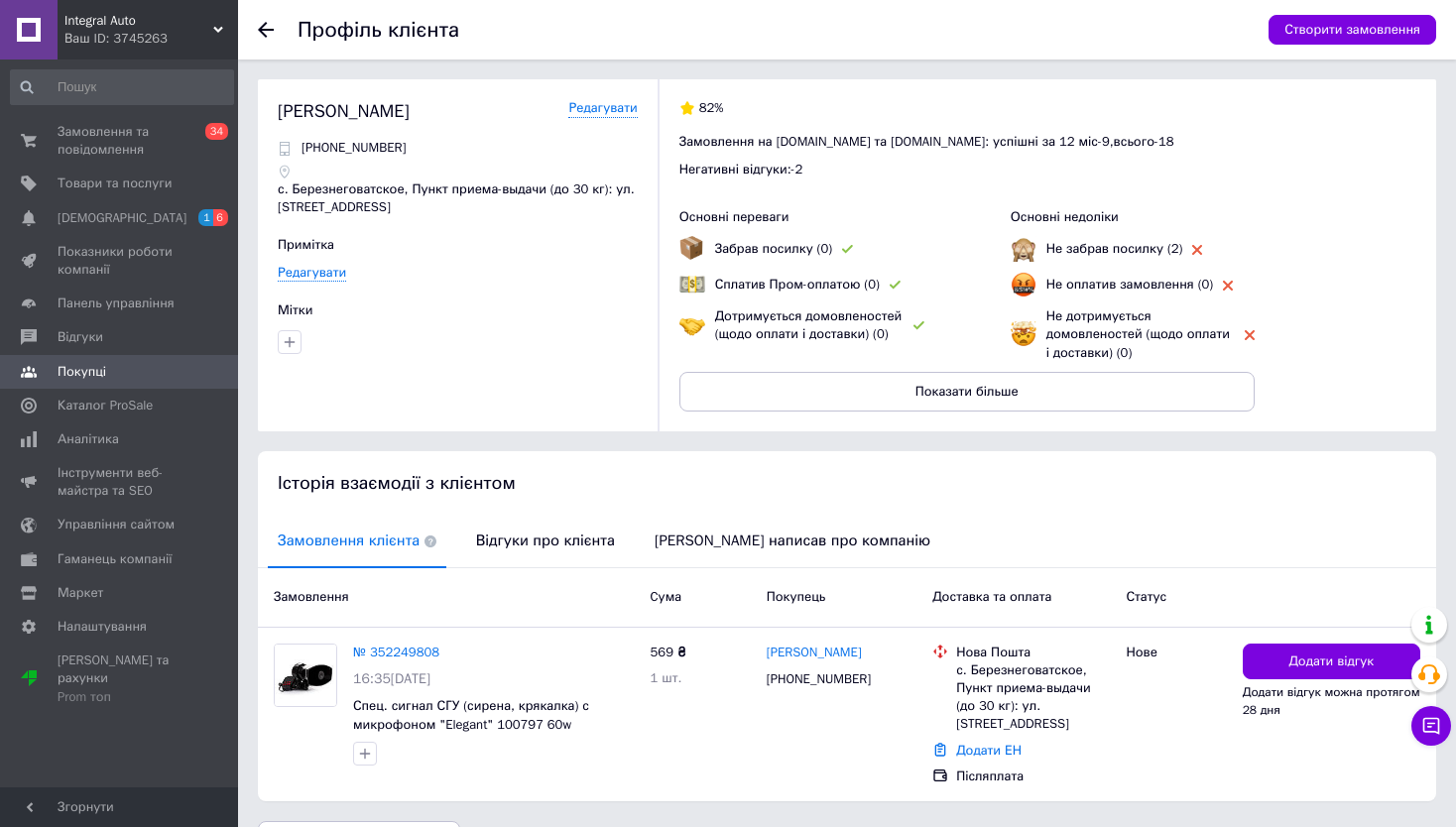 click on "Замовлення" at bounding box center (454, 597) 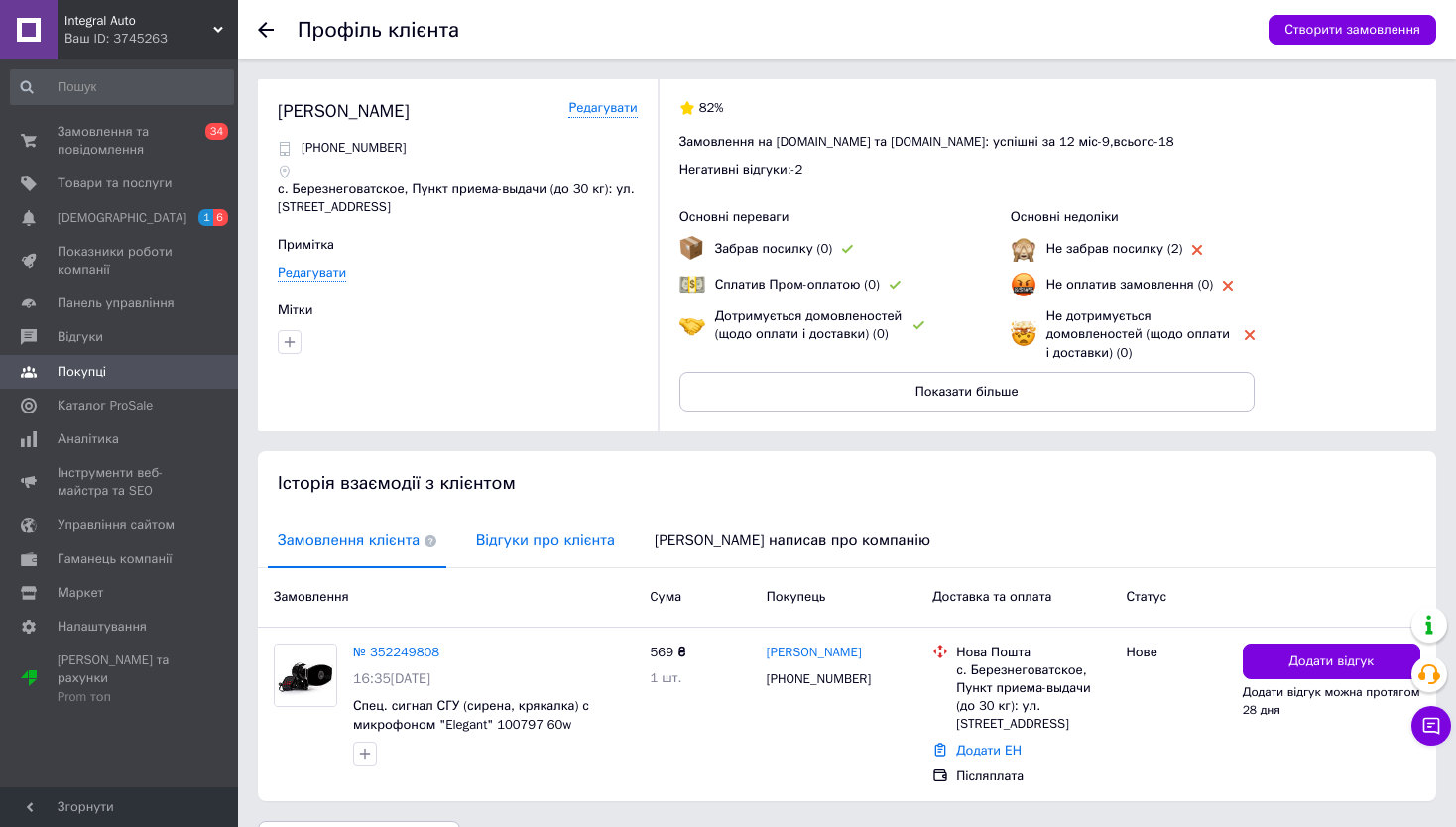 click on "Відгуки про клієнта" at bounding box center (546, 540) 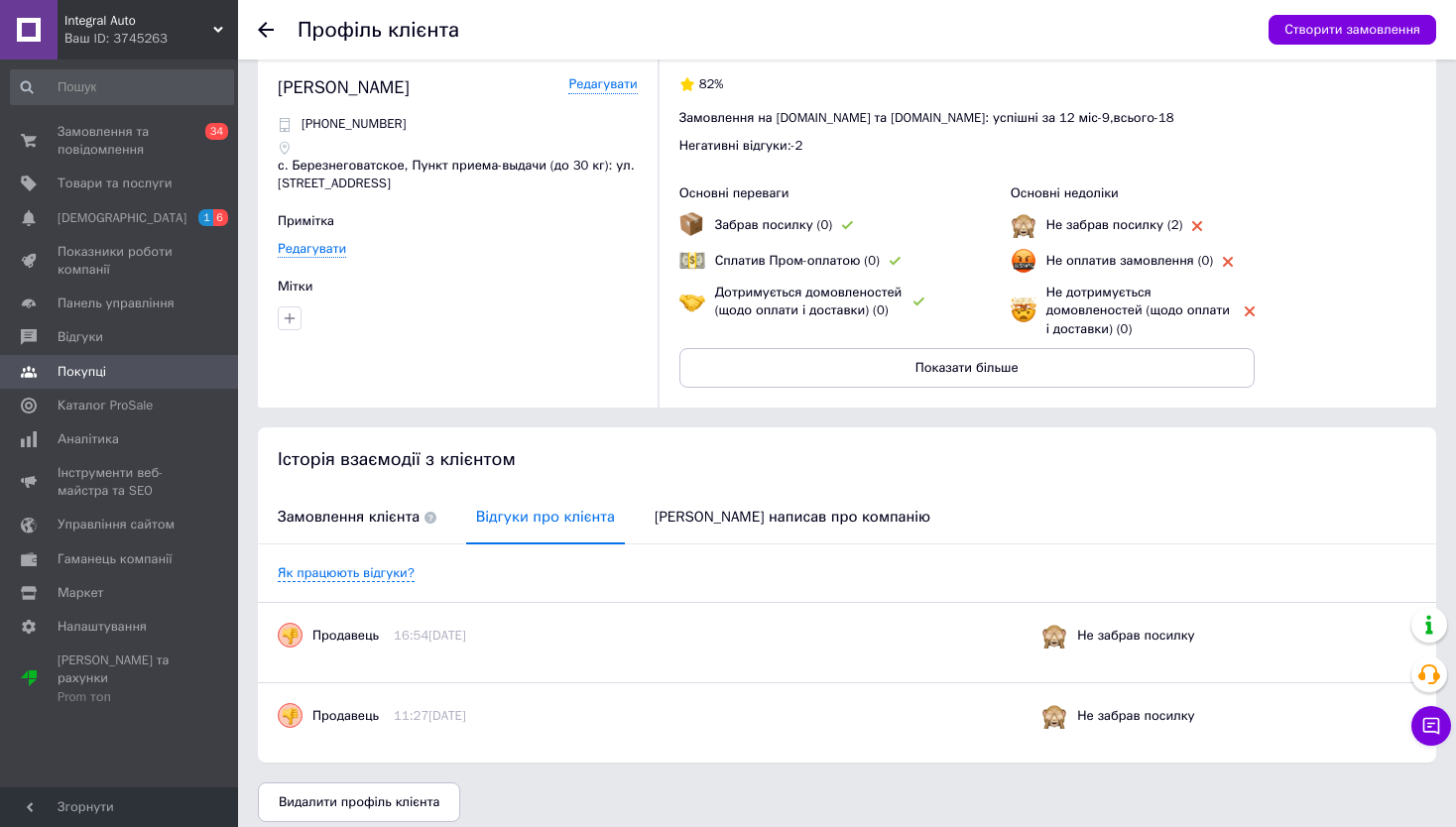 scroll, scrollTop: 37, scrollLeft: 0, axis: vertical 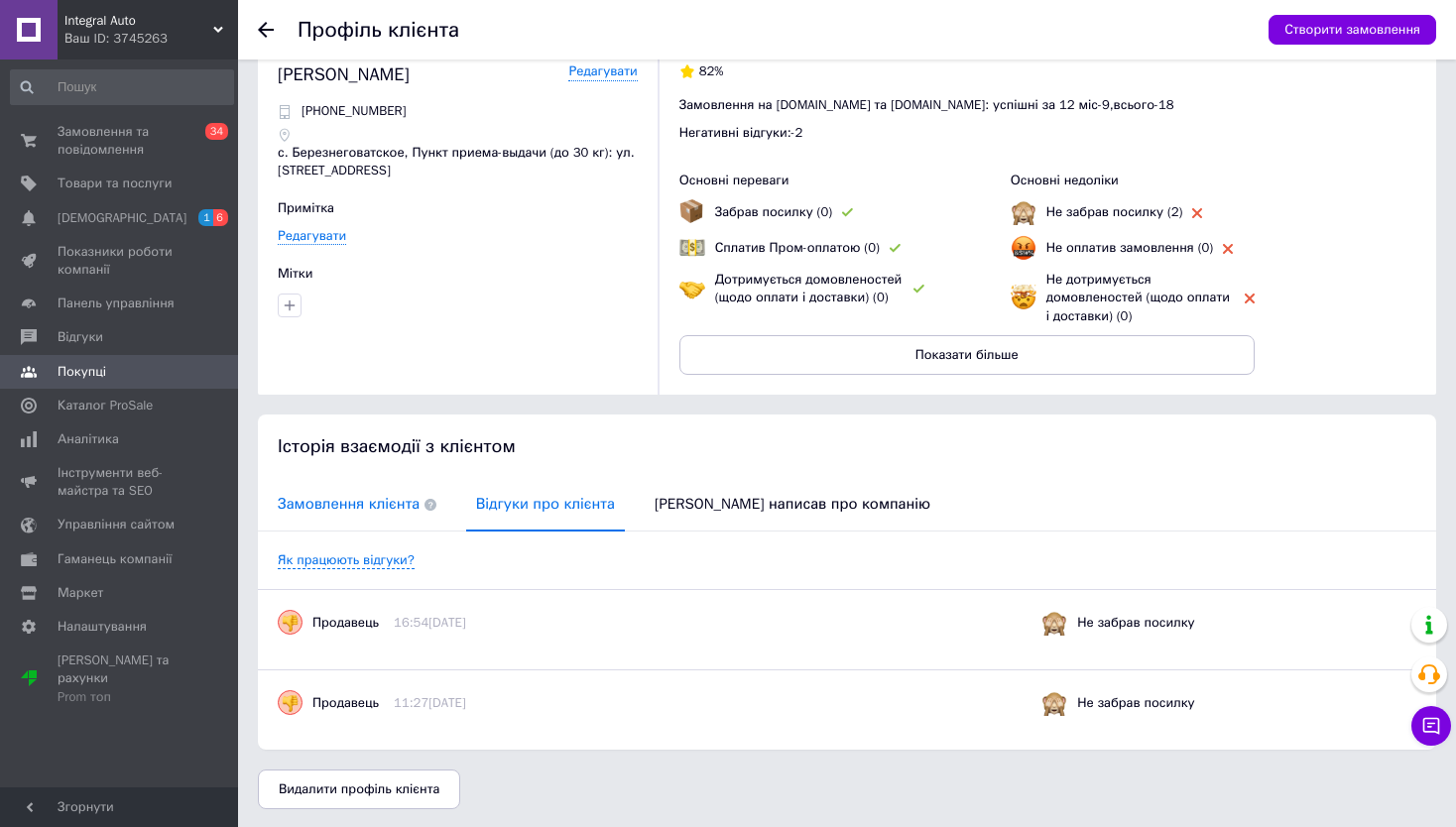 click on "Замовлення клієнта" at bounding box center (357, 504) 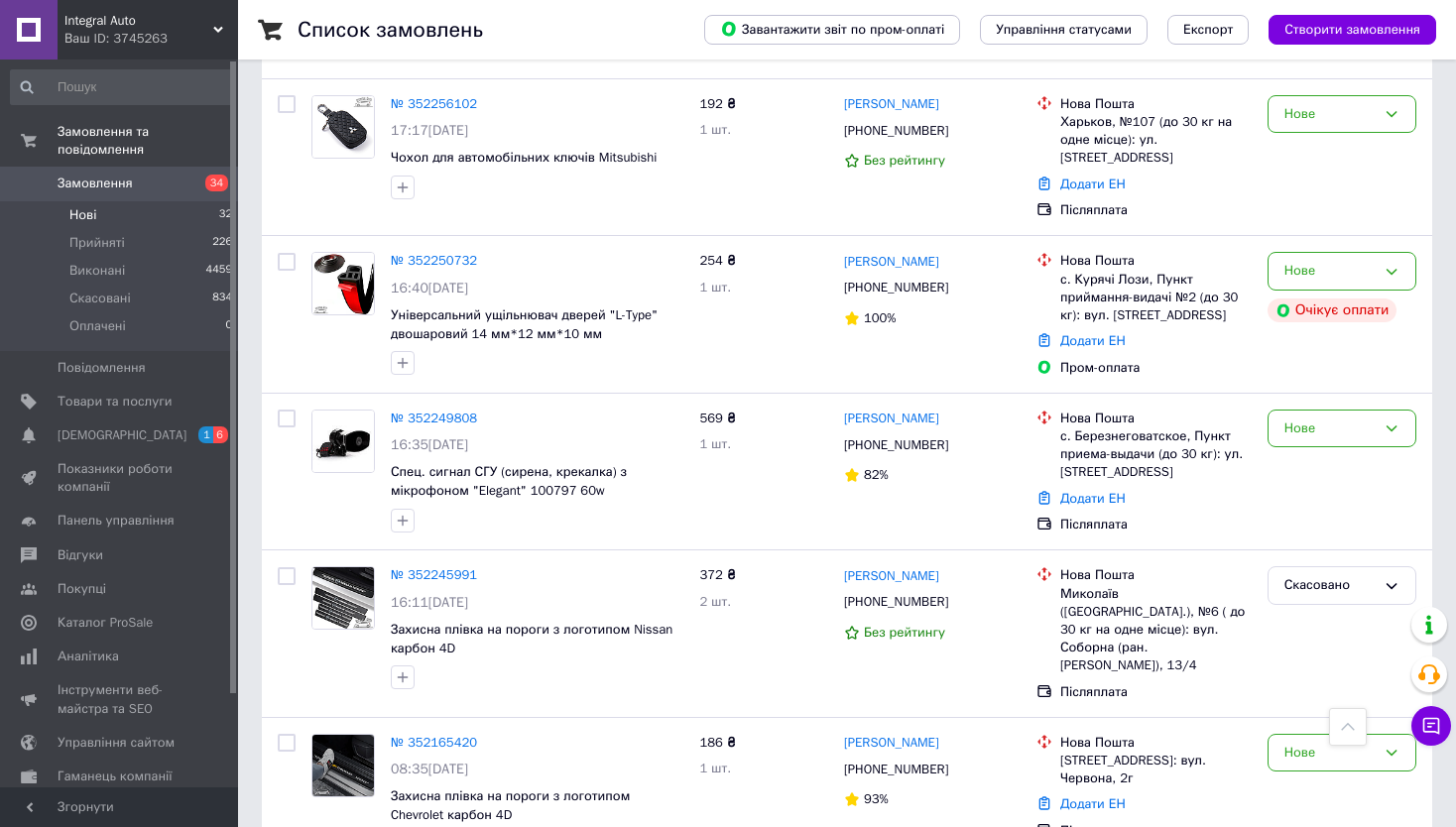 scroll, scrollTop: 4462, scrollLeft: 0, axis: vertical 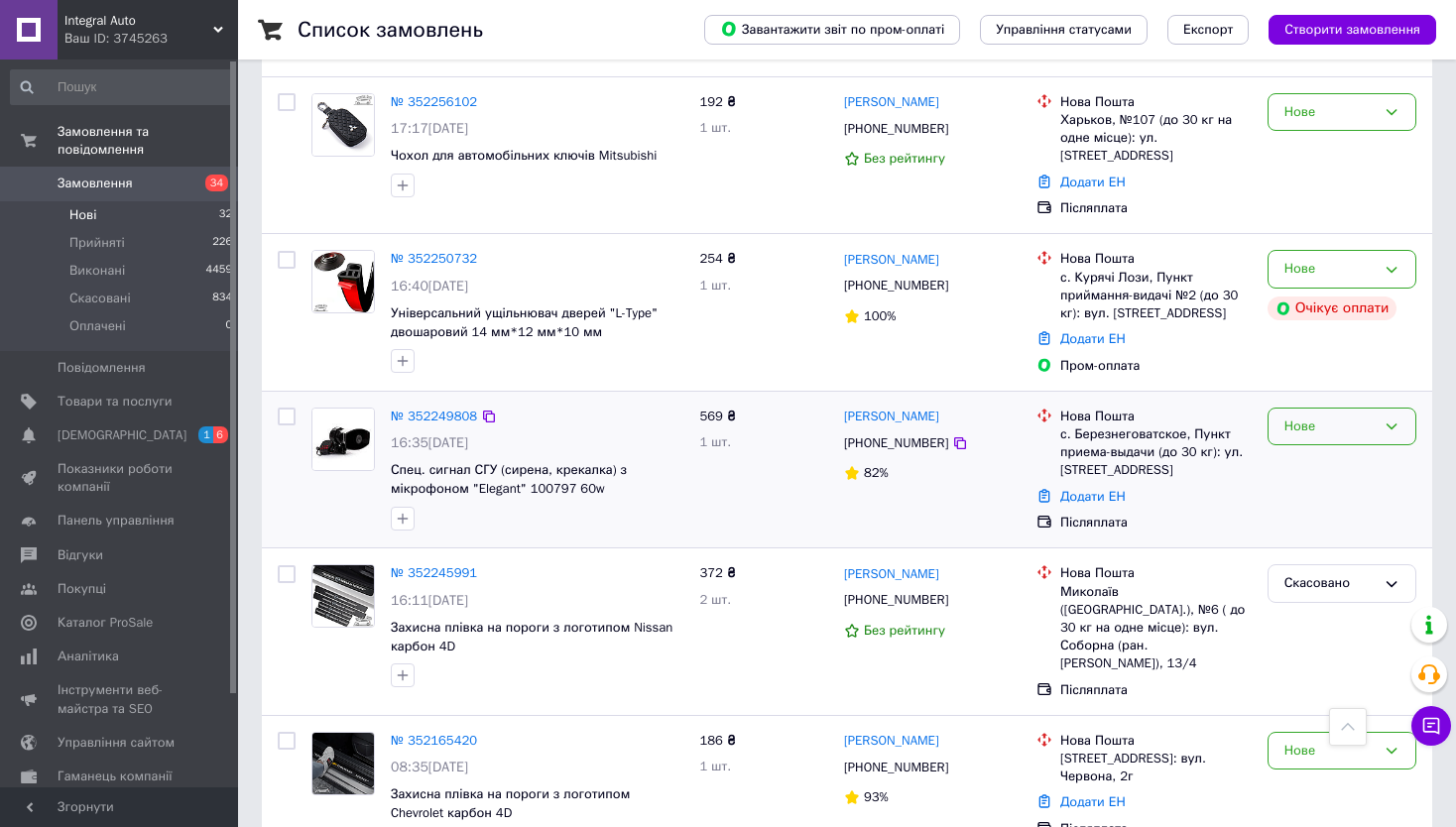 click on "Нове" at bounding box center (1330, 426) 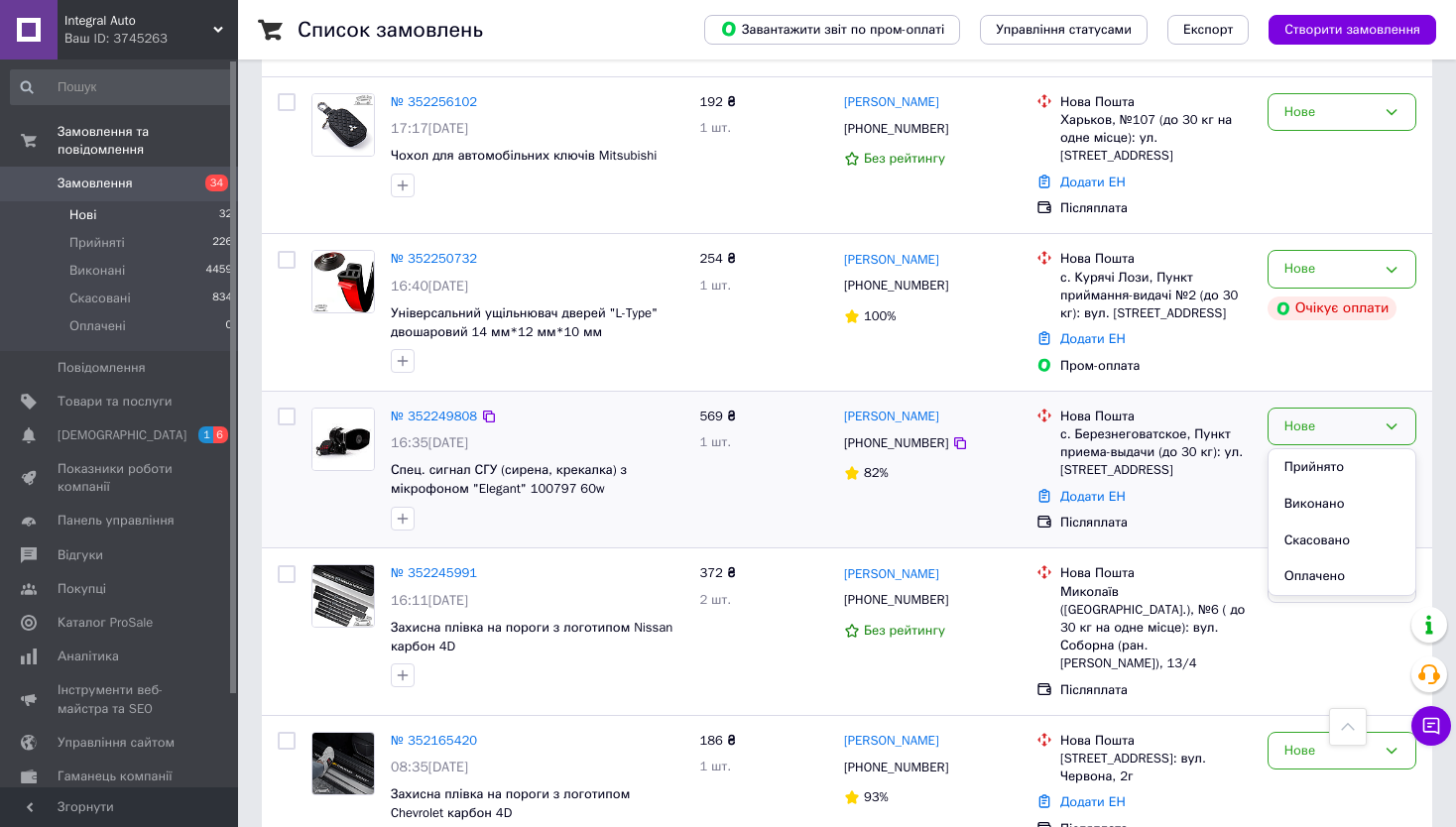 click on "Післяплата" at bounding box center [1155, 523] 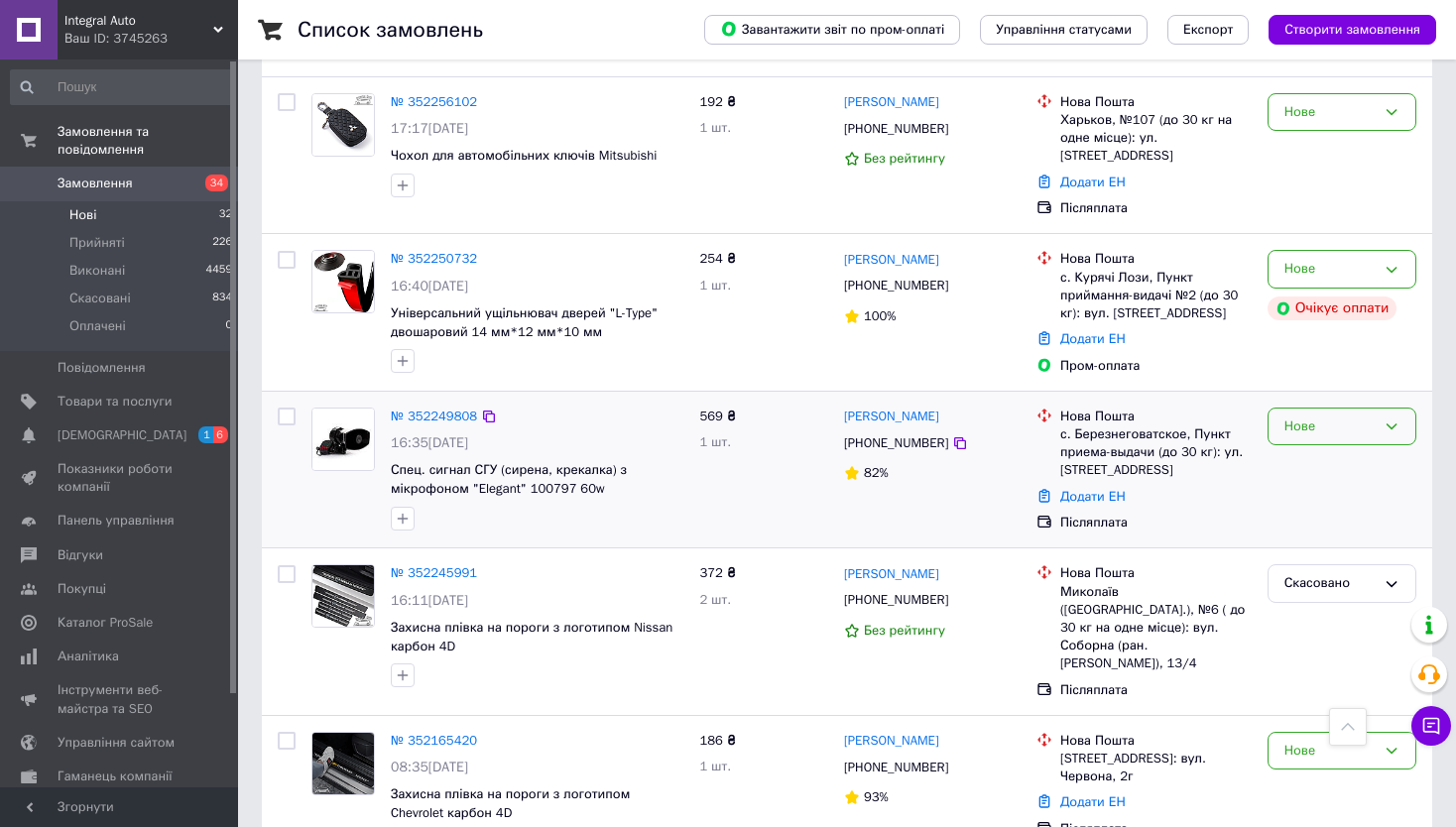 click on "Нове" at bounding box center (1342, 426) 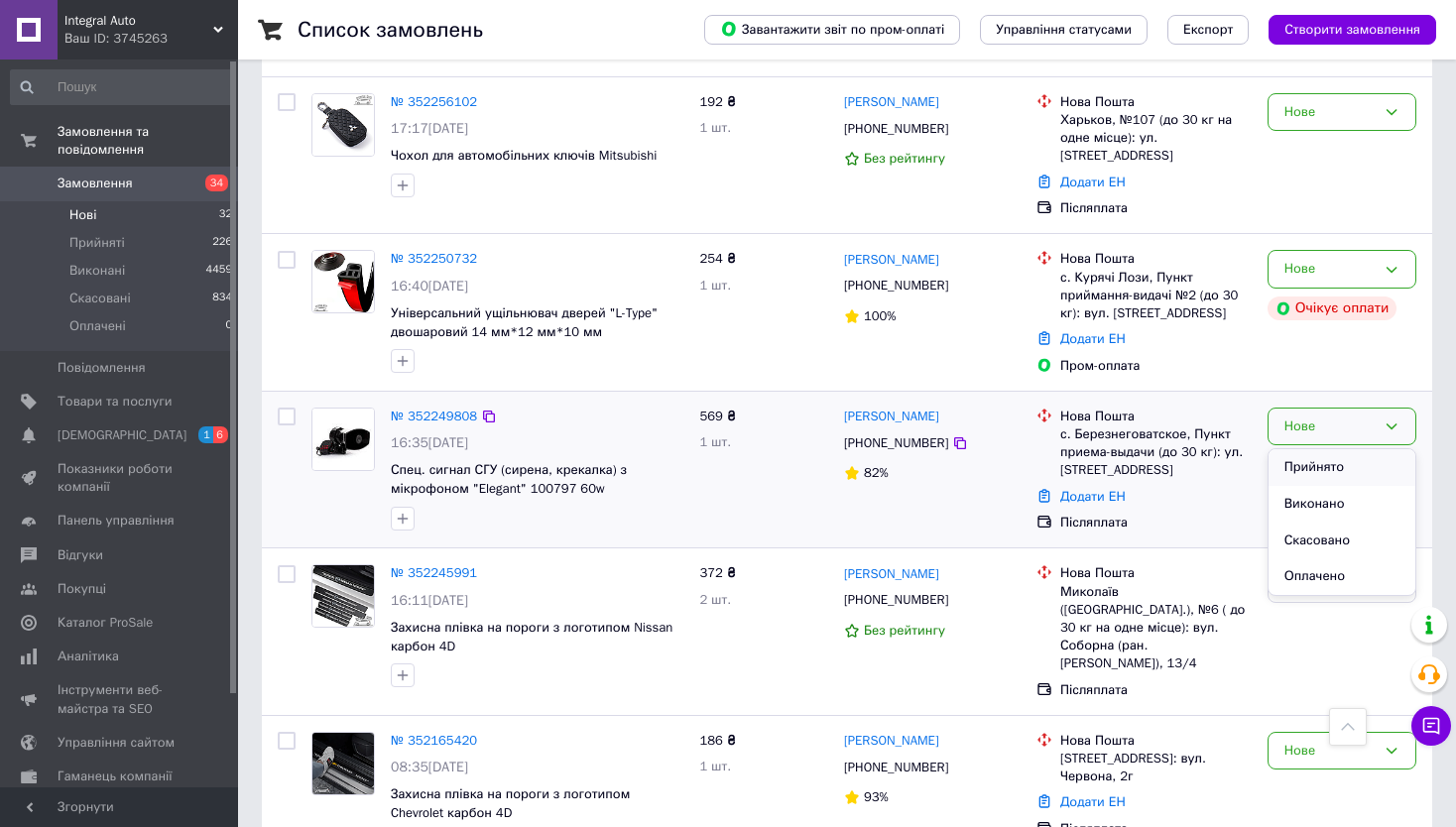 click on "Прийнято" at bounding box center [1342, 467] 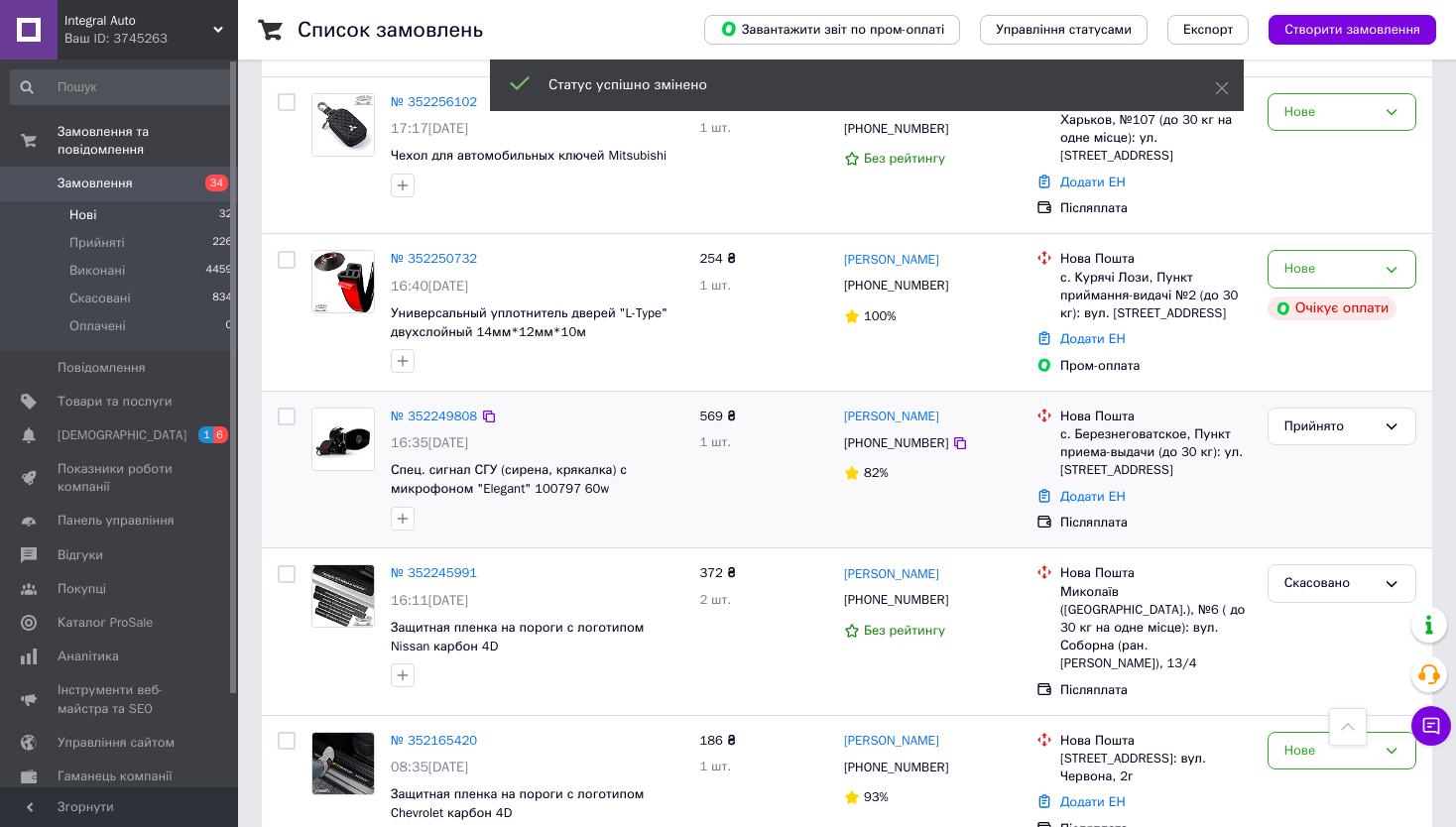 scroll, scrollTop: 4478, scrollLeft: 0, axis: vertical 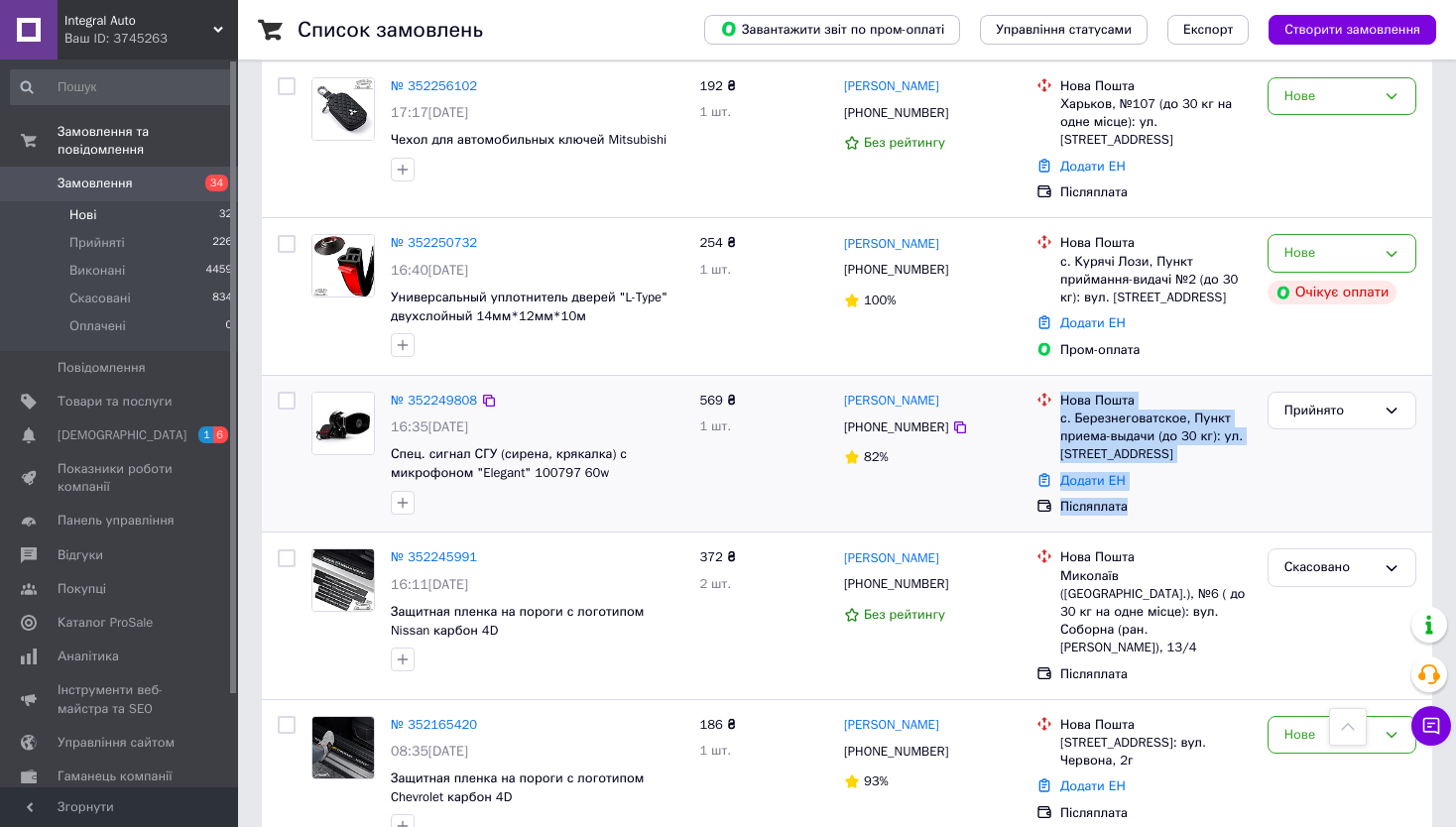 drag, startPoint x: 1050, startPoint y: 235, endPoint x: 1185, endPoint y: 364, distance: 186.7244 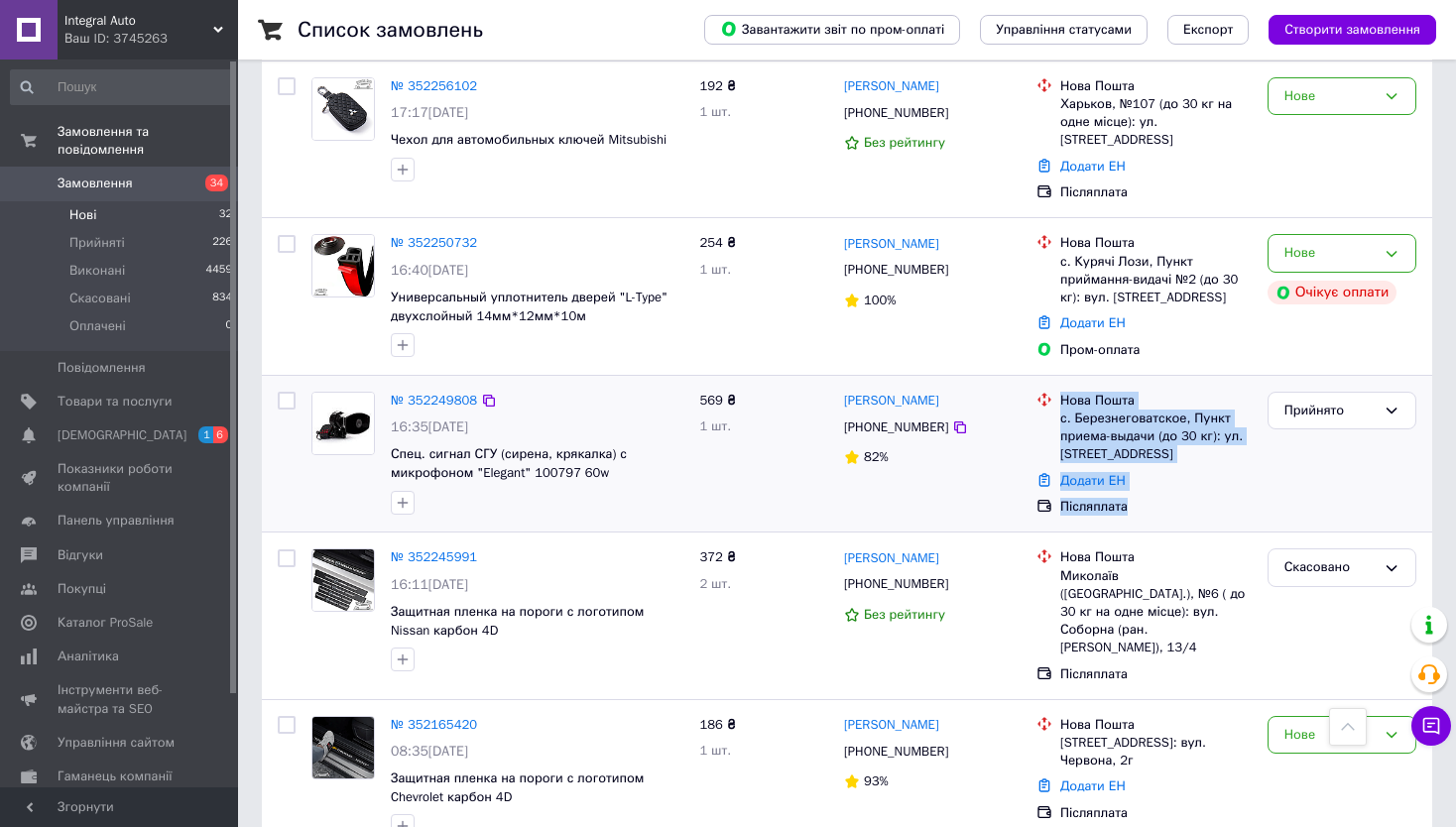 drag, startPoint x: 1213, startPoint y: 355, endPoint x: 1062, endPoint y: 238, distance: 191.0236 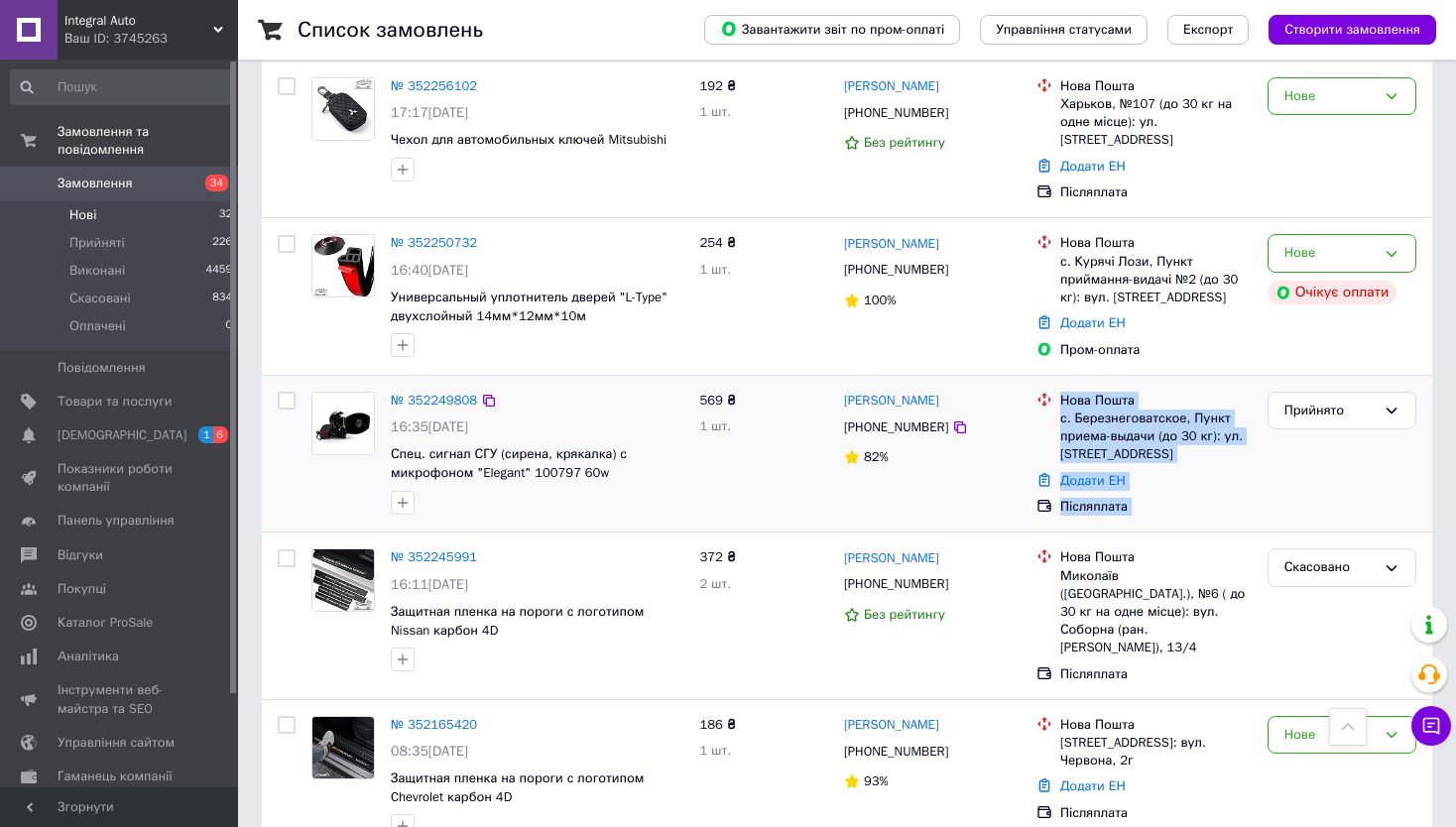 drag, startPoint x: 1062, startPoint y: 241, endPoint x: 1203, endPoint y: 353, distance: 180.06943 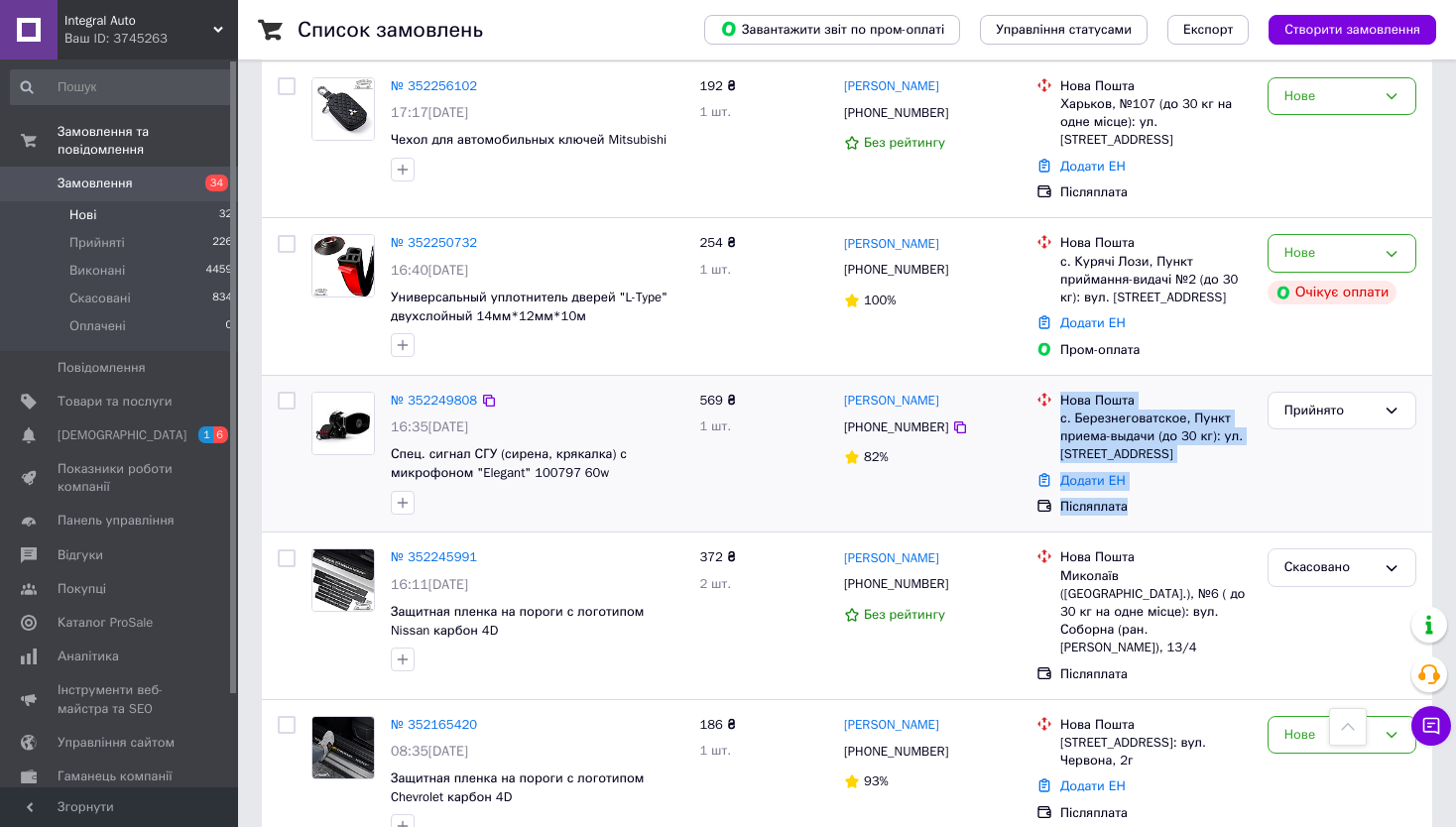 drag, startPoint x: 1058, startPoint y: 243, endPoint x: 1157, endPoint y: 356, distance: 150.23315 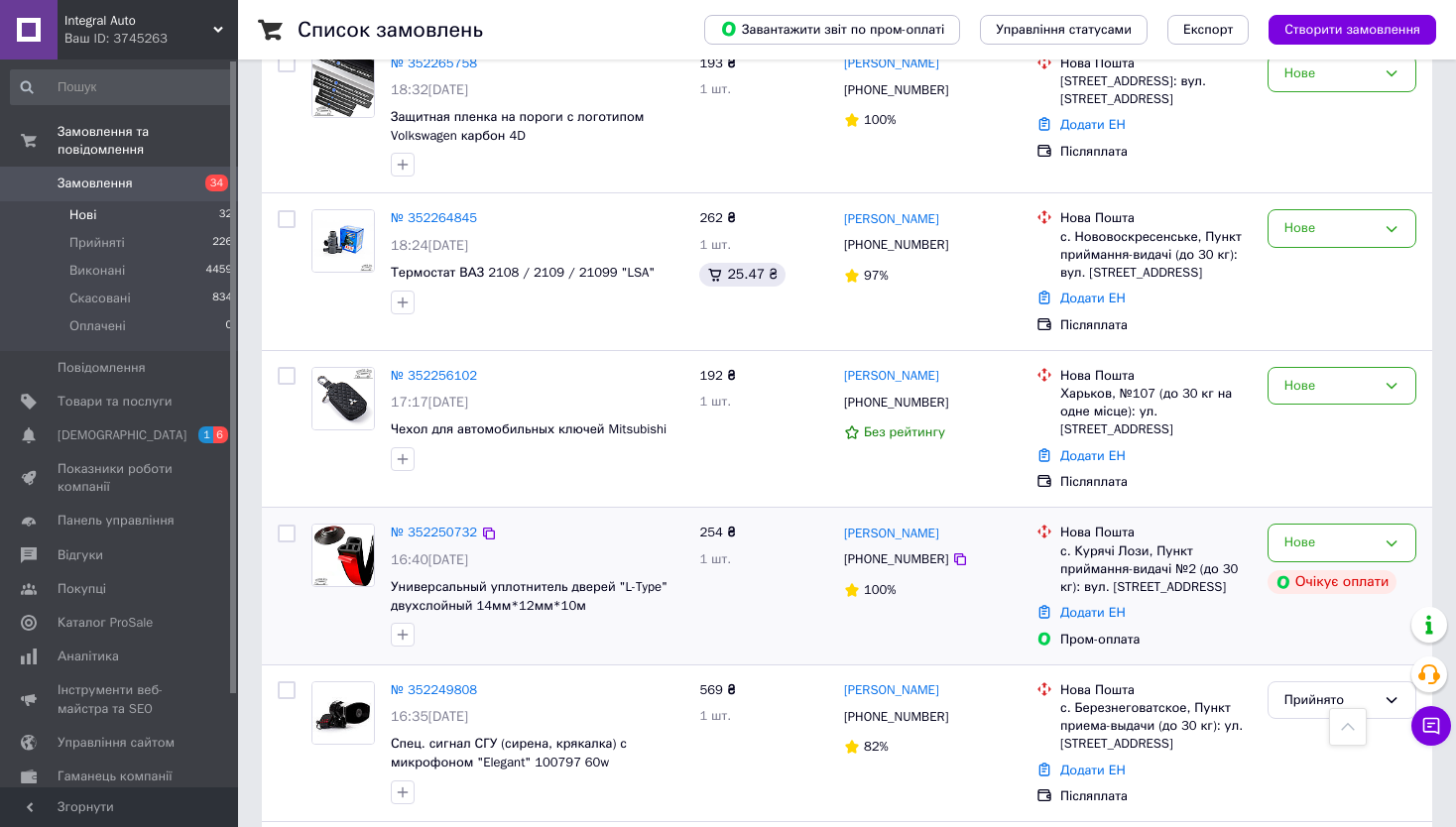scroll, scrollTop: 4181, scrollLeft: 0, axis: vertical 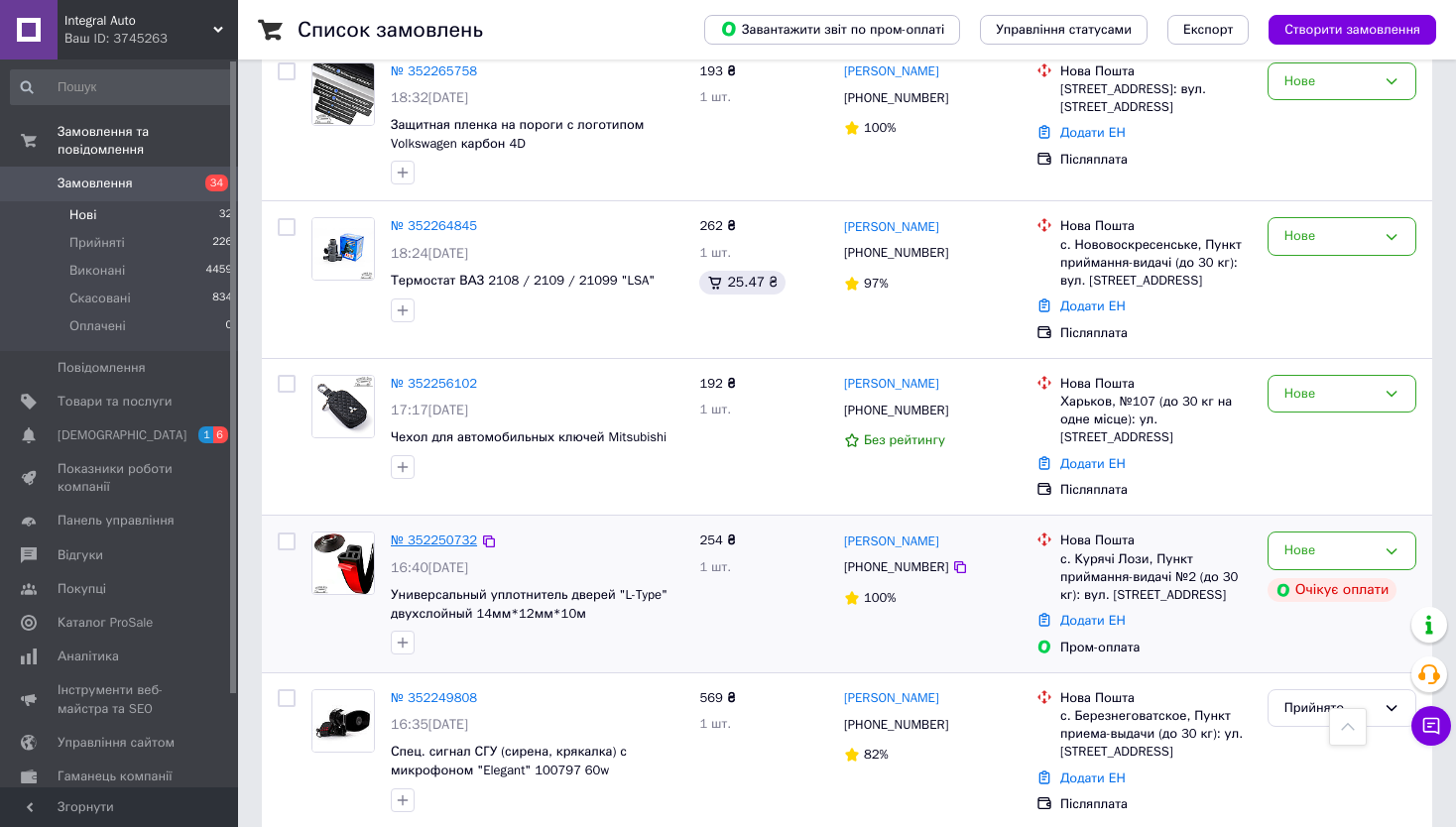 click on "№ 352250732" at bounding box center [433, 539] 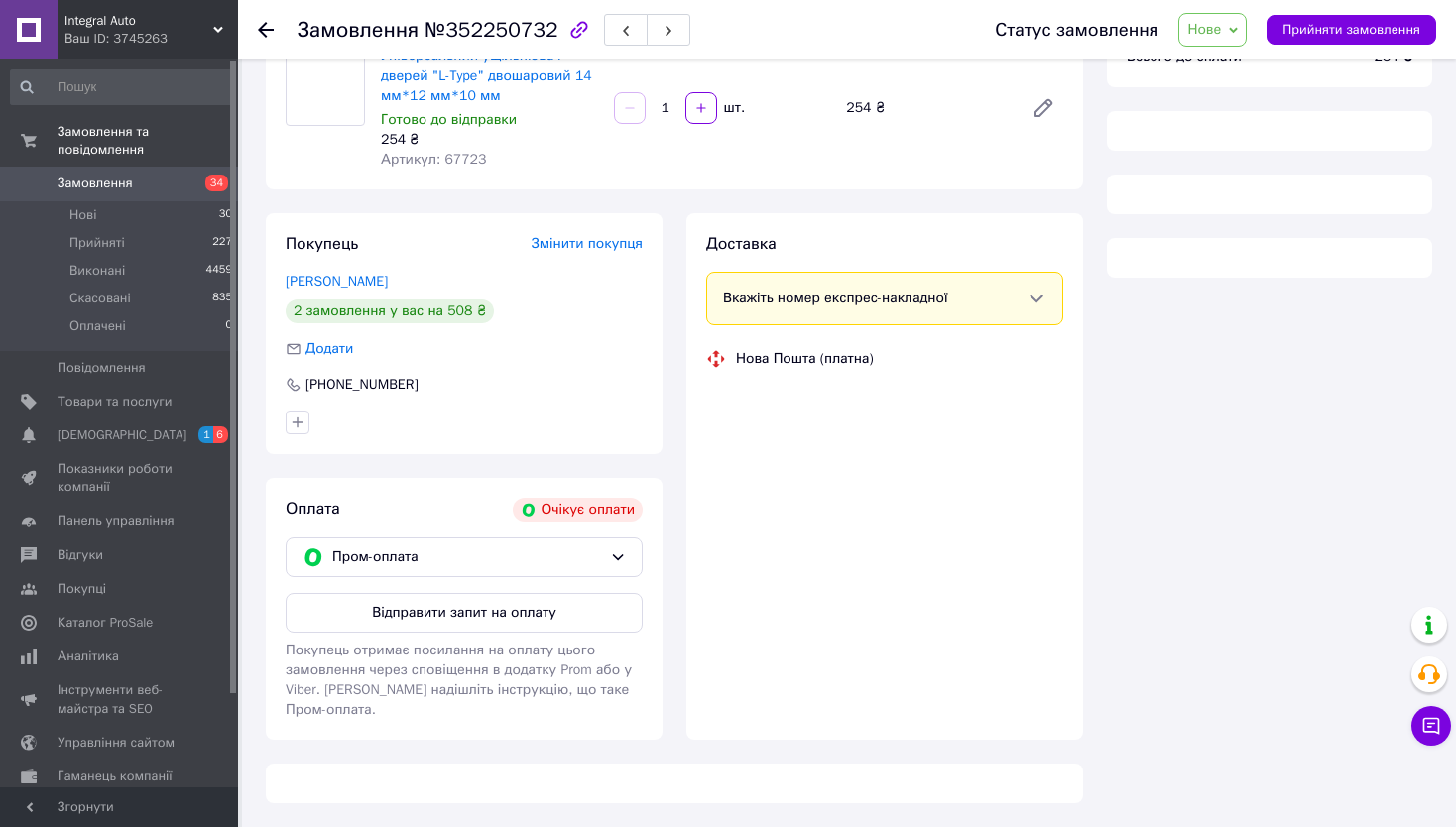 click on "Покупець Змінити покупця [PERSON_NAME]  2 замовлення у вас на 508 ₴ Додати [PHONE_NUMBER]" at bounding box center [464, 333] 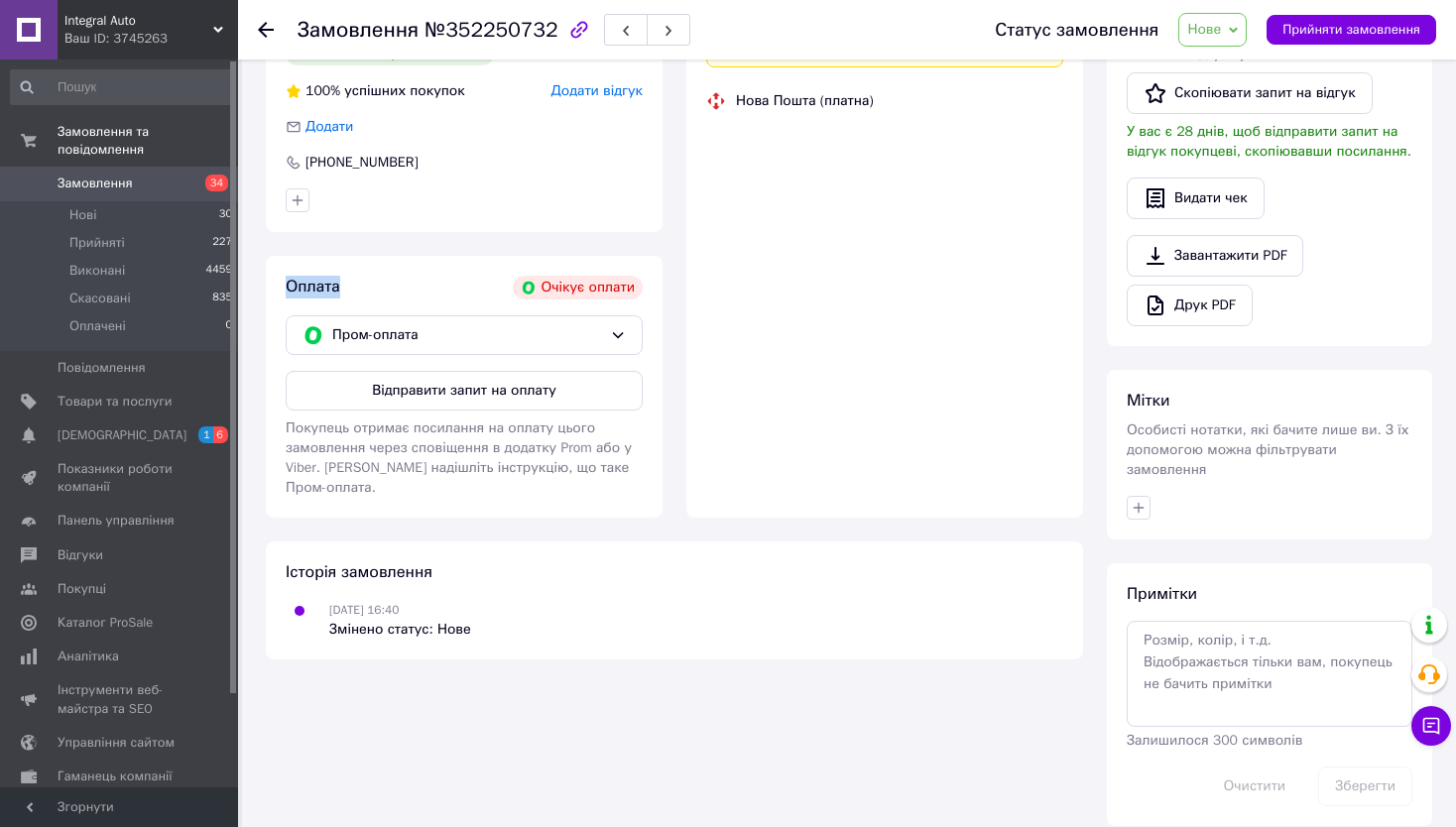 click on "Покупець Змінити покупця [PERSON_NAME]  2 замовлення у вас на 508 ₴ 100%   успішних покупок Додати відгук Додати [PHONE_NUMBER]" at bounding box center [464, 93] 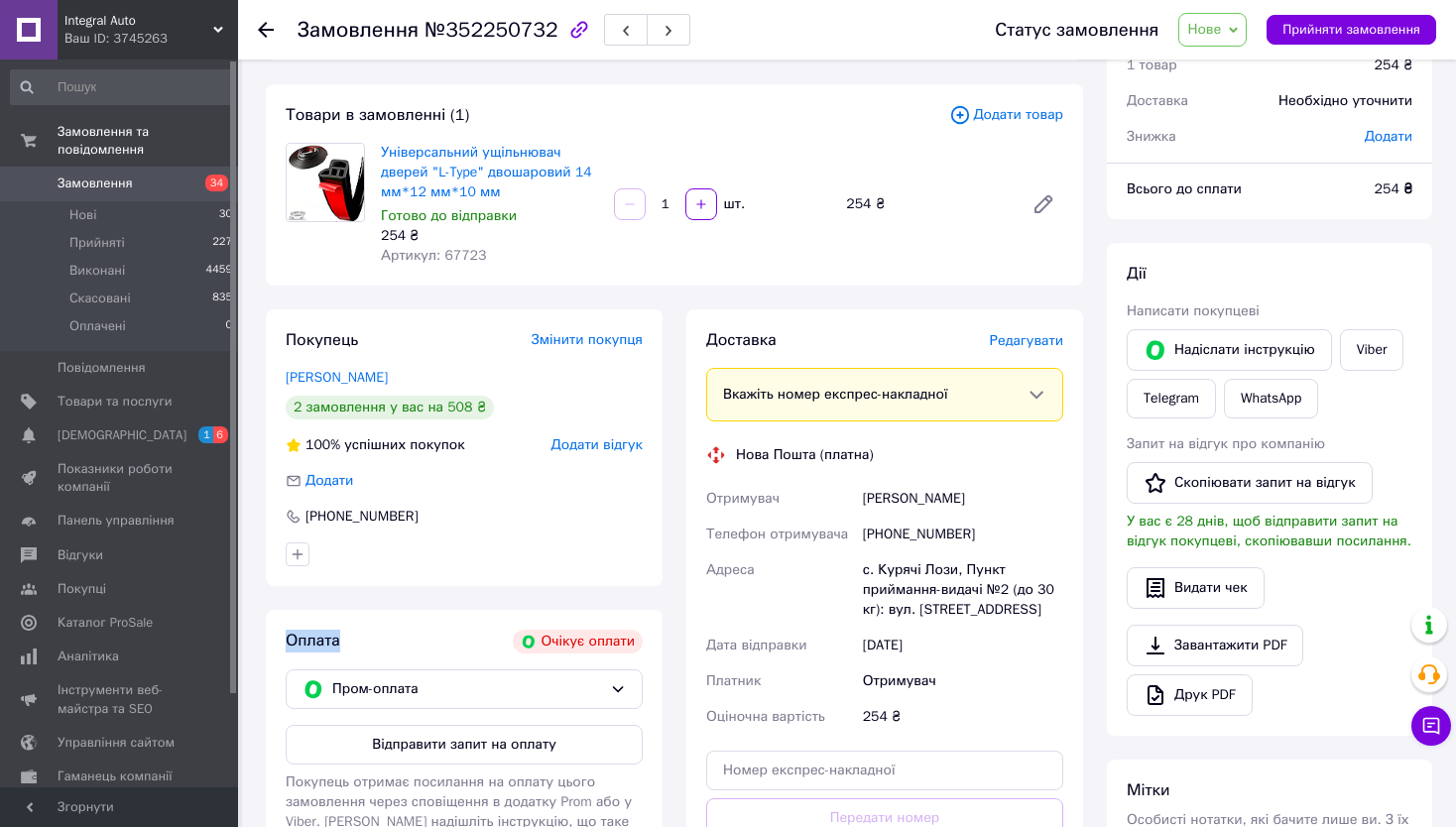 scroll, scrollTop: 79, scrollLeft: 0, axis: vertical 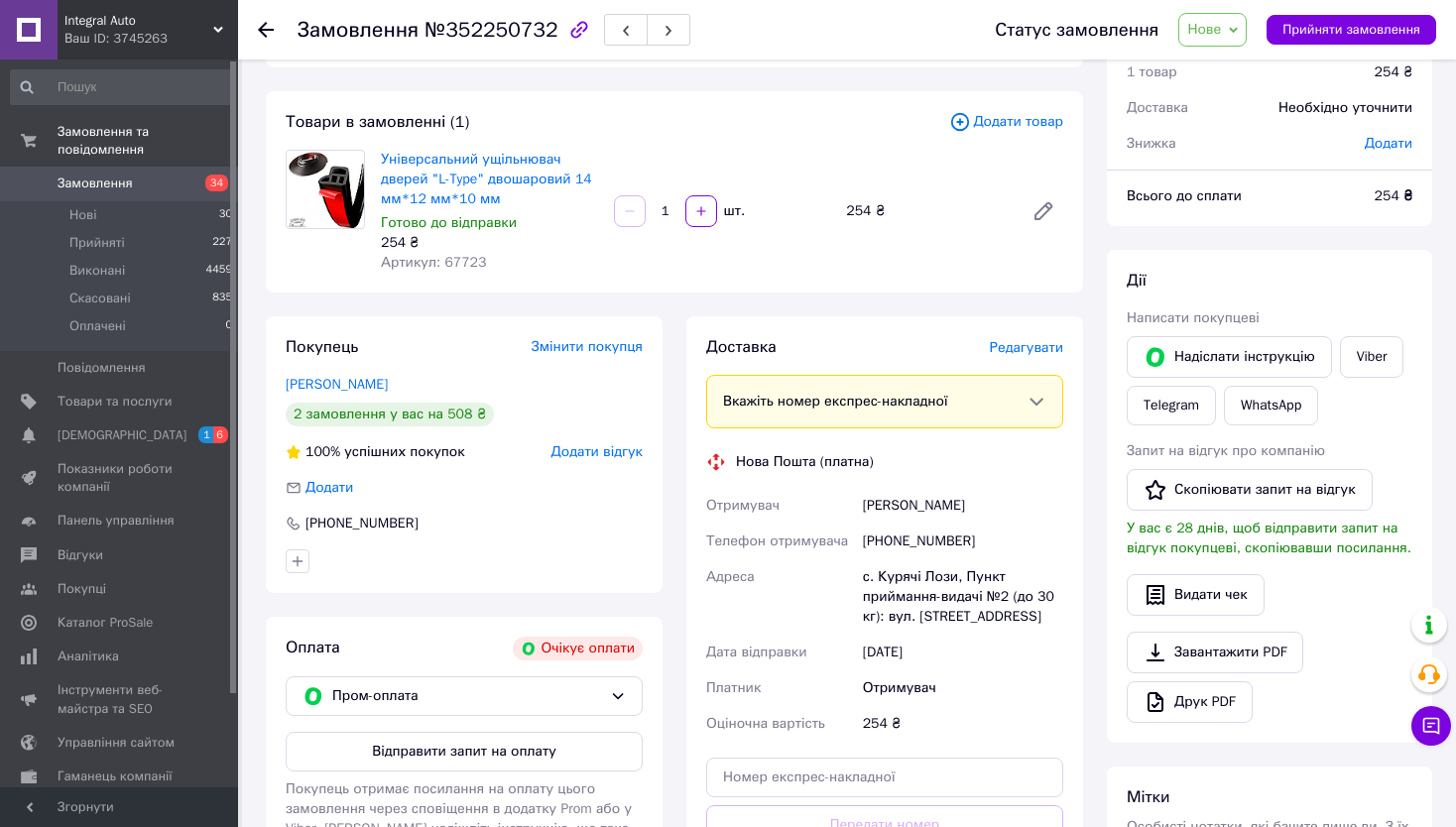 click on "Артикул: 67723" at bounding box center (489, 263) 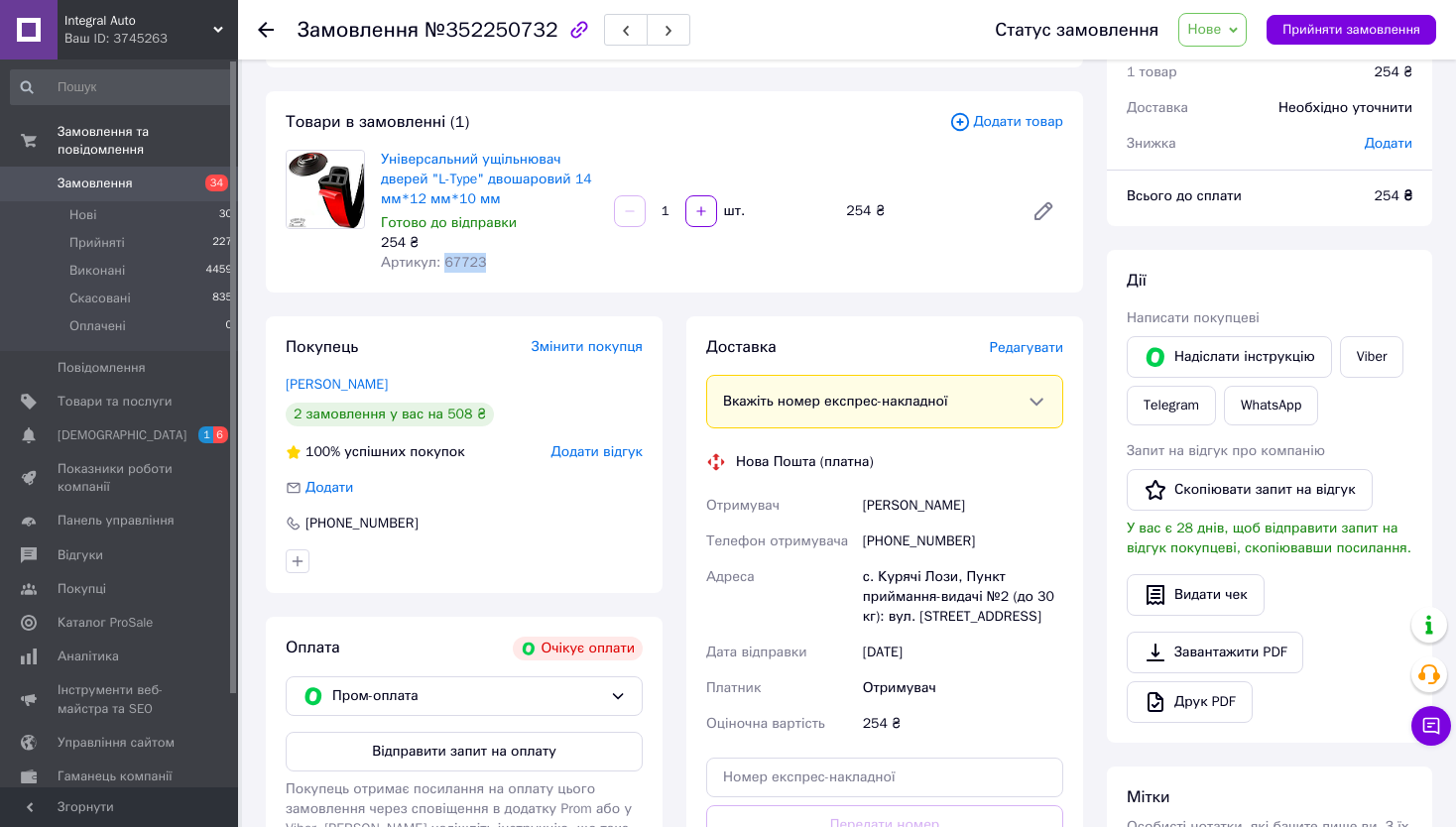 click on "Артикул: 67723" at bounding box center [433, 262] 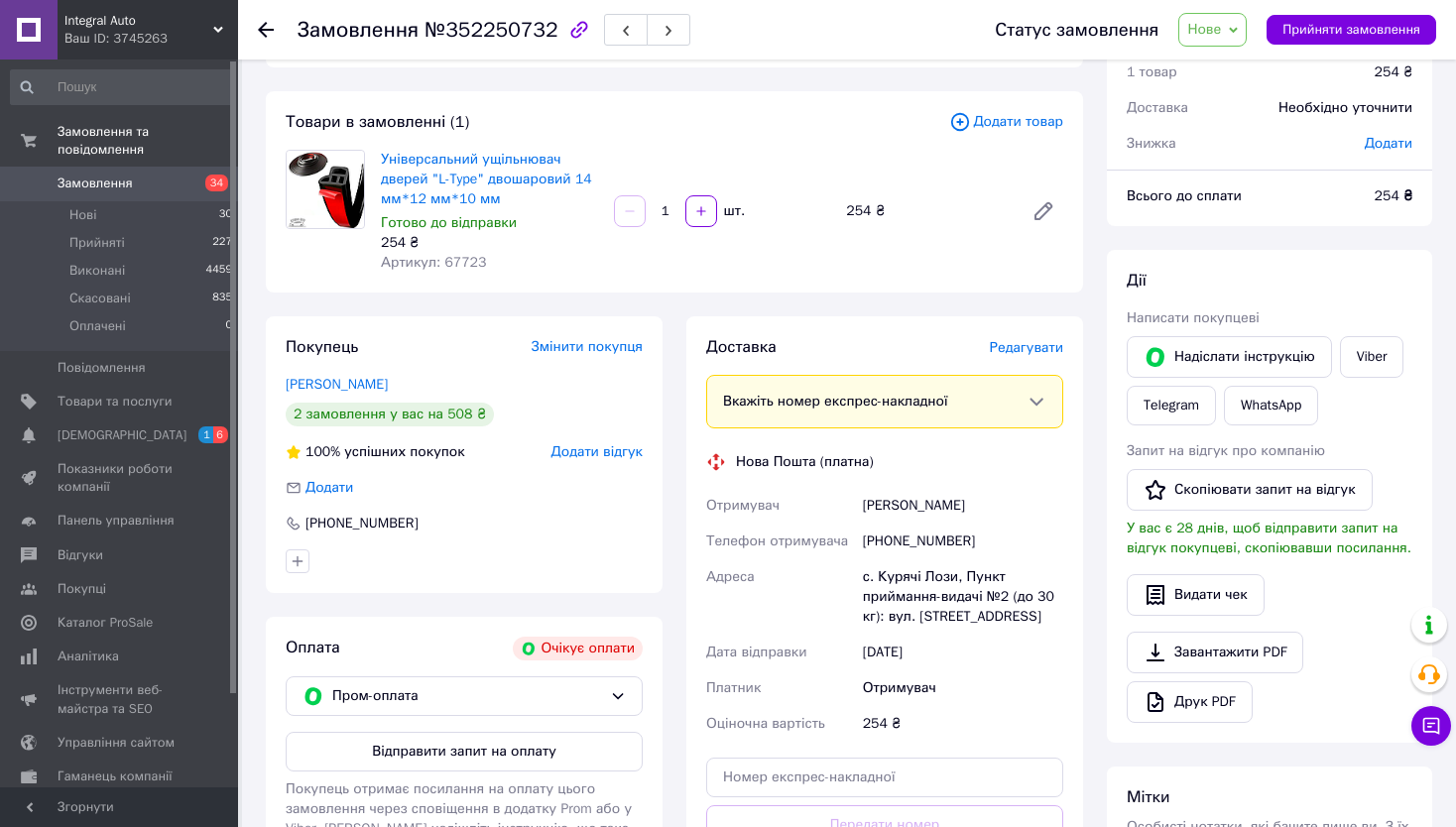 click on "Універсальний ущільнювач дверей "L-Type" двошаровий 14 мм*12 мм*10 мм Готово до відправки 254 ₴ Артикул: 67723 1   шт. 254 ₴" at bounding box center [722, 211] 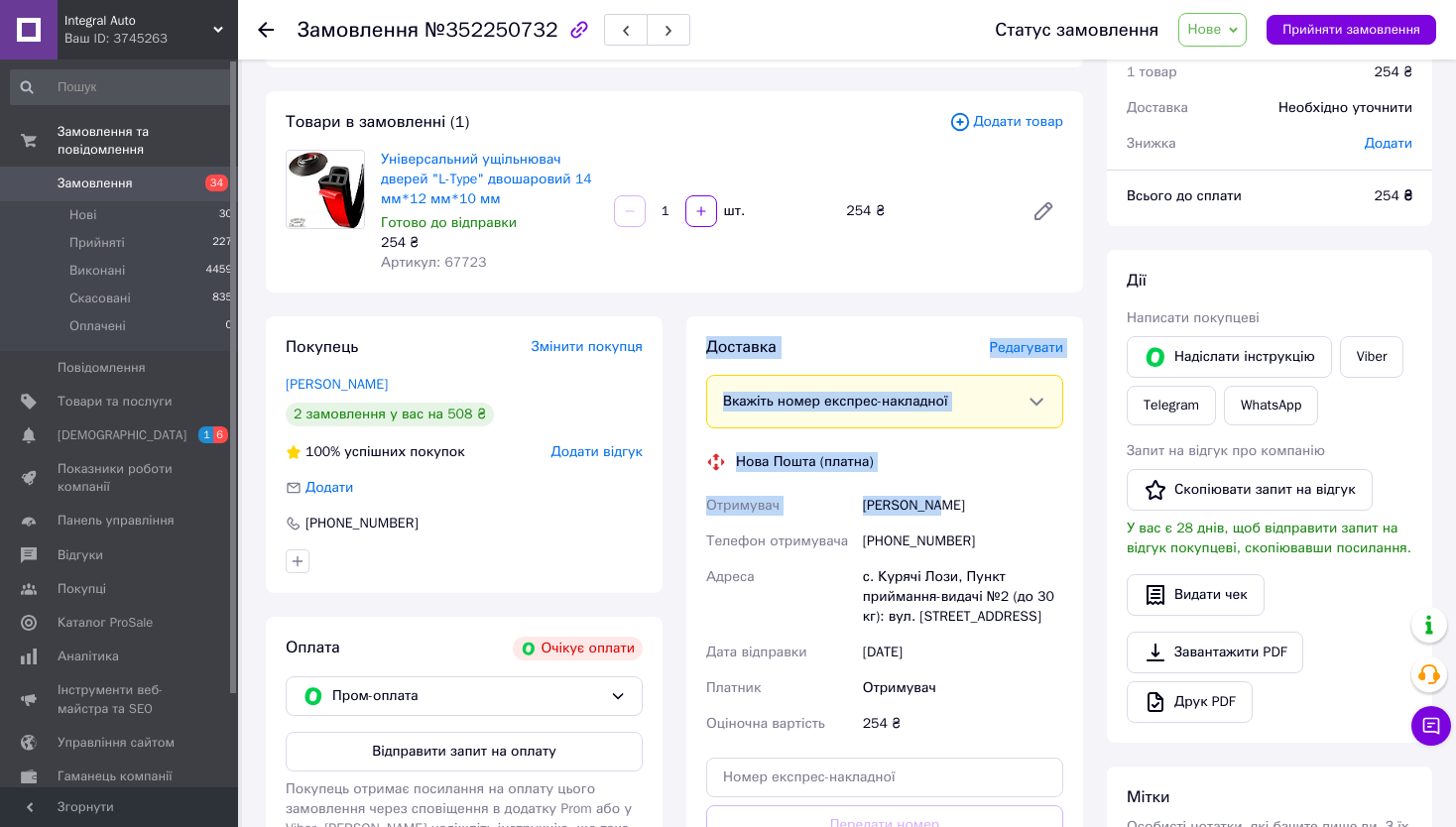 drag, startPoint x: 717, startPoint y: 360, endPoint x: 932, endPoint y: 483, distance: 247.7 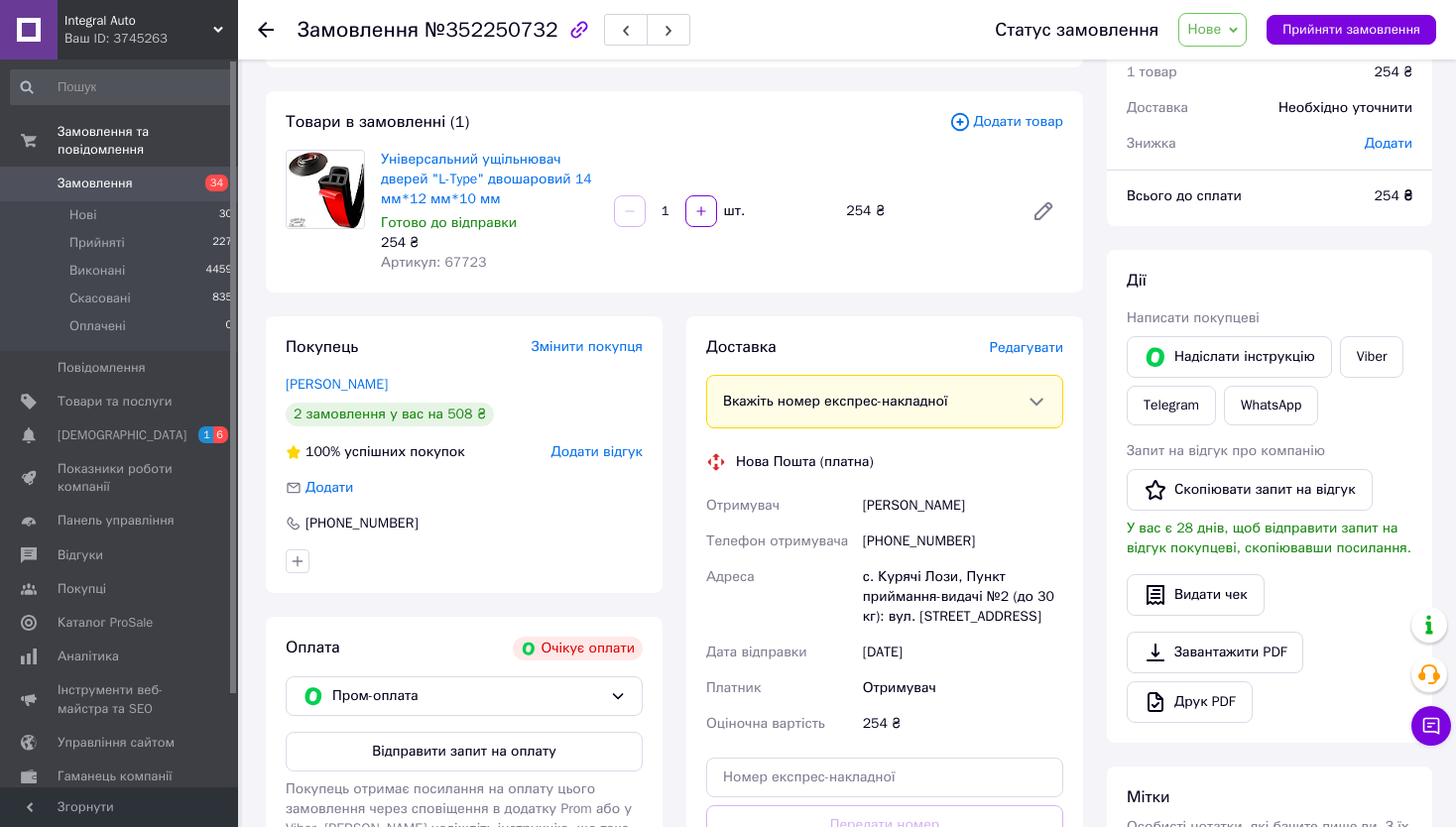 drag, startPoint x: 996, startPoint y: 505, endPoint x: 701, endPoint y: 346, distance: 335.1209 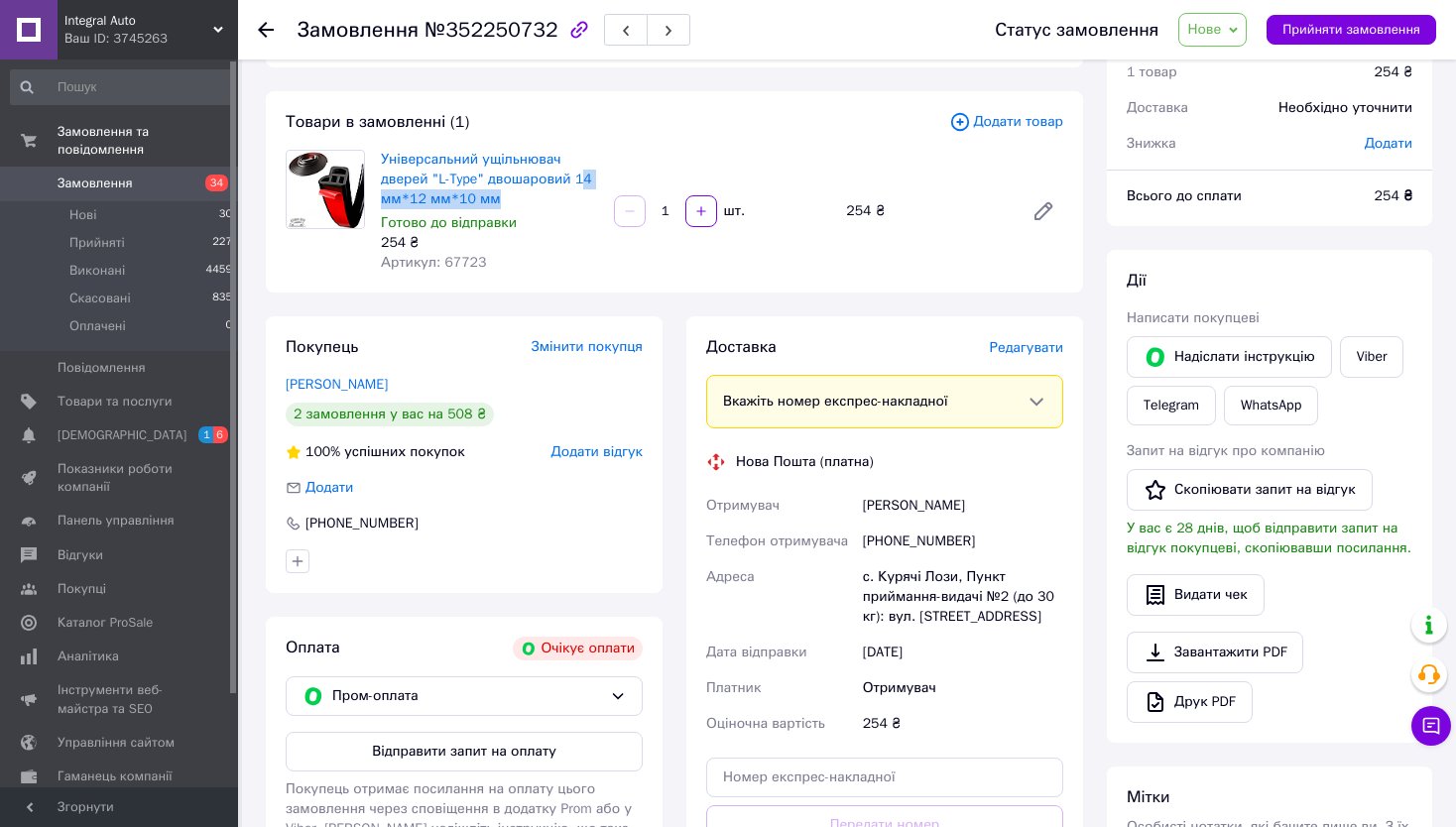 drag, startPoint x: 574, startPoint y: 185, endPoint x: 567, endPoint y: 198, distance: 14.764823 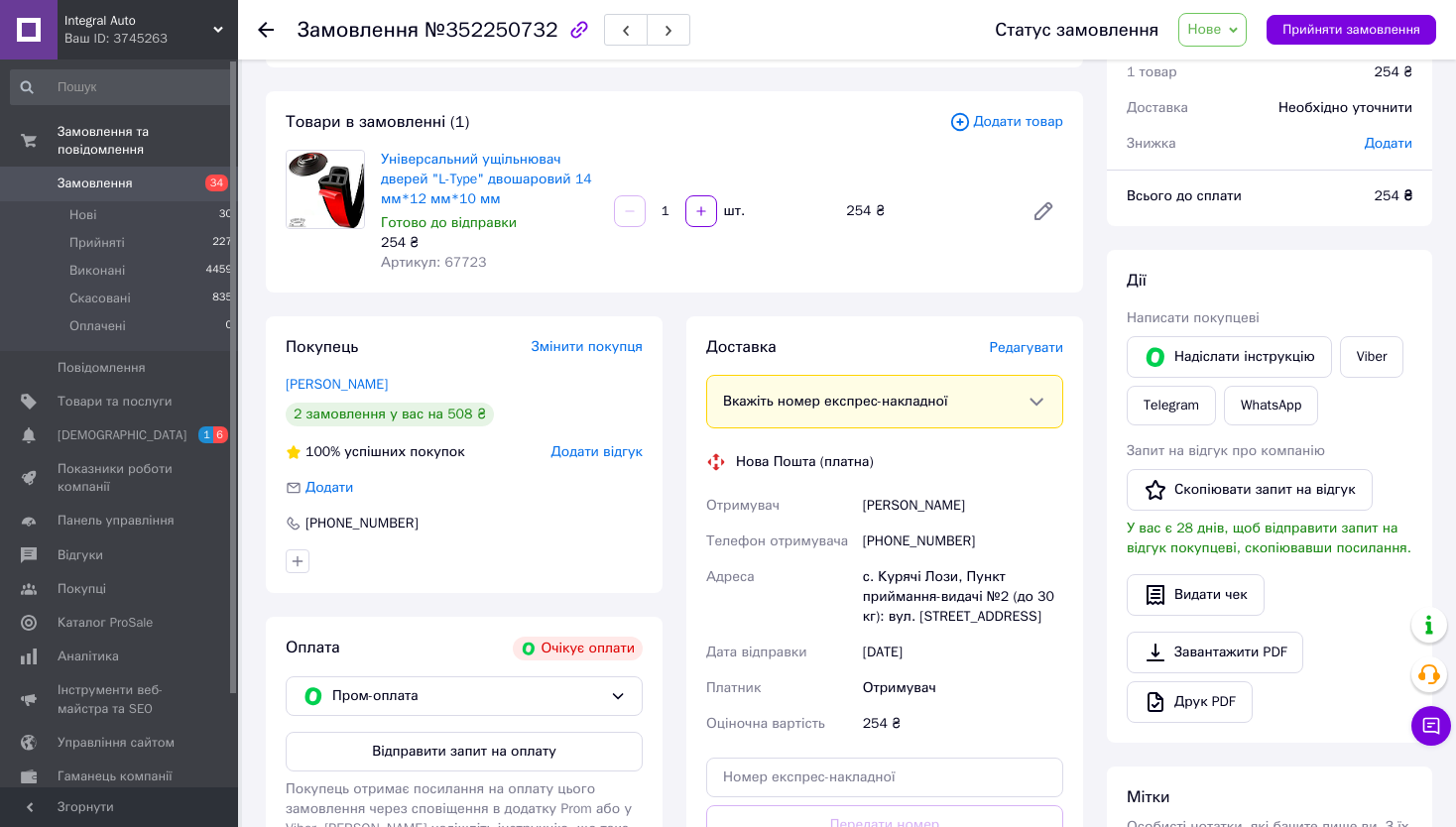 click on "Готово до відправки" at bounding box center [489, 223] 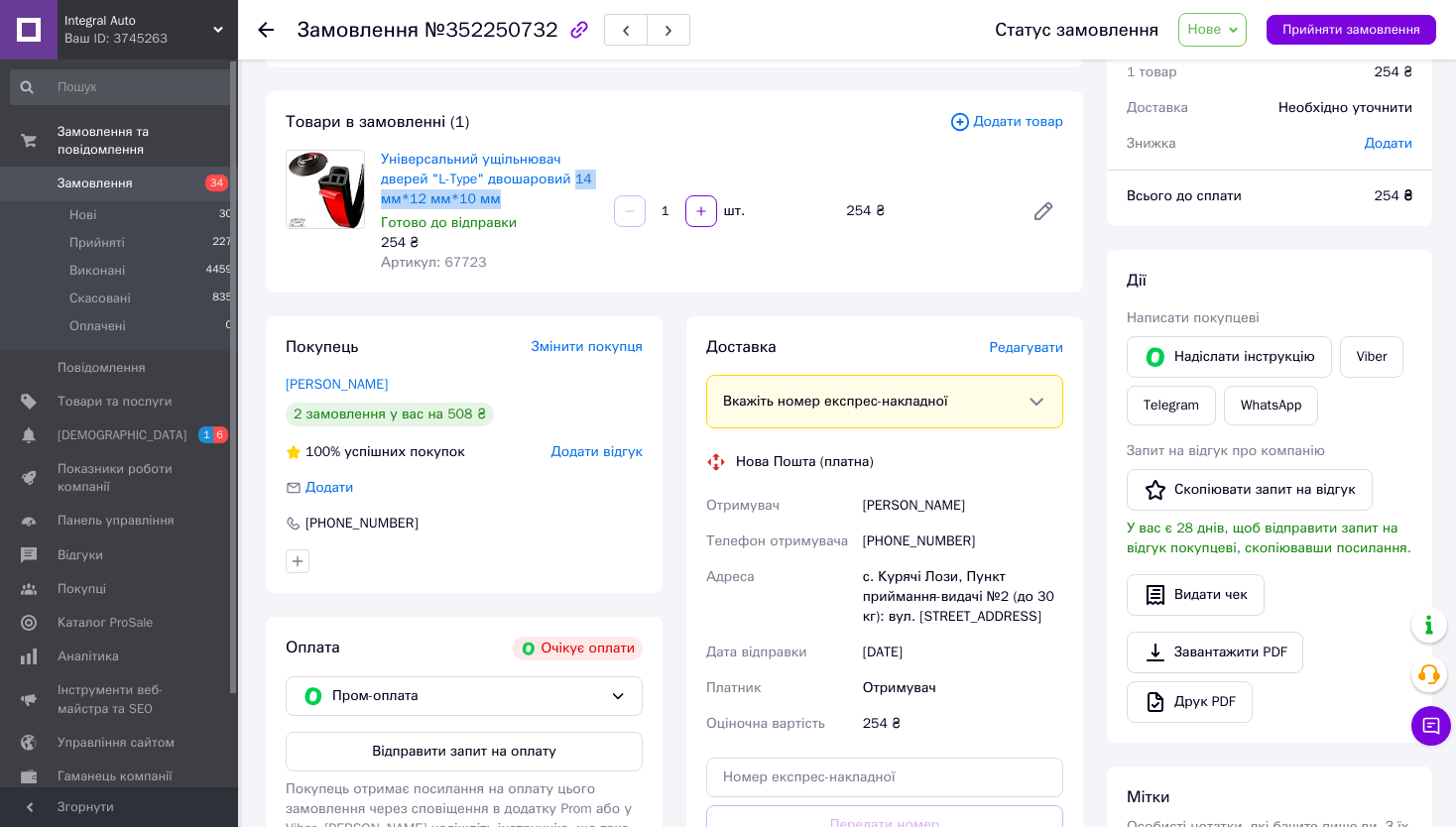 drag, startPoint x: 570, startPoint y: 181, endPoint x: 594, endPoint y: 205, distance: 33.941125 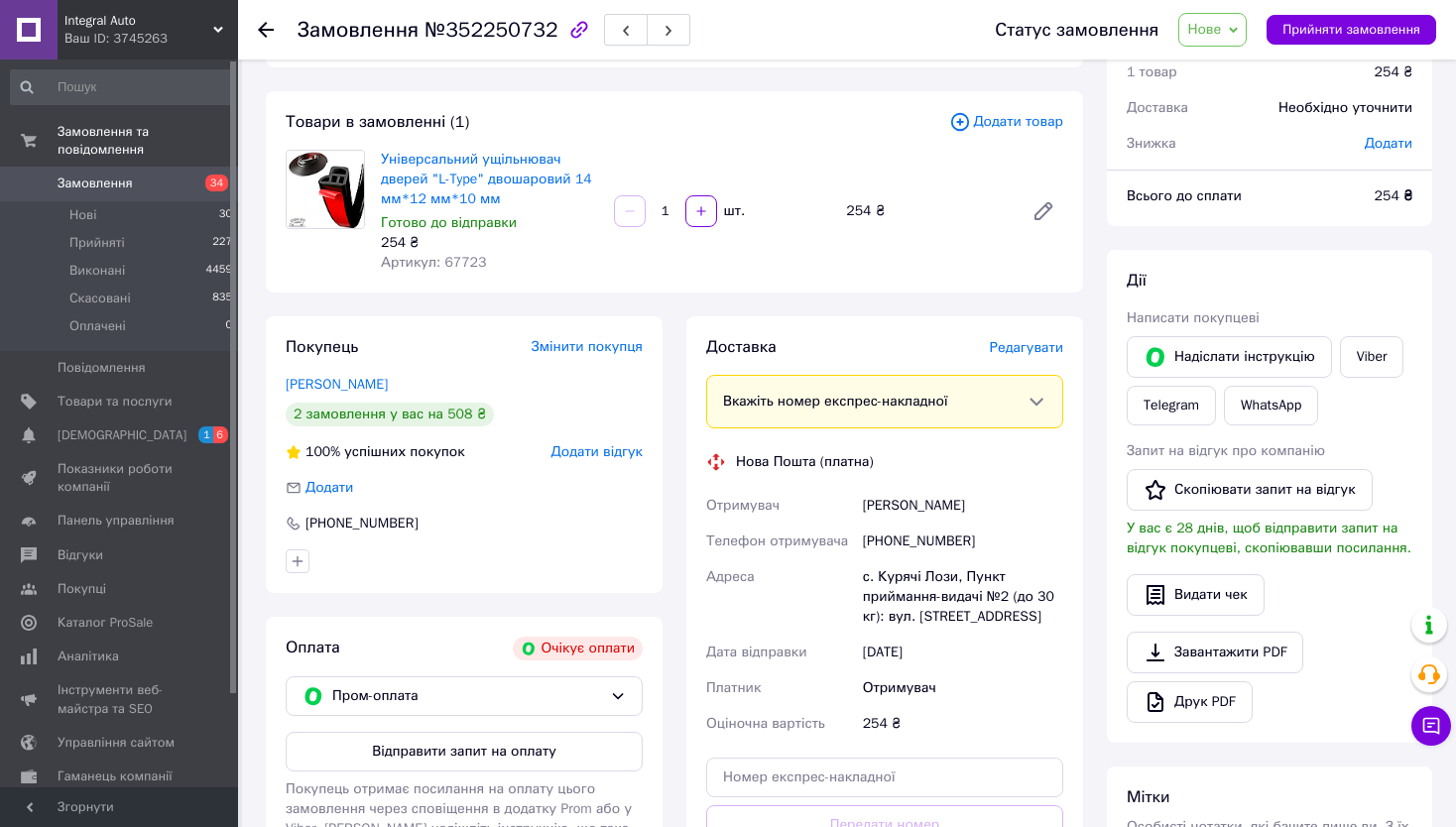 click on "Доставка [PERSON_NAME] Вкажіть номер експрес-накладної Обов'язково введіть номер експрес-накладної,
якщо створювали її не на цій сторінці. У разі,
якщо номер ЕН не буде доданий, ми не зможемо
виплатити гроші за замовлення Мобільний номер покупця (із замовлення) повинен відповідати номеру отримувача за накладною Нова Пошта (платна) Отримувач [PERSON_NAME] Телефон отримувача [PHONE_NUMBER] Адреса с. Курячі Лози, Пункт приймання-видачі №2 (до 30 кг): вул. [STREET_ADDRESS] Дата відправки [DATE] Платник Отримувач Оціночна вартість 254 ₴ Передати номер або Згенерувати ЕН 254 <" at bounding box center (885, 635) 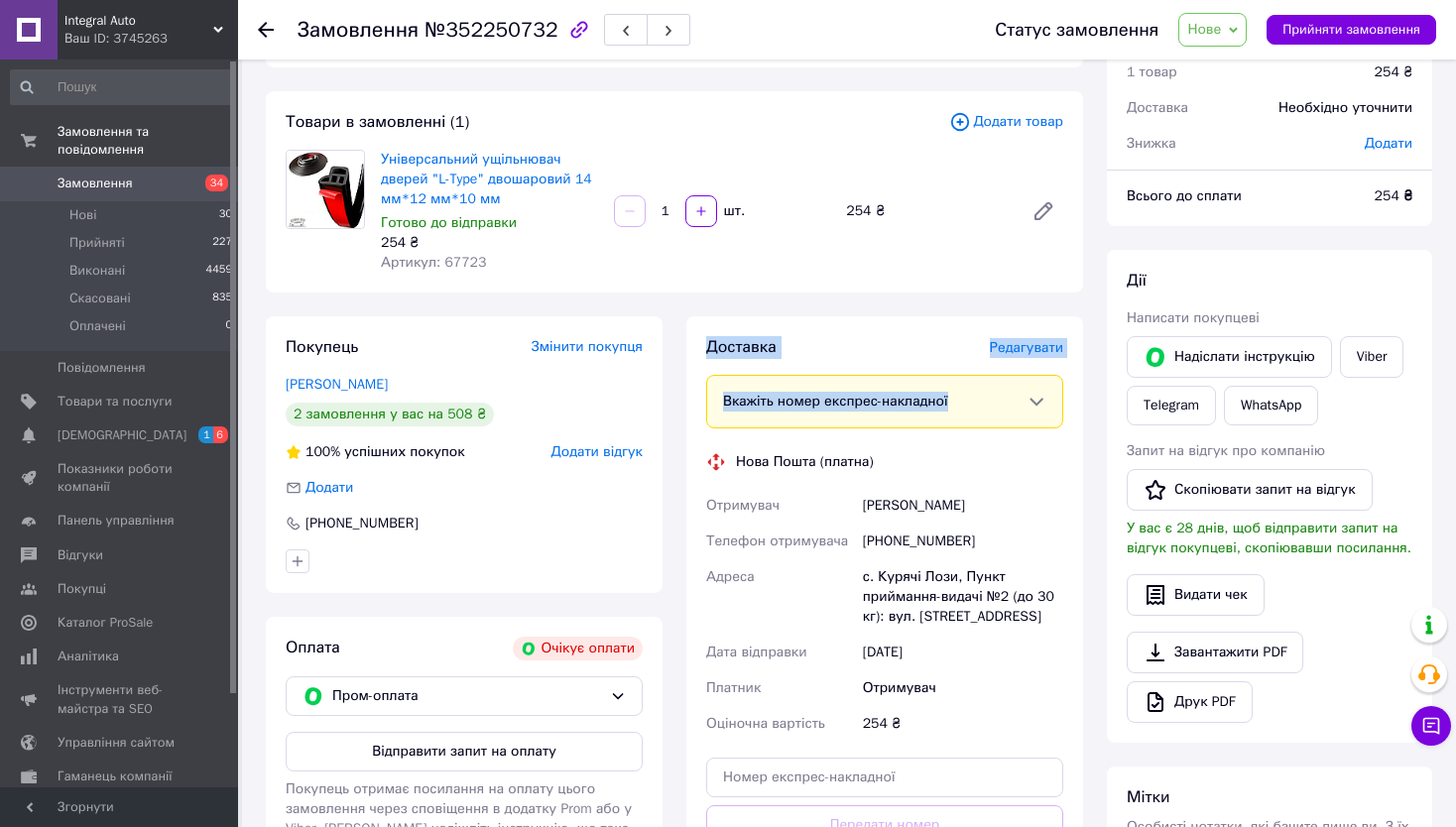 drag, startPoint x: 697, startPoint y: 336, endPoint x: 990, endPoint y: 397, distance: 299.28248 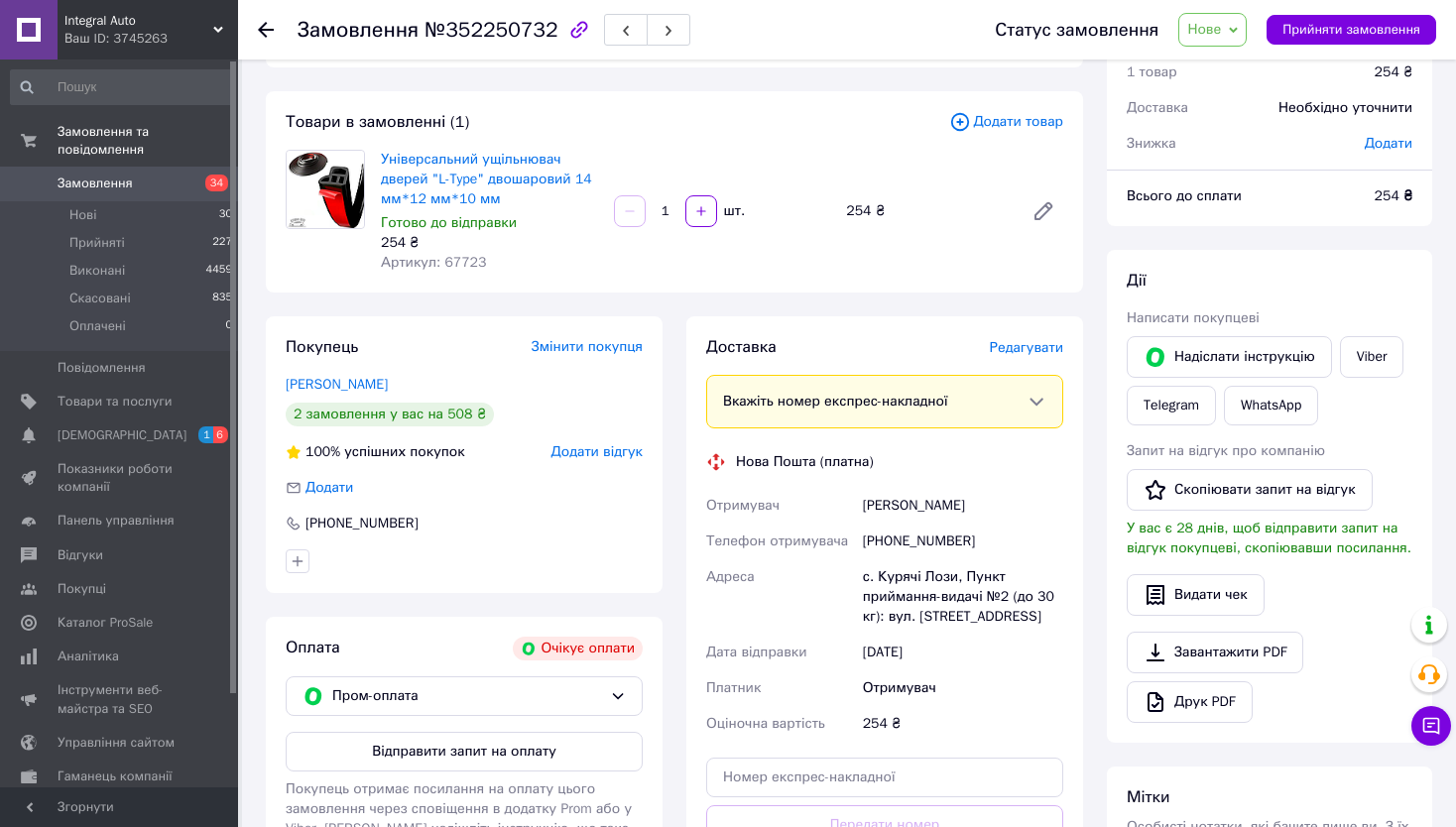 click on "Доставка [PERSON_NAME] Вкажіть номер експрес-накладної Обов'язково введіть номер експрес-накладної,
якщо створювали її не на цій сторінці. У разі,
якщо номер ЕН не буде доданий, ми не зможемо
виплатити гроші за замовлення Мобільний номер покупця (із замовлення) повинен відповідати номеру отримувача за накладною Нова Пошта (платна) Отримувач [PERSON_NAME] Телефон отримувача [PHONE_NUMBER] Адреса с. Курячі Лози, Пункт приймання-видачі №2 (до 30 кг): вул. [STREET_ADDRESS] Дата відправки [DATE] Платник Отримувач Оціночна вартість 254 ₴ Передати номер або Згенерувати ЕН" at bounding box center (885, 635) 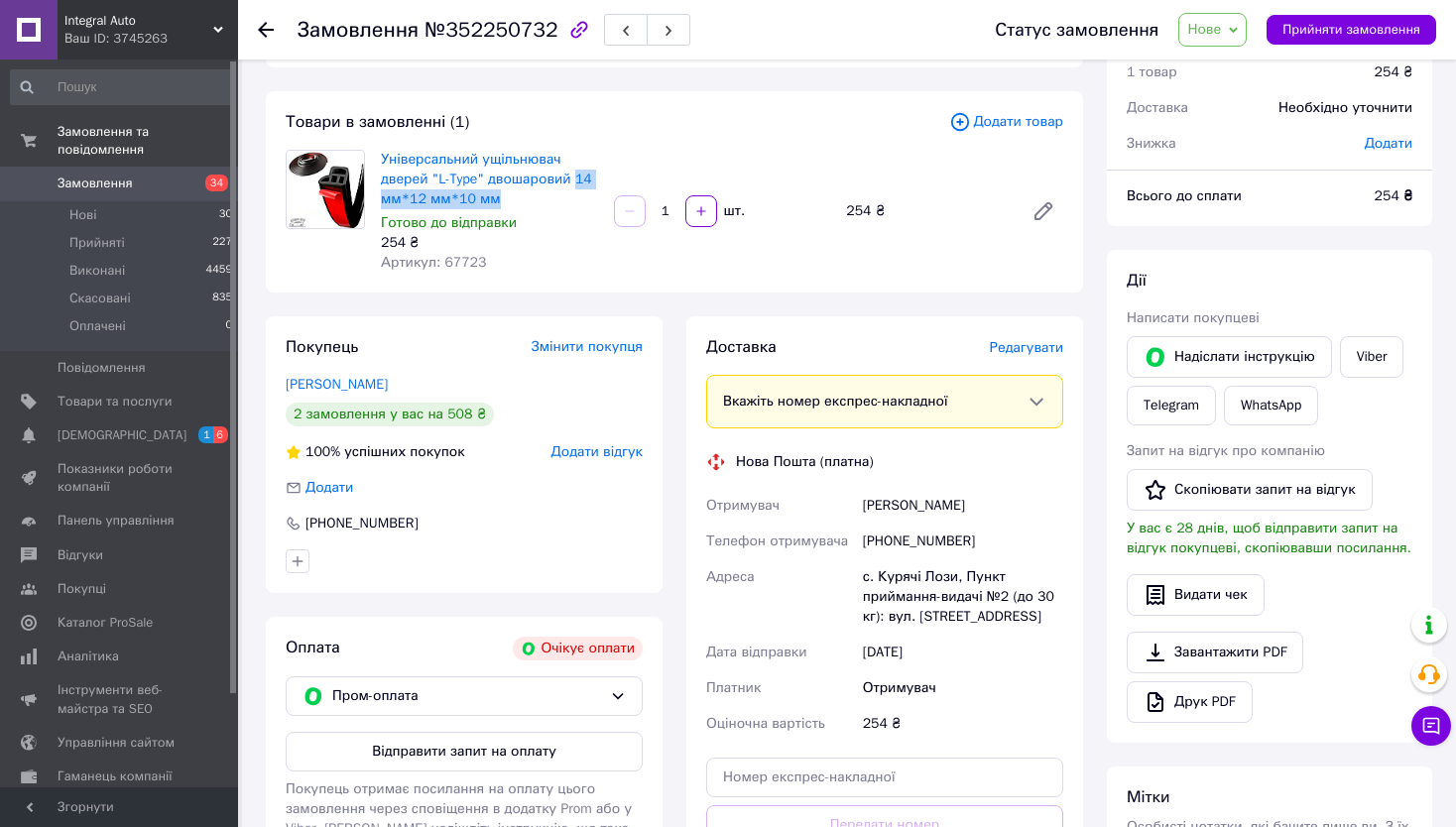 drag, startPoint x: 574, startPoint y: 178, endPoint x: 580, endPoint y: 199, distance: 21.84033 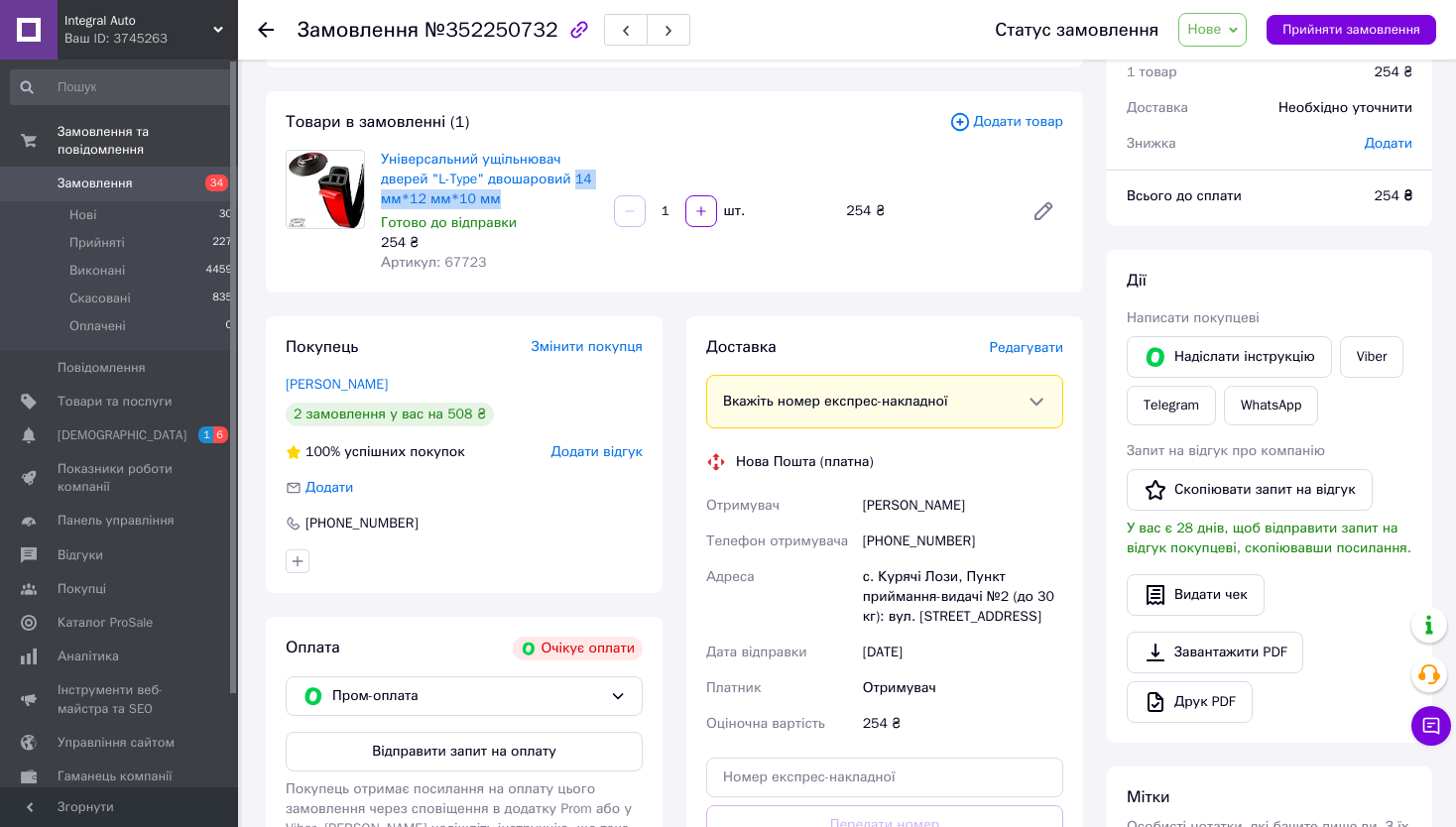 click on "Універсальний ущільнювач дверей "L-Type" двошаровий 14 мм*12 мм*10 мм" at bounding box center [489, 179] 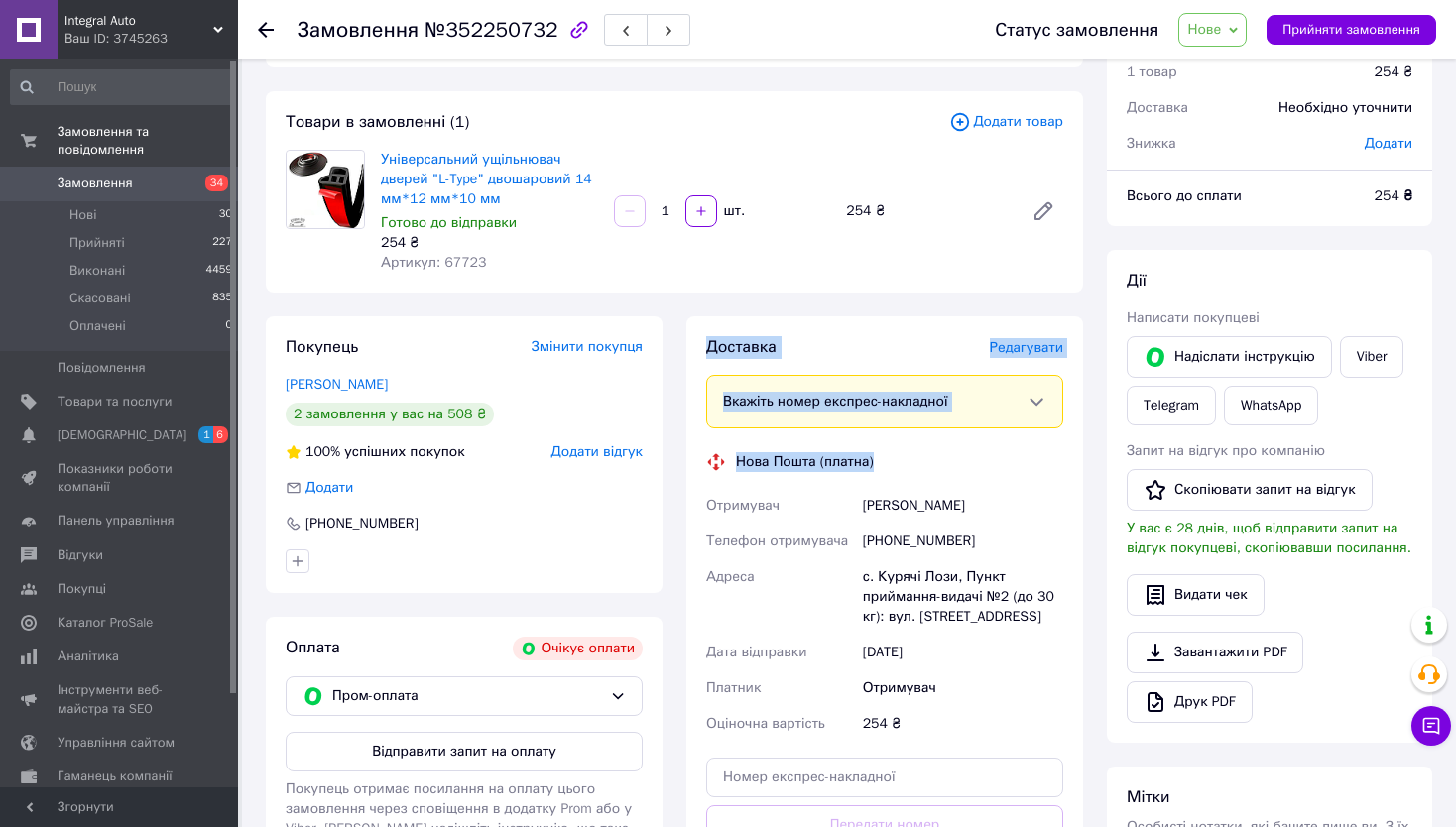 drag, startPoint x: 707, startPoint y: 352, endPoint x: 947, endPoint y: 449, distance: 258.86097 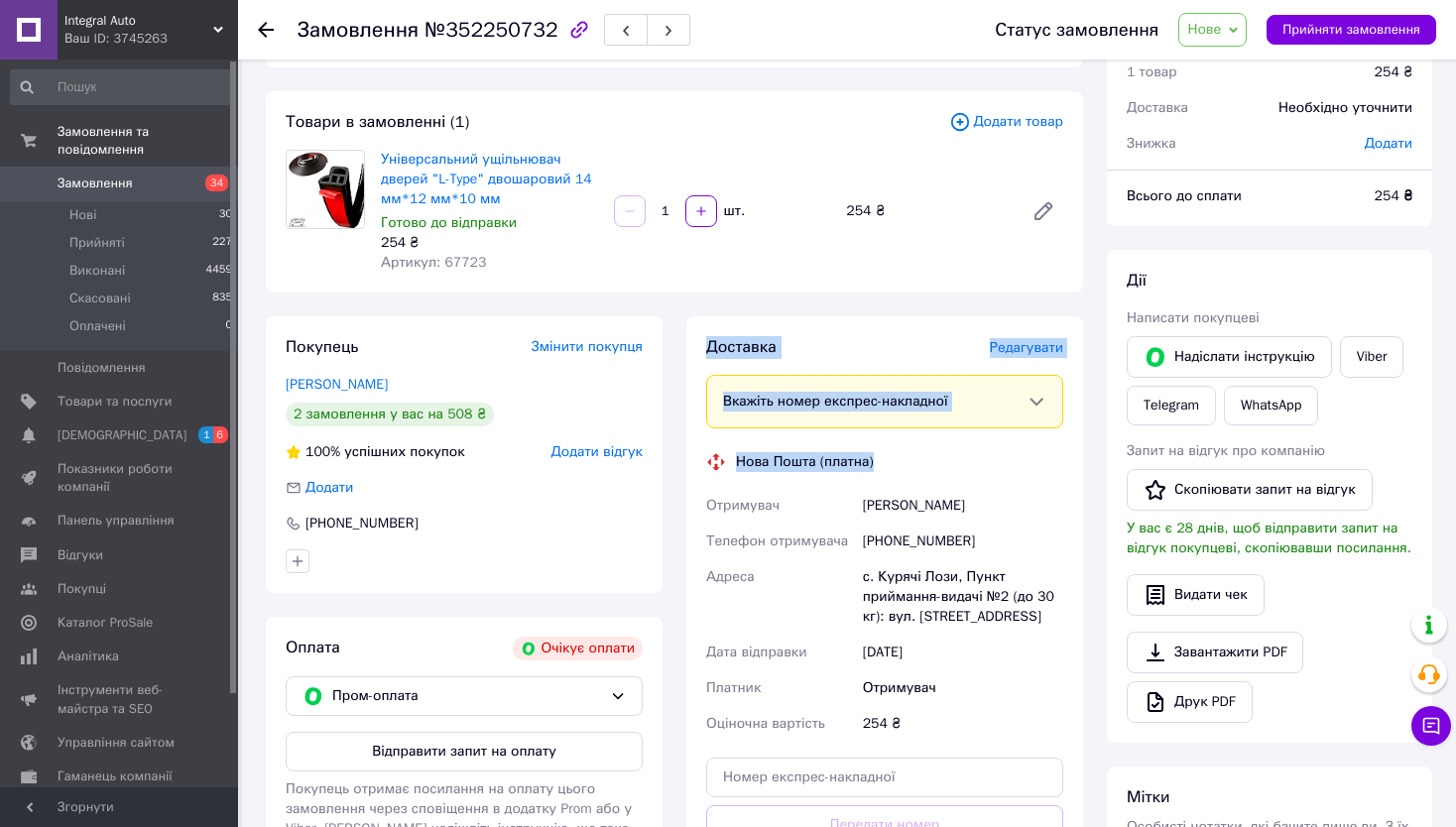 click on "Доставка" at bounding box center (741, 347) 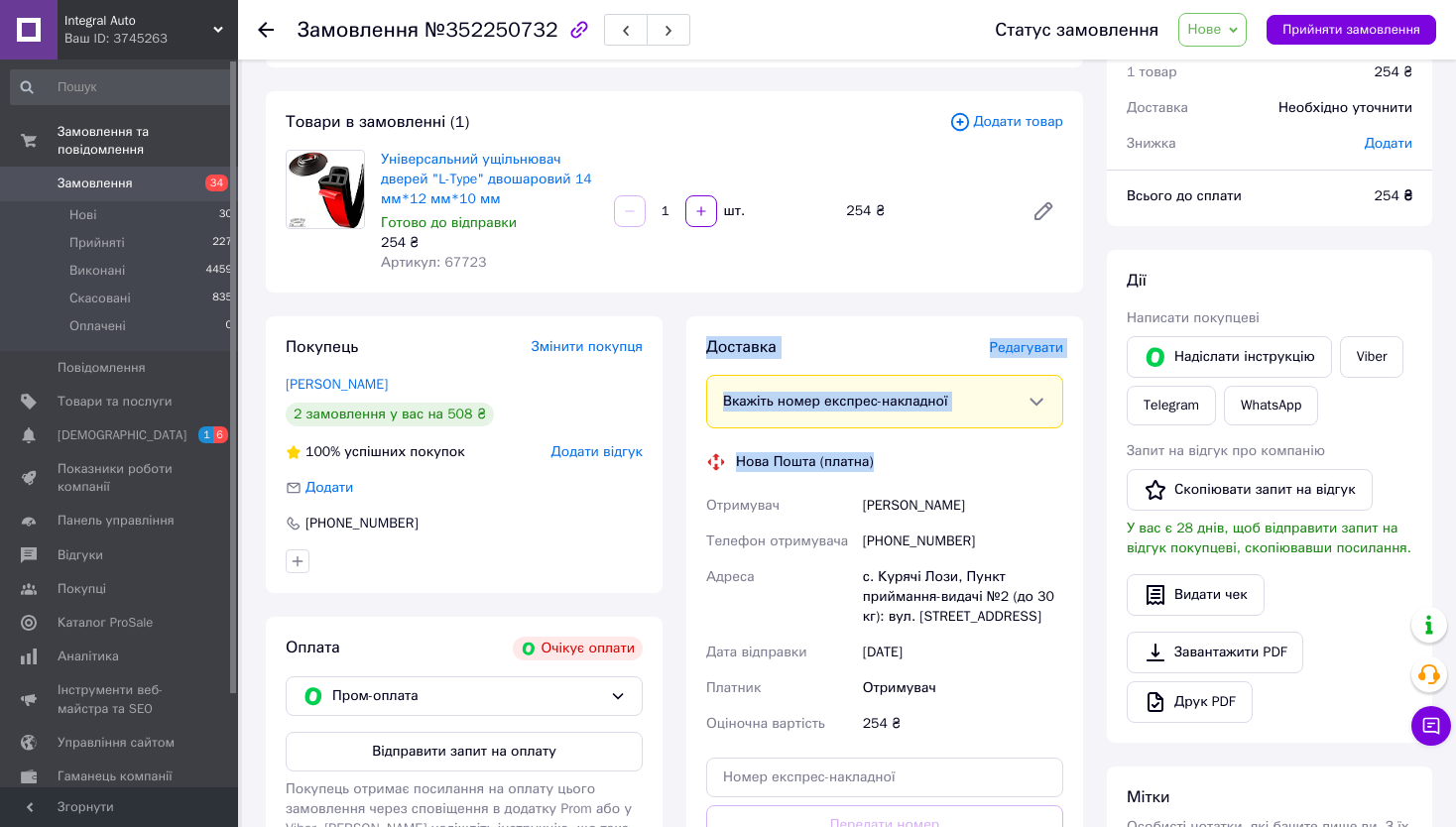 drag, startPoint x: 704, startPoint y: 349, endPoint x: 915, endPoint y: 469, distance: 242.73648 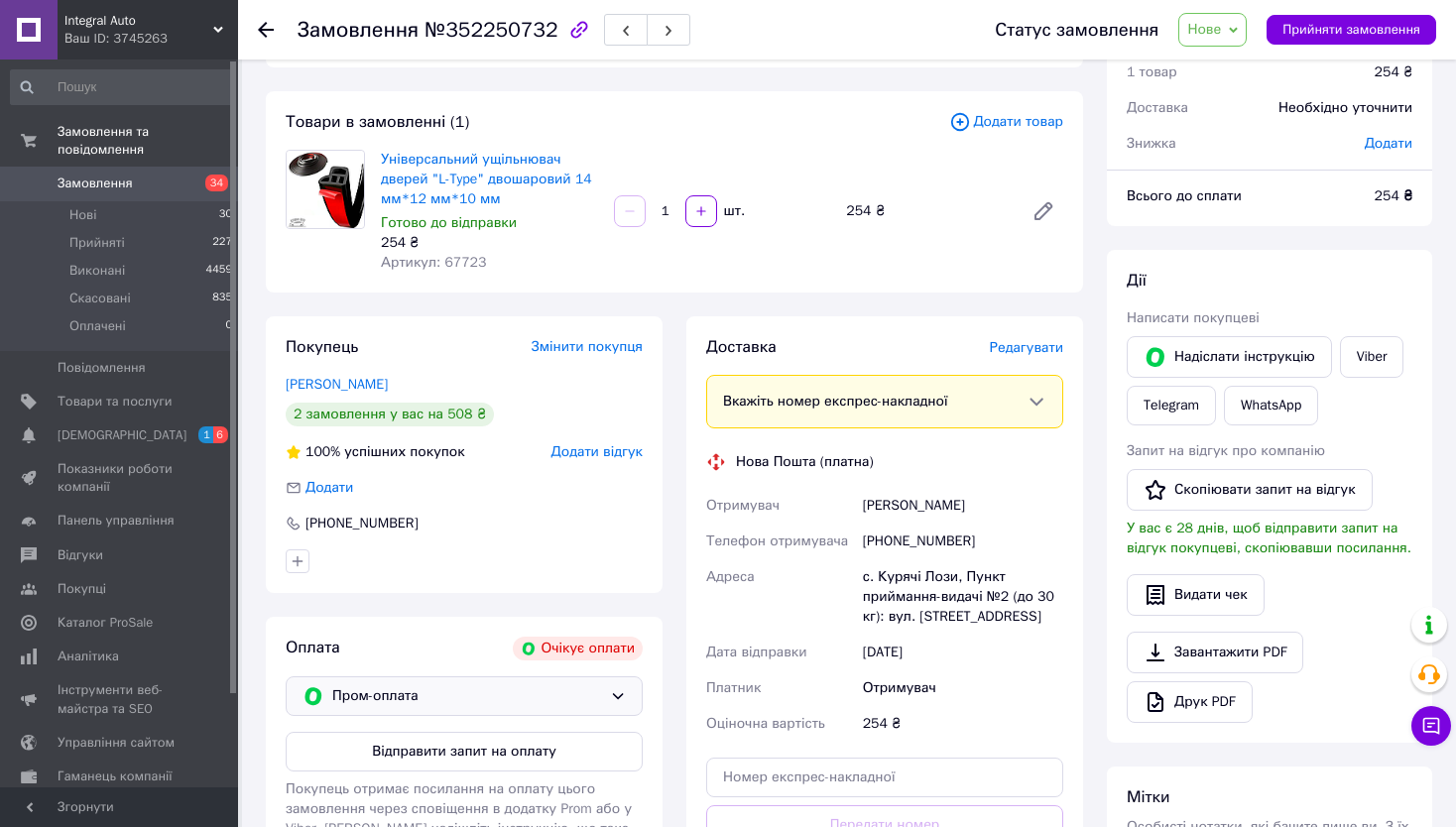 click on "Пром-оплата" at bounding box center (464, 696) 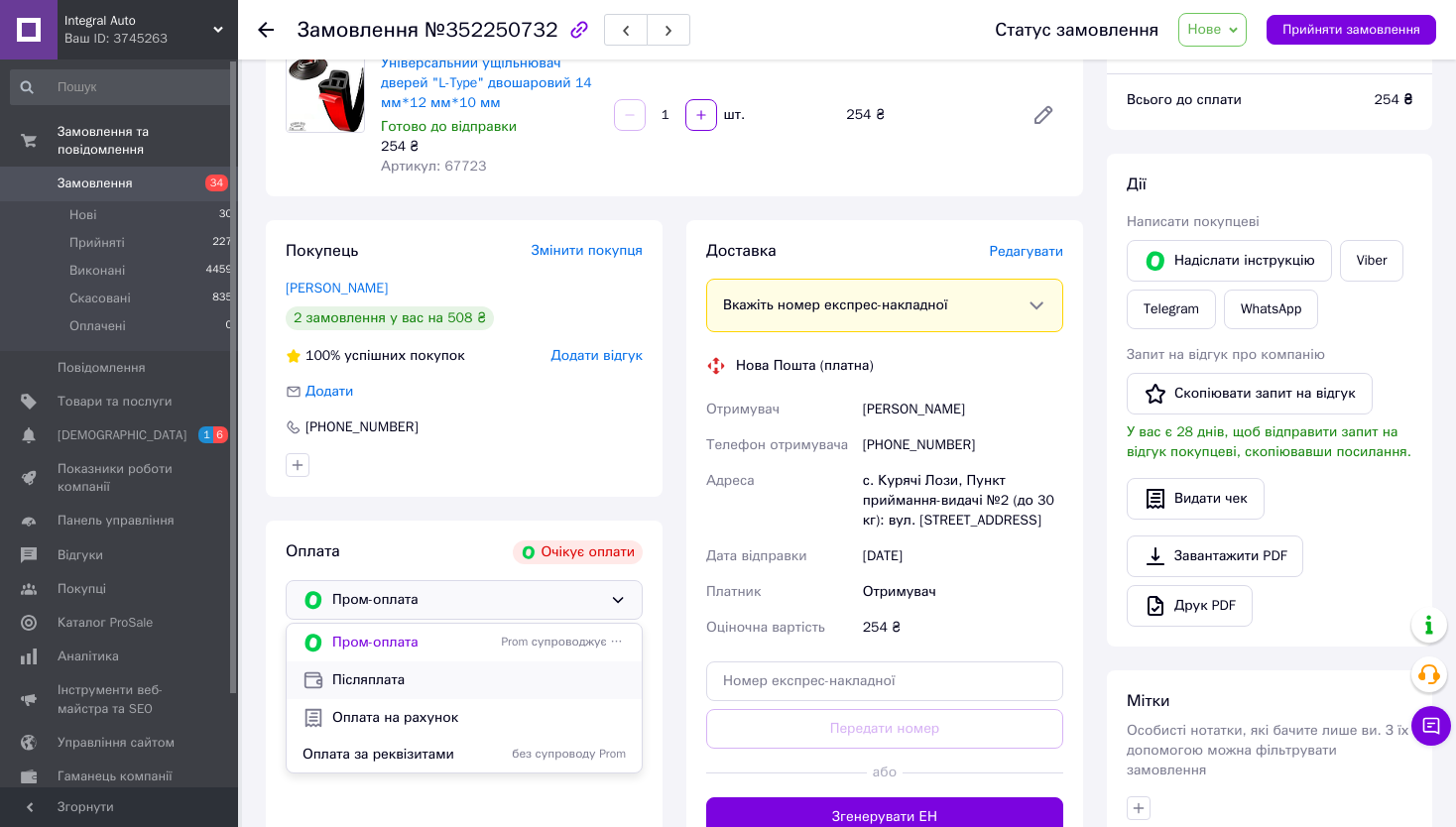 scroll, scrollTop: 278, scrollLeft: 0, axis: vertical 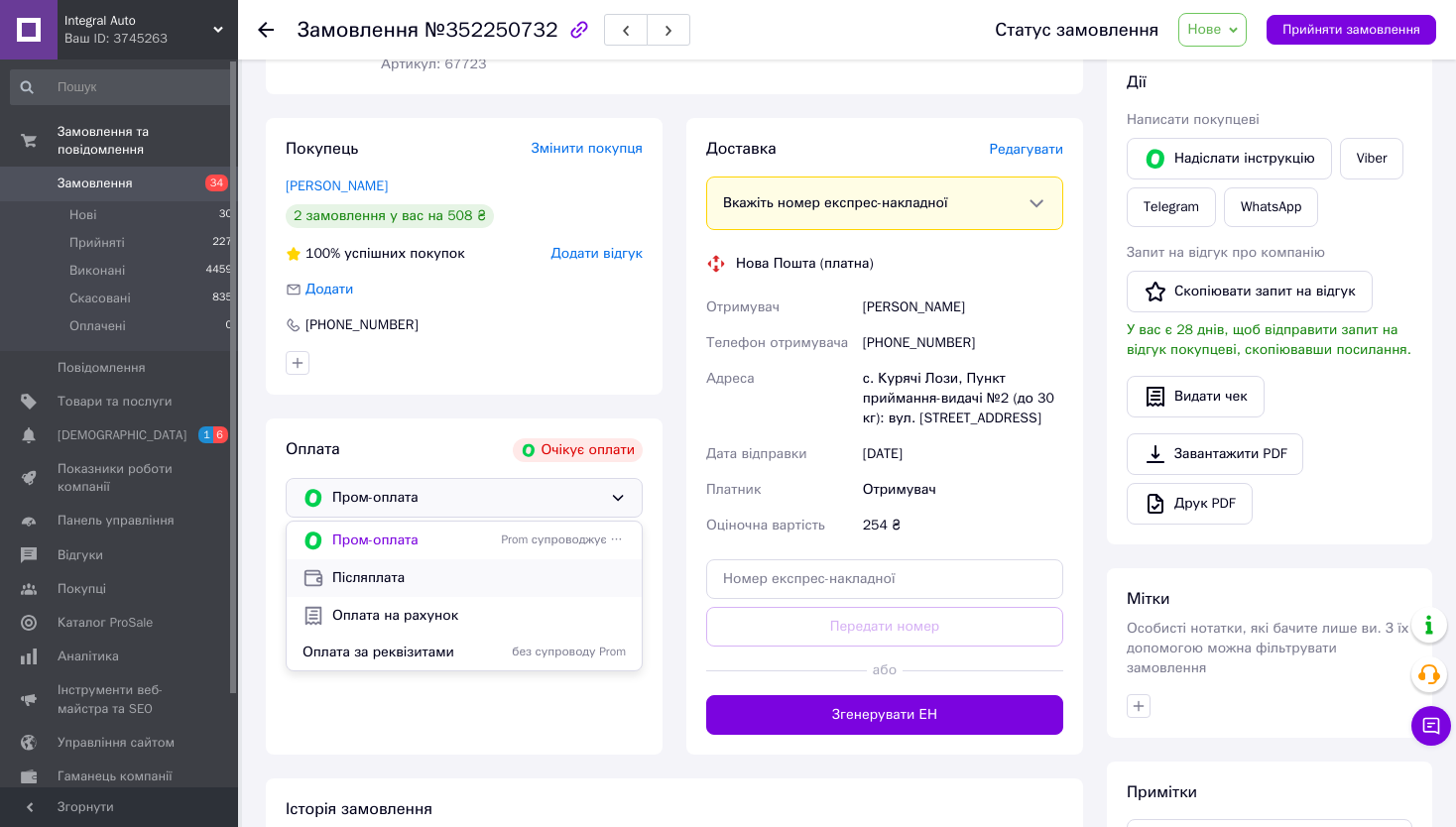 click on "Післяплата" at bounding box center (479, 578) 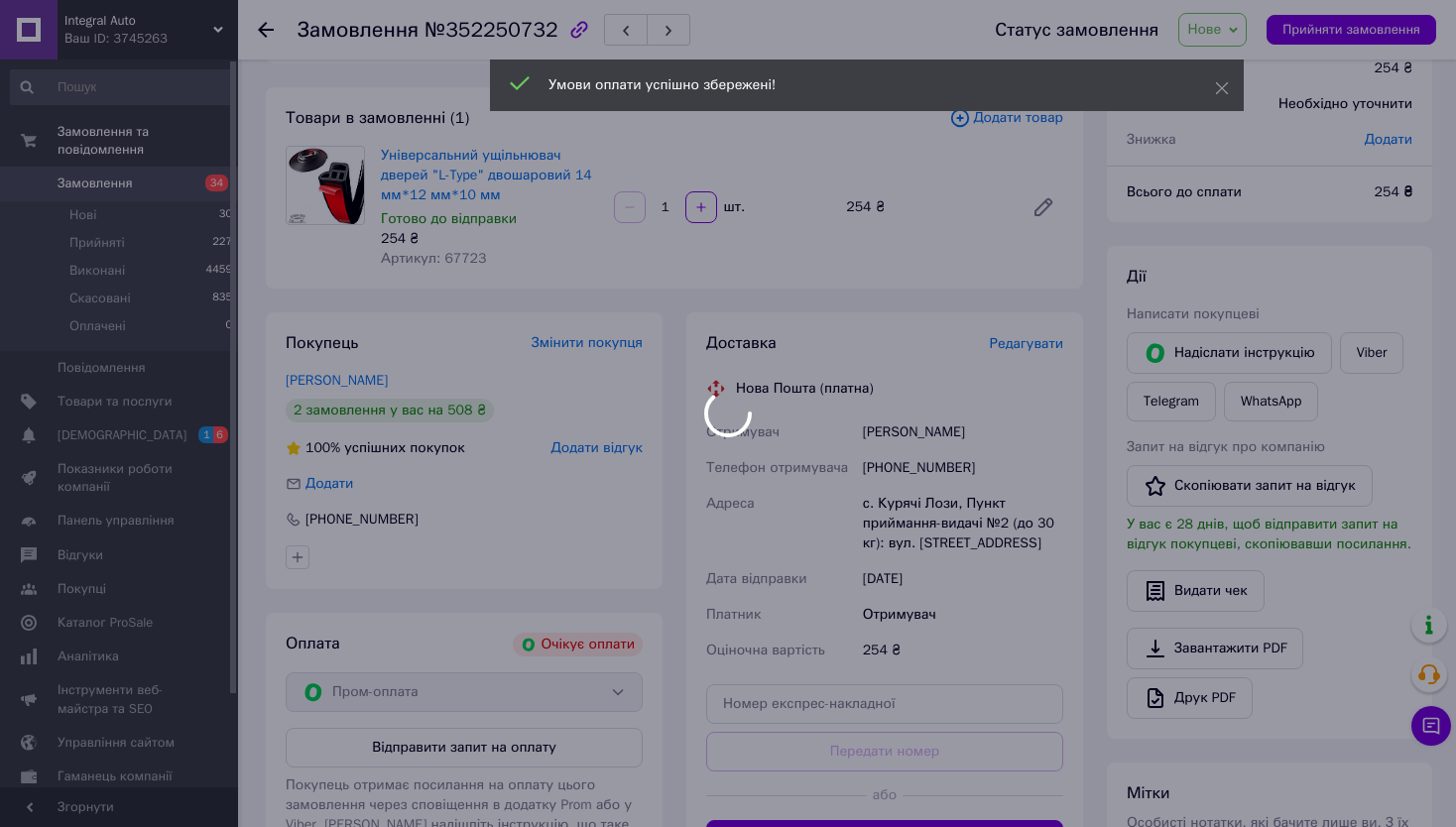 scroll, scrollTop: 79, scrollLeft: 0, axis: vertical 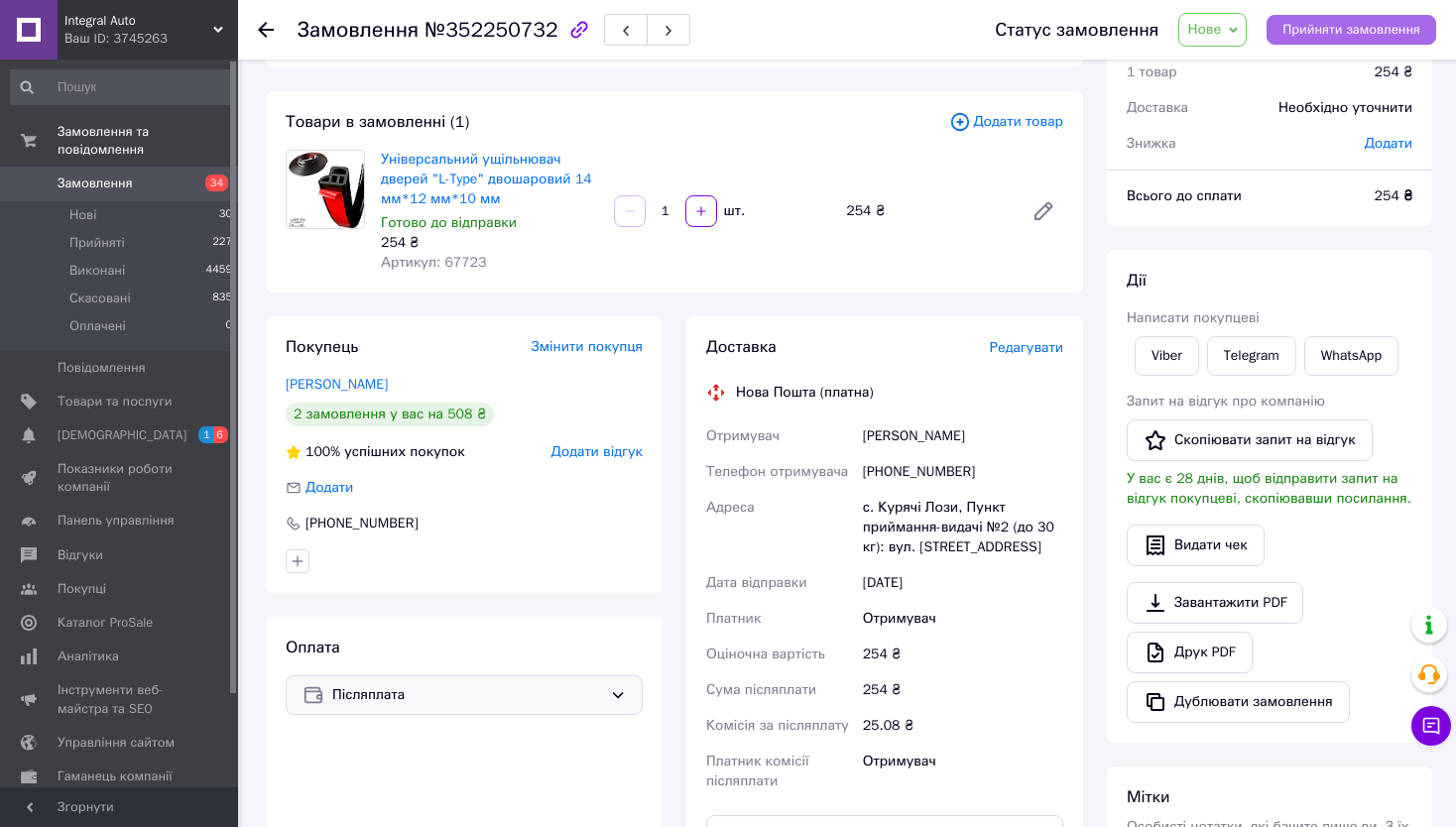 click on "Прийняти замовлення" at bounding box center [1351, 30] 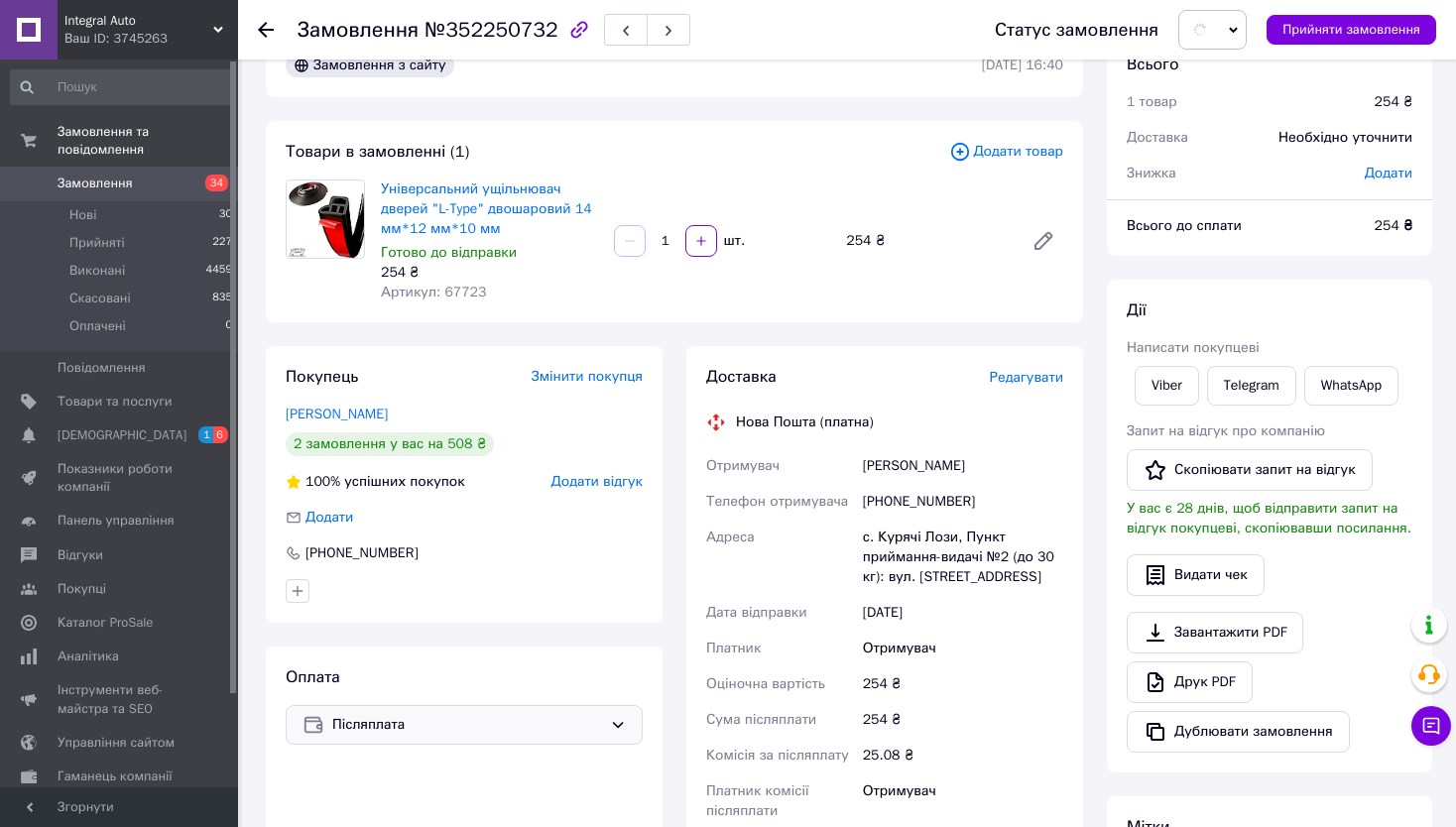 scroll, scrollTop: 0, scrollLeft: 0, axis: both 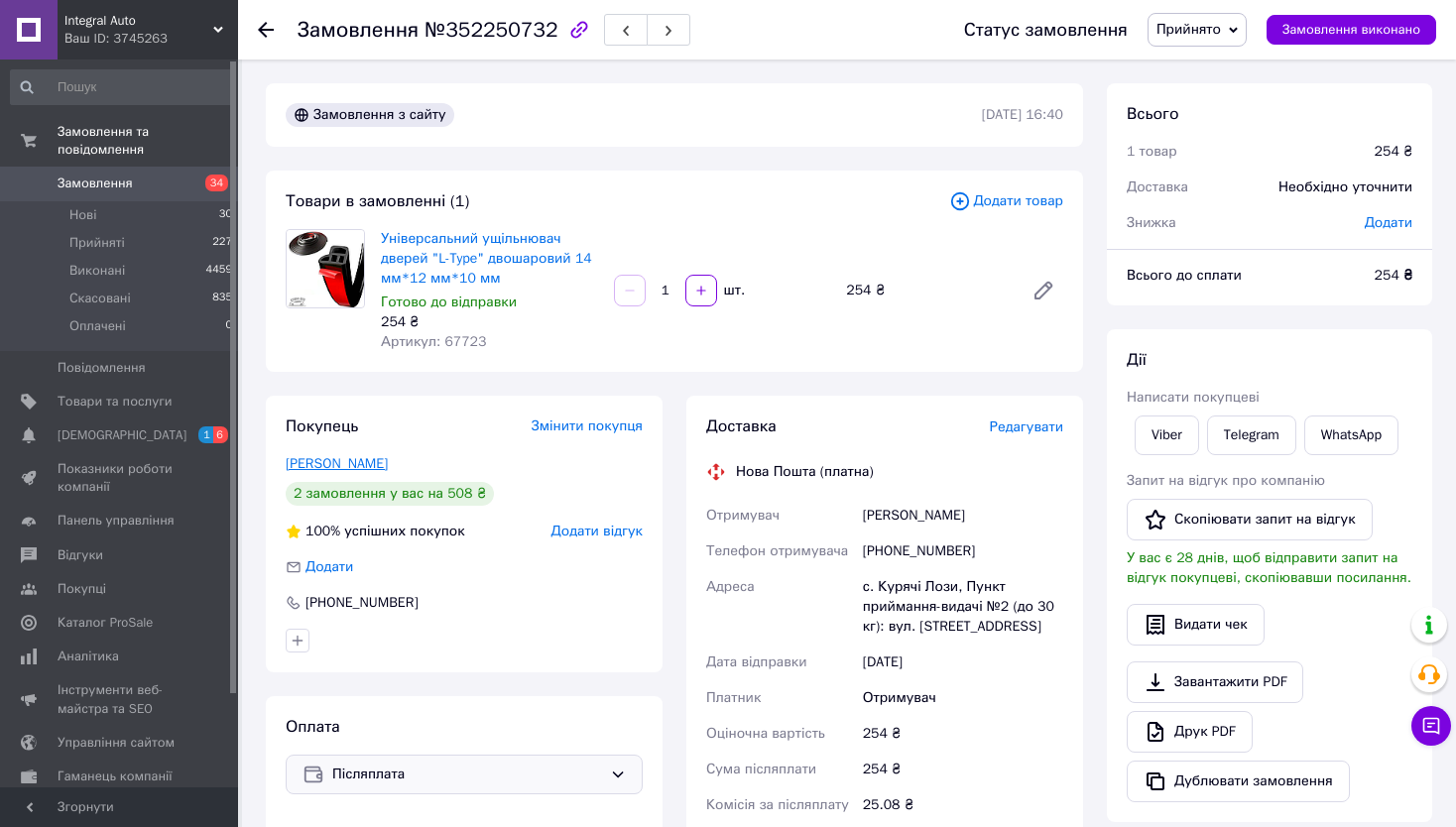 click on "[PERSON_NAME]" at bounding box center [336, 463] 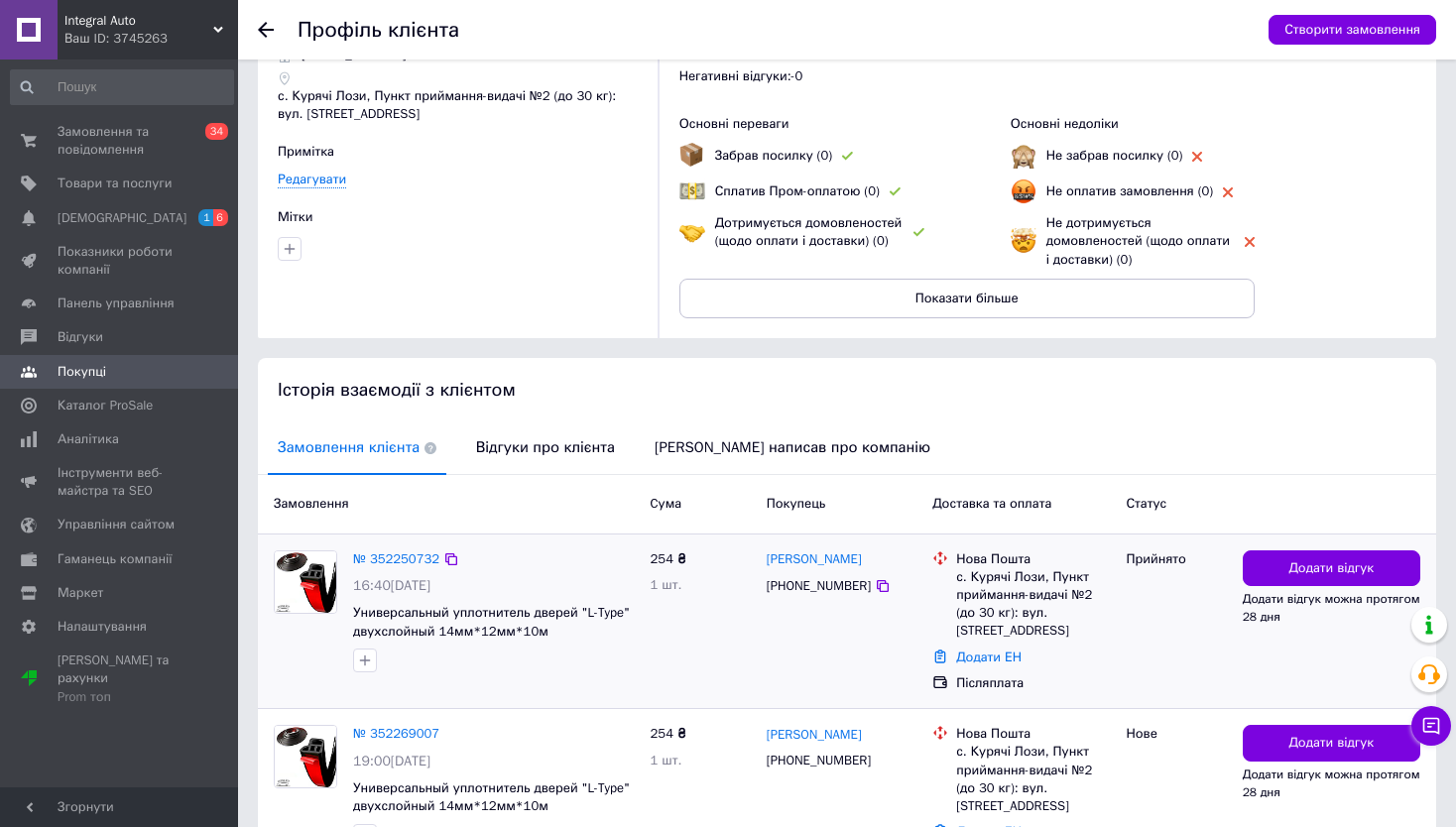 scroll, scrollTop: 227, scrollLeft: 0, axis: vertical 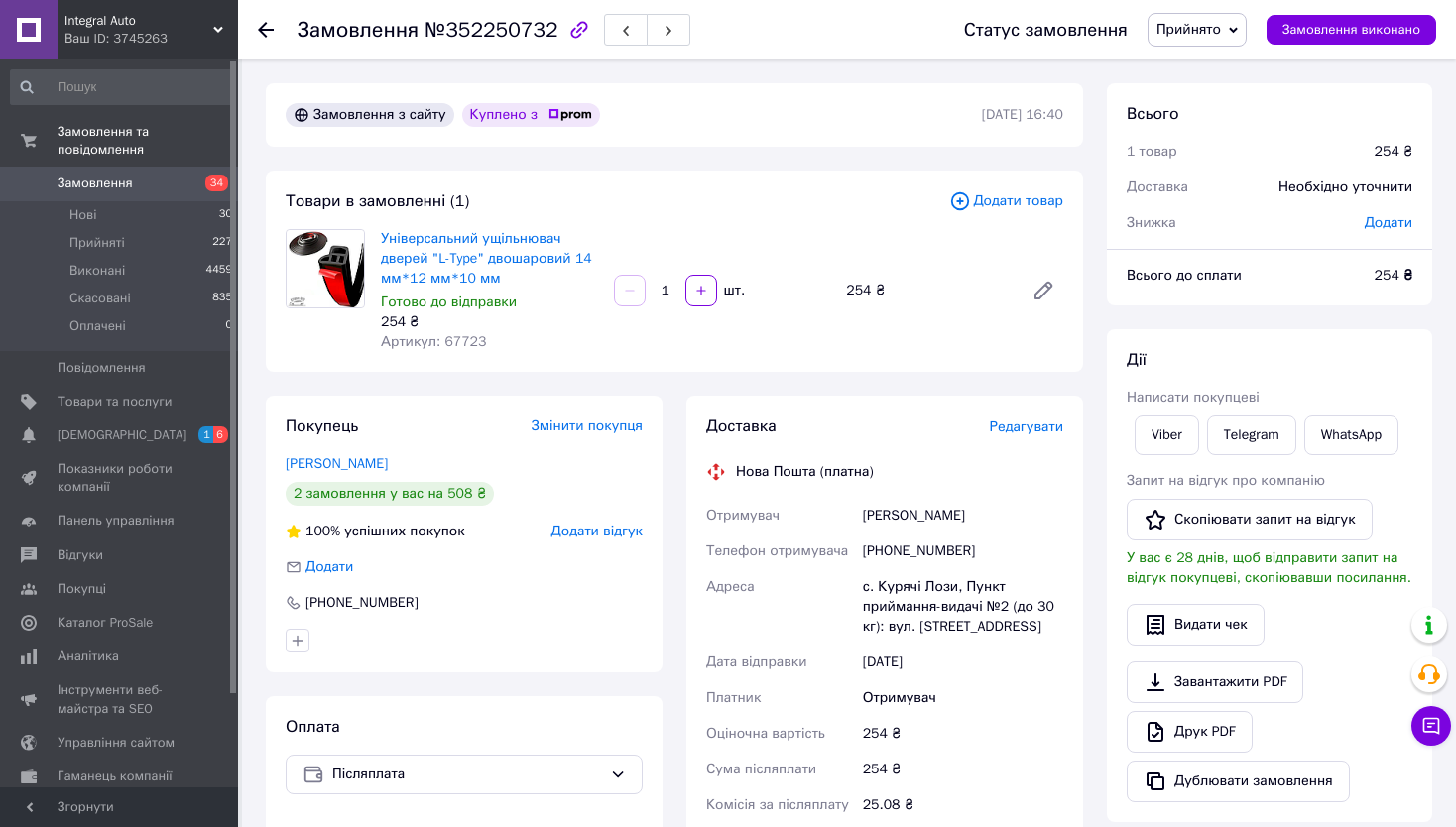 click 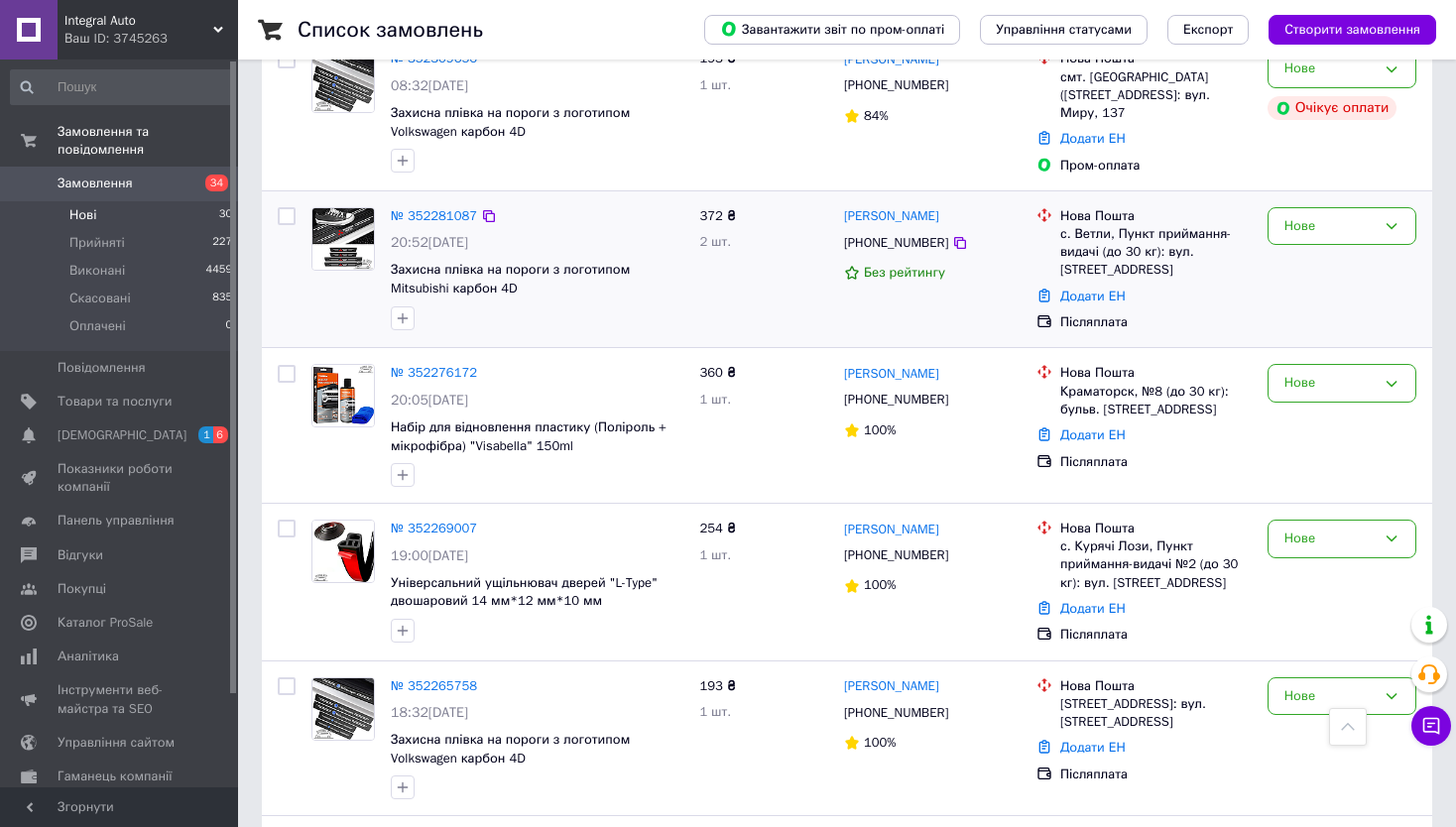 scroll, scrollTop: 3669, scrollLeft: 0, axis: vertical 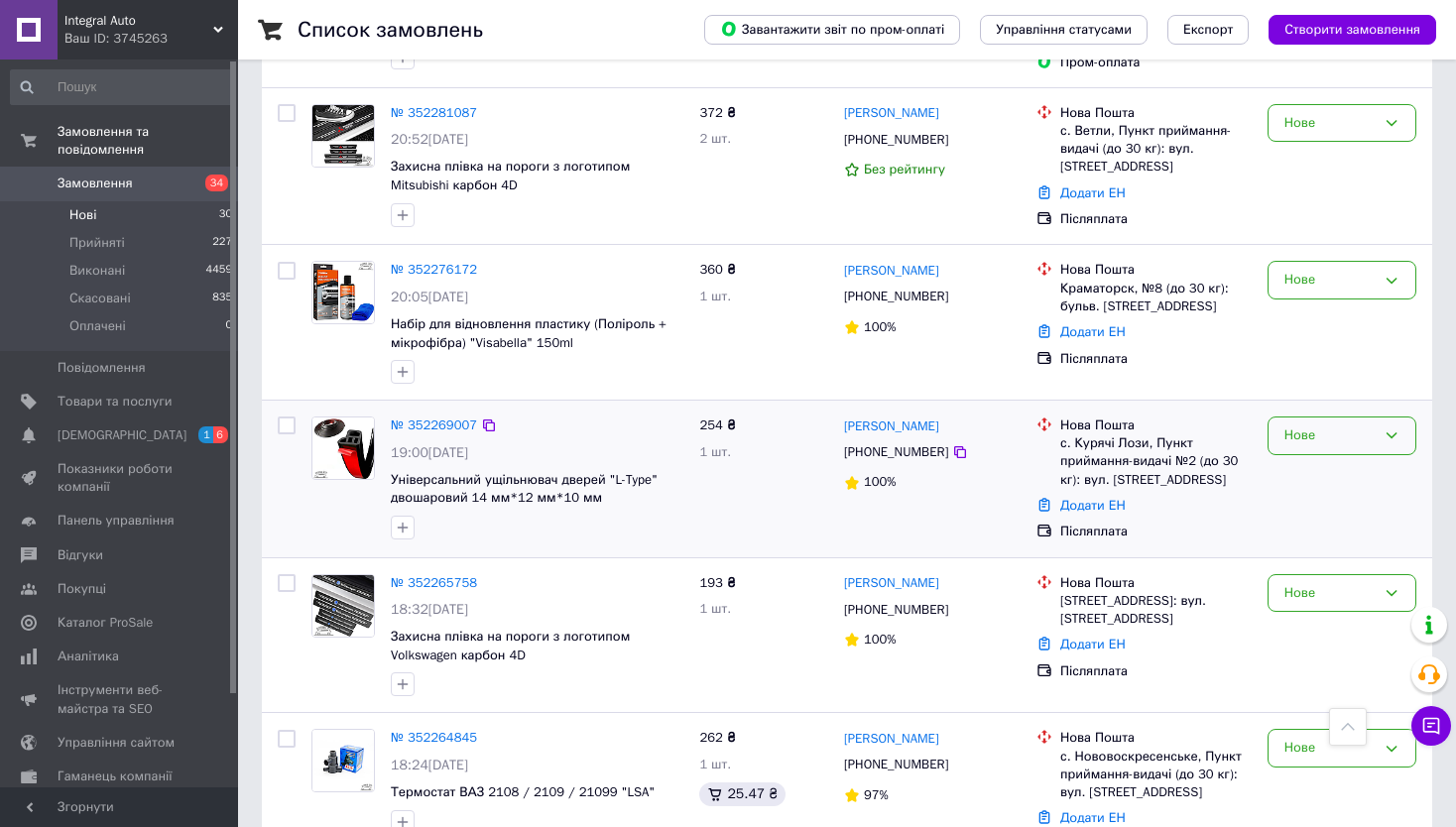 drag, startPoint x: 1361, startPoint y: 272, endPoint x: 1340, endPoint y: 285, distance: 24.698178 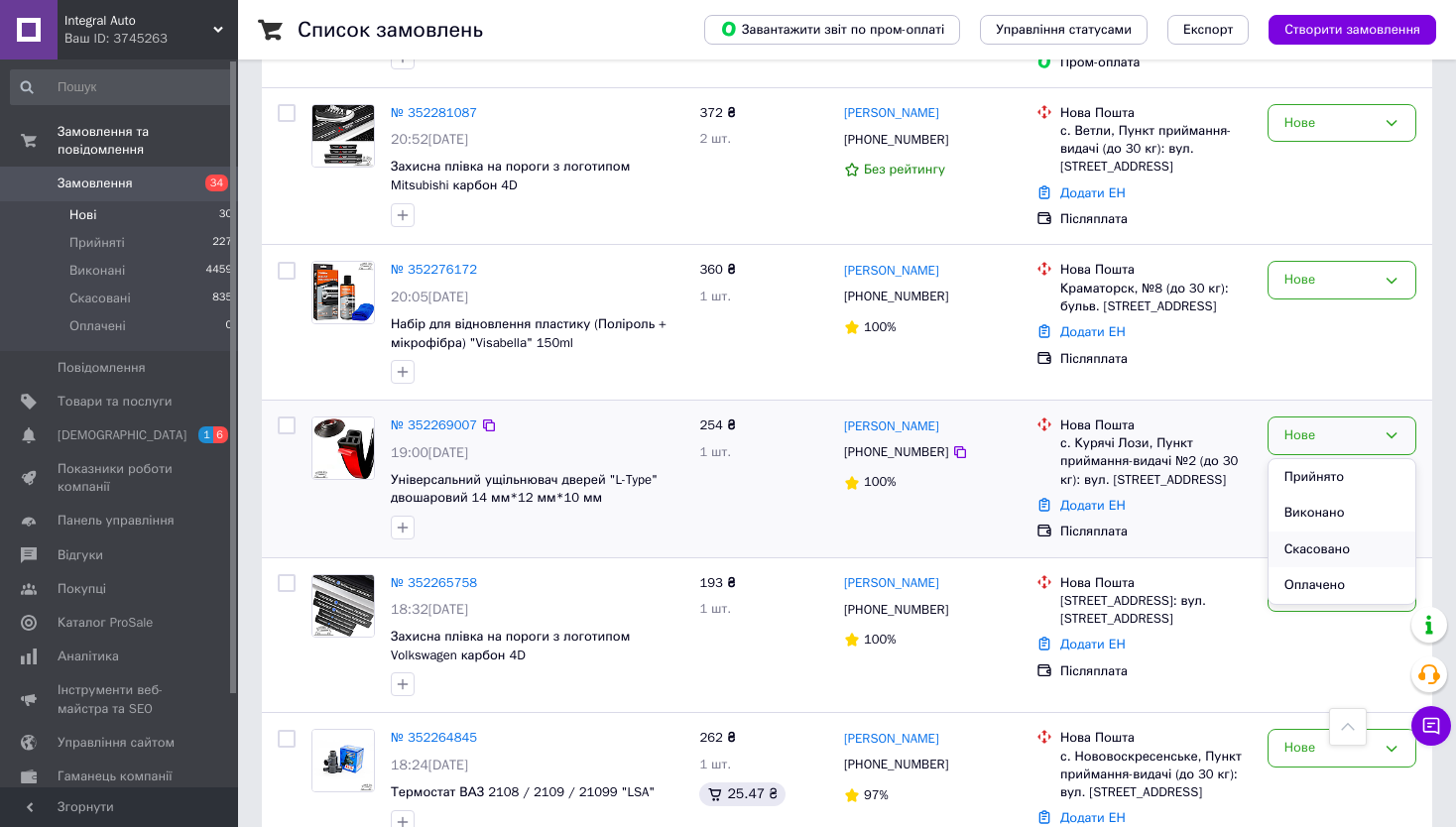 click on "Скасовано" at bounding box center (1342, 549) 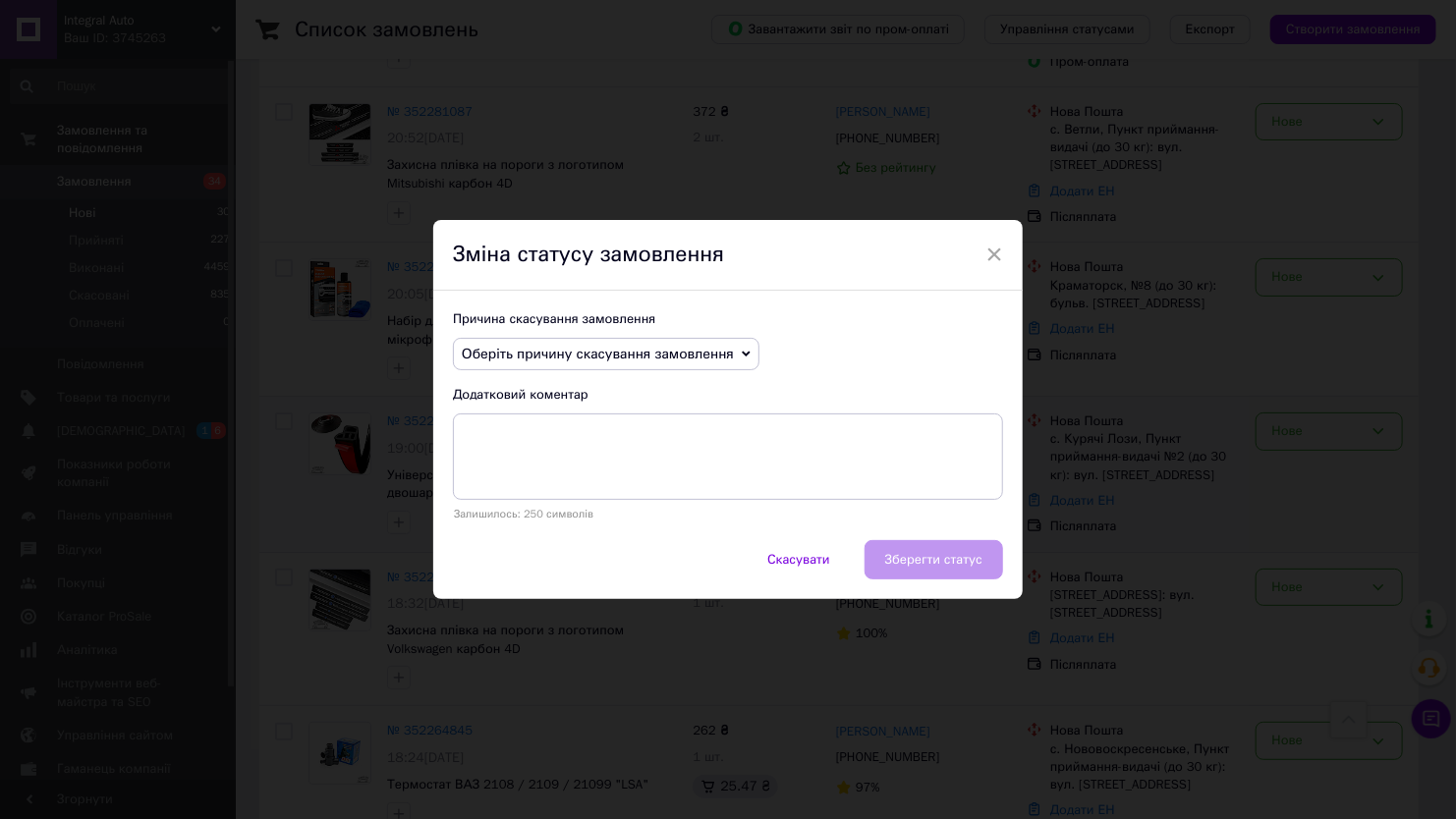 click on "Оберіть причину скасування замовлення" at bounding box center (597, 354) 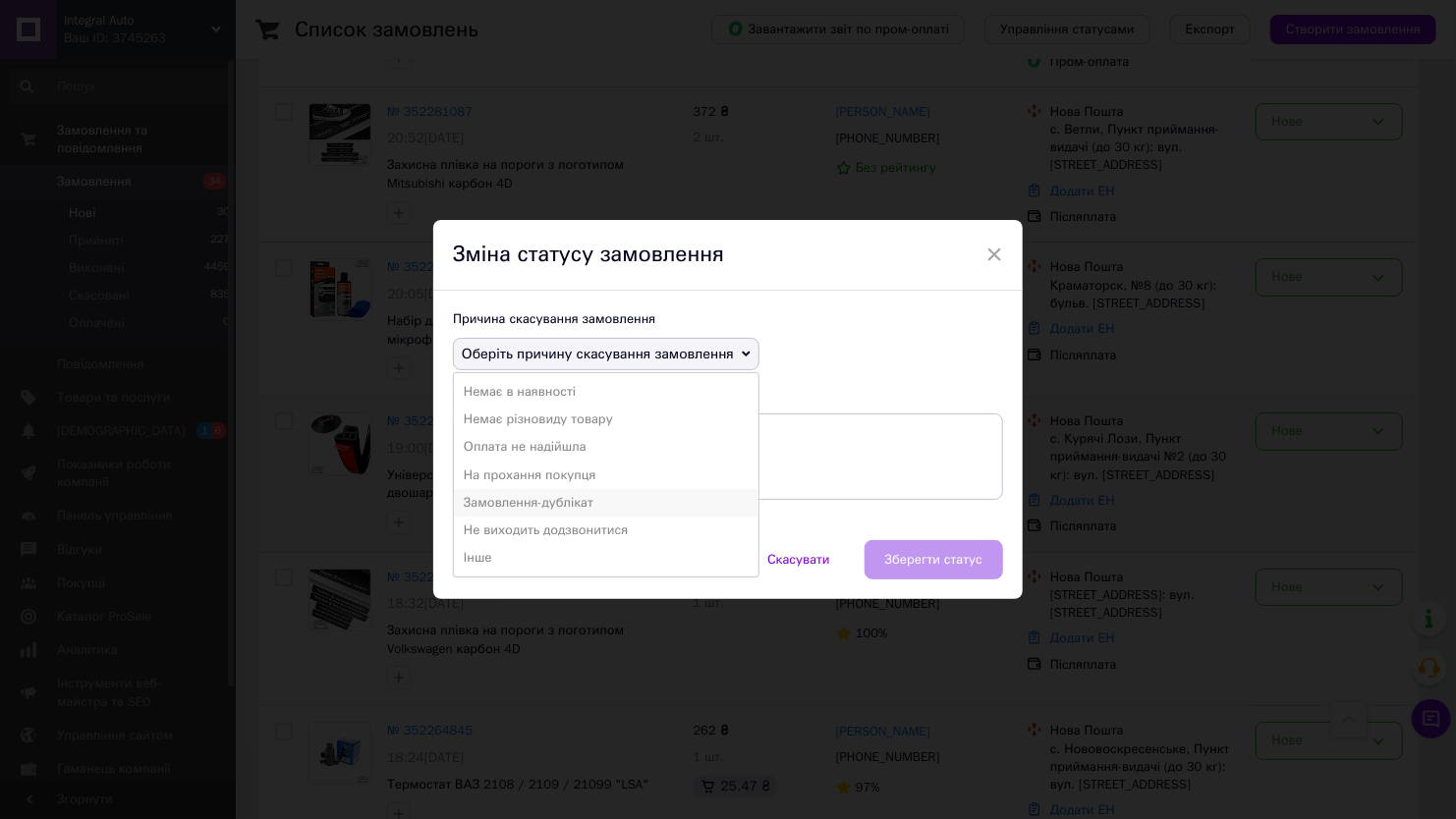 click on "Замовлення-дублікат" at bounding box center (606, 503) 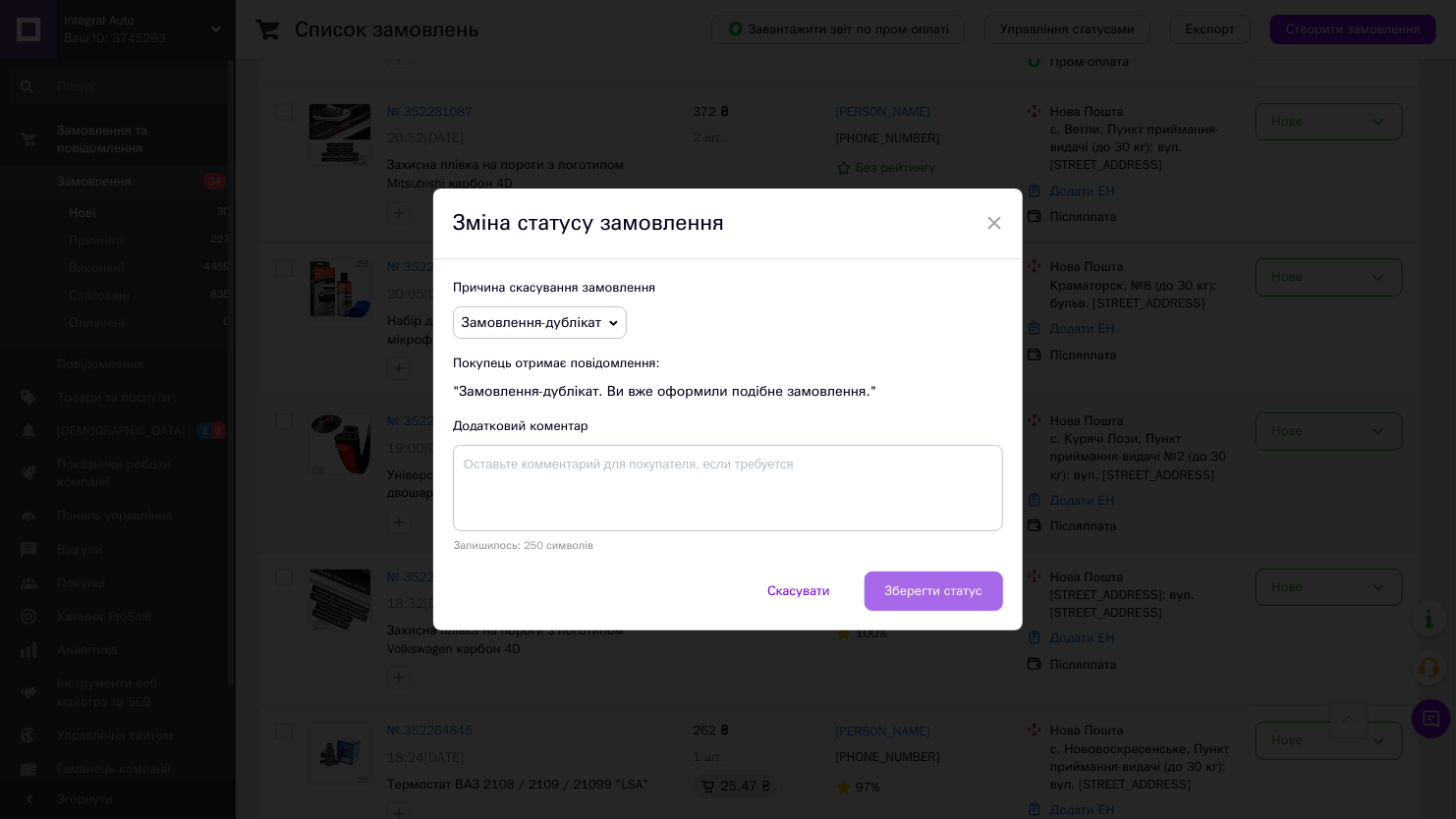 click on "Зберегти статус" at bounding box center (933, 591) 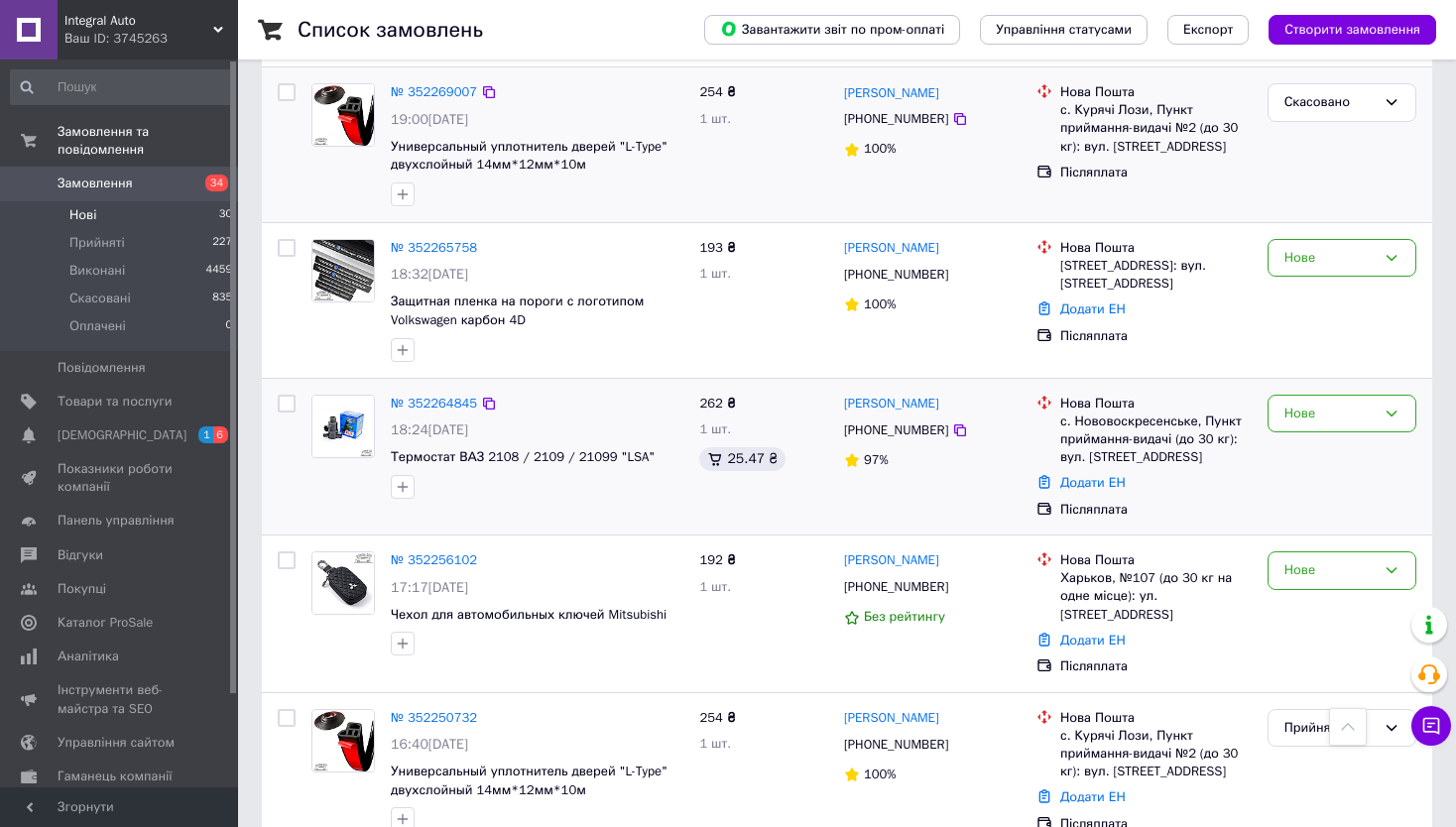 scroll, scrollTop: 3967, scrollLeft: 0, axis: vertical 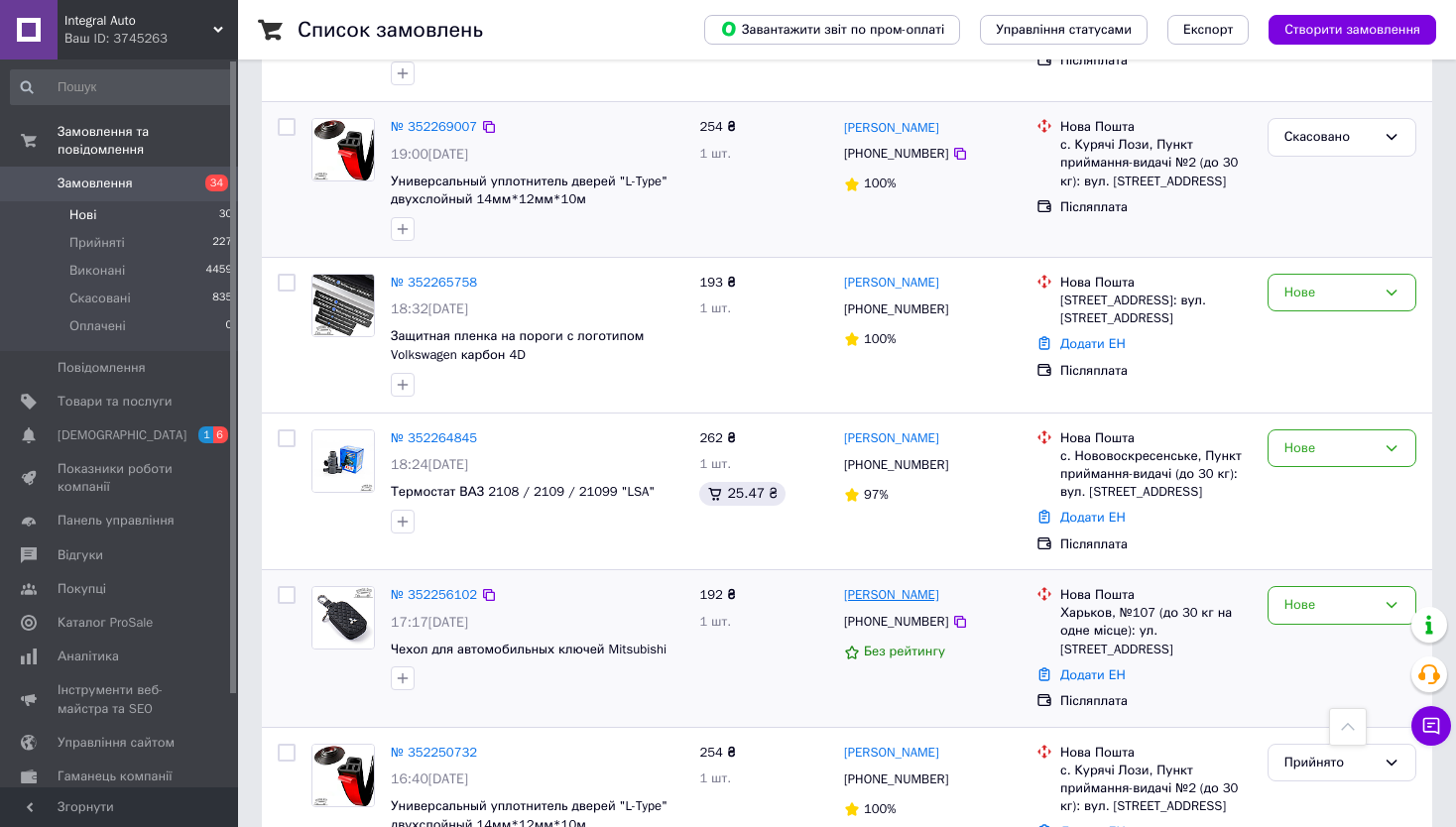 click on "[PERSON_NAME]" at bounding box center [892, 595] 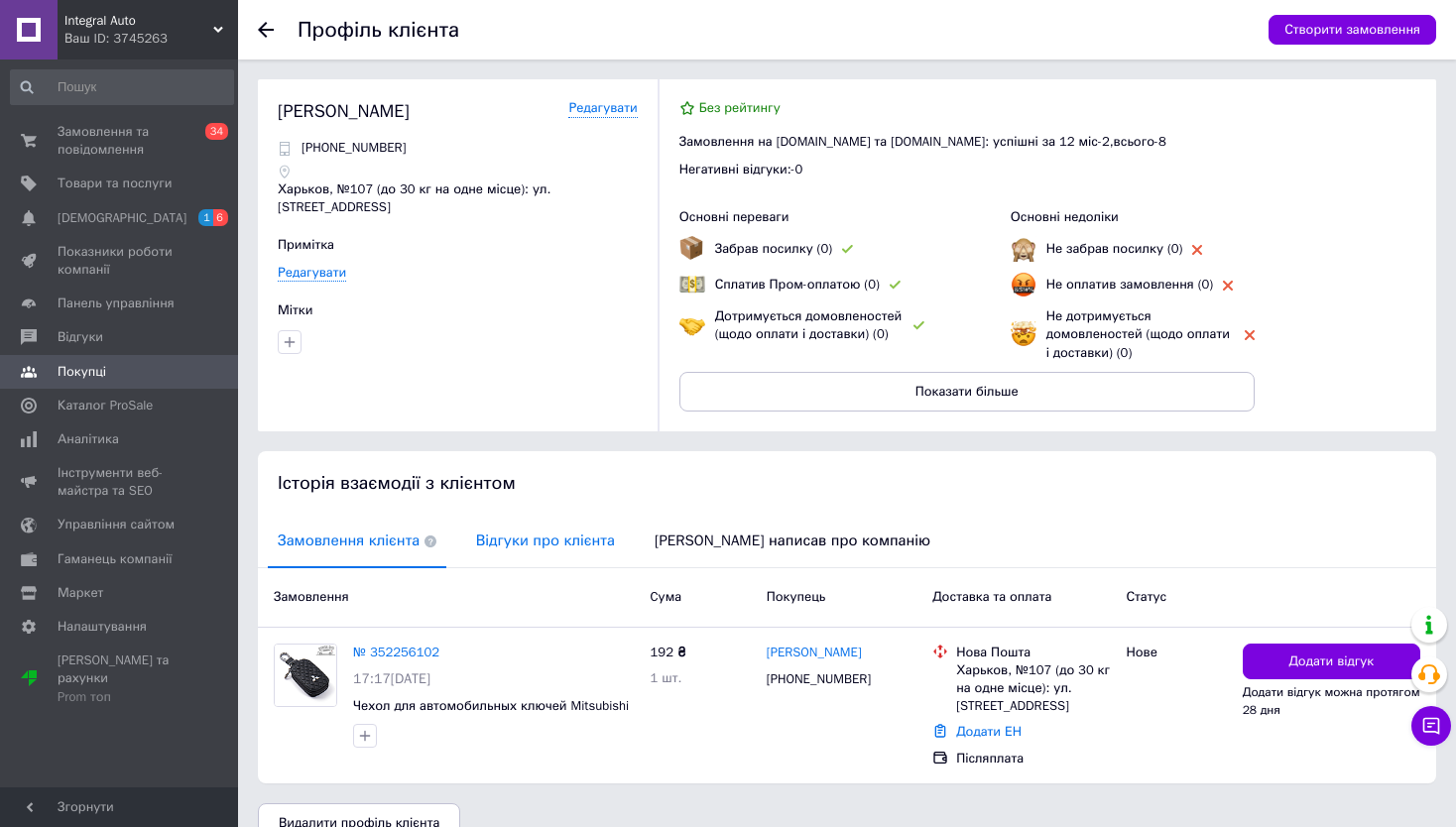 click on "Відгуки про клієнта" at bounding box center [546, 540] 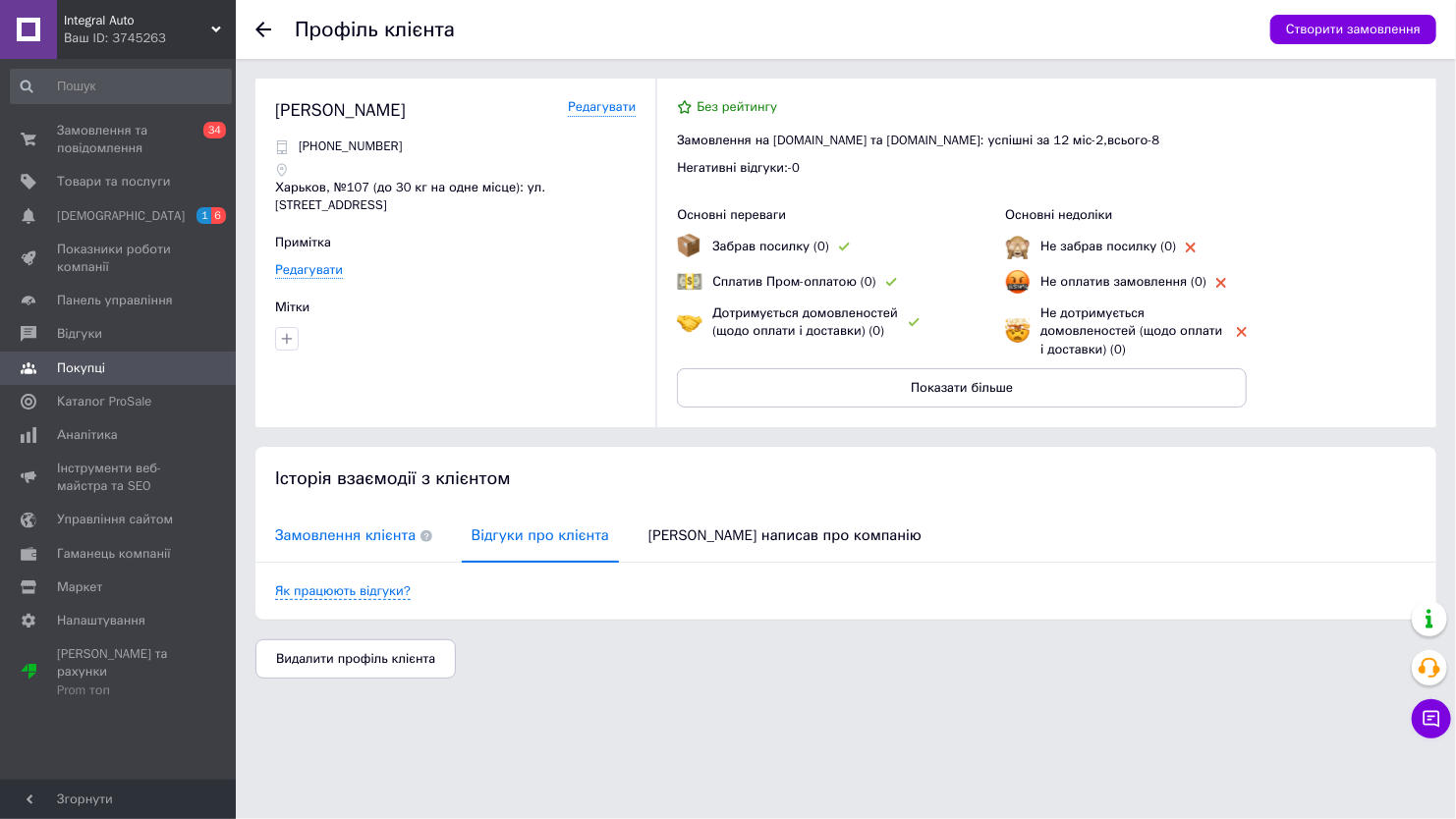 drag, startPoint x: 329, startPoint y: 529, endPoint x: 368, endPoint y: 525, distance: 39.2046 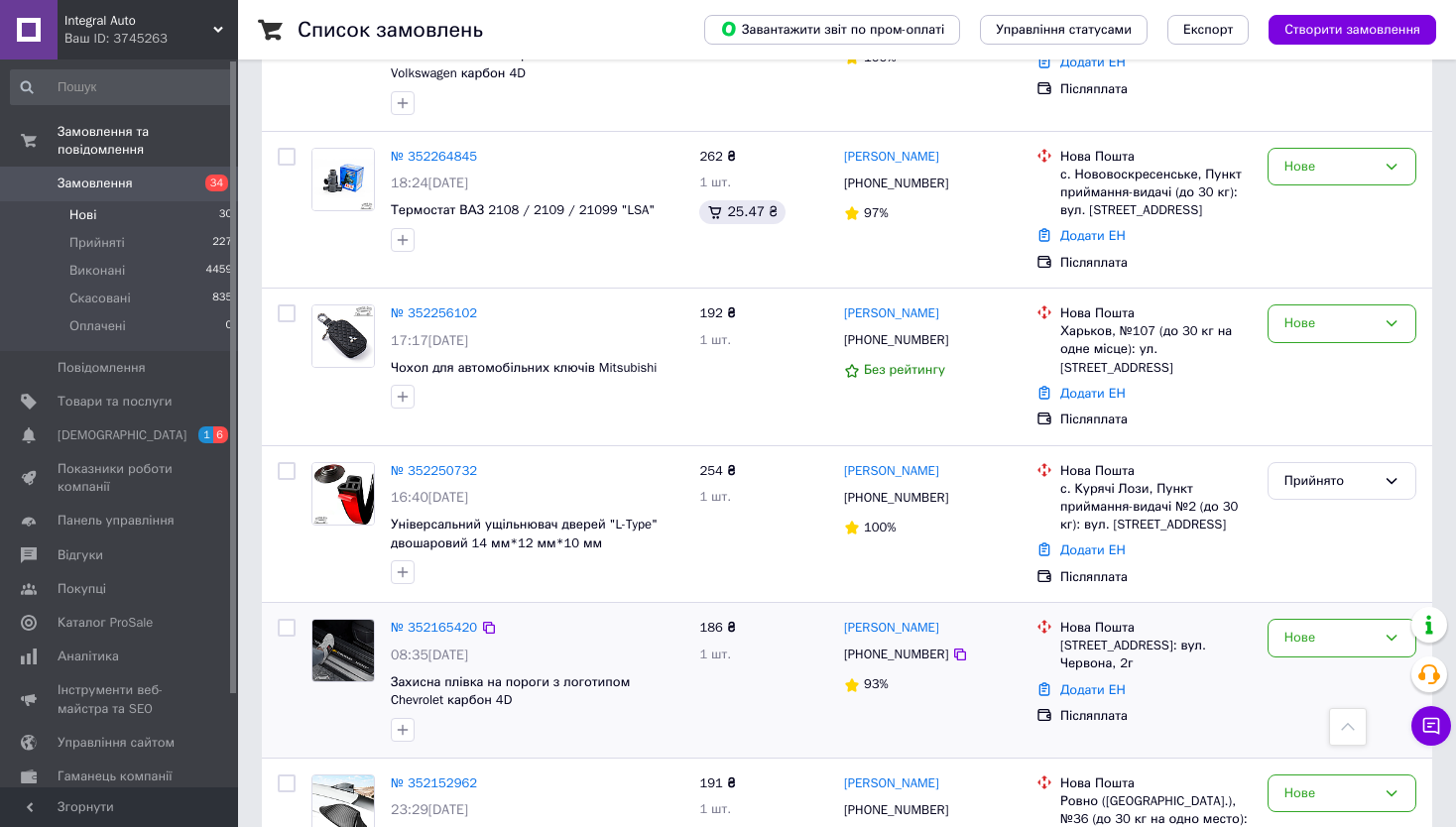 scroll, scrollTop: 4051, scrollLeft: 0, axis: vertical 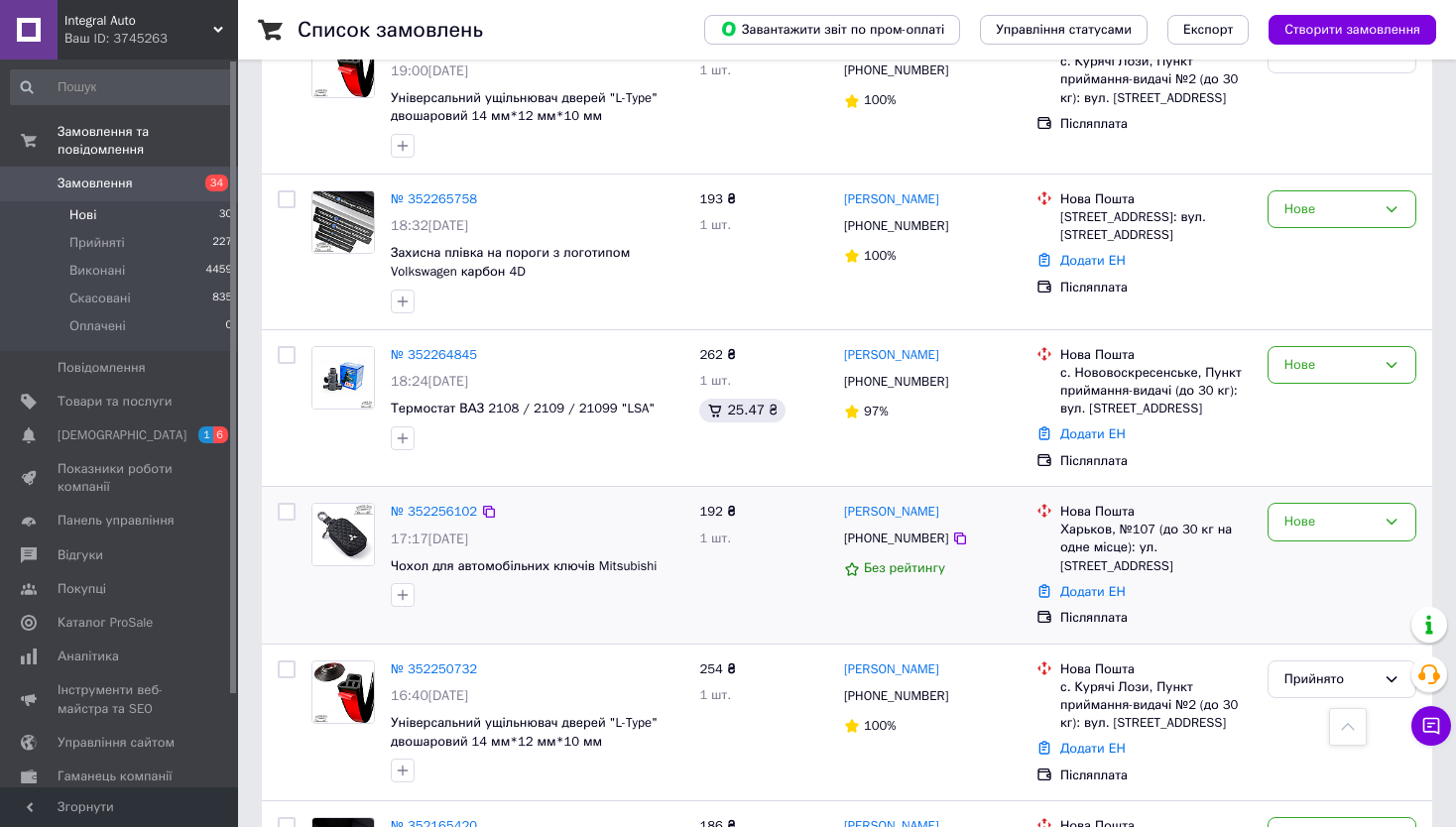 click on "Нова Пошта Харьков, №107 (до 30 кг на одне місце): ул. Полтавский Шлях, 115 Додати ЕН Післяплата" at bounding box center (1144, 565) 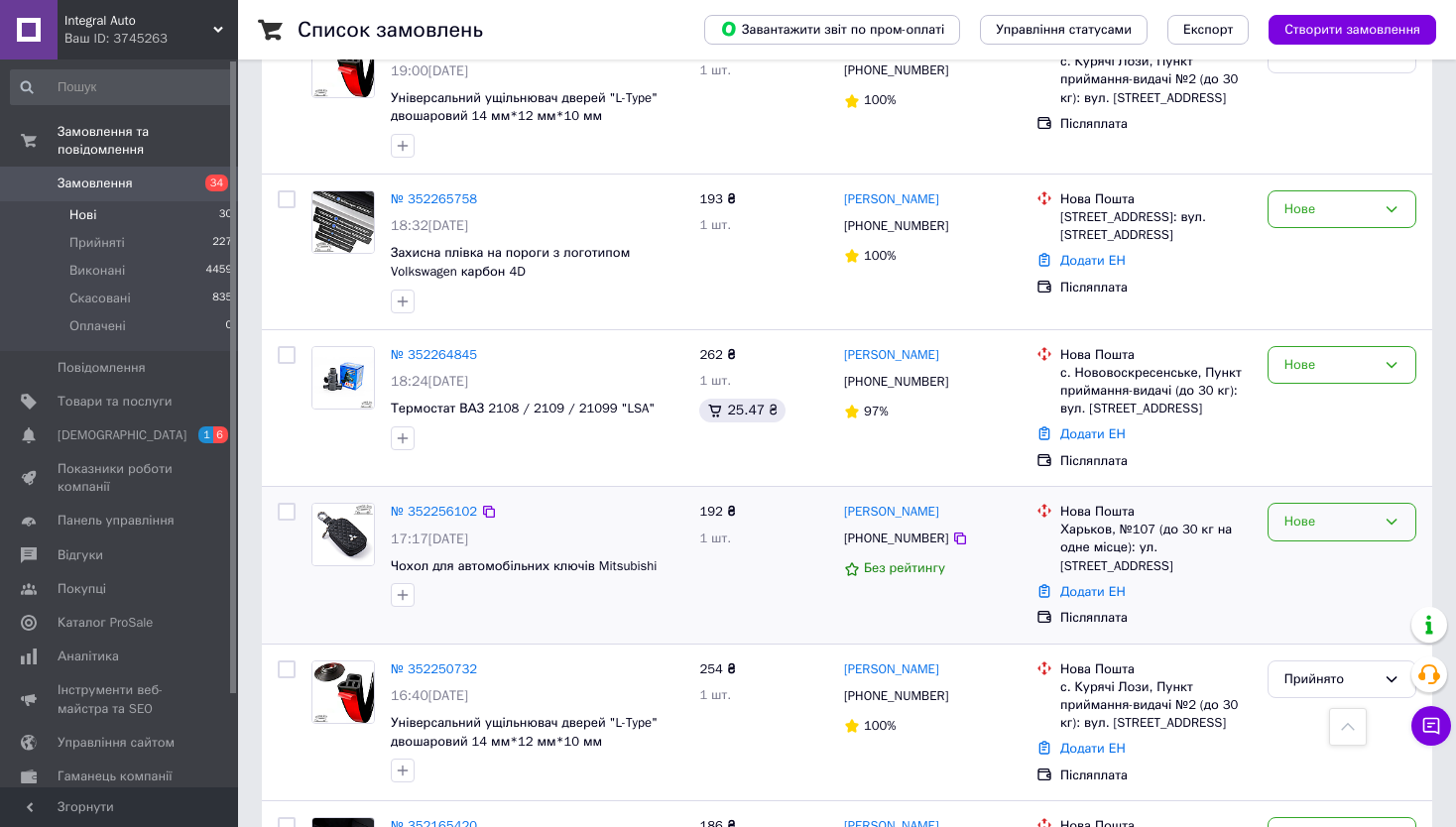 click on "Нове" at bounding box center [1330, 522] 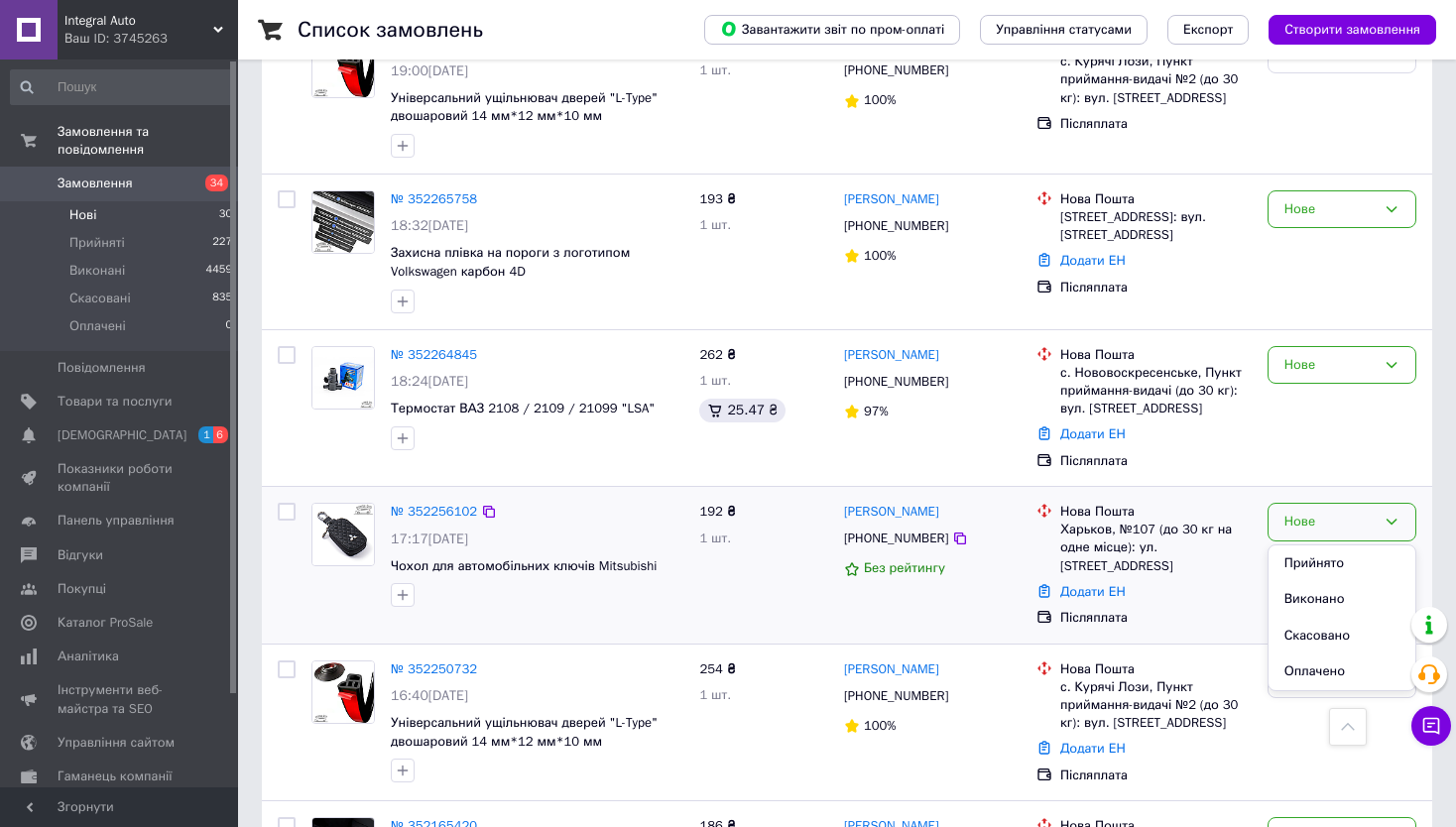 click on "Додати ЕН" at bounding box center (1155, 592) 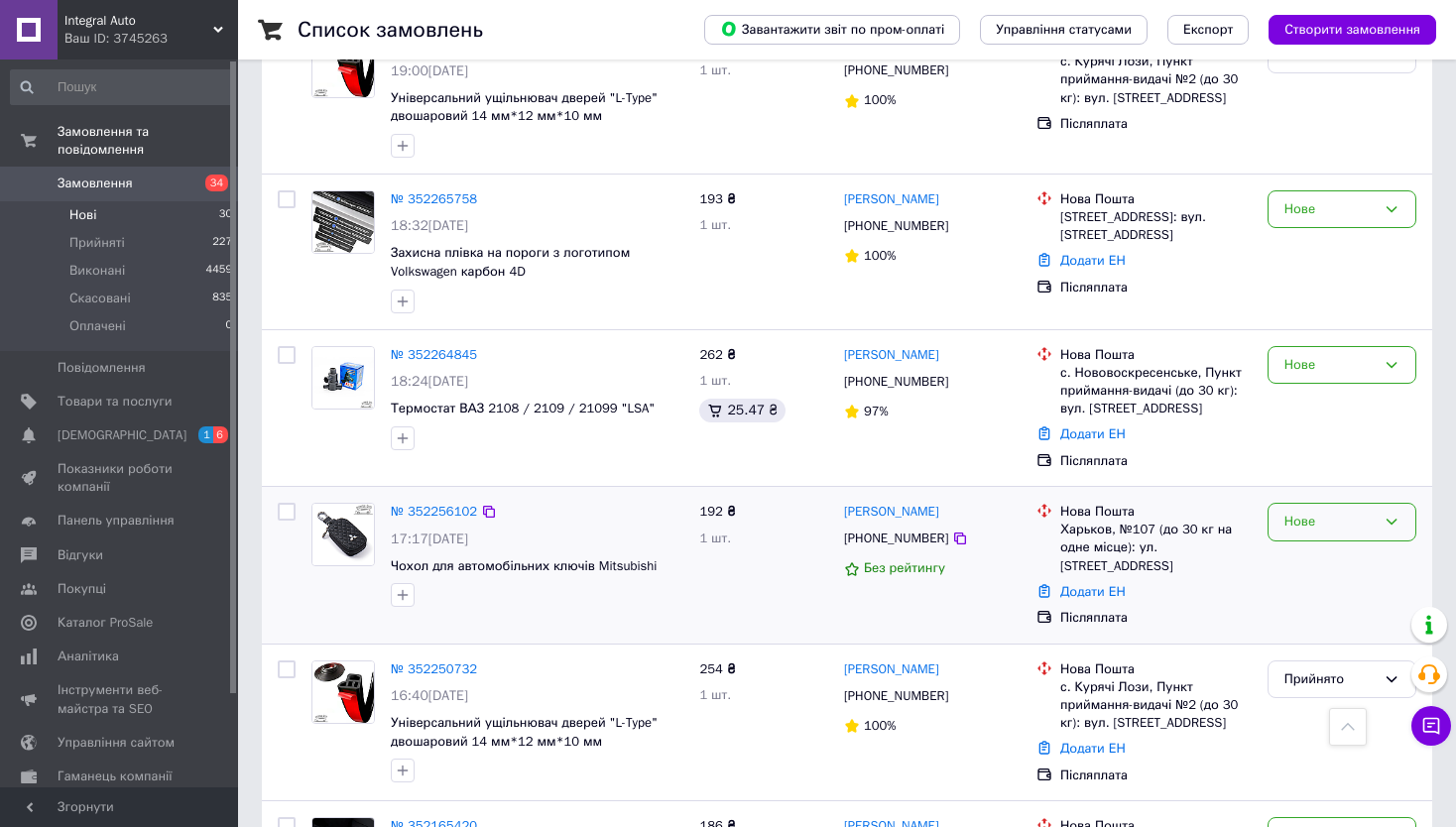 click on "Нове" at bounding box center [1330, 522] 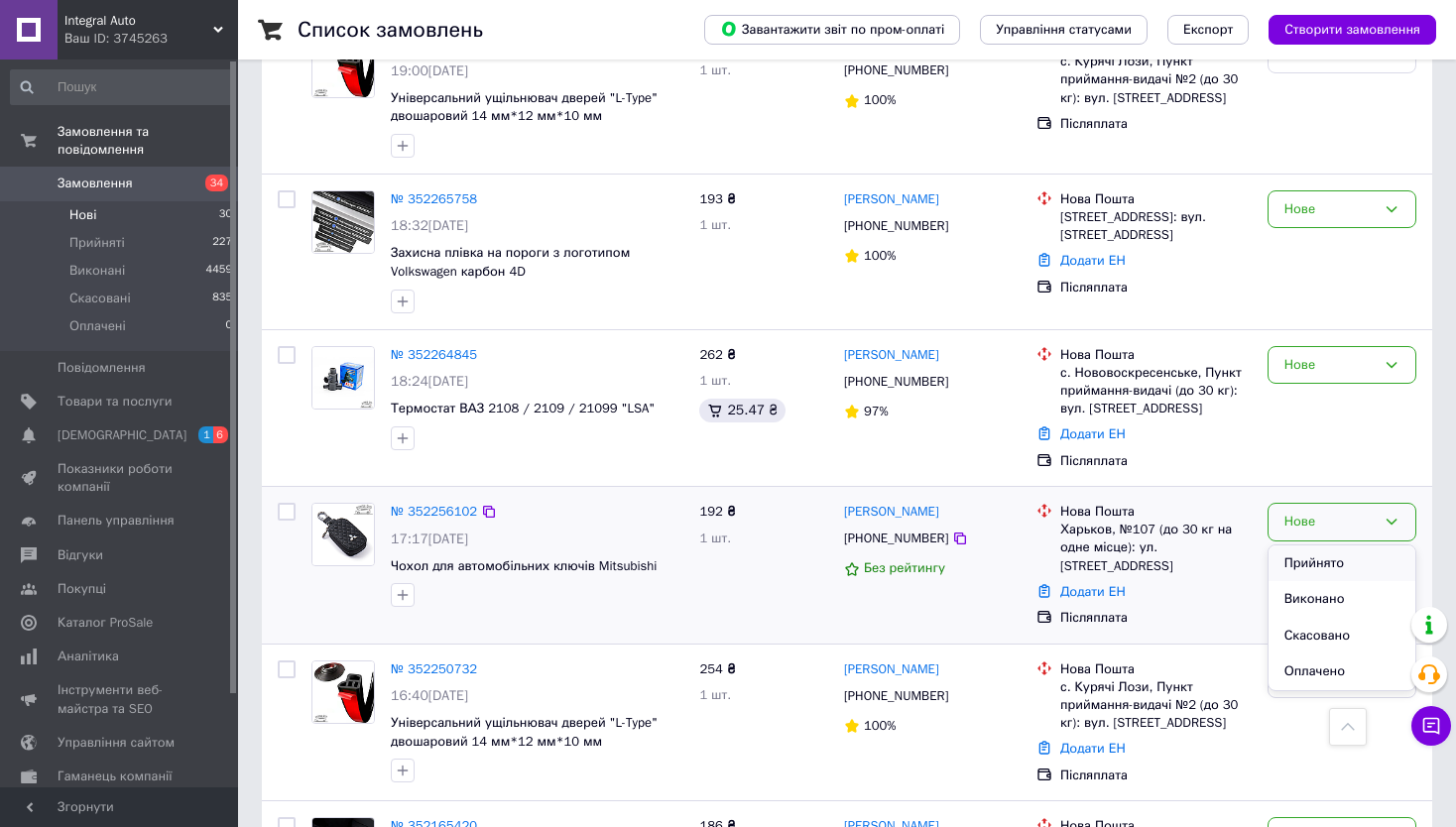 click on "Прийнято" at bounding box center [1342, 563] 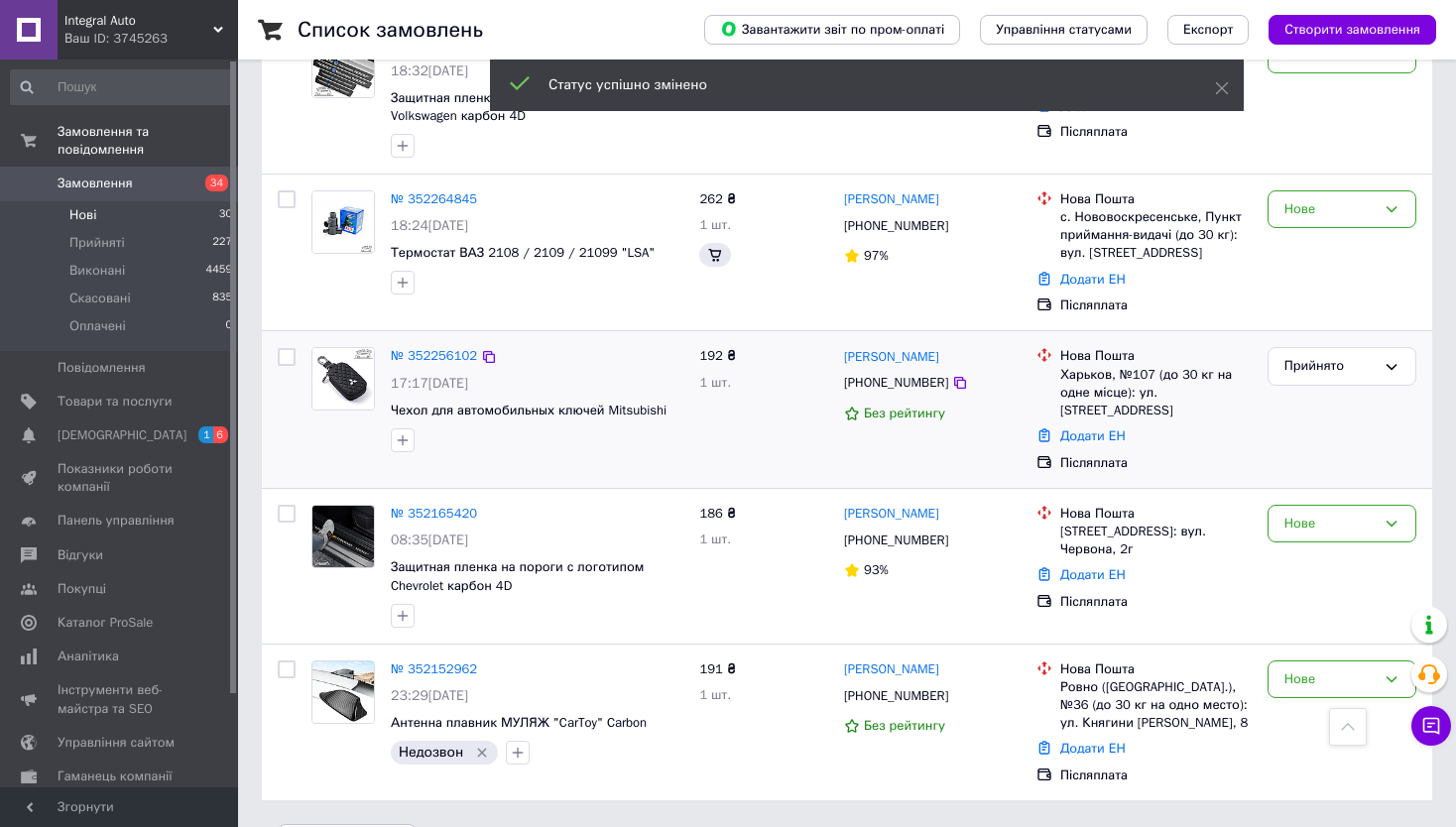 scroll, scrollTop: 3912, scrollLeft: 0, axis: vertical 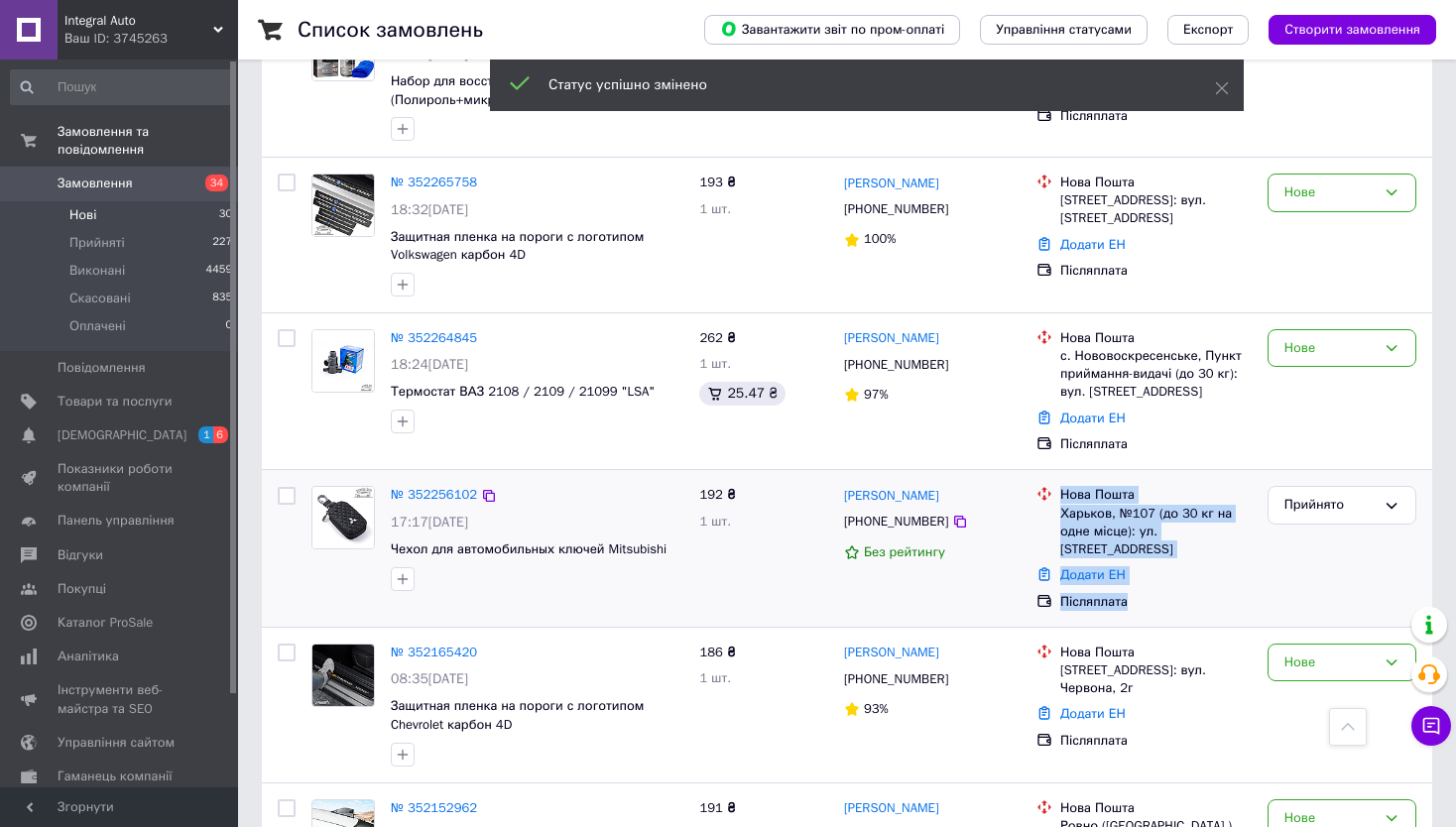 drag, startPoint x: 1061, startPoint y: 333, endPoint x: 1213, endPoint y: 435, distance: 183.0519 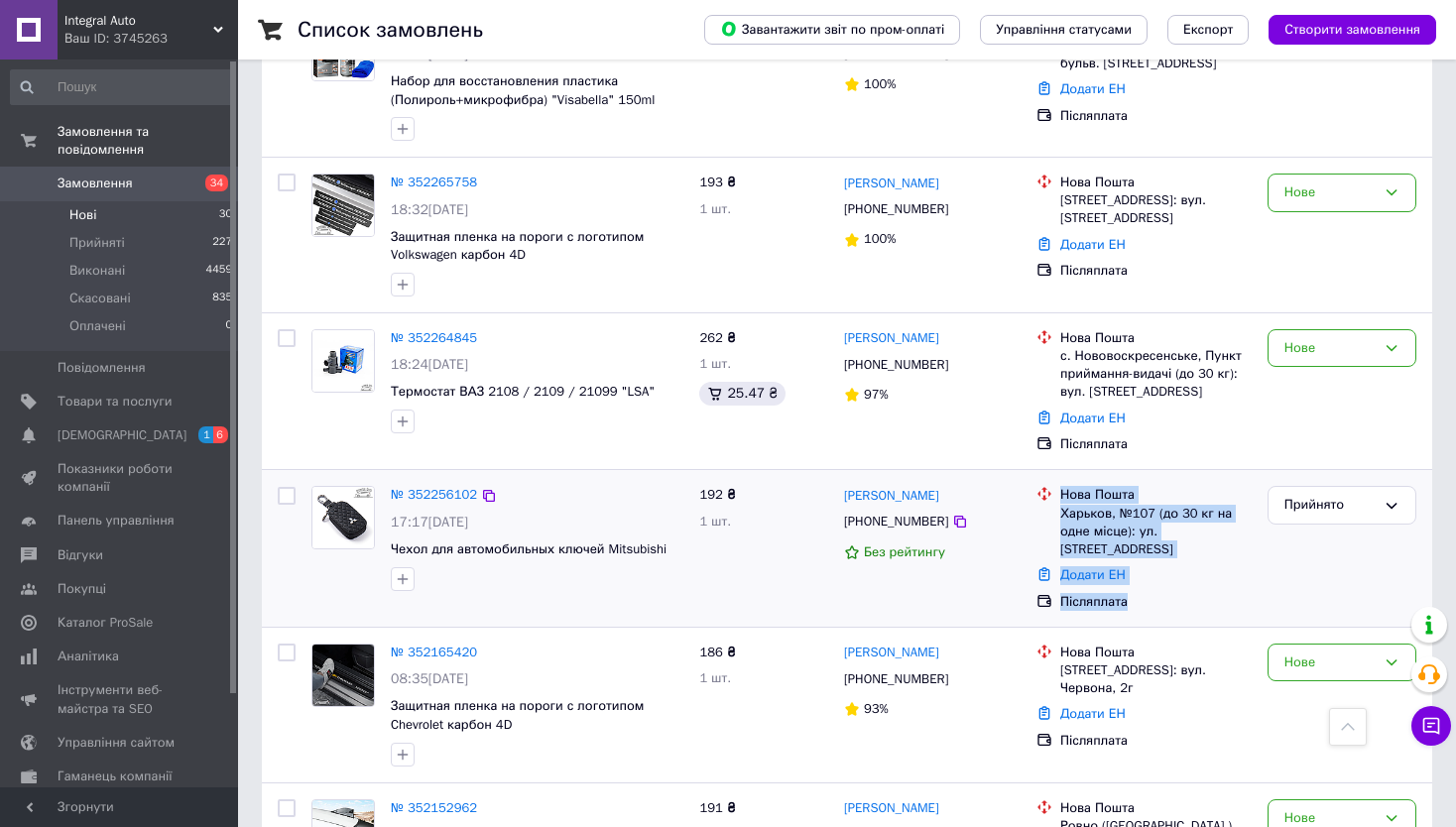 drag, startPoint x: 1063, startPoint y: 344, endPoint x: 1209, endPoint y: 437, distance: 173.10401 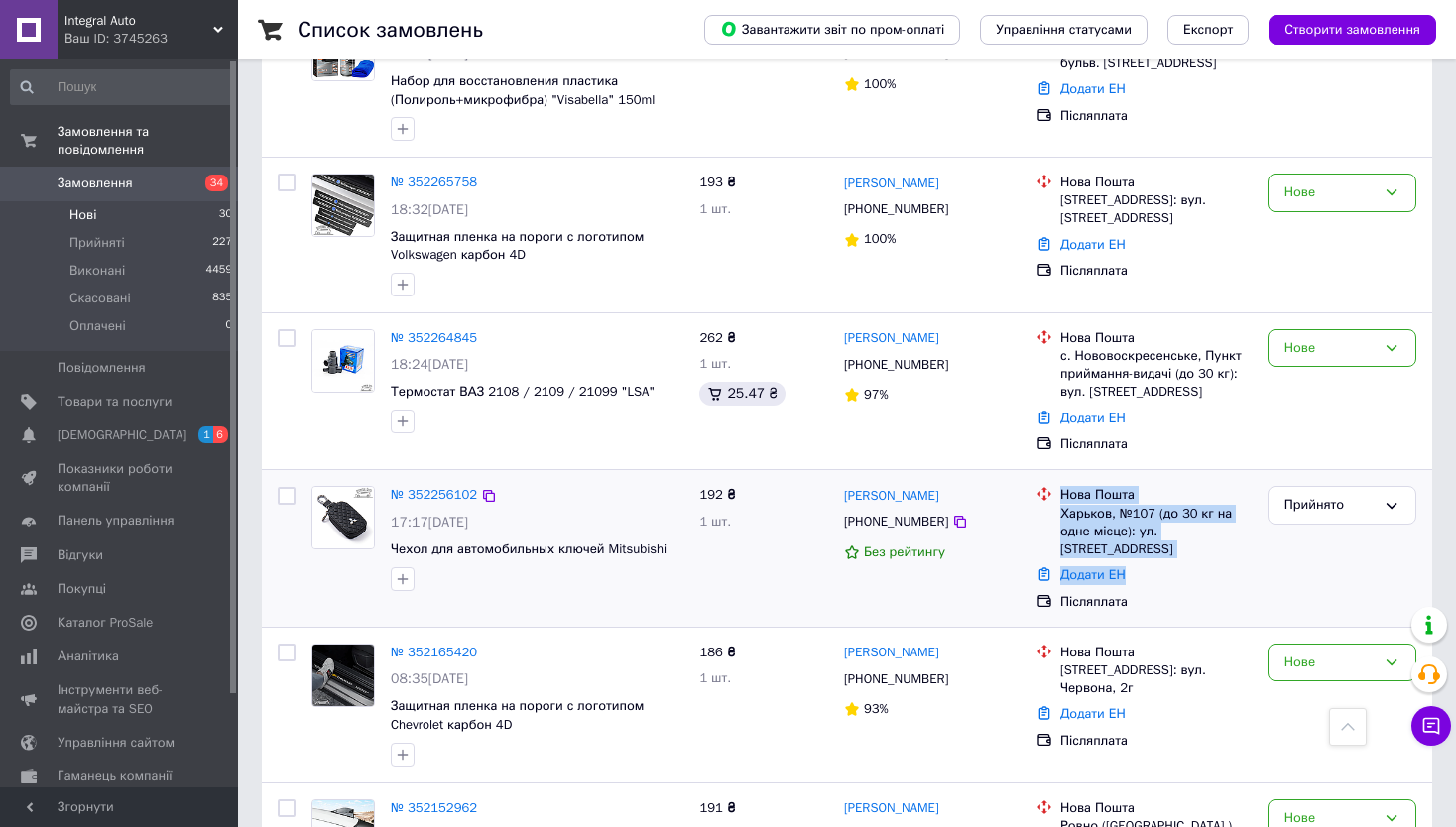 drag, startPoint x: 1174, startPoint y: 427, endPoint x: 1051, endPoint y: 334, distance: 154.20117 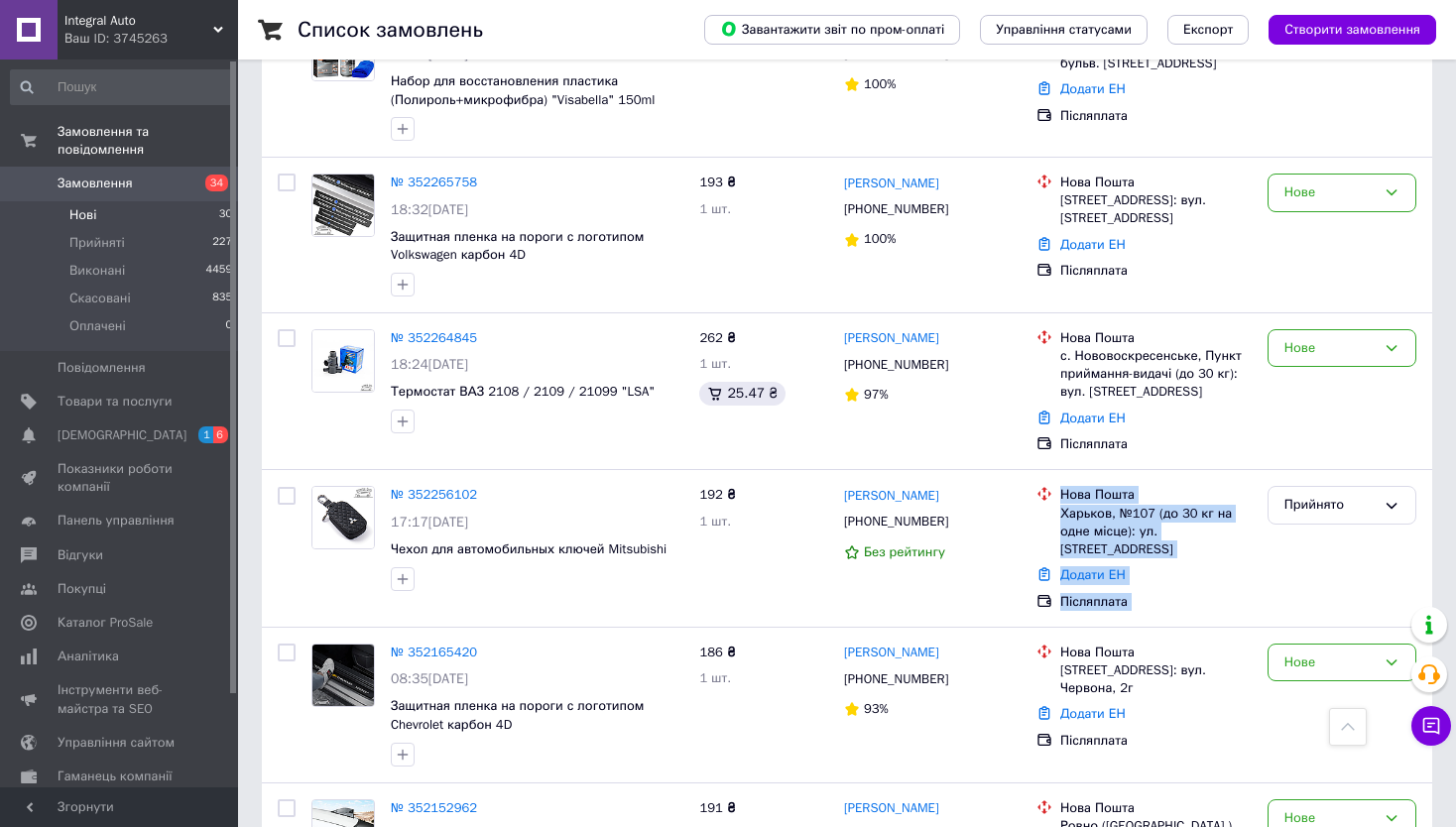 drag, startPoint x: 1069, startPoint y: 348, endPoint x: 1268, endPoint y: 455, distance: 225.94247 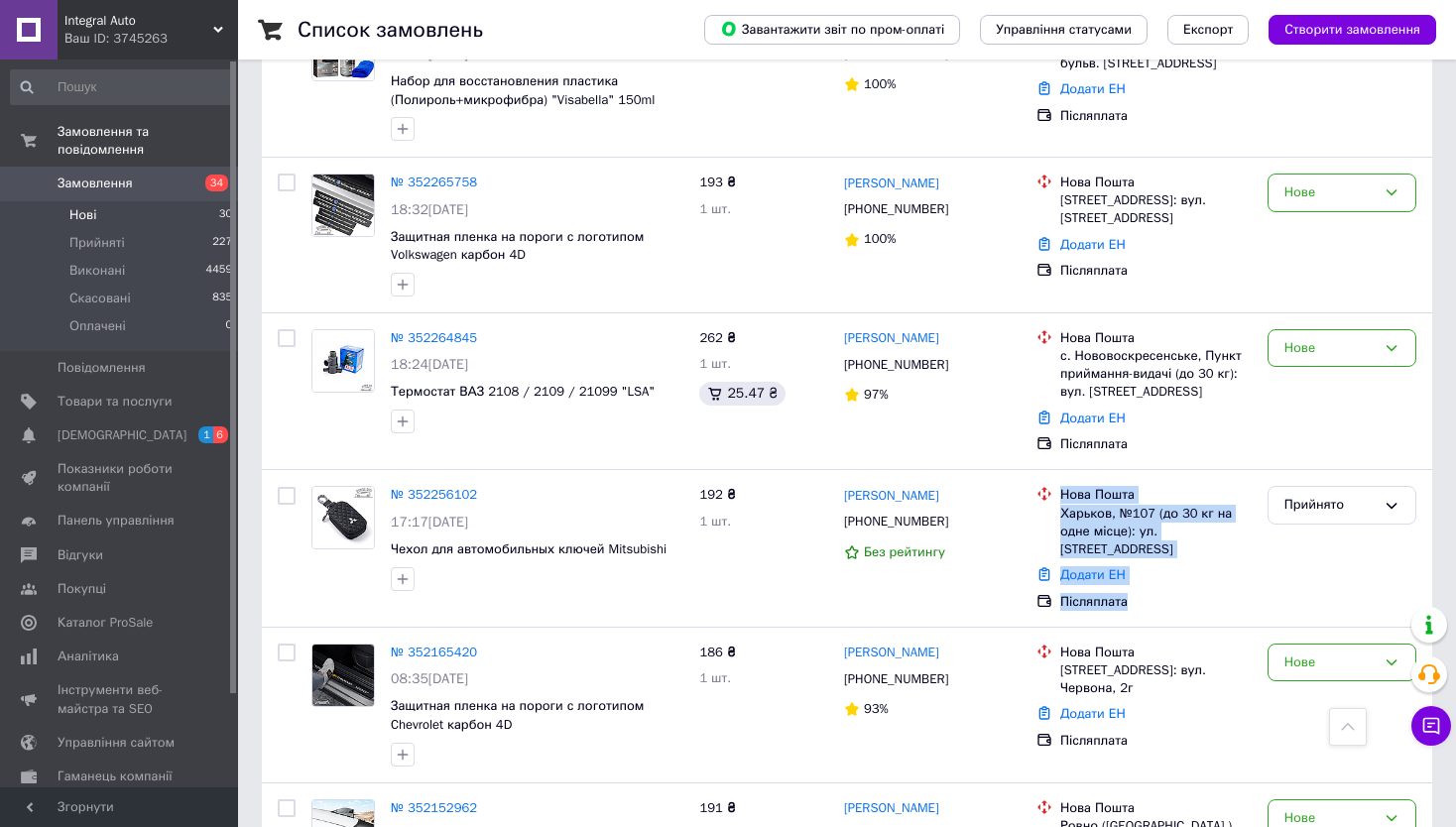 drag, startPoint x: 1214, startPoint y: 460, endPoint x: 1064, endPoint y: 339, distance: 192.72 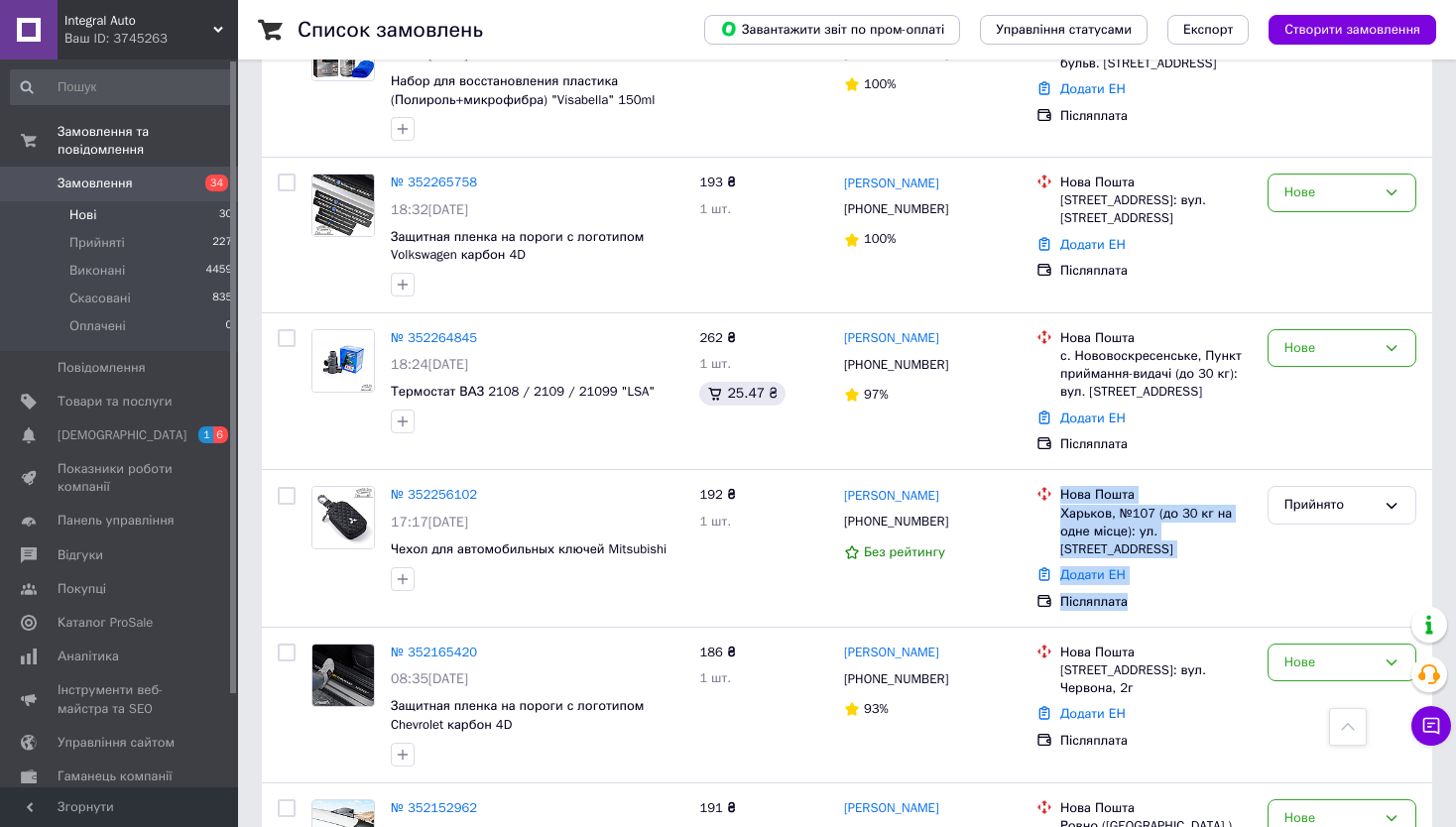 drag, startPoint x: 1150, startPoint y: 442, endPoint x: 1052, endPoint y: 336, distance: 144.36066 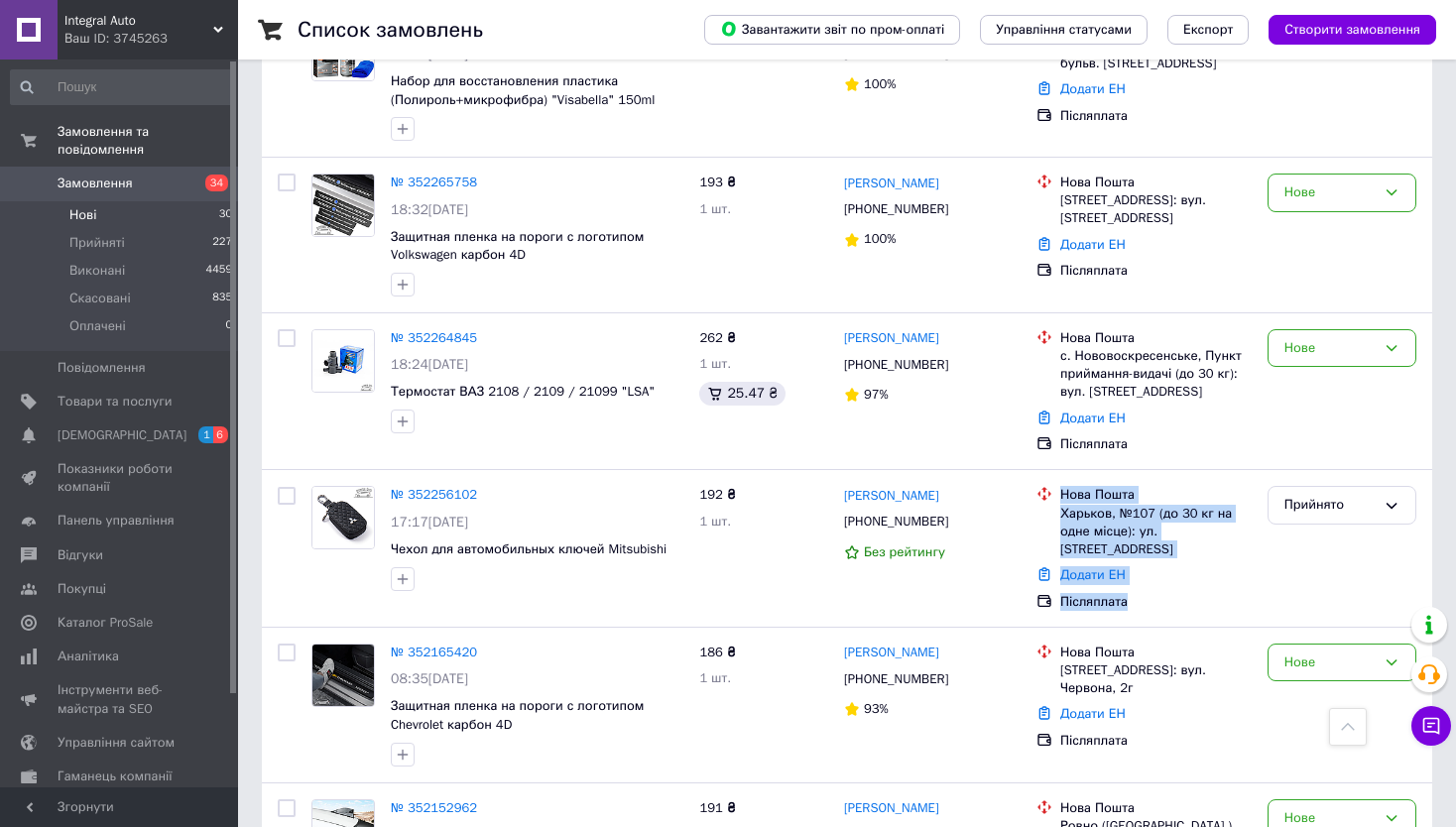 drag, startPoint x: 1052, startPoint y: 332, endPoint x: 1213, endPoint y: 458, distance: 204.44315 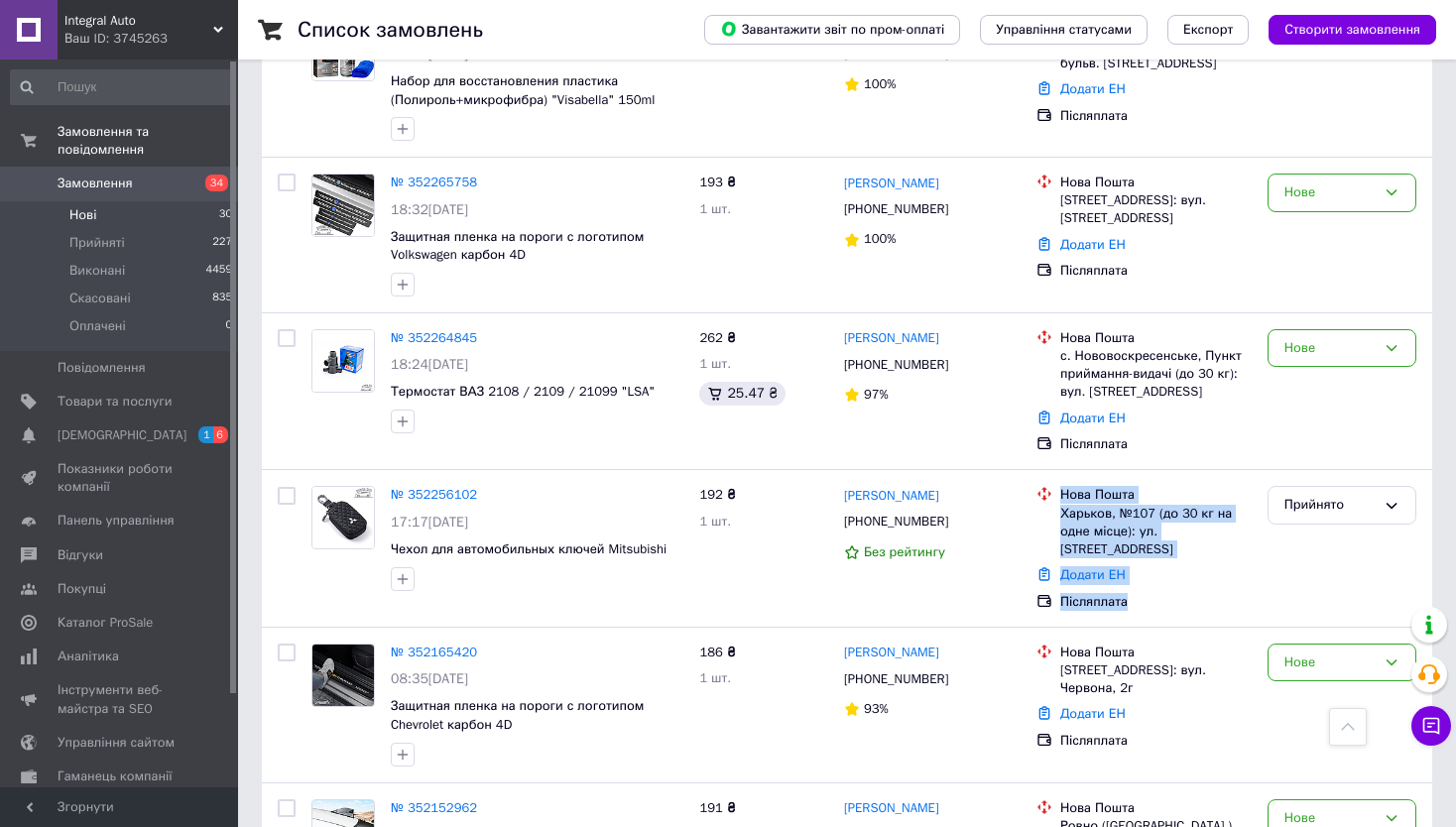 drag, startPoint x: 1045, startPoint y: 328, endPoint x: 1245, endPoint y: 458, distance: 238.53721 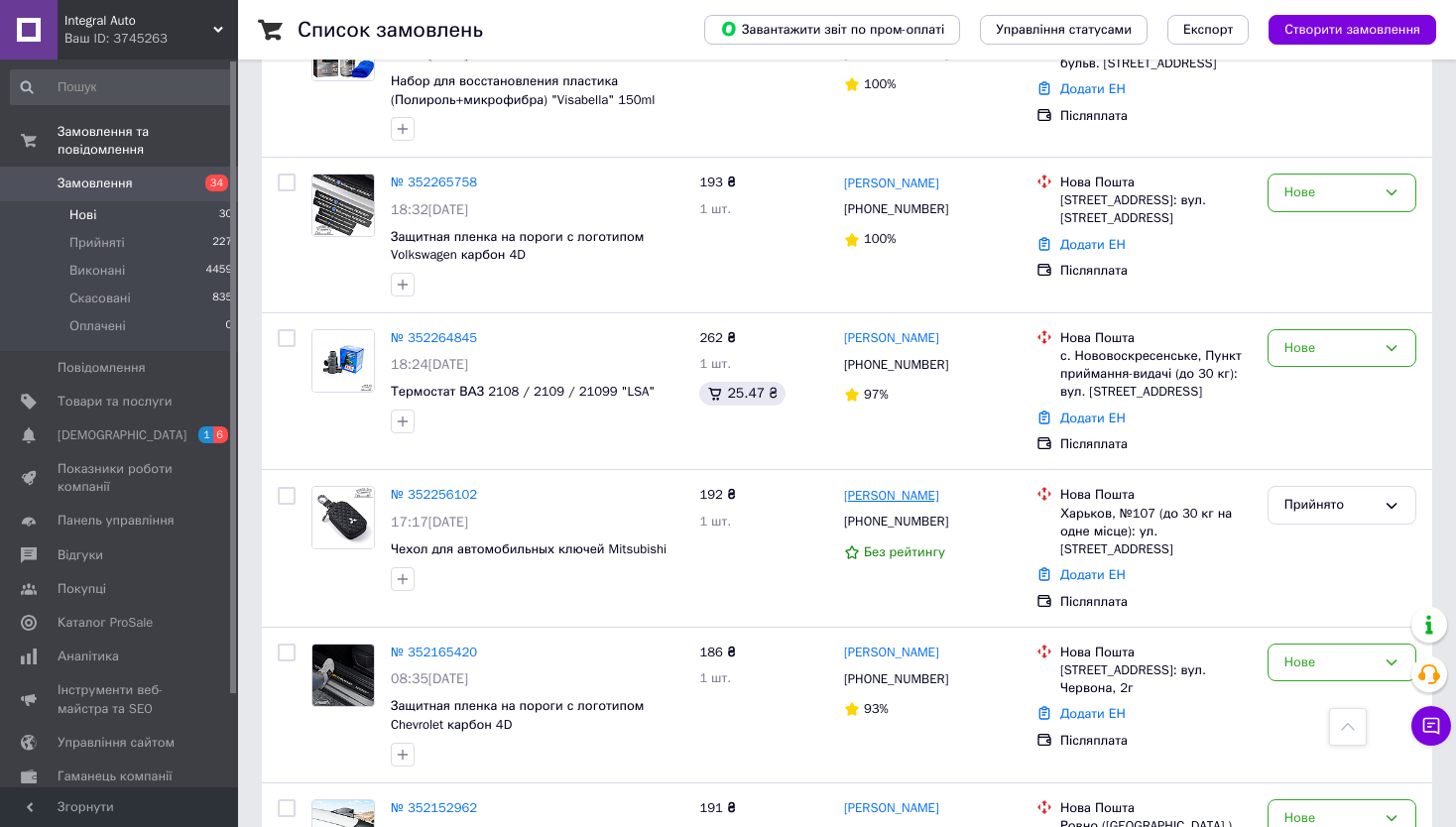 click on "[PERSON_NAME]" at bounding box center (892, 496) 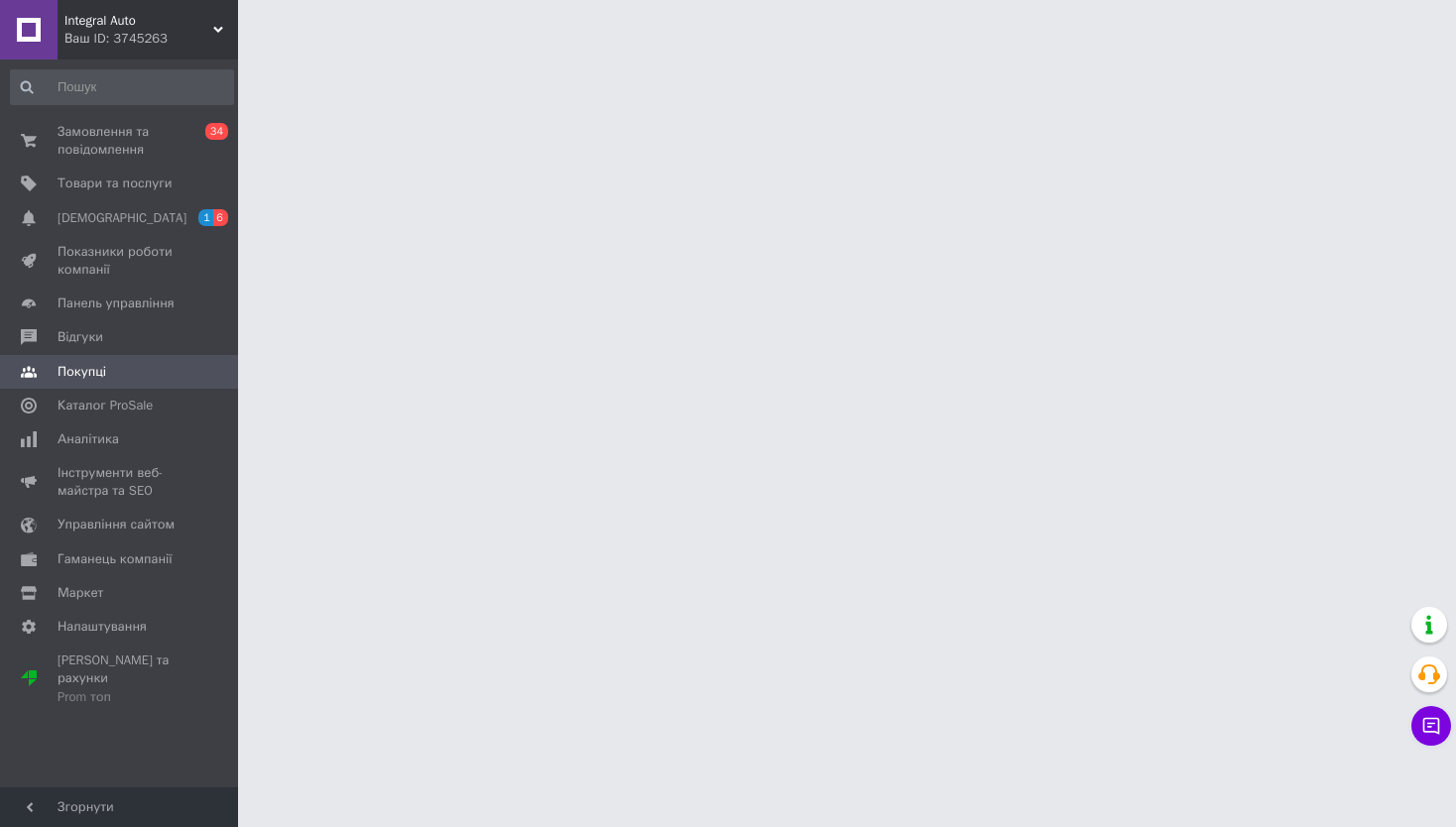 scroll, scrollTop: 0, scrollLeft: 0, axis: both 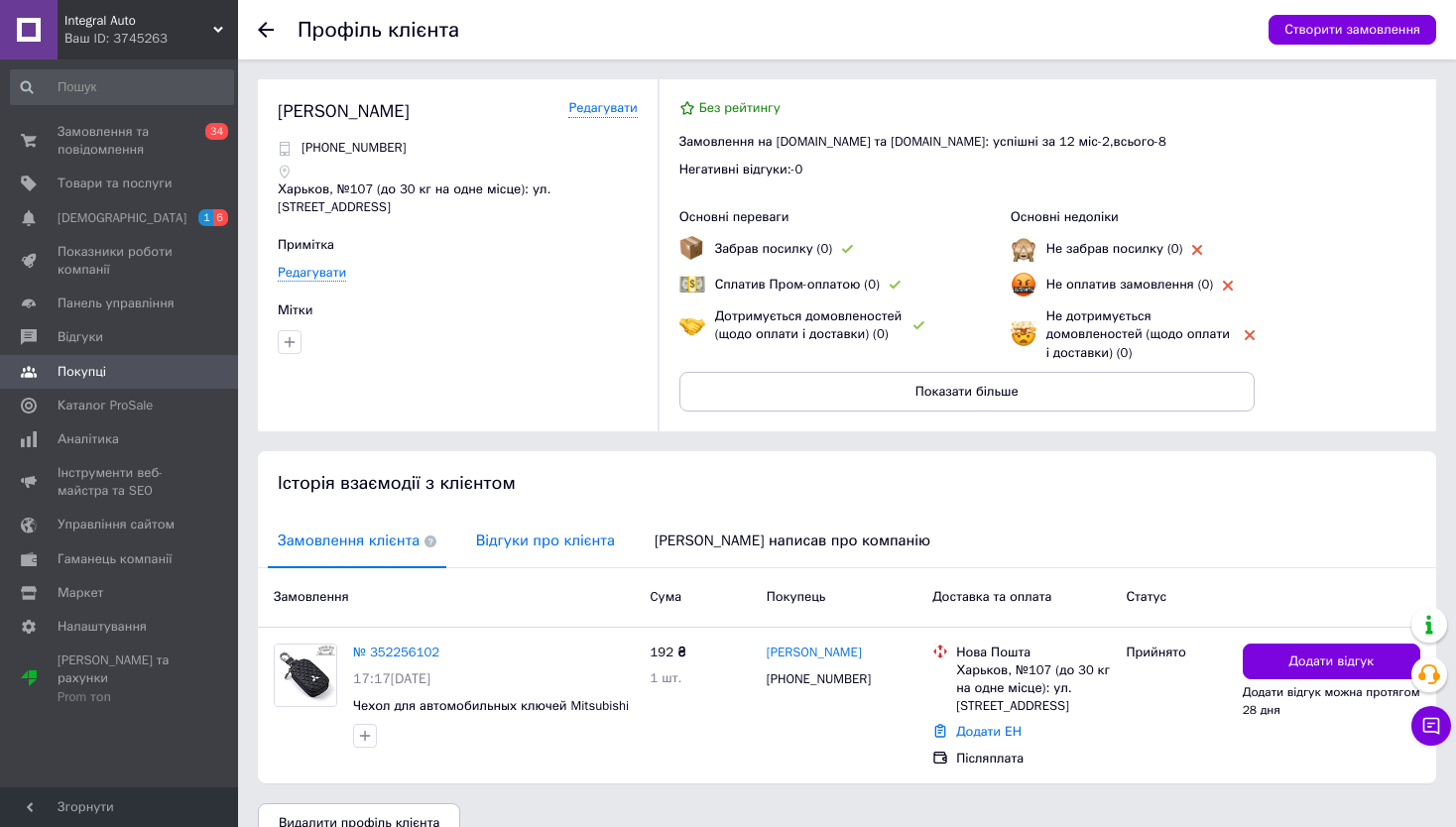 click on "Відгуки про клієнта" at bounding box center [546, 540] 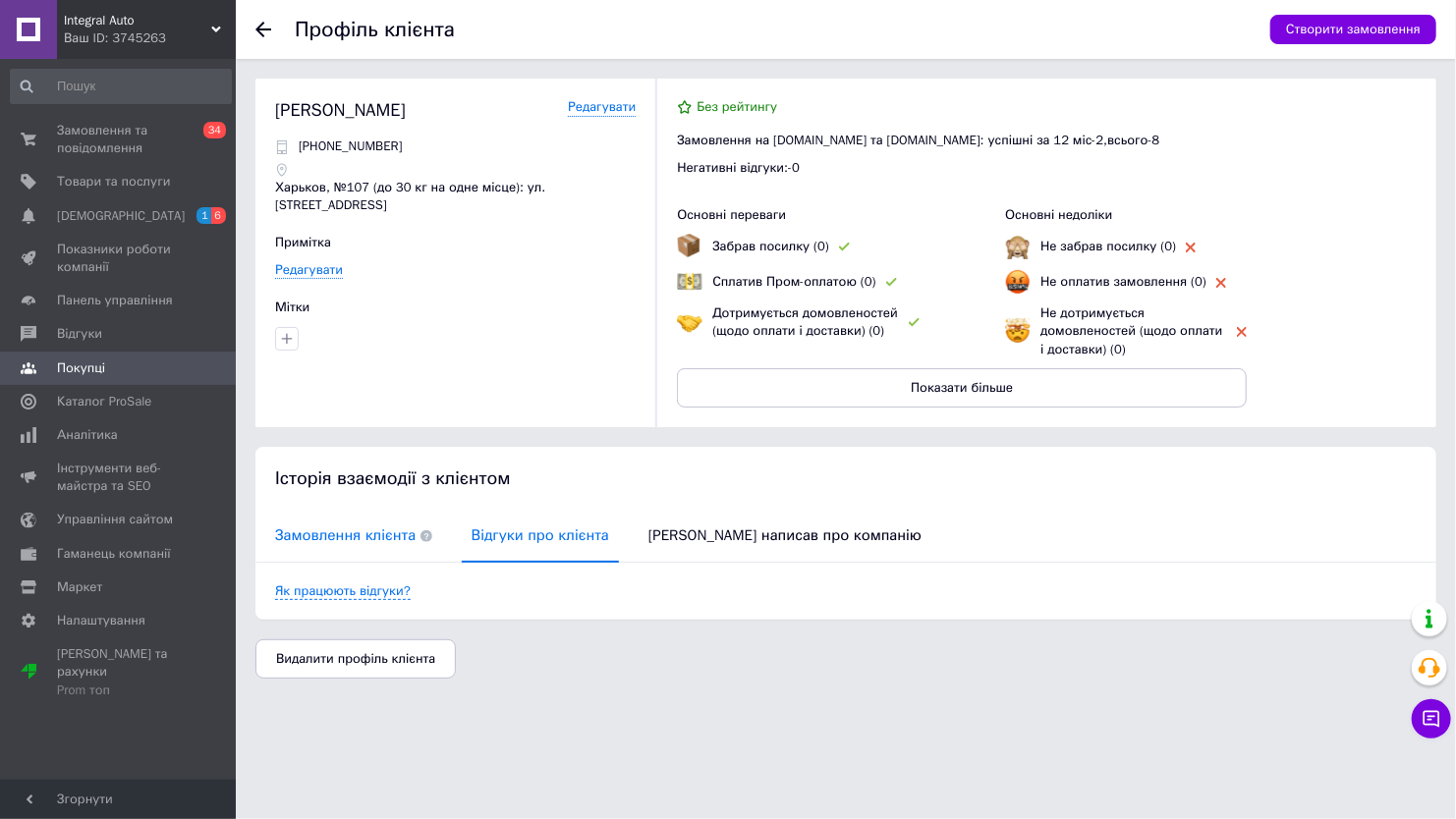 click on "Замовлення клієнта" at bounding box center [354, 535] 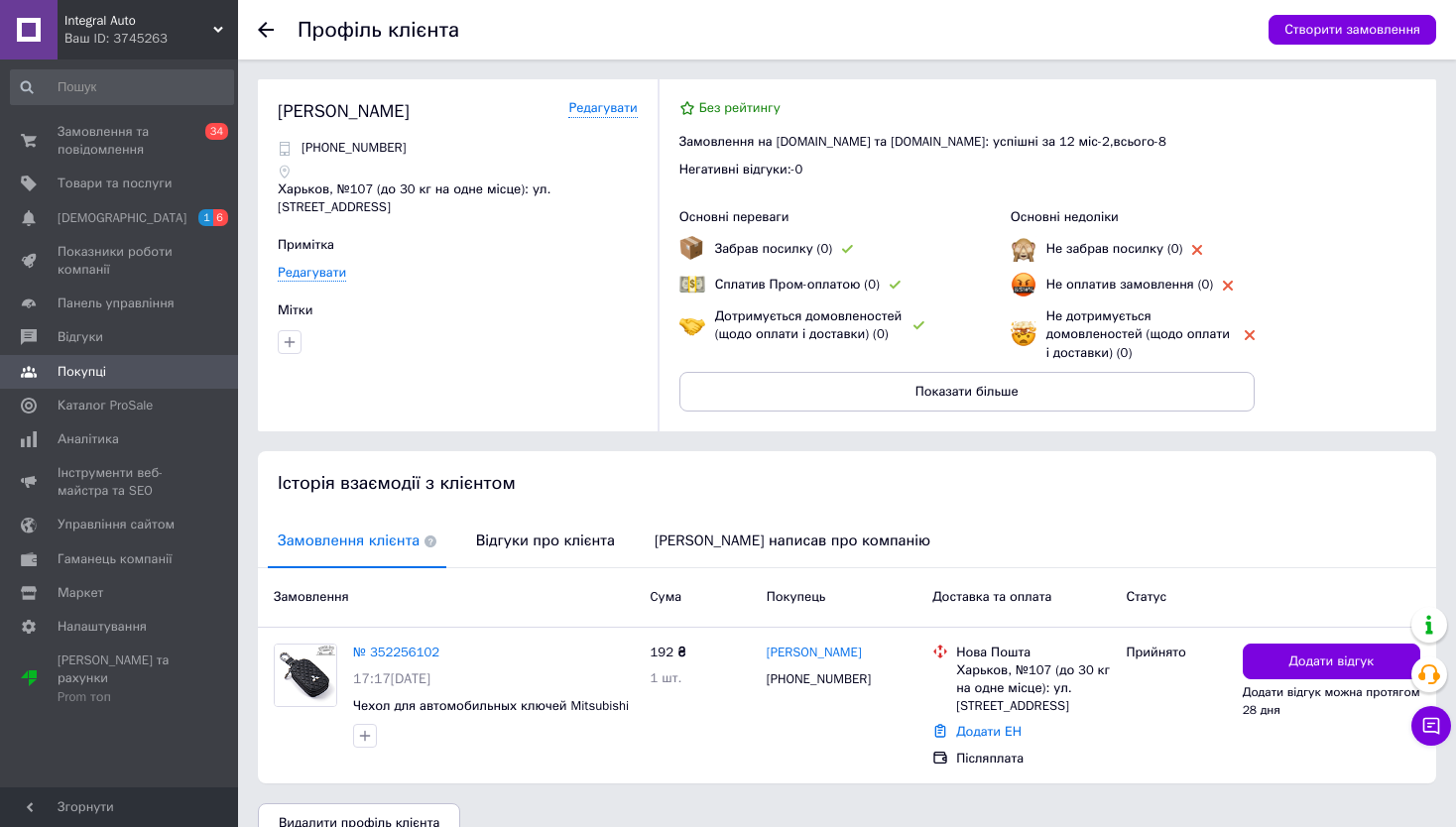 drag, startPoint x: 991, startPoint y: 146, endPoint x: 1099, endPoint y: 145, distance: 108.00463 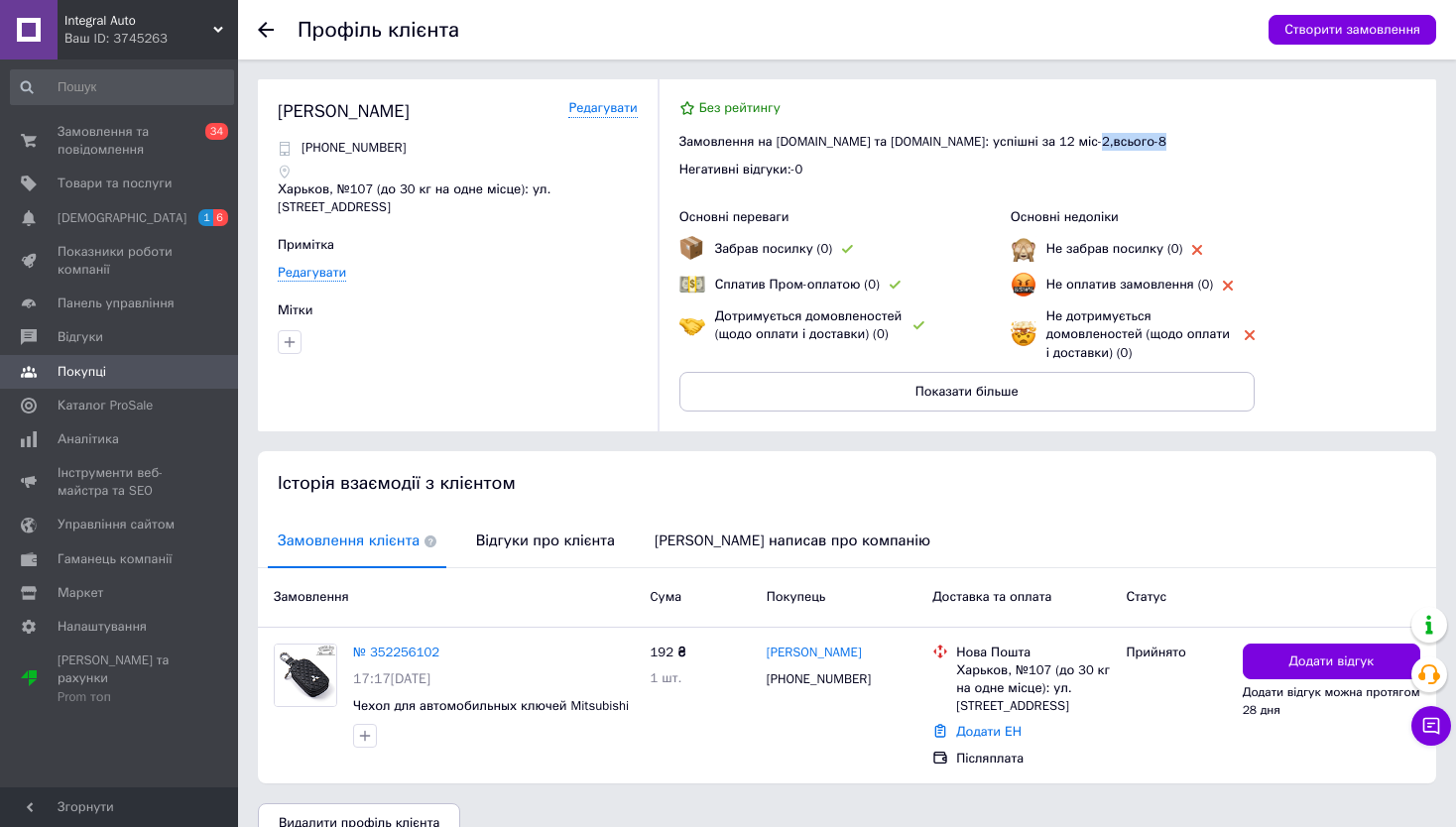 drag, startPoint x: 1032, startPoint y: 142, endPoint x: 994, endPoint y: 145, distance: 38.118237 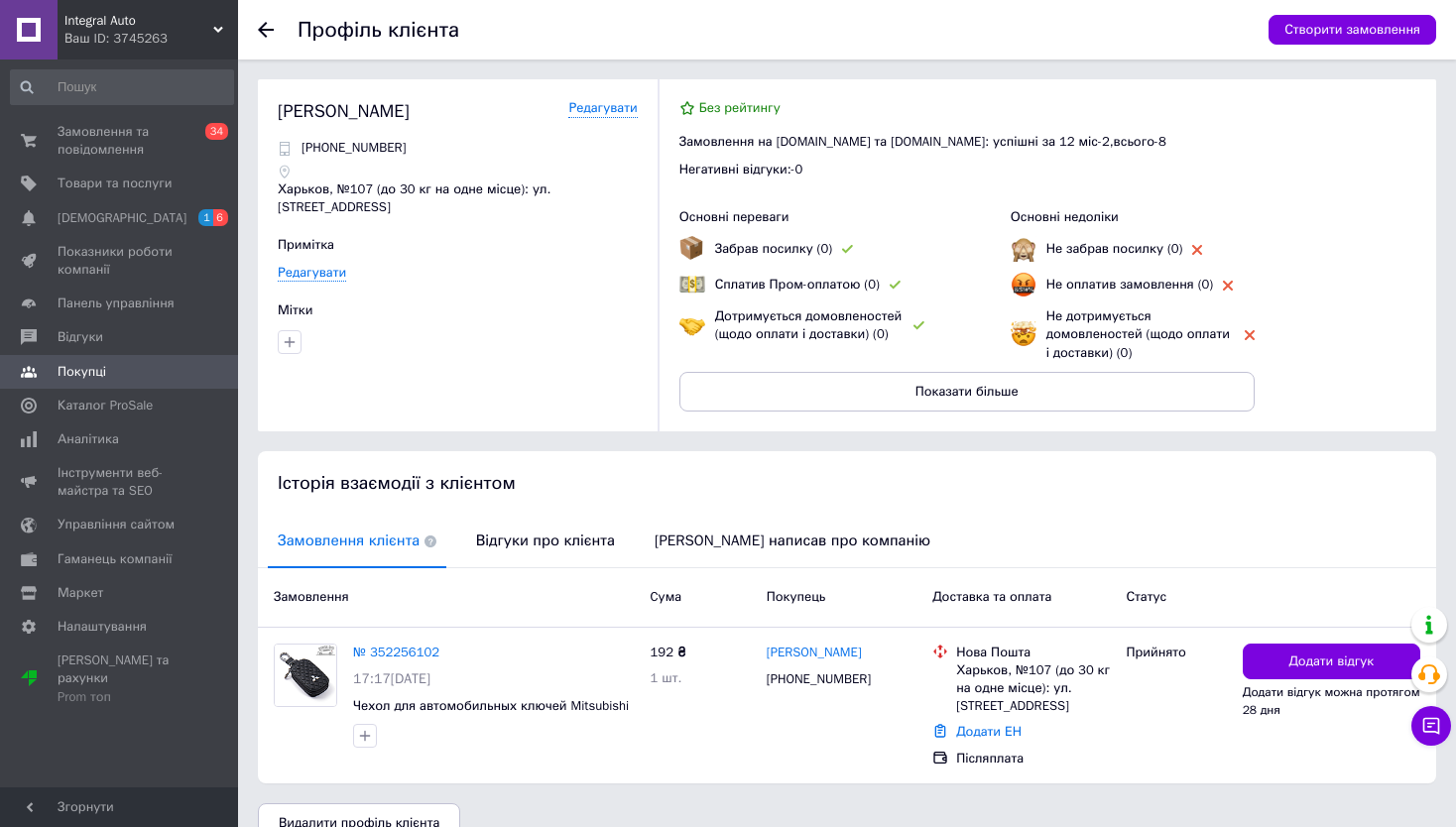 click 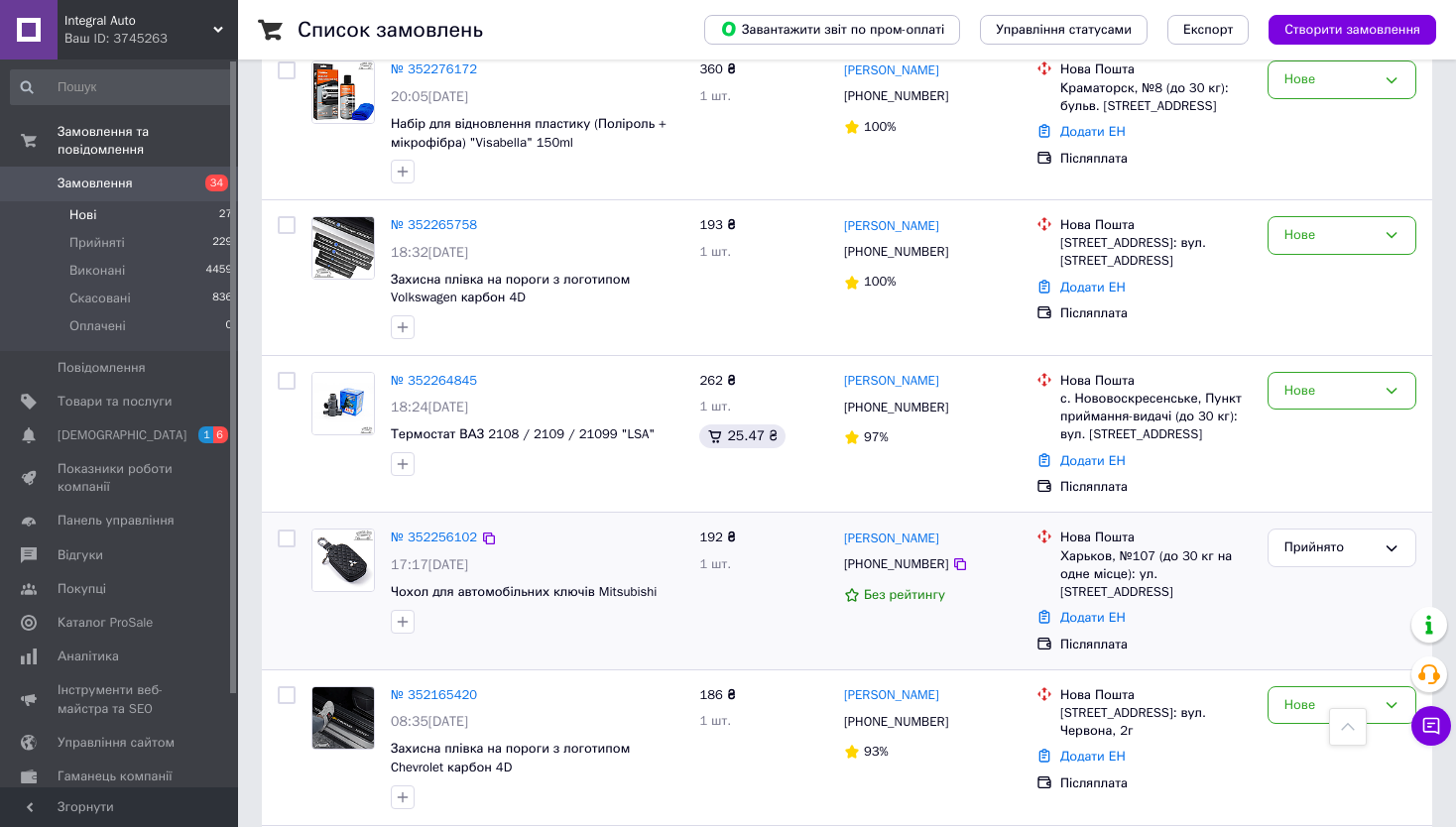 scroll, scrollTop: 3738, scrollLeft: 0, axis: vertical 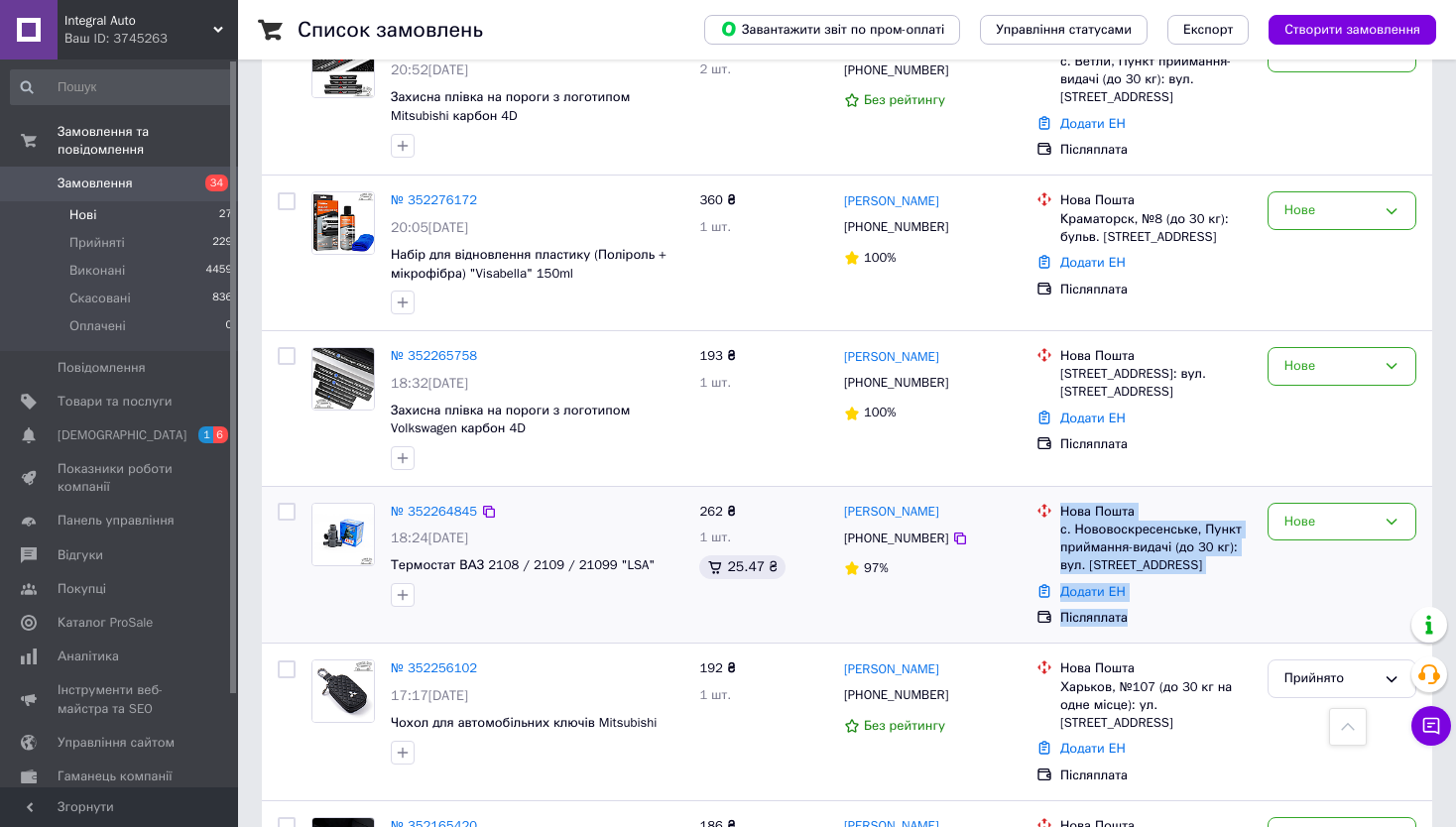 drag, startPoint x: 1047, startPoint y: 342, endPoint x: 1193, endPoint y: 437, distance: 174.1867 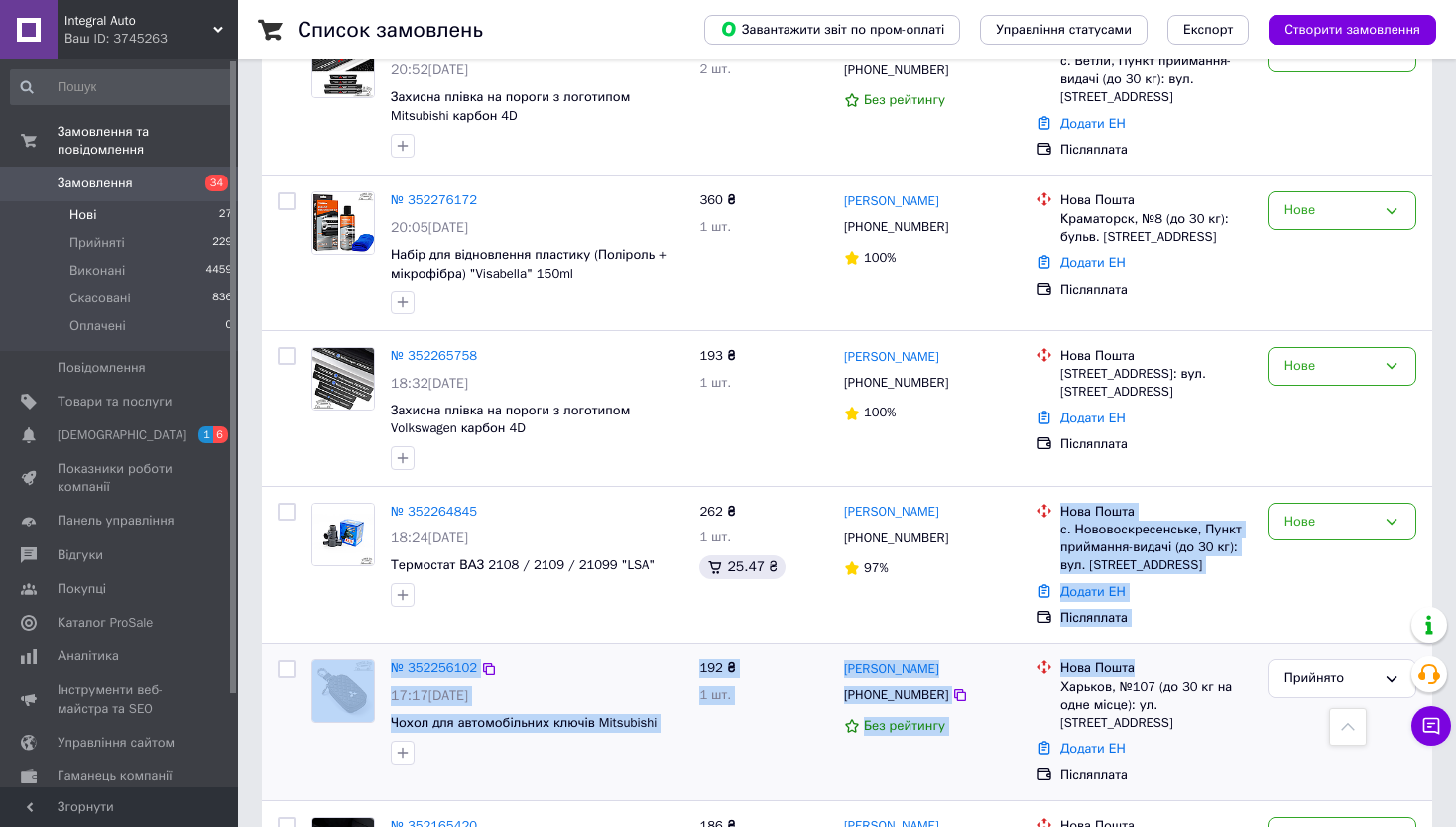 drag, startPoint x: 1058, startPoint y: 330, endPoint x: 1180, endPoint y: 486, distance: 198.0404 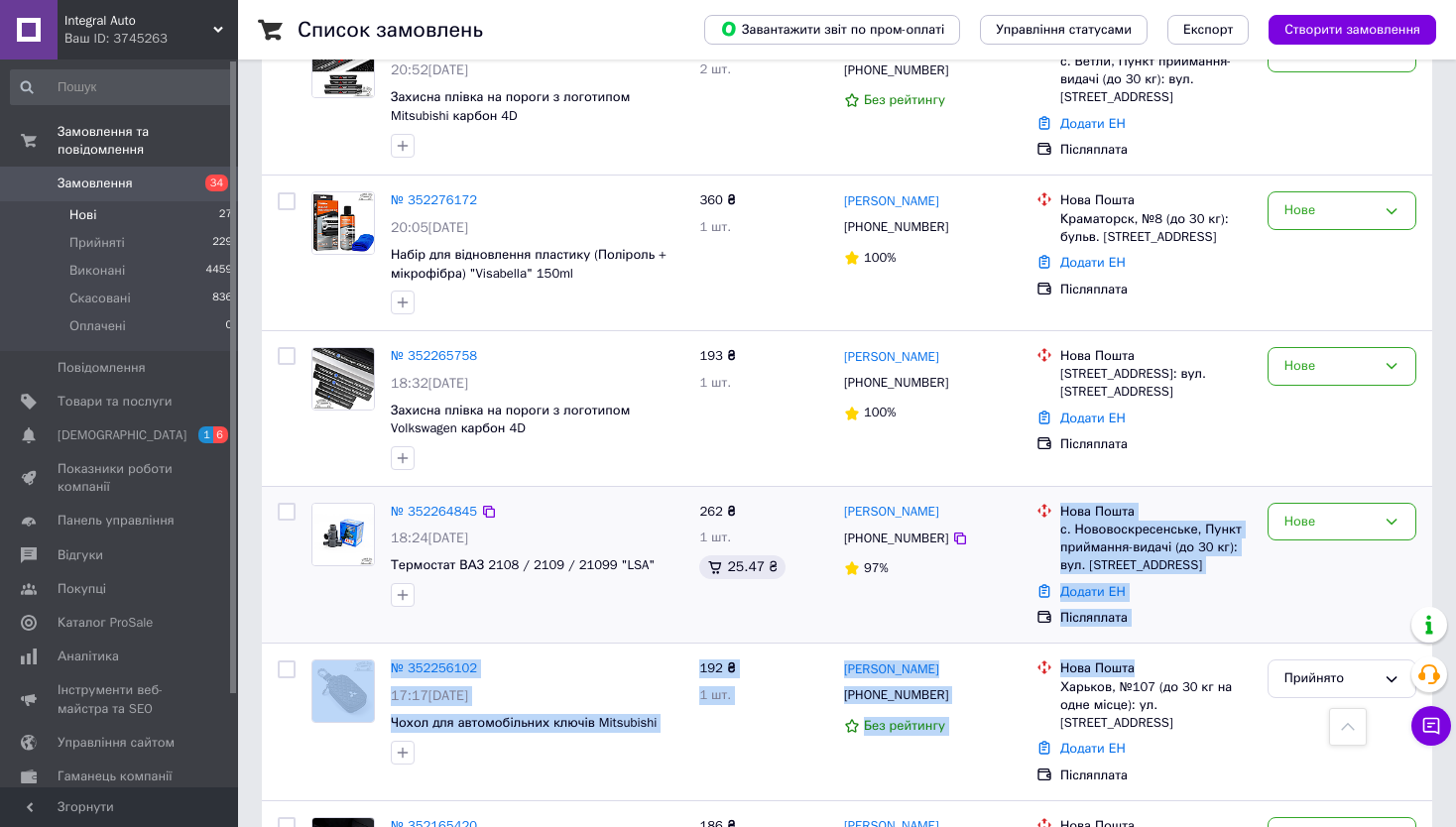 click on "№ 352264845 18:24[DATE] Термостат ВАЗ 2108 / 2109 / 21099 "LSA" 262 ₴ 1 шт. 25.47 ₴ [PERSON_NAME] [PHONE_NUMBER] 97% Нова Пошта с. Нововоскресенське, Пункт приймання-видачі (до 30 кг): вул. Дружби, 69 Додати ЕН Післяплата Нове" at bounding box center [847, 565] 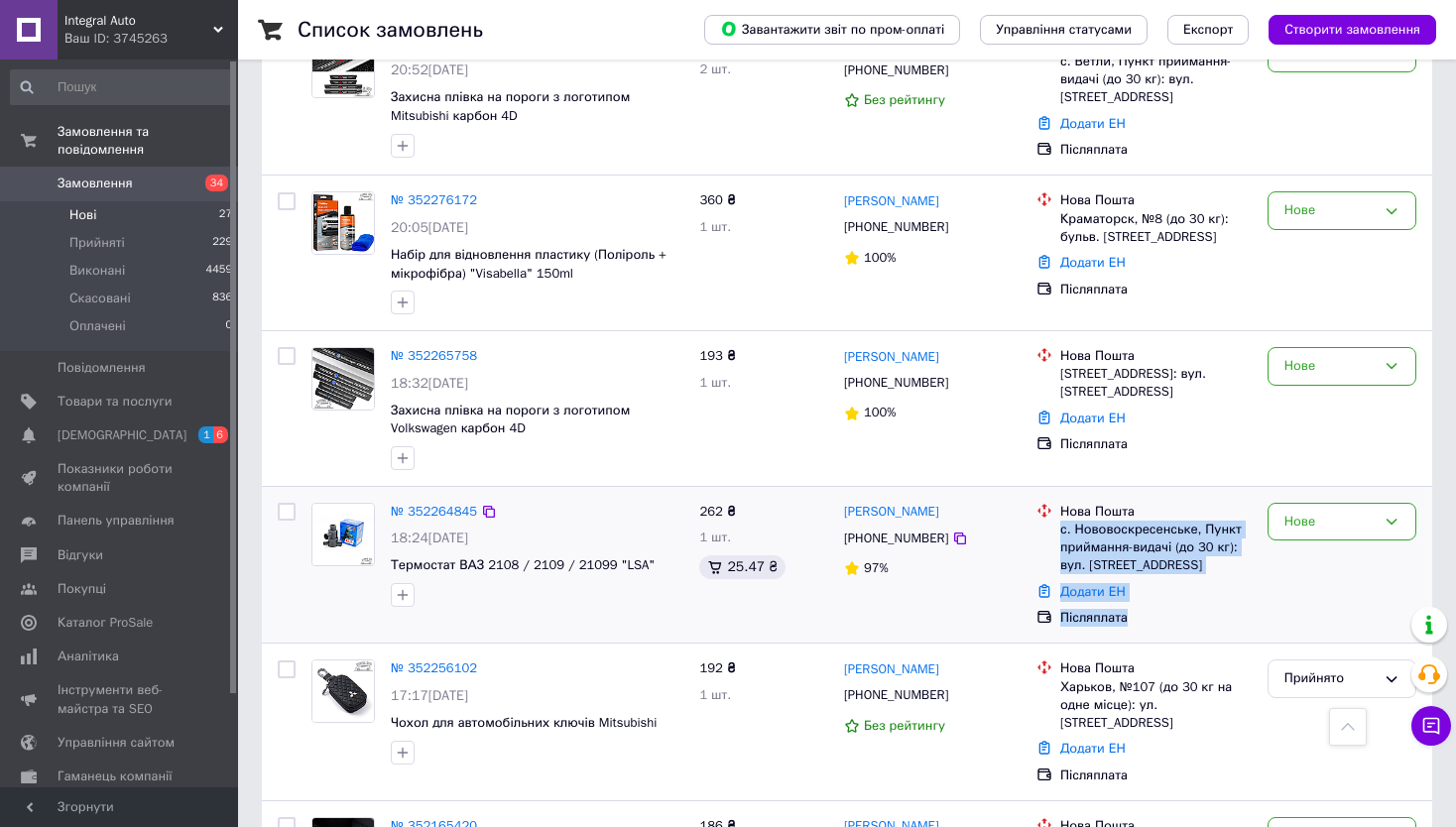 drag, startPoint x: 1167, startPoint y: 461, endPoint x: 1074, endPoint y: 371, distance: 129.41793 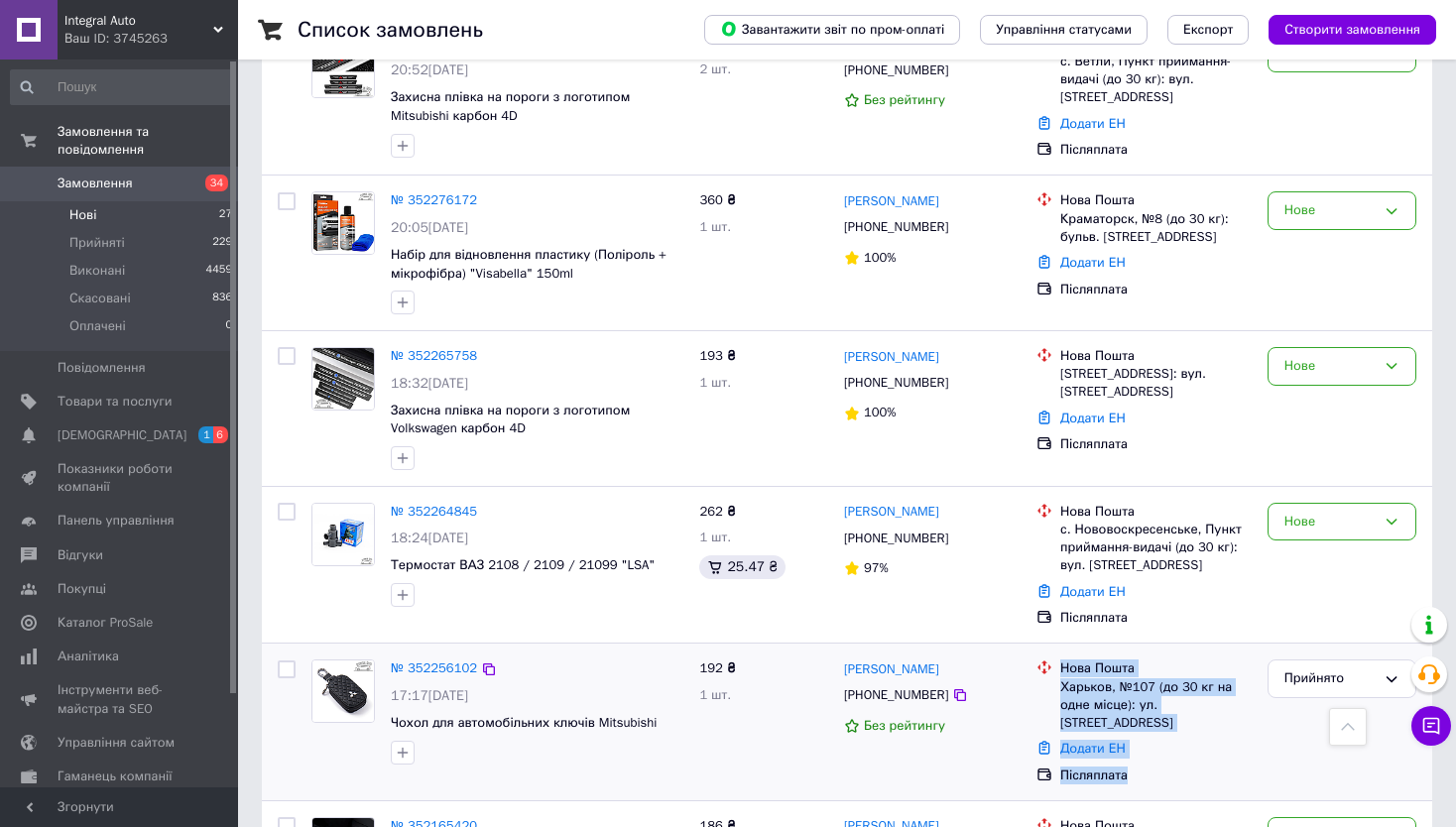 drag, startPoint x: 1047, startPoint y: 503, endPoint x: 1227, endPoint y: 606, distance: 207.38611 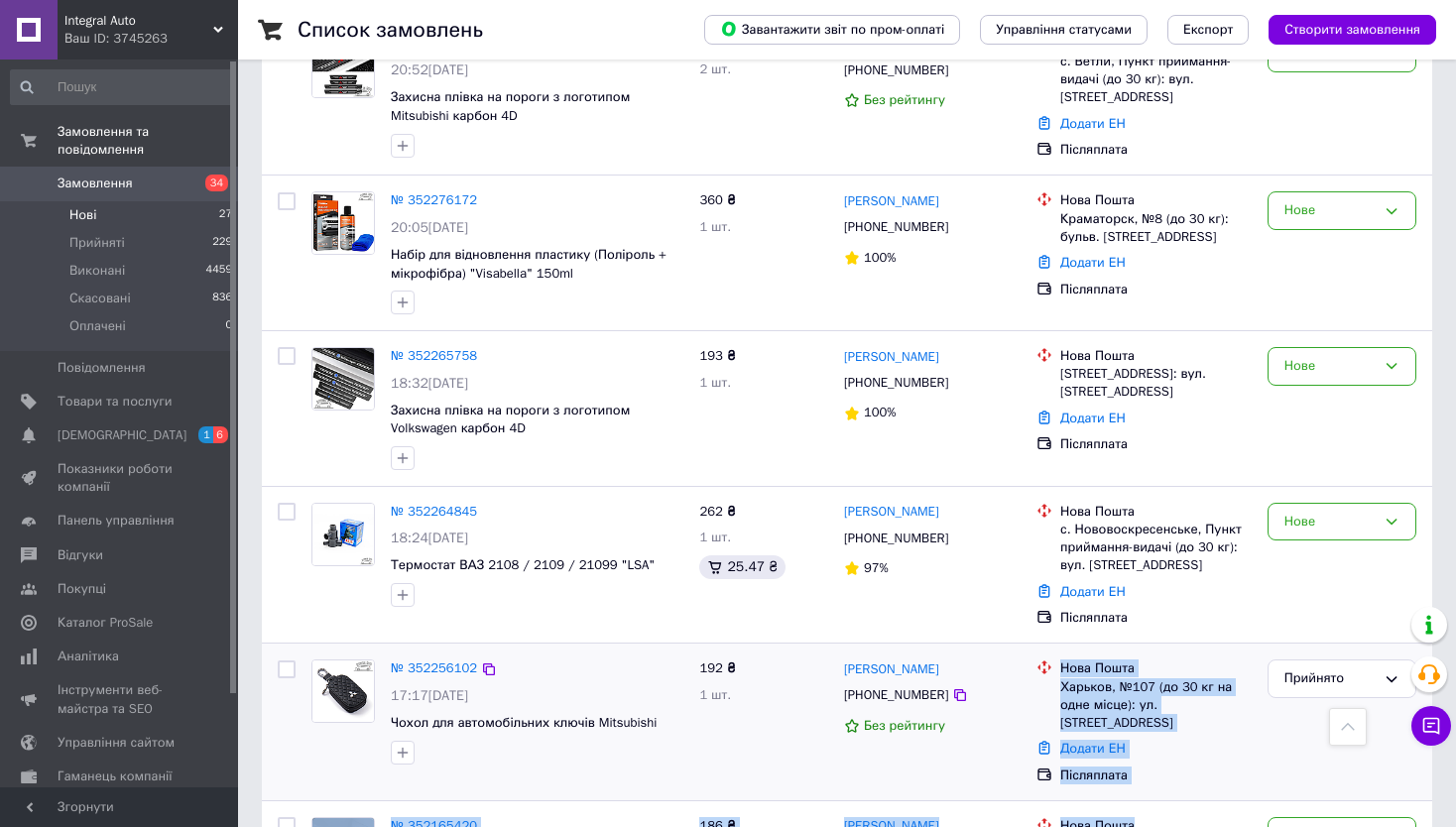 drag, startPoint x: 1062, startPoint y: 482, endPoint x: 1206, endPoint y: 606, distance: 190.0316 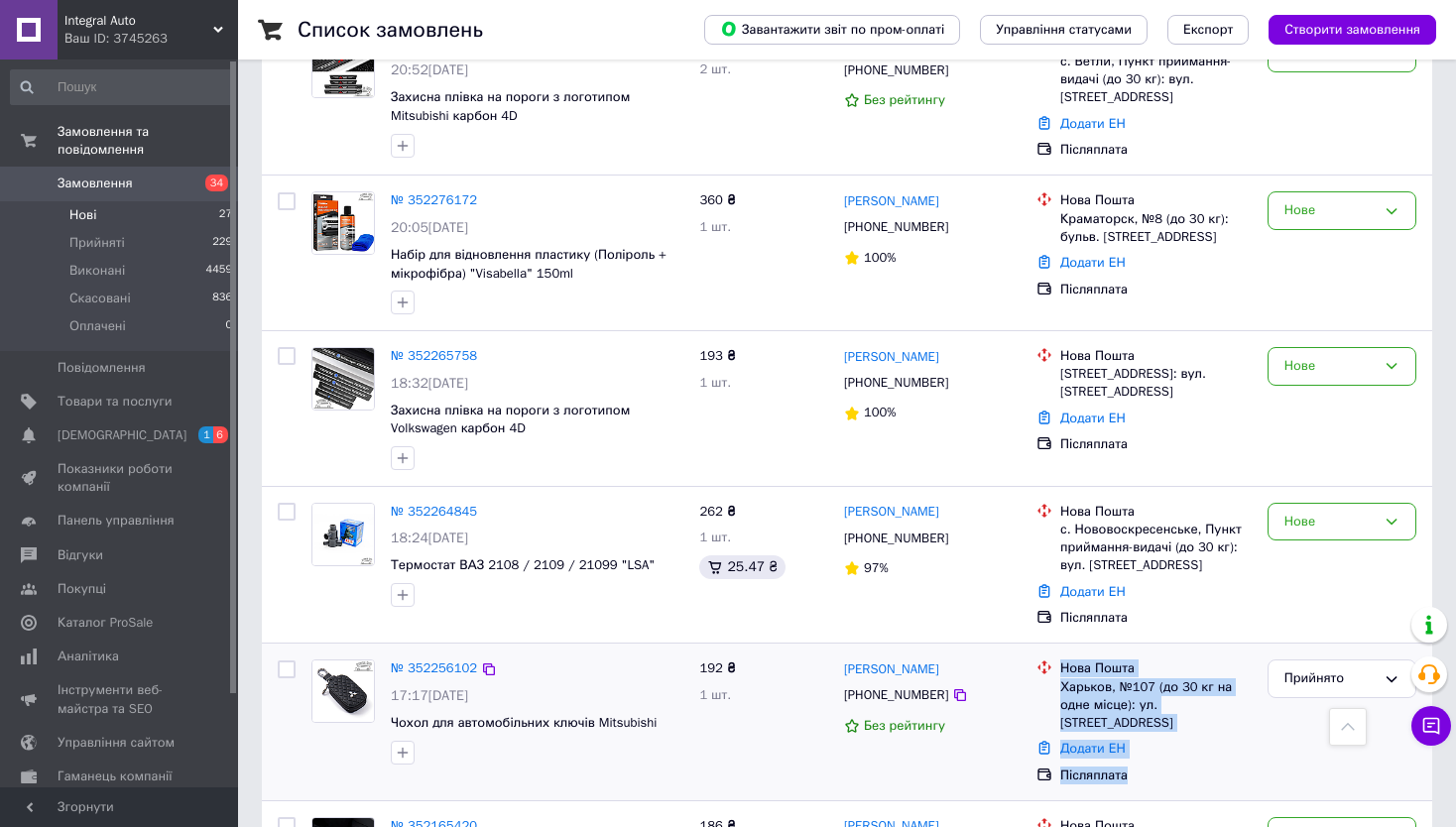 click on "Післяплата" at bounding box center [1155, 775] 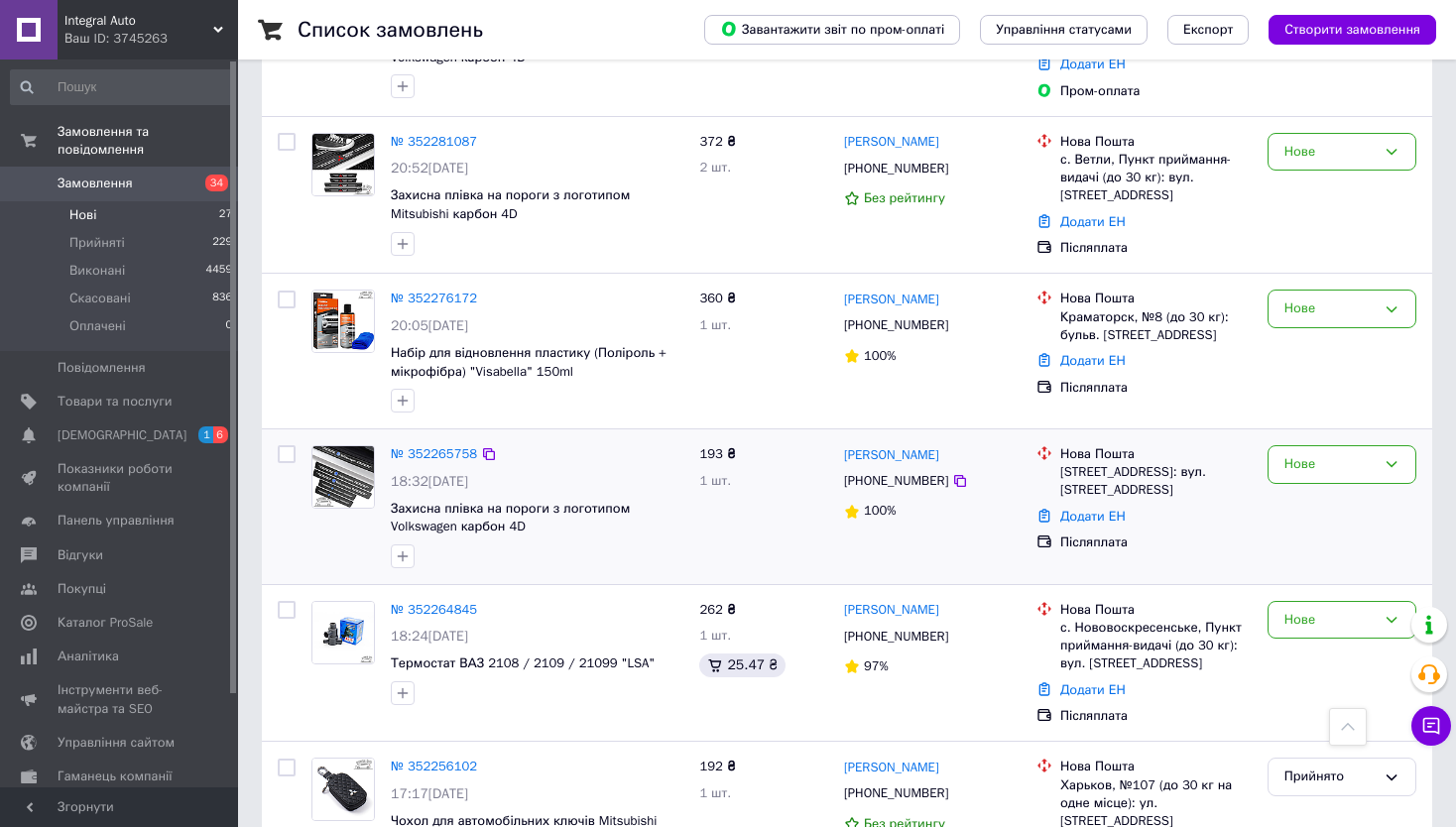 scroll, scrollTop: 3639, scrollLeft: 0, axis: vertical 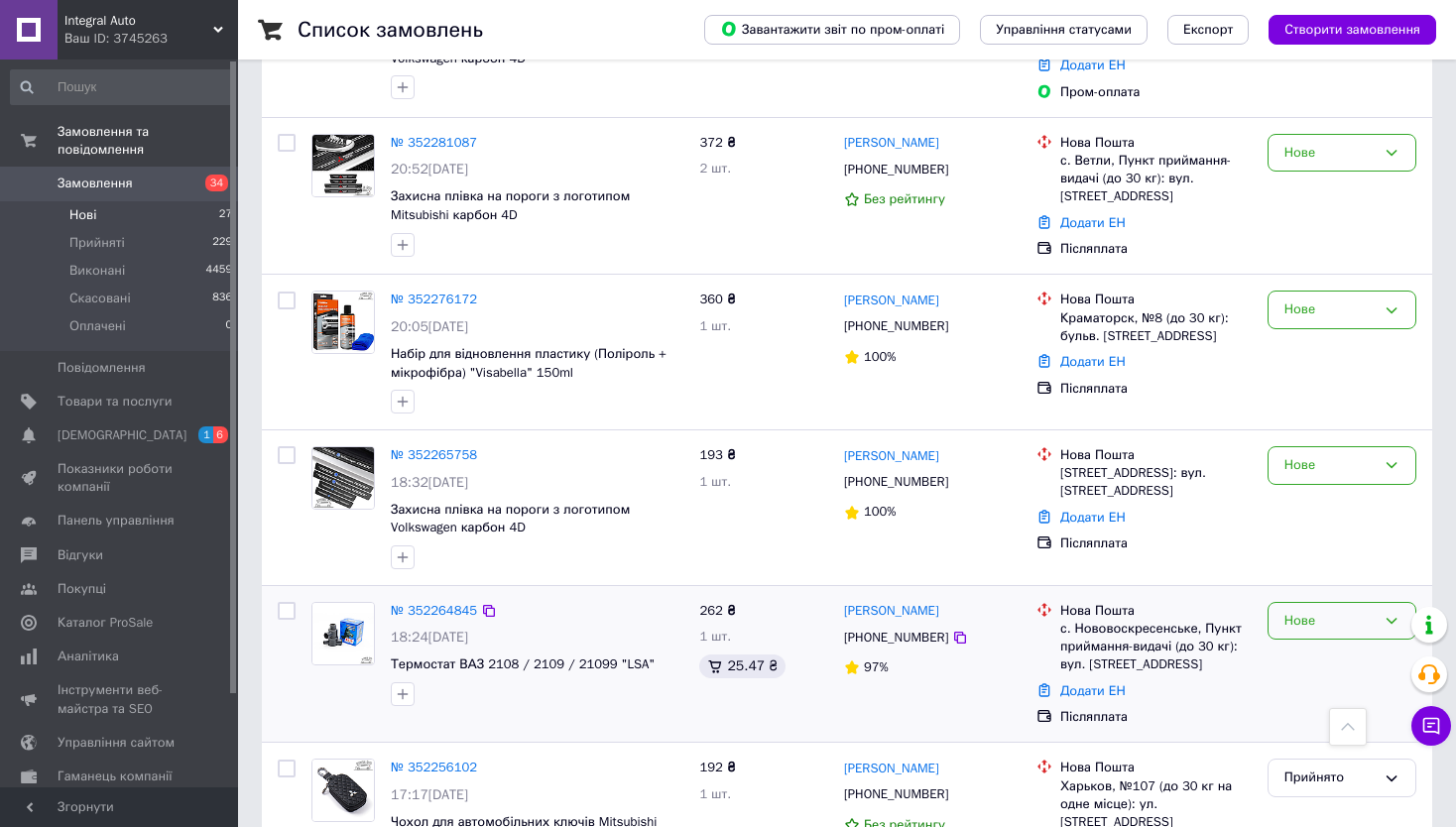 click on "Нове" at bounding box center [1330, 621] 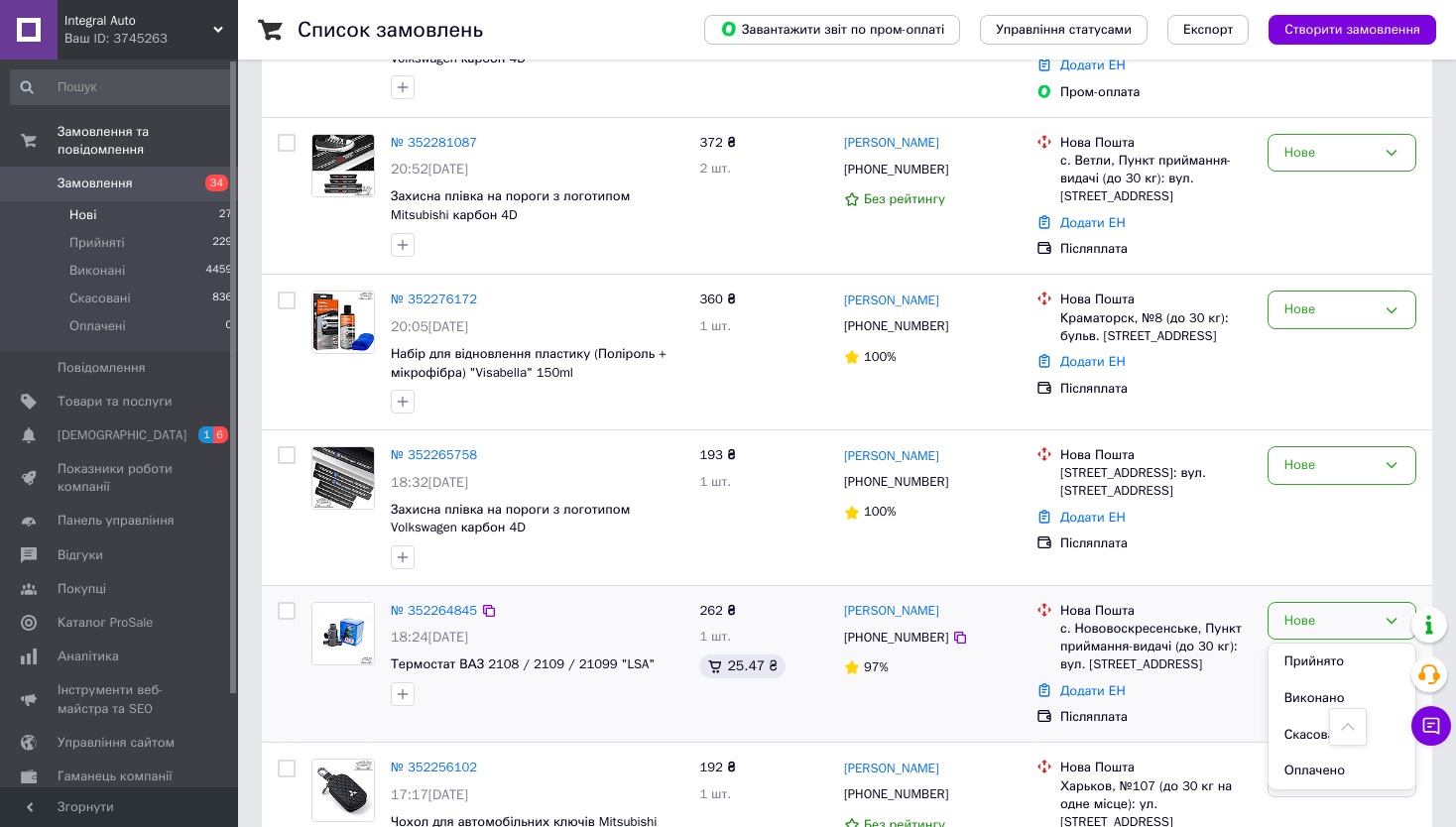 click on "с. Нововоскресенське, Пункт приймання-видачі (до 30 кг): вул. [STREET_ADDRESS]" at bounding box center [1155, 647] 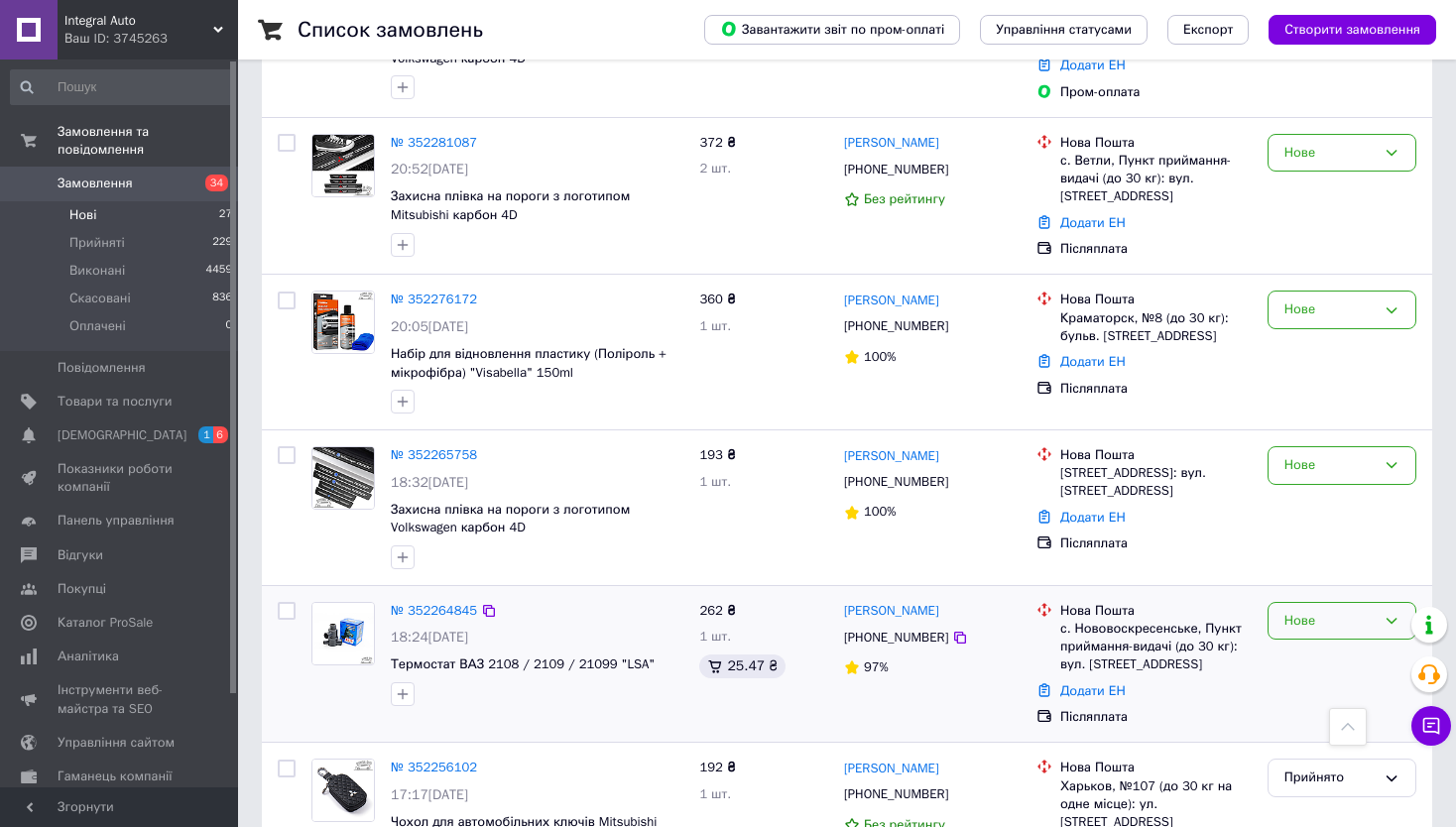 click on "Нове" at bounding box center (1330, 621) 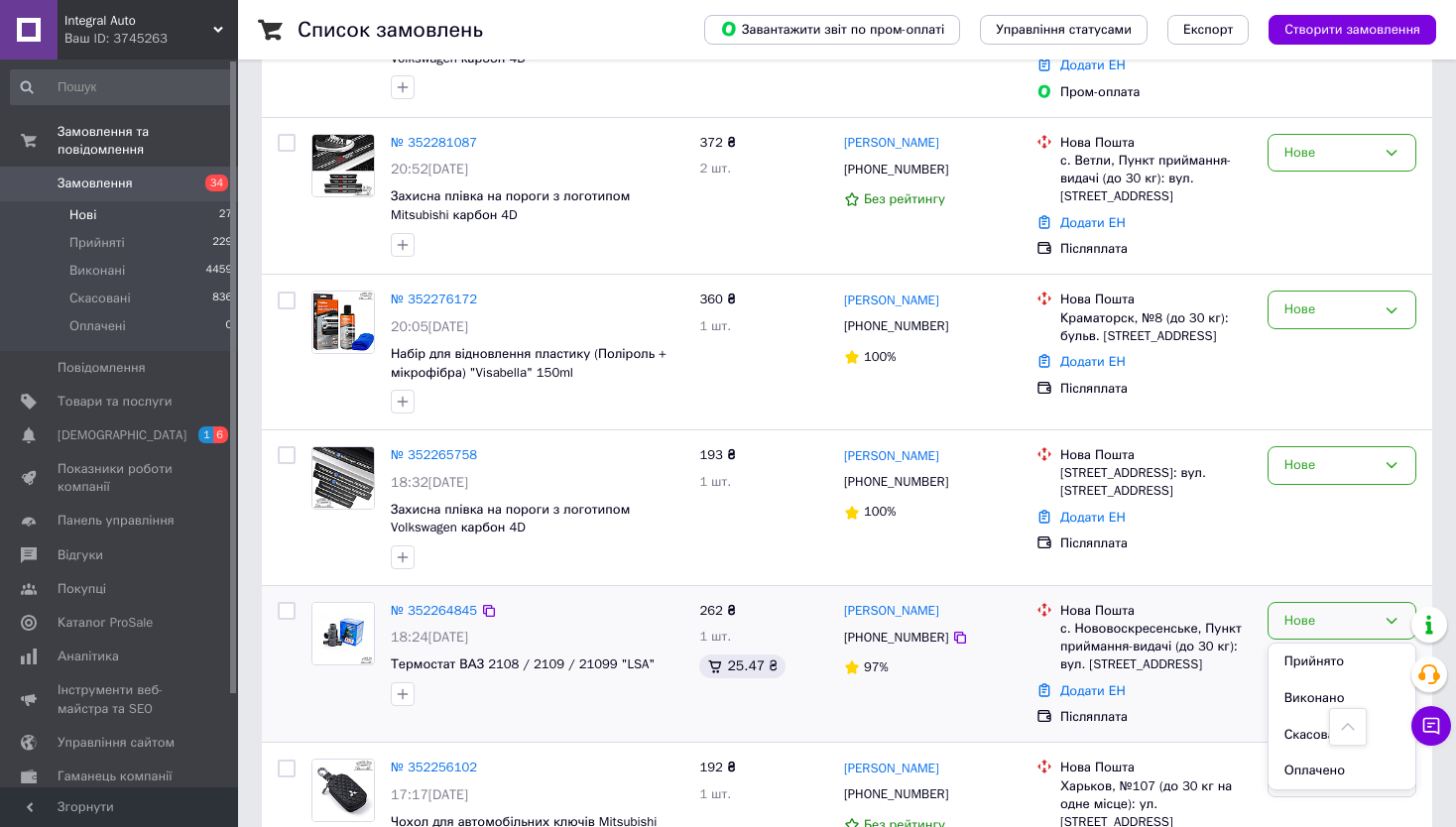 click on "Додати ЕН" at bounding box center [1155, 691] 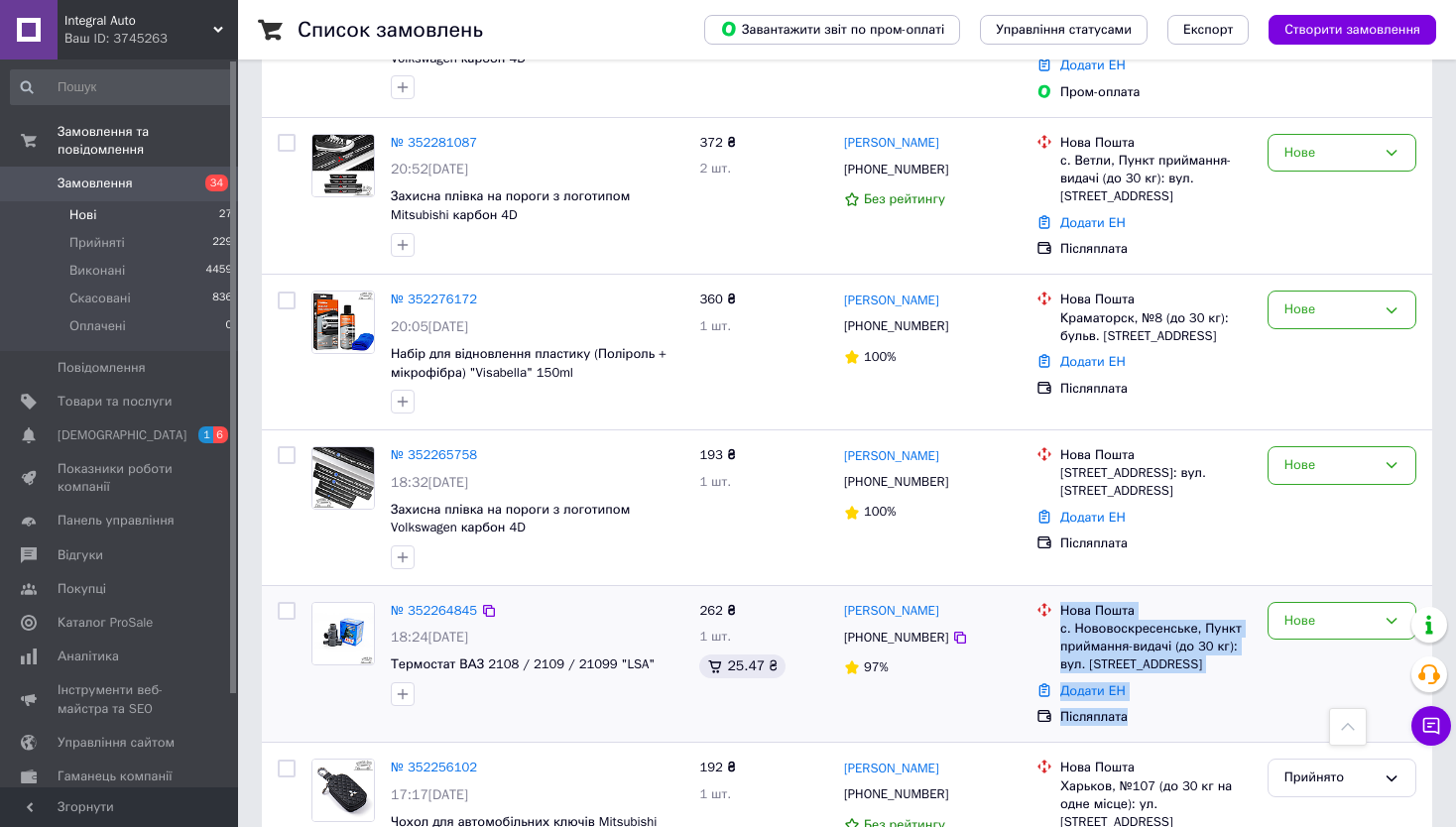 drag, startPoint x: 1059, startPoint y: 439, endPoint x: 1197, endPoint y: 540, distance: 171.0117 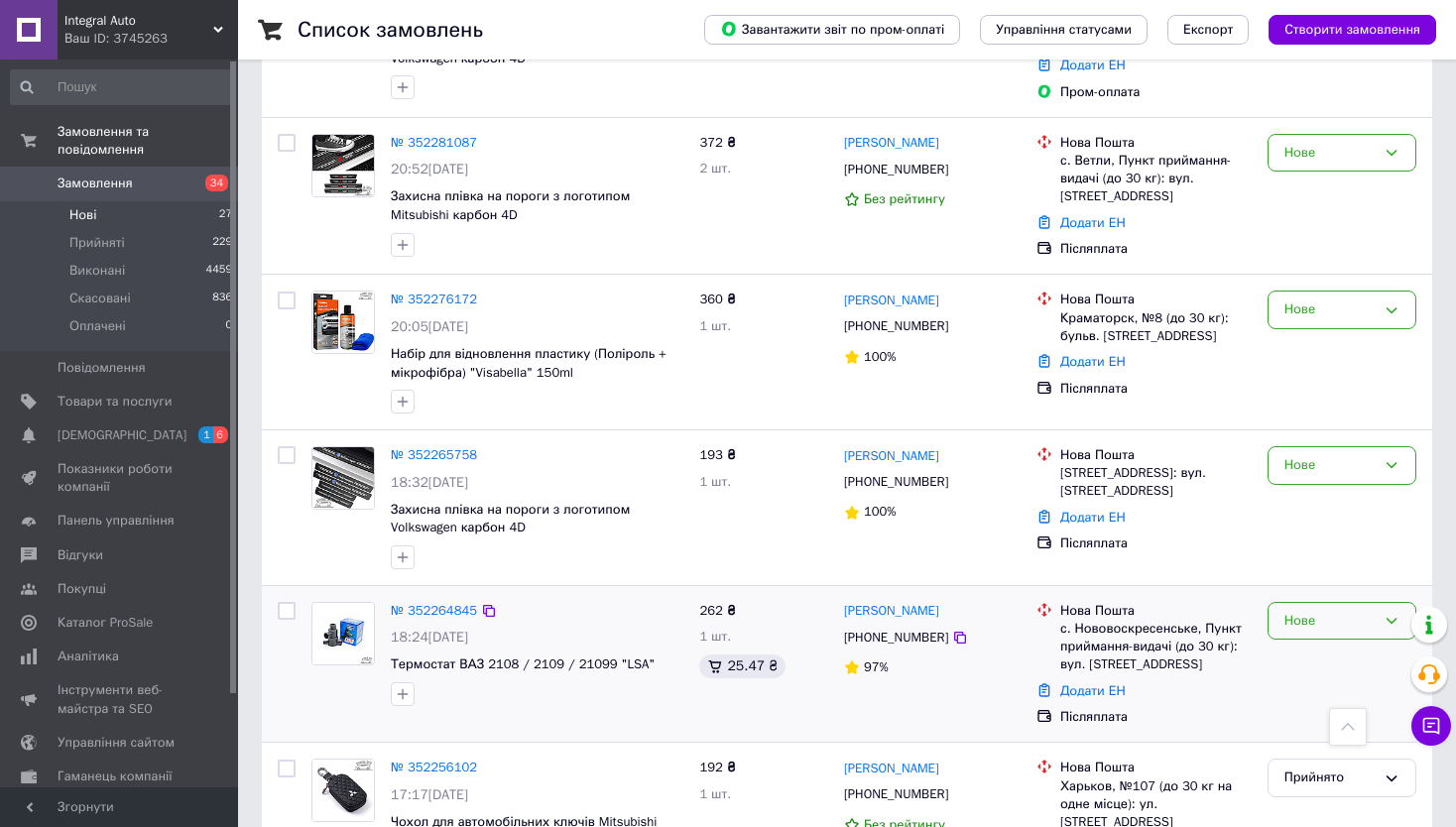 drag, startPoint x: 1363, startPoint y: 435, endPoint x: 1372, endPoint y: 465, distance: 31.32092 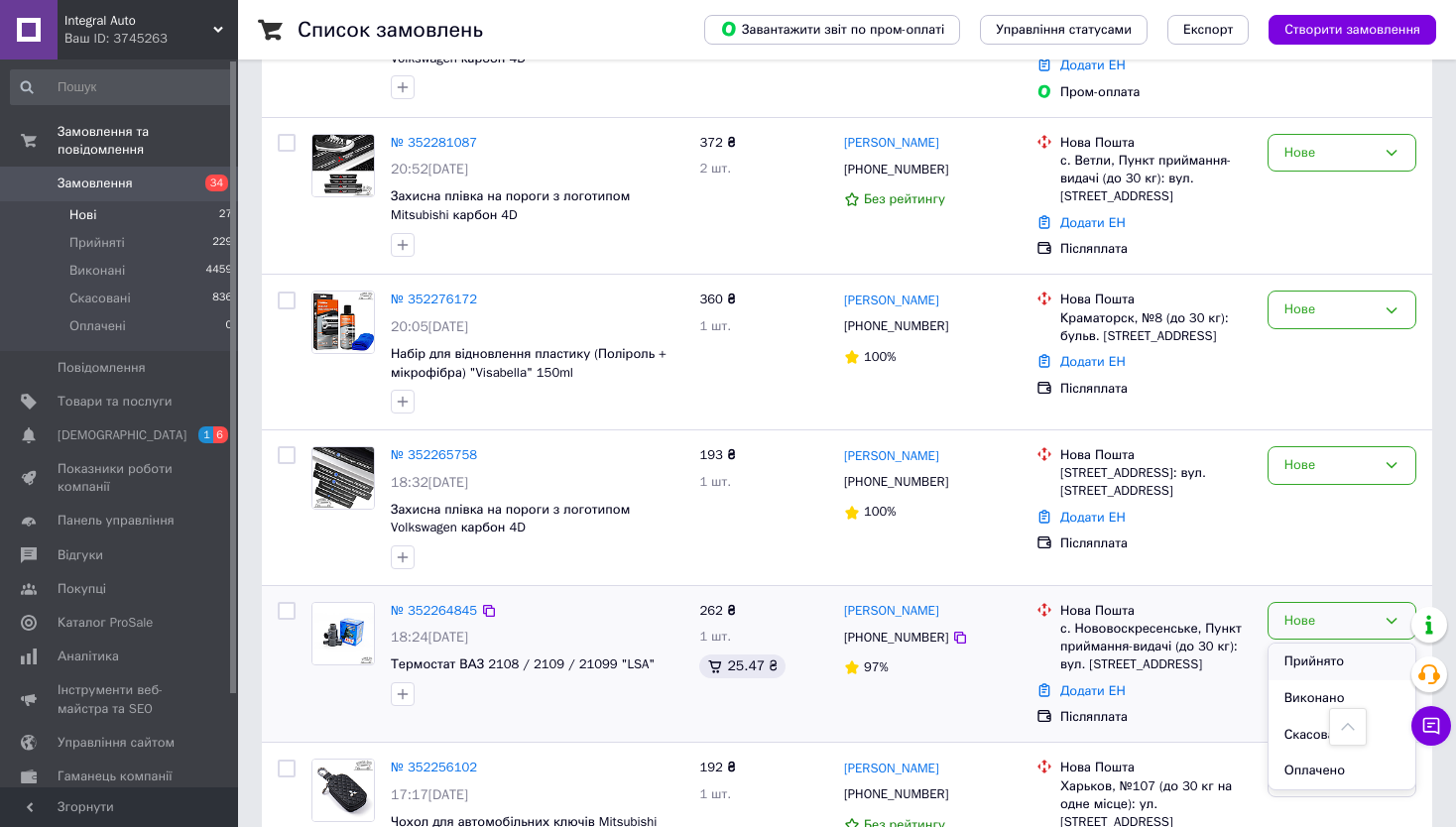 click on "Прийнято" at bounding box center (1342, 661) 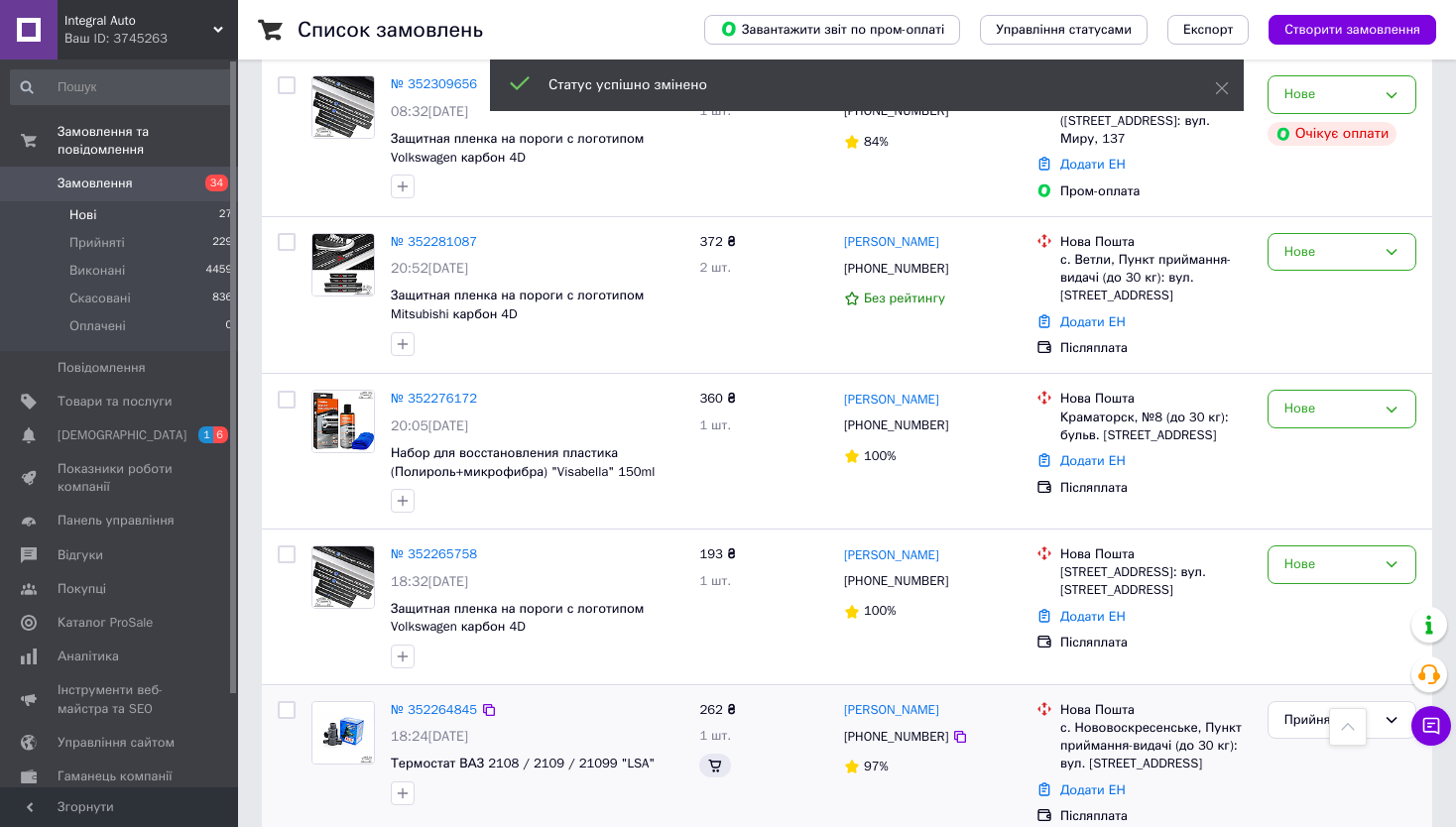 scroll, scrollTop: 3556, scrollLeft: 0, axis: vertical 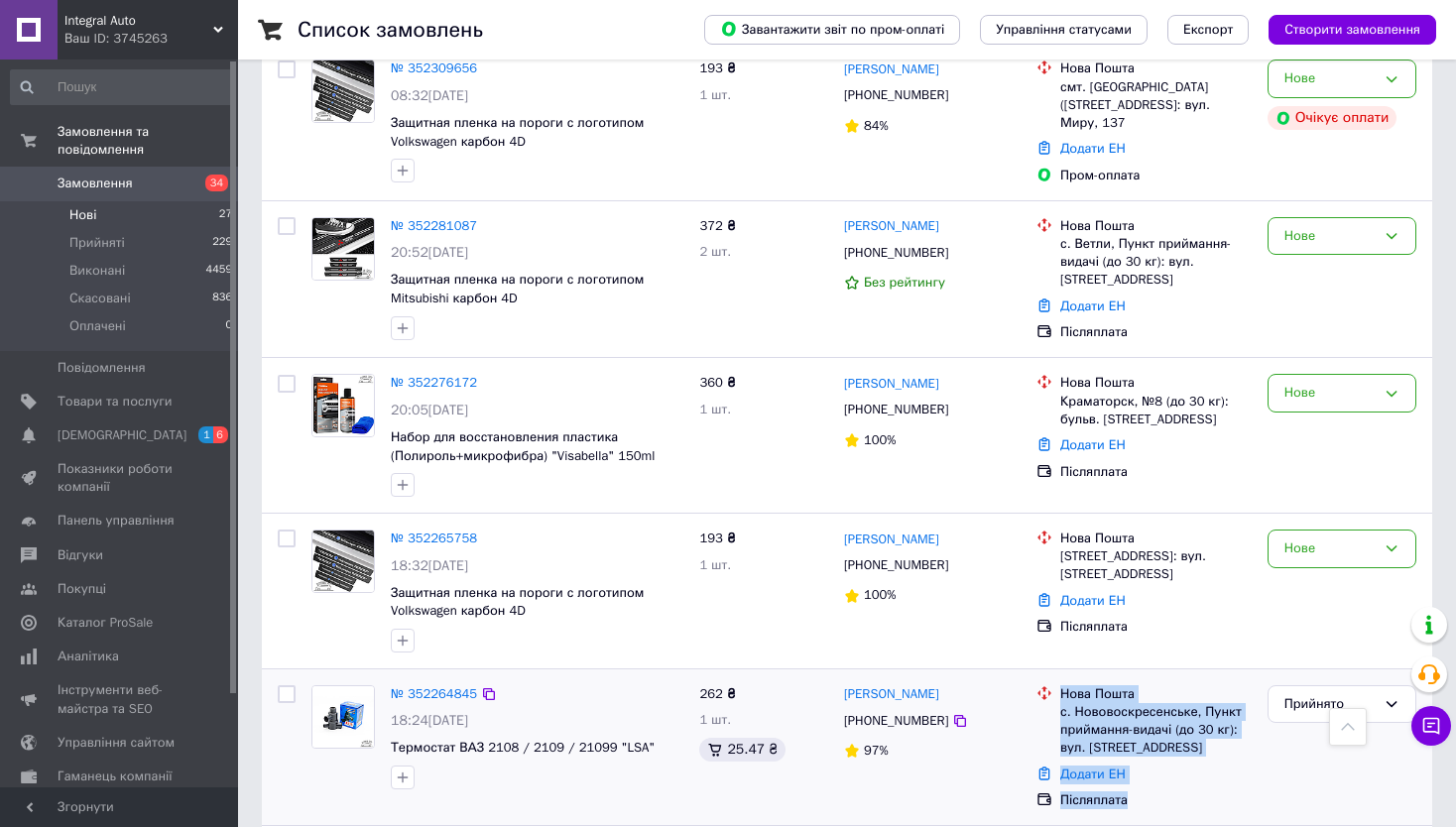 drag, startPoint x: 1061, startPoint y: 552, endPoint x: 1197, endPoint y: 650, distance: 167.63055 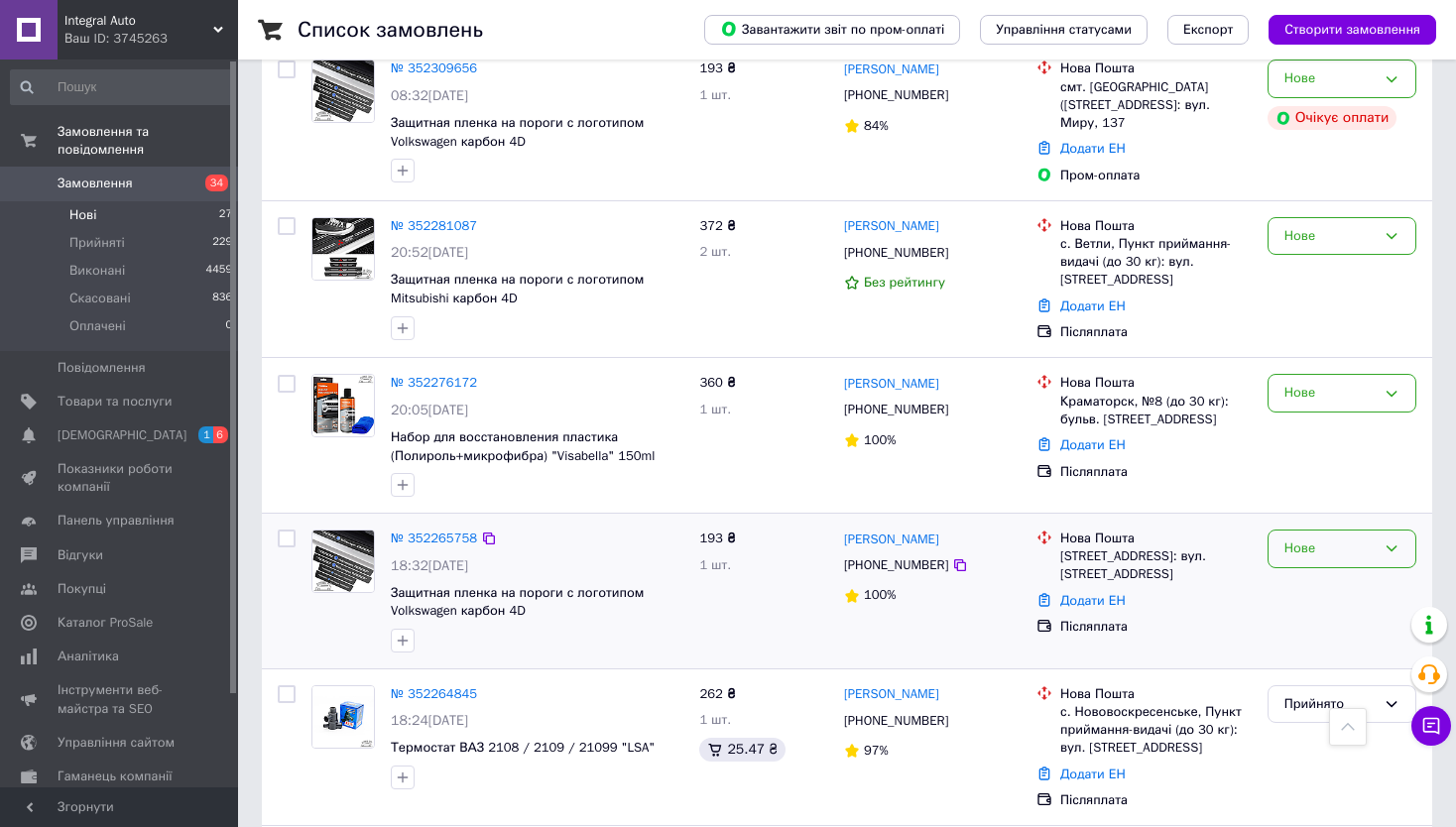 click on "Нове" at bounding box center (1330, 548) 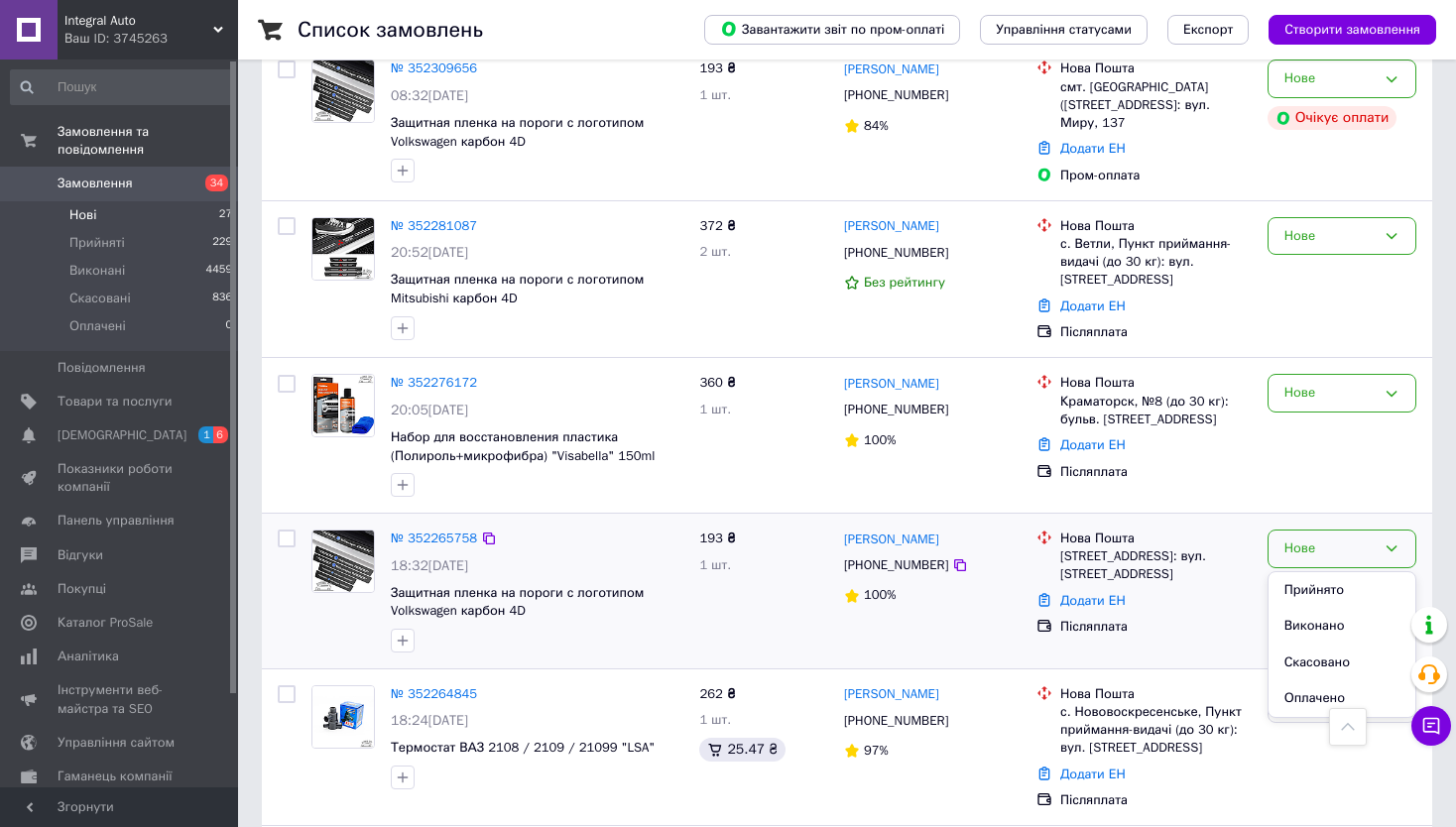 click on "Післяплата" at bounding box center (1155, 627) 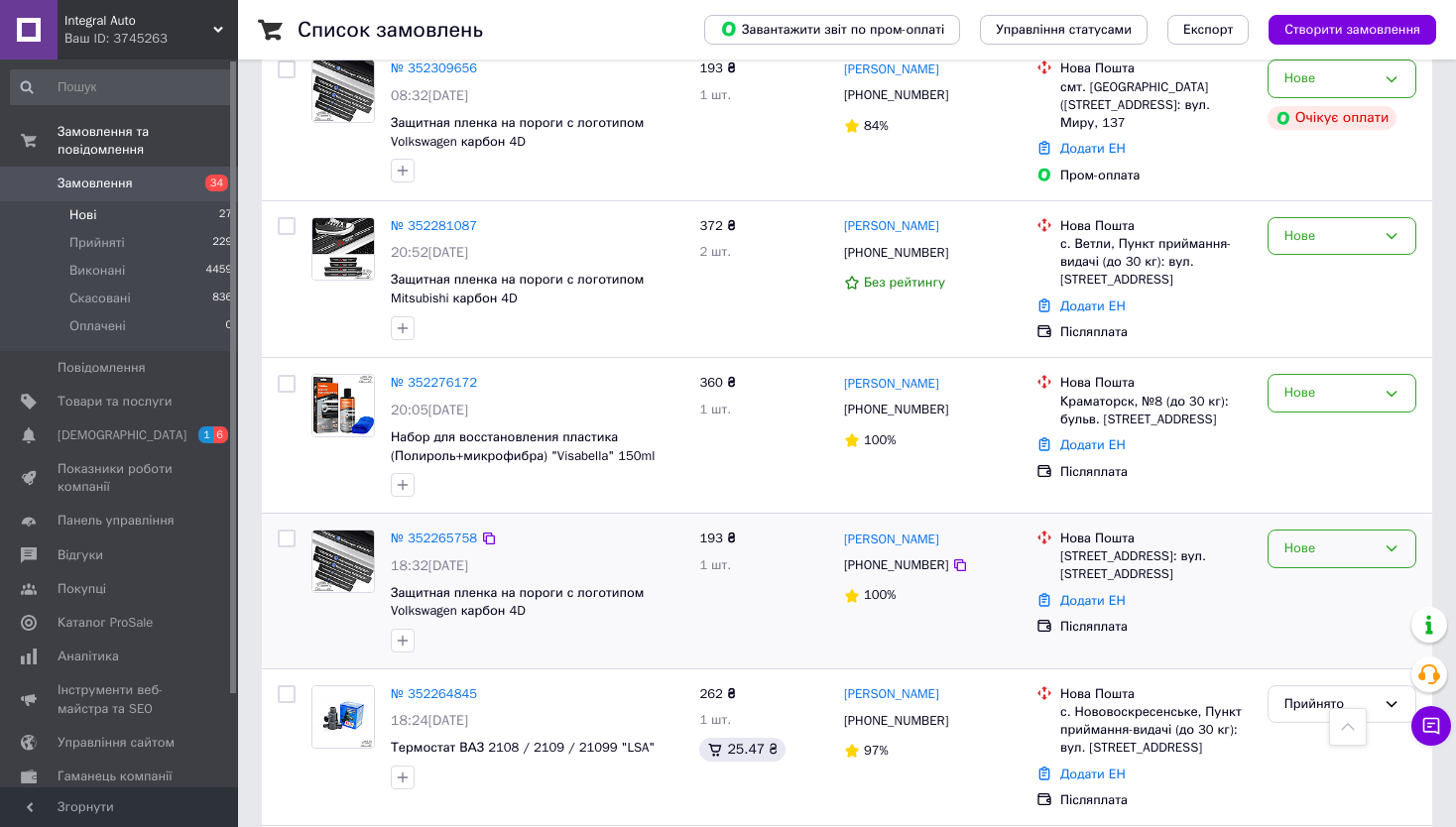 click on "Нове" at bounding box center [1330, 548] 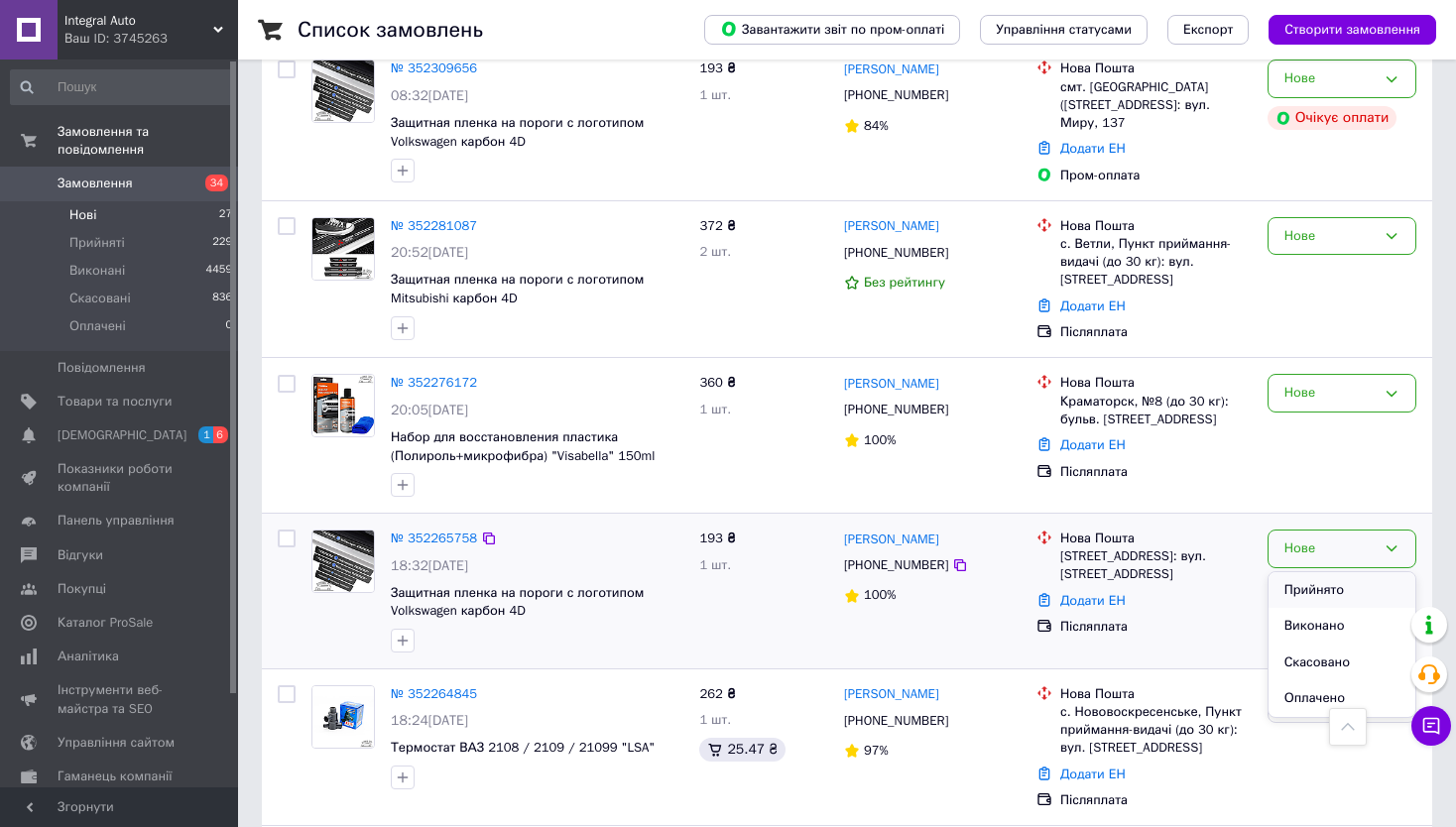 click on "Прийнято" at bounding box center [1342, 590] 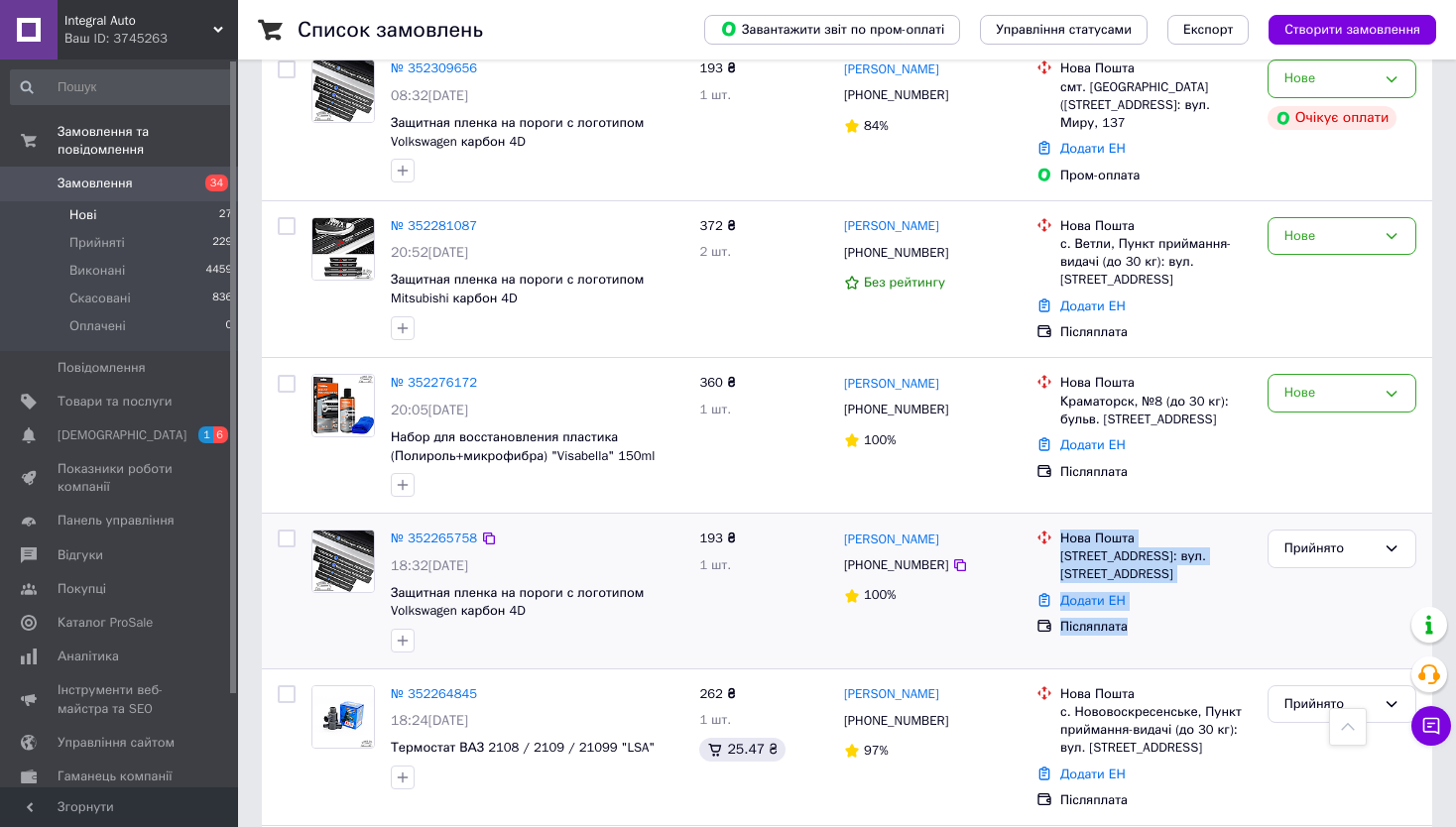 drag, startPoint x: 1141, startPoint y: 478, endPoint x: 1059, endPoint y: 384, distance: 124.73973 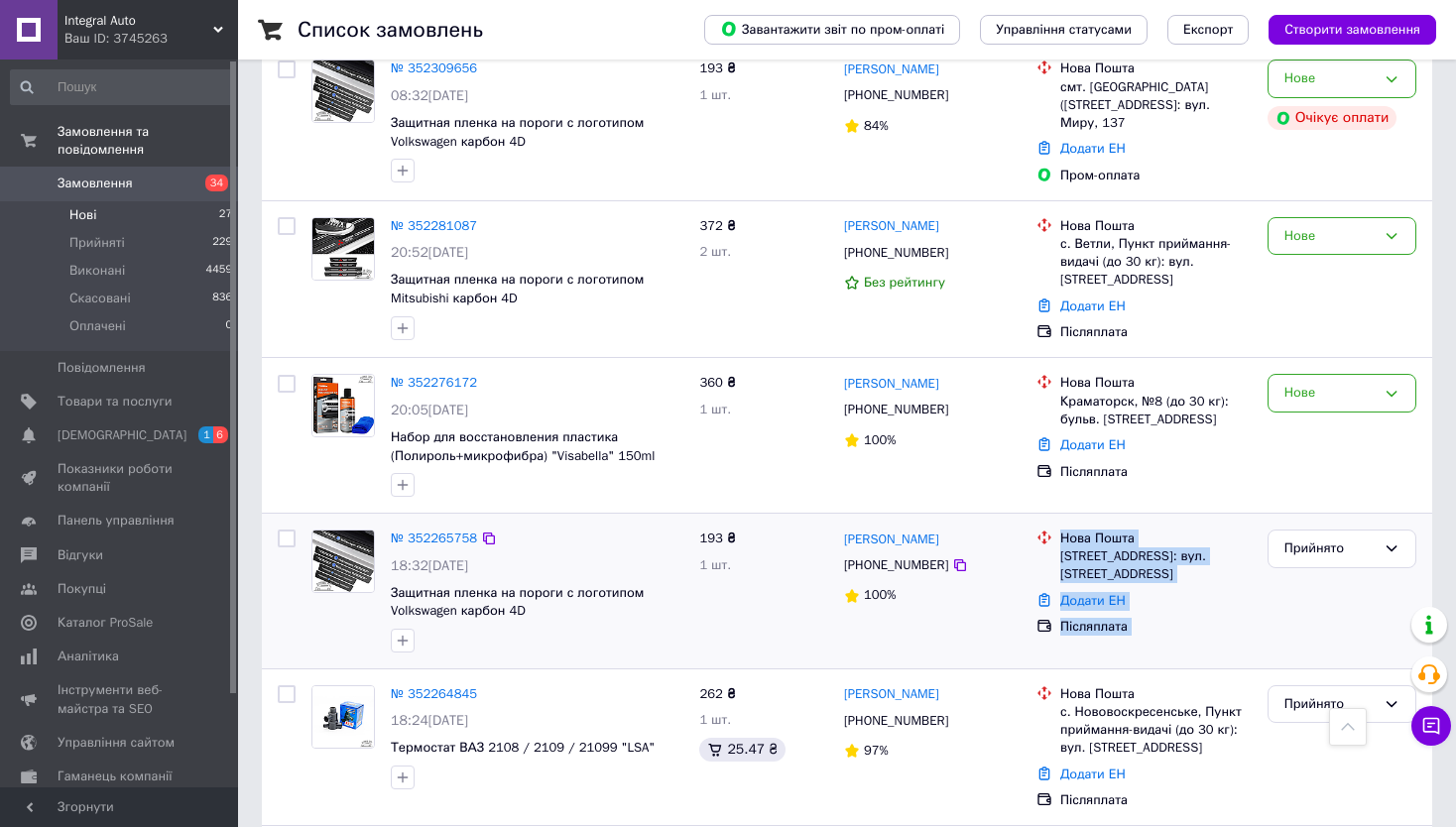 drag, startPoint x: 1059, startPoint y: 384, endPoint x: 1175, endPoint y: 475, distance: 147.43473 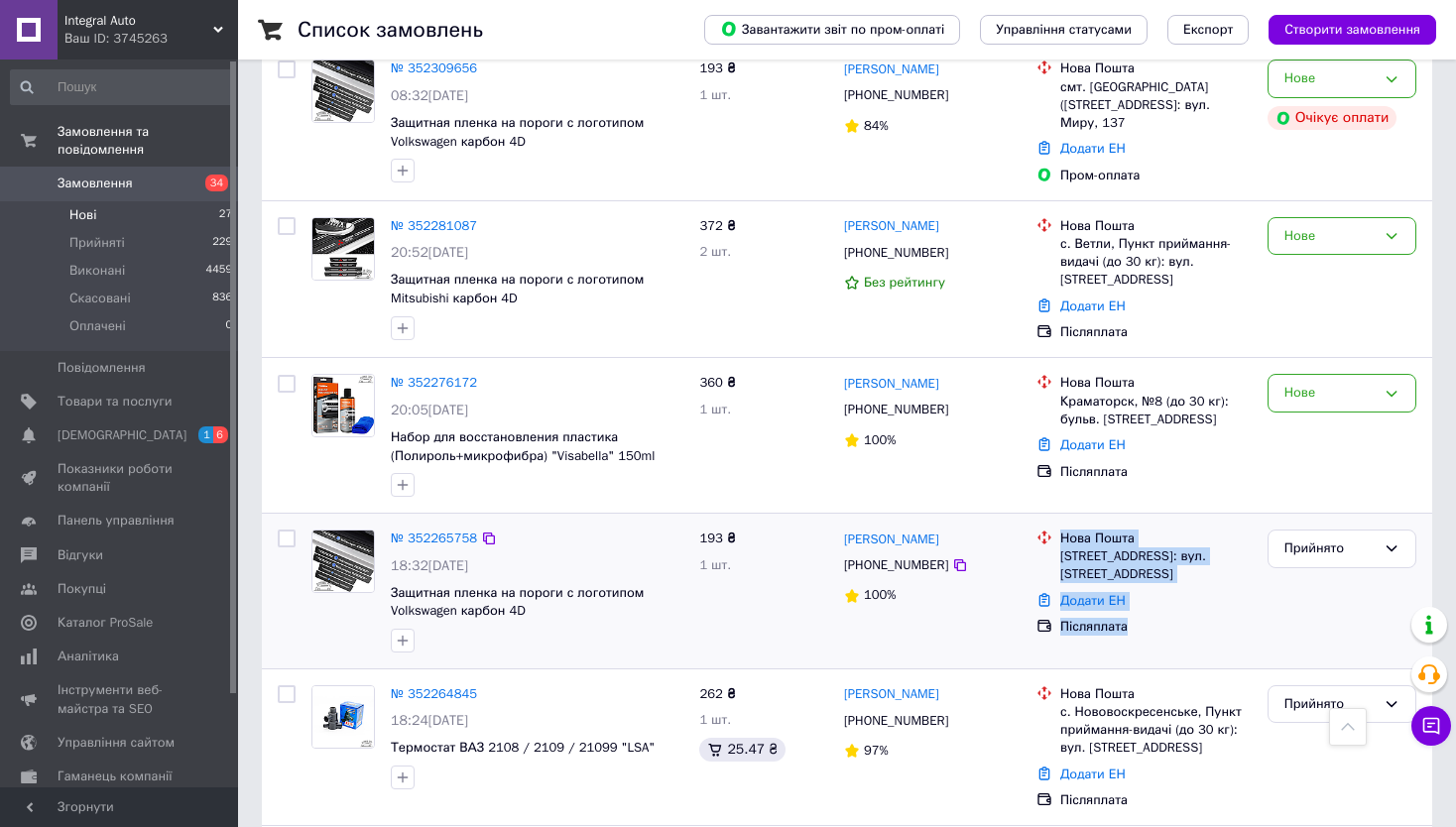 drag, startPoint x: 1162, startPoint y: 474, endPoint x: 1044, endPoint y: 361, distance: 163.37993 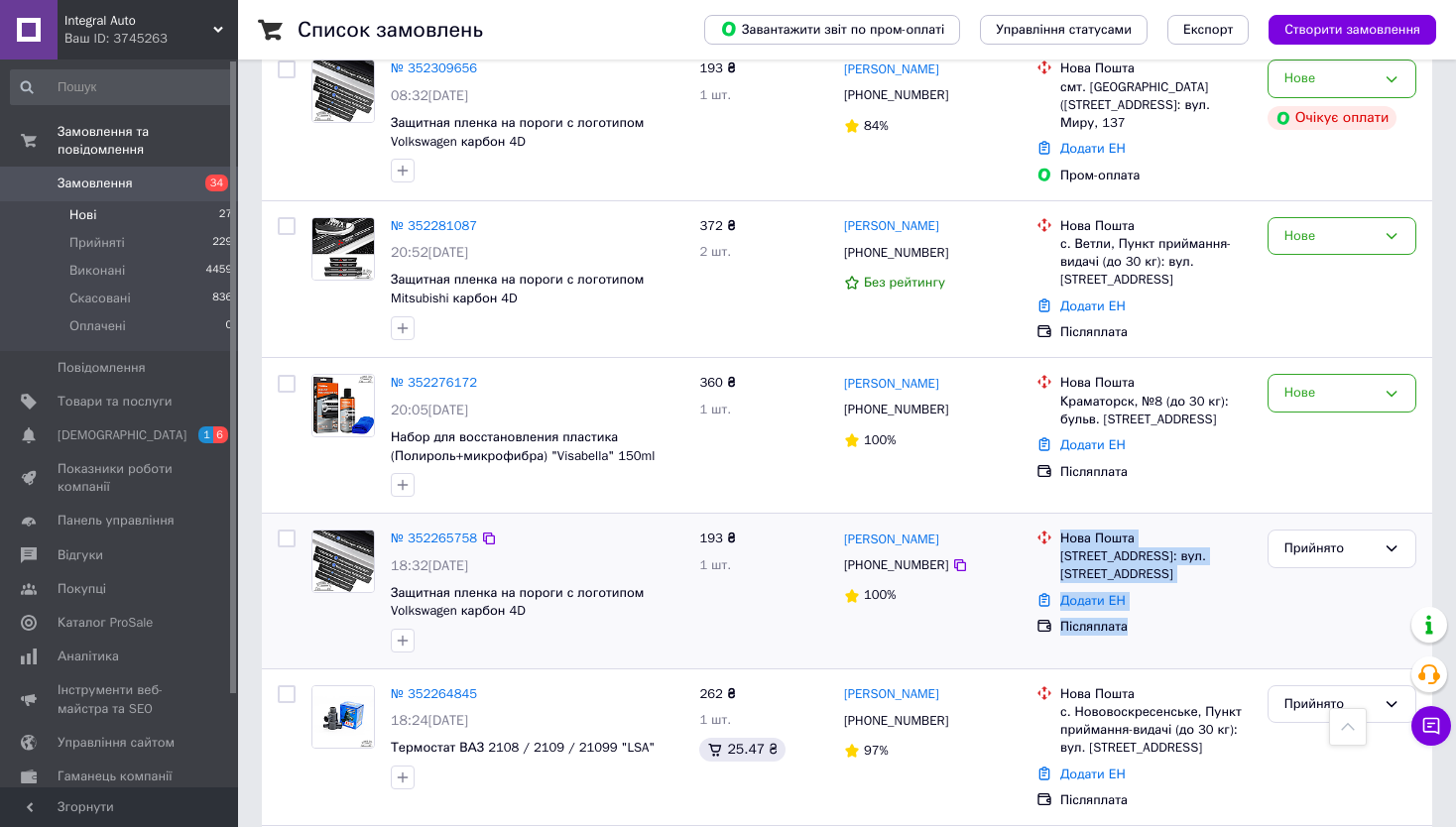 drag, startPoint x: 1062, startPoint y: 383, endPoint x: 1153, endPoint y: 464, distance: 121.827747 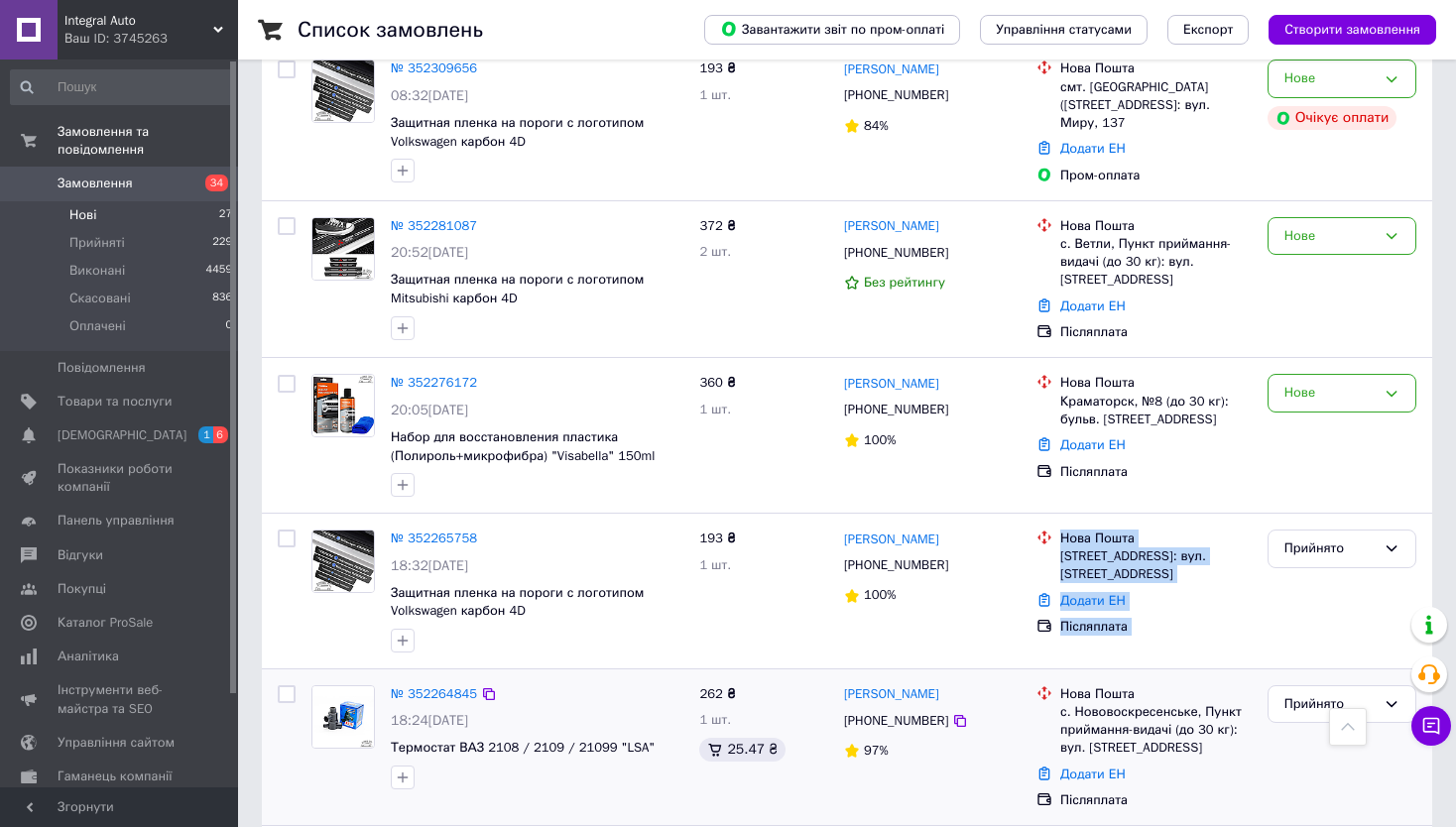 drag, startPoint x: 1063, startPoint y: 385, endPoint x: 285, endPoint y: 574, distance: 800.6279 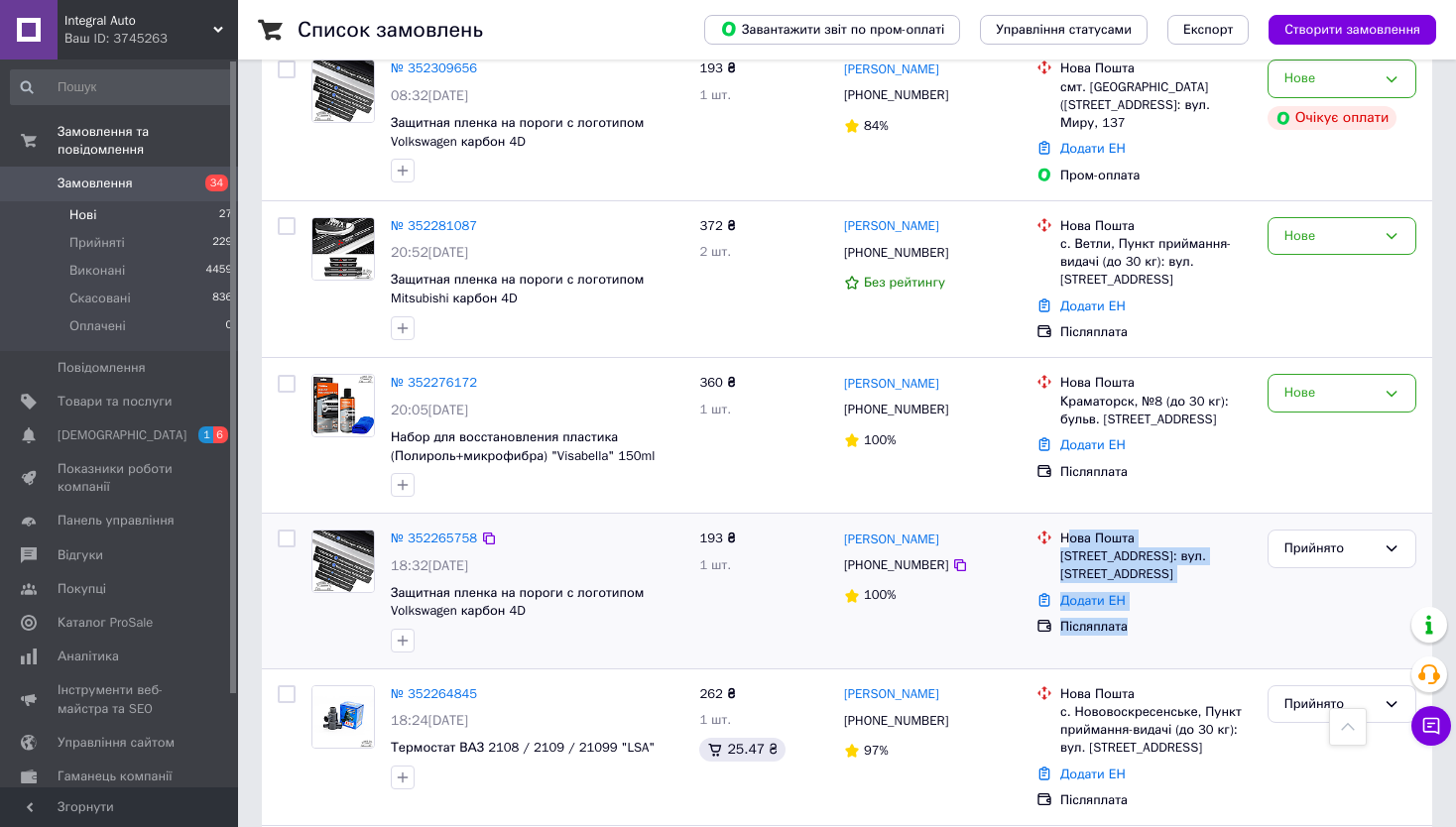 drag, startPoint x: 1094, startPoint y: 391, endPoint x: 1192, endPoint y: 479, distance: 131.71181 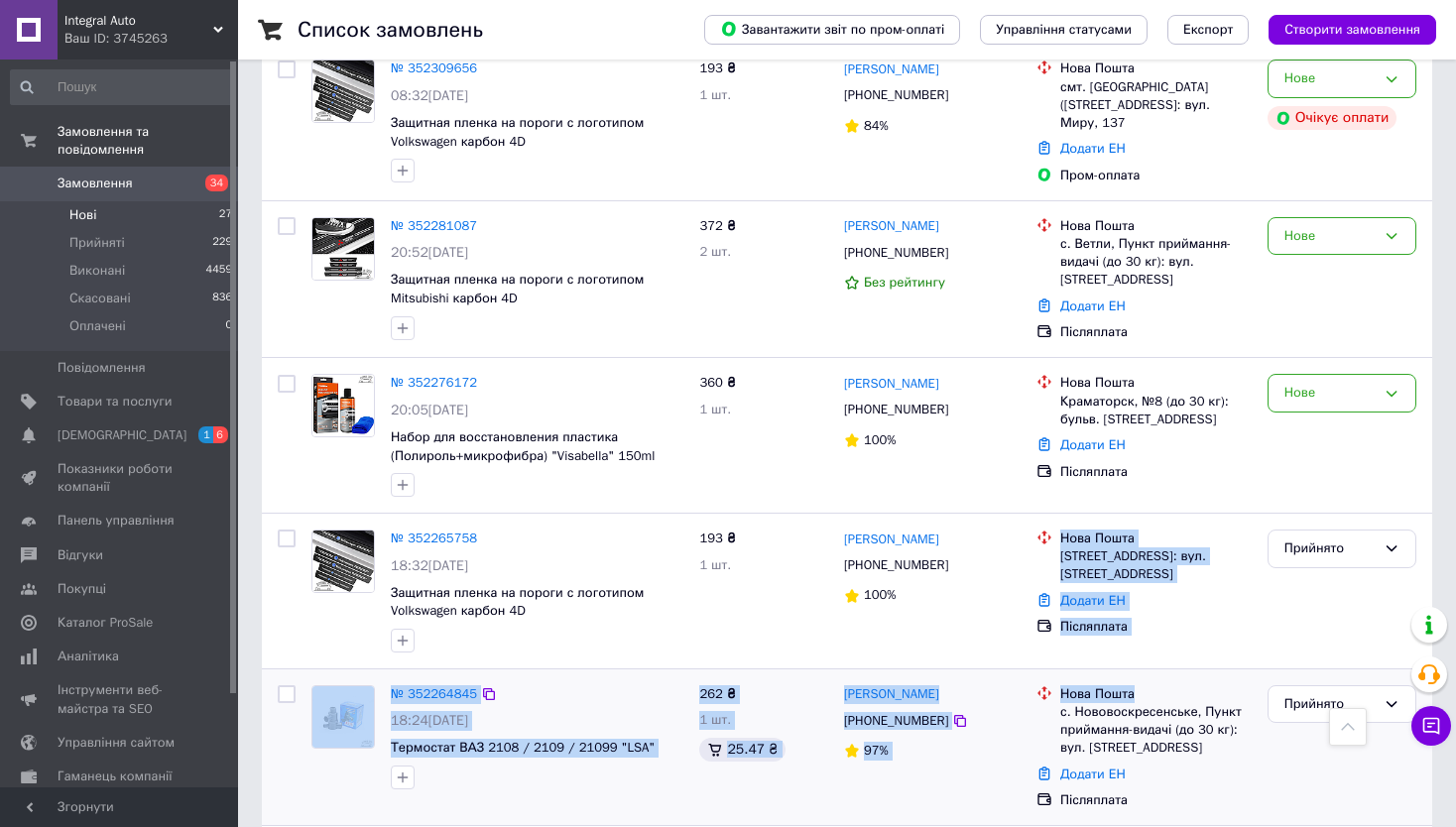 drag, startPoint x: 1037, startPoint y: 384, endPoint x: 1216, endPoint y: 531, distance: 231.6247 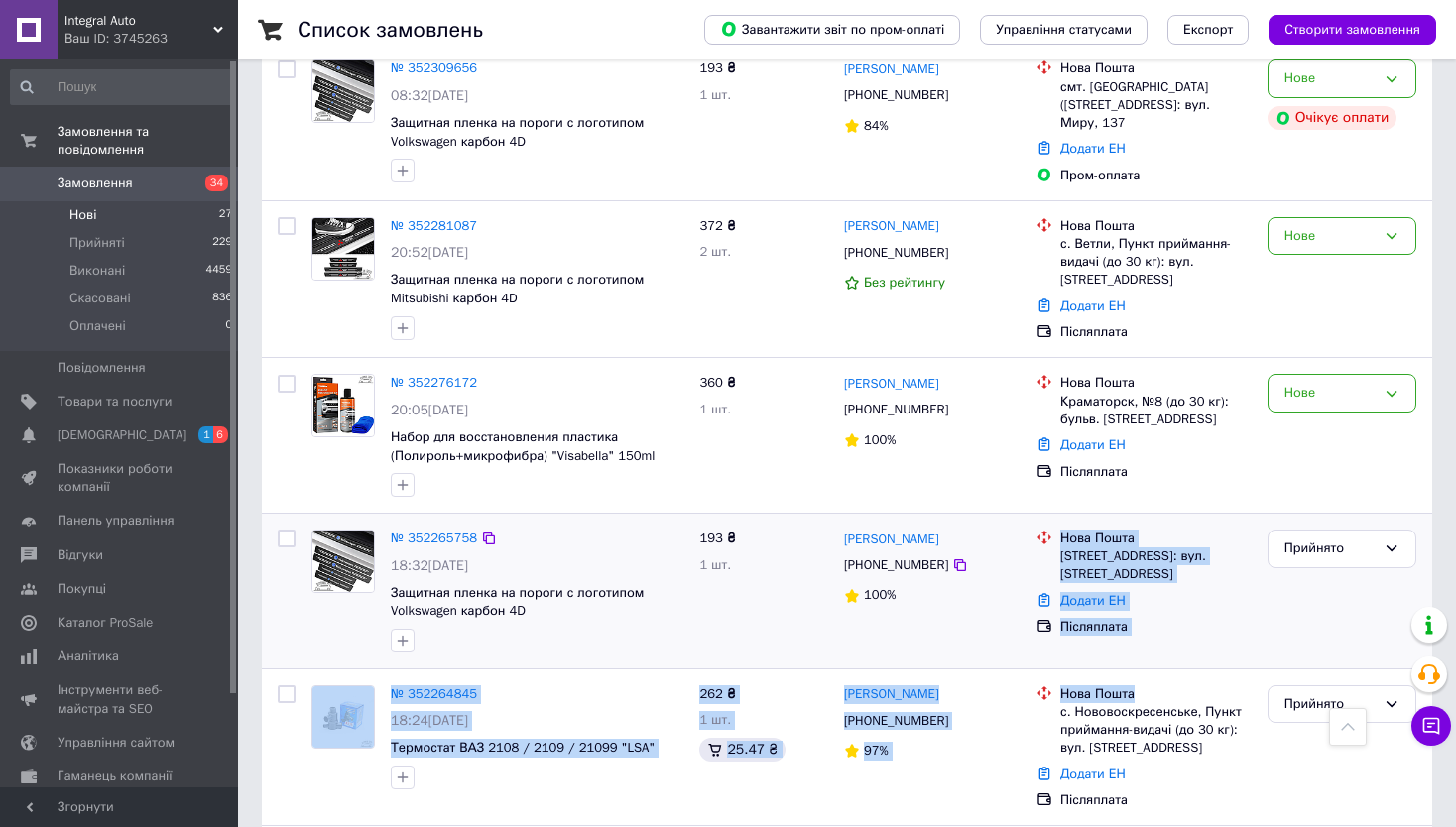click on "№ 352265758 18:32[DATE] Защитная пленка на пороги с логотипом Volkswagen карбон 4D 193 ₴ 1 шт. [PERSON_NAME] [PHONE_NUMBER] 100% [GEOGRAPHIC_DATA], №1: вул. Центральна, 139 Додати ЕН Післяплата Прийнято" at bounding box center (847, 591) 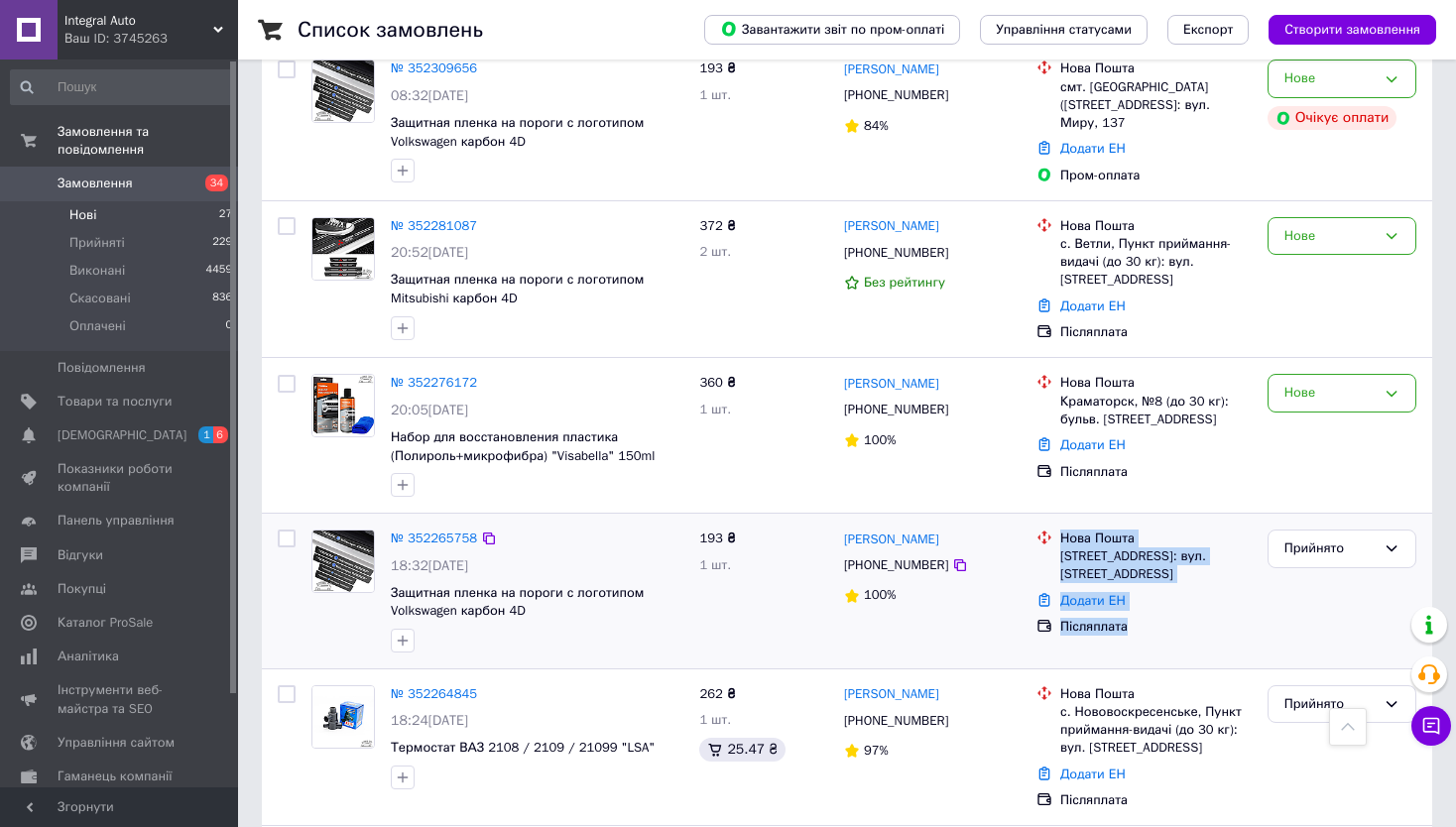 drag, startPoint x: 1042, startPoint y: 384, endPoint x: 1212, endPoint y: 487, distance: 198.76871 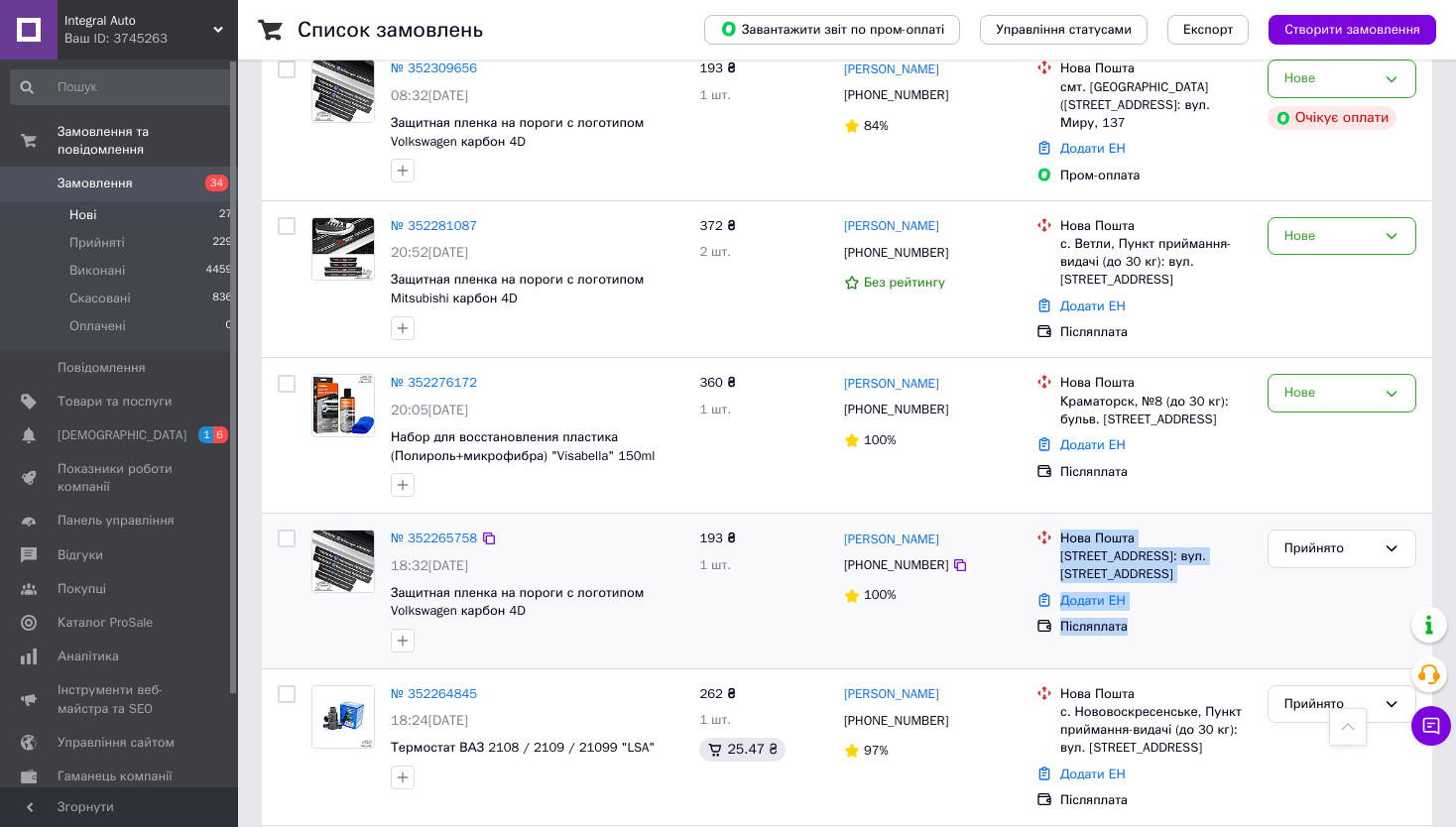 drag, startPoint x: 1146, startPoint y: 458, endPoint x: 1063, endPoint y: 377, distance: 115.97414 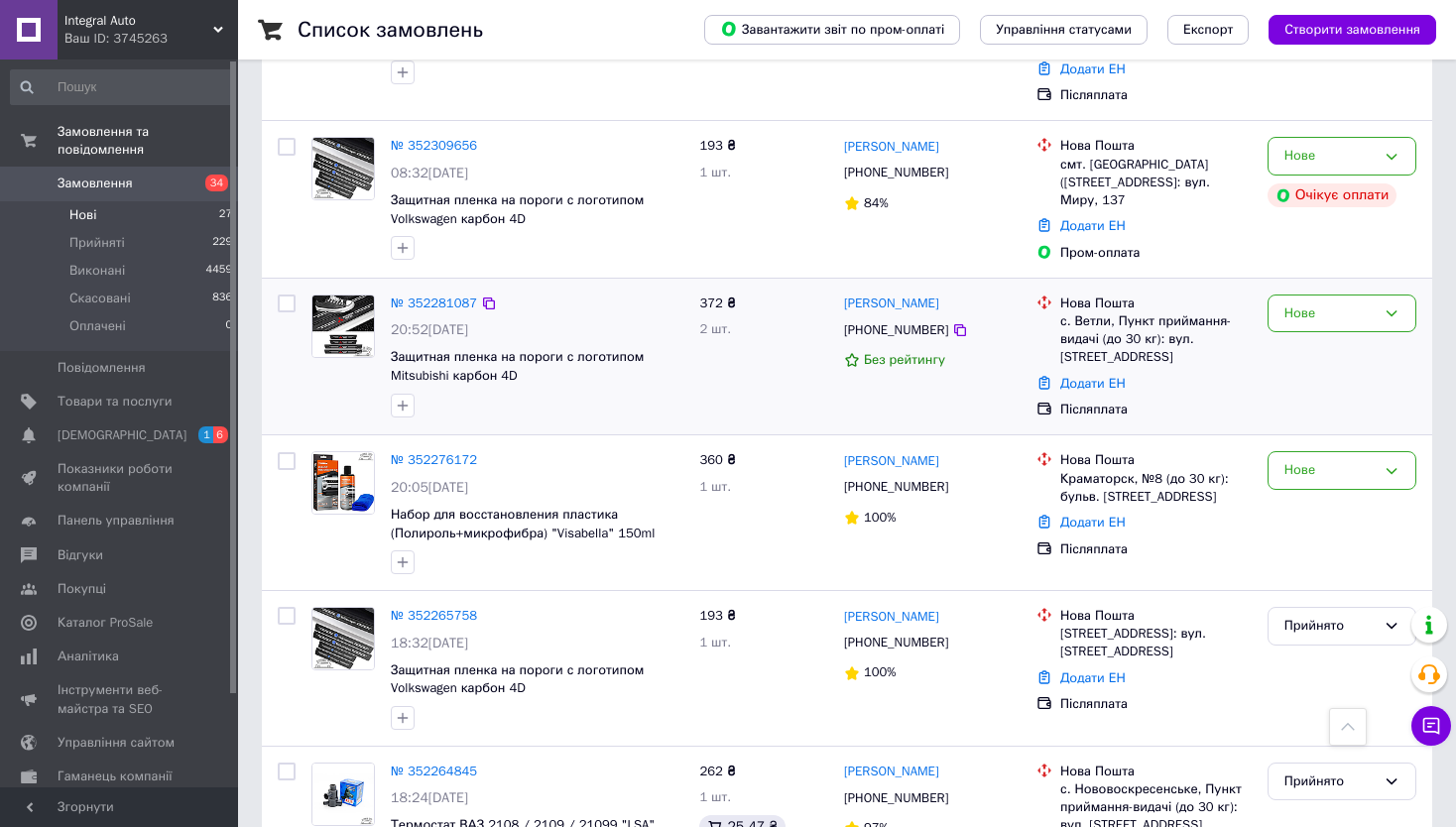 scroll, scrollTop: 3358, scrollLeft: 0, axis: vertical 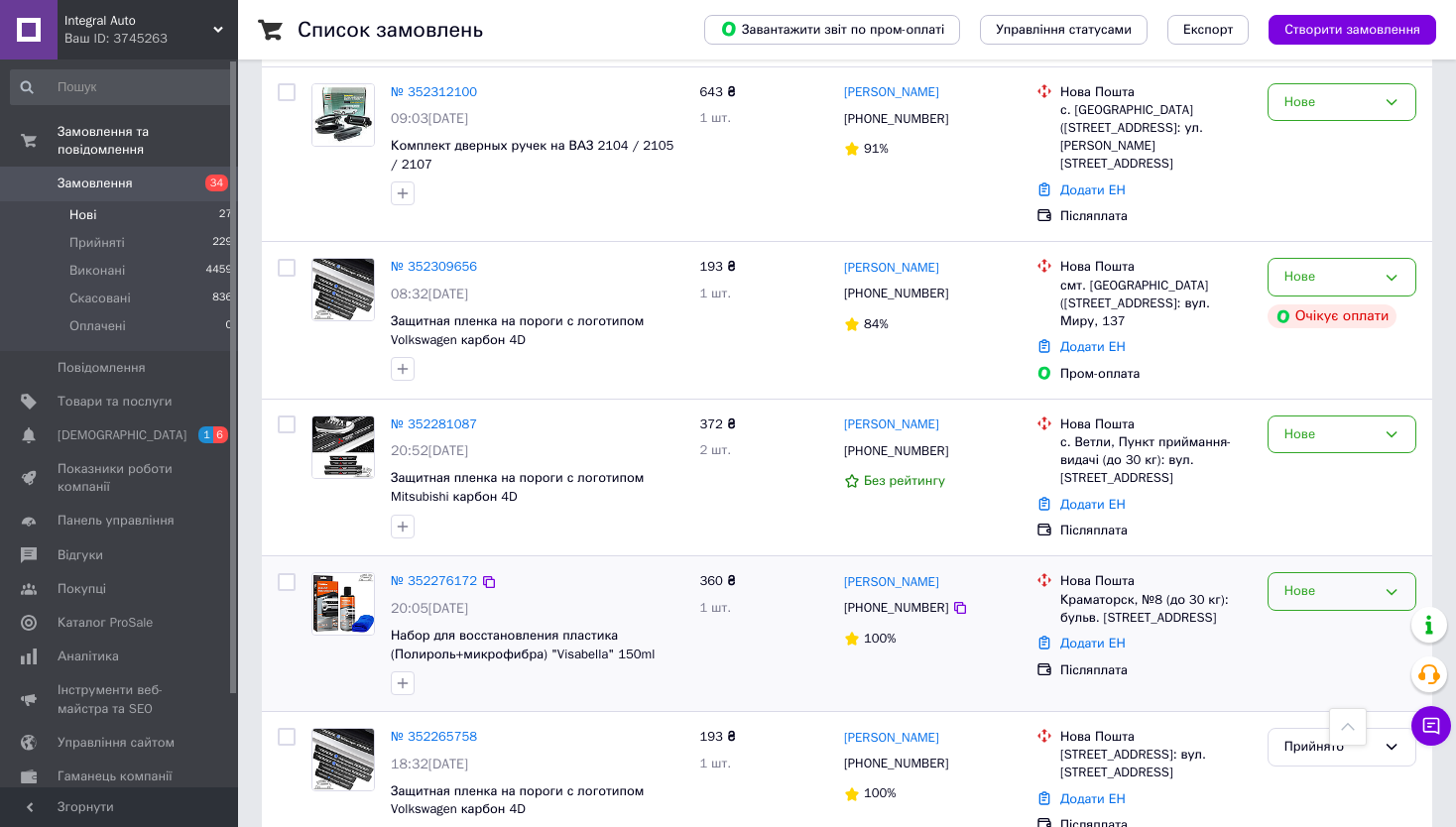 drag, startPoint x: 1346, startPoint y: 445, endPoint x: 1329, endPoint y: 455, distance: 19.723083 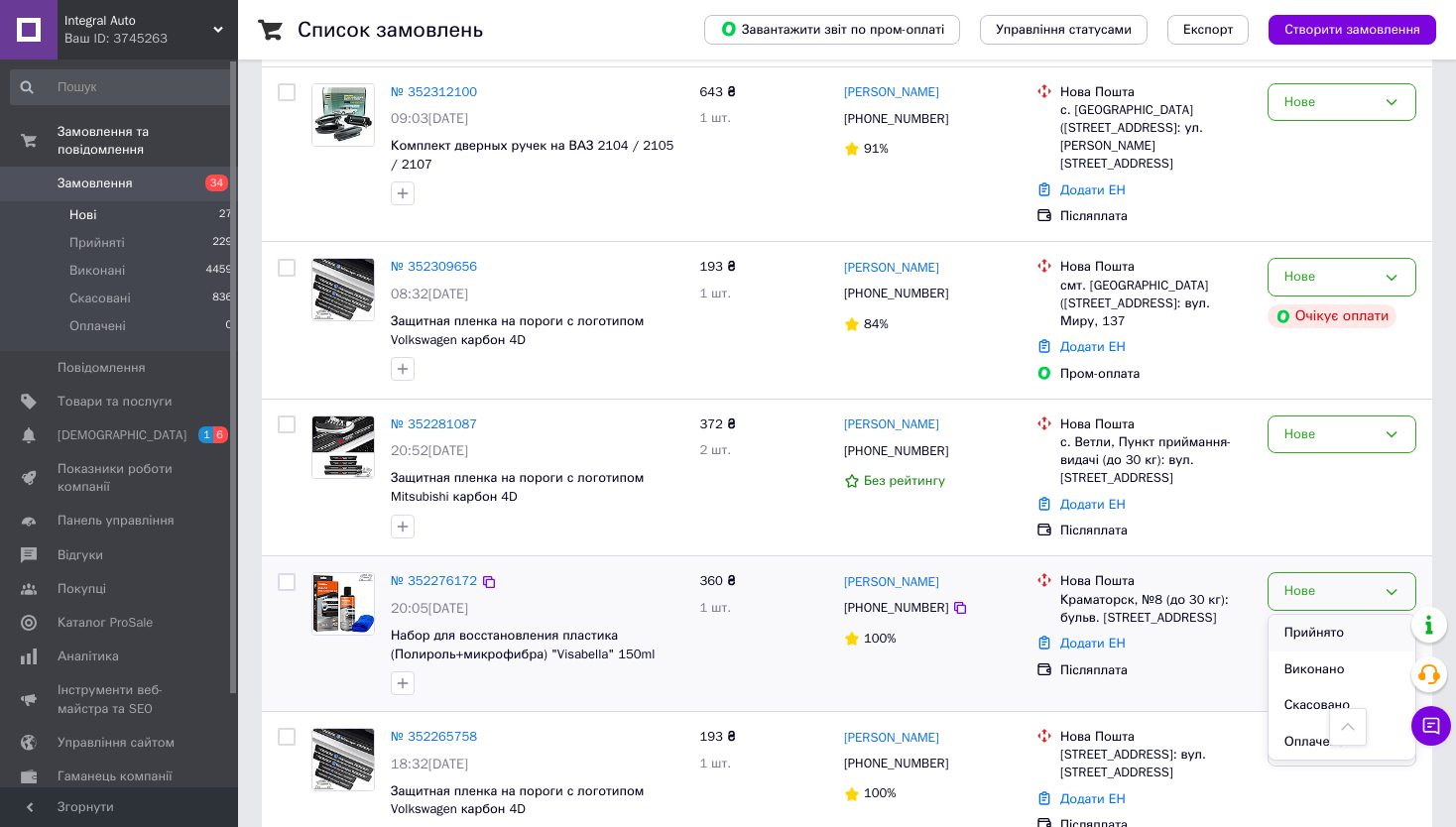 click on "Прийнято" at bounding box center [1342, 633] 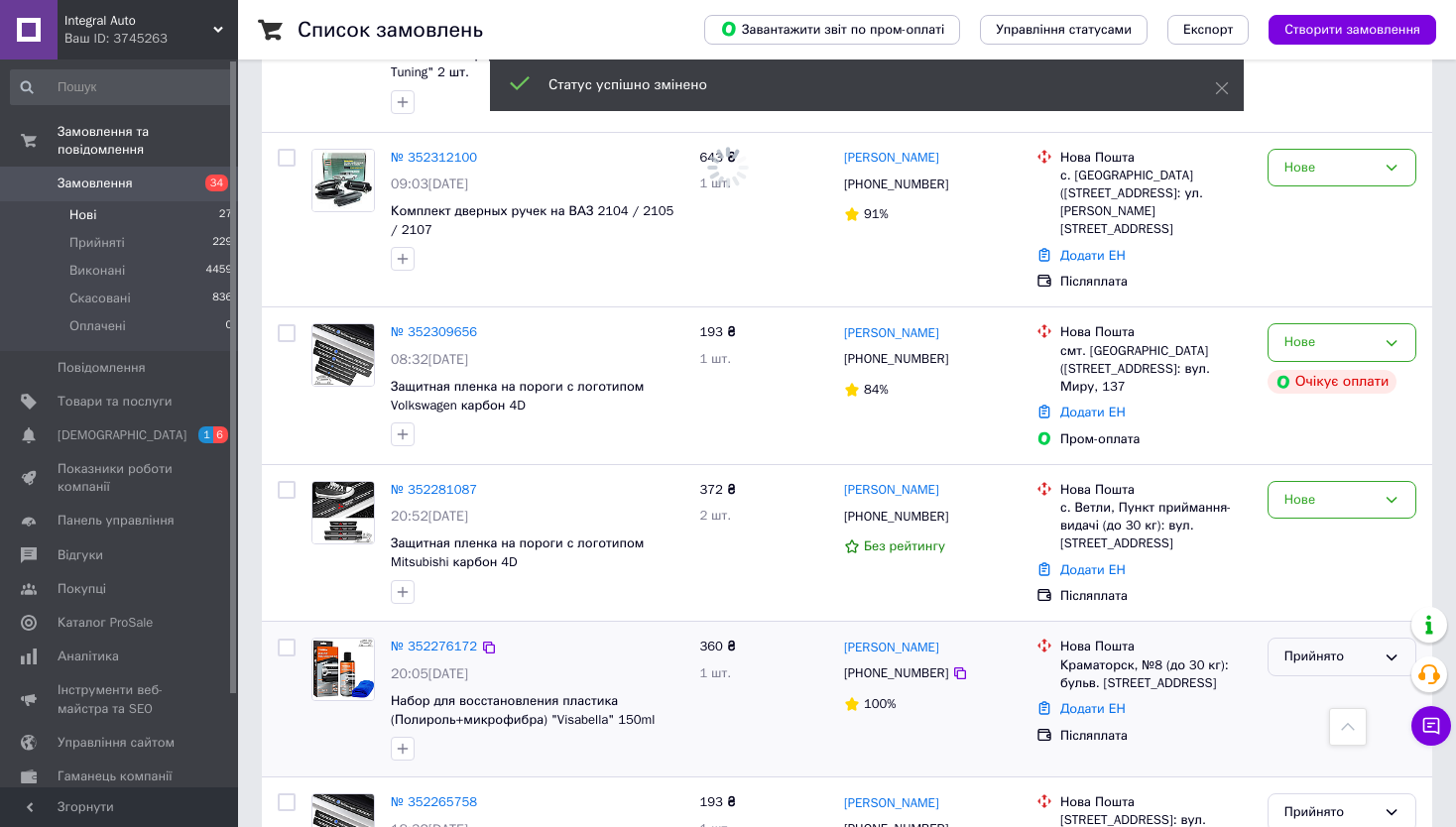 scroll, scrollTop: 3258, scrollLeft: 0, axis: vertical 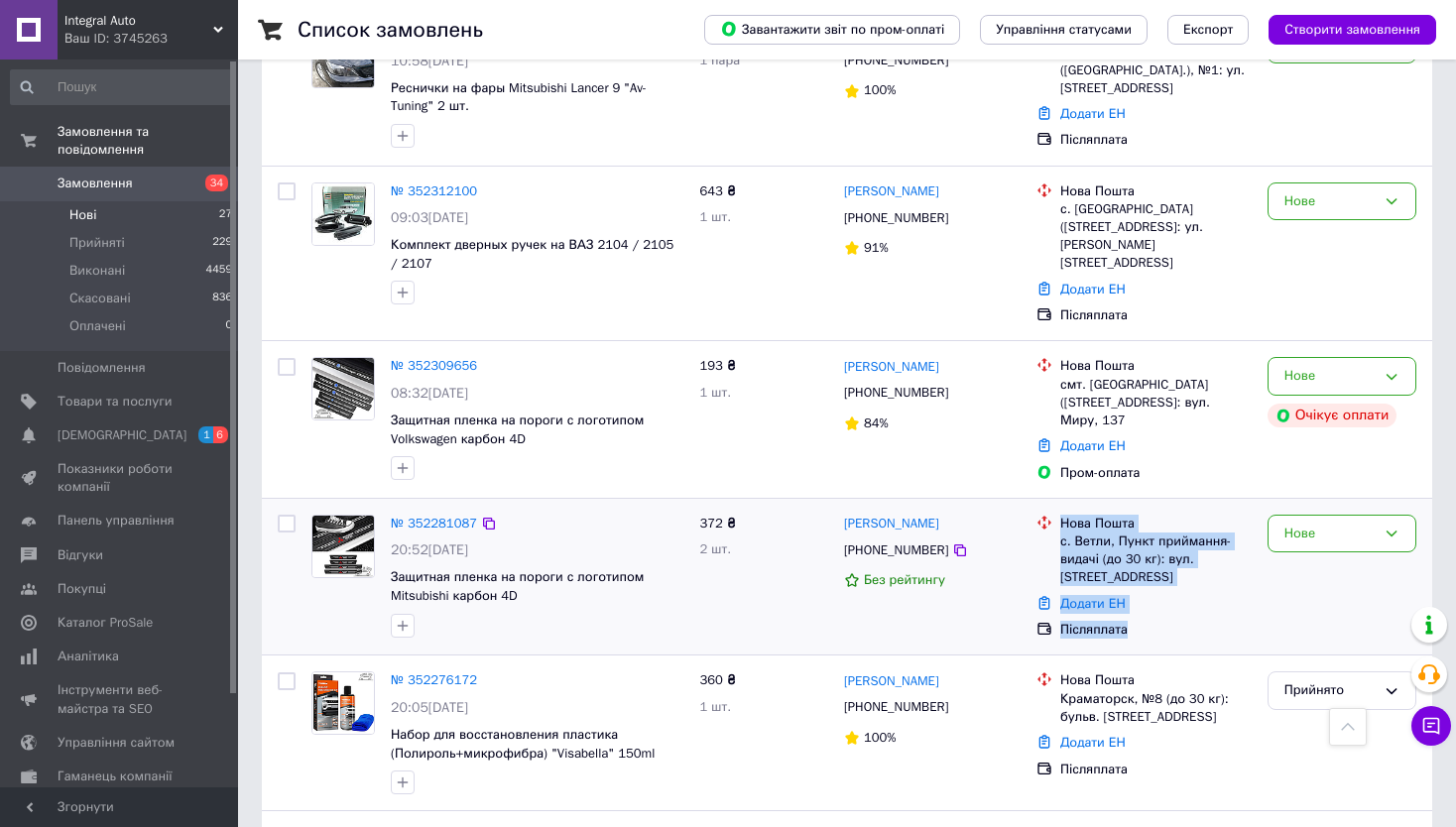 drag, startPoint x: 1179, startPoint y: 482, endPoint x: 1047, endPoint y: 371, distance: 172.46739 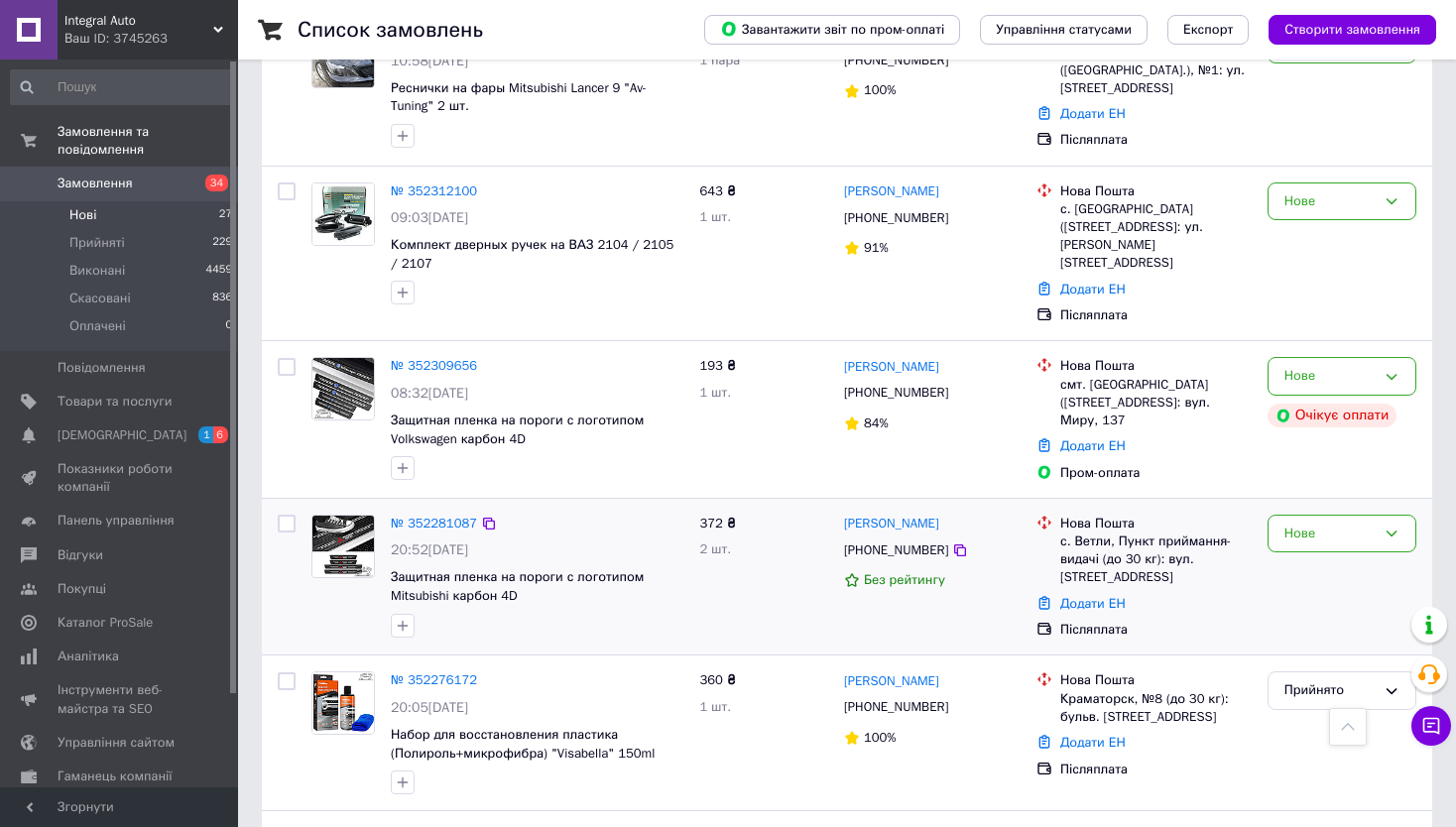 drag, startPoint x: 1042, startPoint y: 368, endPoint x: 1256, endPoint y: 389, distance: 215.02791 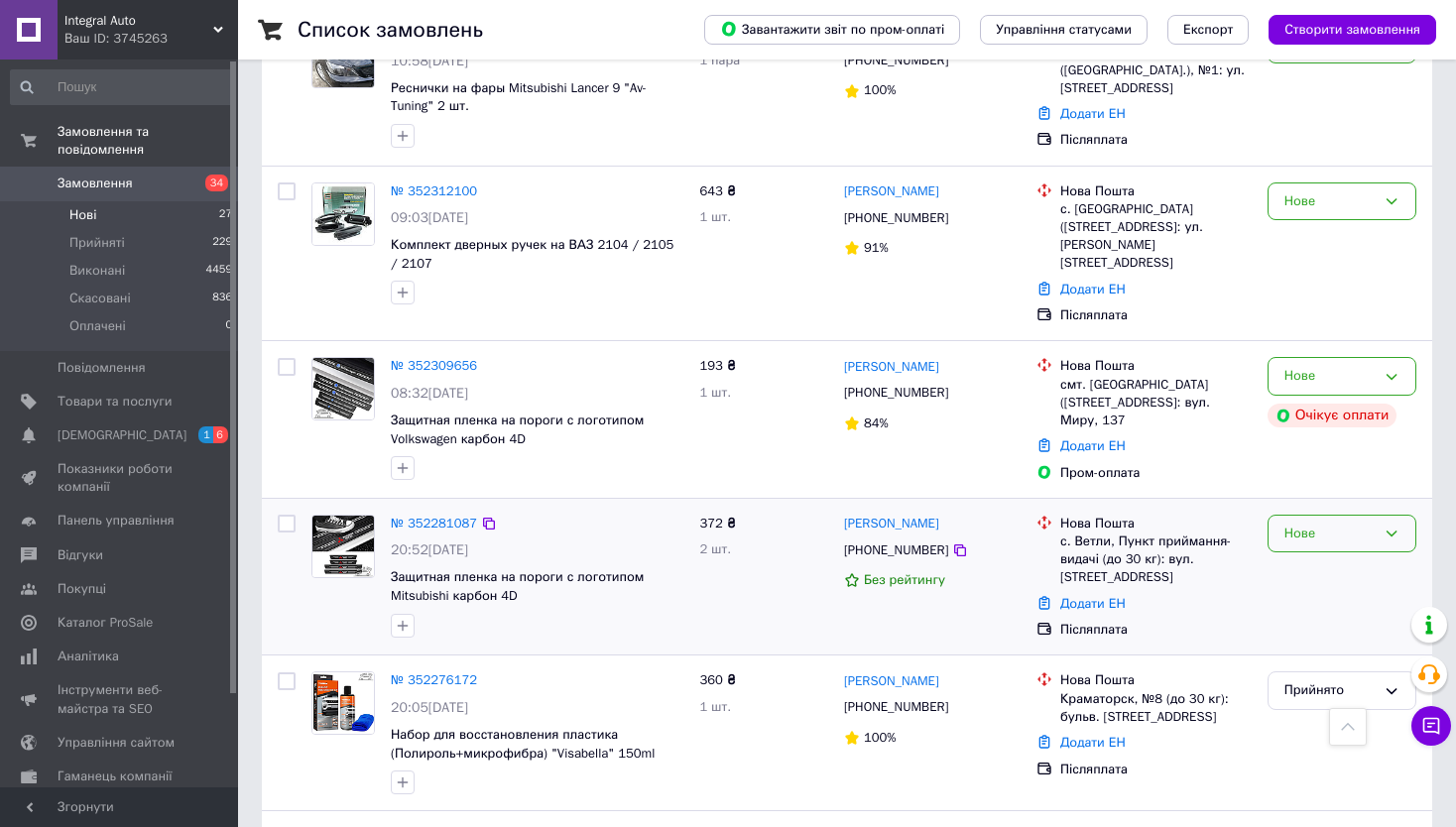 click on "Нове" at bounding box center [1330, 533] 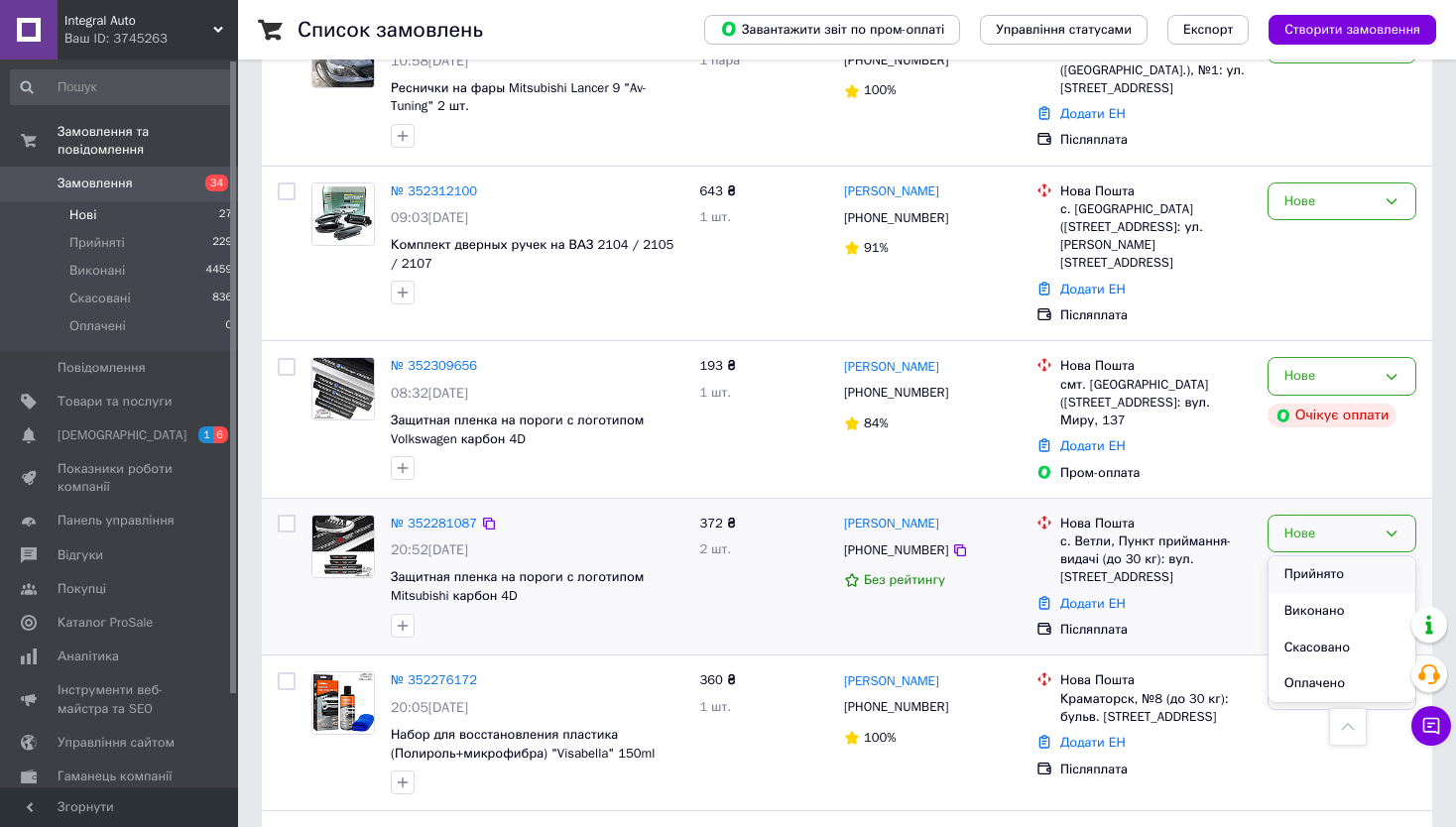 click on "Прийнято" at bounding box center (1342, 574) 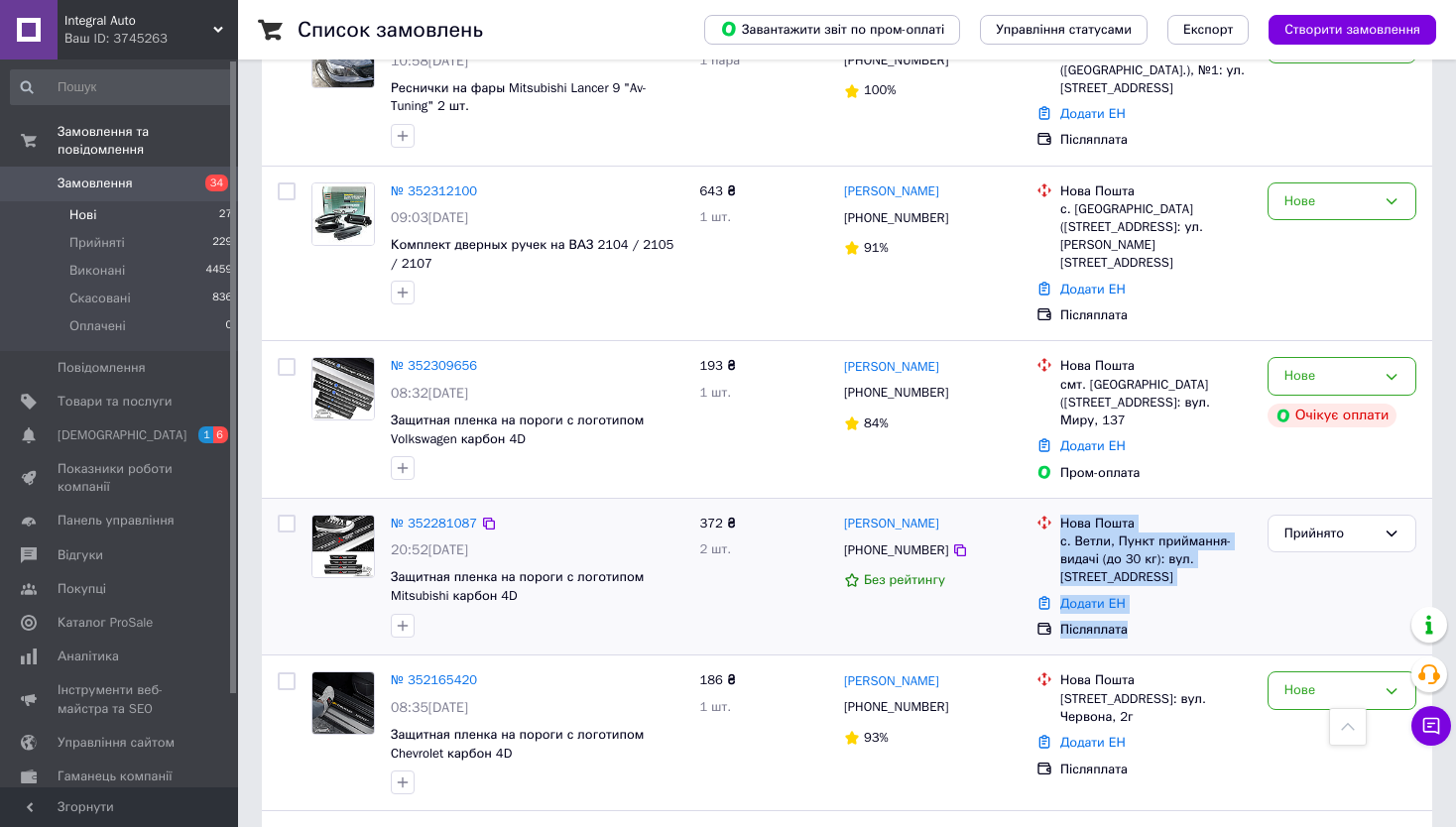 drag, startPoint x: 1049, startPoint y: 355, endPoint x: 1201, endPoint y: 474, distance: 193.04145 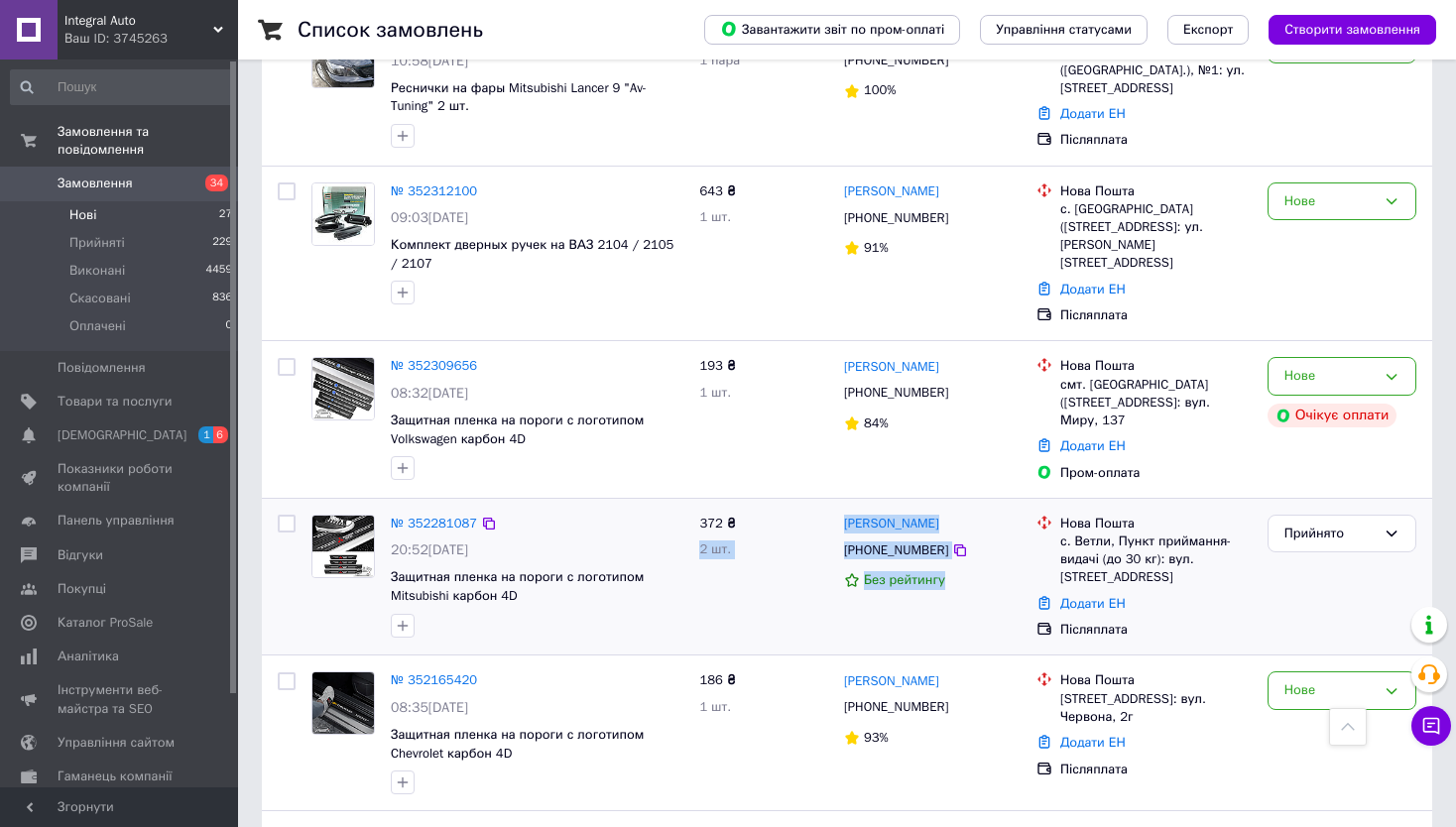 drag, startPoint x: 825, startPoint y: 373, endPoint x: 964, endPoint y: 446, distance: 157.00318 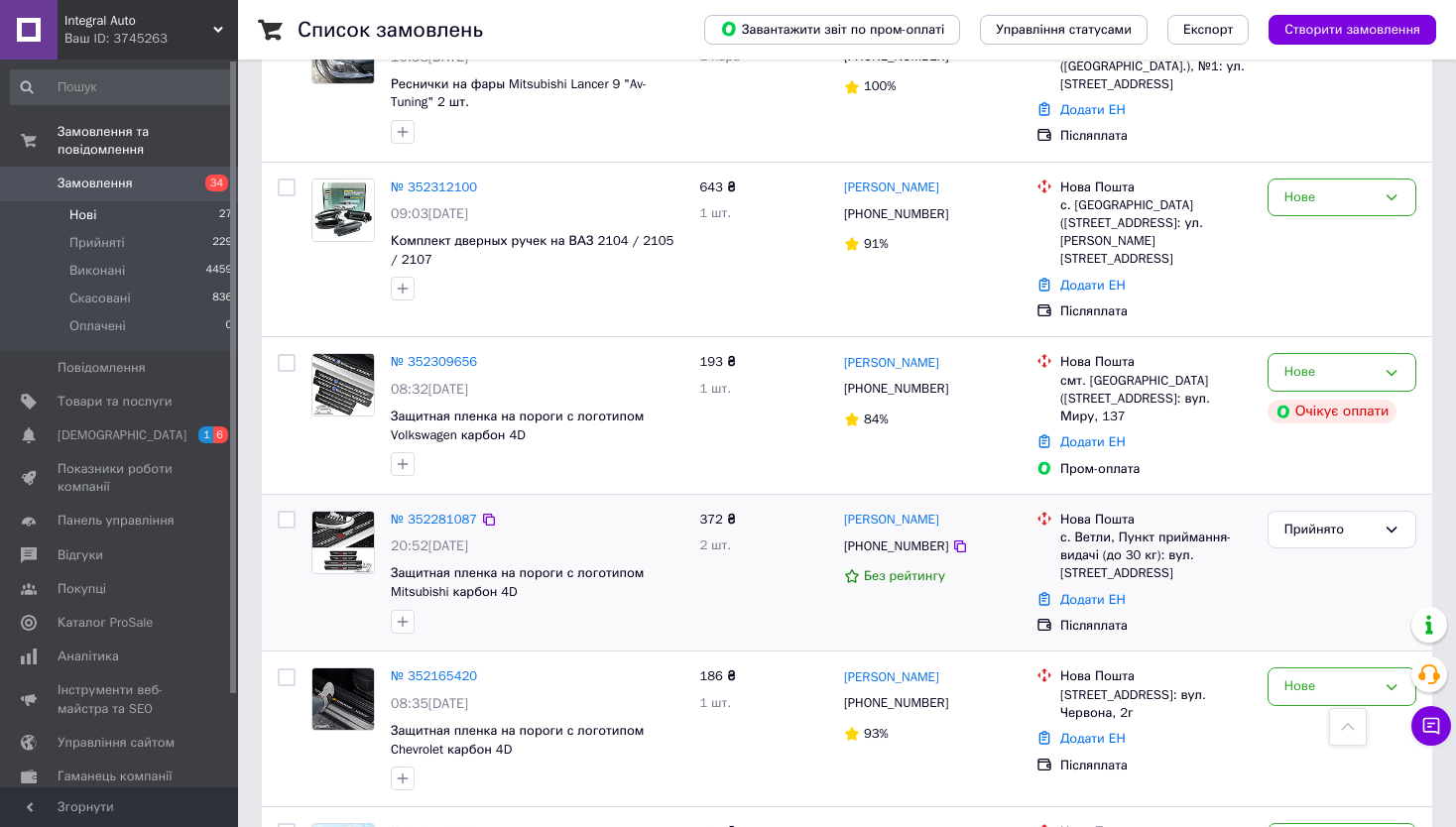 scroll, scrollTop: 3229, scrollLeft: 0, axis: vertical 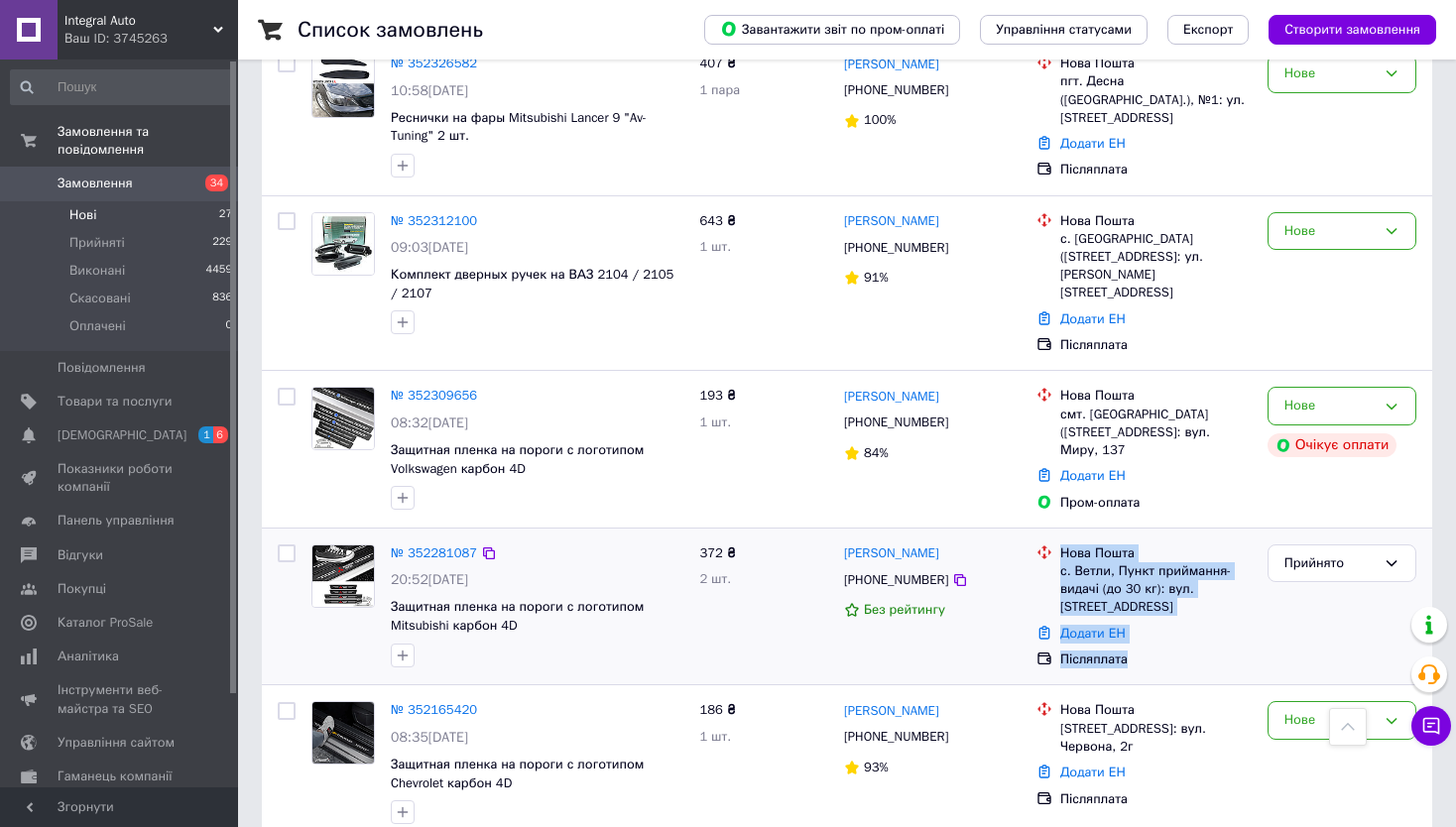 drag, startPoint x: 1057, startPoint y: 393, endPoint x: 1185, endPoint y: 506, distance: 170.742 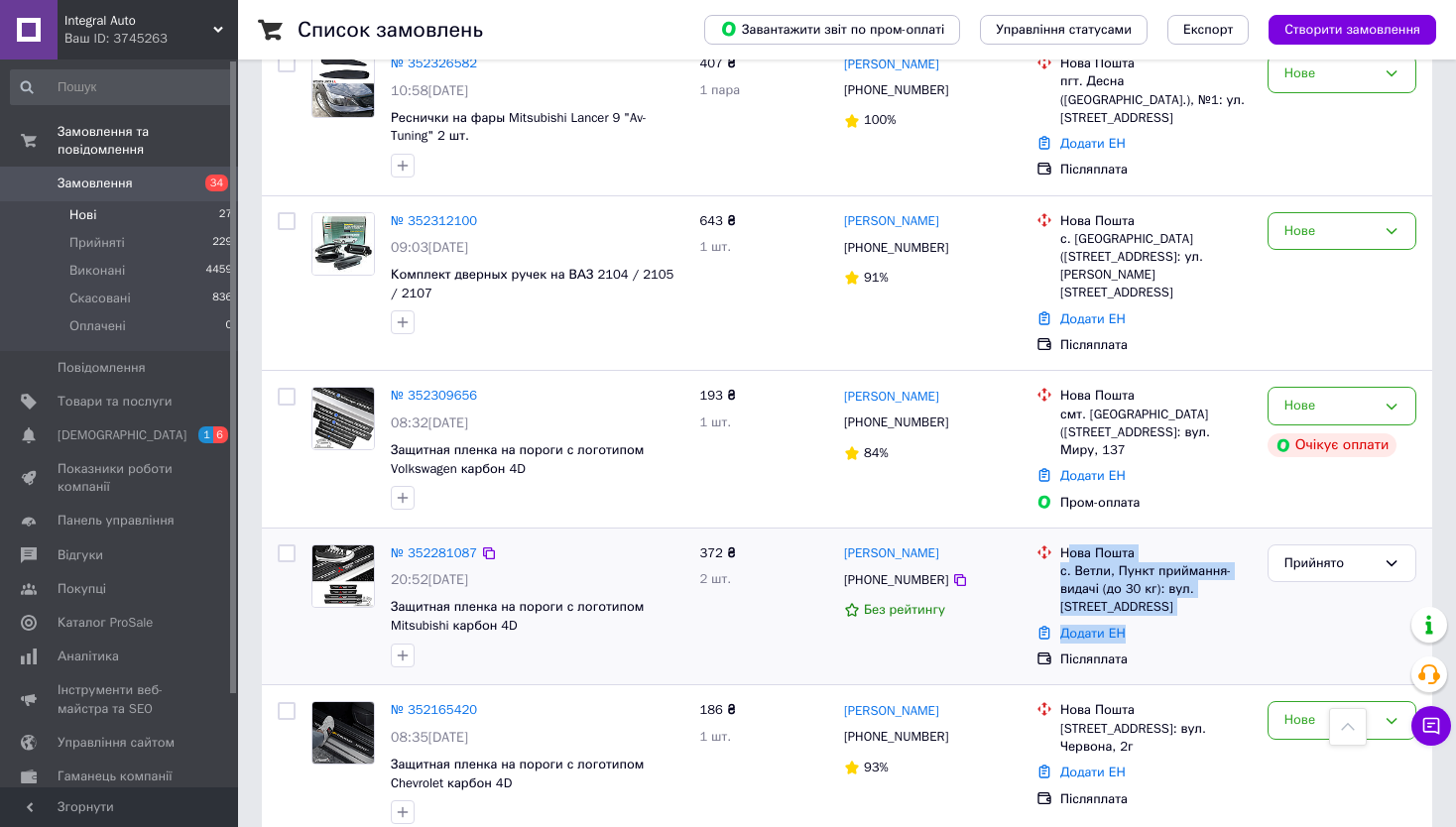 drag, startPoint x: 1156, startPoint y: 479, endPoint x: 1065, endPoint y: 405, distance: 117.29024 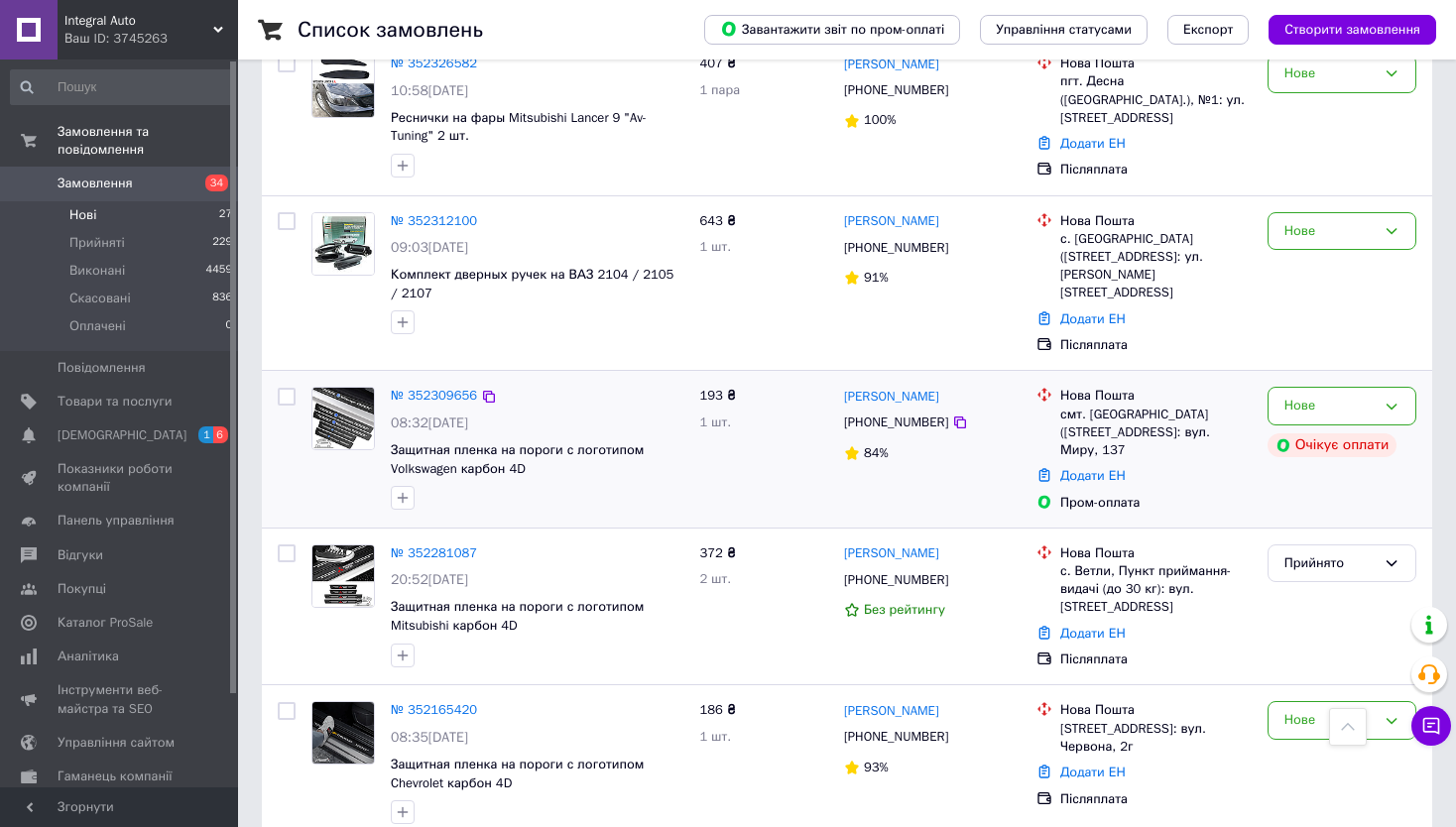 click on "№ 352309656 08:32[DATE] Защитная пленка на пороги с логотипом Volkswagen карбон 4D" at bounding box center (537, 448) 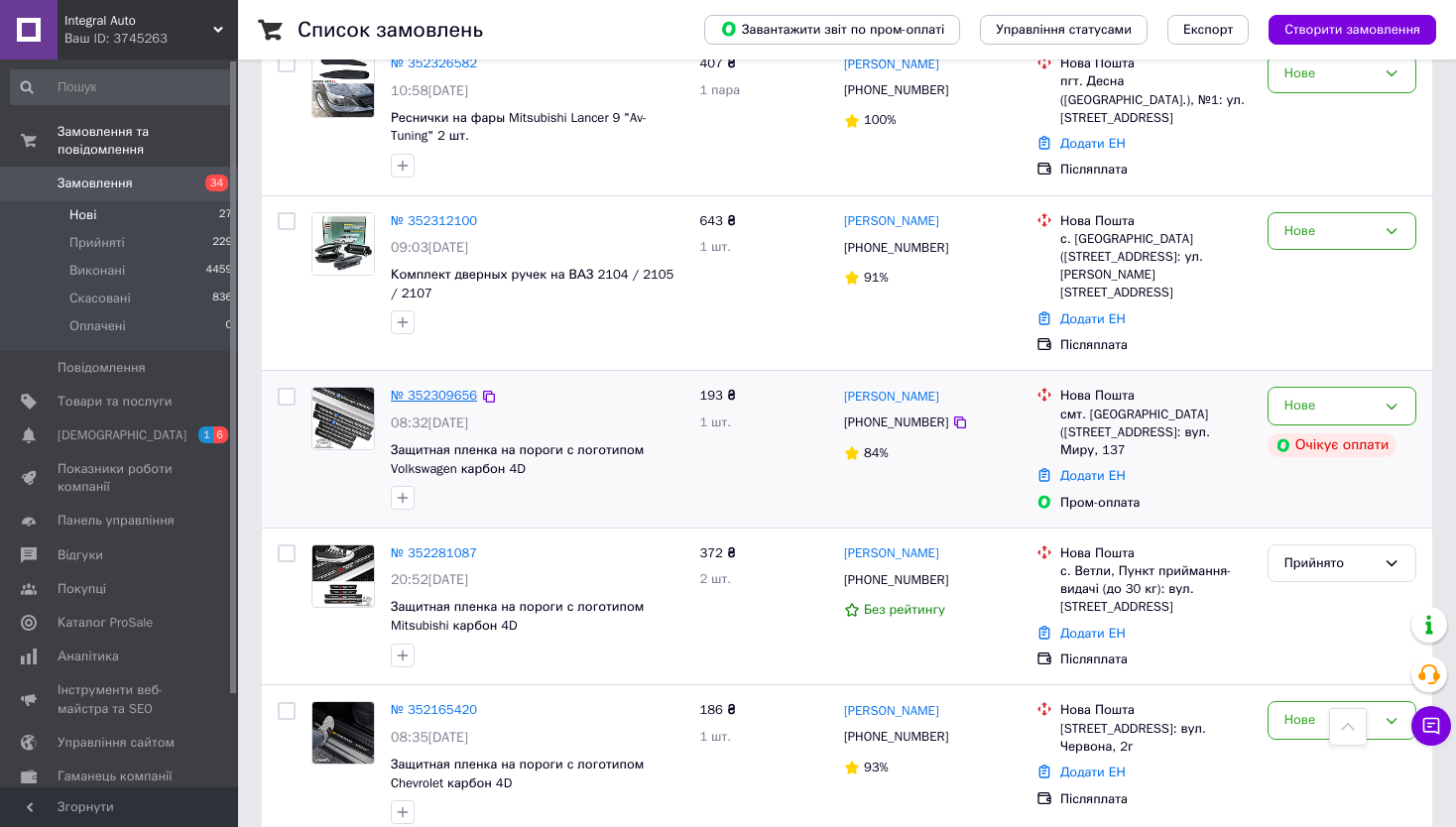 click on "№ 352309656" at bounding box center (433, 395) 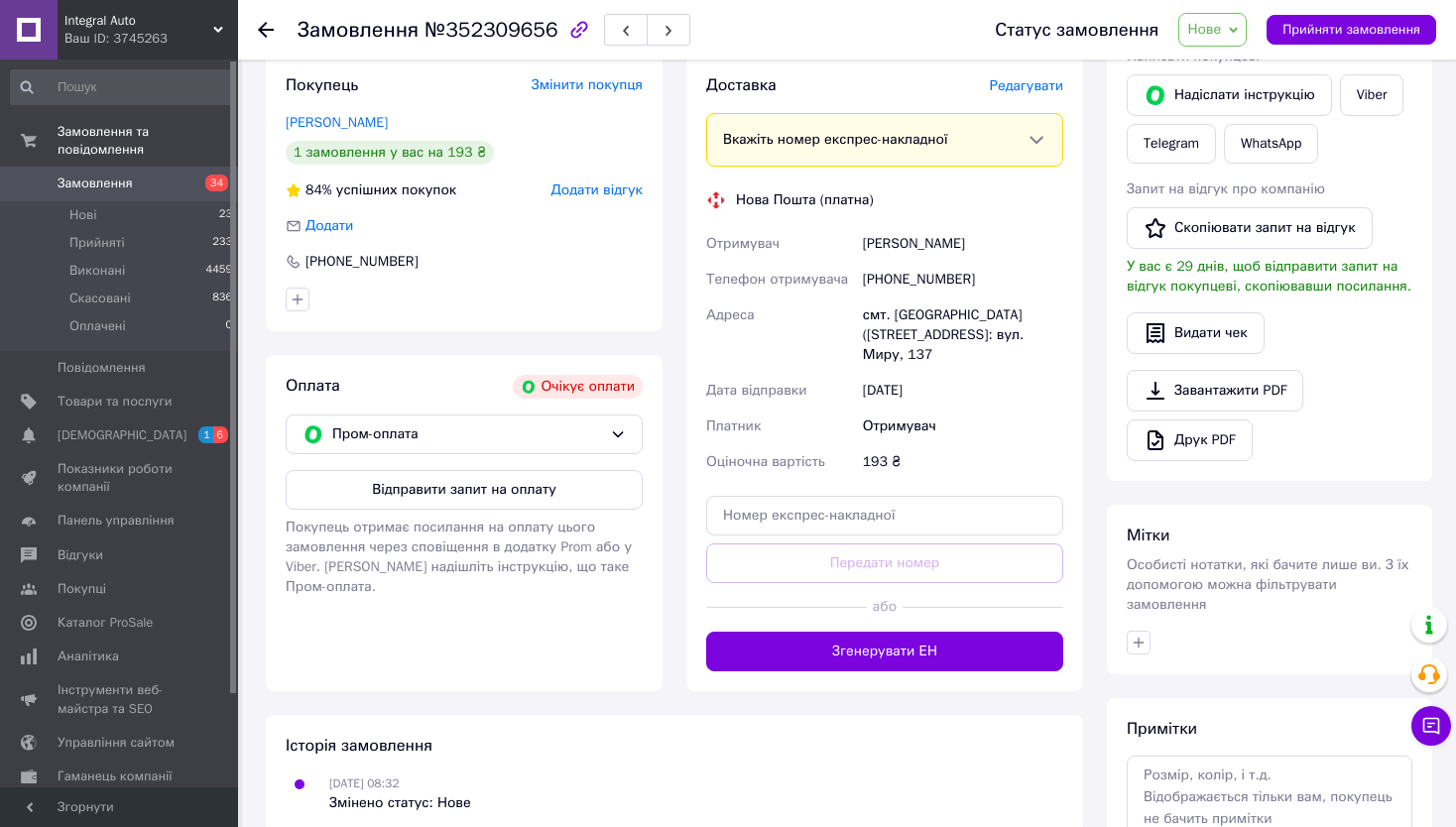 scroll, scrollTop: 79, scrollLeft: 0, axis: vertical 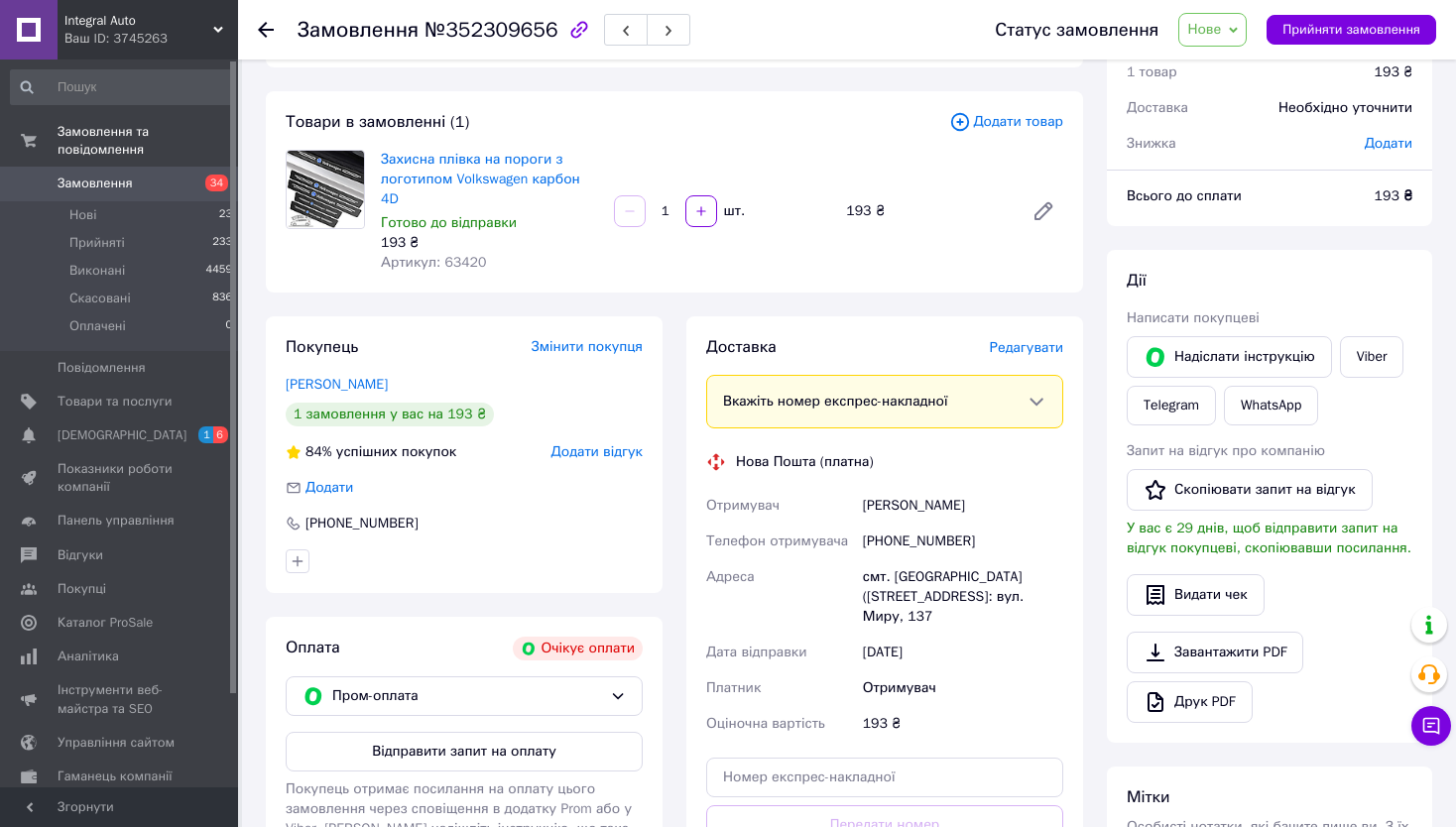 click on "Покупець Змінити покупця [PERSON_NAME] 1 замовлення у вас на 193 ₴ 84%   успішних покупок Додати відгук Додати [PHONE_NUMBER]" at bounding box center [464, 454] 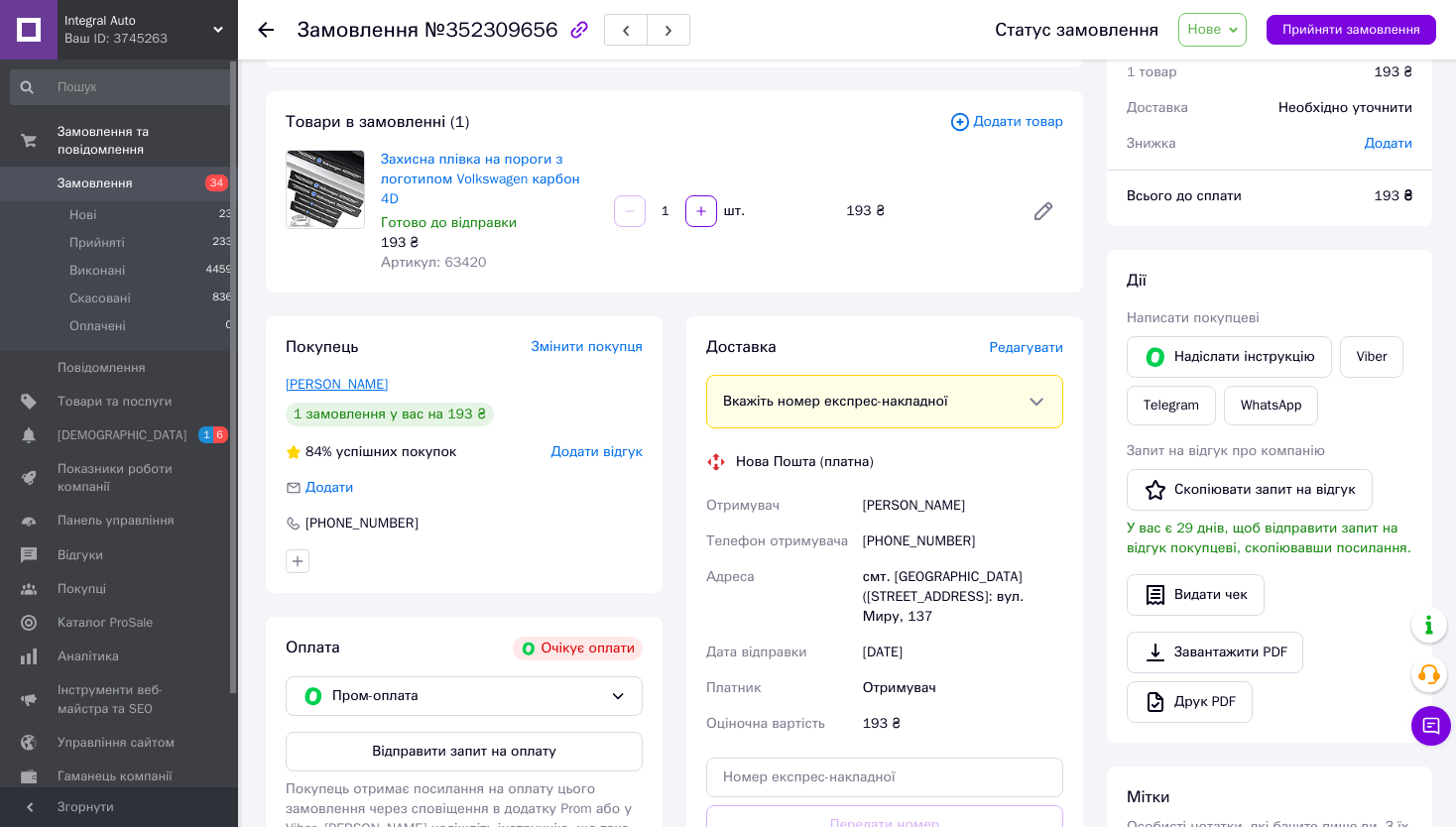 click on "[PERSON_NAME]" at bounding box center (336, 384) 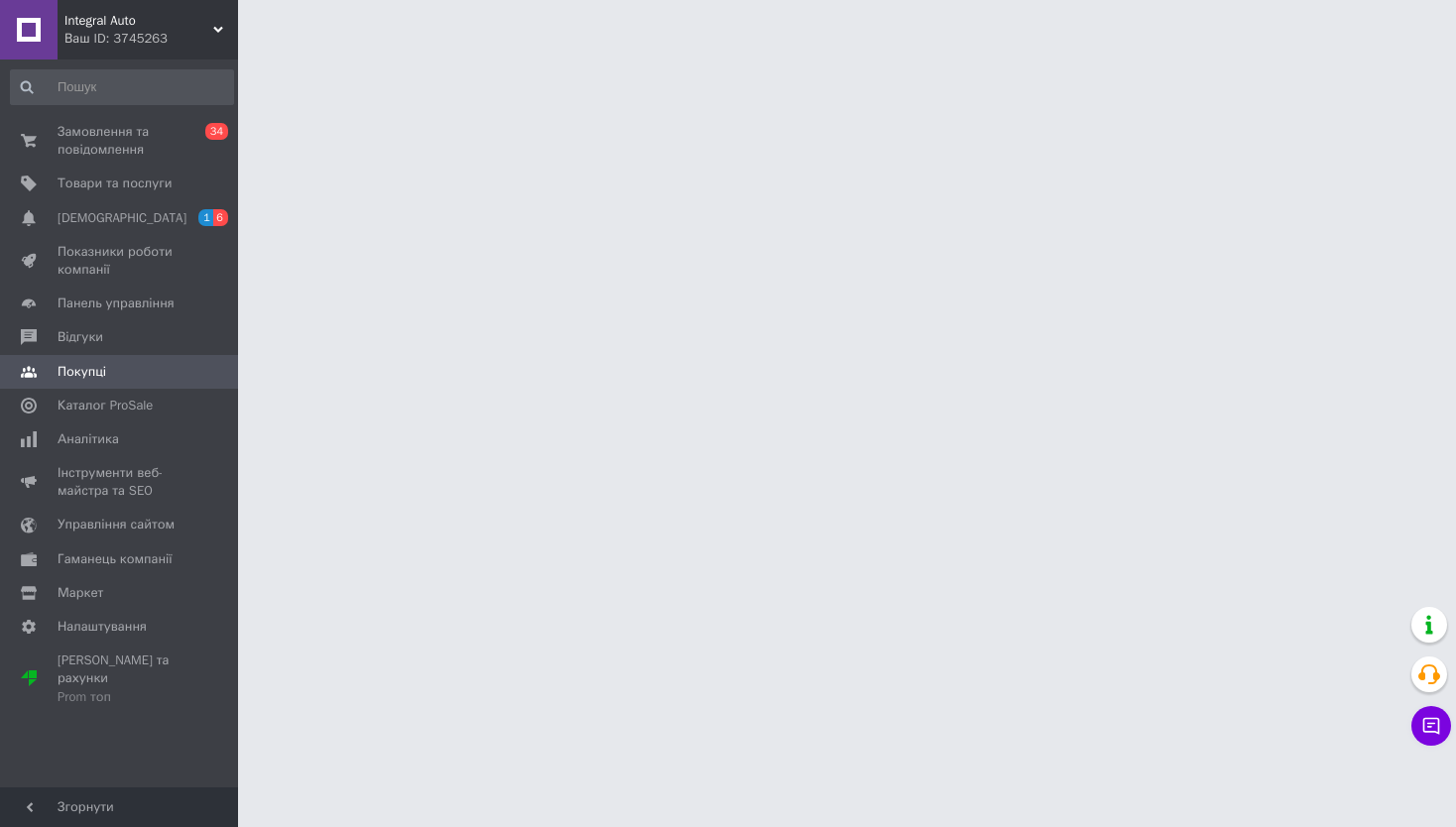 scroll, scrollTop: 0, scrollLeft: 0, axis: both 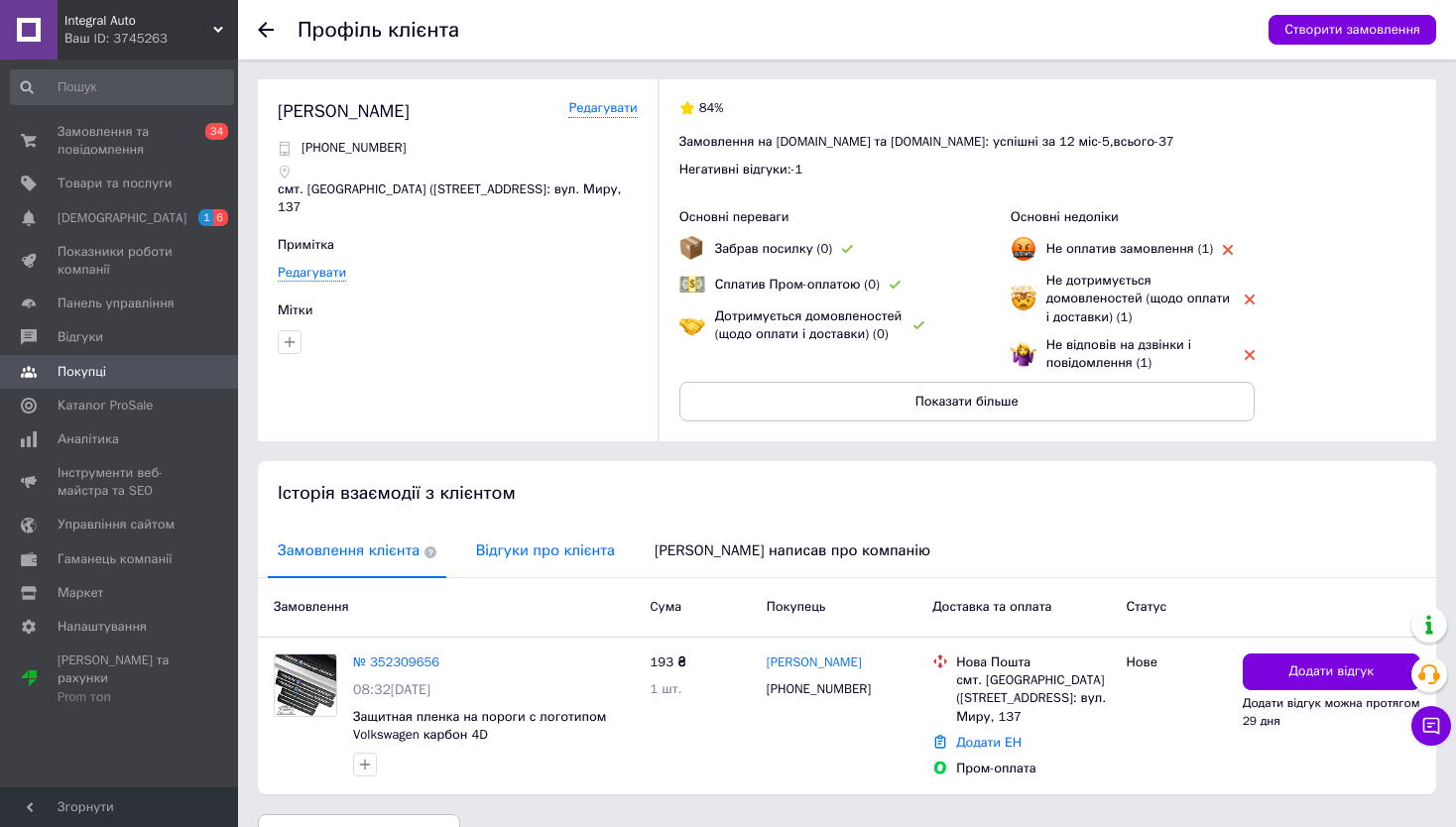 click on "Відгуки про клієнта" at bounding box center [546, 550] 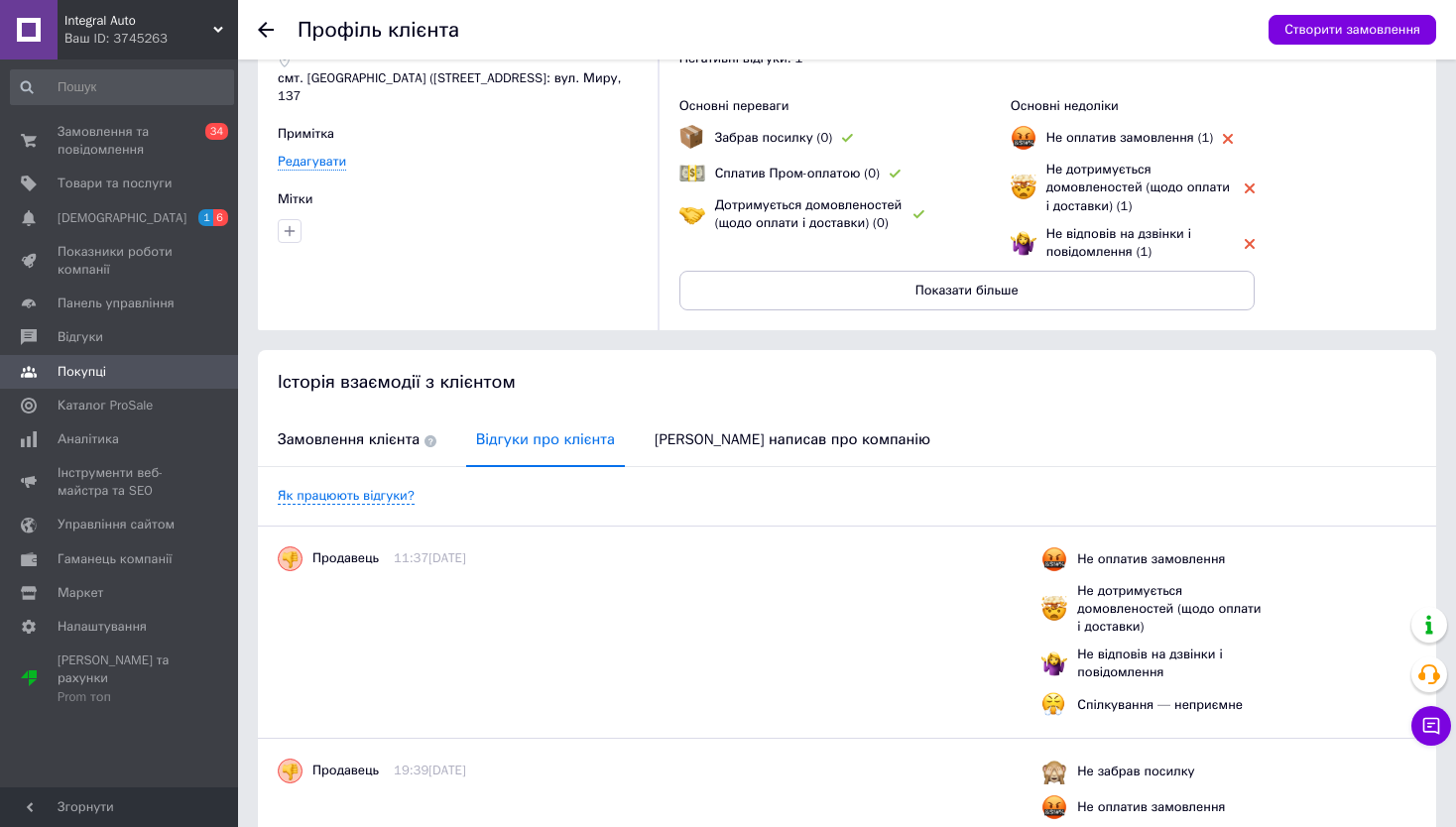 scroll, scrollTop: 0, scrollLeft: 0, axis: both 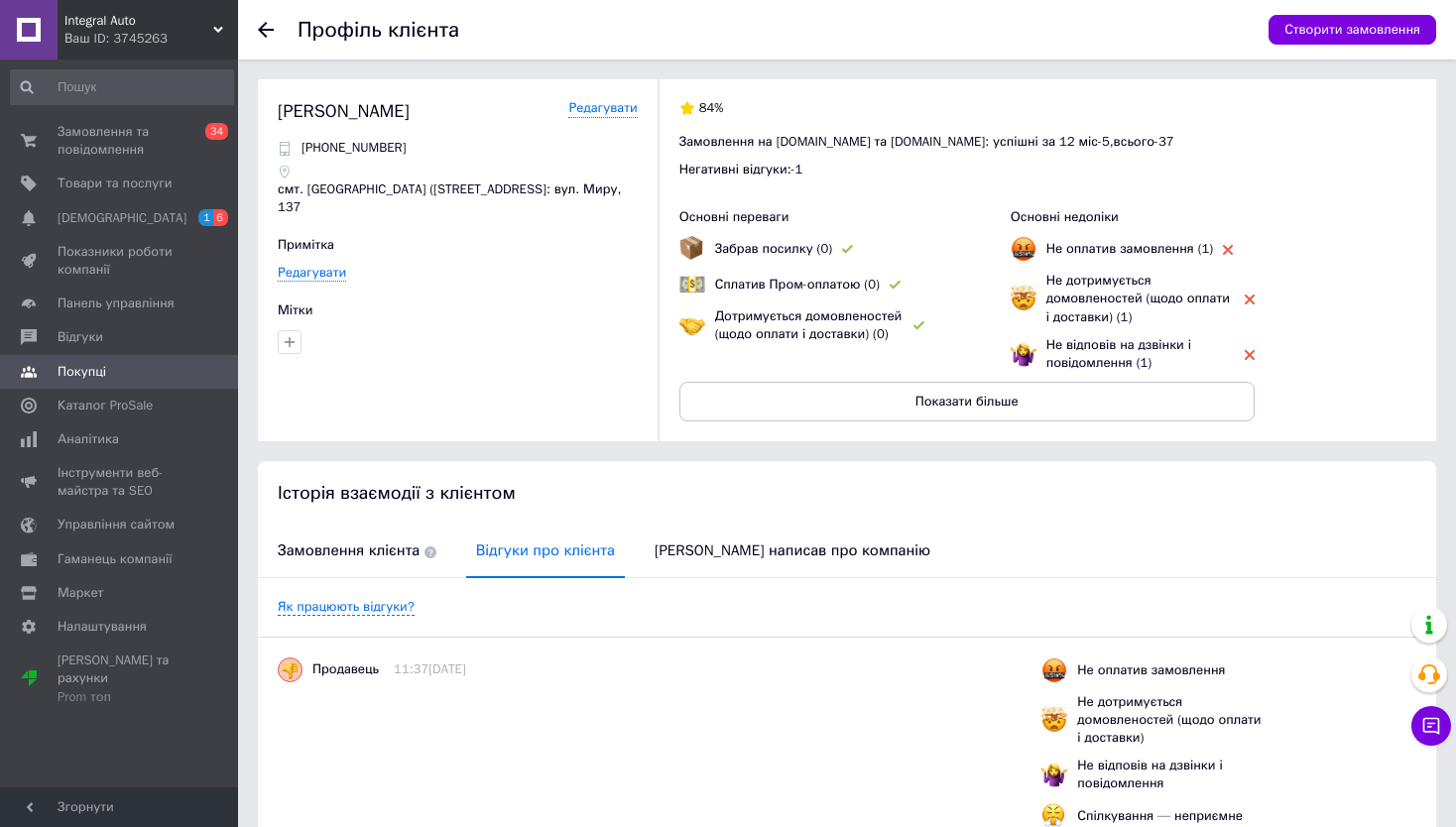 click 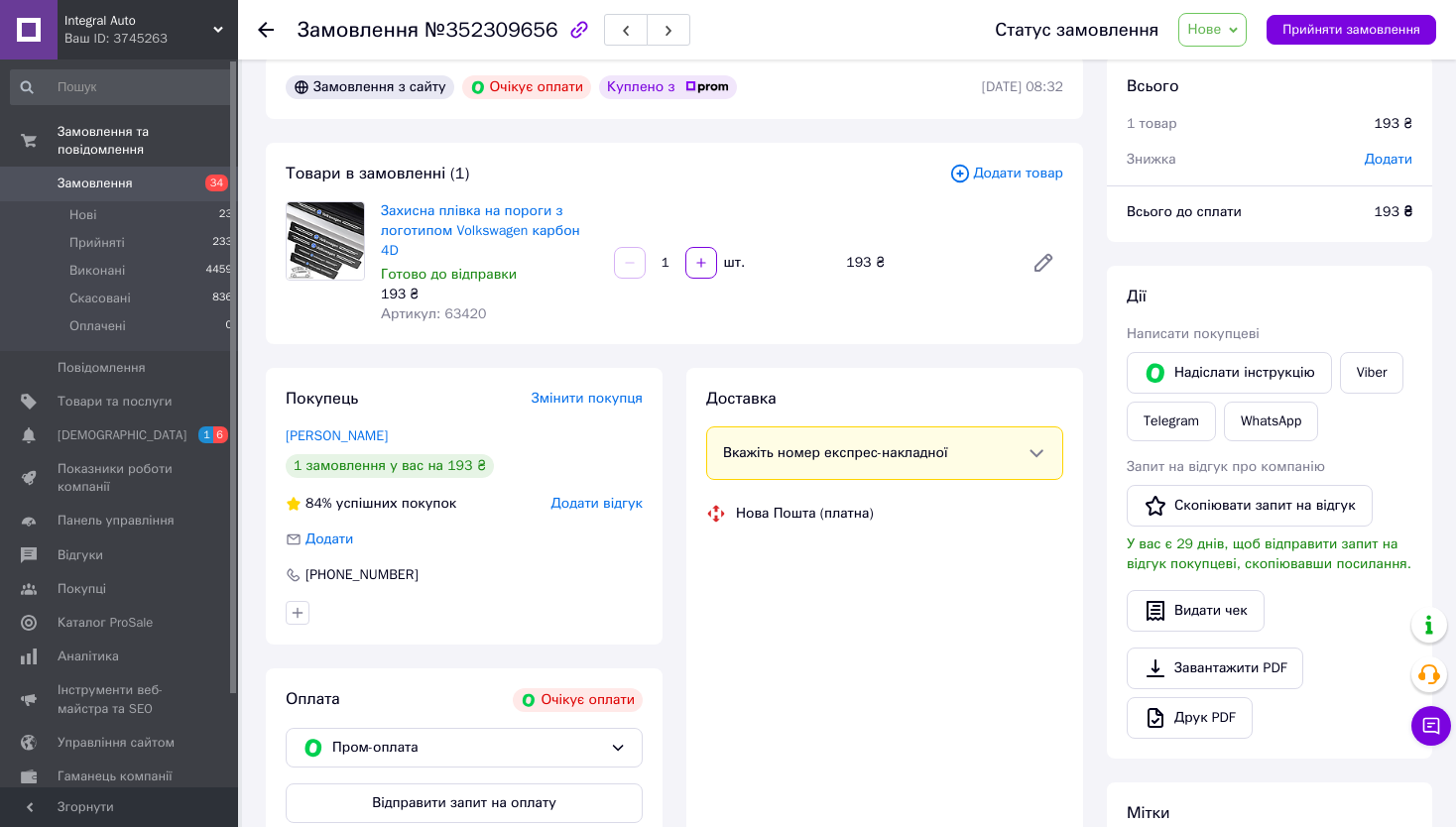 scroll, scrollTop: 0, scrollLeft: 0, axis: both 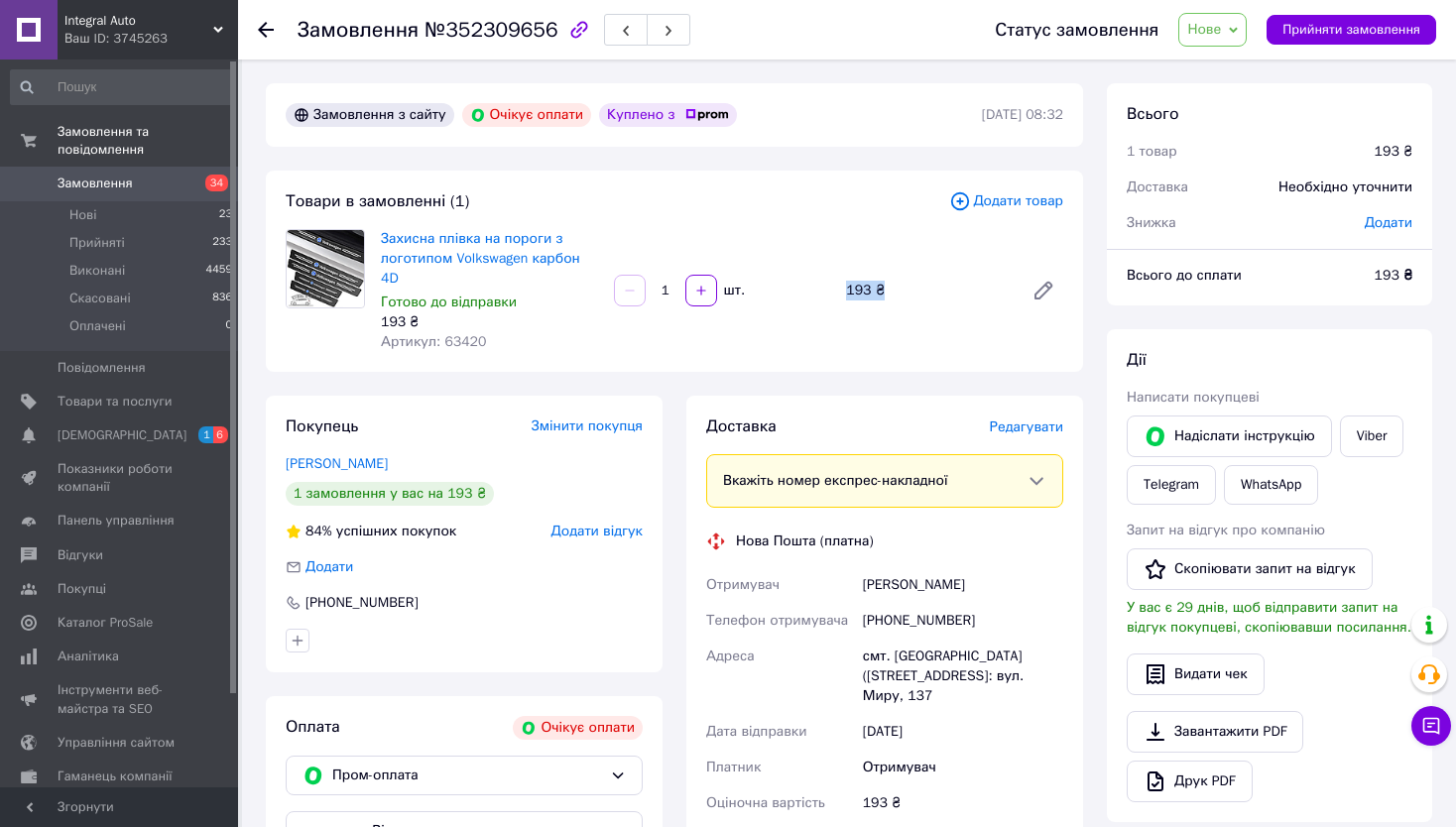 drag, startPoint x: 846, startPoint y: 286, endPoint x: 923, endPoint y: 296, distance: 77.64664 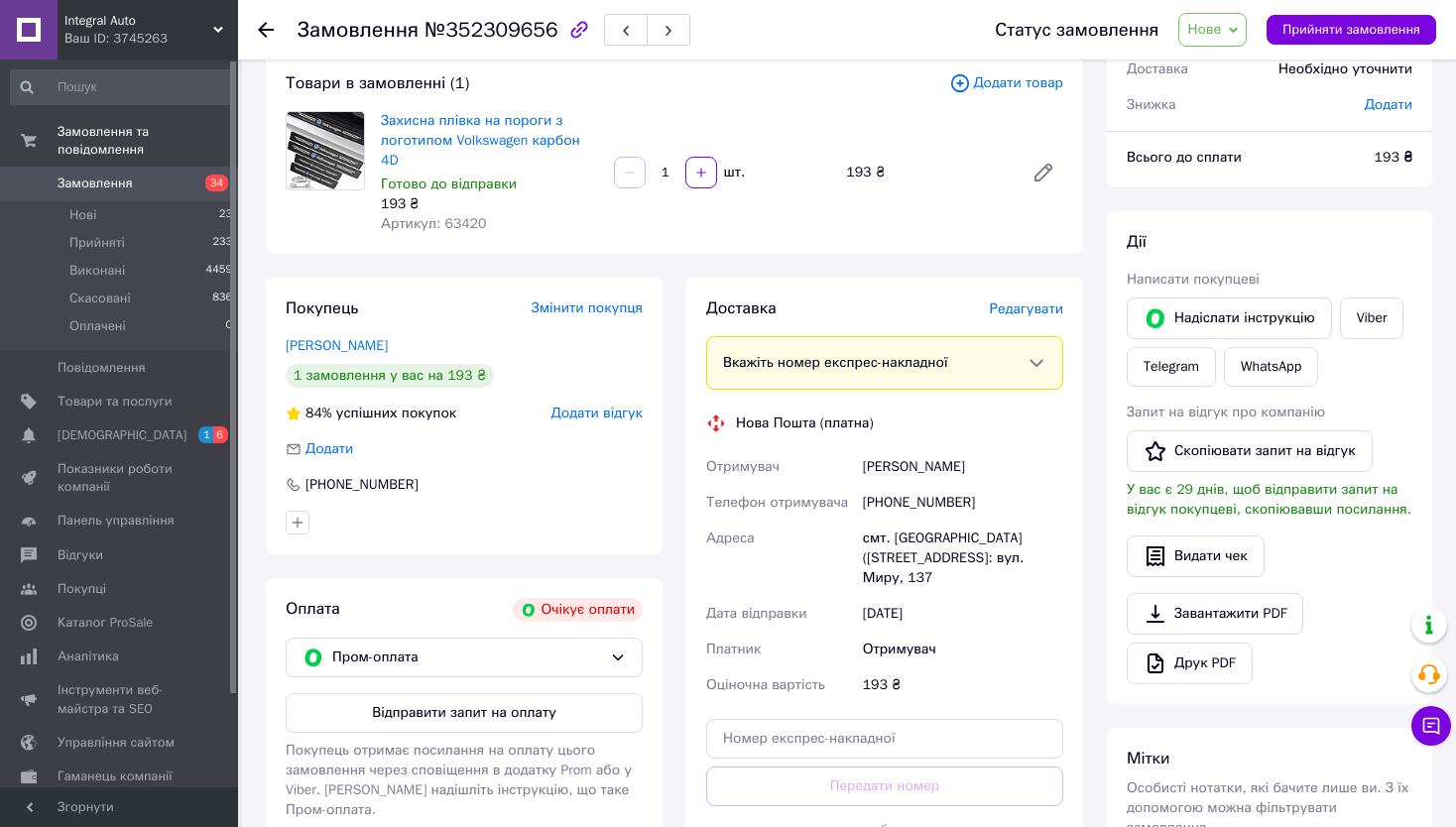 scroll, scrollTop: 198, scrollLeft: 0, axis: vertical 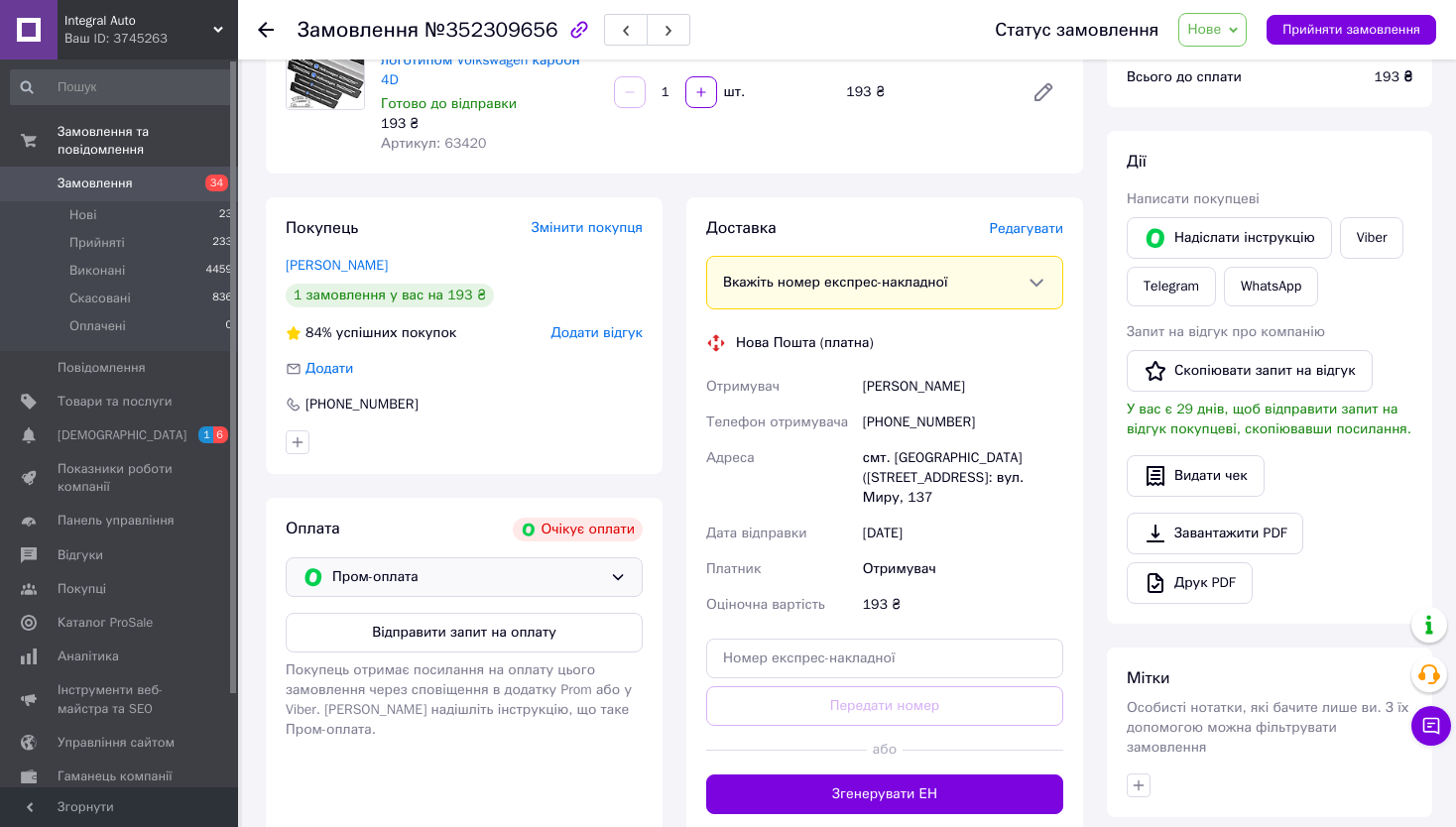 click on "Пром-оплата" at bounding box center [467, 577] 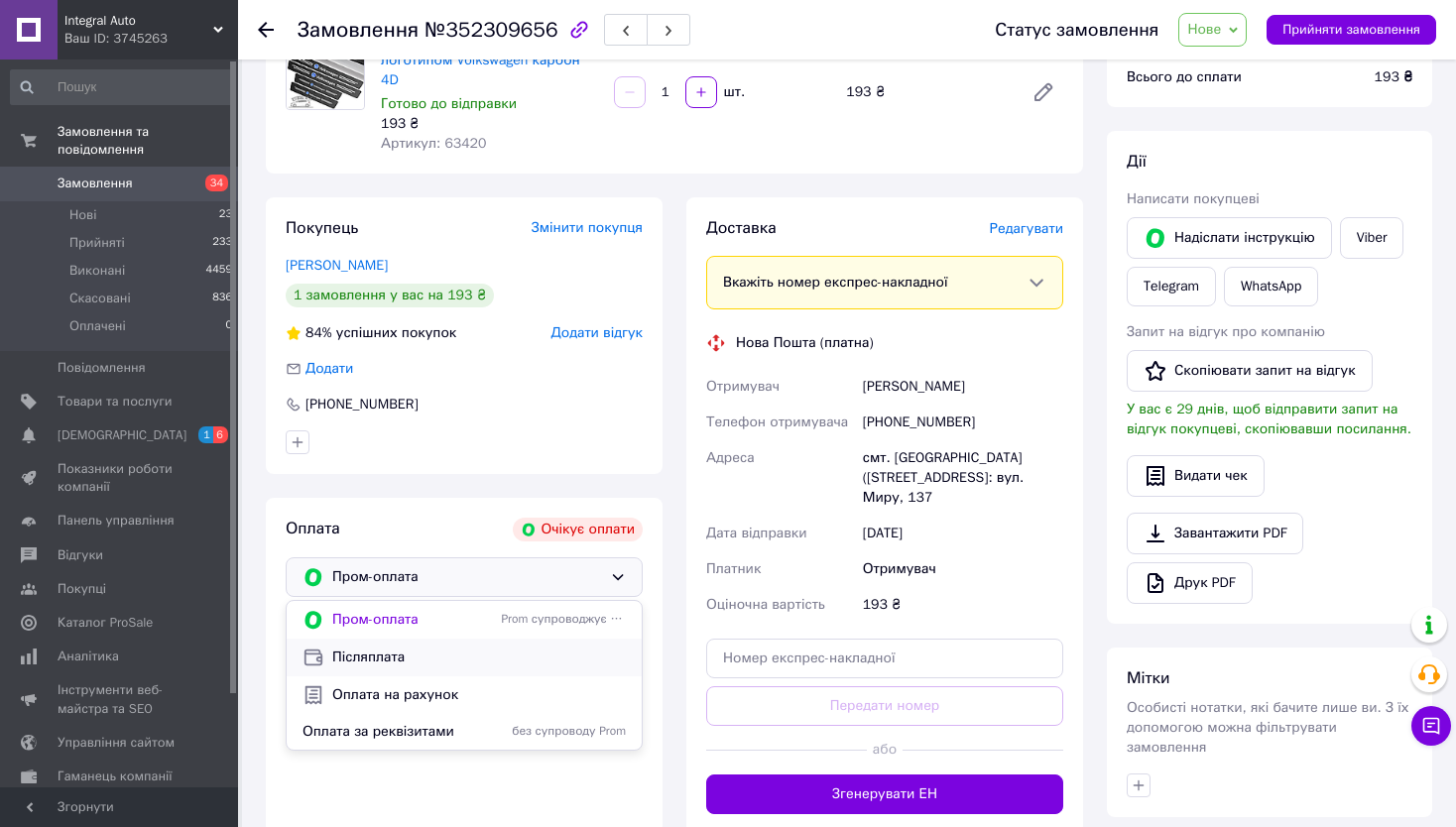 click on "Післяплата" at bounding box center [479, 657] 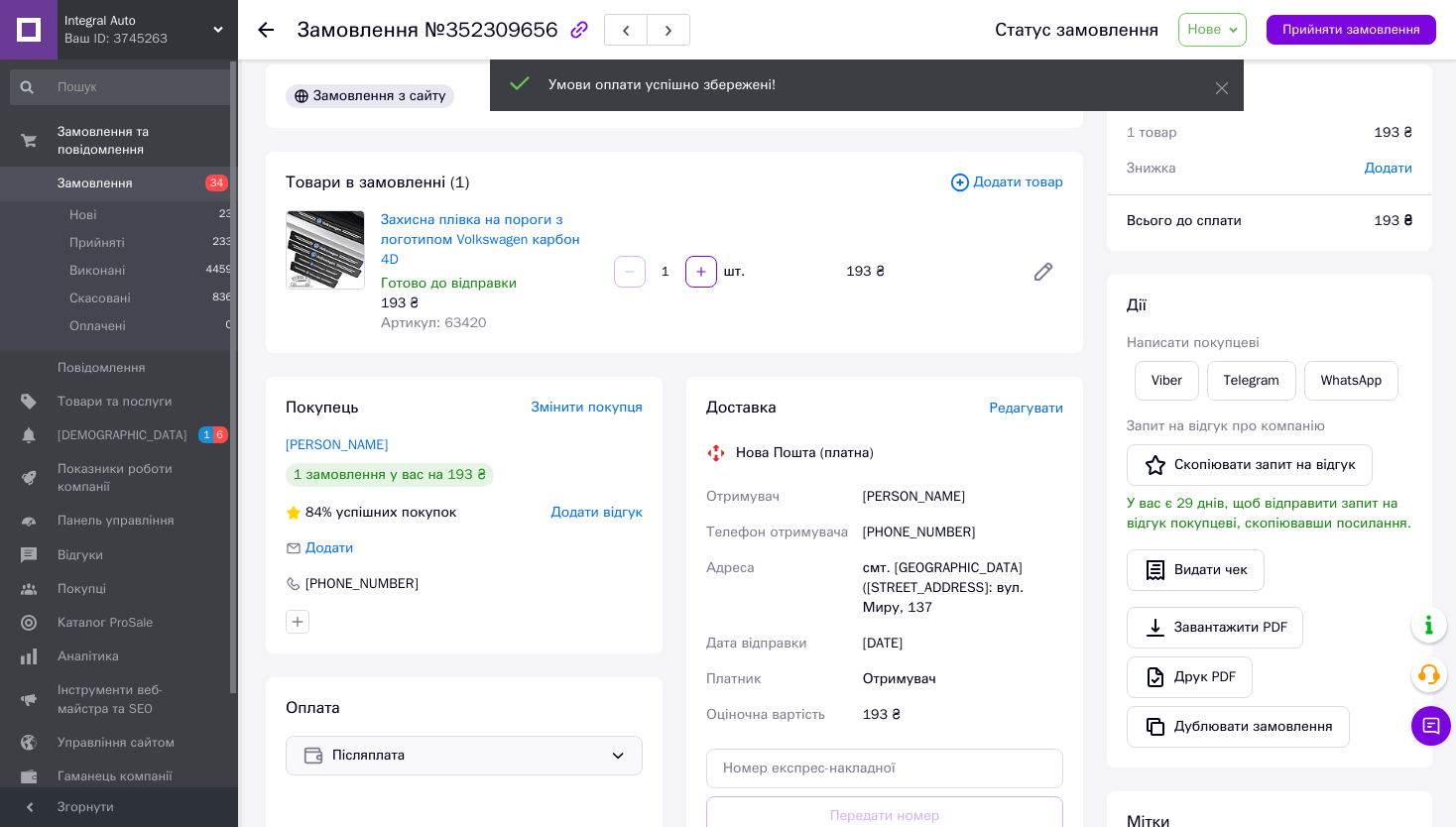 scroll, scrollTop: 0, scrollLeft: 0, axis: both 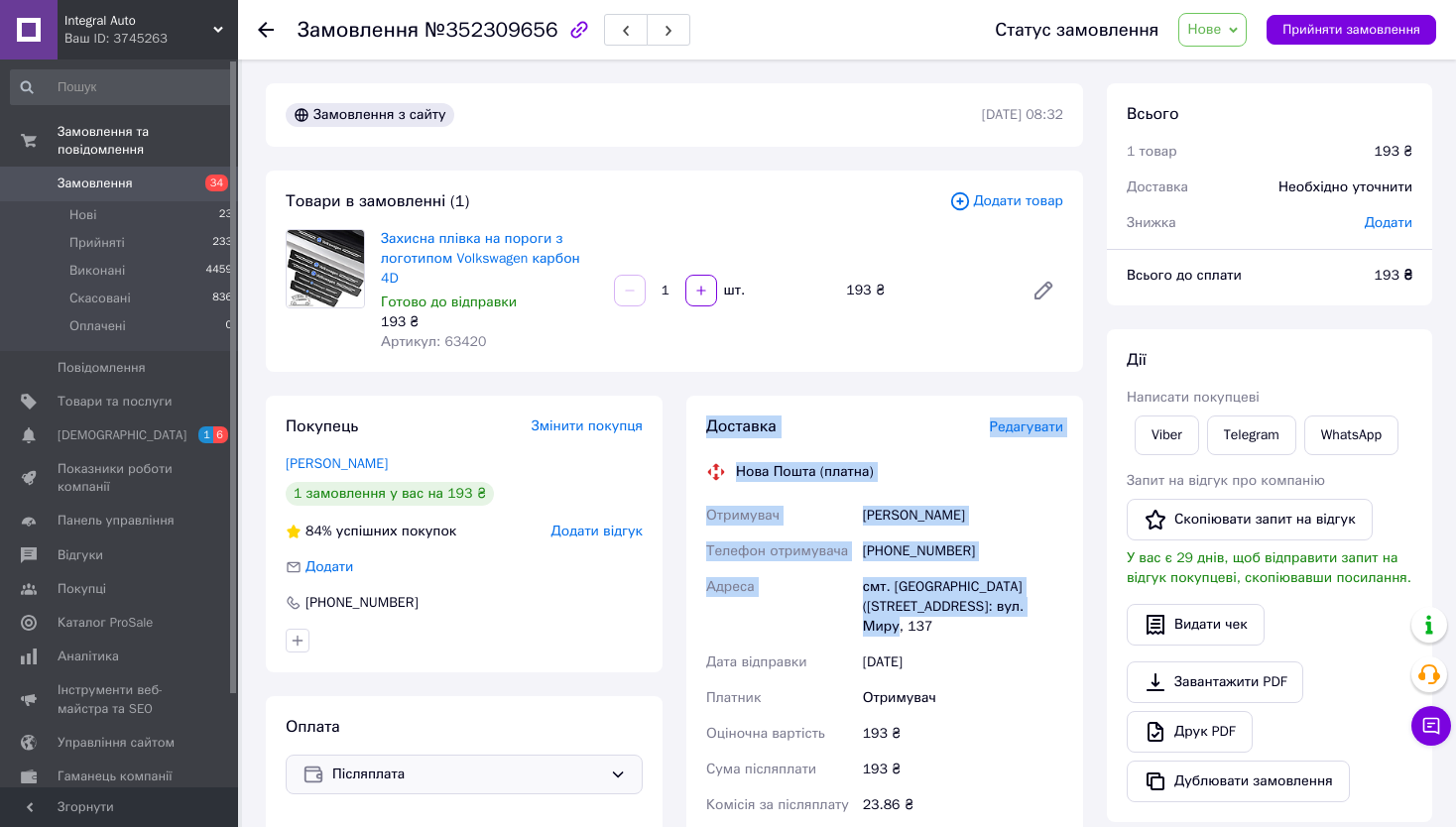 drag, startPoint x: 724, startPoint y: 413, endPoint x: 1034, endPoint y: 590, distance: 356.972 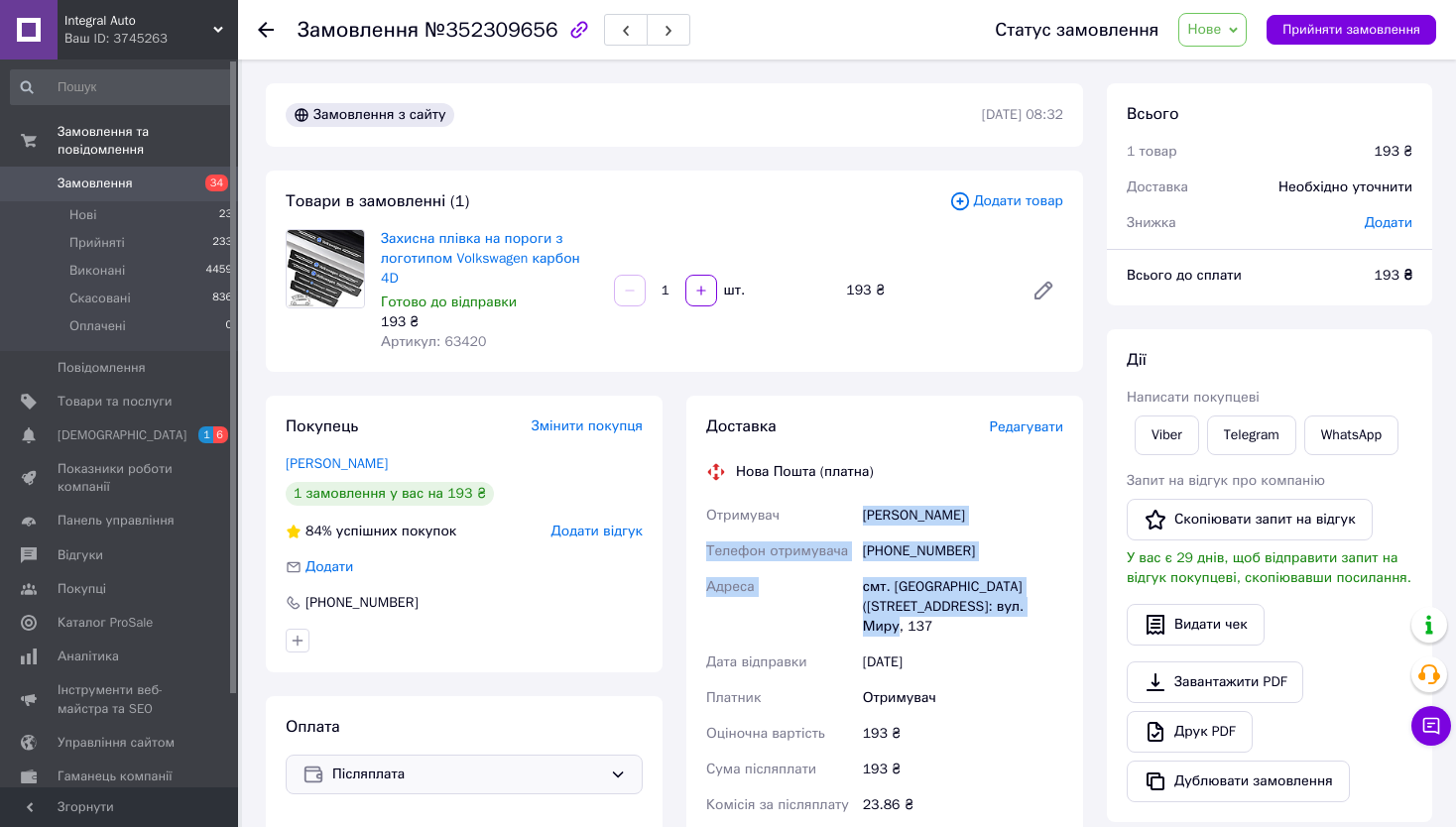 drag, startPoint x: 861, startPoint y: 495, endPoint x: 1050, endPoint y: 592, distance: 212.43823 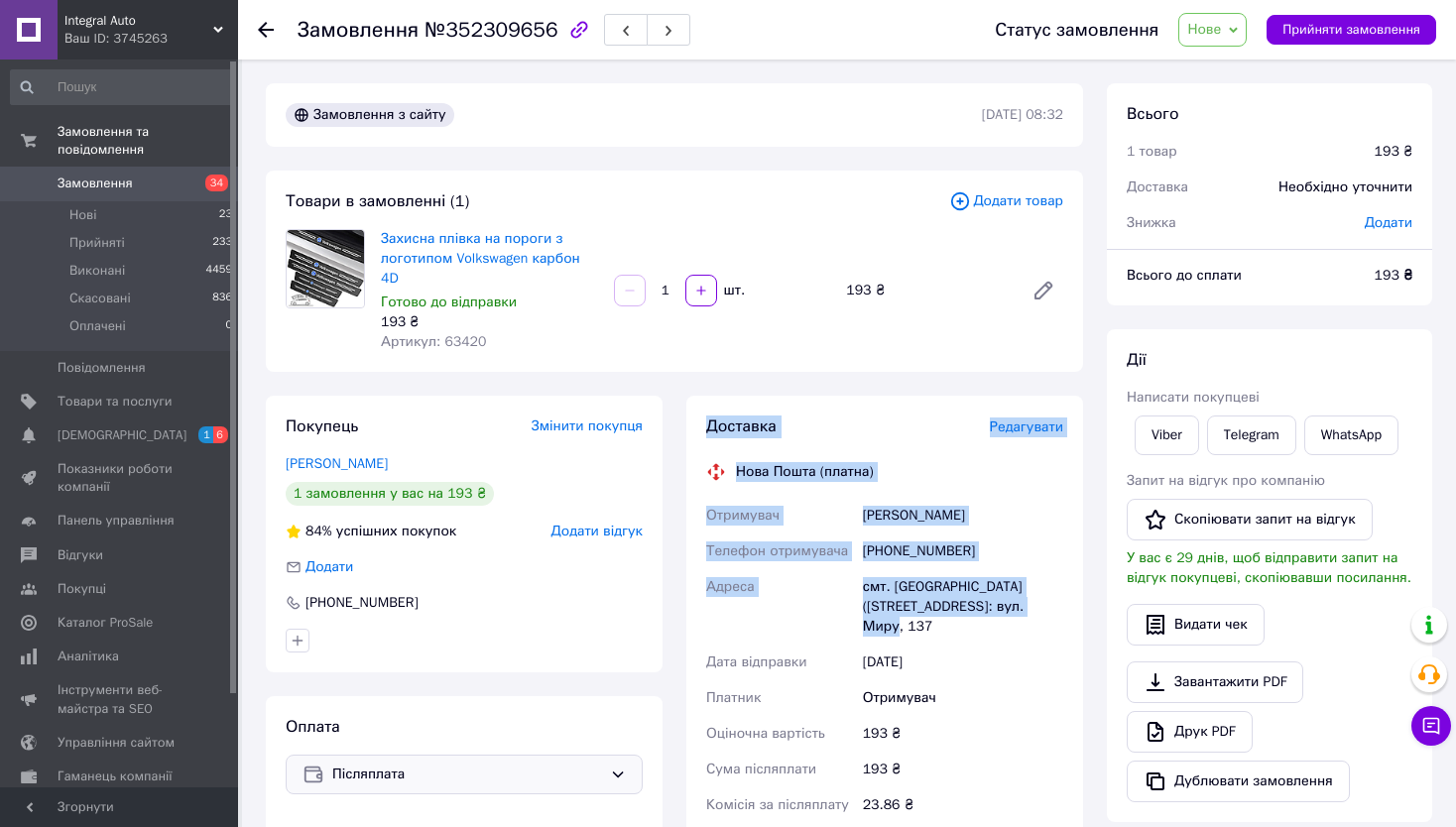 drag, startPoint x: 691, startPoint y: 380, endPoint x: 1056, endPoint y: 597, distance: 424.63396 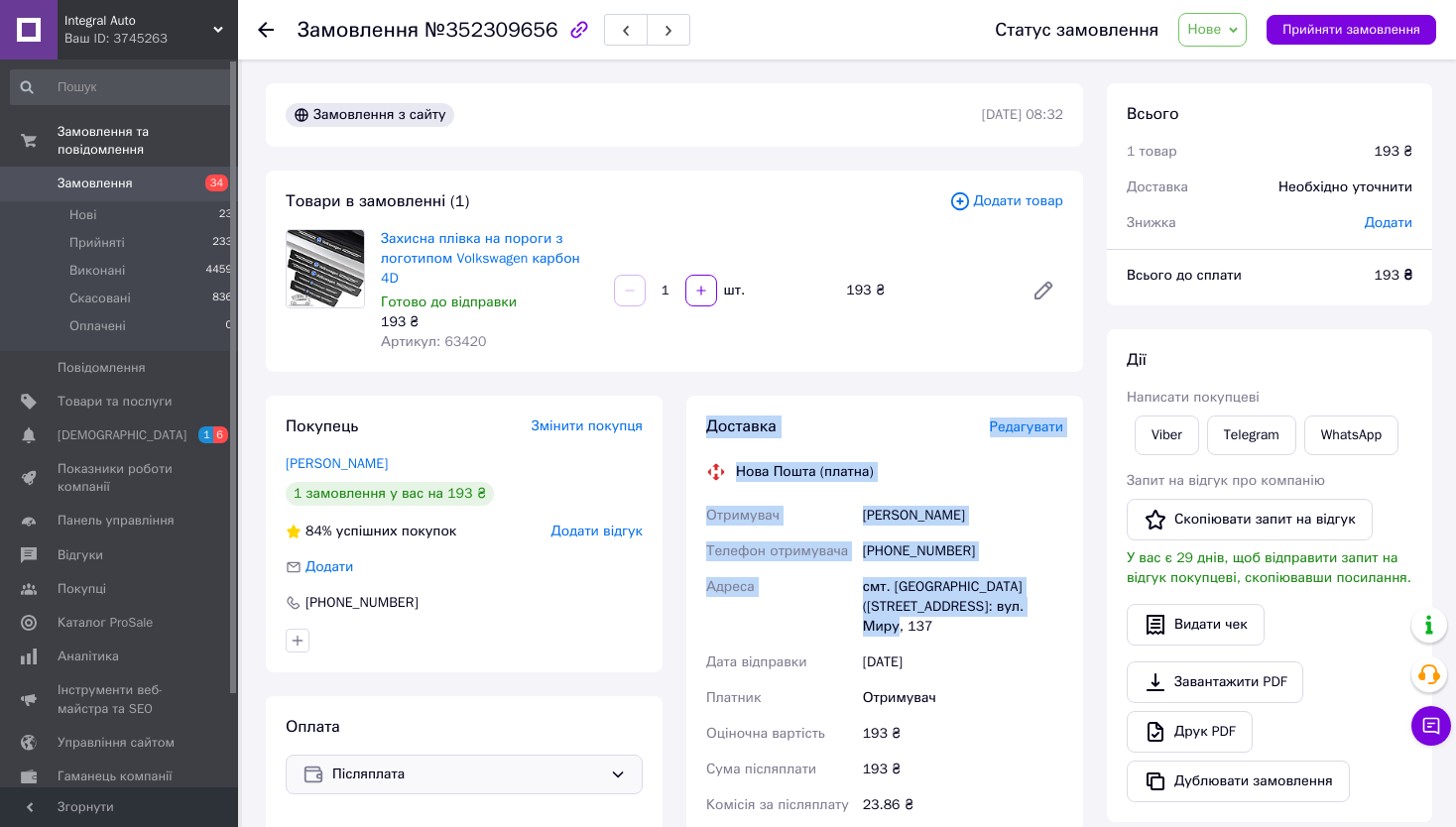 drag, startPoint x: 1041, startPoint y: 583, endPoint x: 706, endPoint y: 414, distance: 375.21461 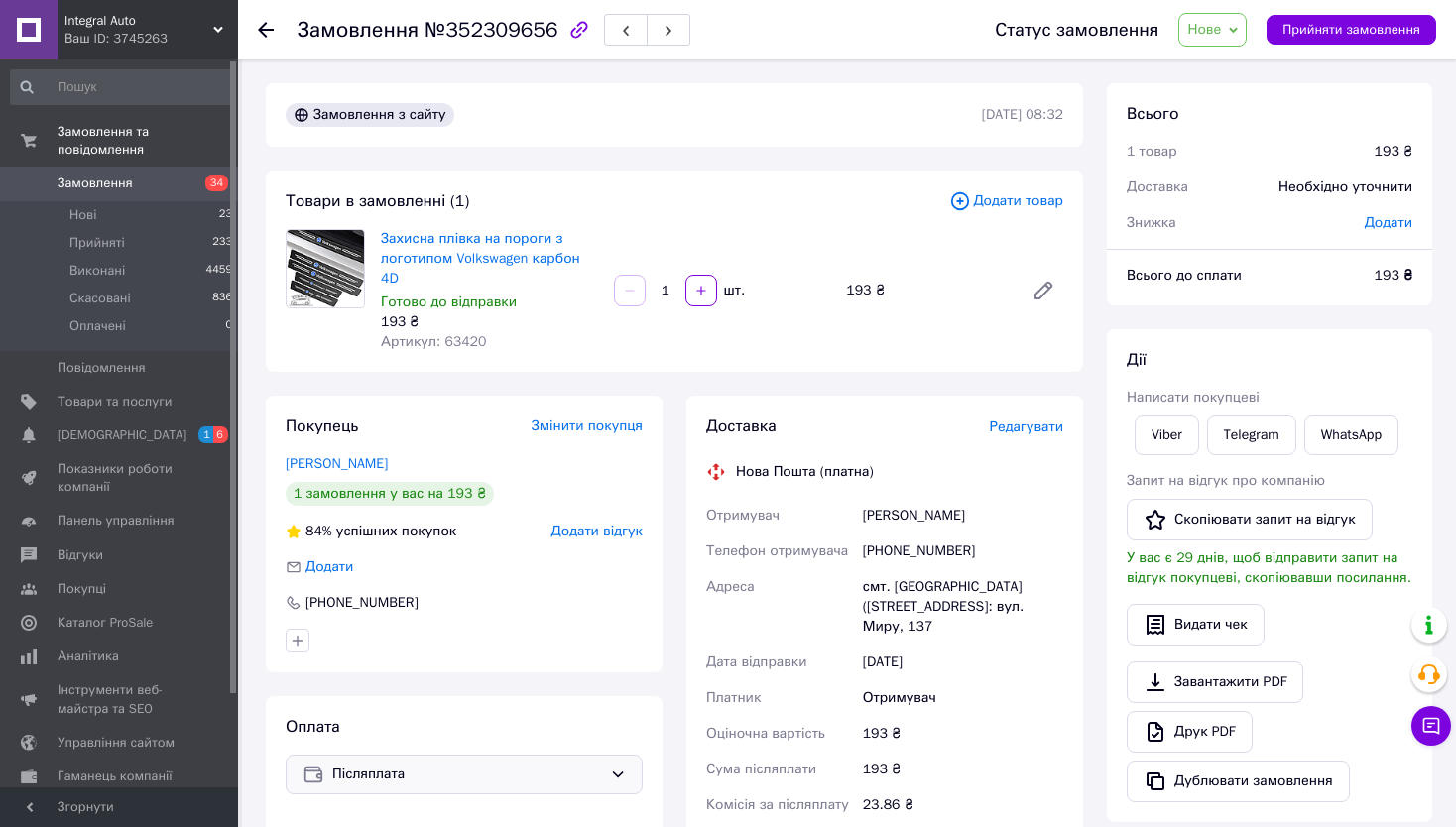 click on "Додати товар" at bounding box center (1006, 201) 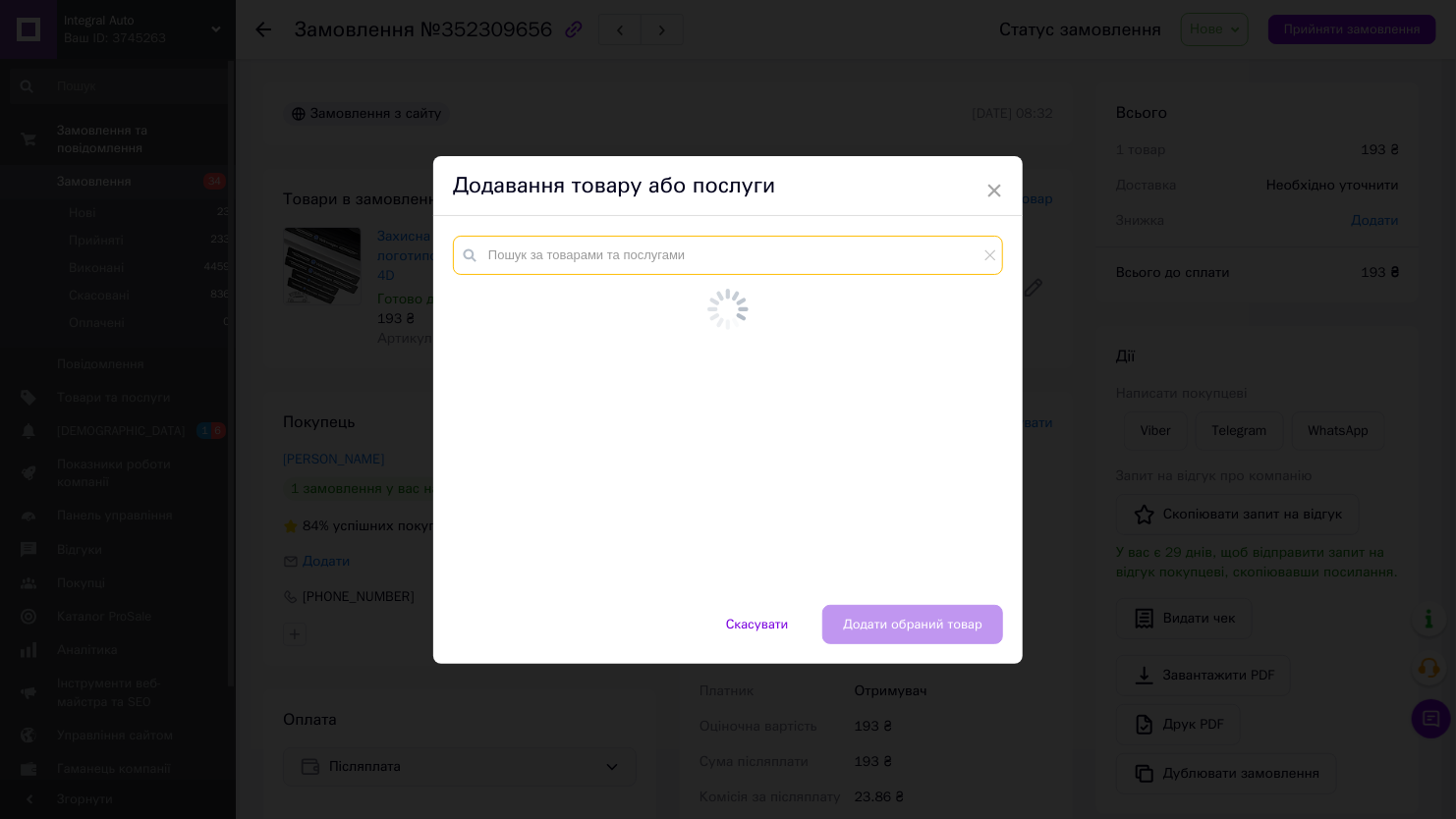 click at bounding box center [728, 255] 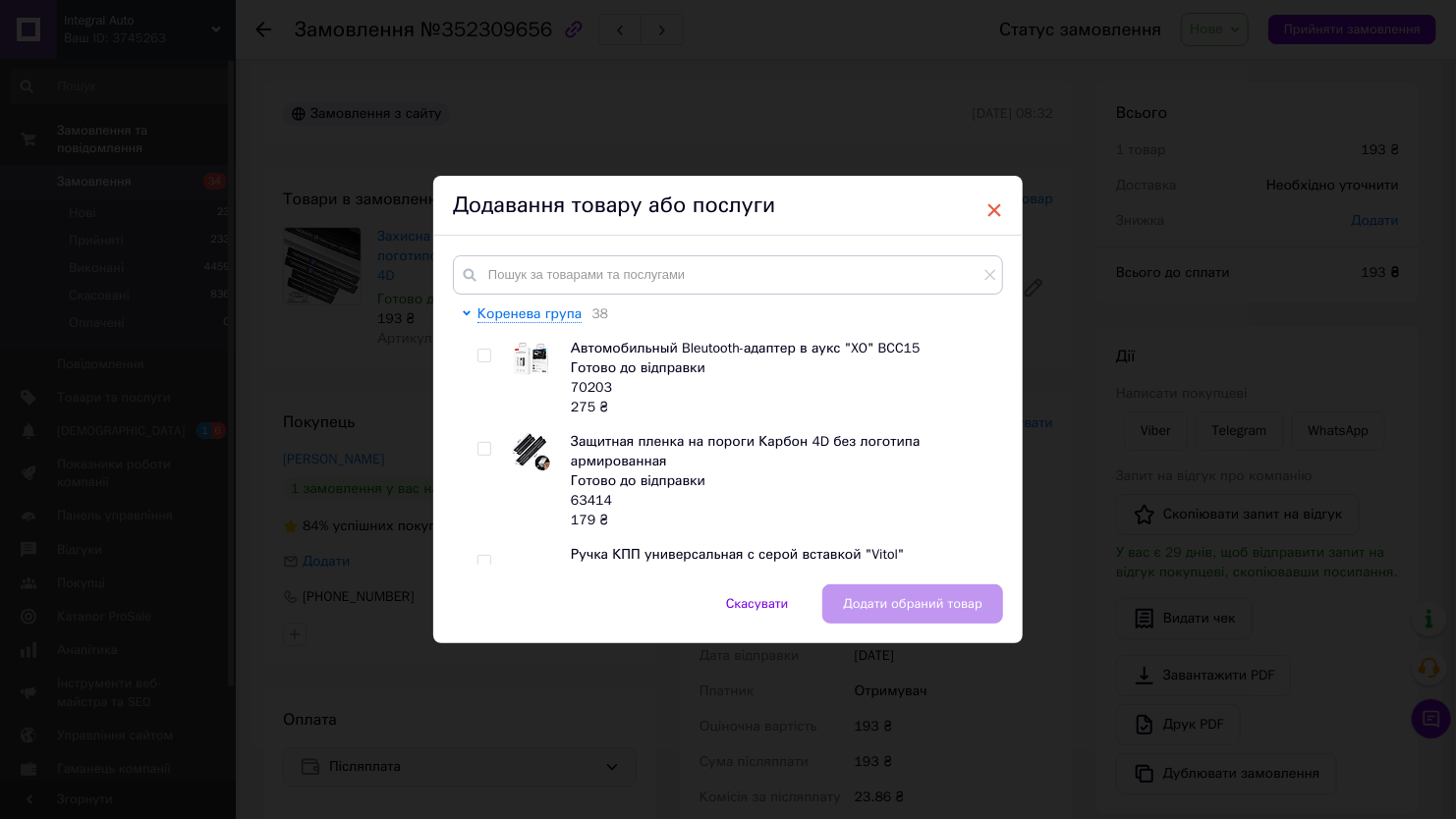 click on "×" at bounding box center (994, 210) 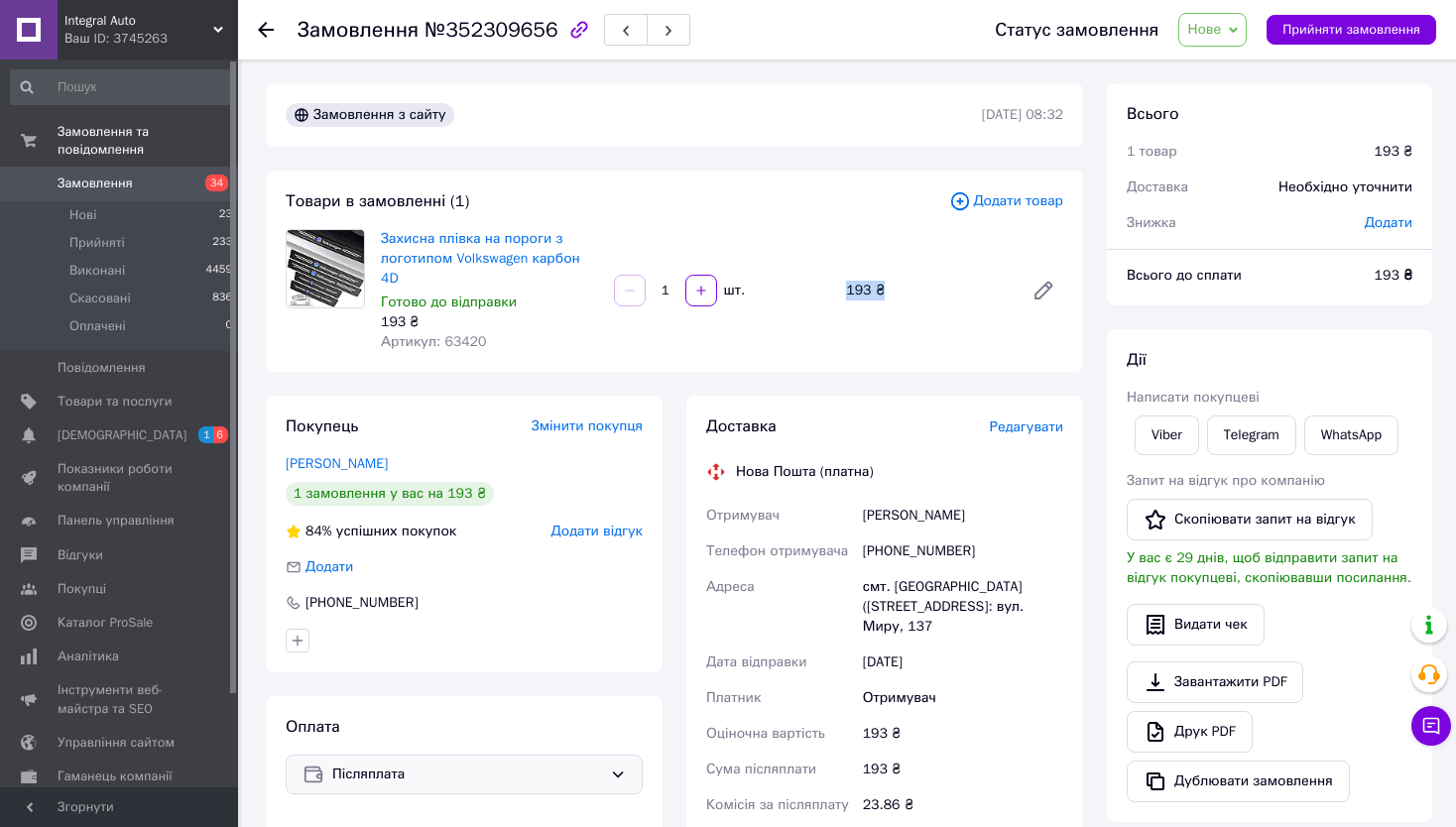 drag, startPoint x: 864, startPoint y: 281, endPoint x: 906, endPoint y: 287, distance: 42.426407 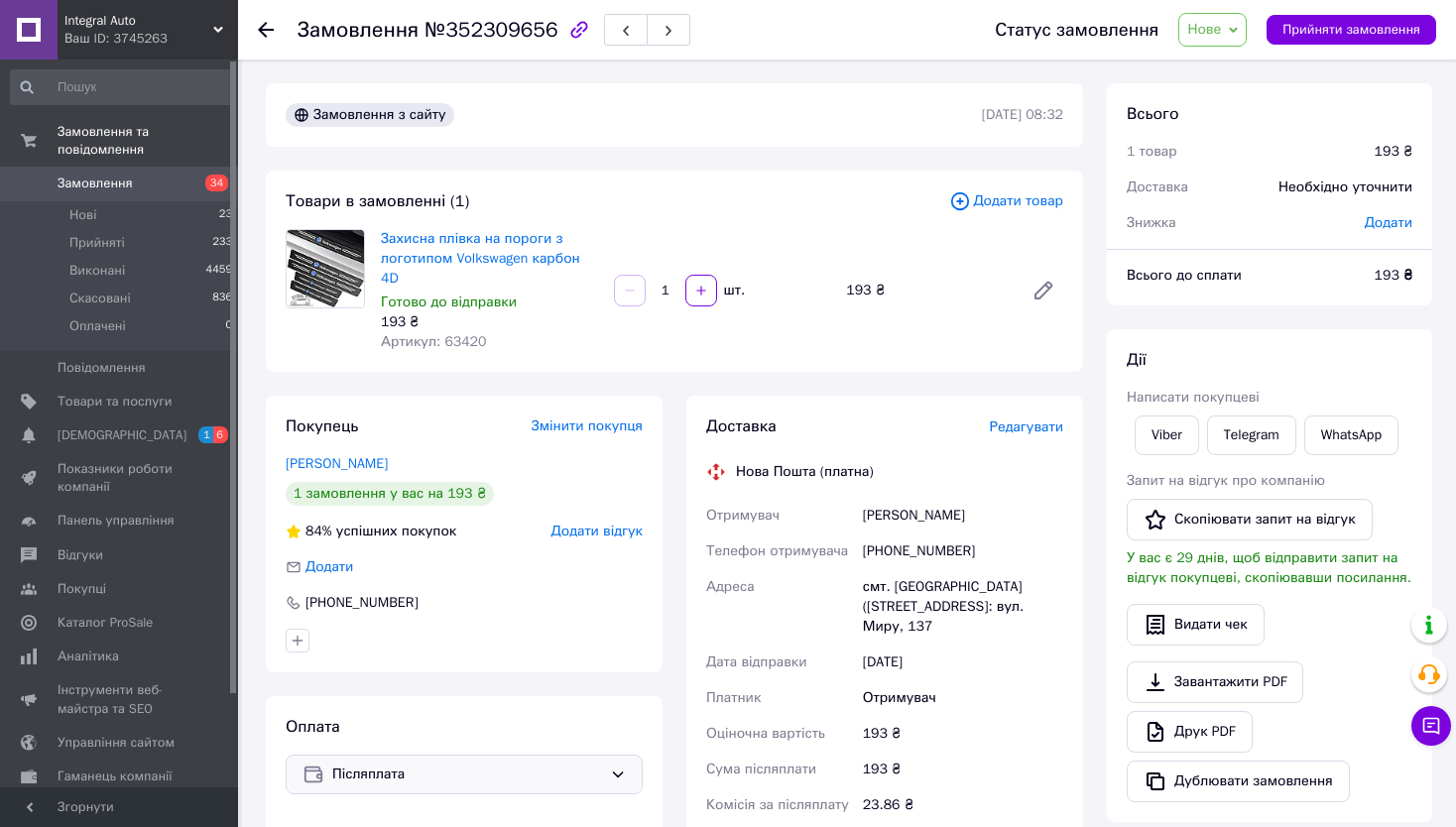 click on "Додати товар" at bounding box center [1006, 201] 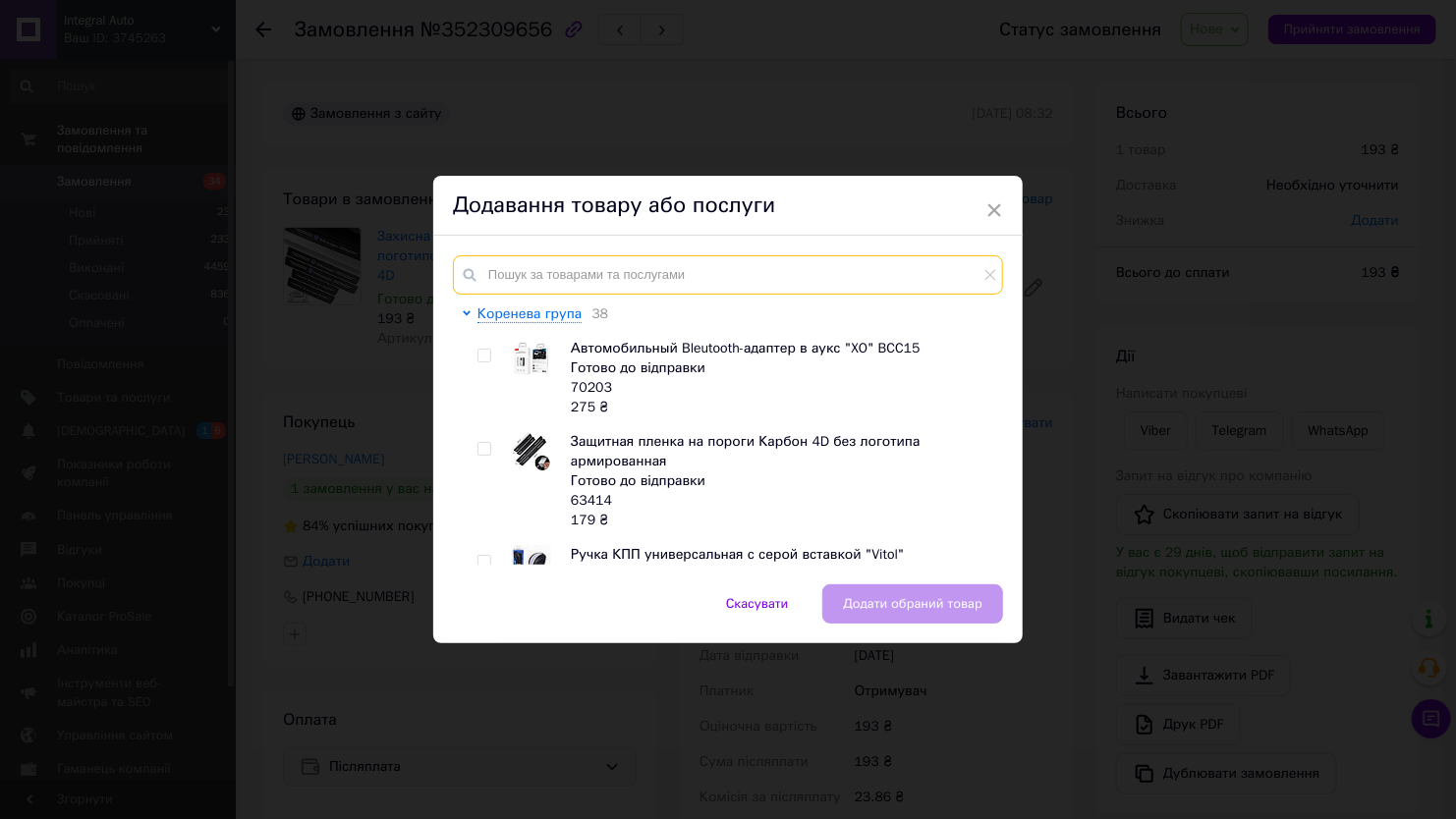 click at bounding box center (728, 275) 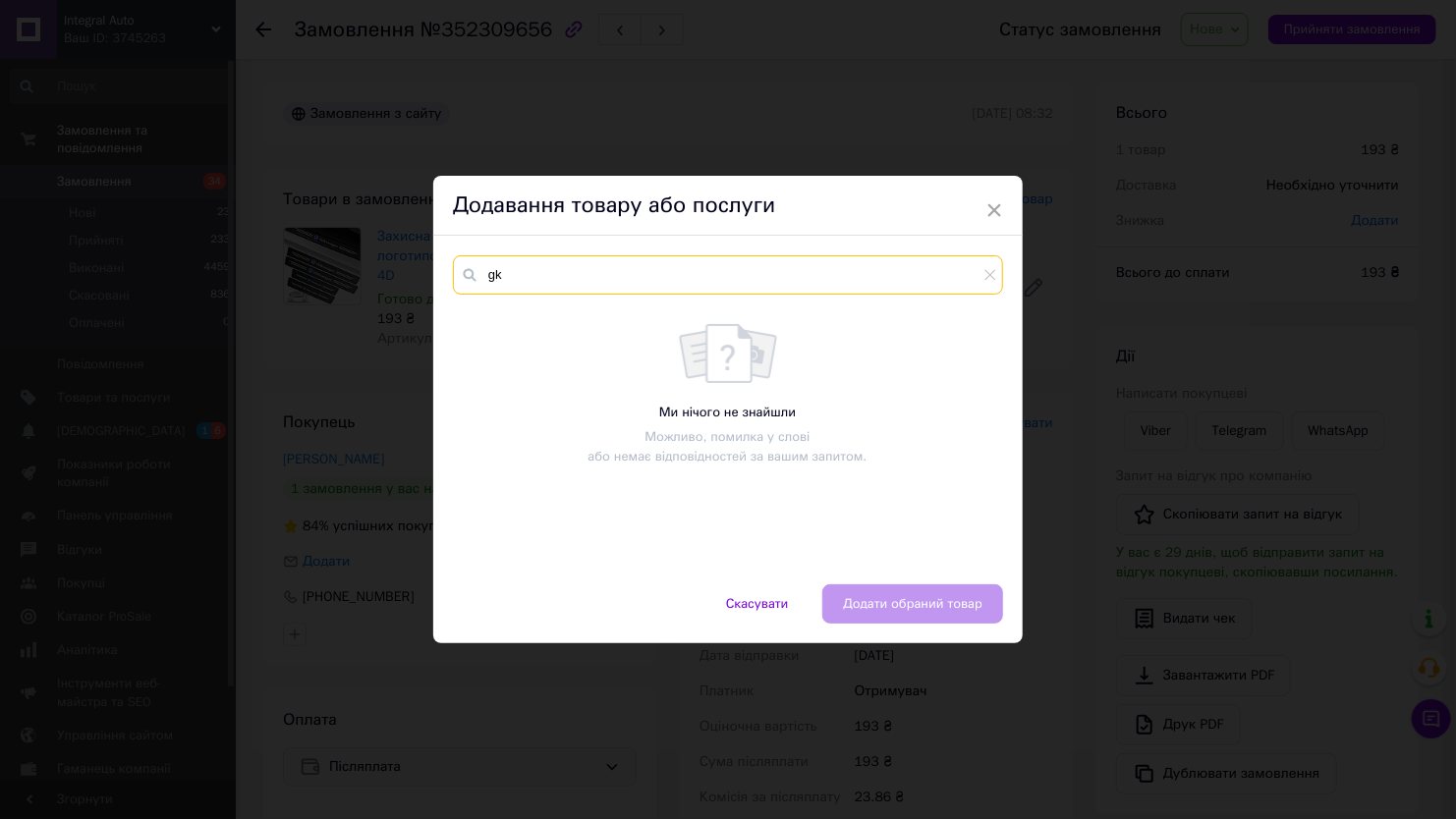 type on "g" 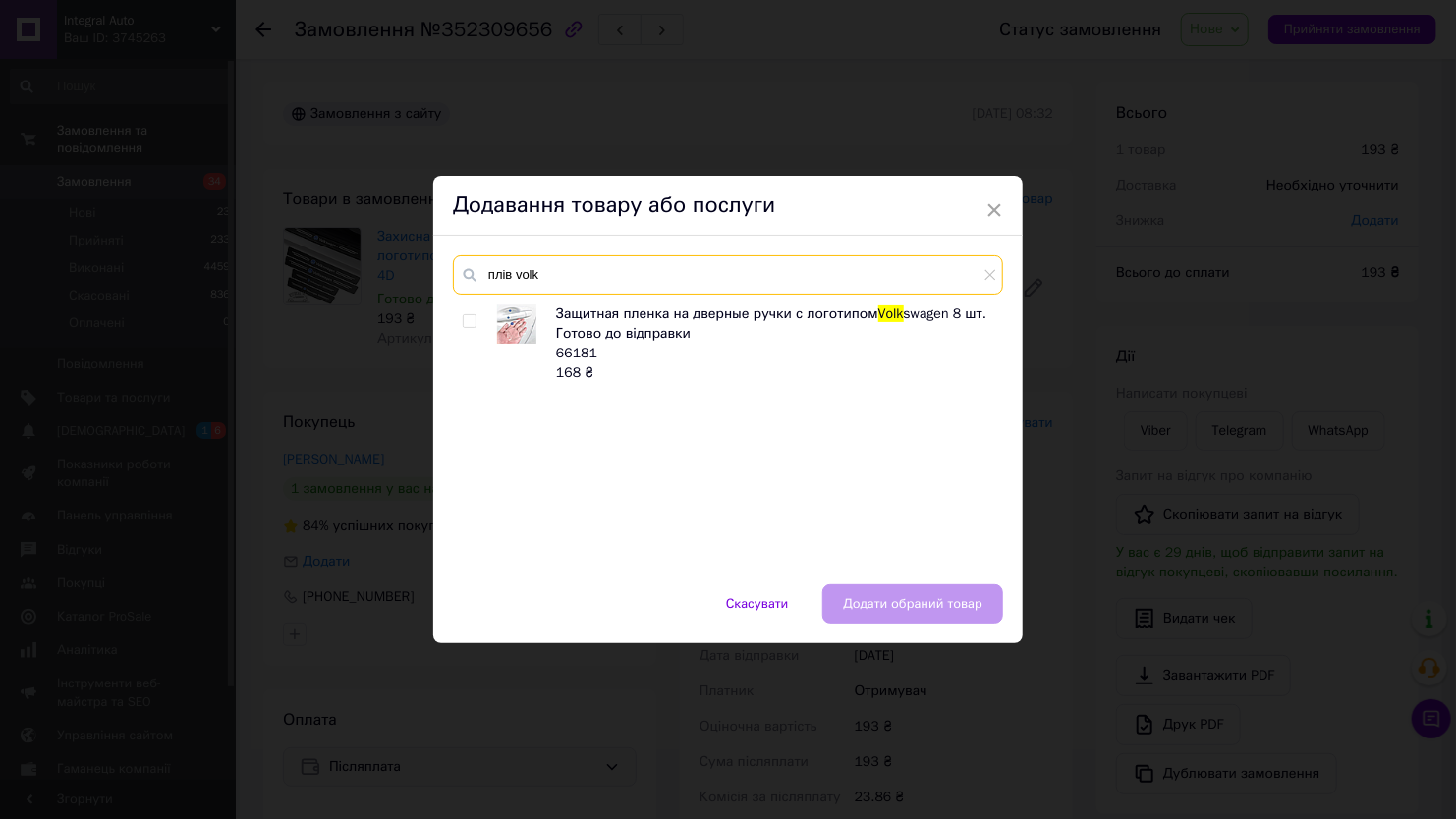 type on "плів volk" 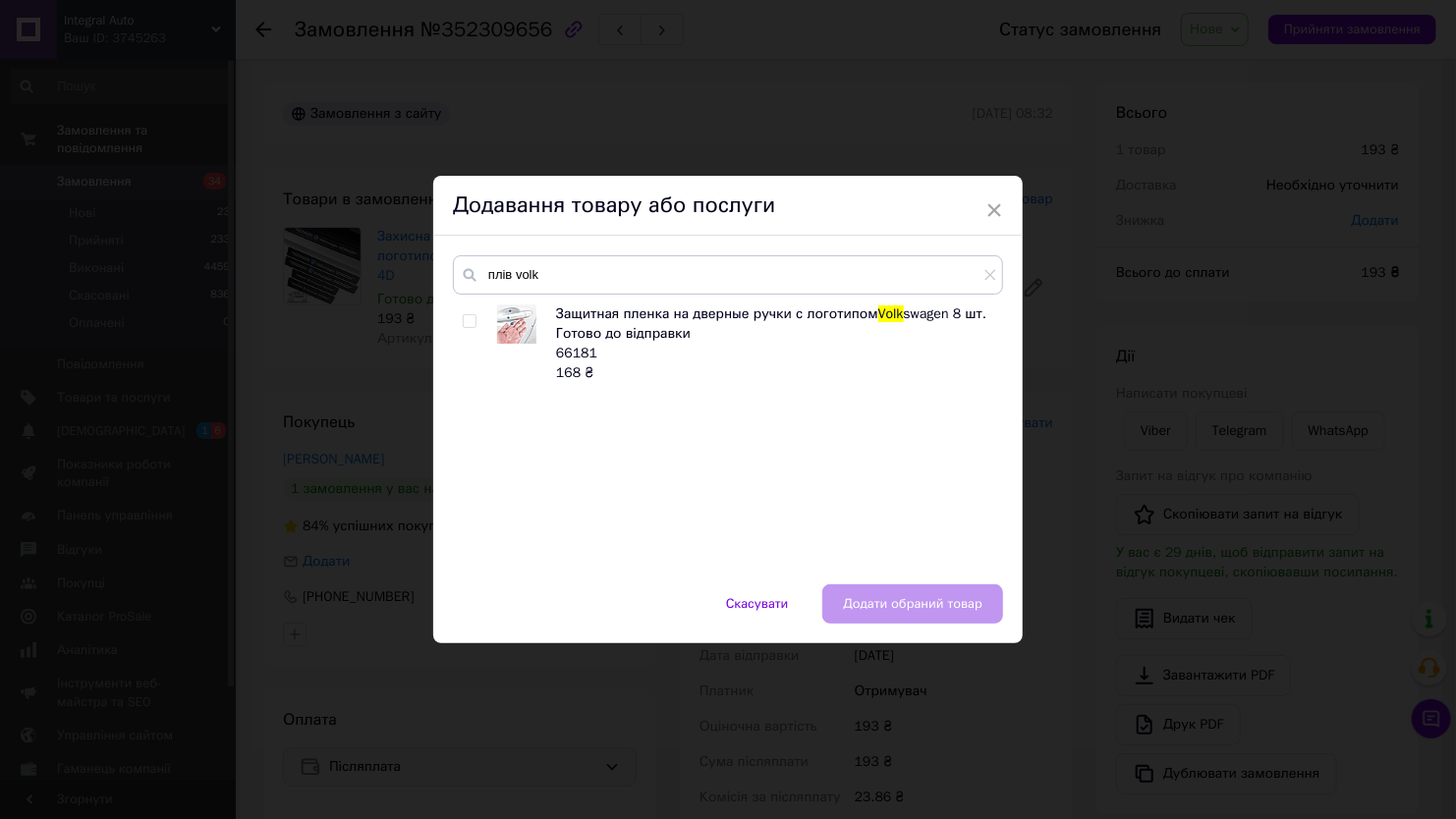 click at bounding box center [469, 321] 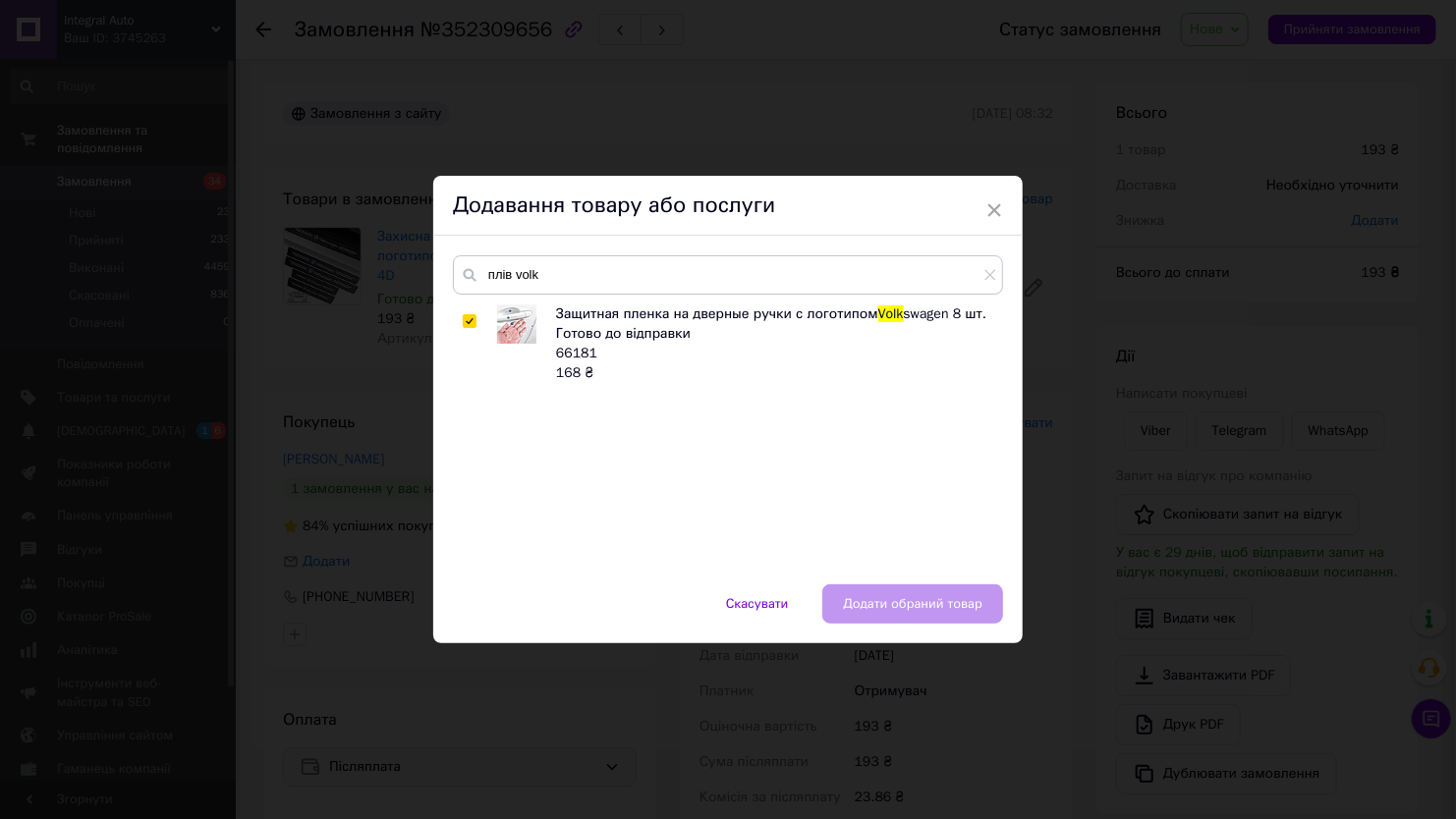 checkbox on "true" 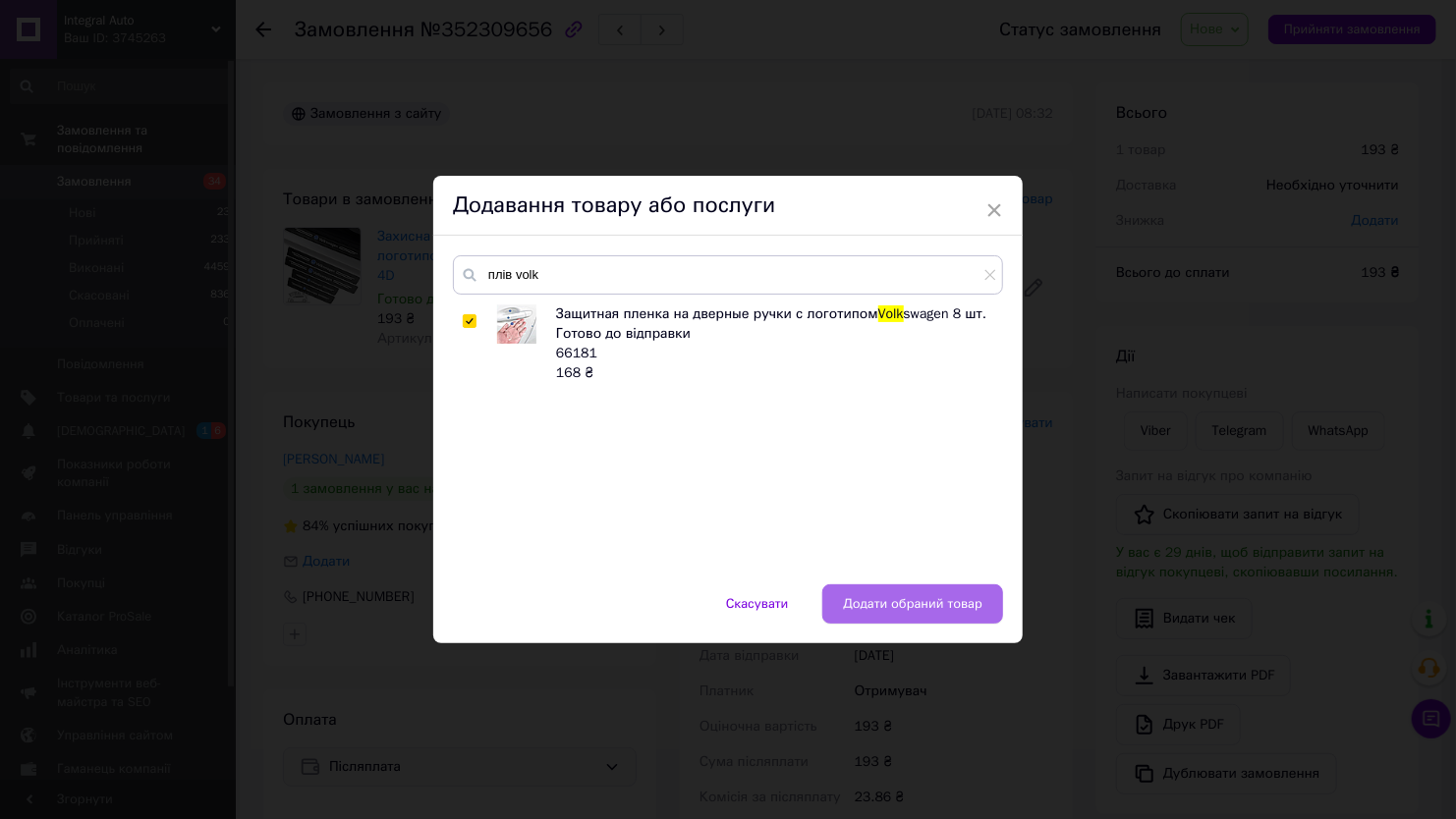 click on "Додати обраний товар" at bounding box center (913, 604) 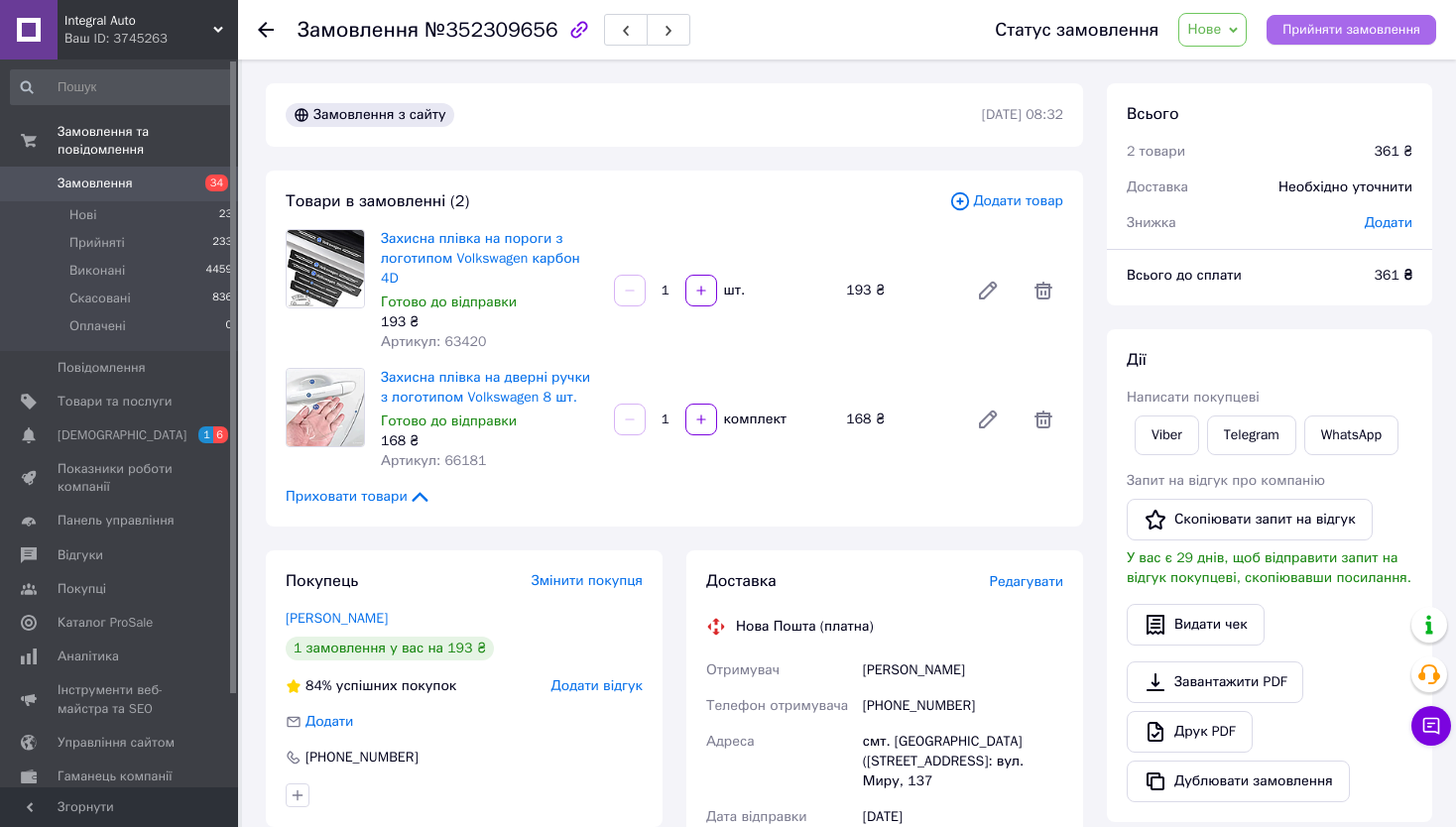 click on "Прийняти замовлення" at bounding box center (1351, 30) 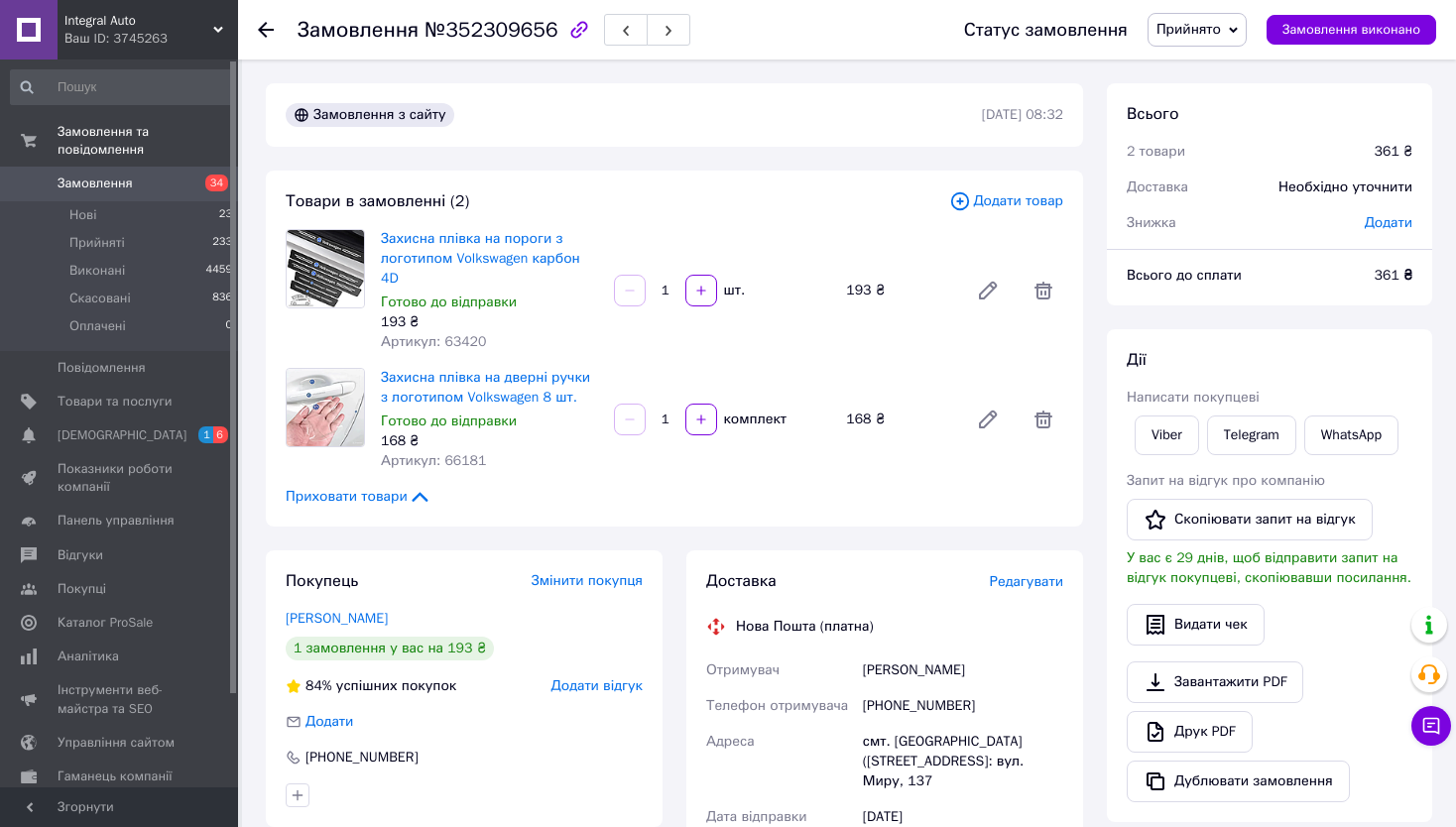 click 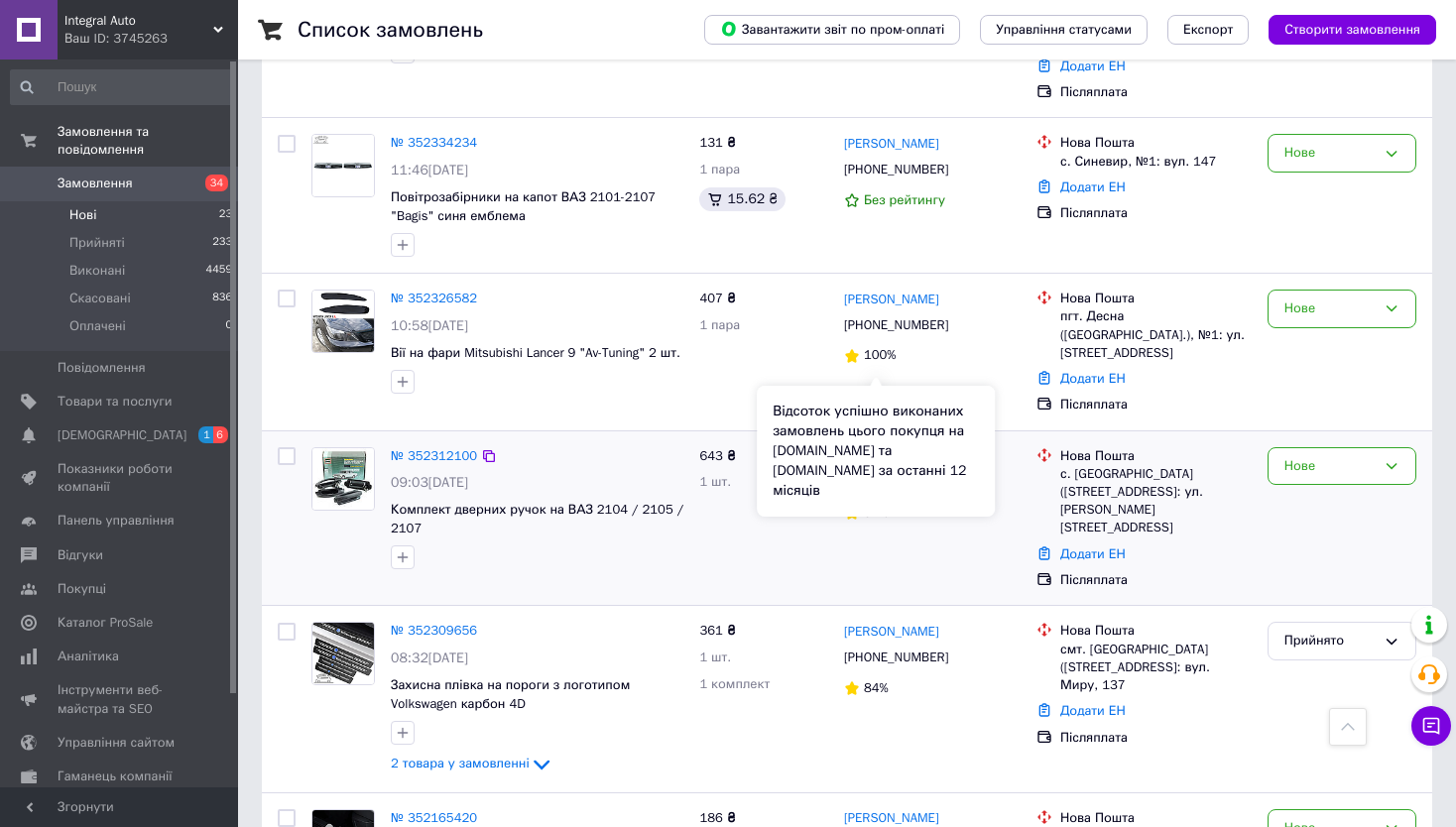 scroll, scrollTop: 2989, scrollLeft: 0, axis: vertical 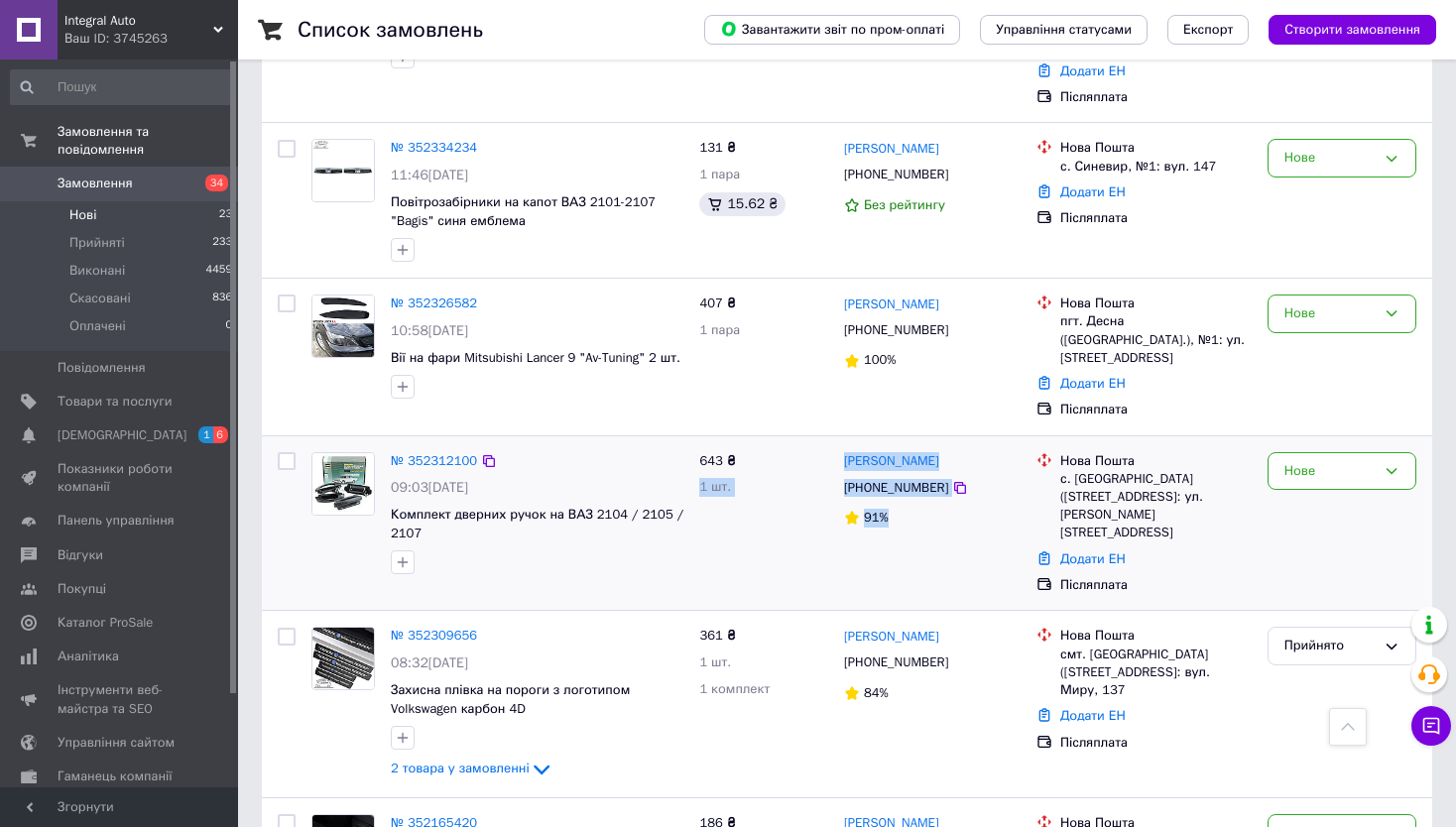 drag, startPoint x: 830, startPoint y: 308, endPoint x: 910, endPoint y: 372, distance: 102.44999 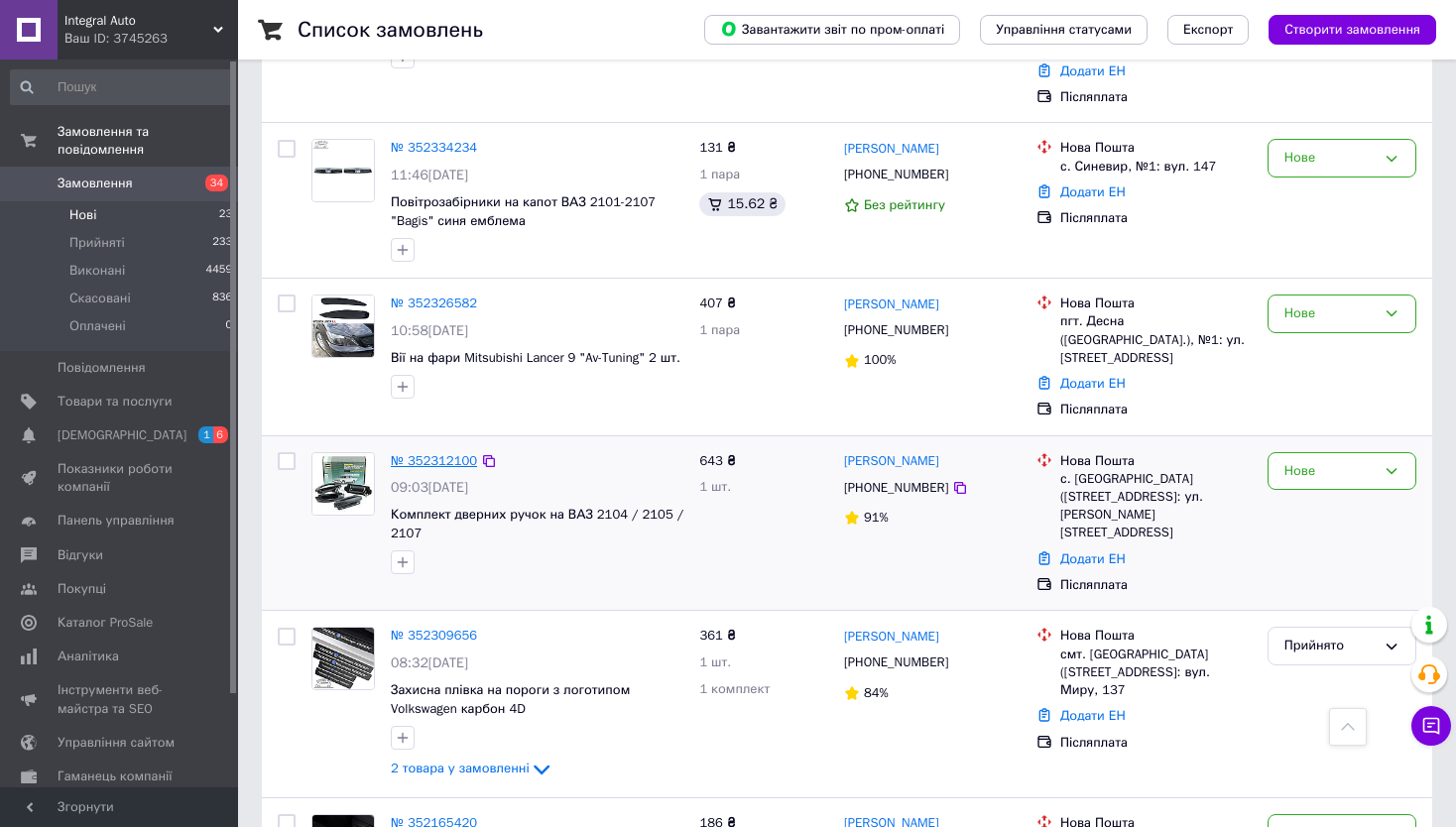 click on "№ 352312100" at bounding box center (433, 460) 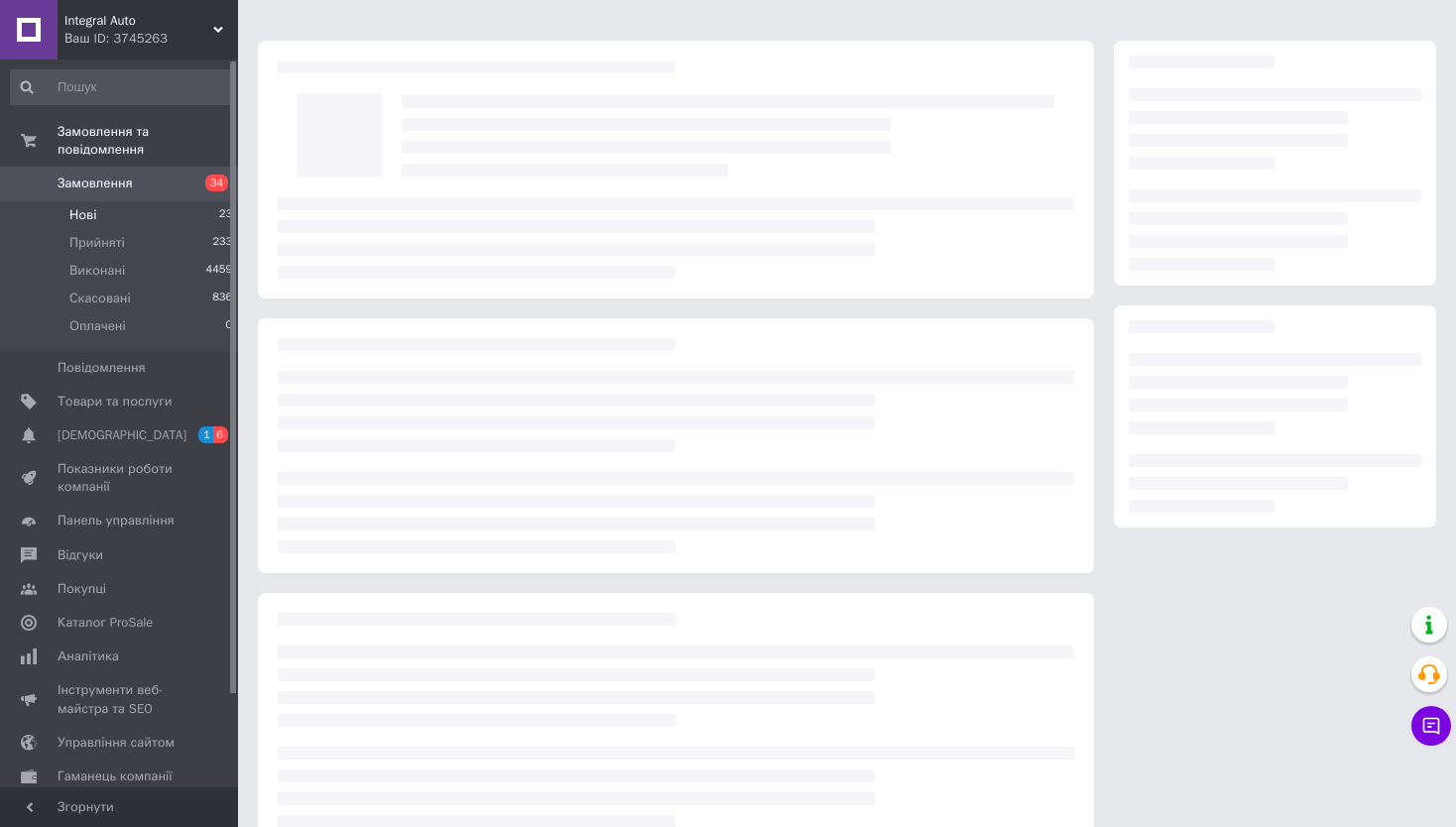 scroll, scrollTop: 0, scrollLeft: 0, axis: both 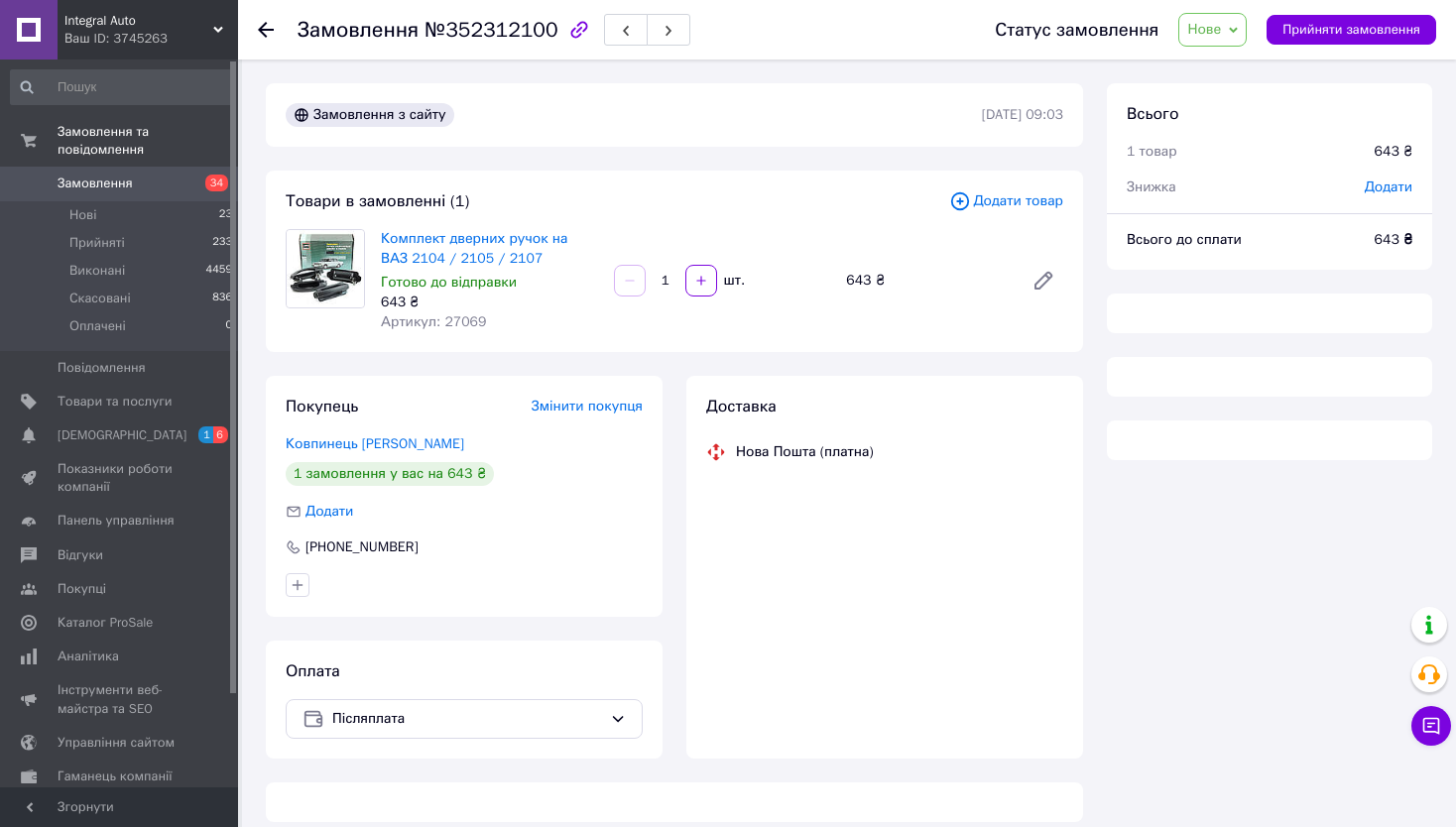 click on "Артикул: 27069" at bounding box center [433, 321] 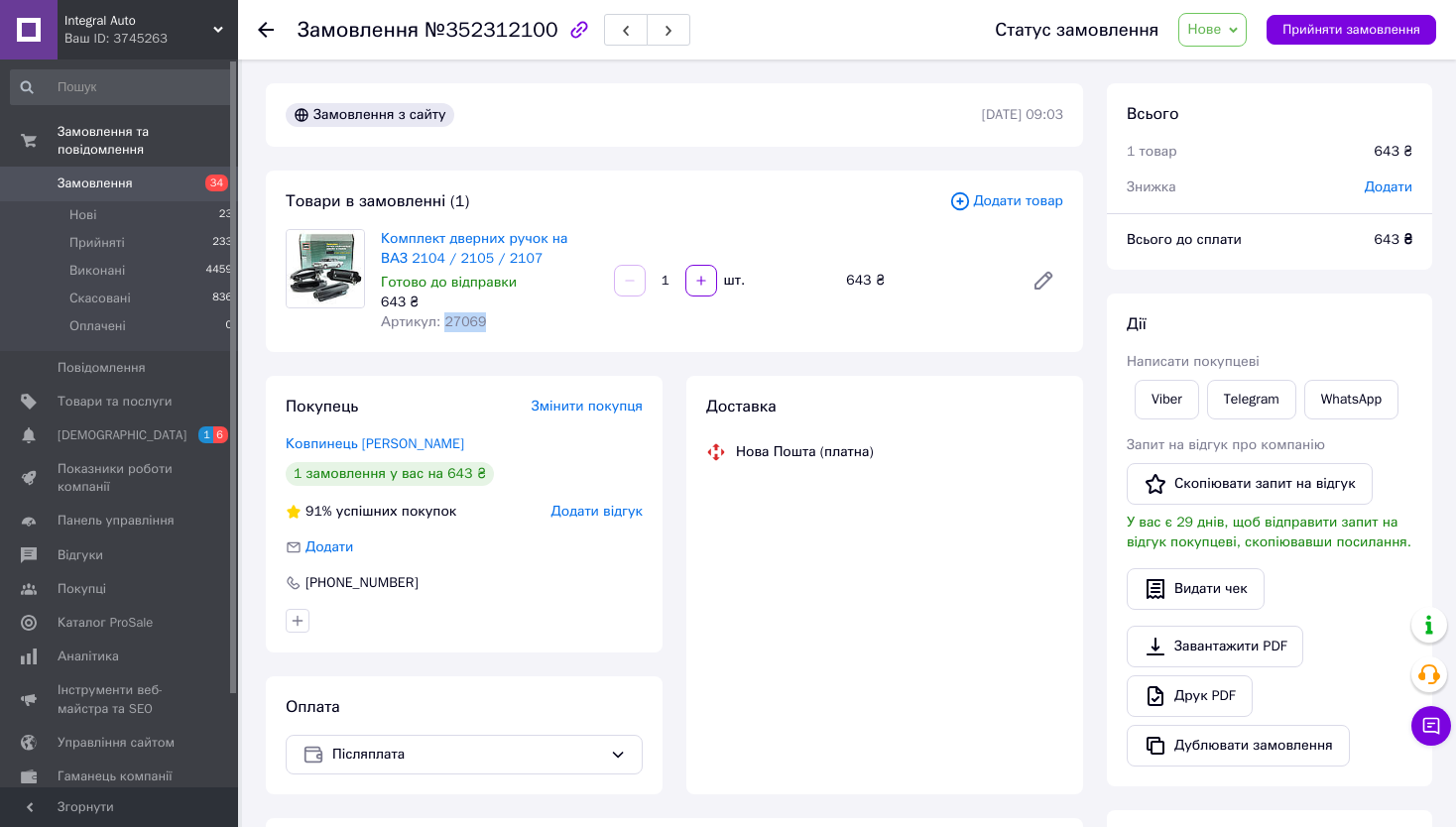 click on "Артикул: 27069" at bounding box center (433, 321) 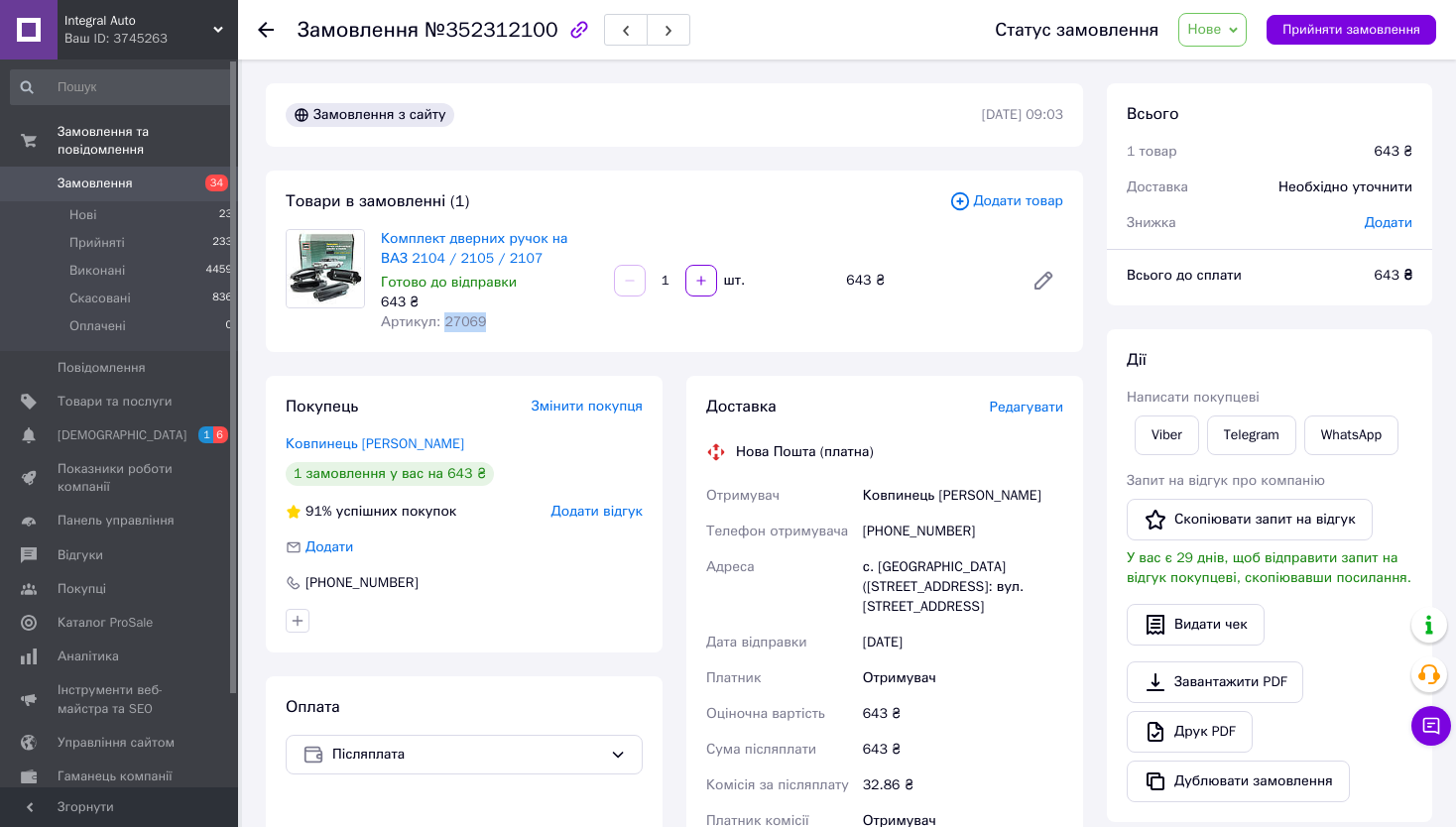 drag, startPoint x: 761, startPoint y: 425, endPoint x: 1041, endPoint y: 619, distance: 340.6406 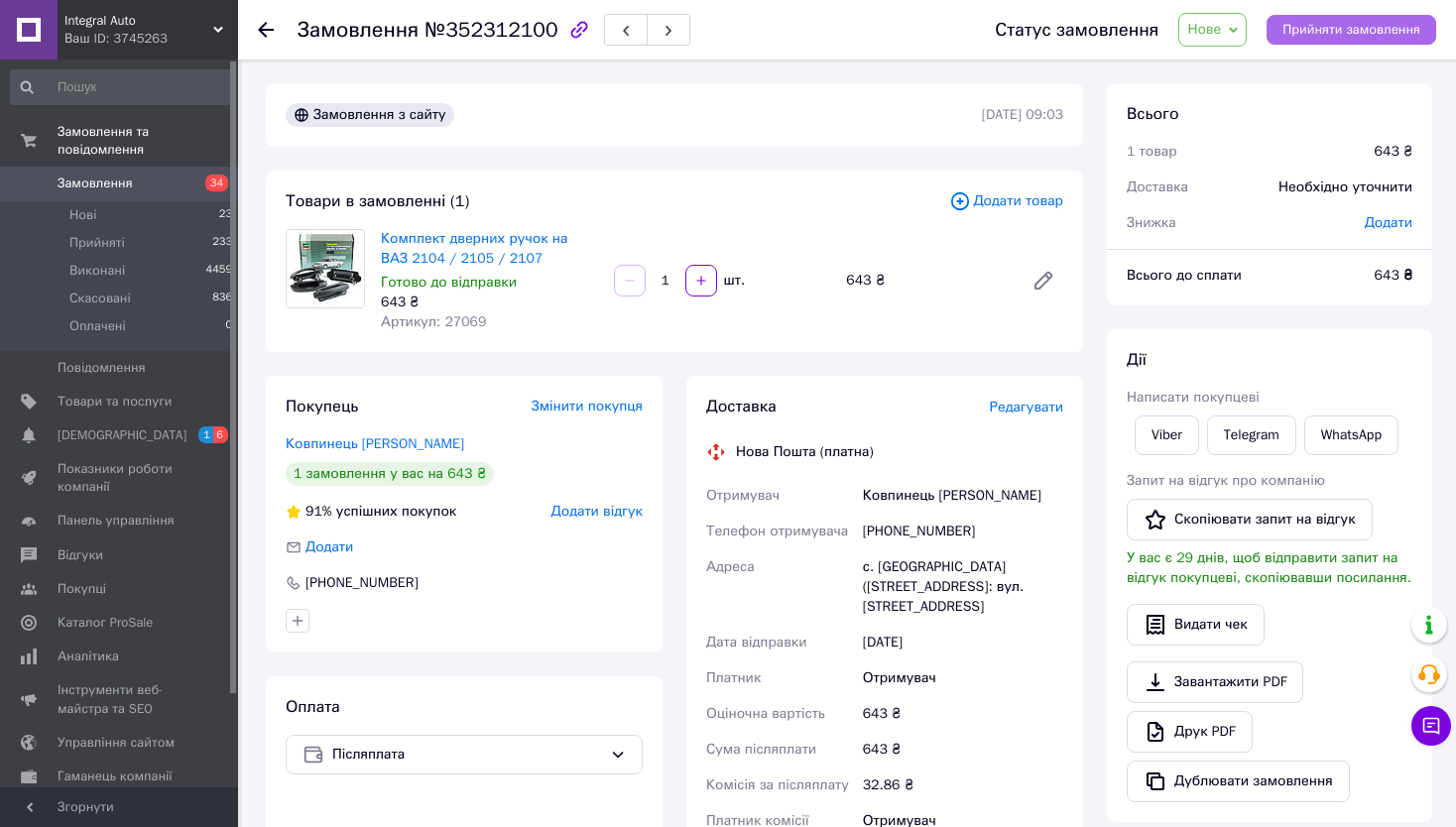 click on "Прийняти замовлення" at bounding box center [1351, 30] 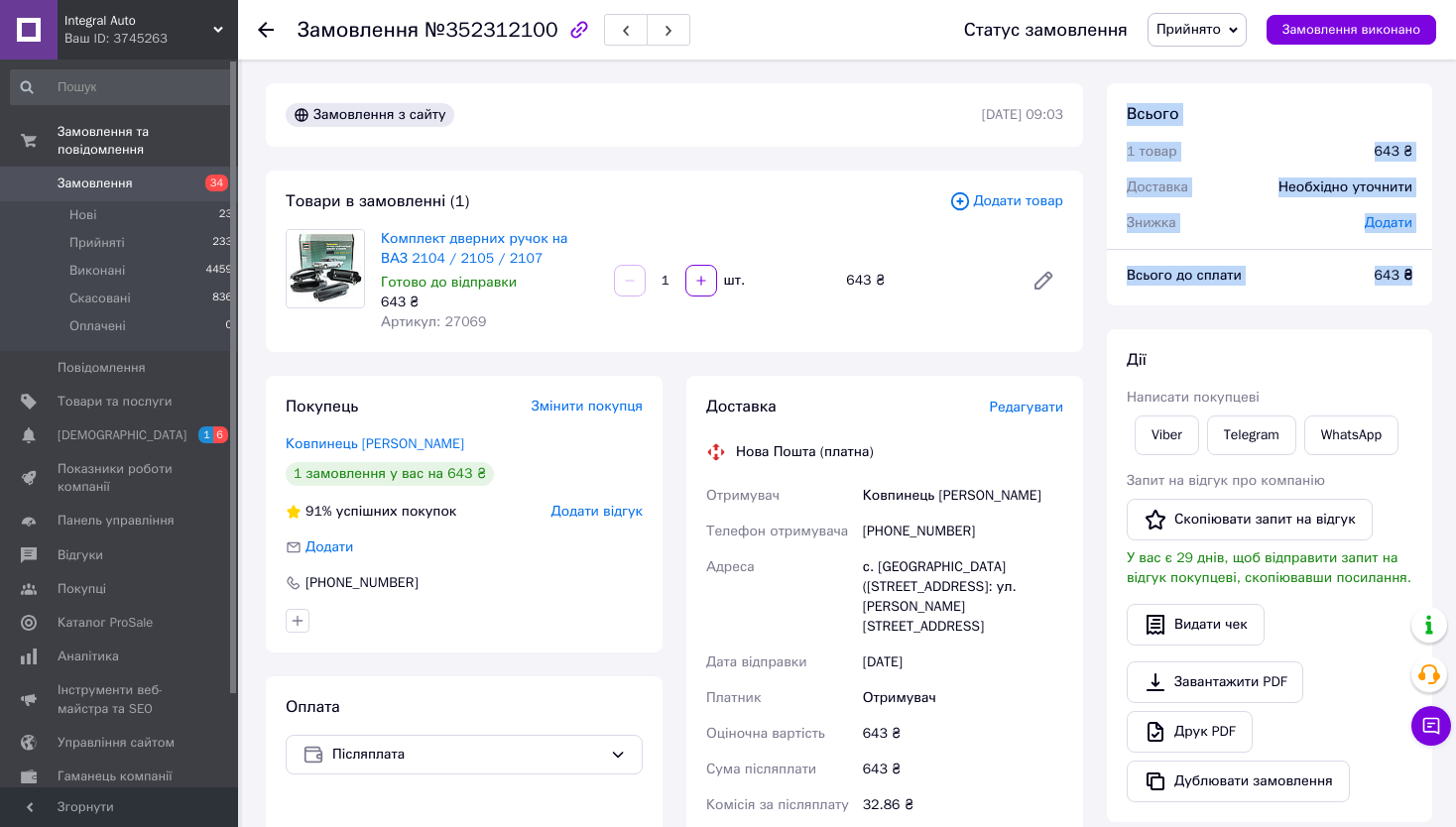 drag, startPoint x: 1130, startPoint y: 114, endPoint x: 1408, endPoint y: 281, distance: 324.3039 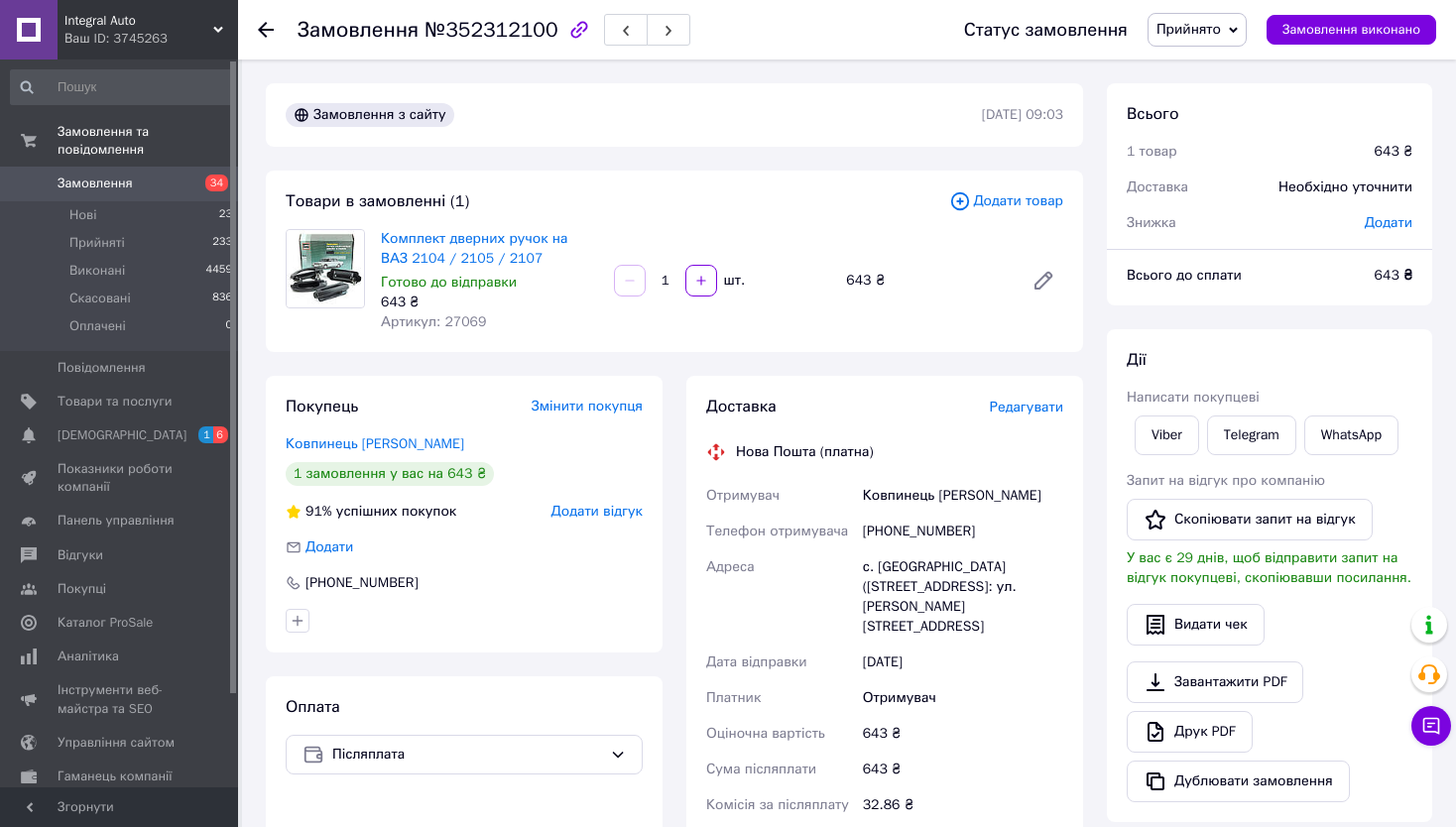 click 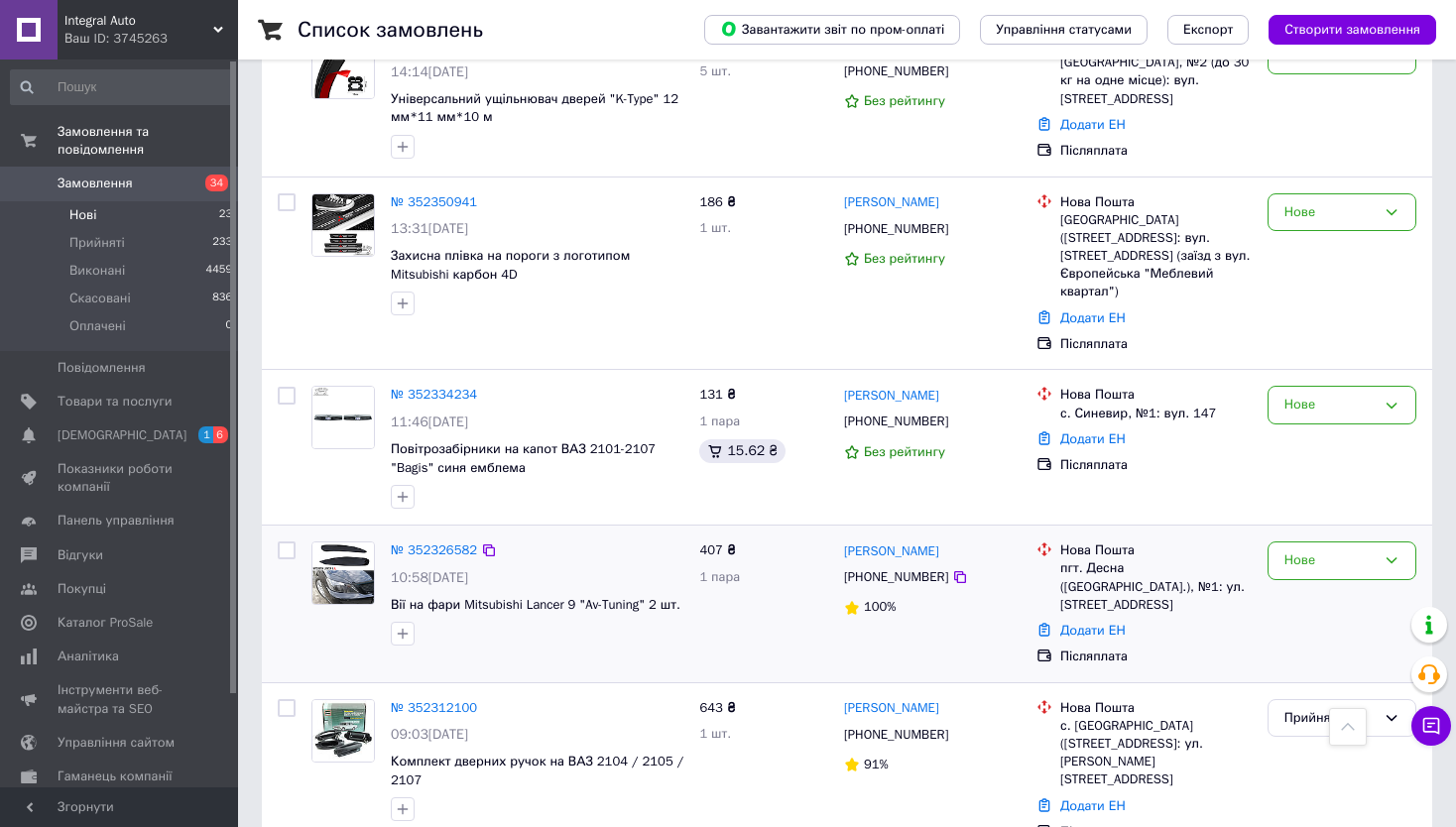 scroll, scrollTop: 2790, scrollLeft: 0, axis: vertical 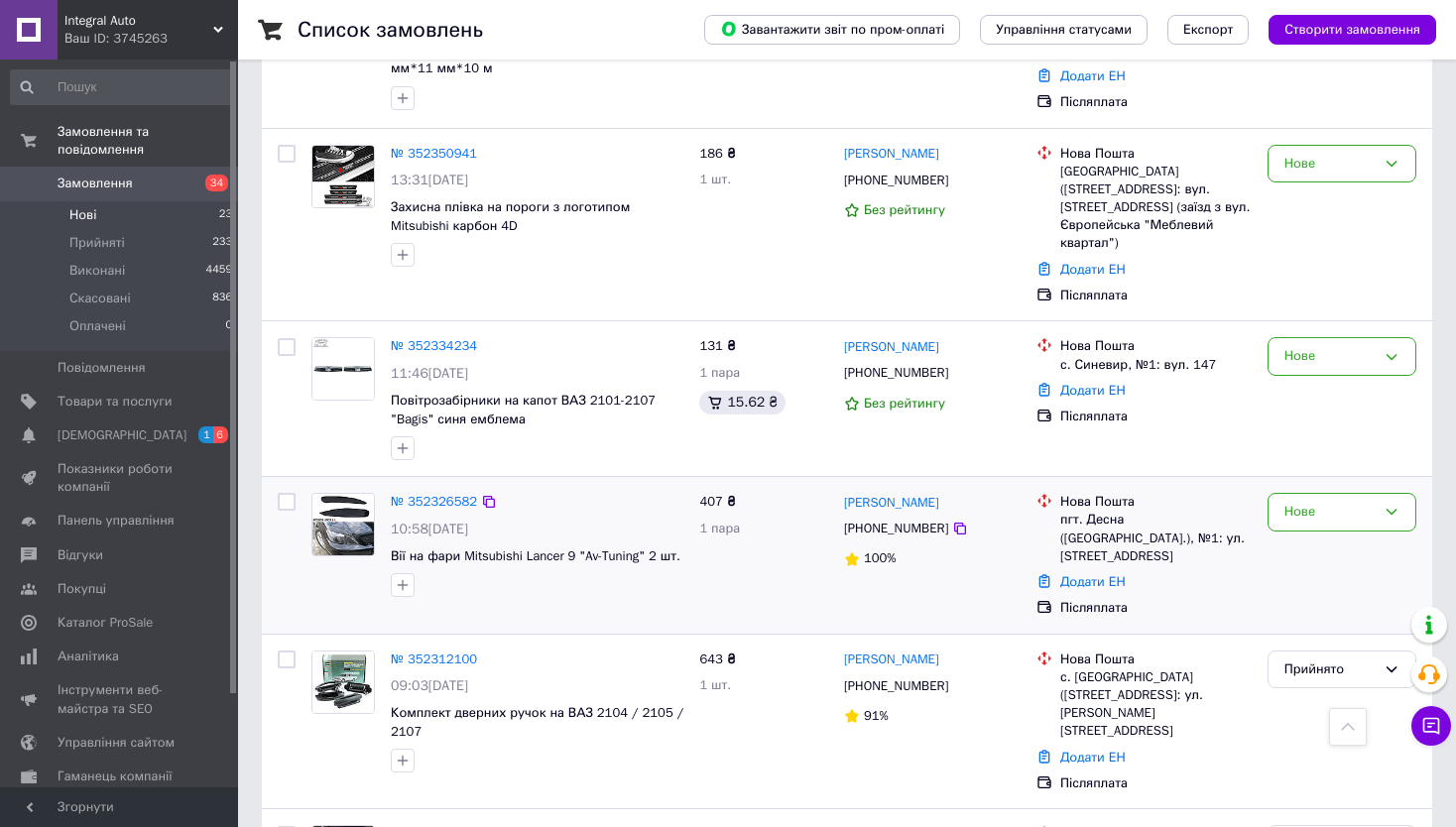 click on "Нове" at bounding box center [1342, 555] 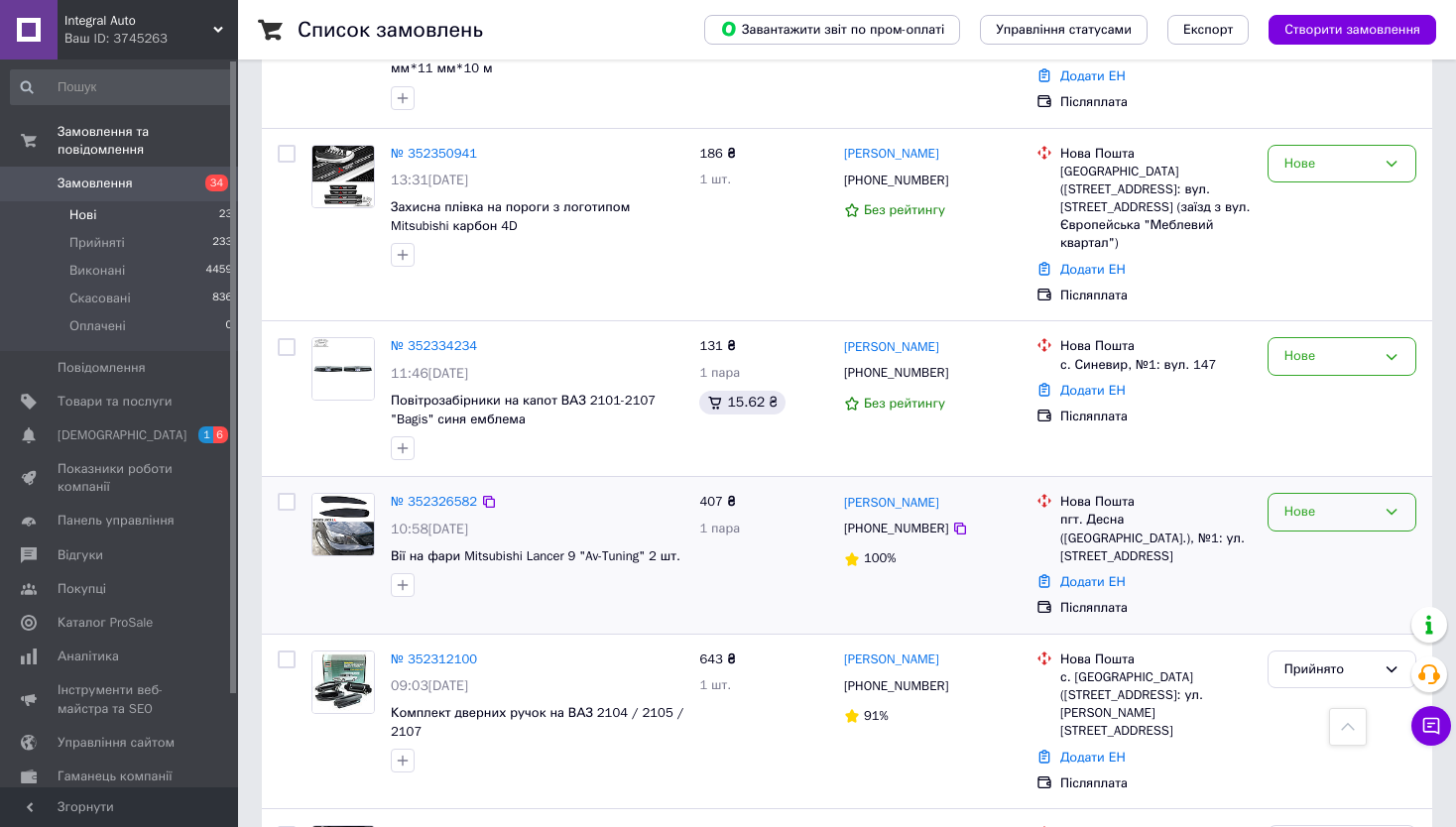 click on "Нове" at bounding box center [1330, 512] 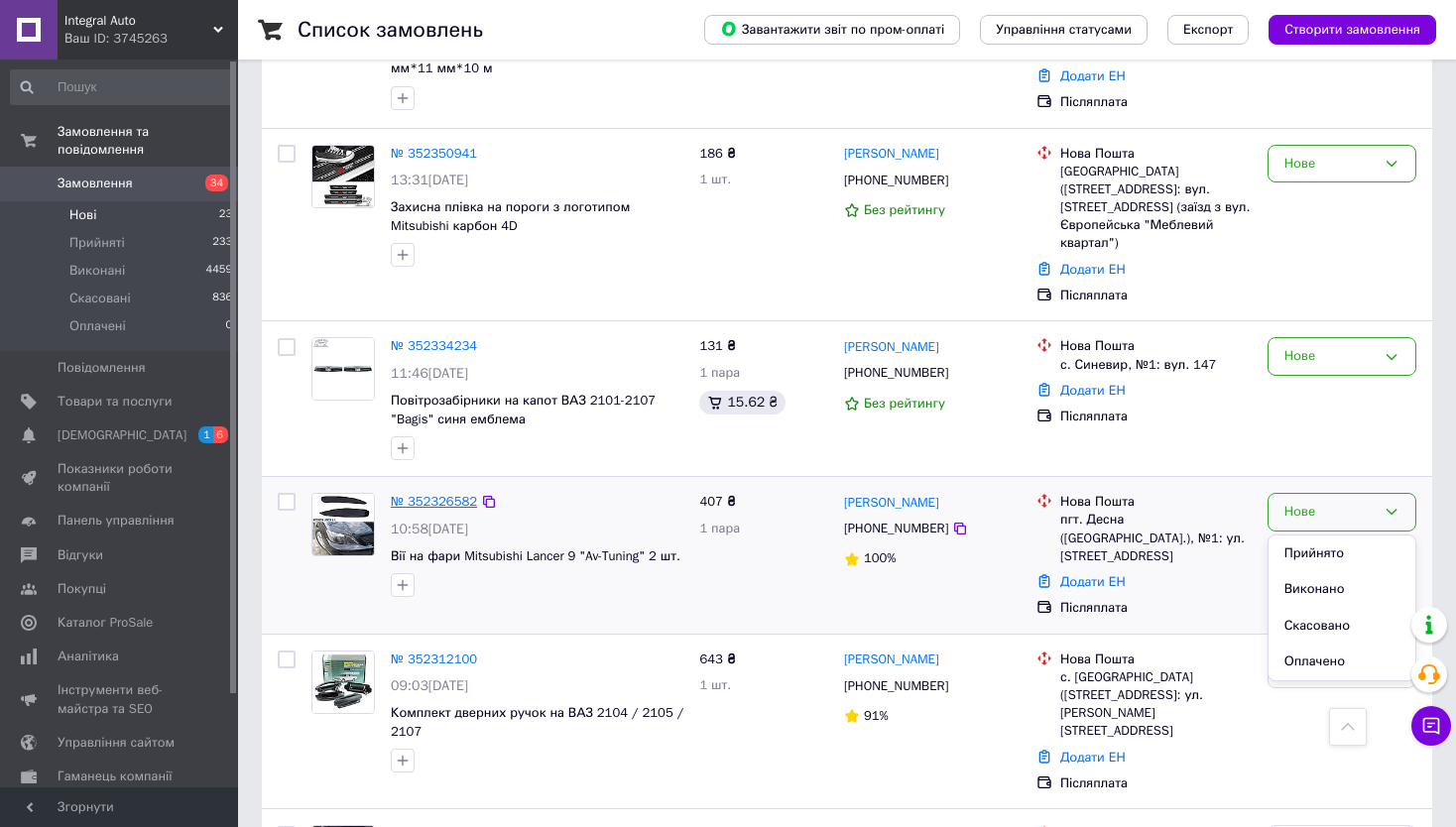 click on "№ 352326582" at bounding box center [433, 501] 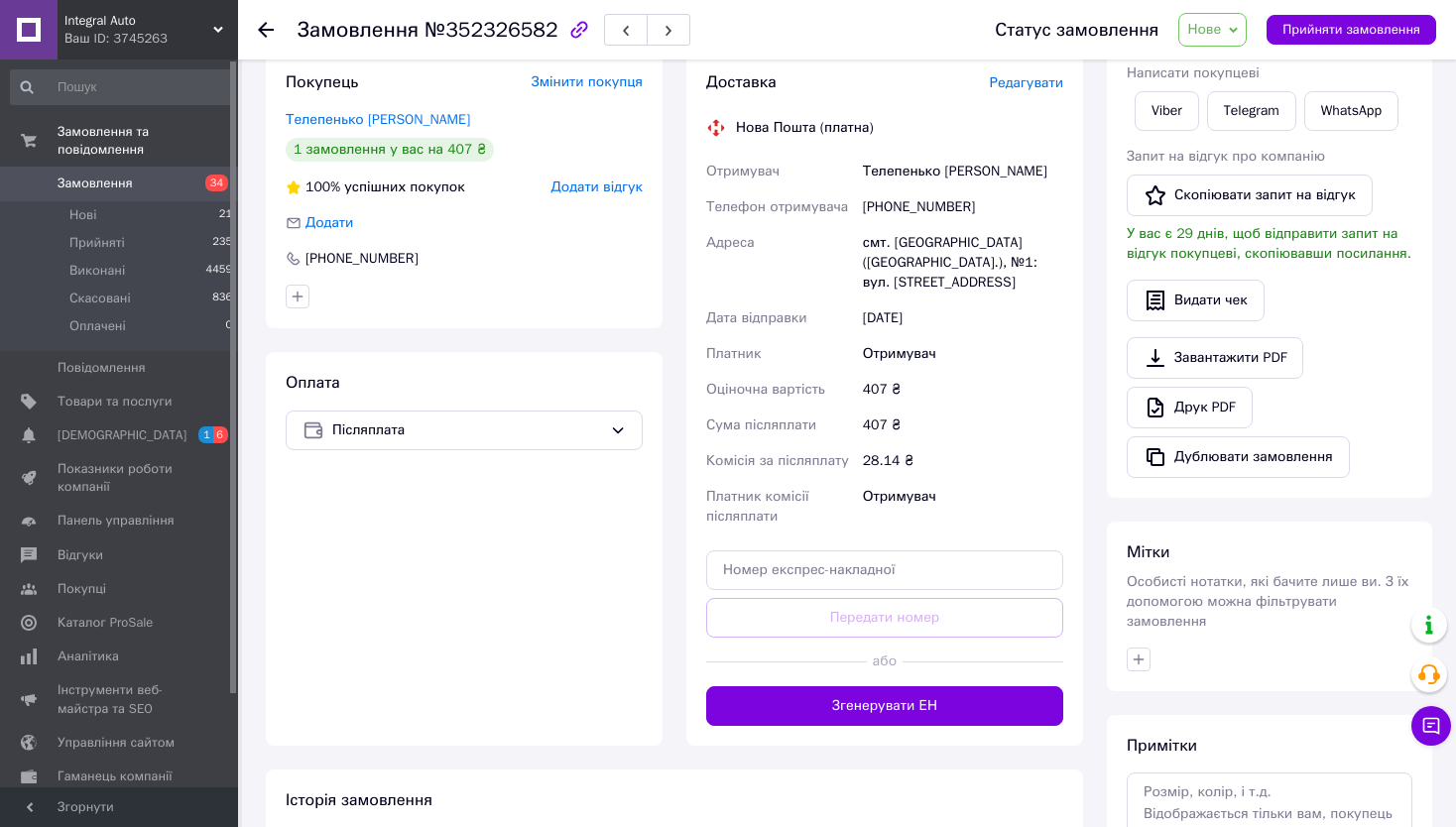 scroll, scrollTop: 0, scrollLeft: 0, axis: both 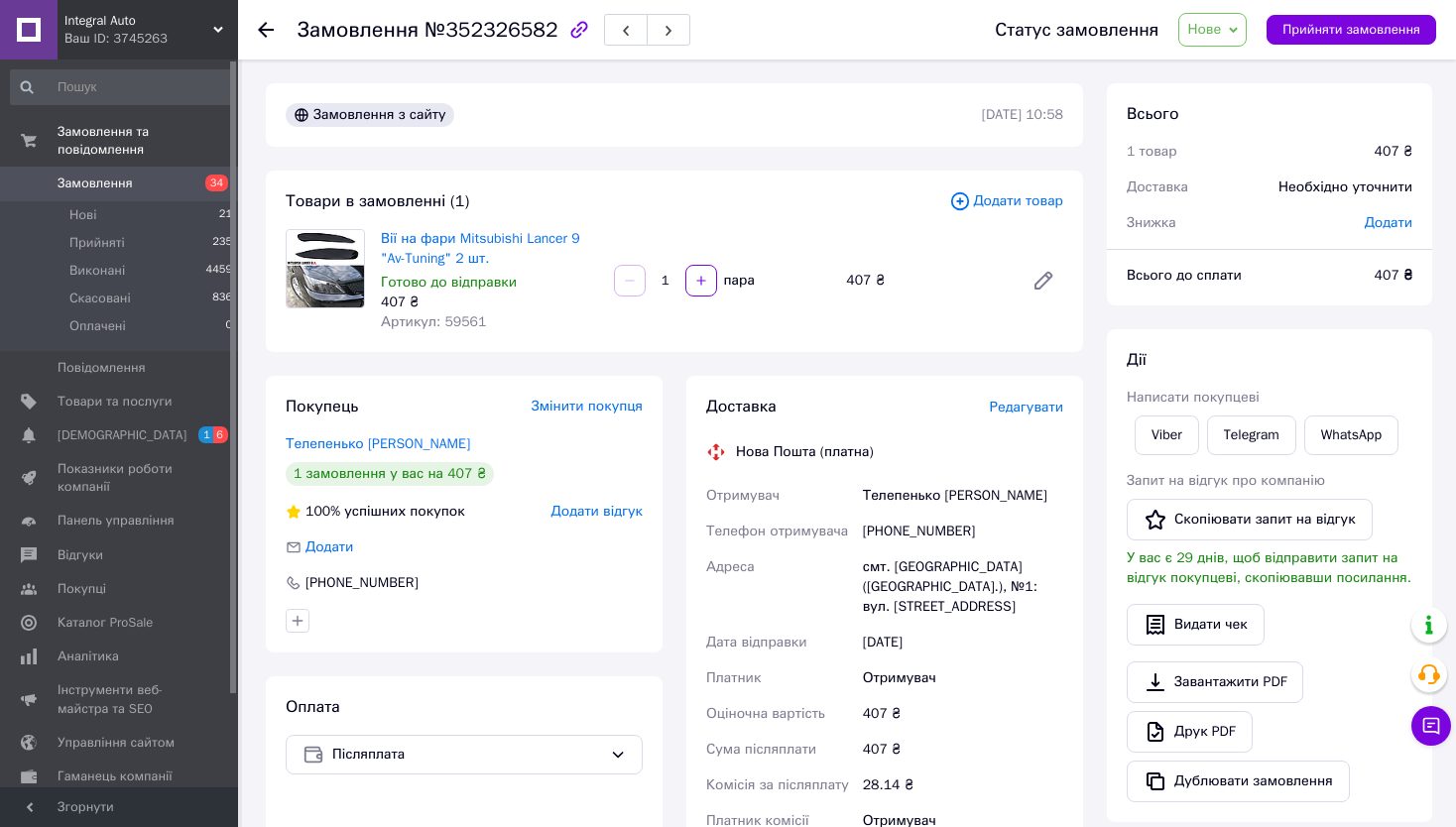 click on "Viber" at bounding box center [1166, 435] 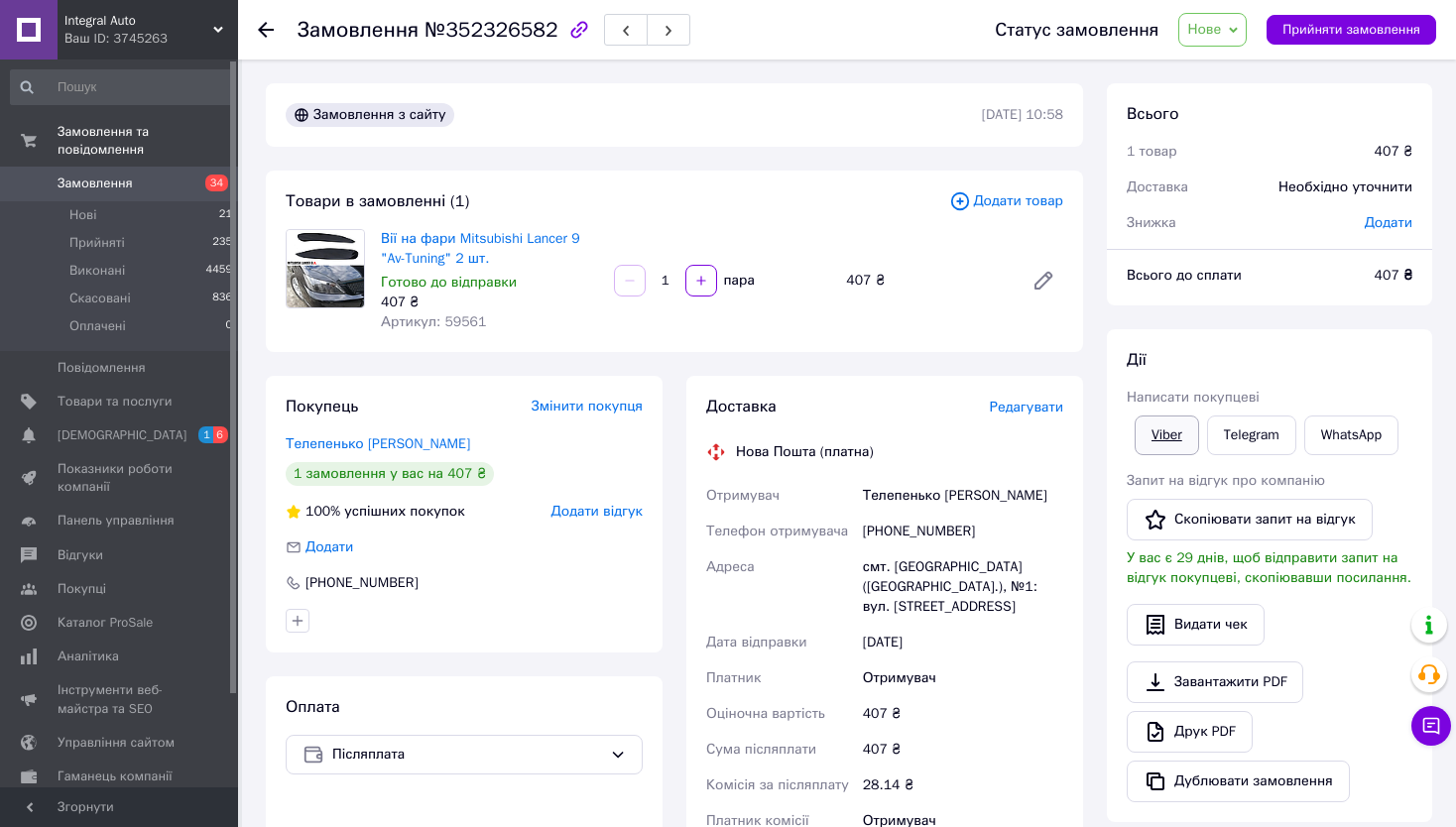 click on "Viber" at bounding box center [1166, 435] 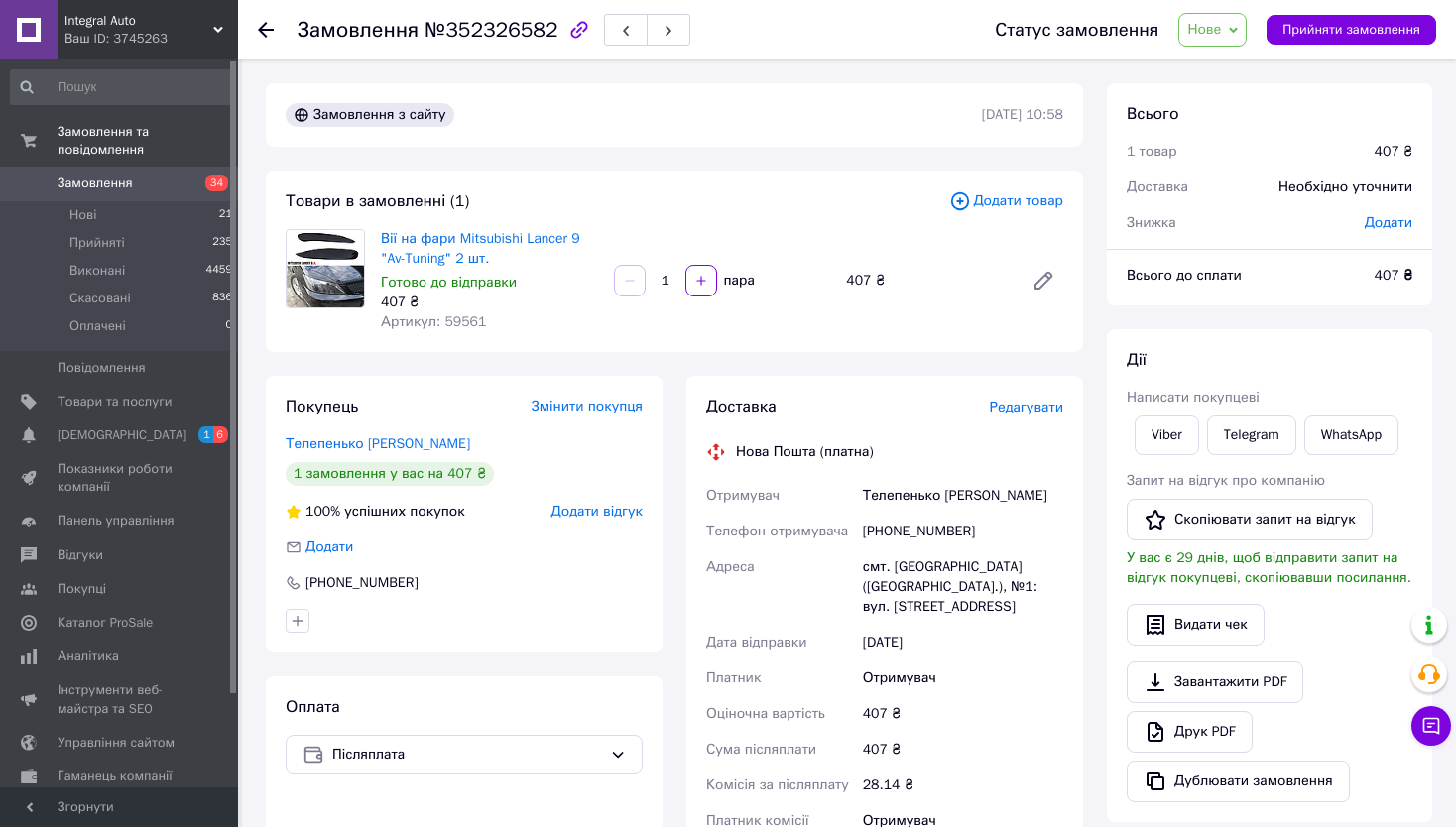 drag, startPoint x: 1331, startPoint y: 306, endPoint x: 1294, endPoint y: 295, distance: 38.6005 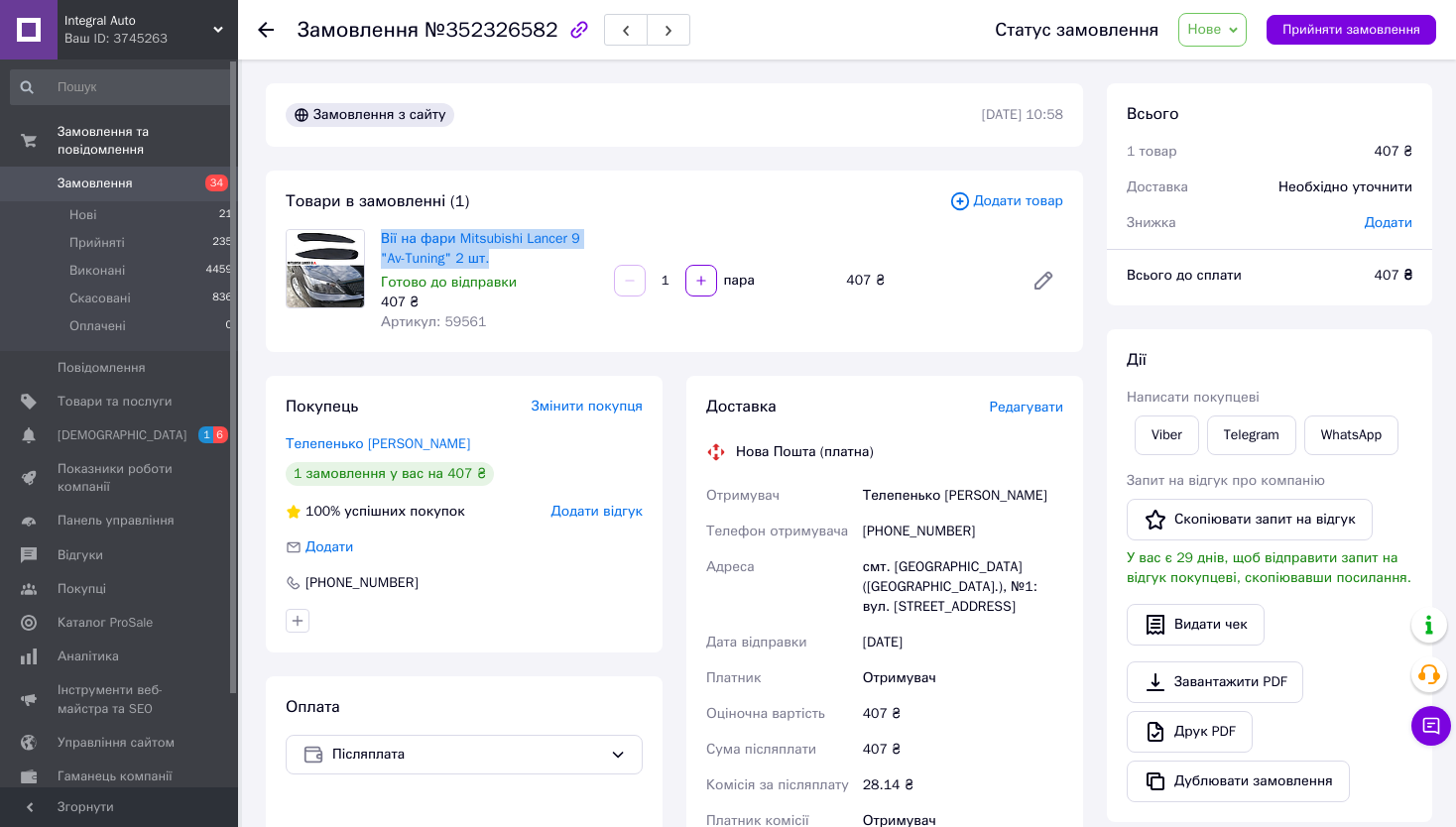 drag, startPoint x: 382, startPoint y: 236, endPoint x: 518, endPoint y: 257, distance: 137.61177 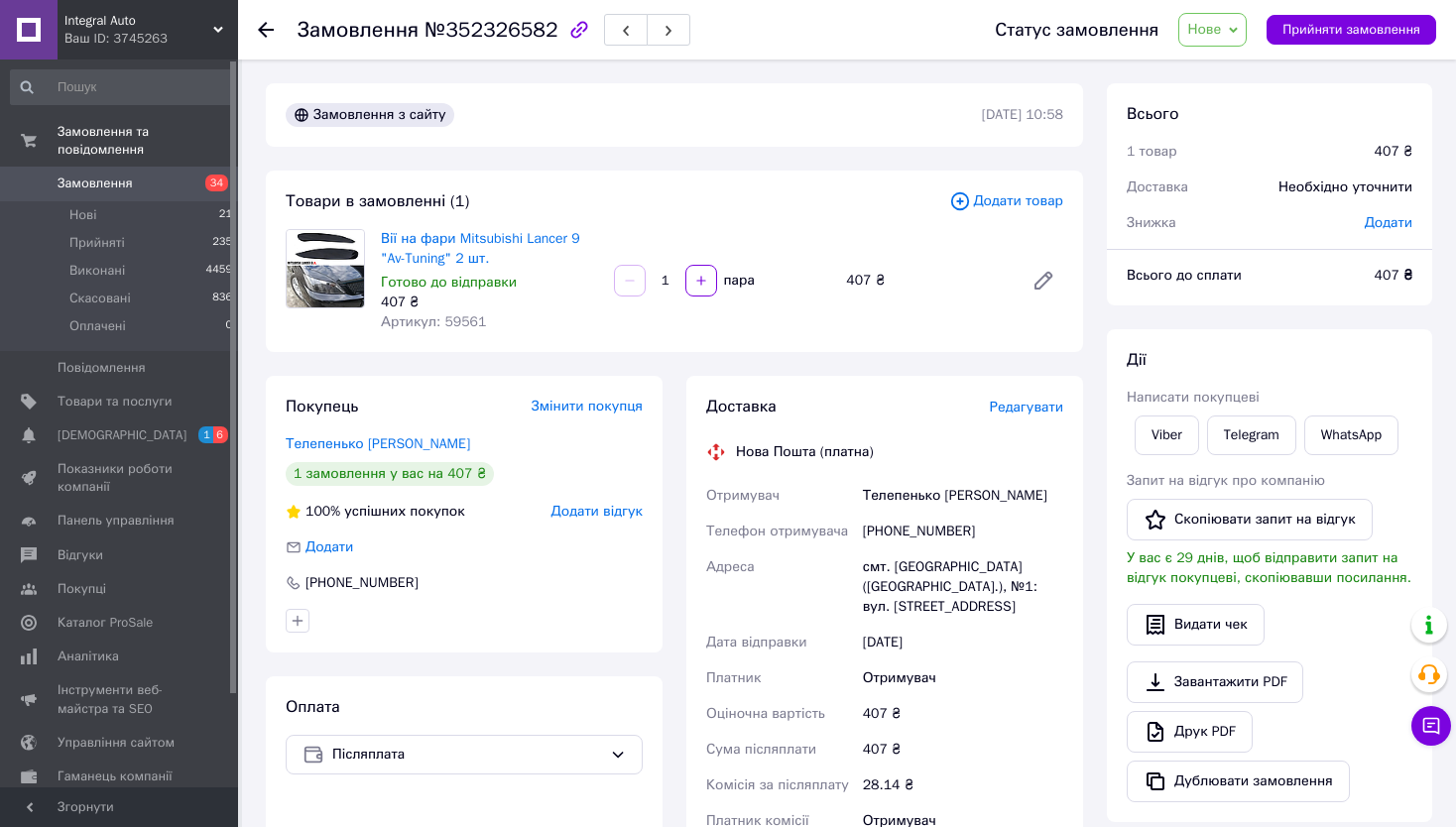 click on "[PERSON_NAME] покупцеві Viber Telegram WhatsApp Запит на відгук про компанію   Скопіювати запит на відгук У вас є 29 днів, щоб відправити запит на відгук покупцеві, скопіювавши посилання.   Видати чек   Завантажити PDF   Друк PDF   Дублювати замовлення" at bounding box center (1270, 575) 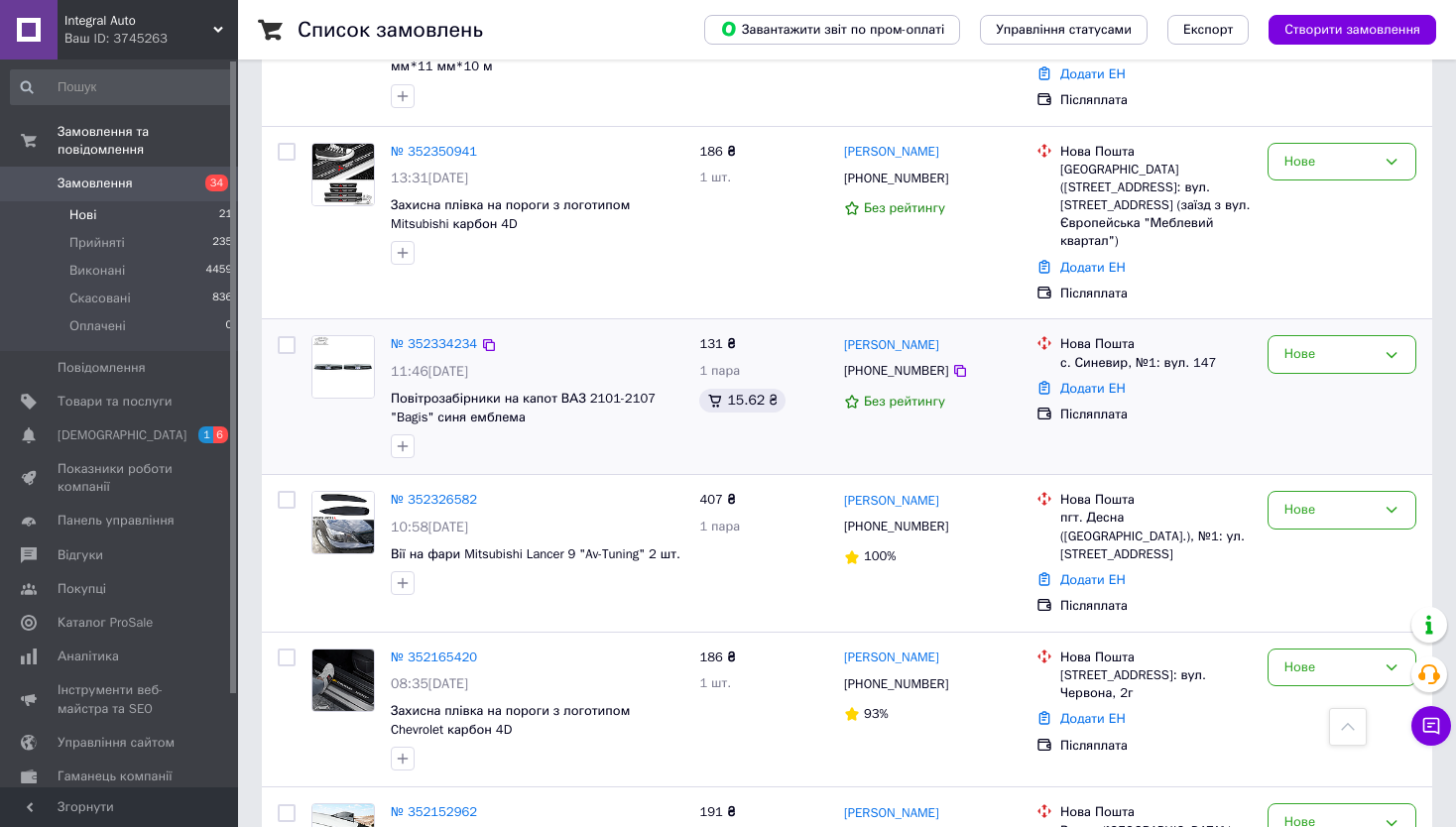 scroll, scrollTop: 2744, scrollLeft: 0, axis: vertical 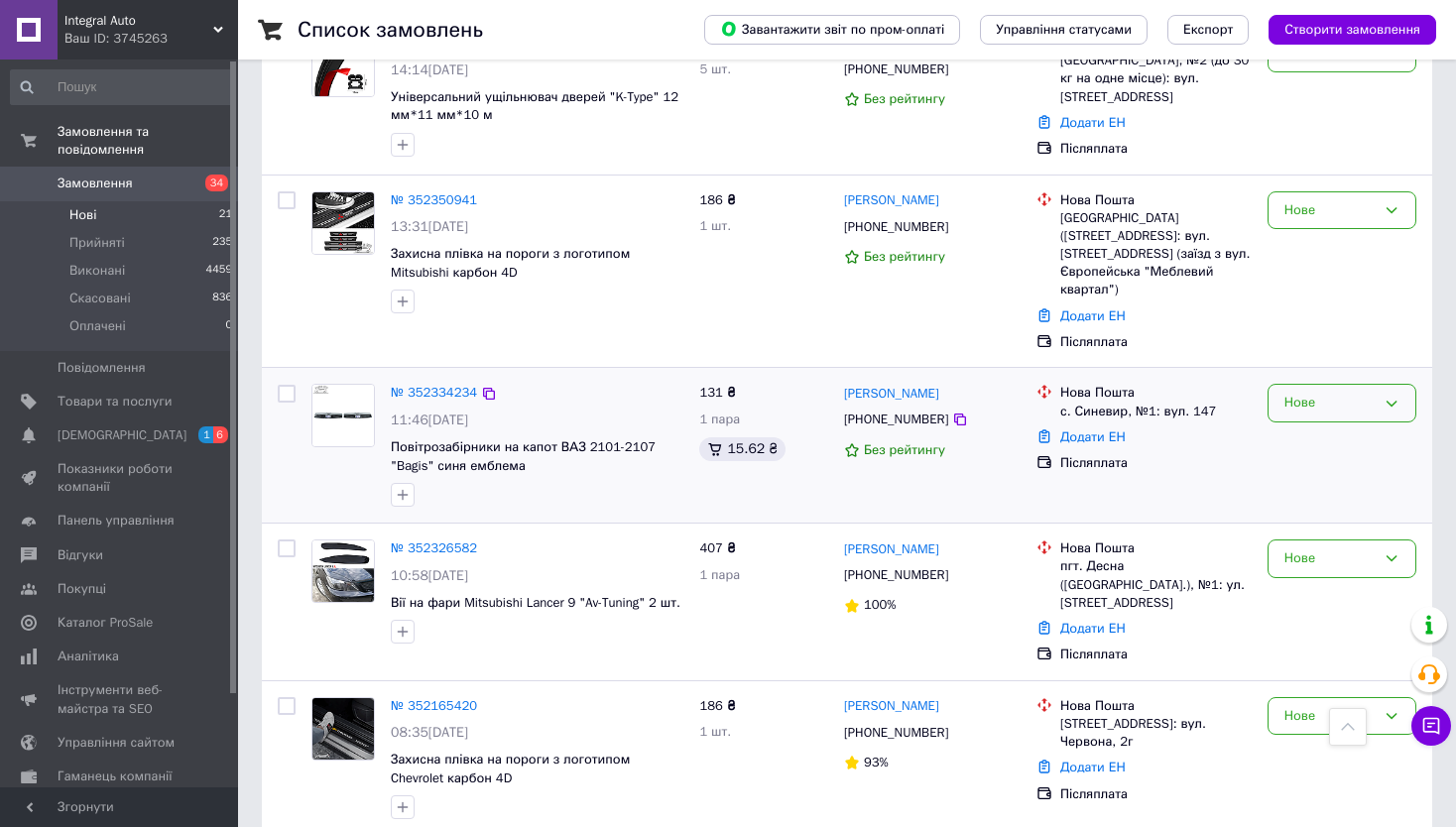 click on "Нове" at bounding box center (1330, 403) 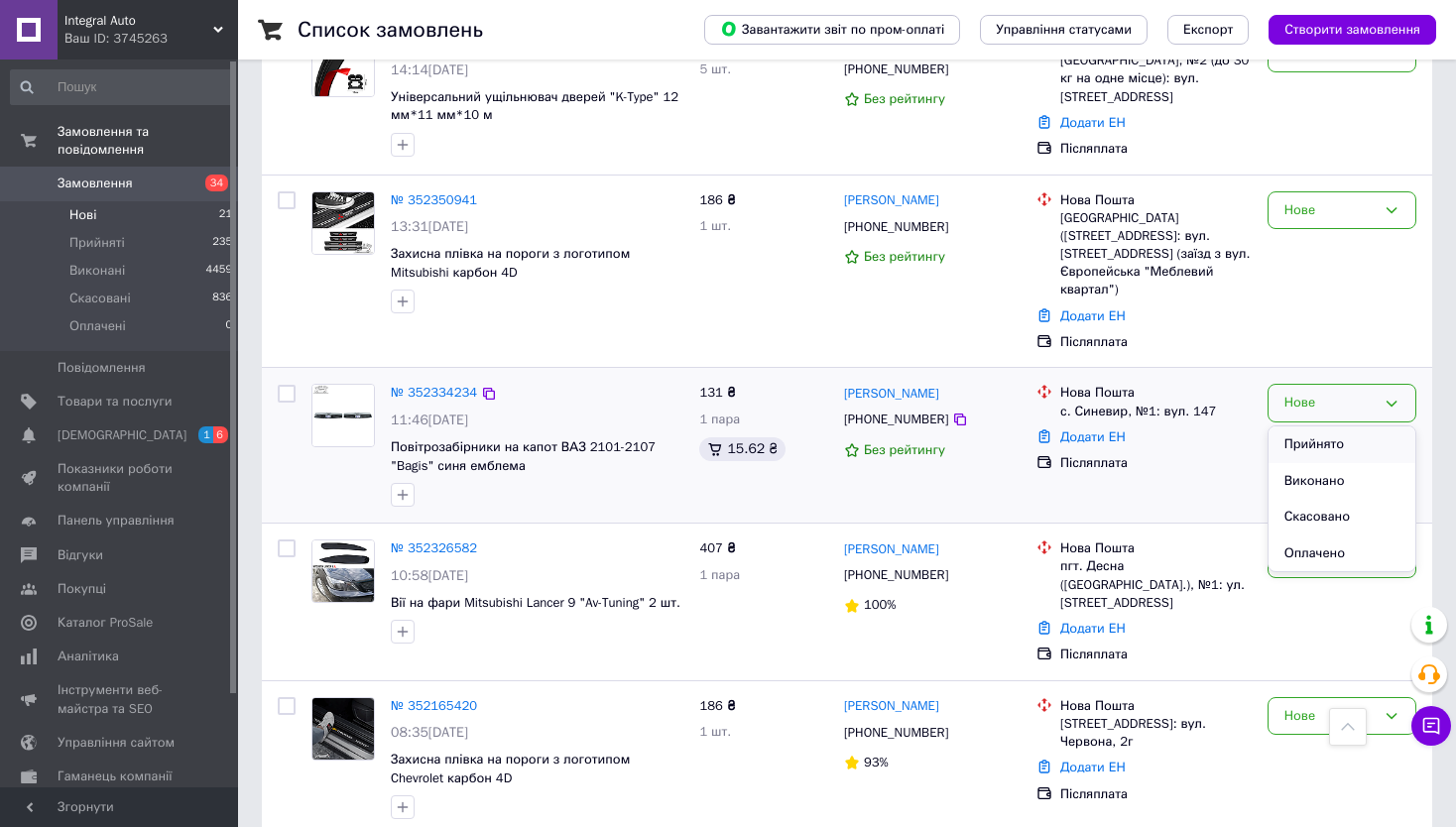 click on "Прийнято" at bounding box center (1342, 444) 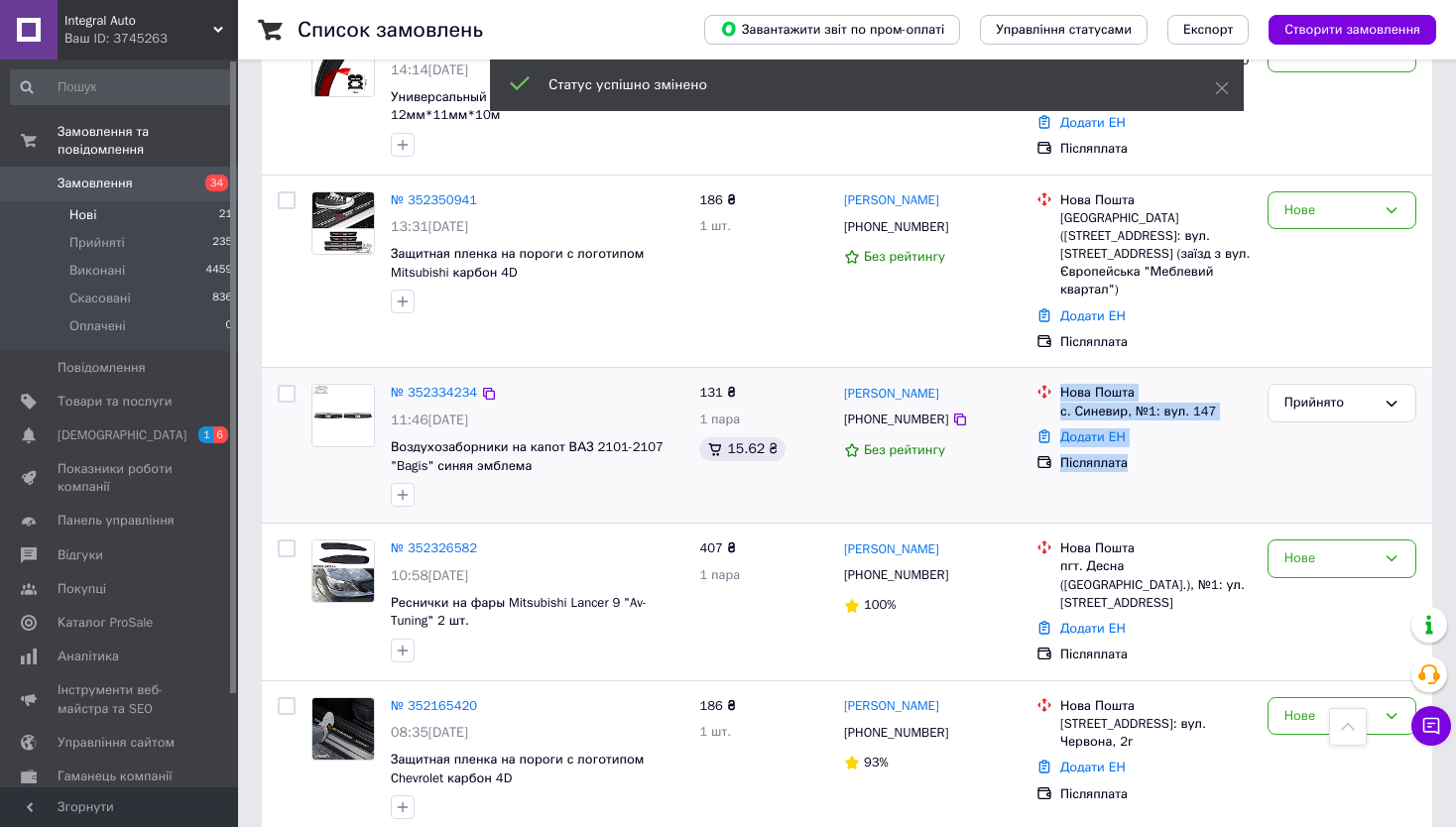 drag, startPoint x: 1061, startPoint y: 265, endPoint x: 1221, endPoint y: 366, distance: 189.21152 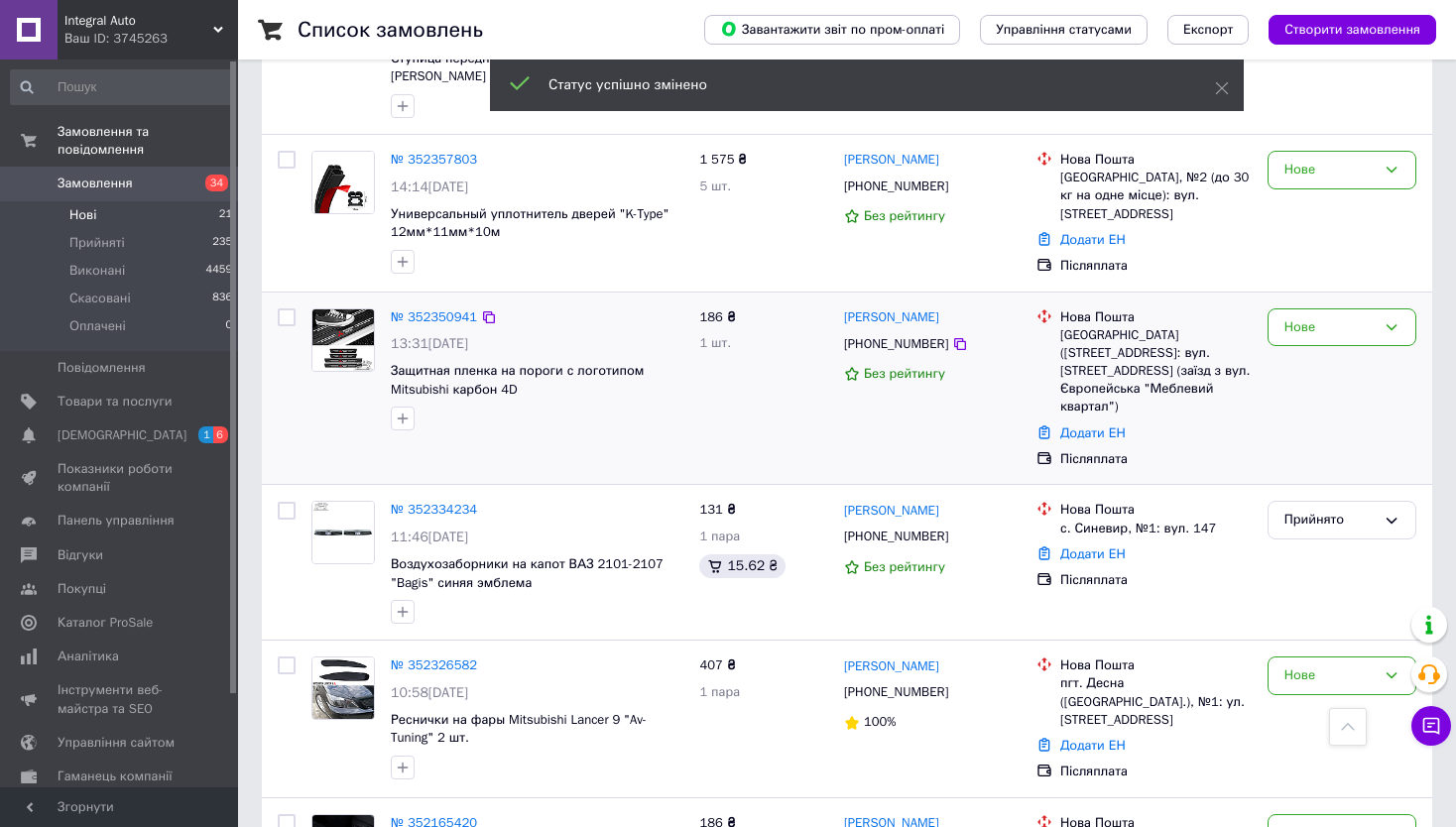 scroll, scrollTop: 2446, scrollLeft: 0, axis: vertical 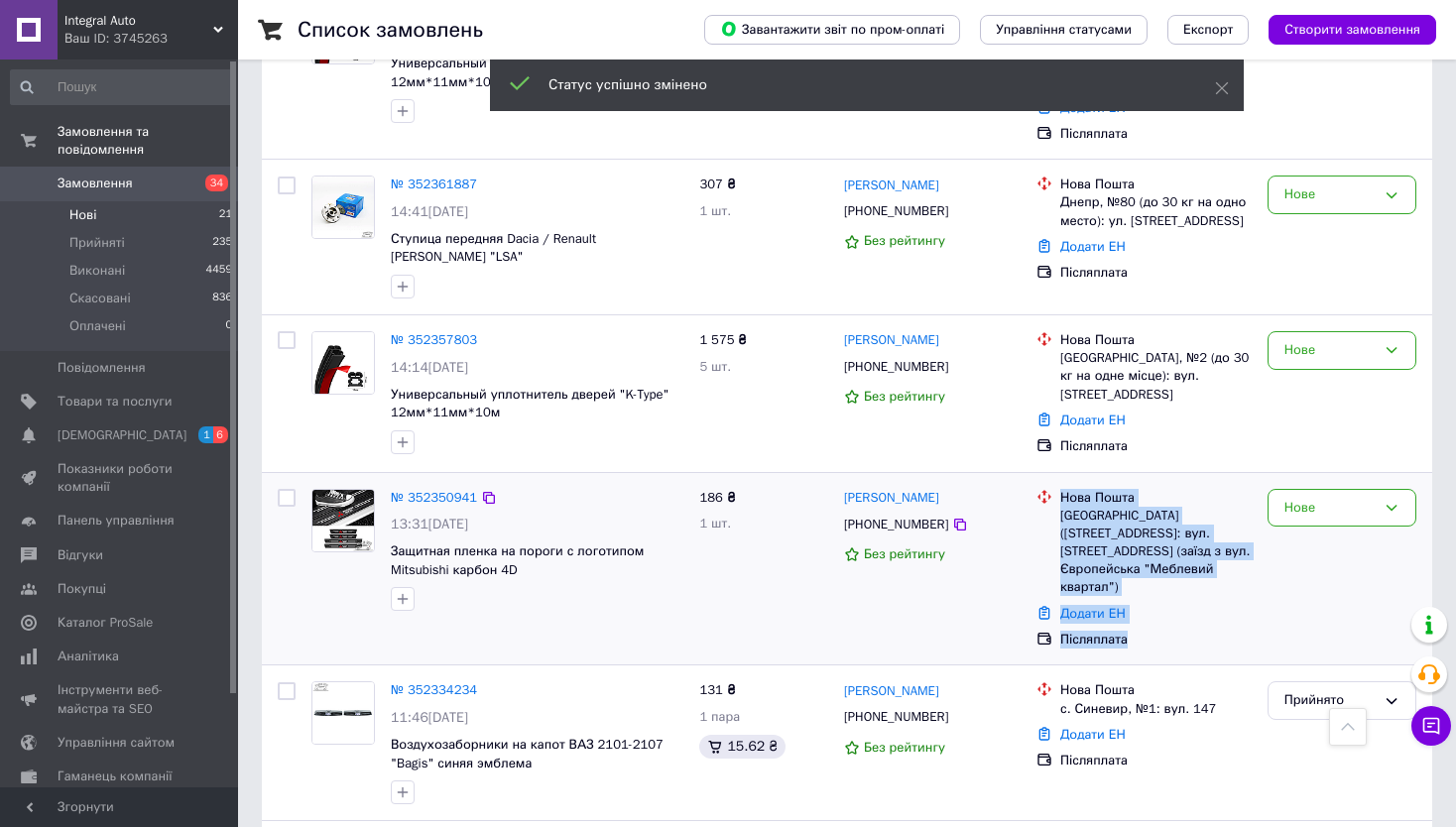 drag, startPoint x: 1152, startPoint y: 513, endPoint x: 1056, endPoint y: 381, distance: 163.21765 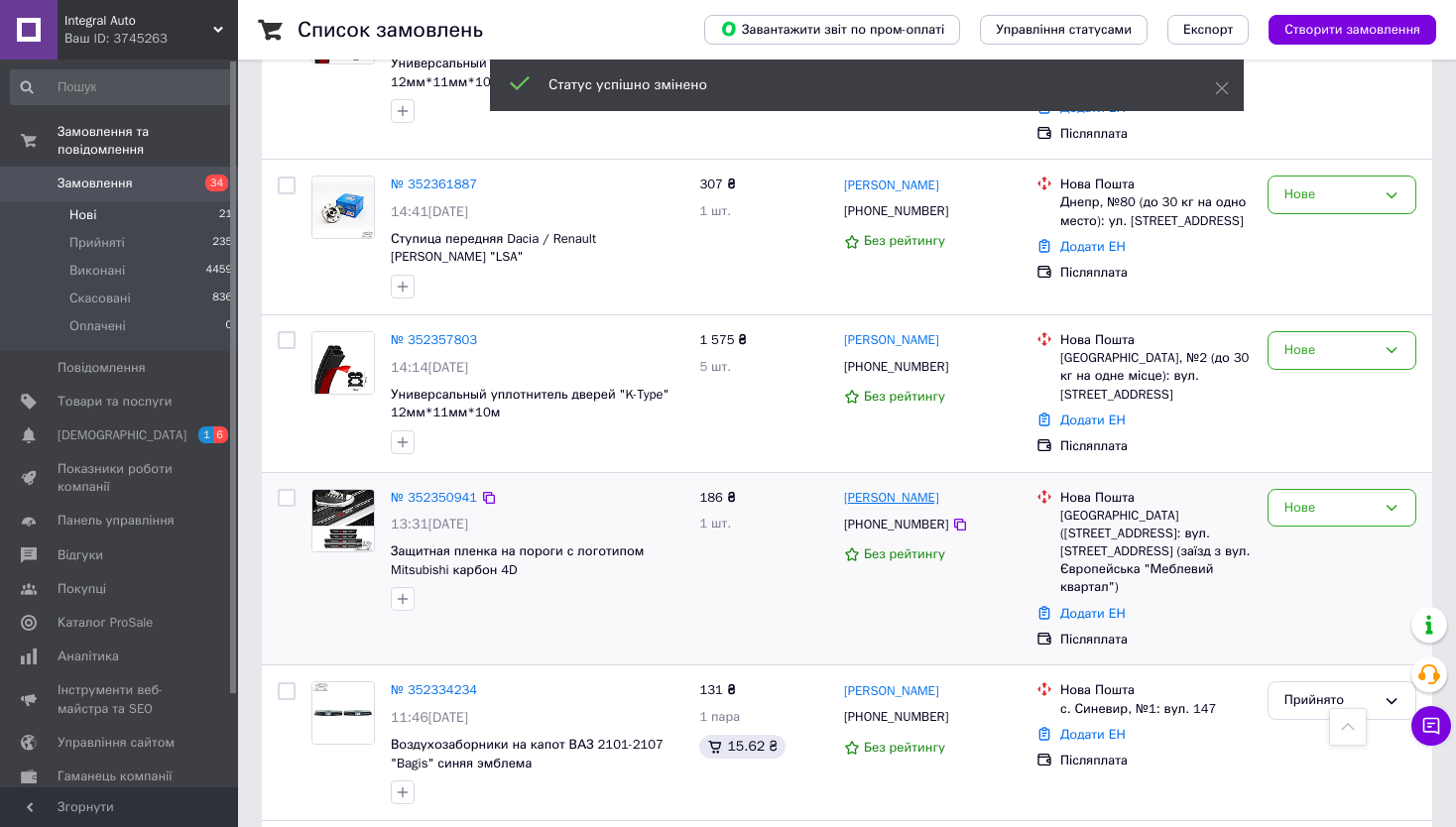 click on "[PERSON_NAME]" at bounding box center (892, 498) 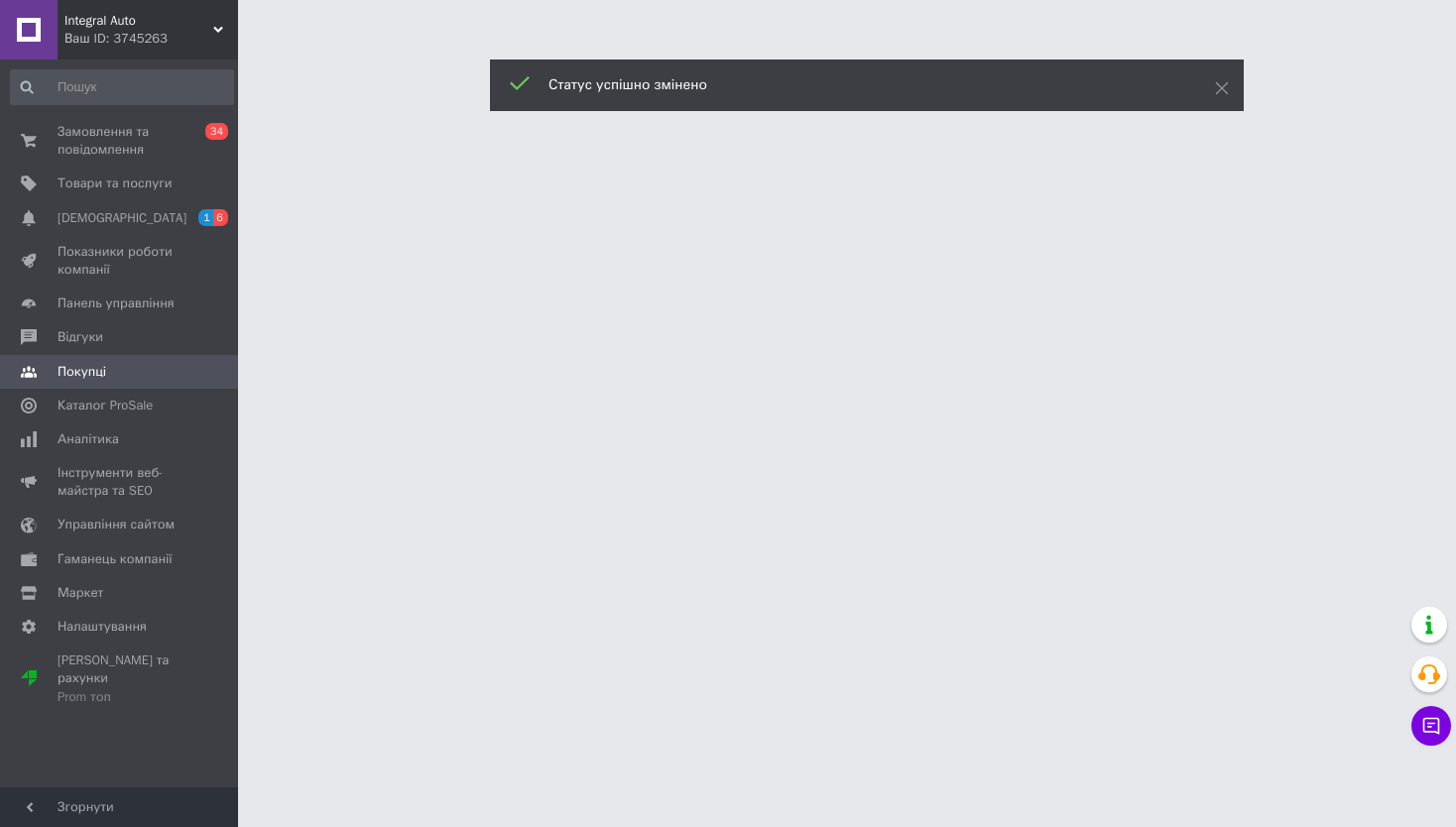 scroll, scrollTop: 0, scrollLeft: 0, axis: both 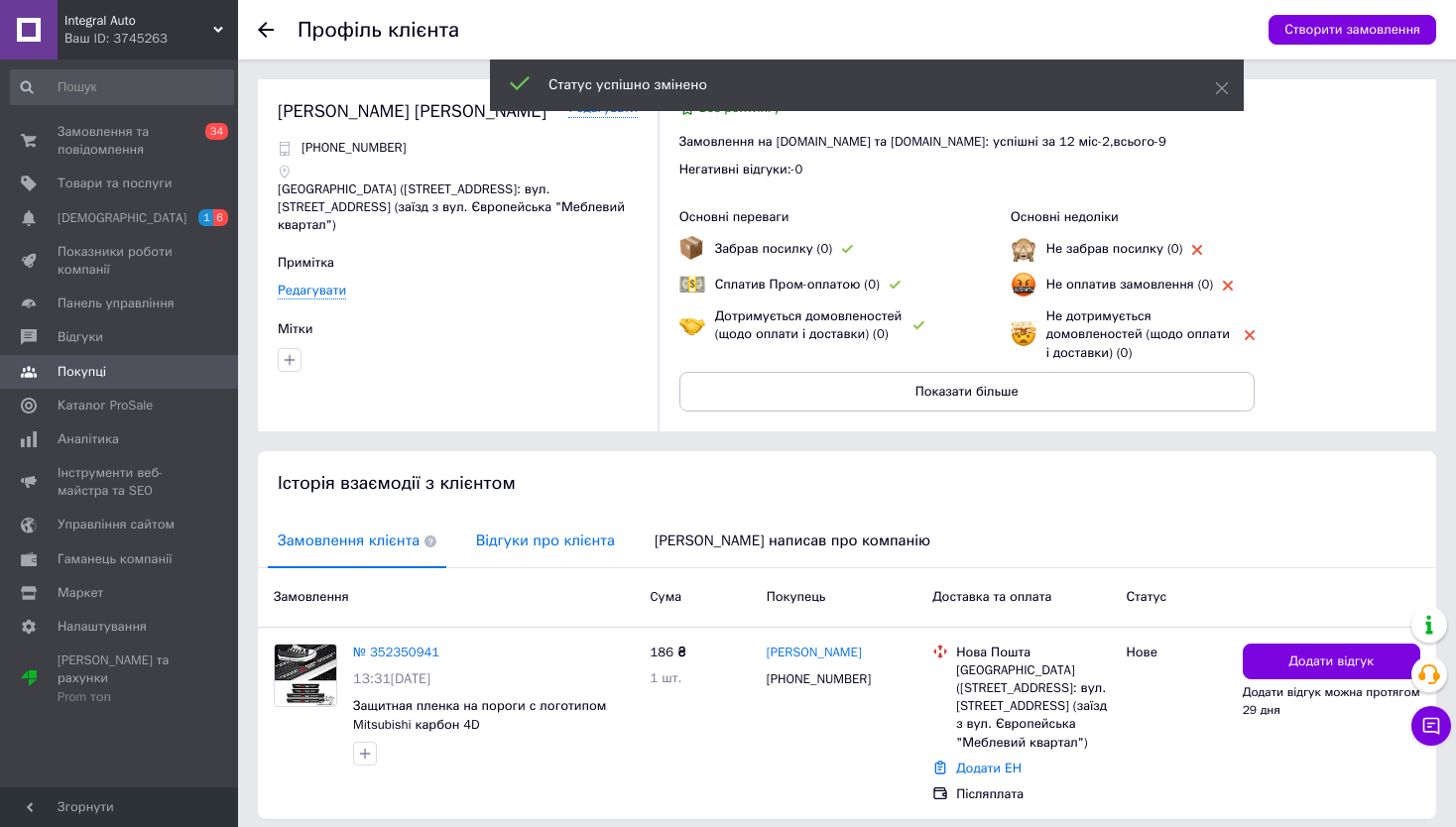click on "Відгуки про клієнта" at bounding box center [546, 540] 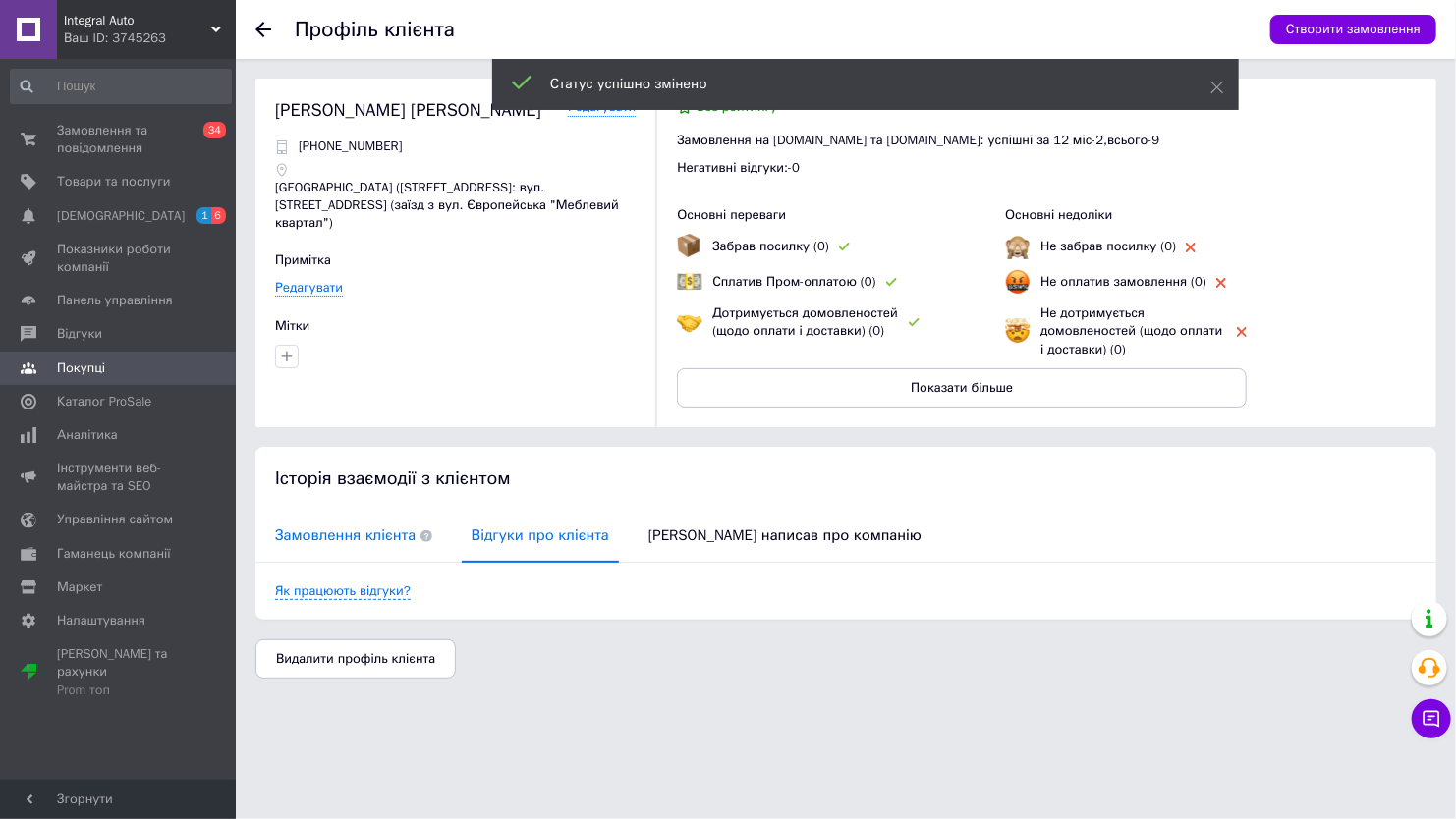 click on "Замовлення клієнта" at bounding box center [354, 535] 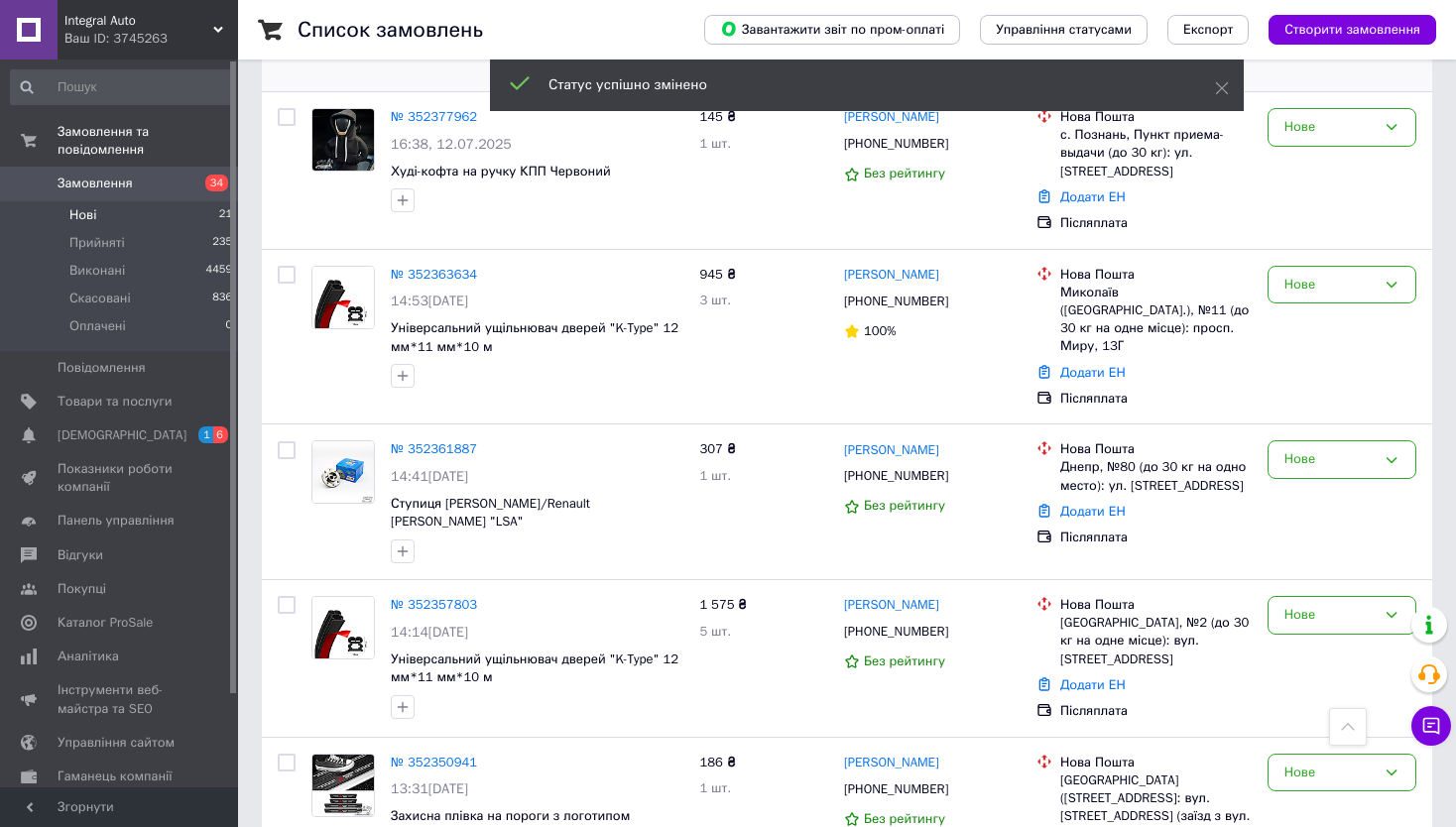 scroll, scrollTop: 2479, scrollLeft: 0, axis: vertical 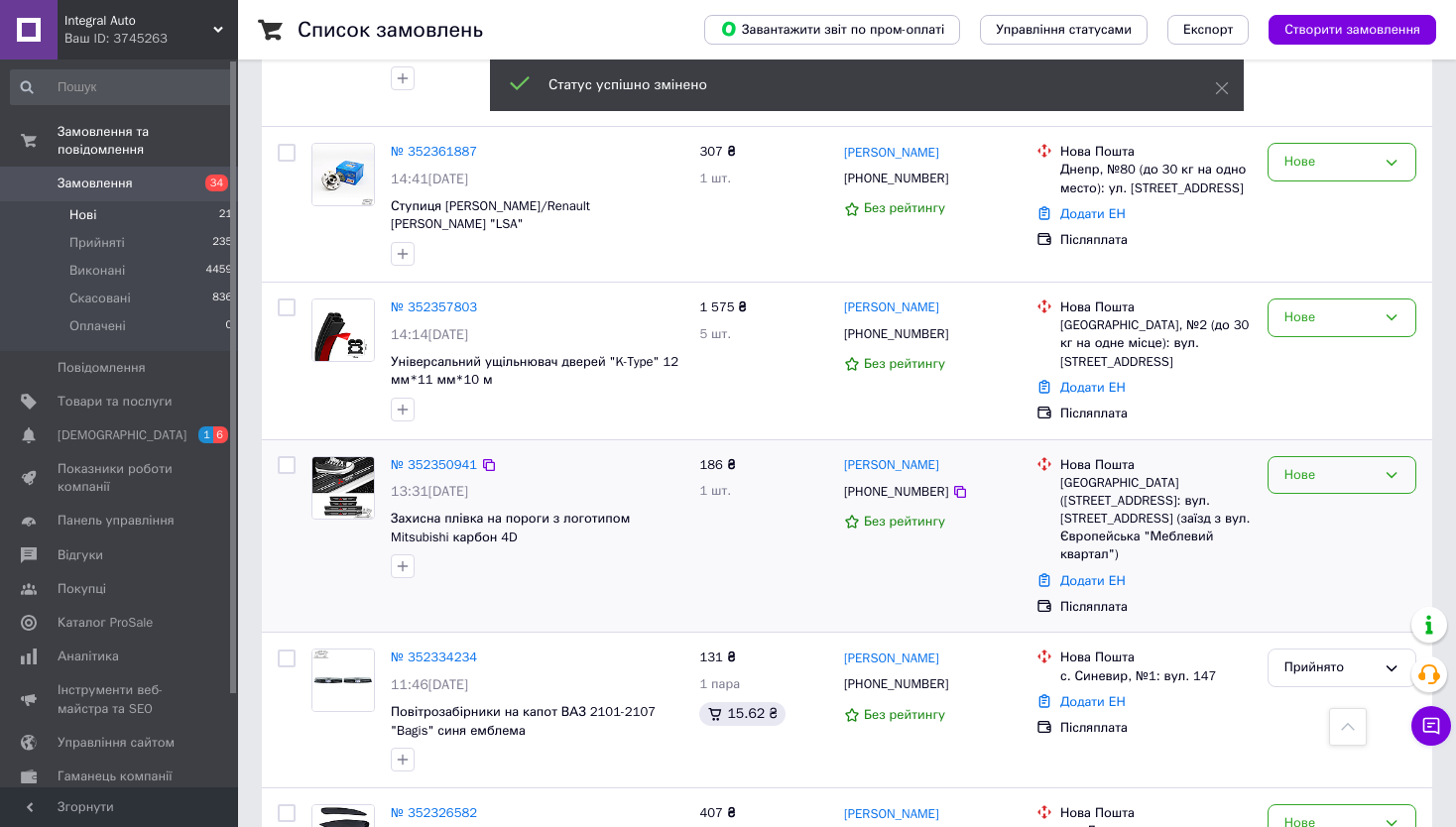 click on "Нове" at bounding box center (1330, 475) 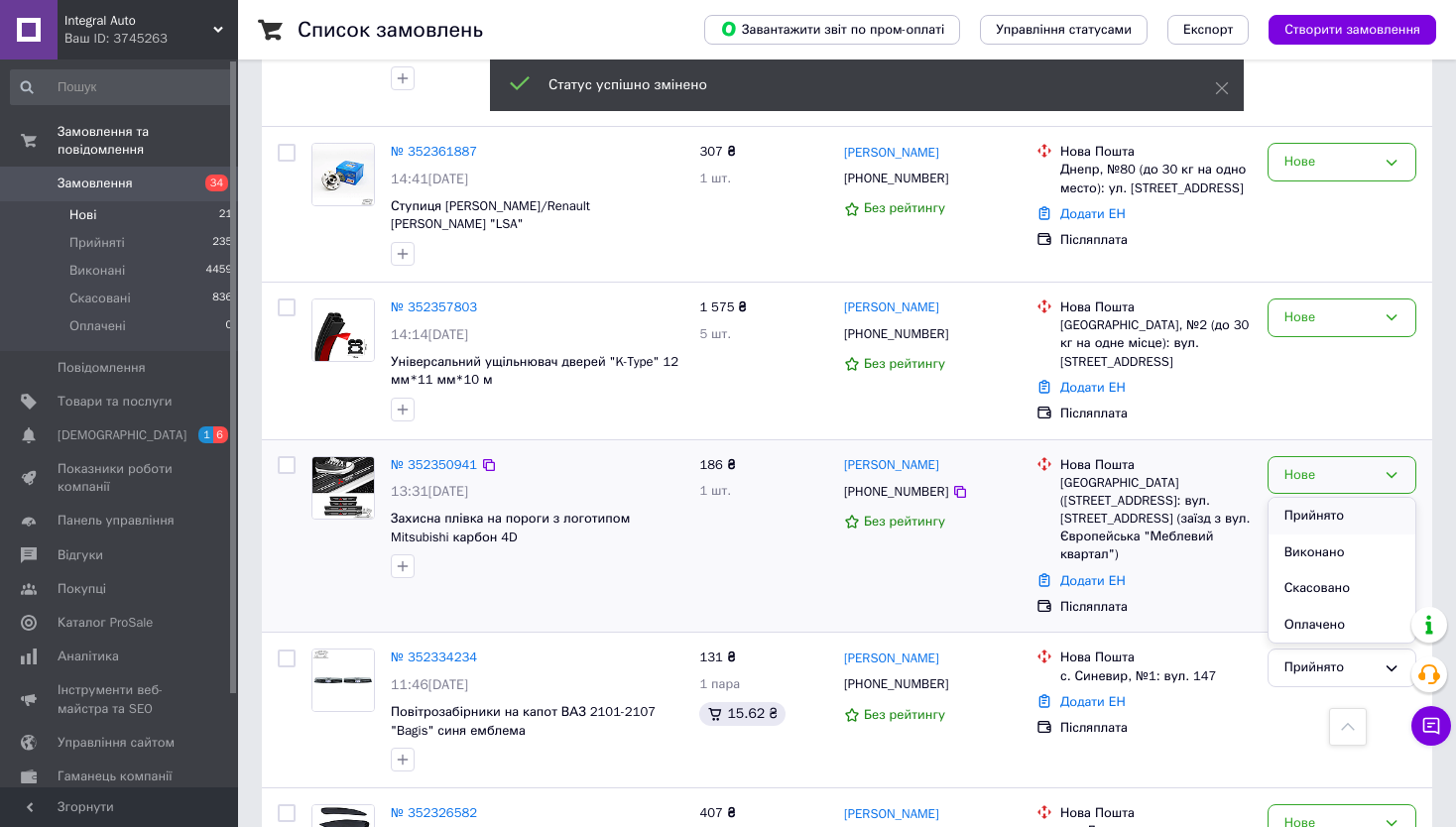 click on "Прийнято" at bounding box center [1342, 516] 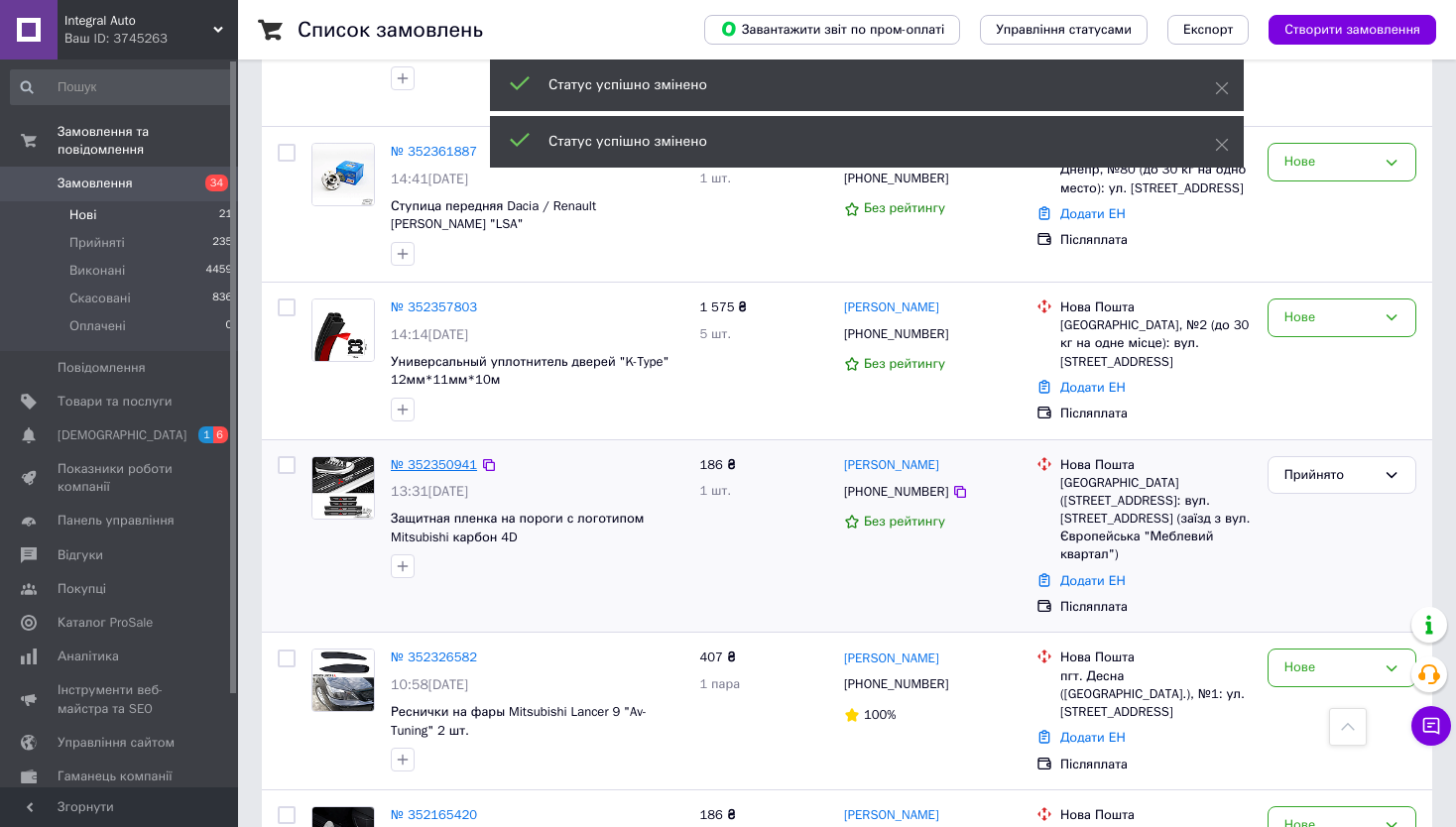 click on "№ 352350941" at bounding box center [433, 464] 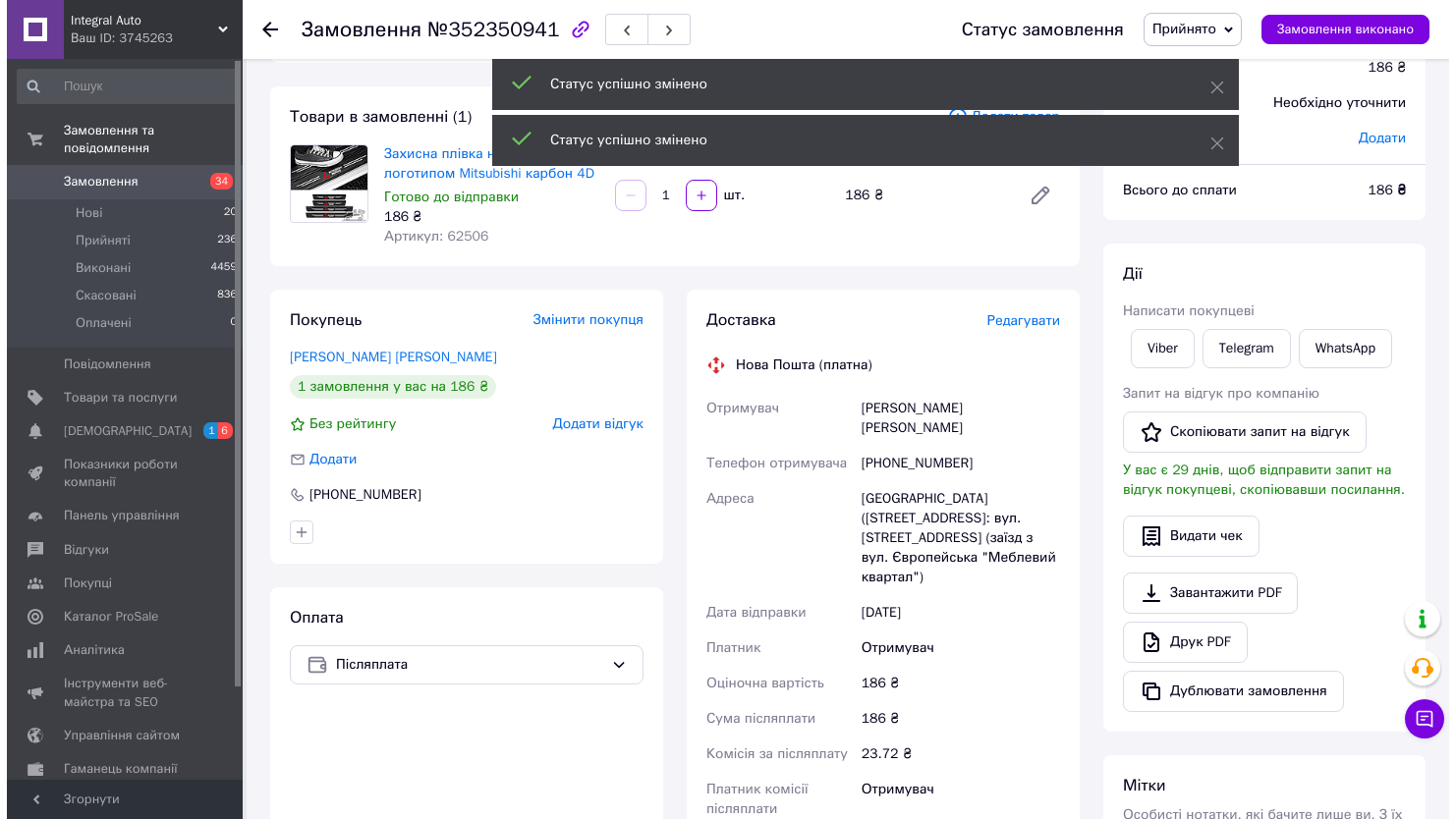 scroll, scrollTop: 117, scrollLeft: 0, axis: vertical 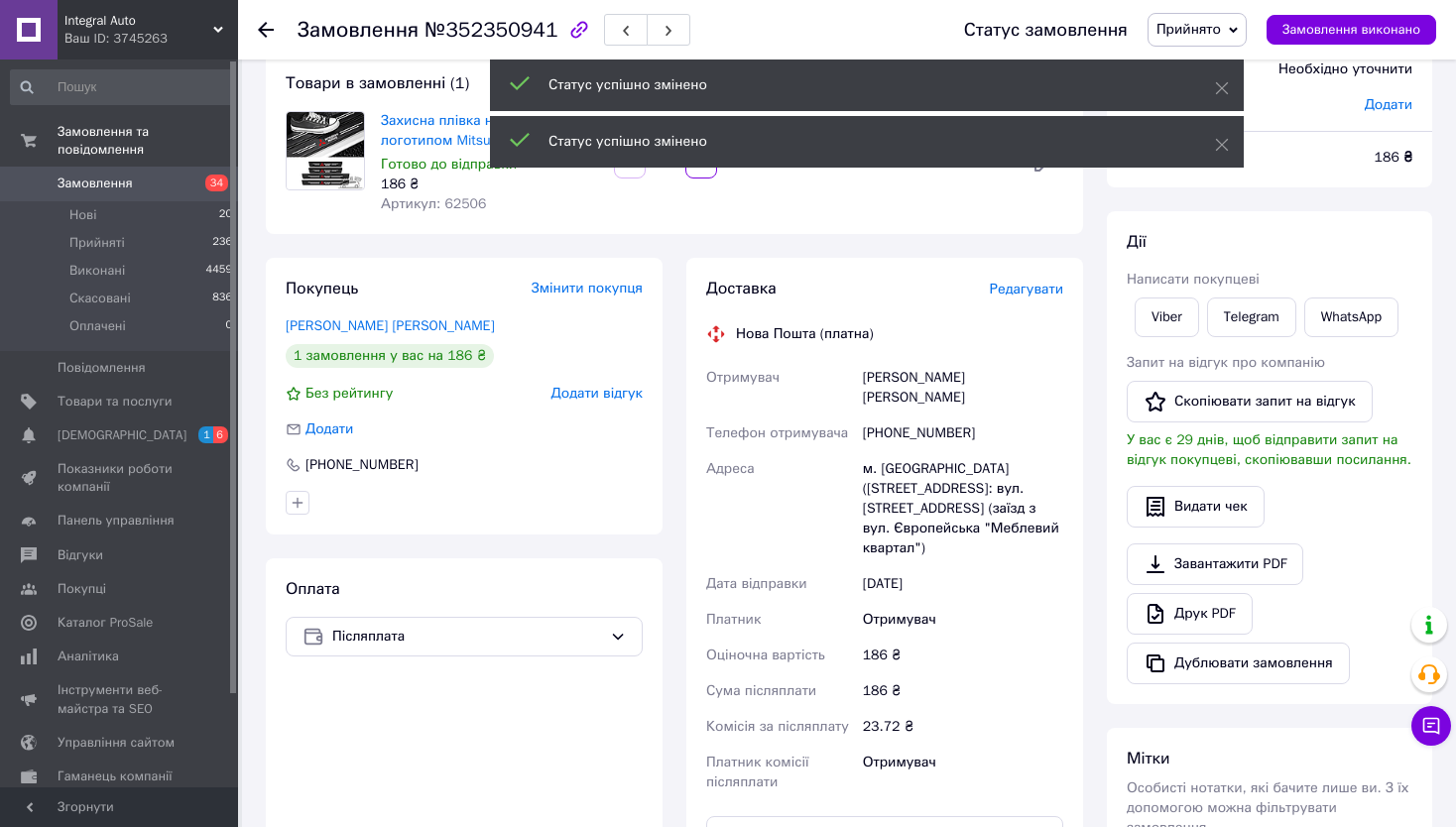 click on "Редагувати" at bounding box center [1027, 289] 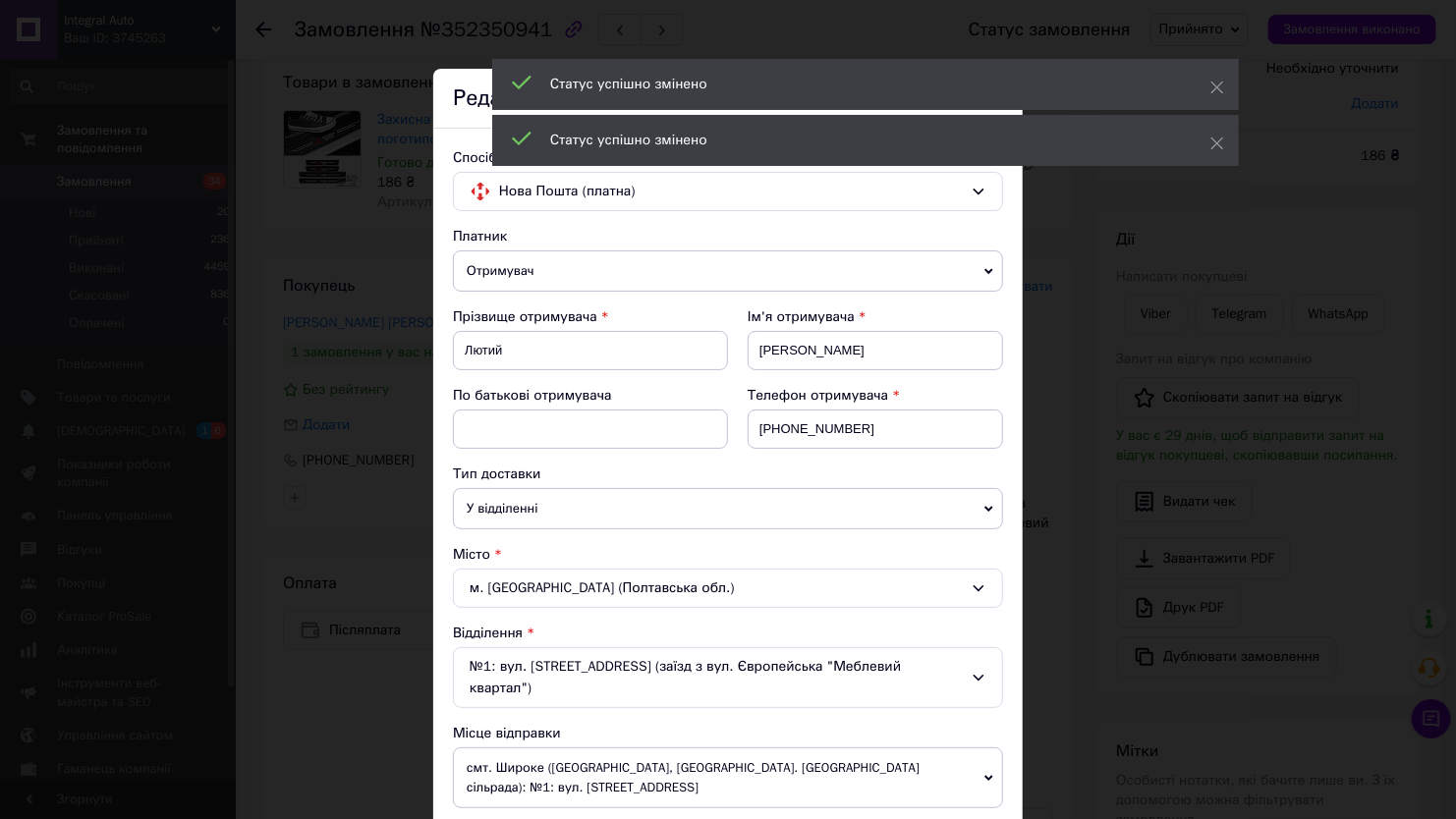 scroll, scrollTop: 295, scrollLeft: 0, axis: vertical 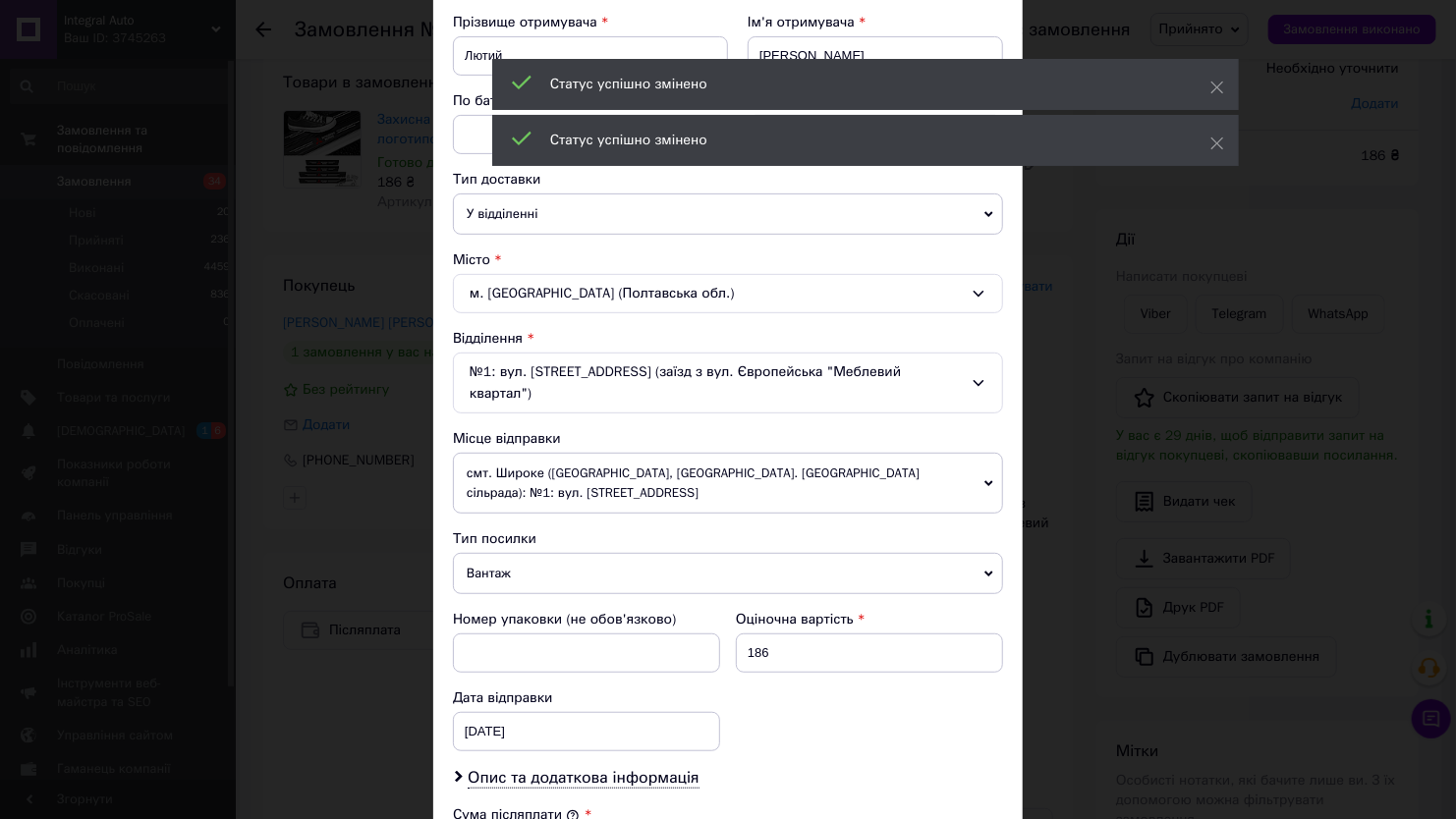 click on "м. [GEOGRAPHIC_DATA] (Полтавська обл.)" at bounding box center (728, 294) 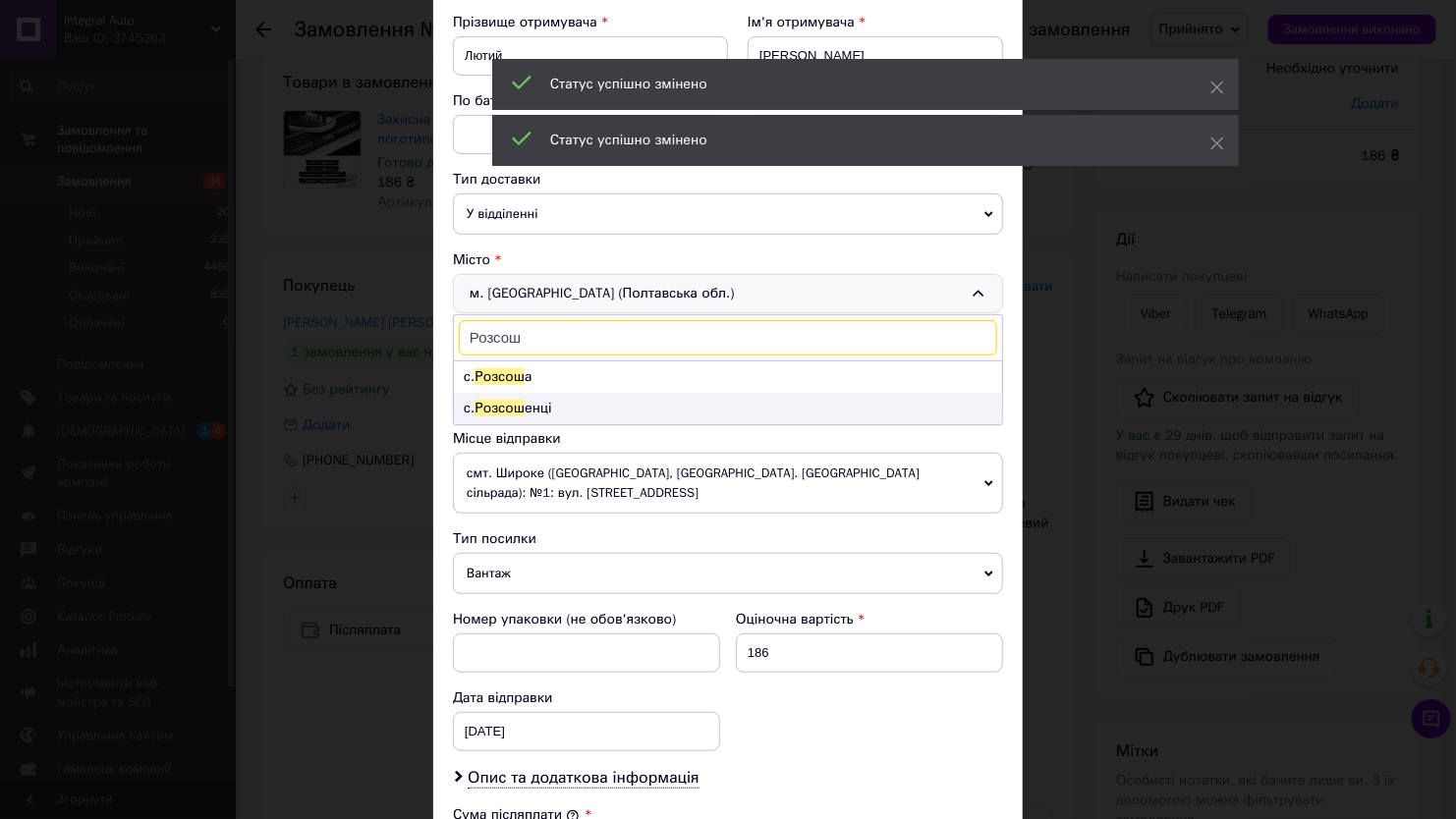 type on "Розсош" 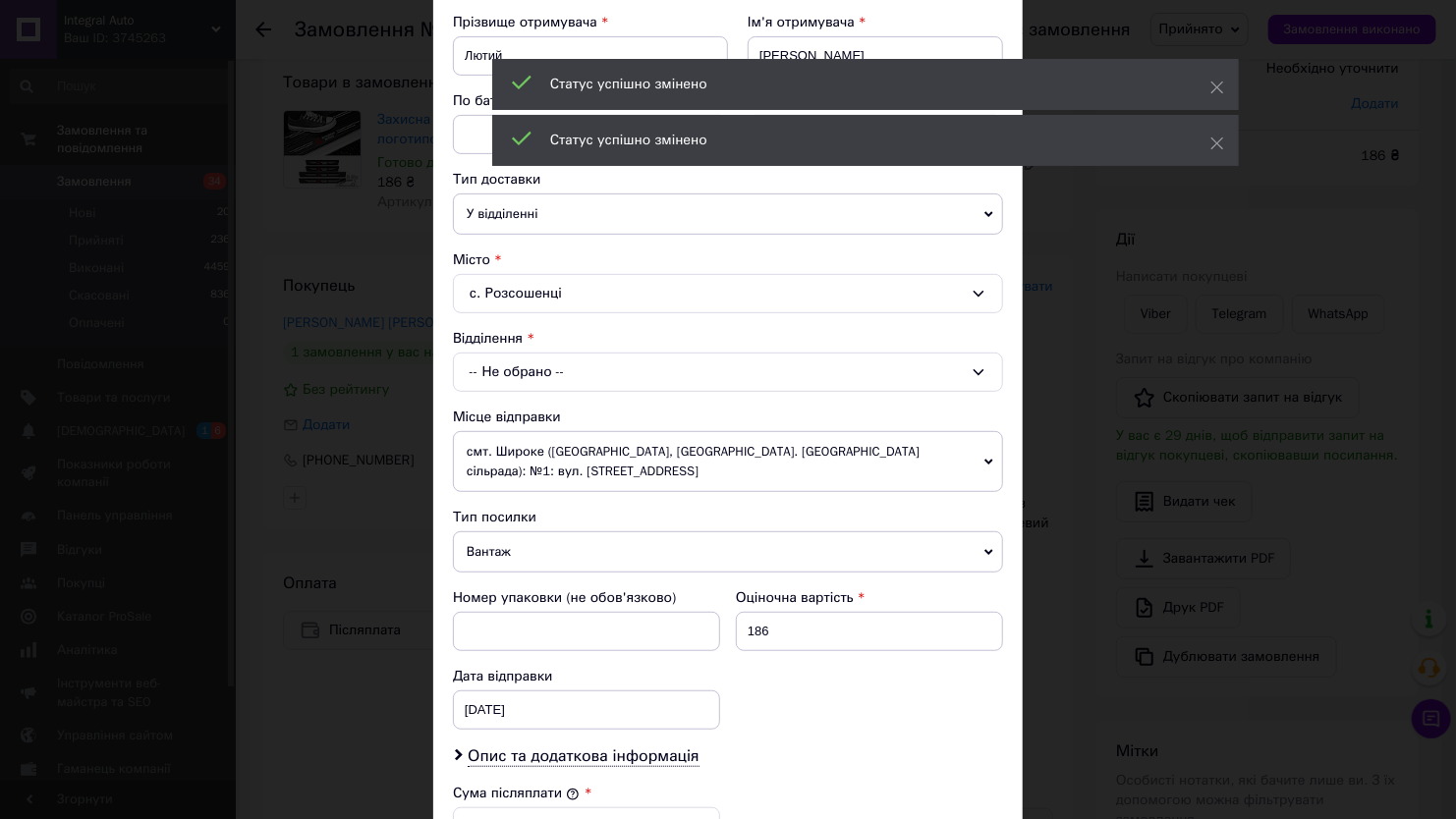click on "-- Не обрано --" at bounding box center (728, 372) 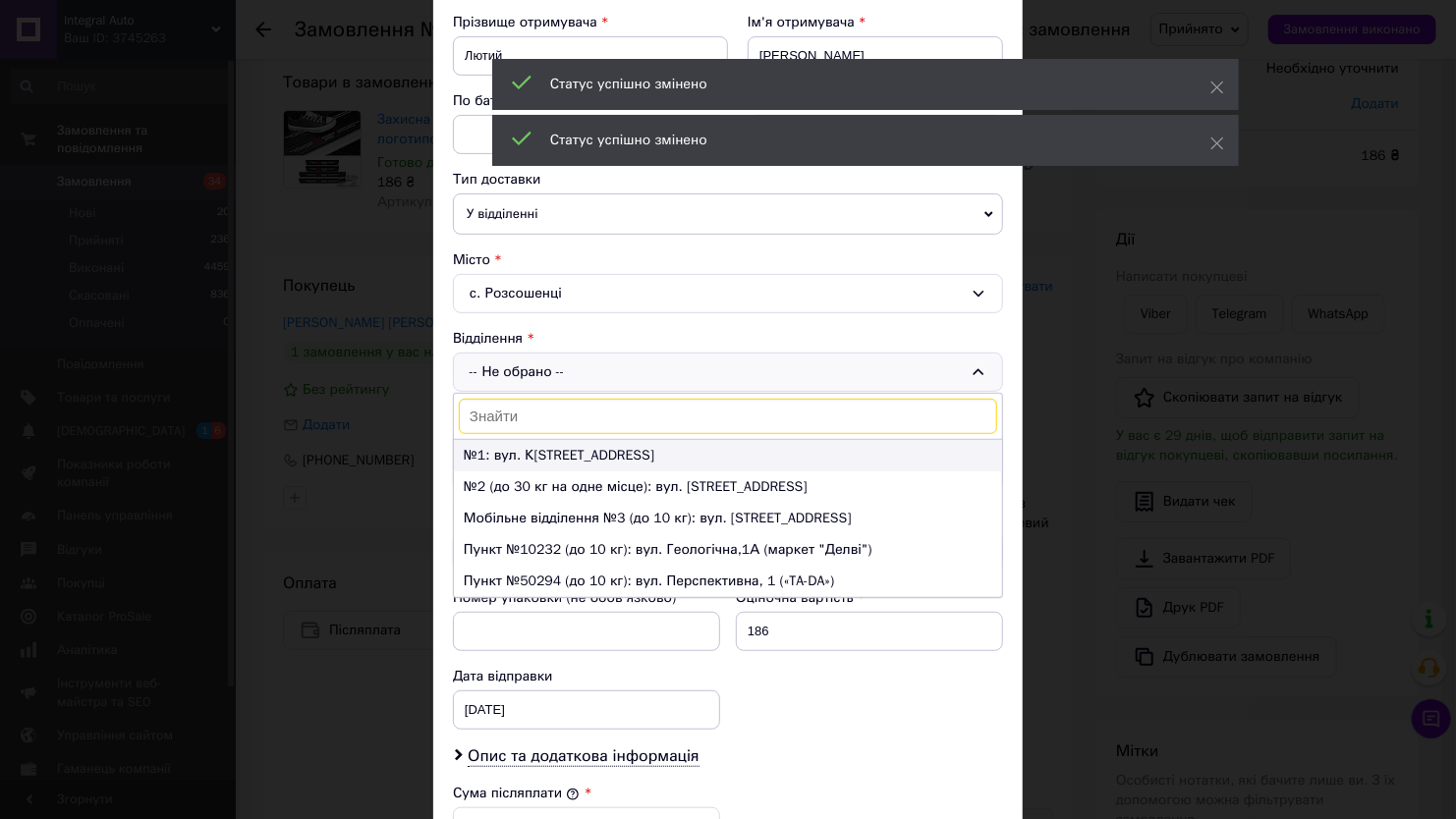 click on "№1: вул. К[STREET_ADDRESS]" at bounding box center (728, 456) 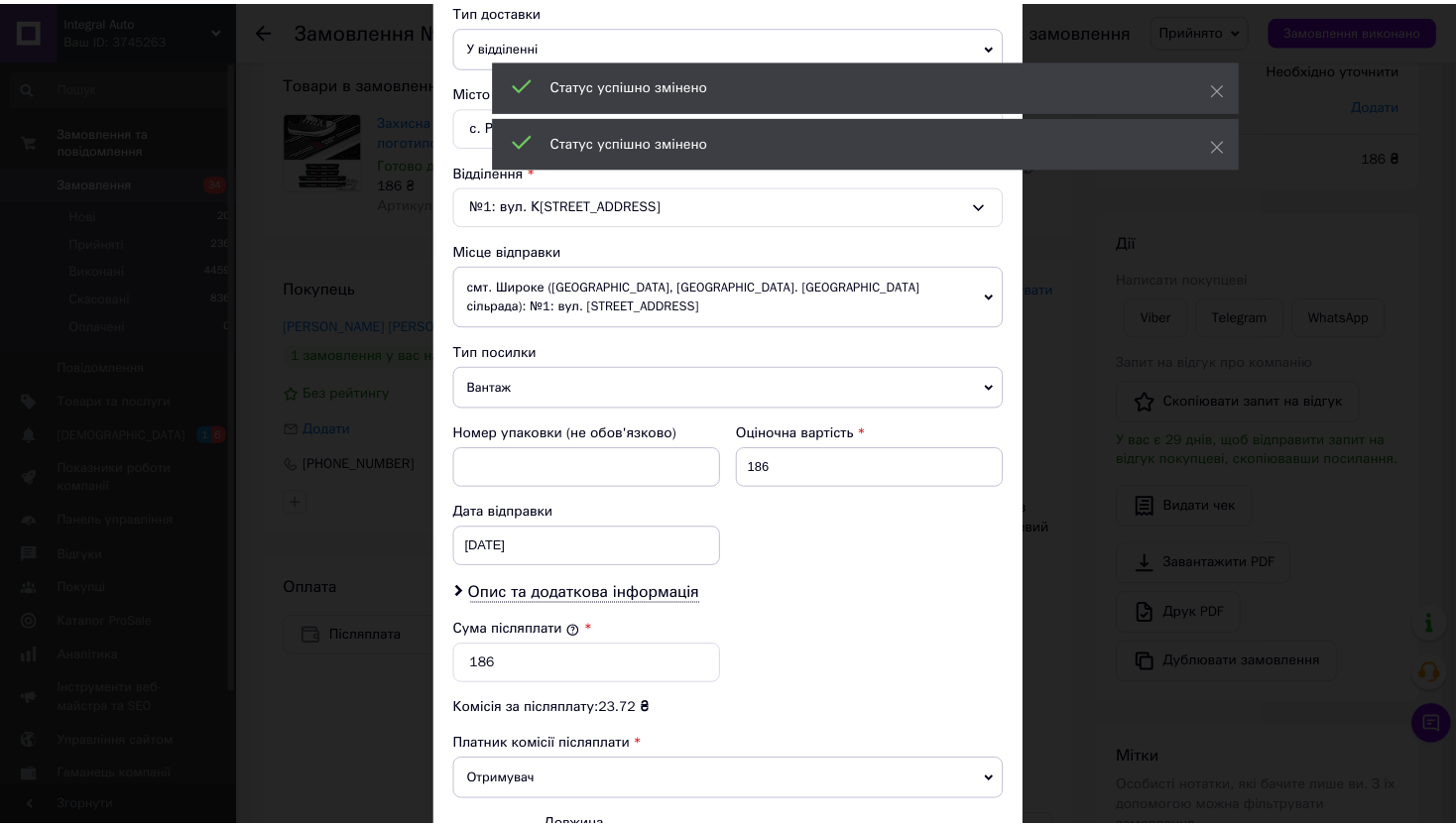 scroll, scrollTop: 699, scrollLeft: 0, axis: vertical 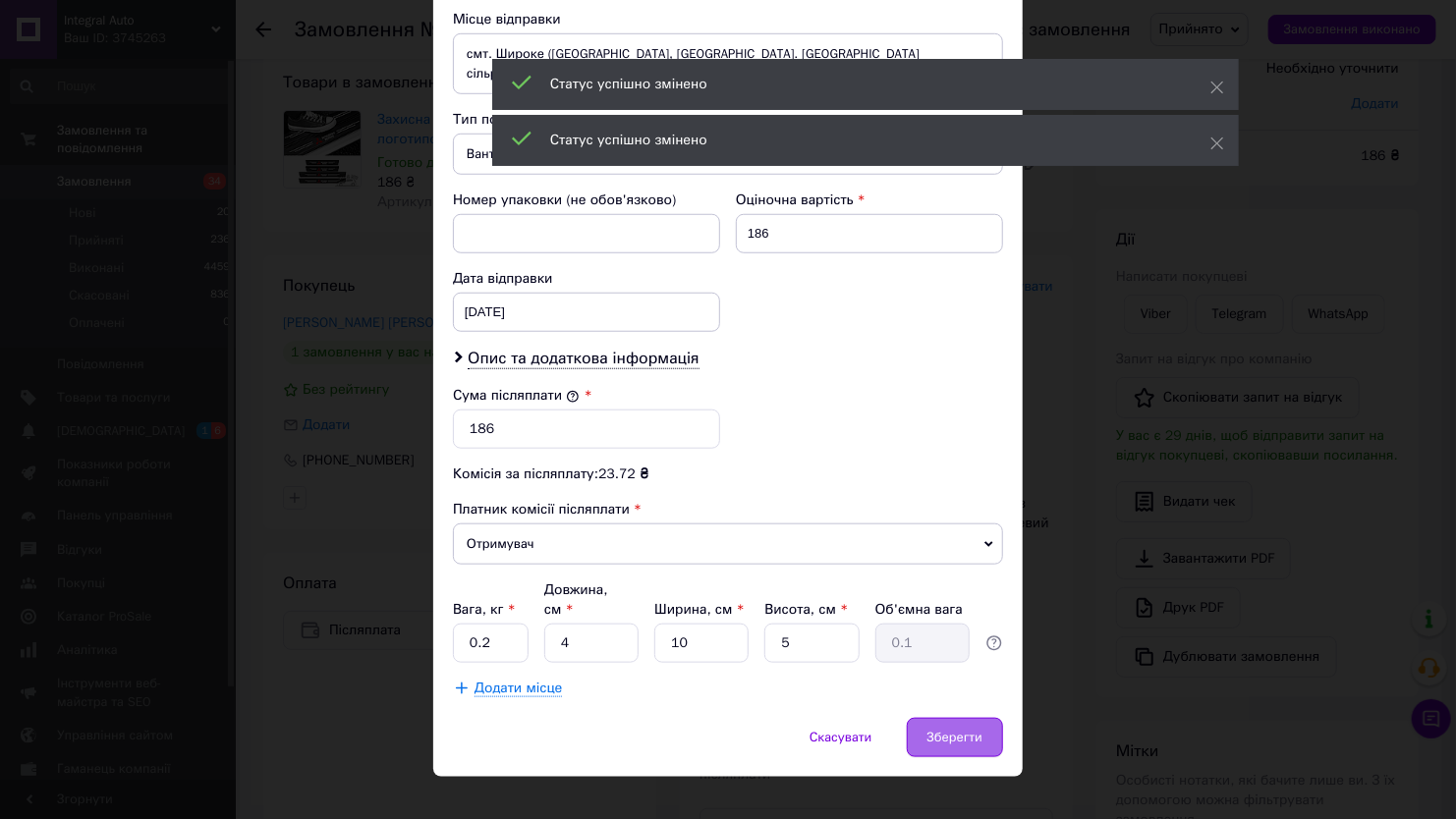 click on "Зберегти" at bounding box center [955, 737] 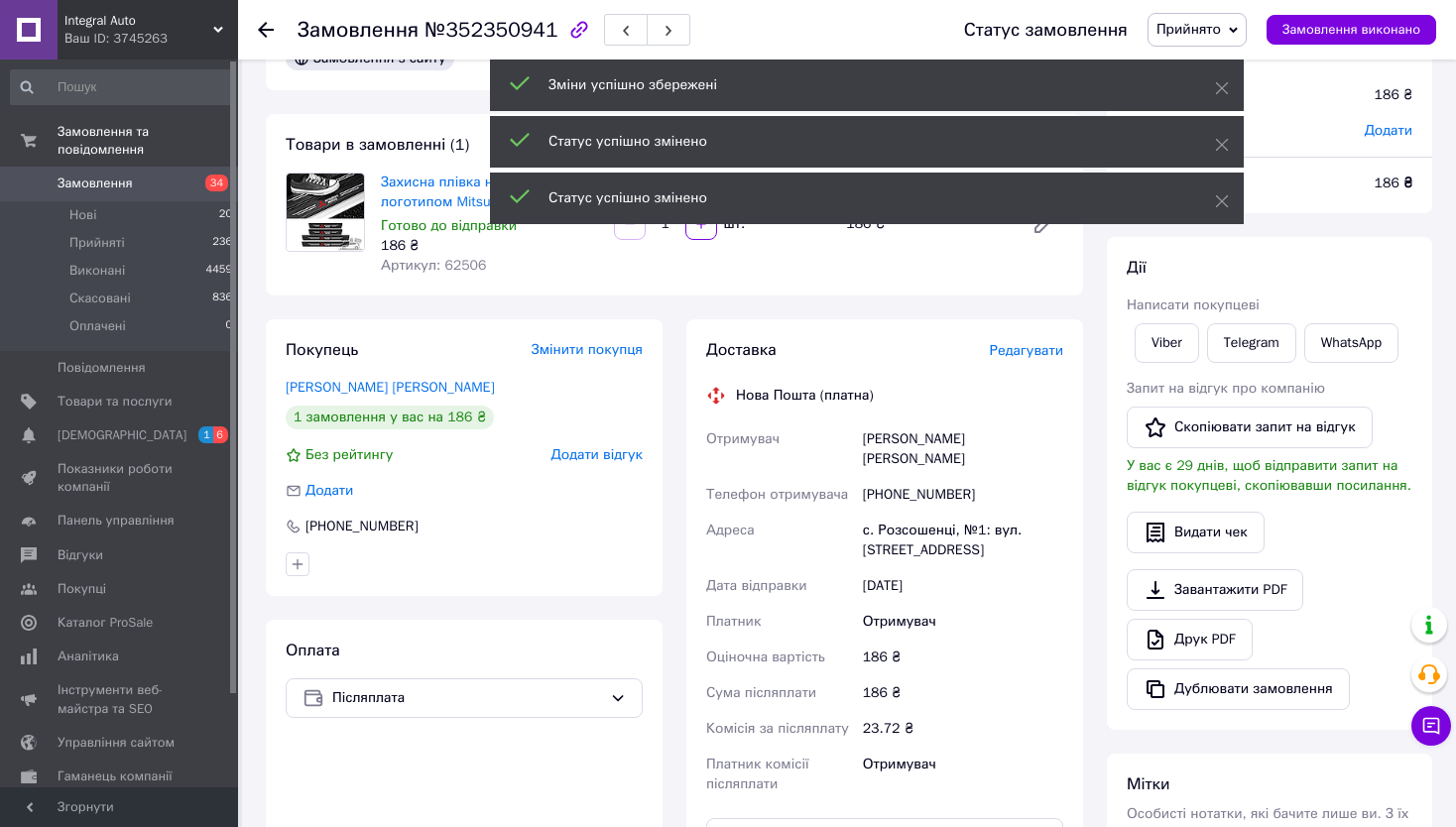 scroll, scrollTop: 0, scrollLeft: 0, axis: both 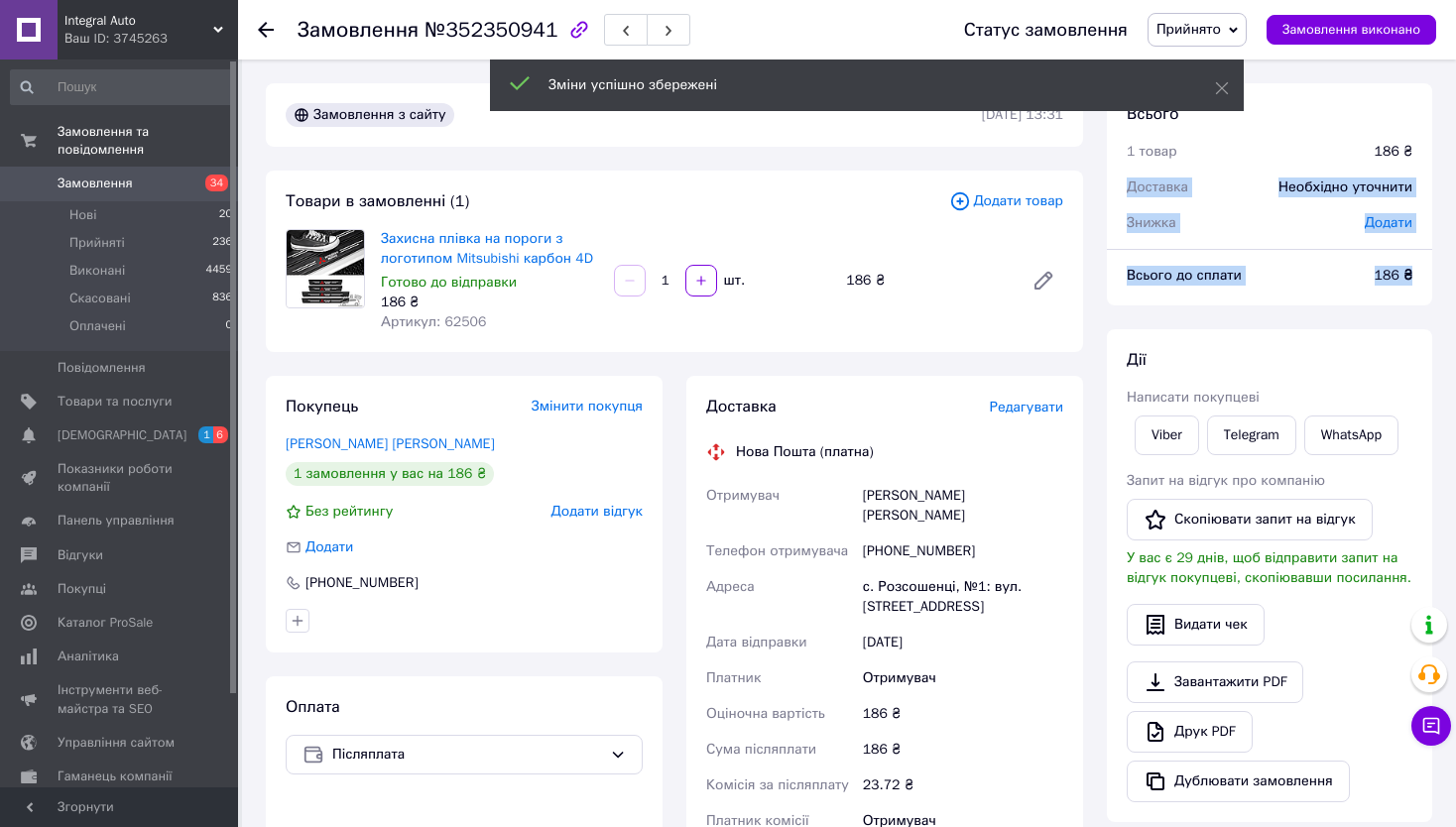 drag, startPoint x: 1126, startPoint y: 177, endPoint x: 1419, endPoint y: 273, distance: 308.32613 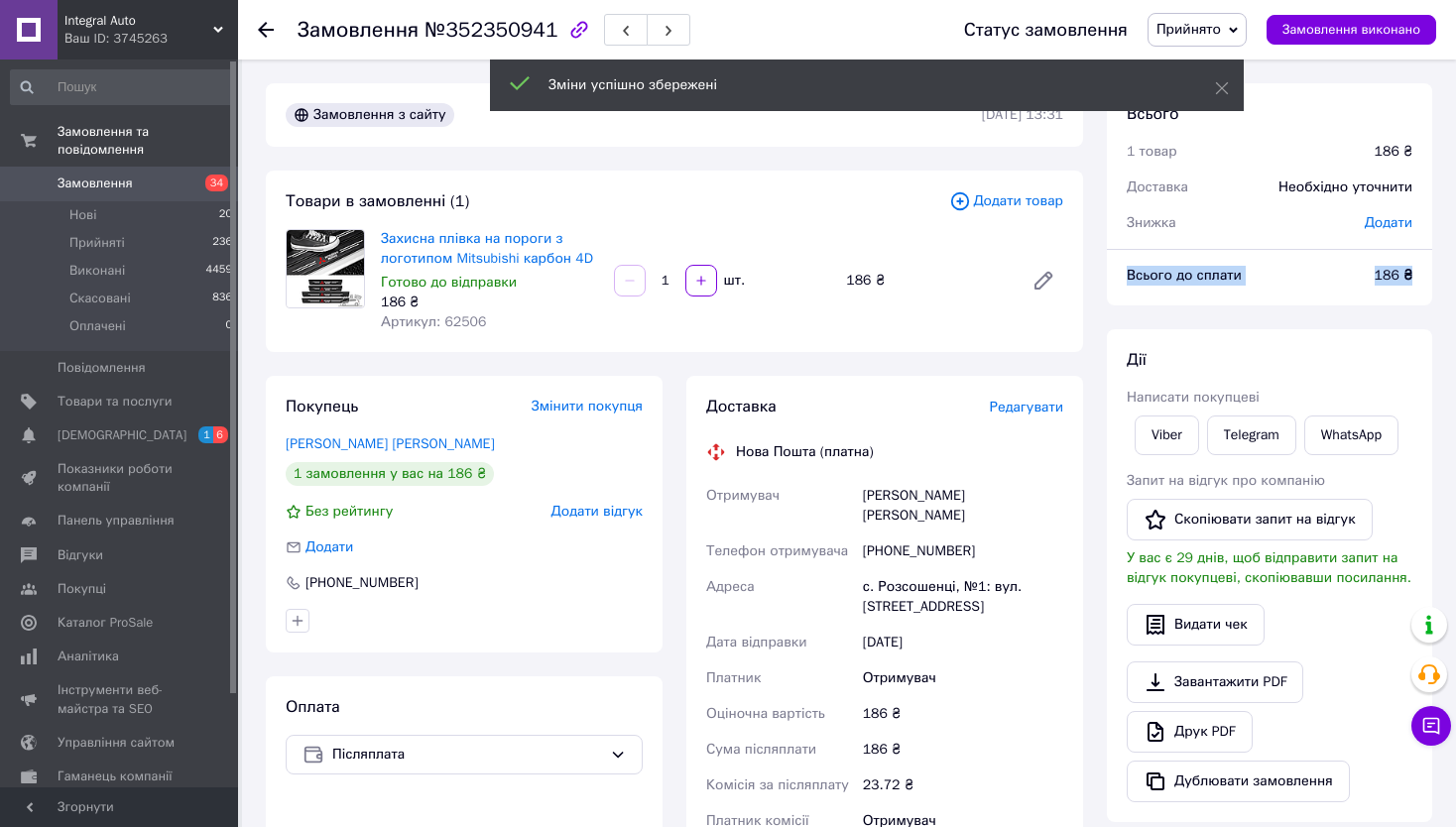 drag, startPoint x: 1120, startPoint y: 281, endPoint x: 1420, endPoint y: 281, distance: 300 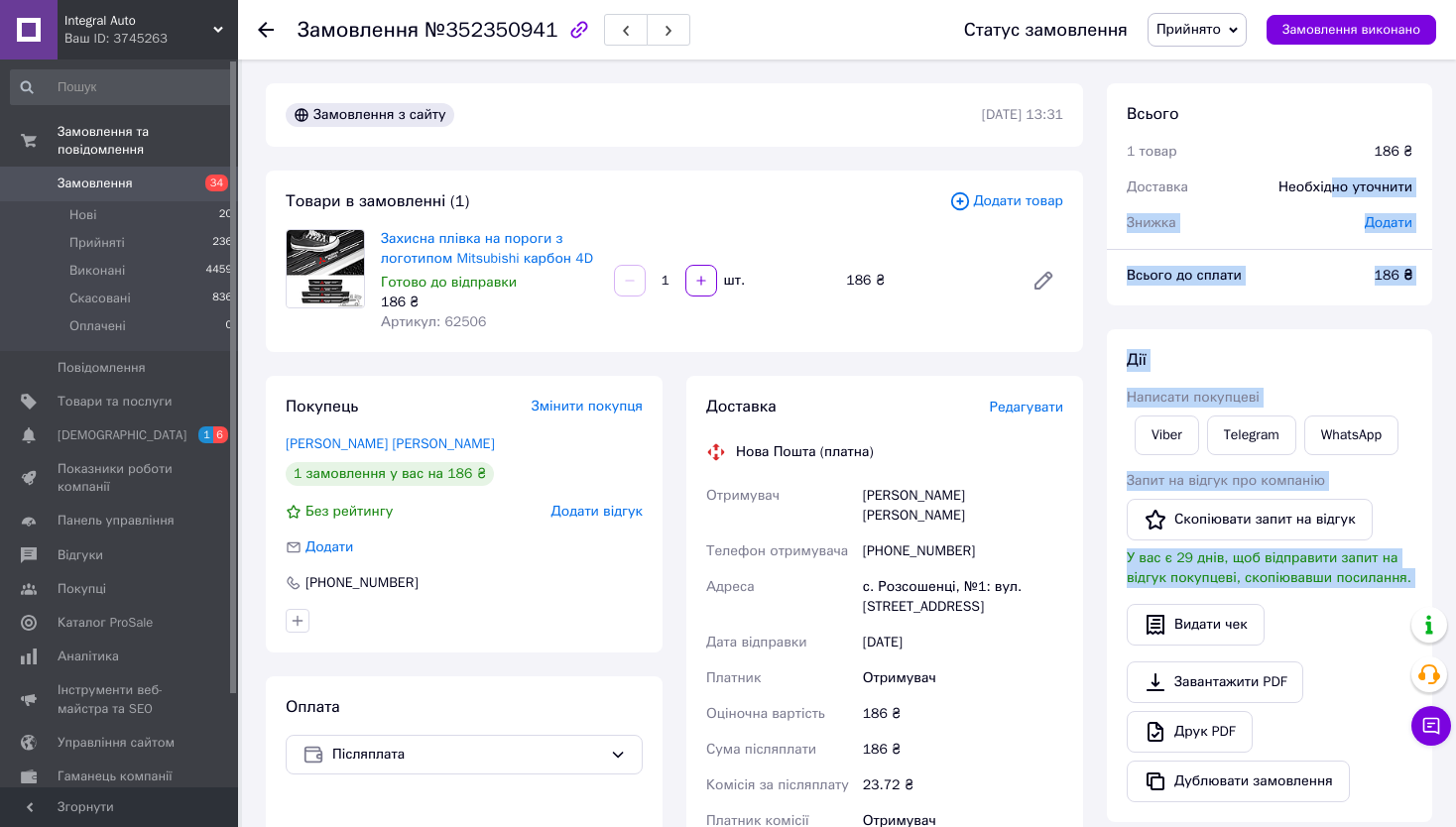 drag, startPoint x: 1130, startPoint y: 120, endPoint x: 1331, endPoint y: 194, distance: 214.18917 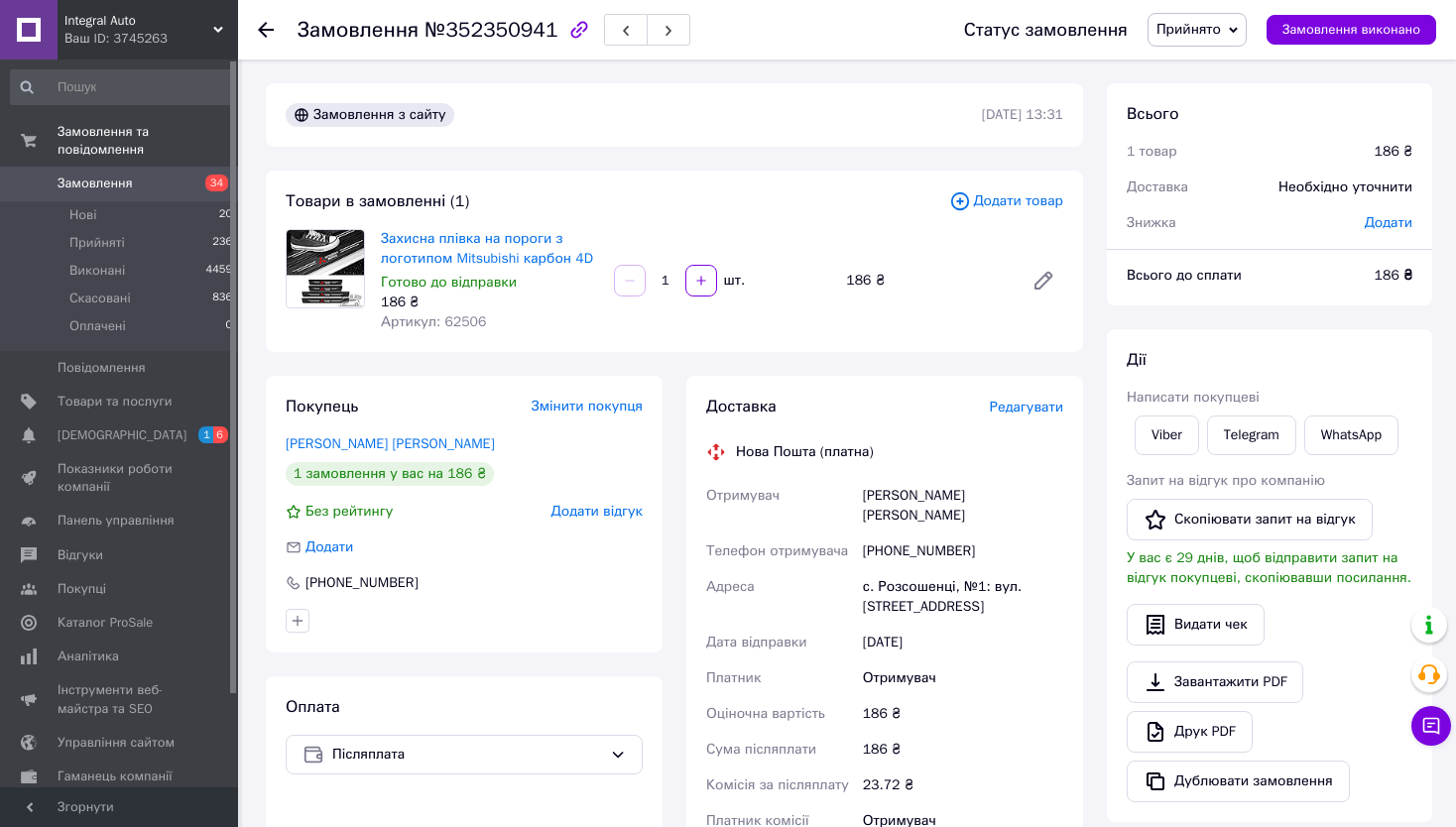 click on "Замовлення №352350941 Статус замовлення Прийнято Виконано Скасовано Оплачено Замовлення виконано Замовлення з сайту [DATE] 13:31 Товари в замовленні (1) Додати товар Захисна плівка на пороги з логотипом Mitsubishi карбон 4D Готово до відправки 186 ₴ Артикул: 62506 1   шт. 186 ₴ Покупець Змінити покупця Лютий [PERSON_NAME] 1 замовлення у вас на 186 ₴ Без рейтингу   Додати відгук Додати [PHONE_NUMBER] Оплата Післяплата Доставка Редагувати Нова Пошта (платна) Отримувач Лютий [PERSON_NAME] Телефон отримувача [PHONE_NUMBER] [GEOGRAPHIC_DATA] с. Розсошенці, №1: вул. Кременчуцька, 8 Дата відправки [DATE] Платник або" at bounding box center [849, 778] 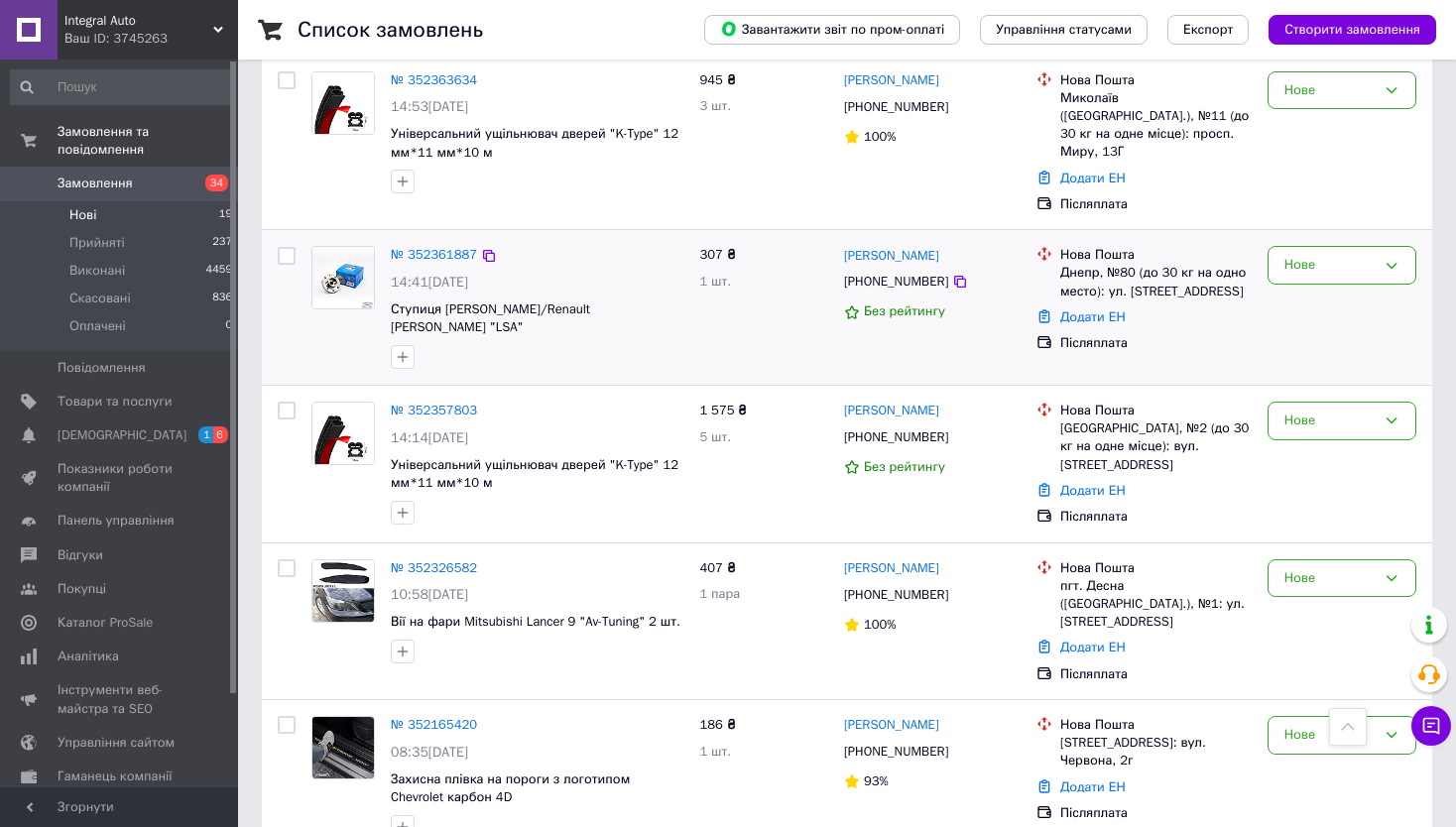 scroll, scrollTop: 2453, scrollLeft: 0, axis: vertical 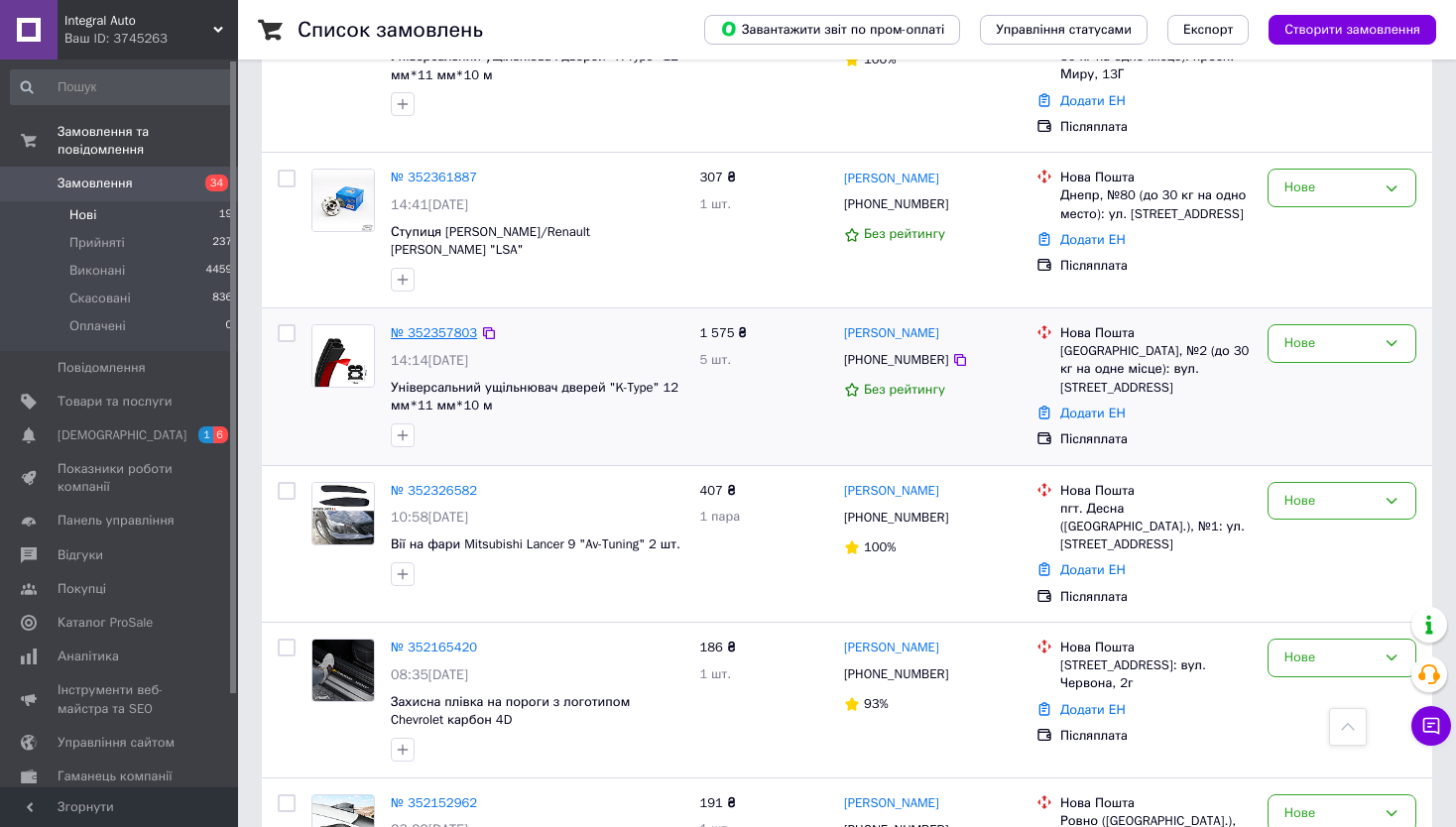 click on "№ 352357803" at bounding box center (433, 332) 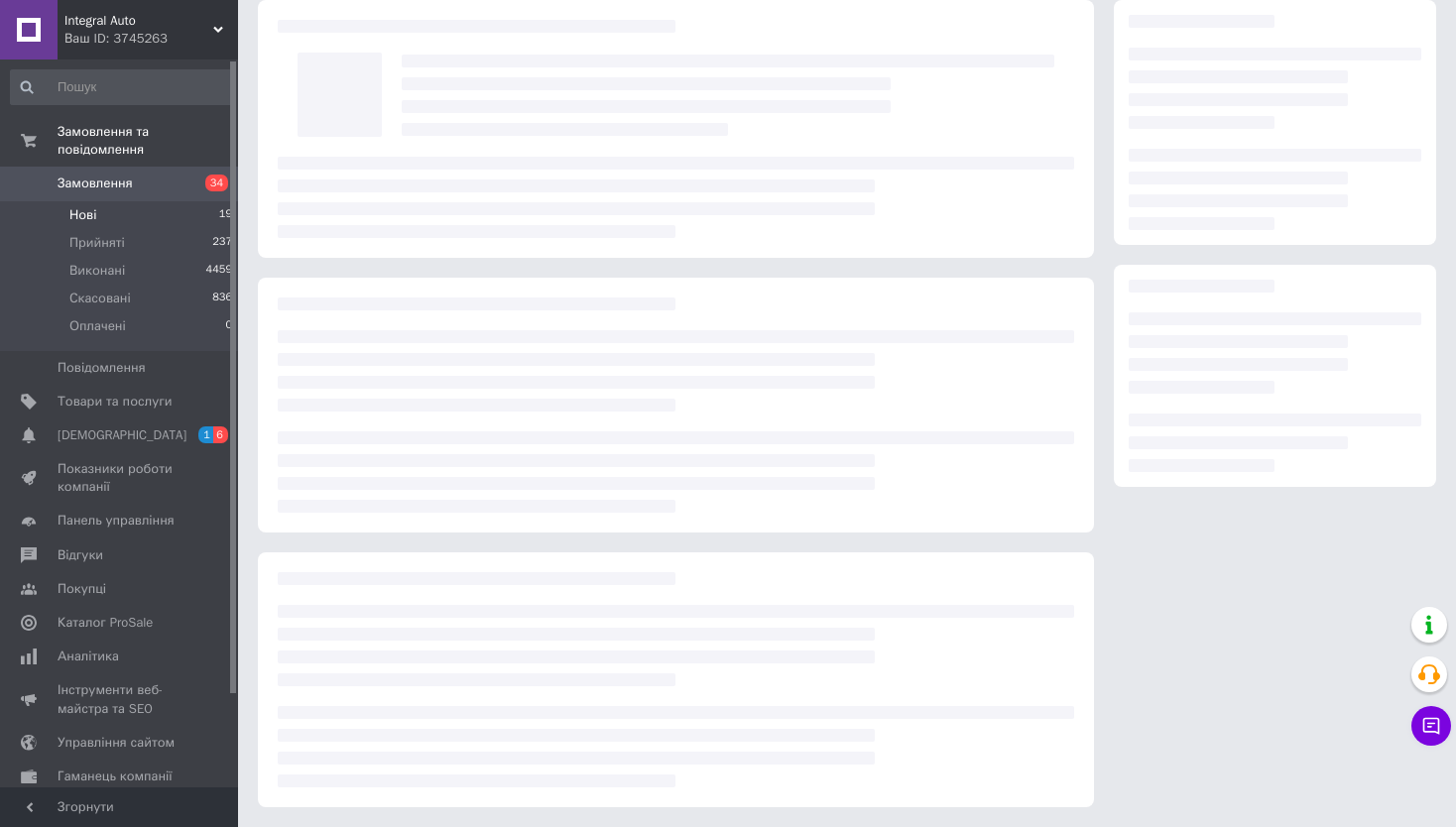 scroll, scrollTop: 79, scrollLeft: 0, axis: vertical 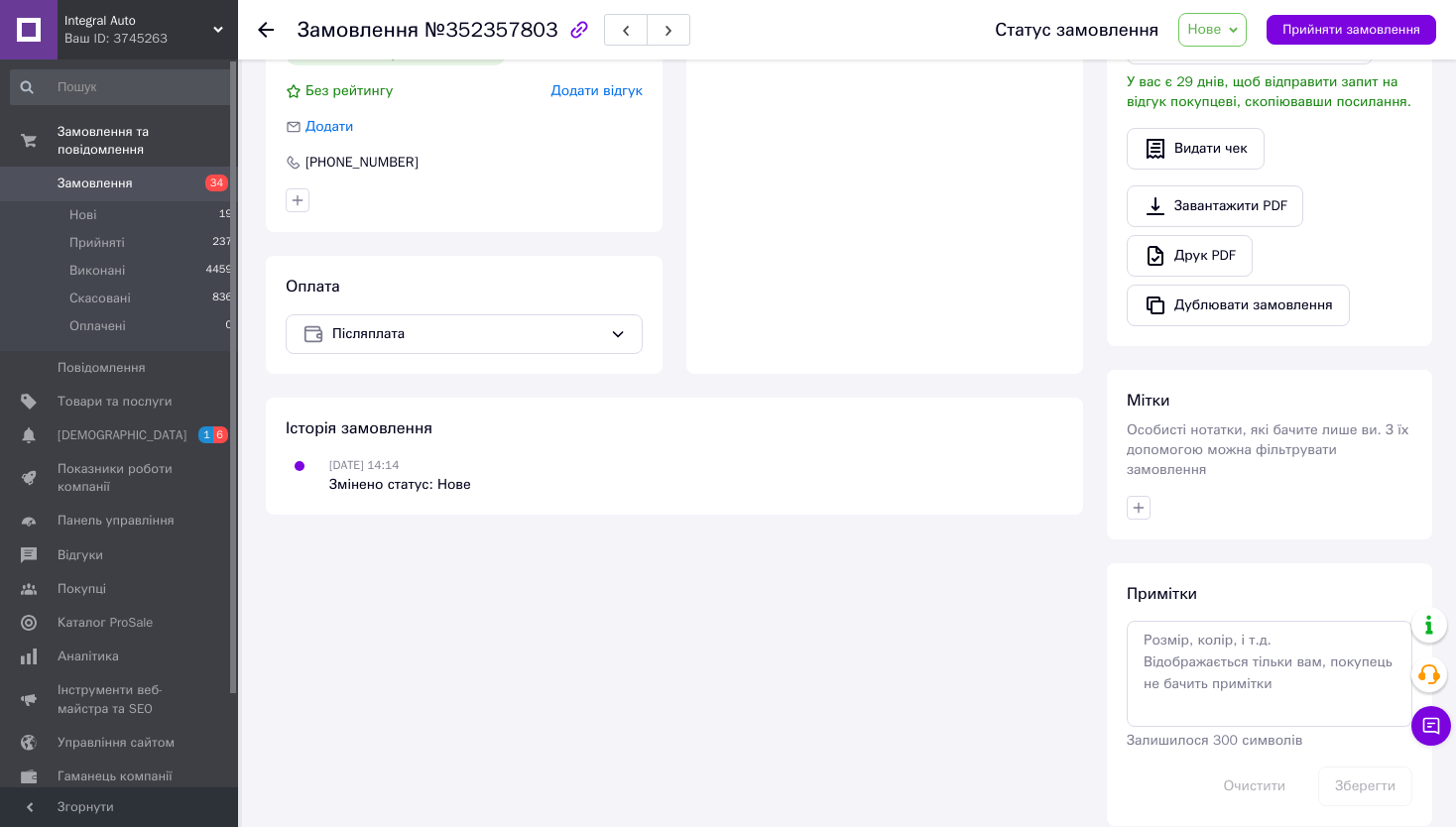 click on "Оплата Післяплата" at bounding box center [464, 314] 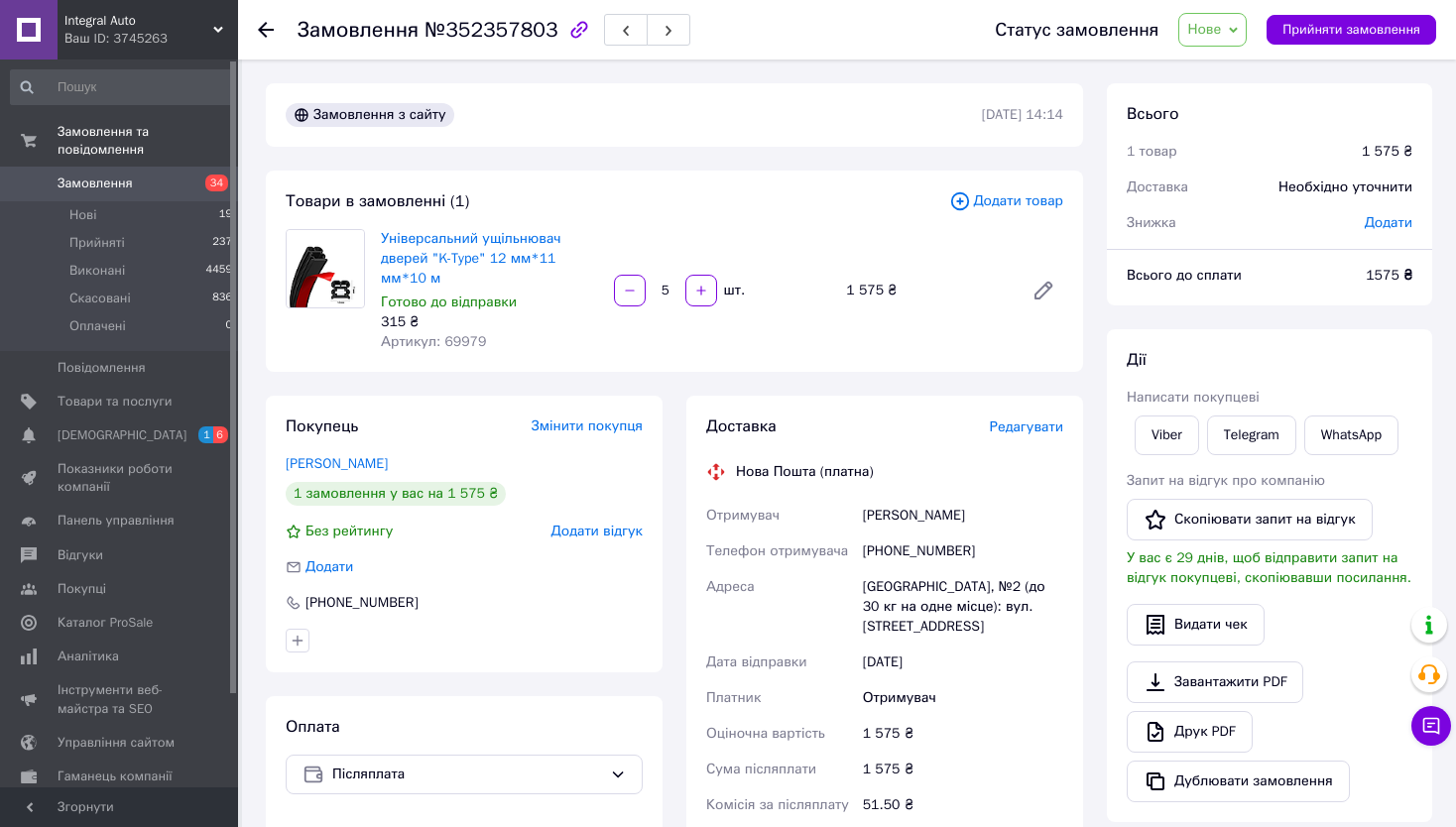 scroll, scrollTop: 0, scrollLeft: 0, axis: both 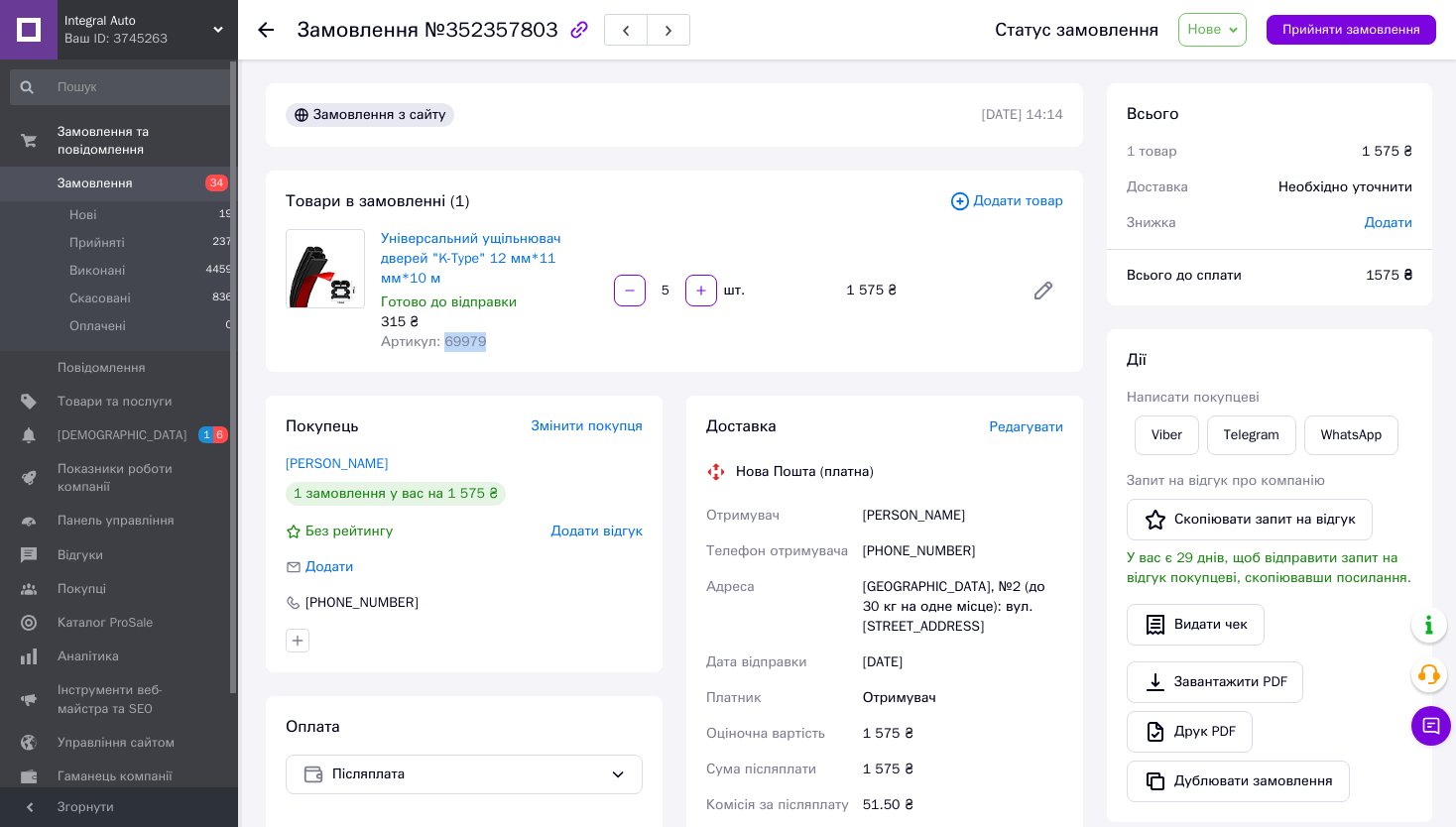 click on "Артикул: 69979" at bounding box center (433, 341) 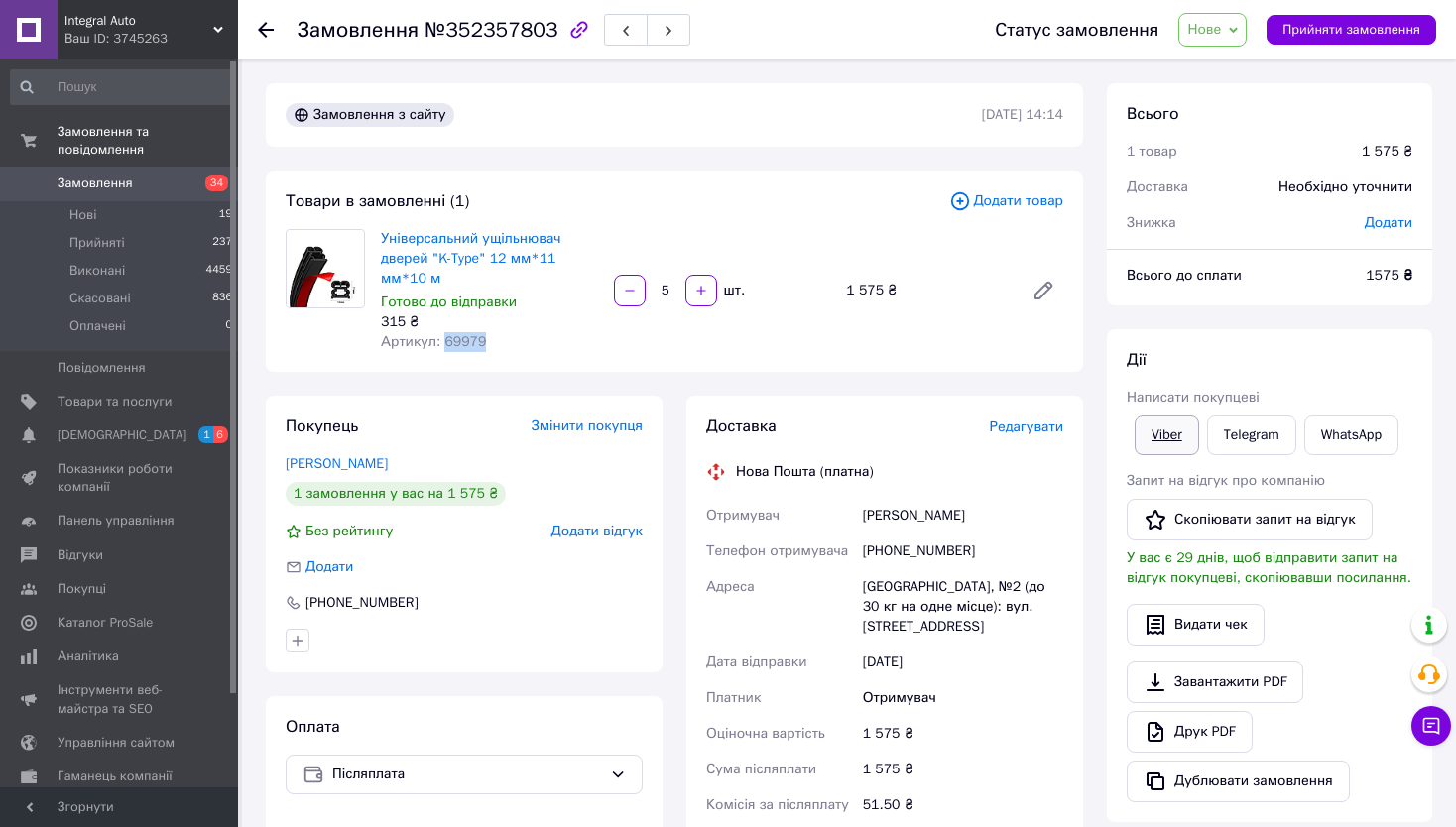 click on "Viber" at bounding box center (1166, 435) 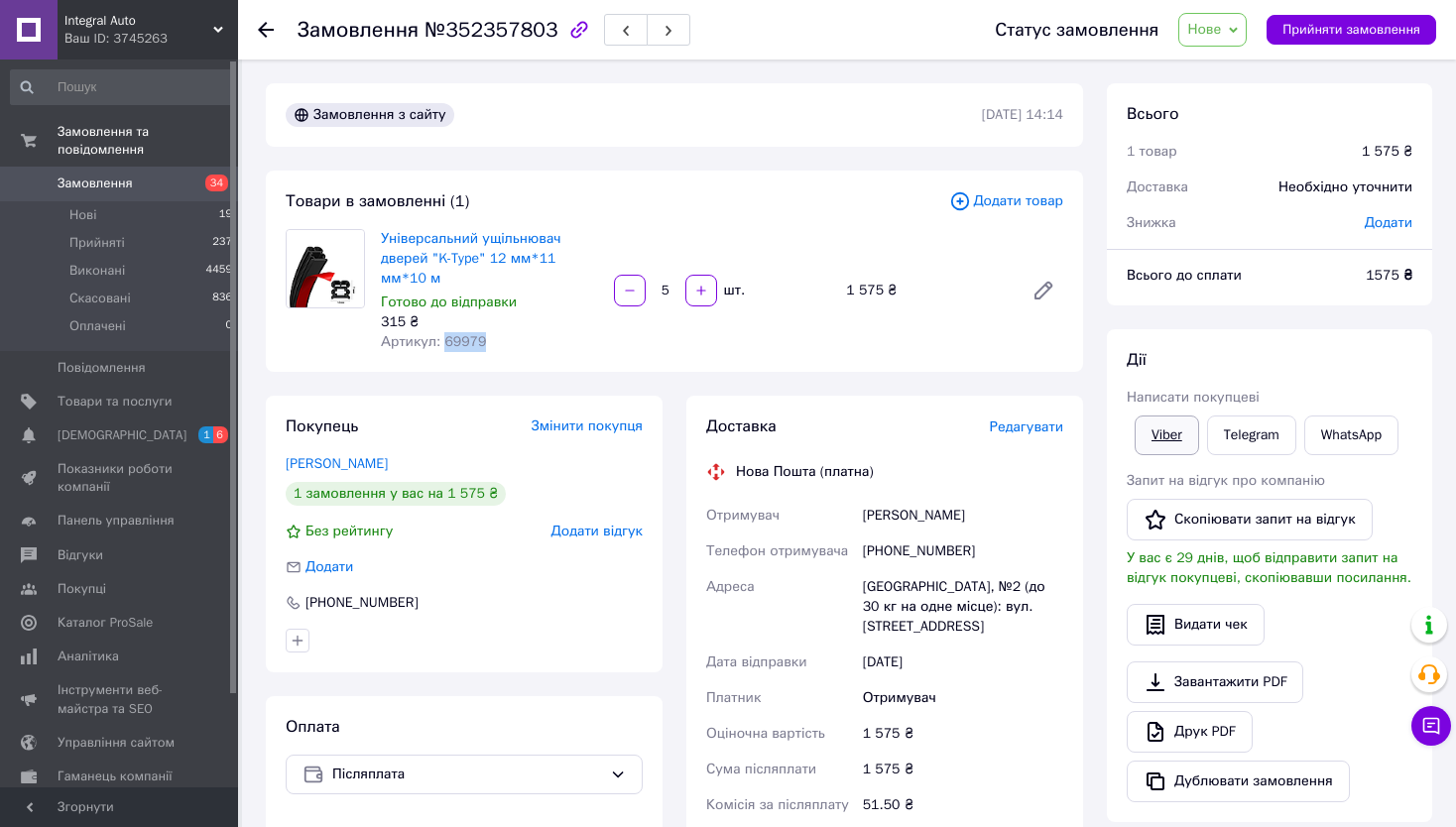 click on "Viber" at bounding box center (1166, 435) 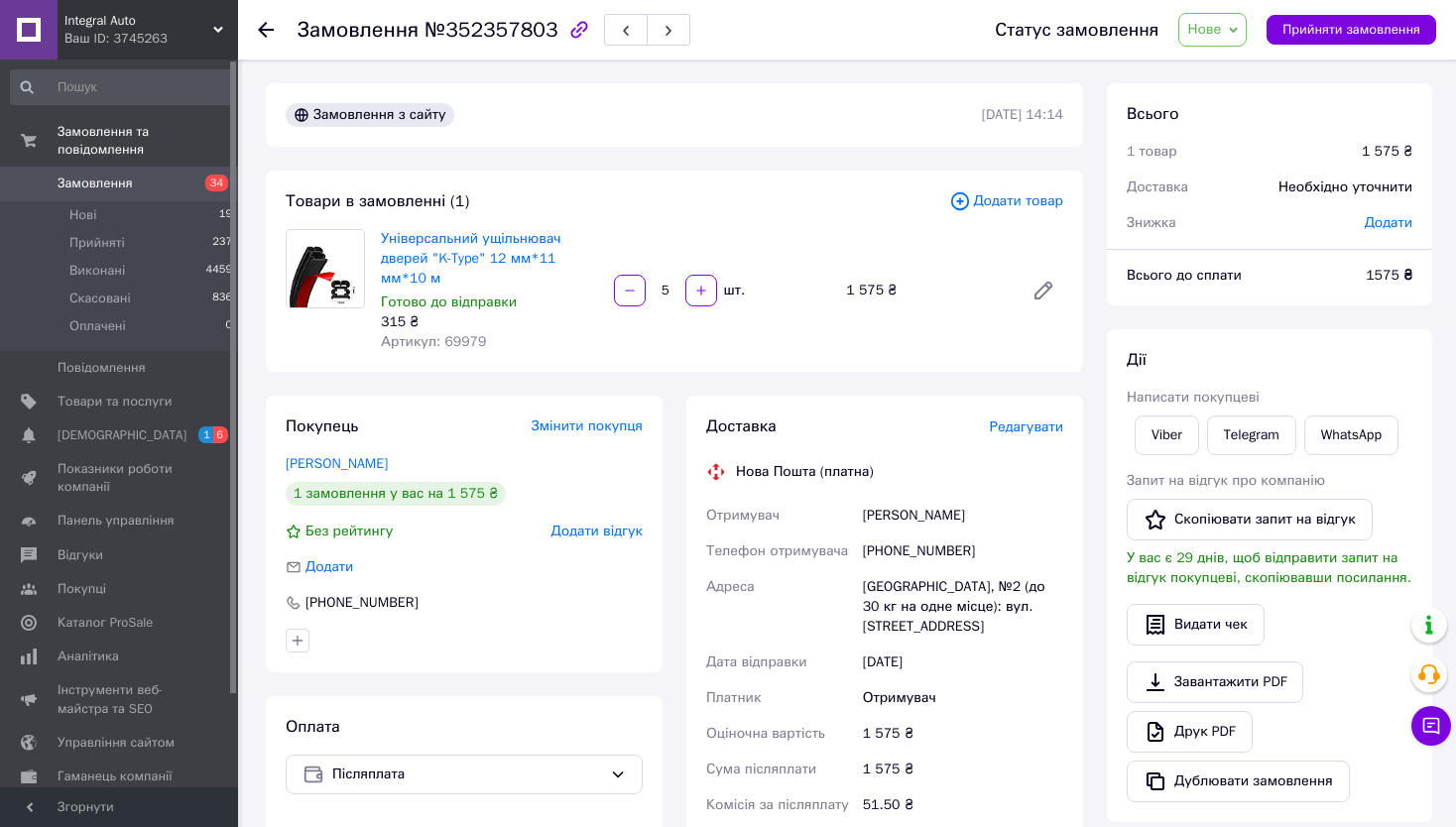 click on "Дії" at bounding box center [1270, 360] 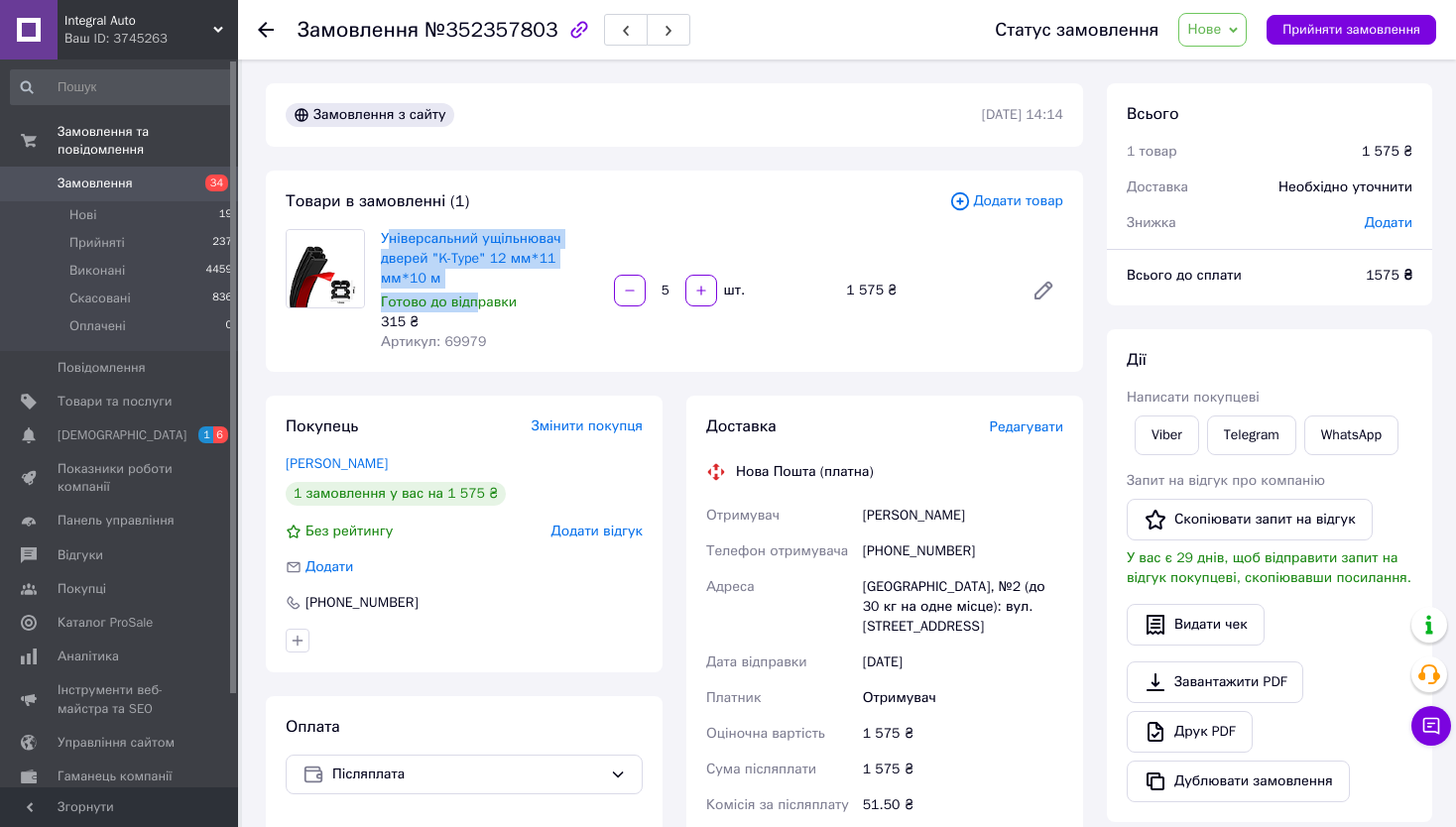 drag, startPoint x: 385, startPoint y: 234, endPoint x: 475, endPoint y: 293, distance: 107.61505 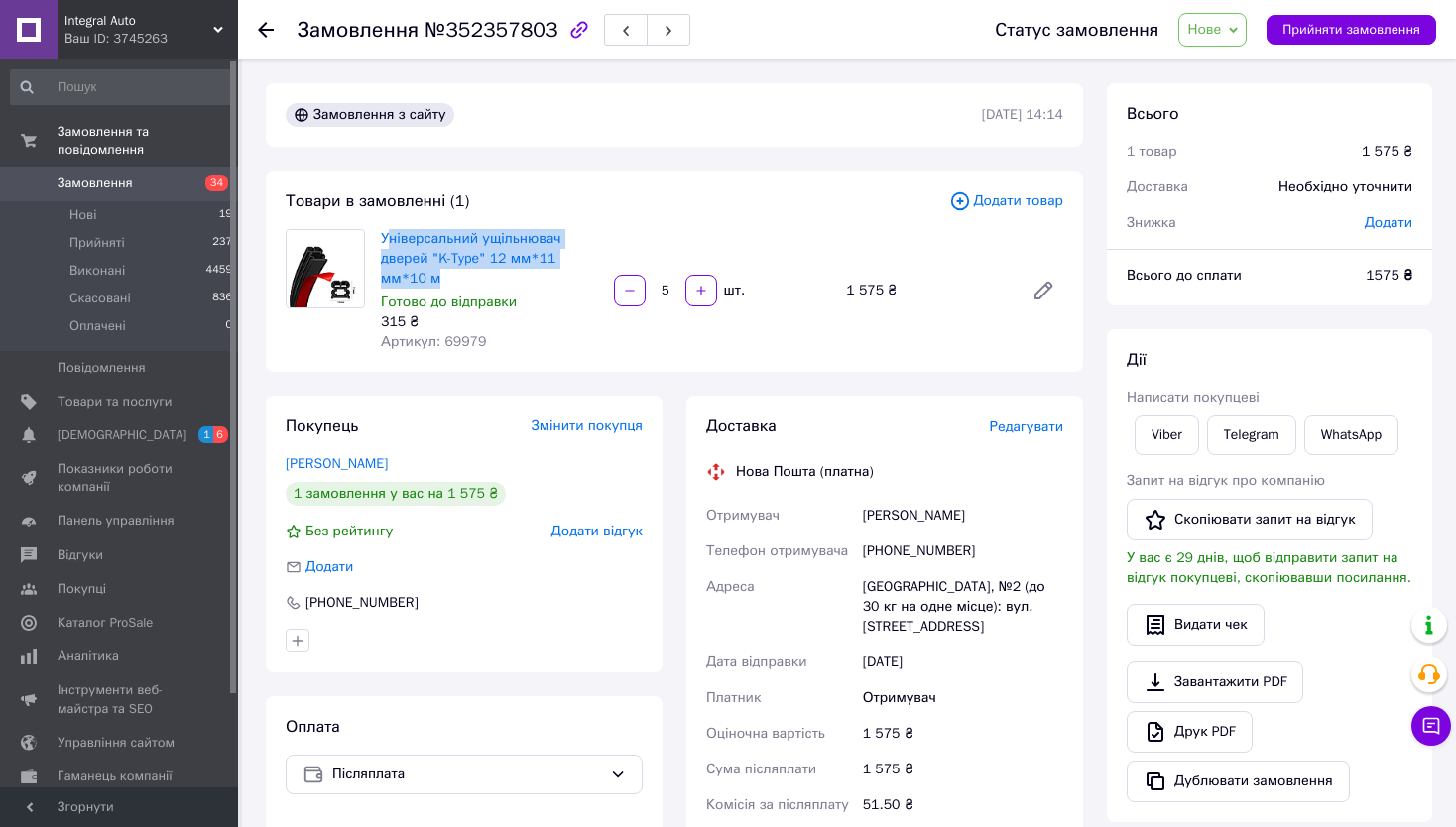 drag, startPoint x: 385, startPoint y: 239, endPoint x: 463, endPoint y: 285, distance: 90.553851 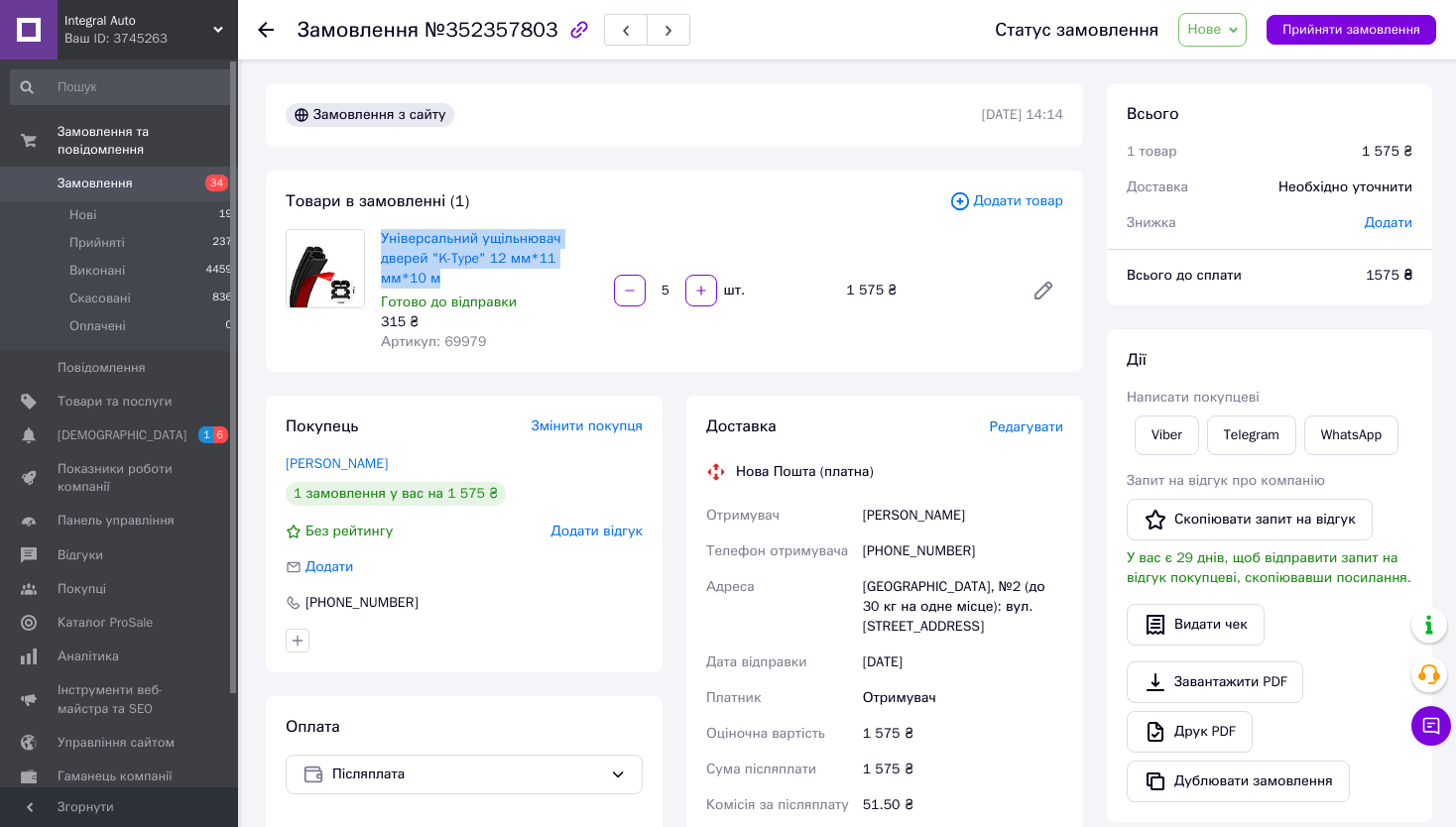 drag, startPoint x: 384, startPoint y: 235, endPoint x: 456, endPoint y: 284, distance: 87.09191 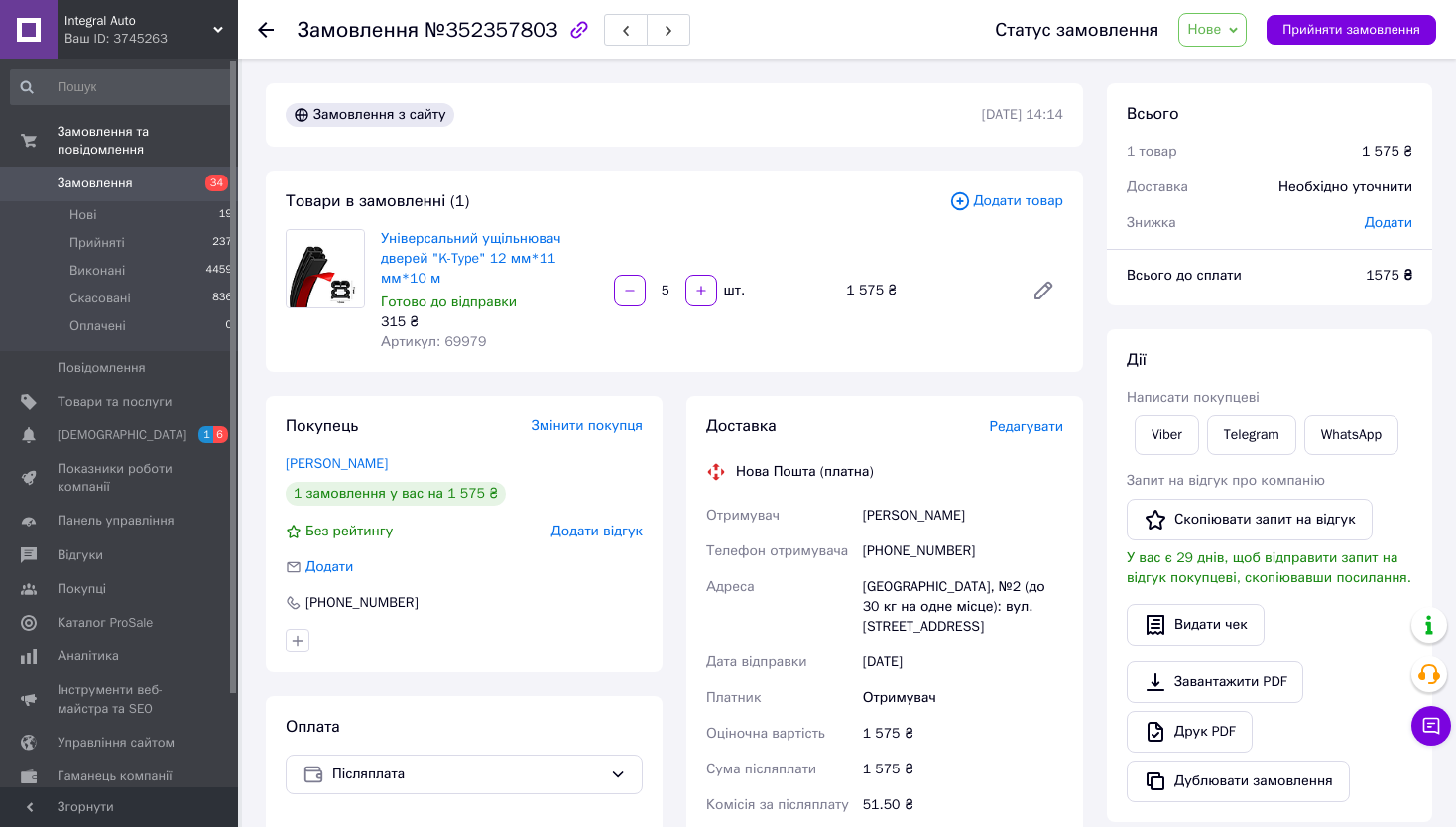 click on "Дії" at bounding box center (1270, 360) 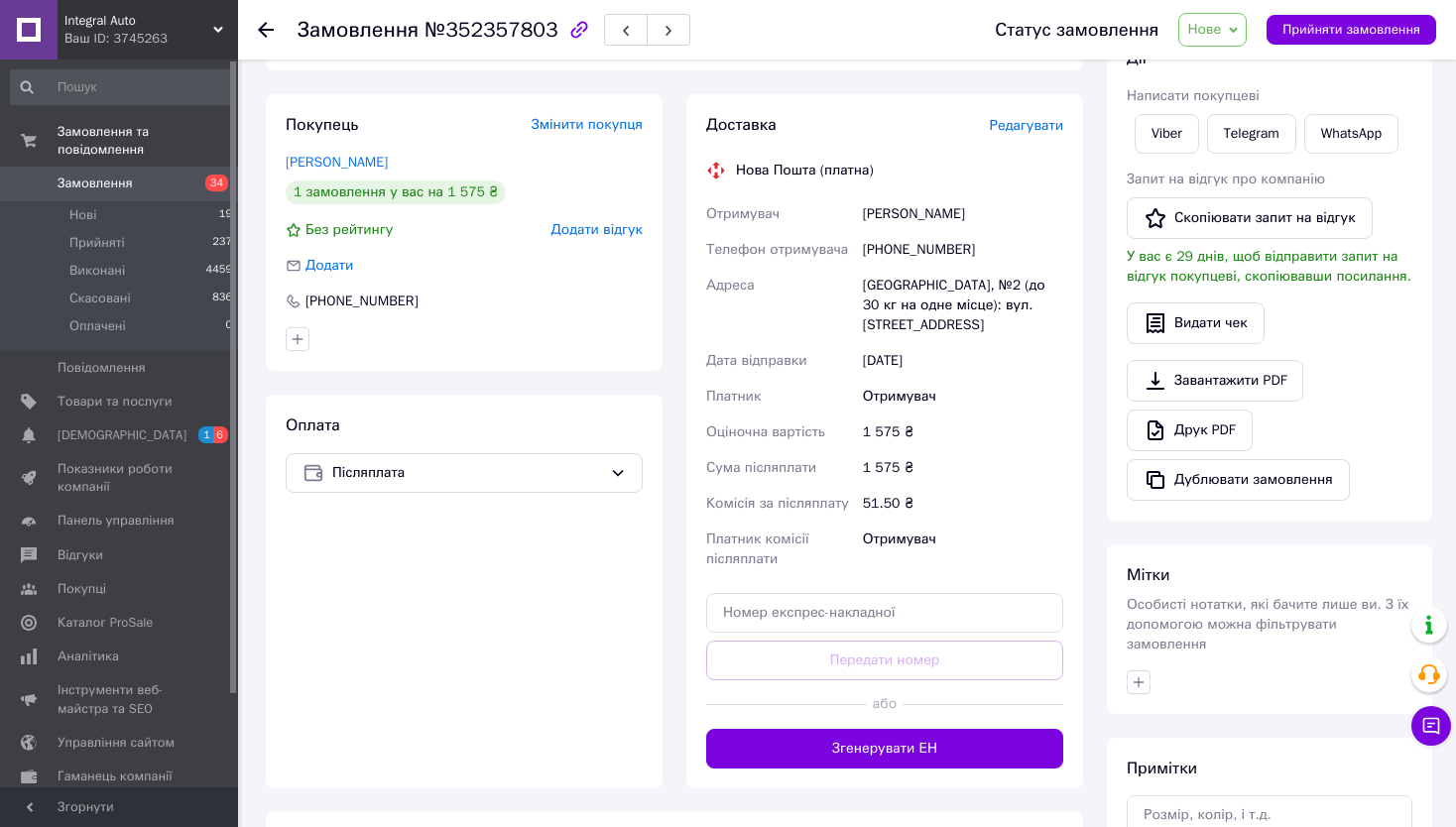 scroll, scrollTop: 476, scrollLeft: 0, axis: vertical 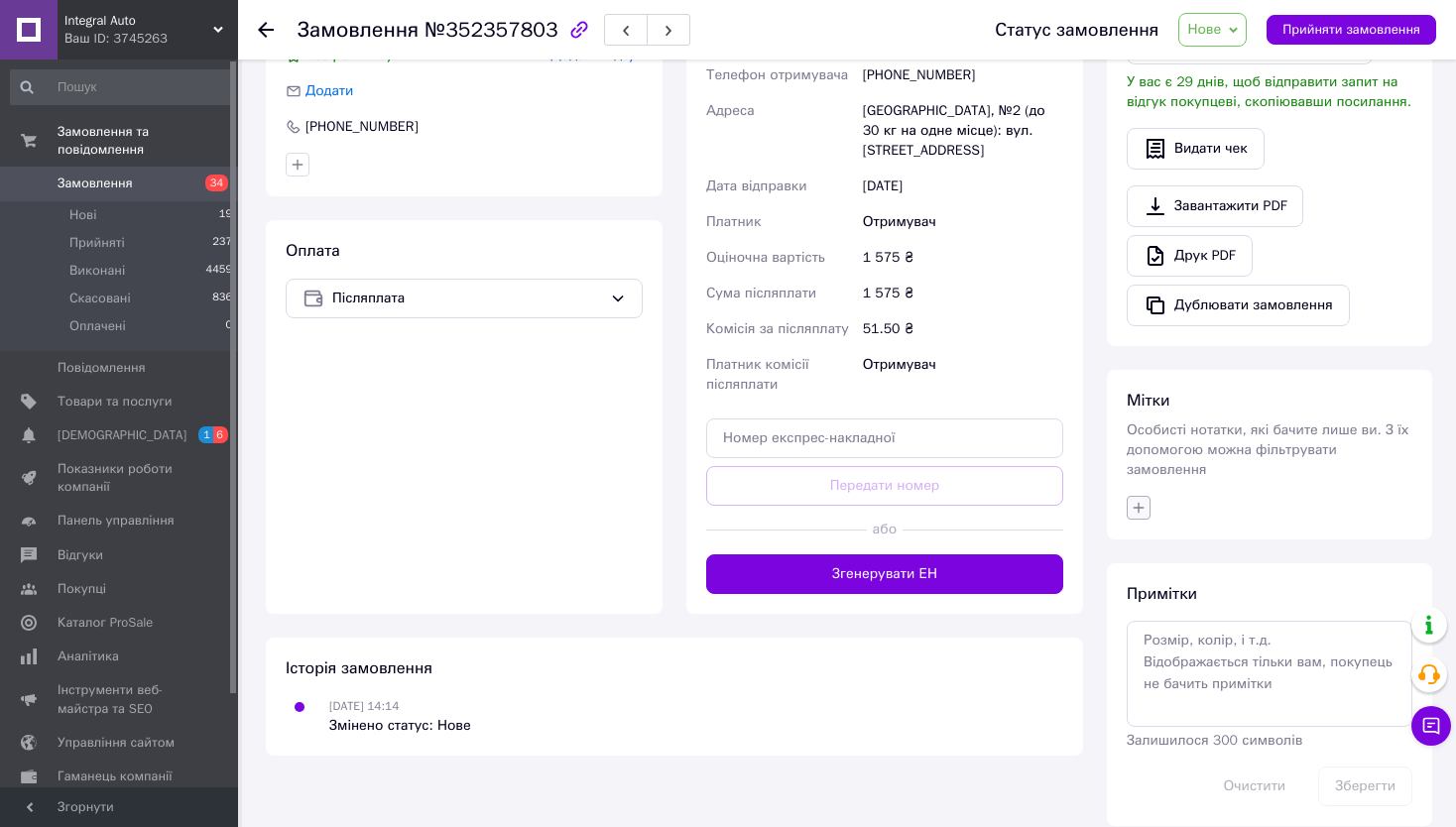 click 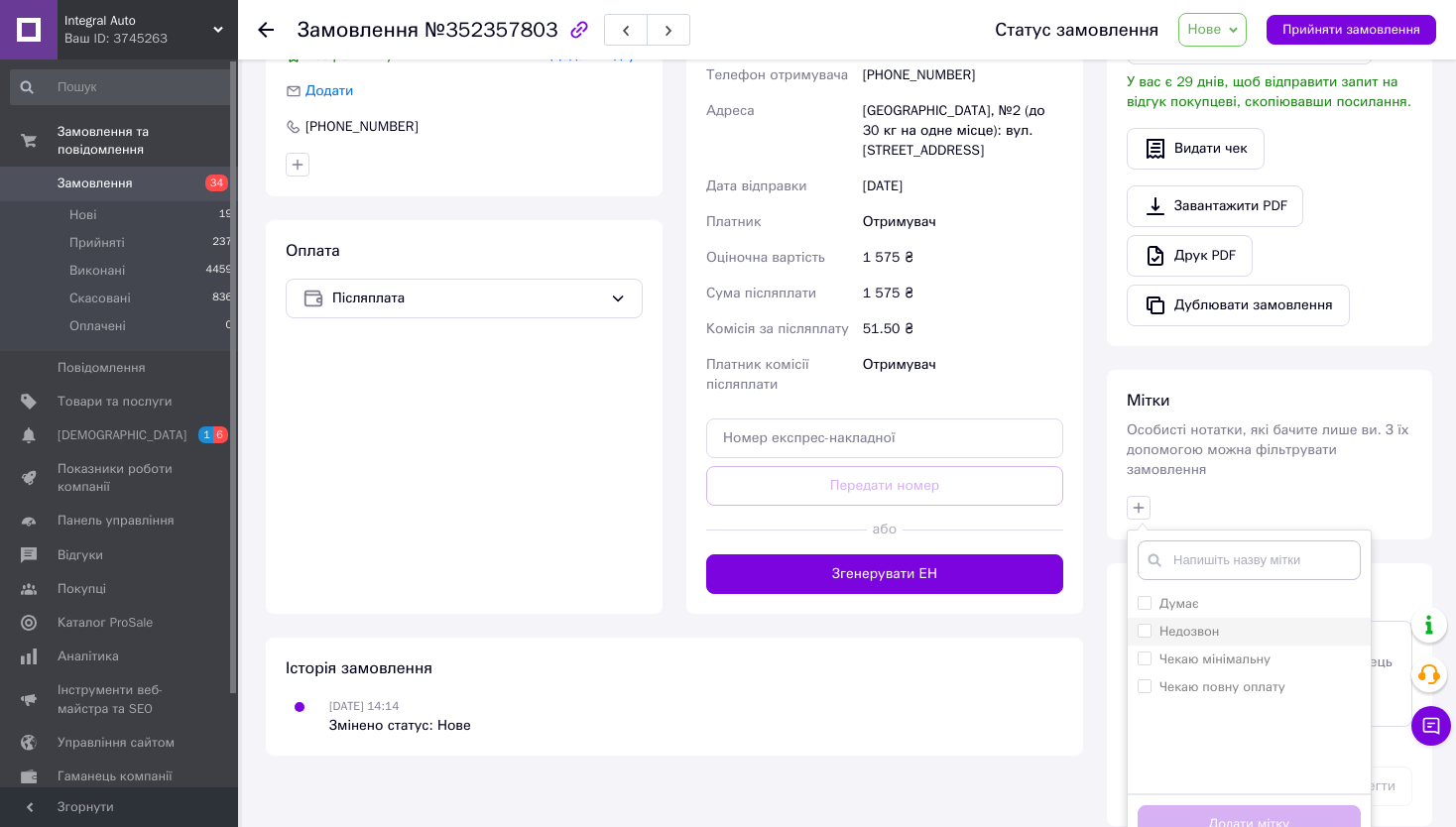 click on "Недозвон" at bounding box center [1144, 630] 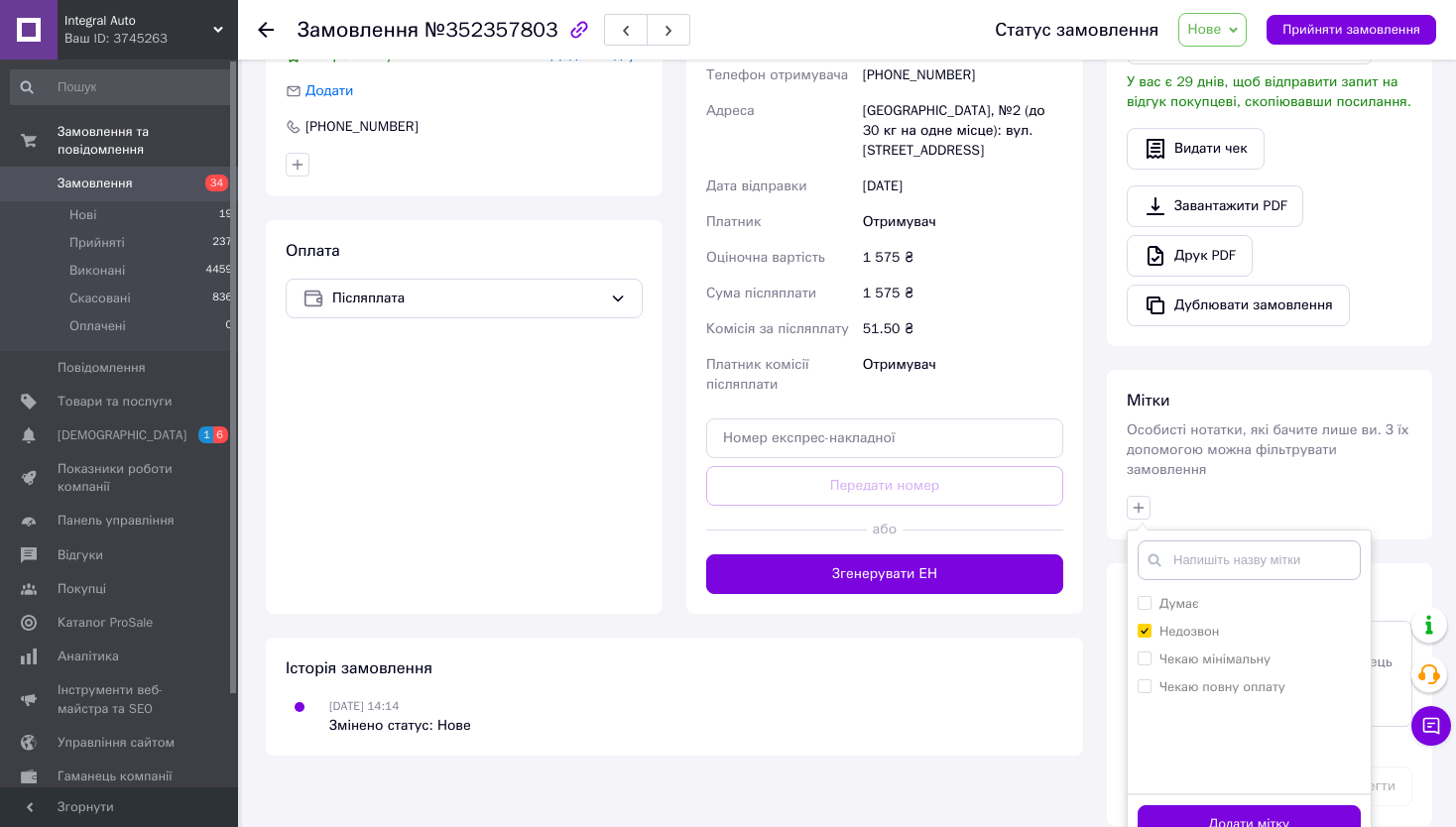 click on "Додати мітку" at bounding box center (1249, 824) 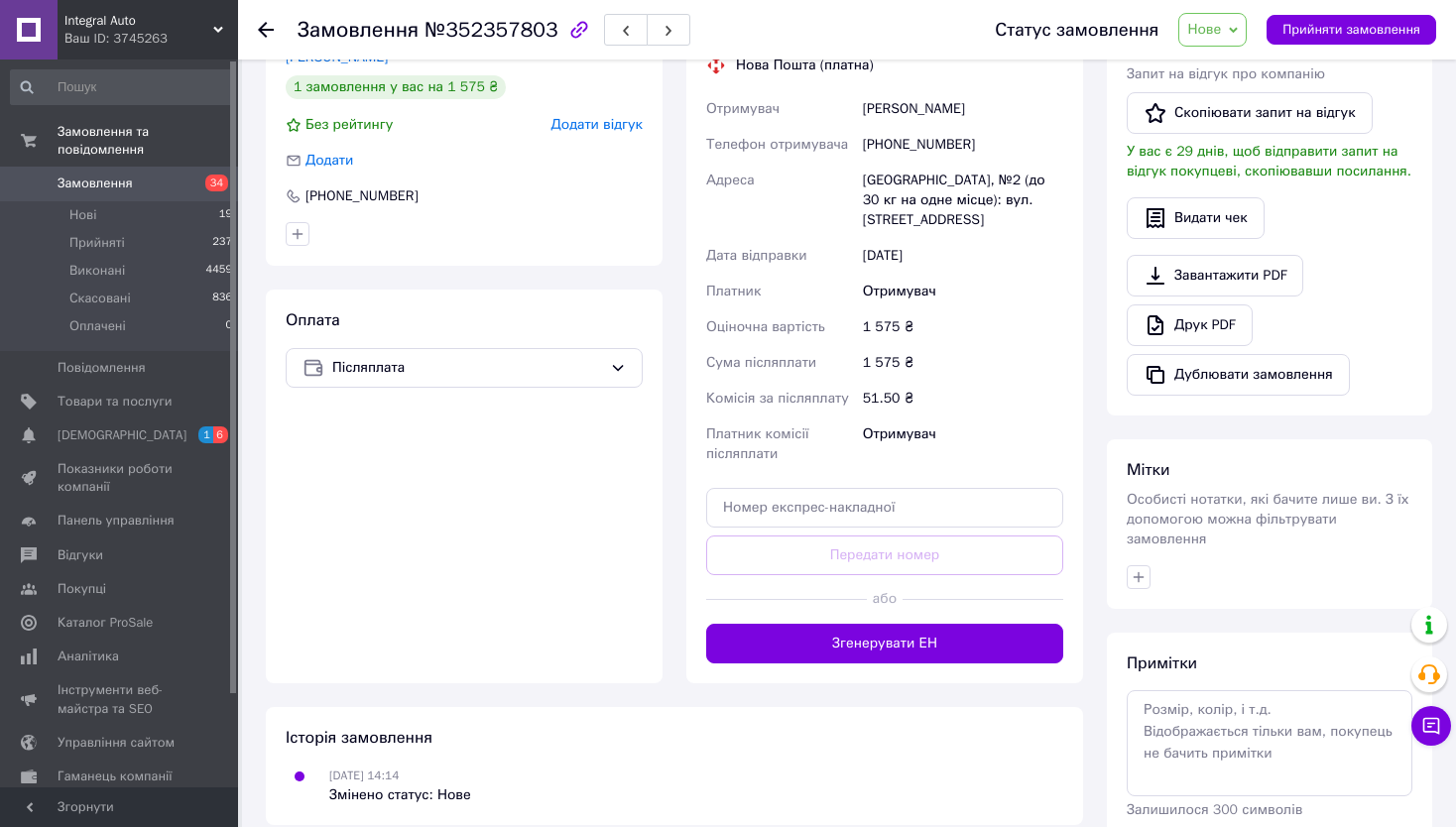 scroll, scrollTop: 0, scrollLeft: 0, axis: both 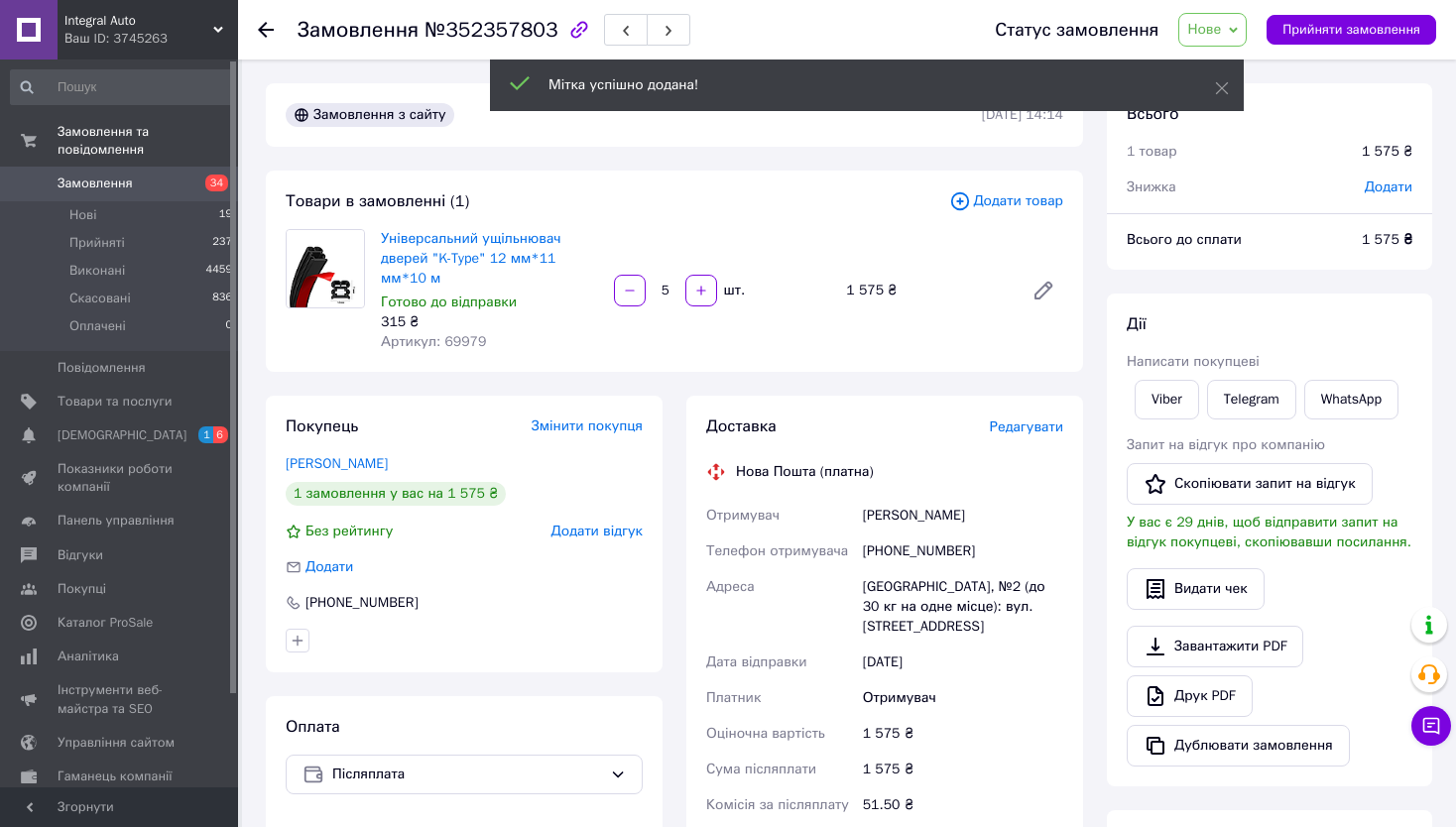 click 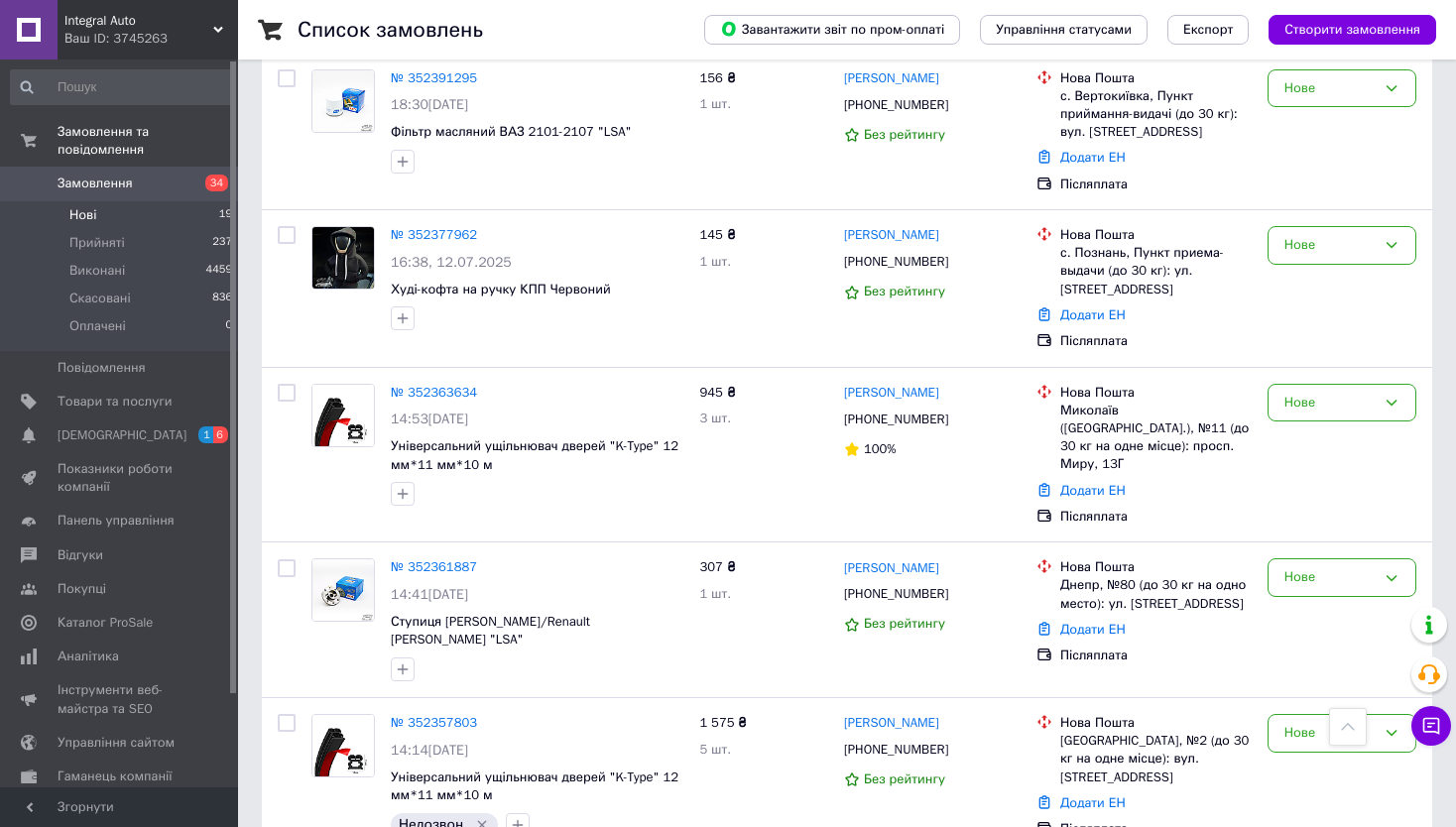 scroll, scrollTop: 2182, scrollLeft: 0, axis: vertical 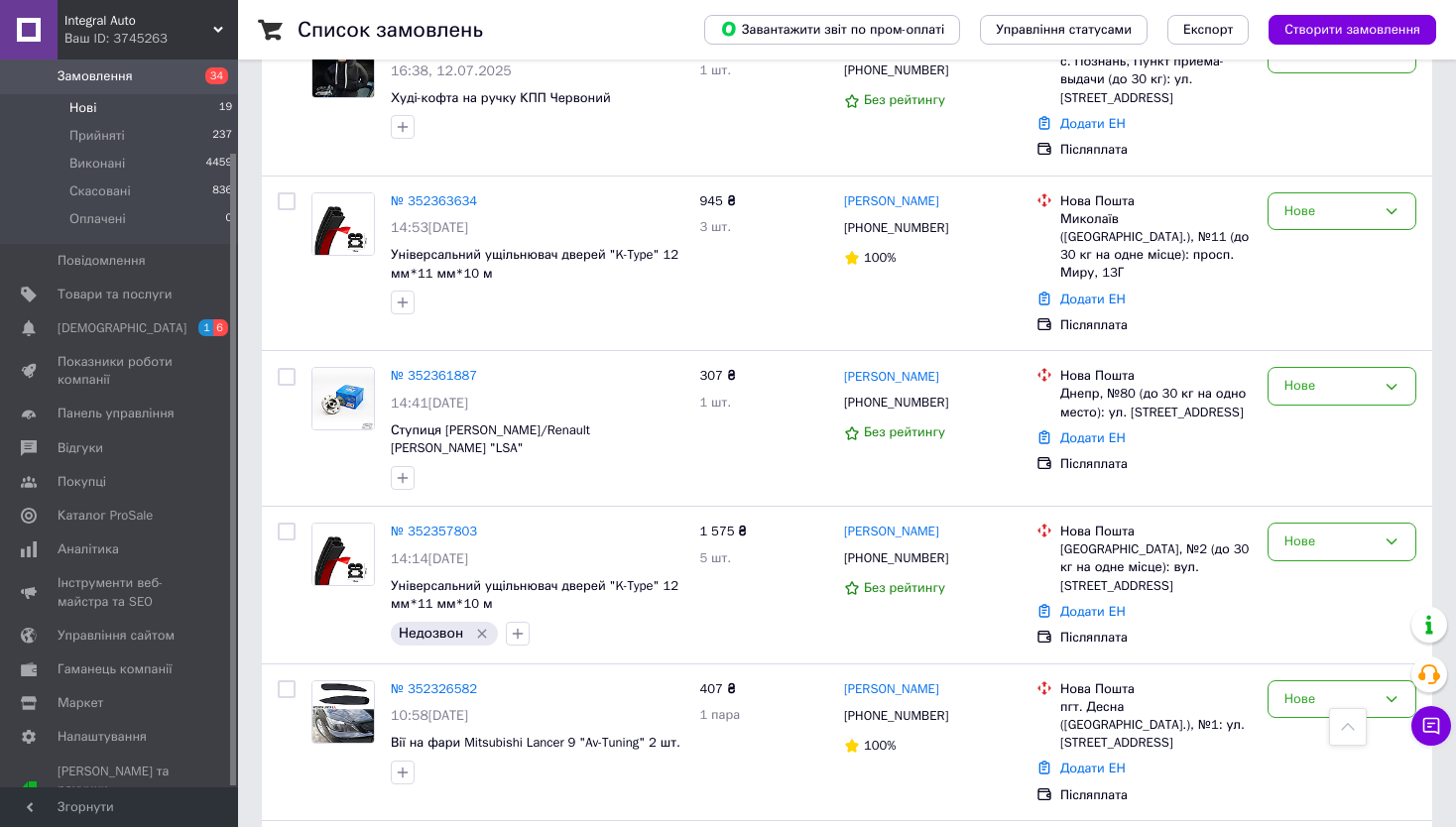 click on "Список замовлень   Завантажити звіт по пром-оплаті Управління статусами Експорт Створити замовлення 1 Фільтри Збережені фільтри: Не обрано Статус: Нове Cкинути все Зберегти фільтр Замовлення Cума Покупець Доставка та оплата Статус № 352464922 13:05[DATE] Універсальний ущільнювач дверей "B-Type" 10мм*5мм*10м 219 ₴ 1 шт. 25.49 ₴ [PERSON_NAME] [PHONE_NUMBER] 100% Нова Пошта с. Серби (Одеська обл.), Пункт приймання-видачі (до 30 кг): вул. Небесної Сотні, 1 Додати ЕН Післяплата Нове № 352447789 11:11[DATE] Бензонасос ВАЗ 2101-2107 / 2121, 21213 "LSA" 413 ₴ 1 шт. [PERSON_NAME] [PHONE_NUMBER] Без рейтингу Нова Пошта" at bounding box center [847, -549] 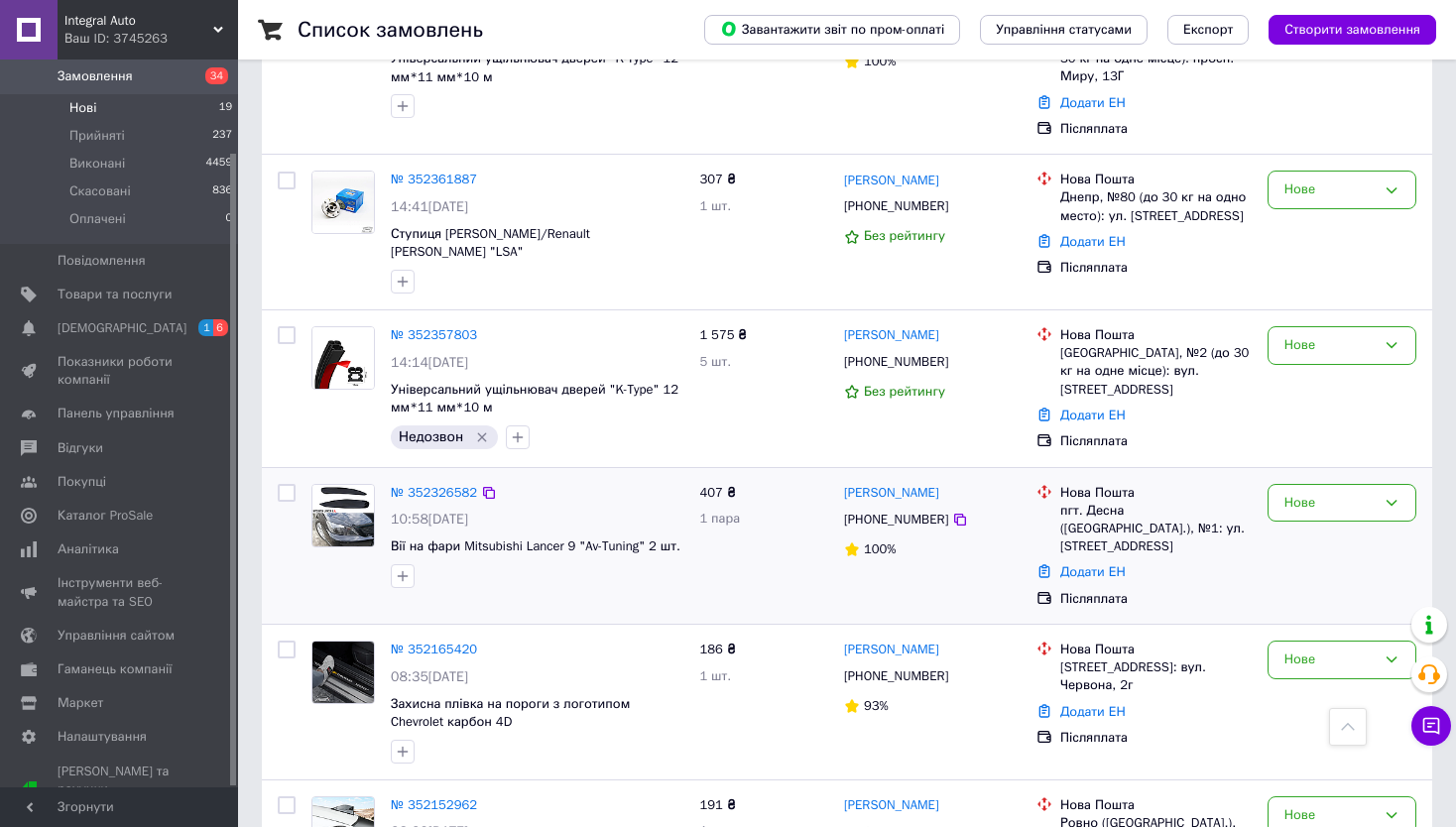 scroll, scrollTop: 2453, scrollLeft: 0, axis: vertical 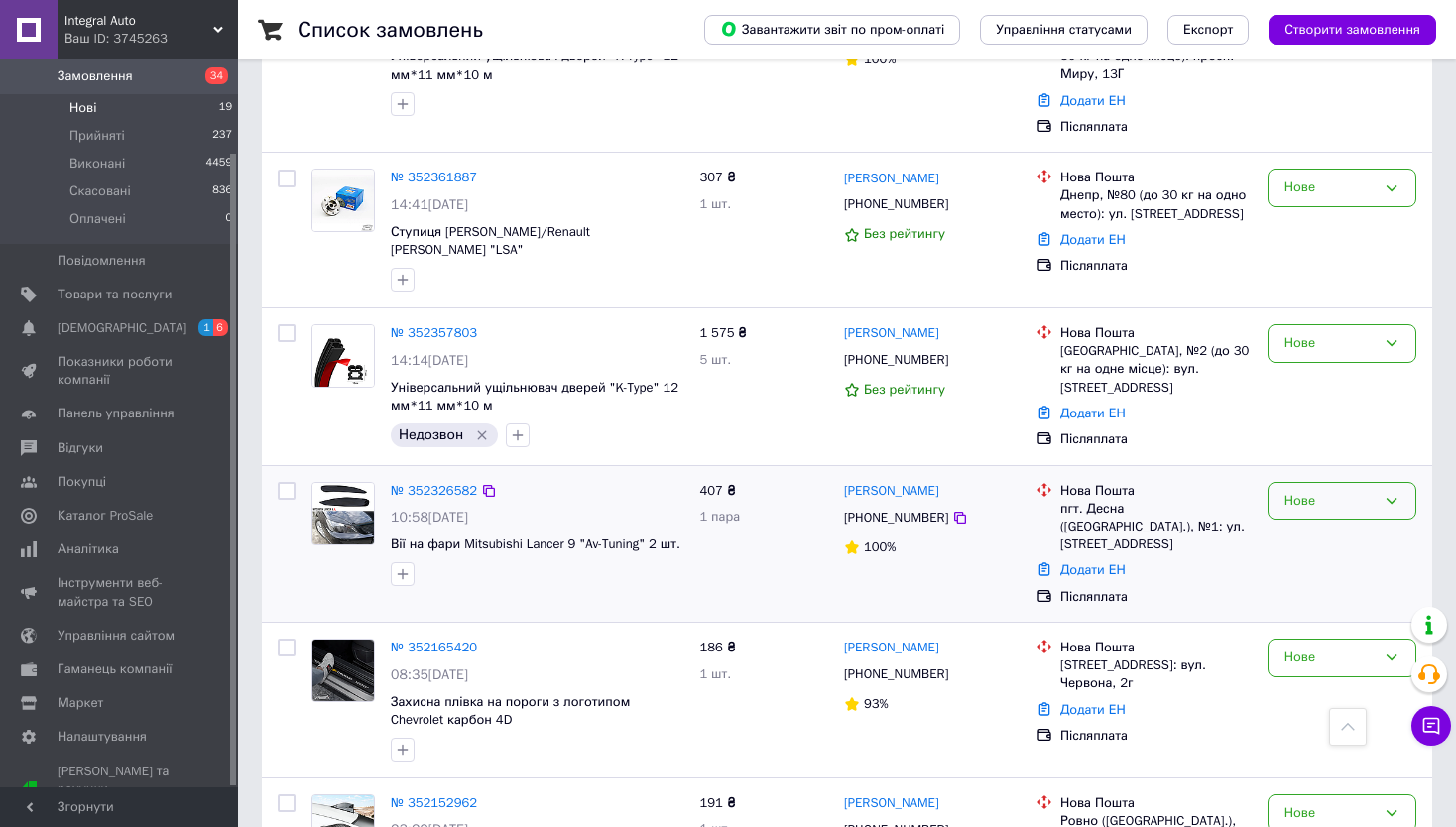 click on "Нове" at bounding box center [1330, 501] 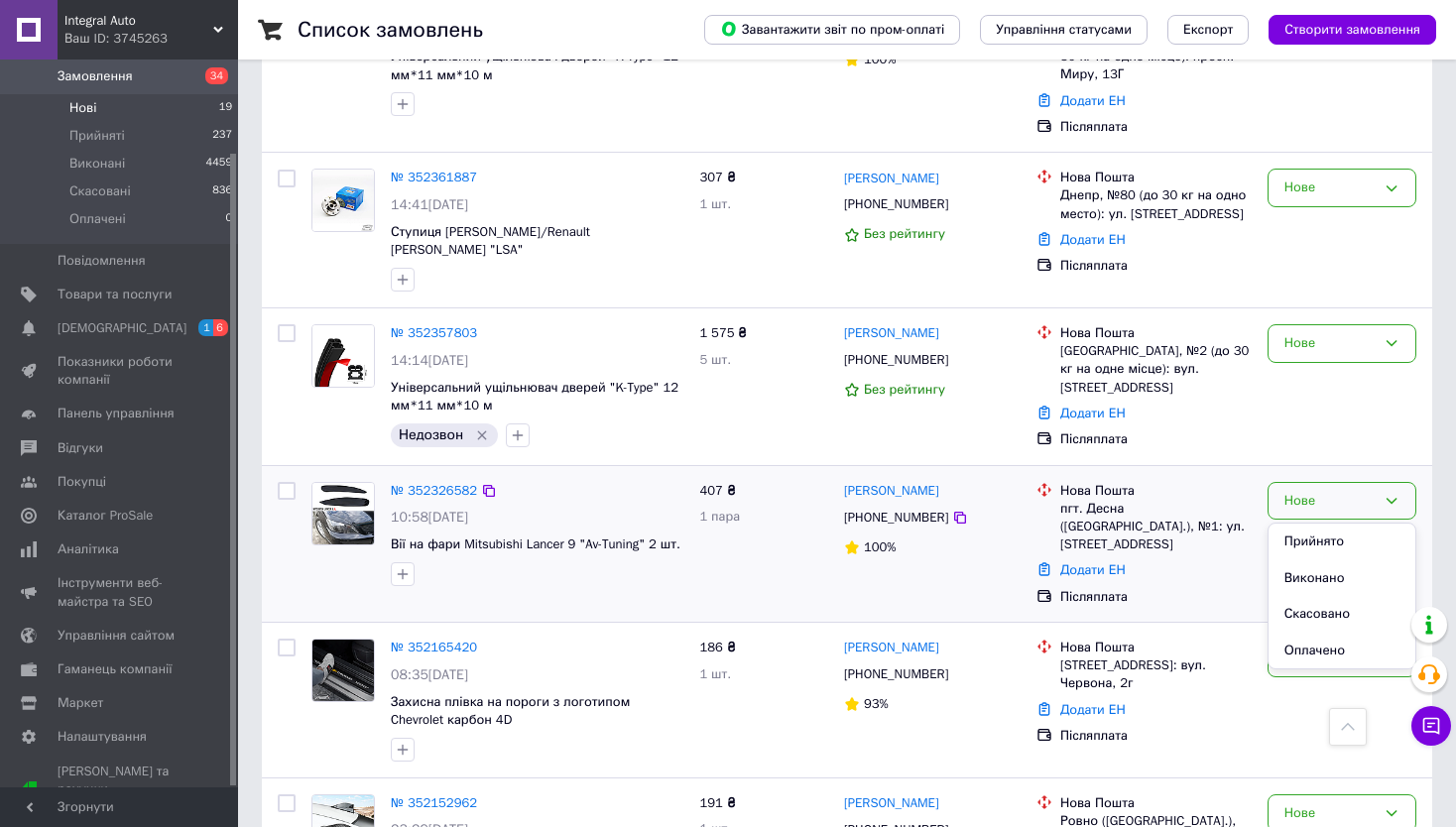click on "407 ₴ 1 пара" at bounding box center (764, 544) 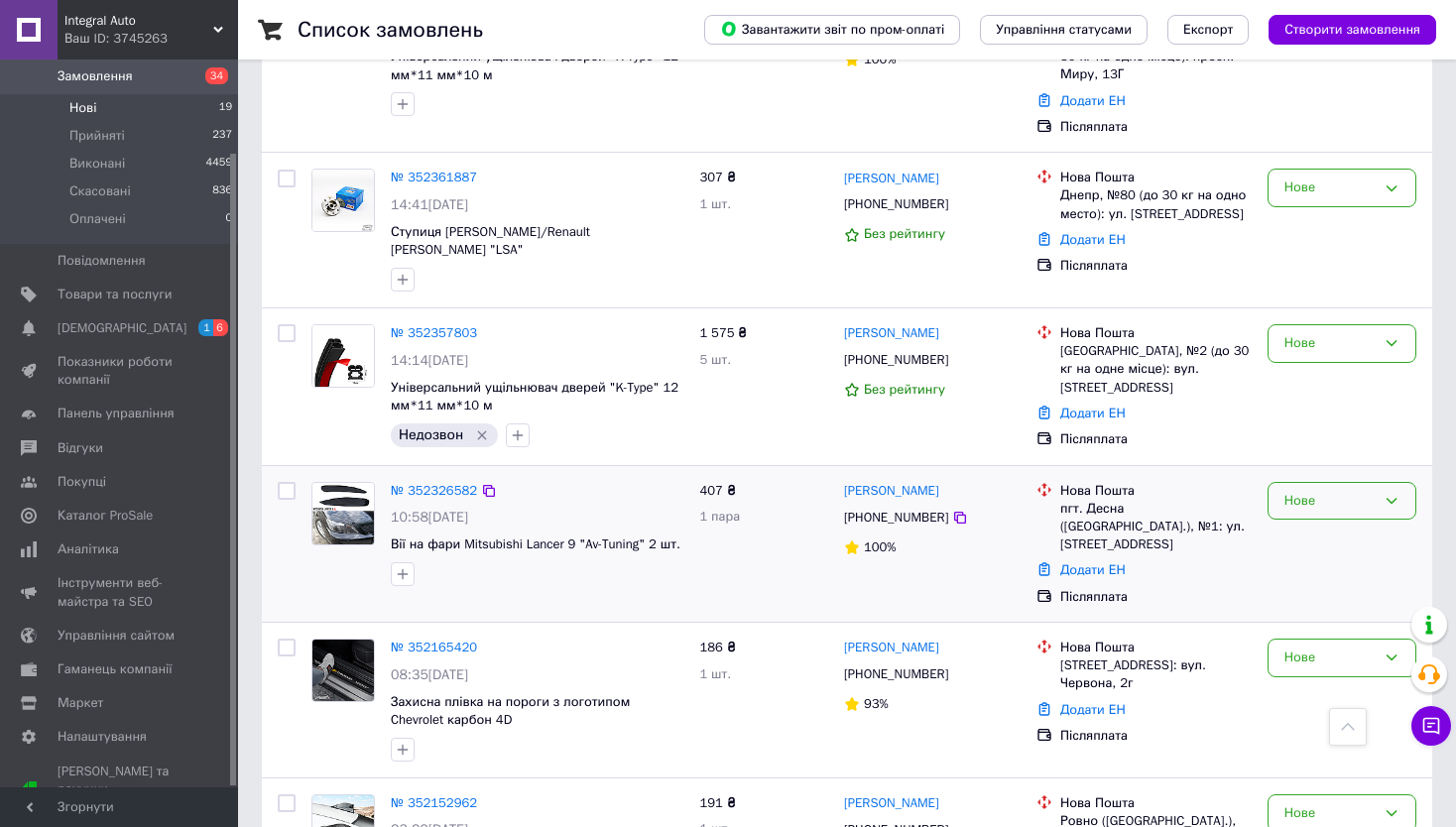 click on "Нове" at bounding box center [1330, 501] 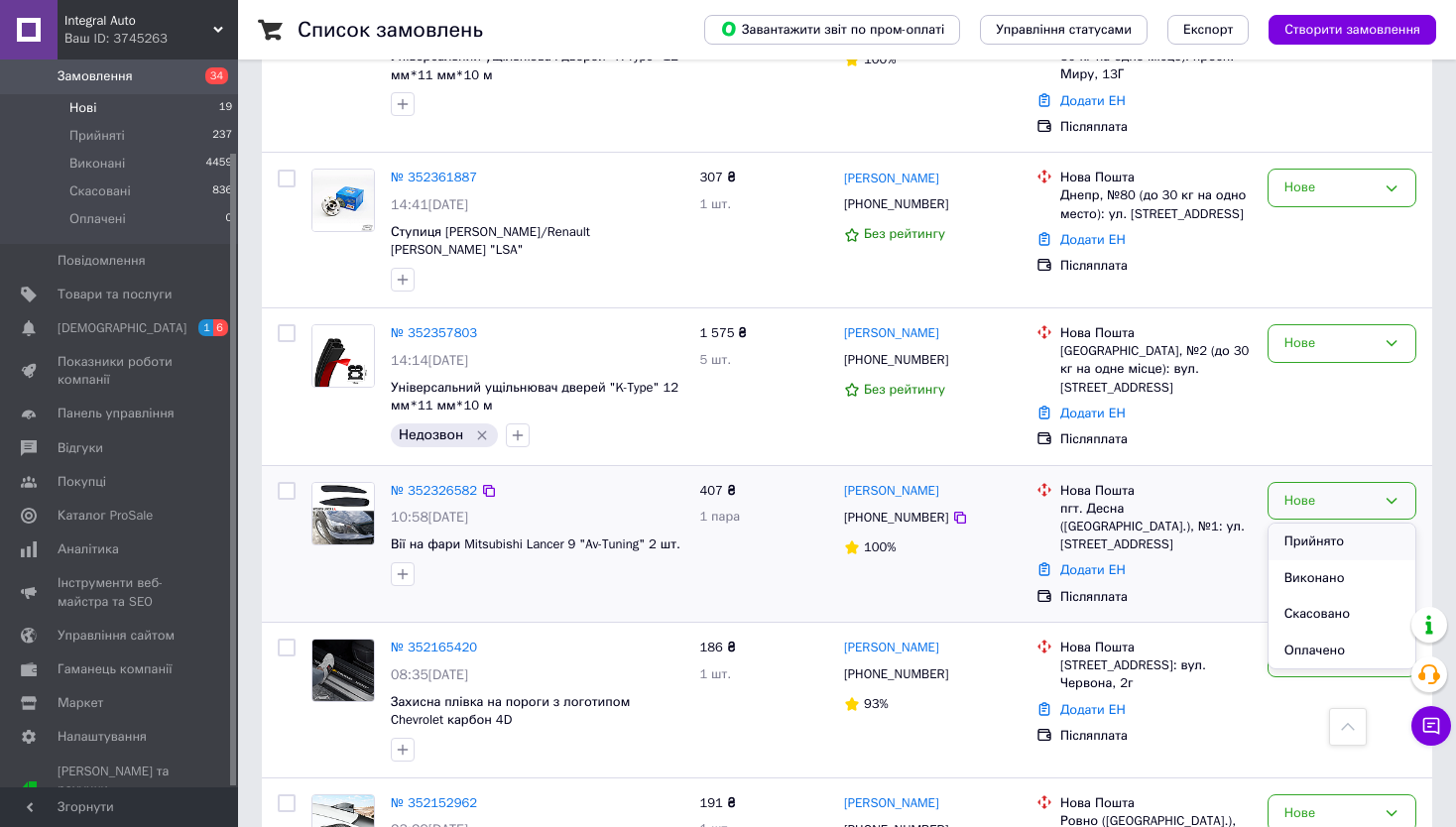 click on "Прийнято" at bounding box center [1342, 541] 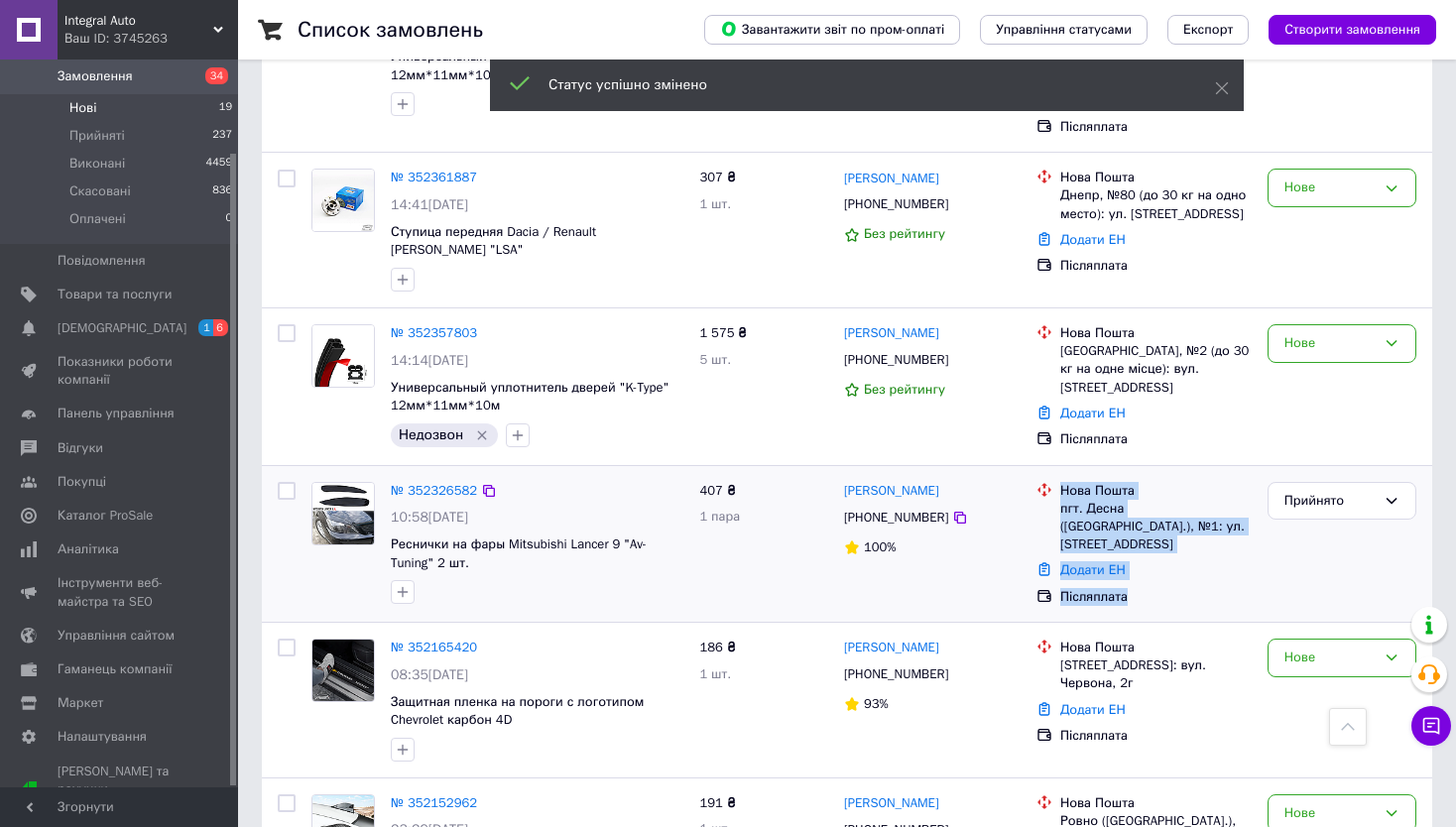 drag, startPoint x: 1054, startPoint y: 370, endPoint x: 1231, endPoint y: 458, distance: 197.66892 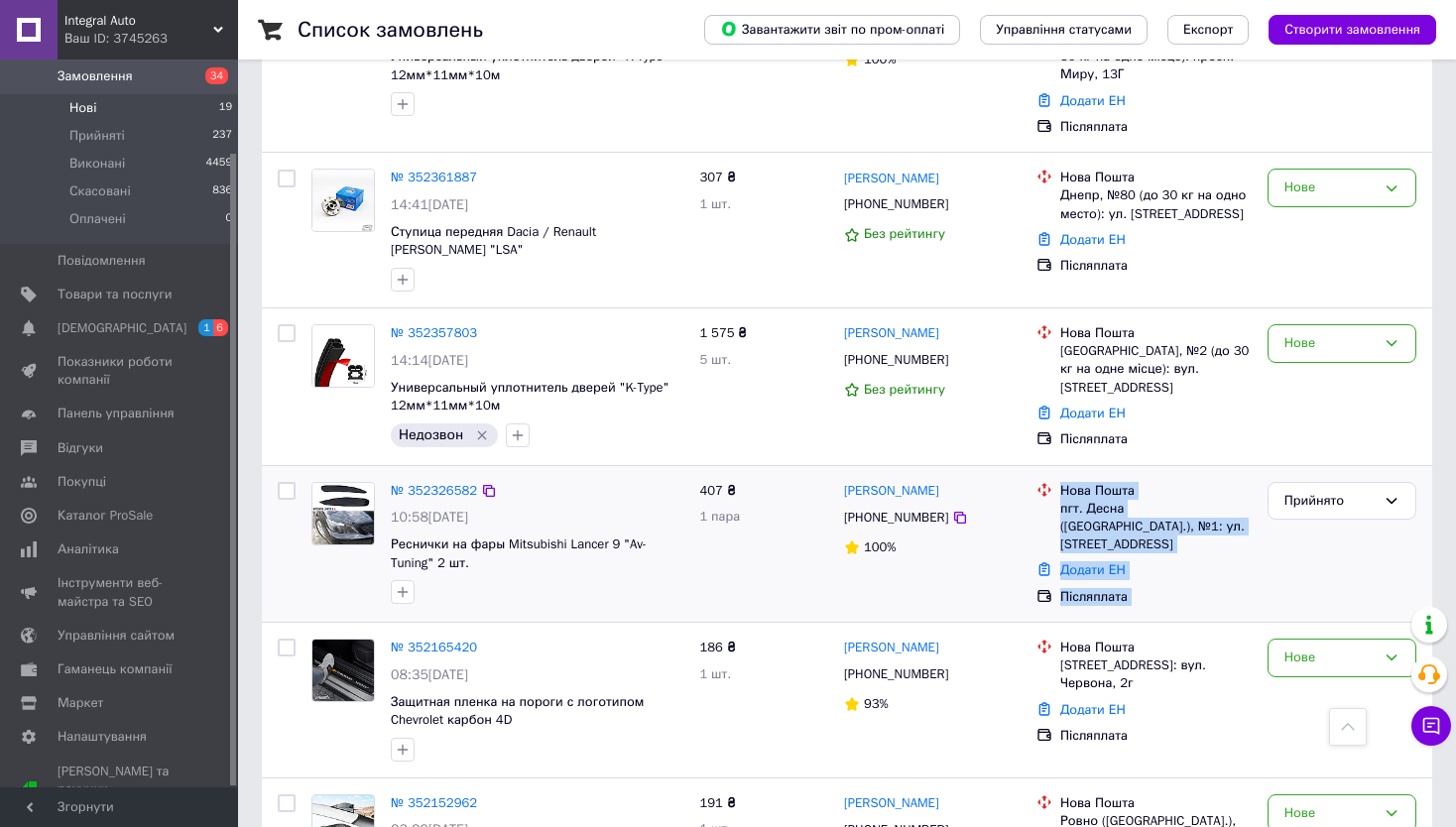 drag, startPoint x: 1223, startPoint y: 463, endPoint x: 1062, endPoint y: 372, distance: 184.93783 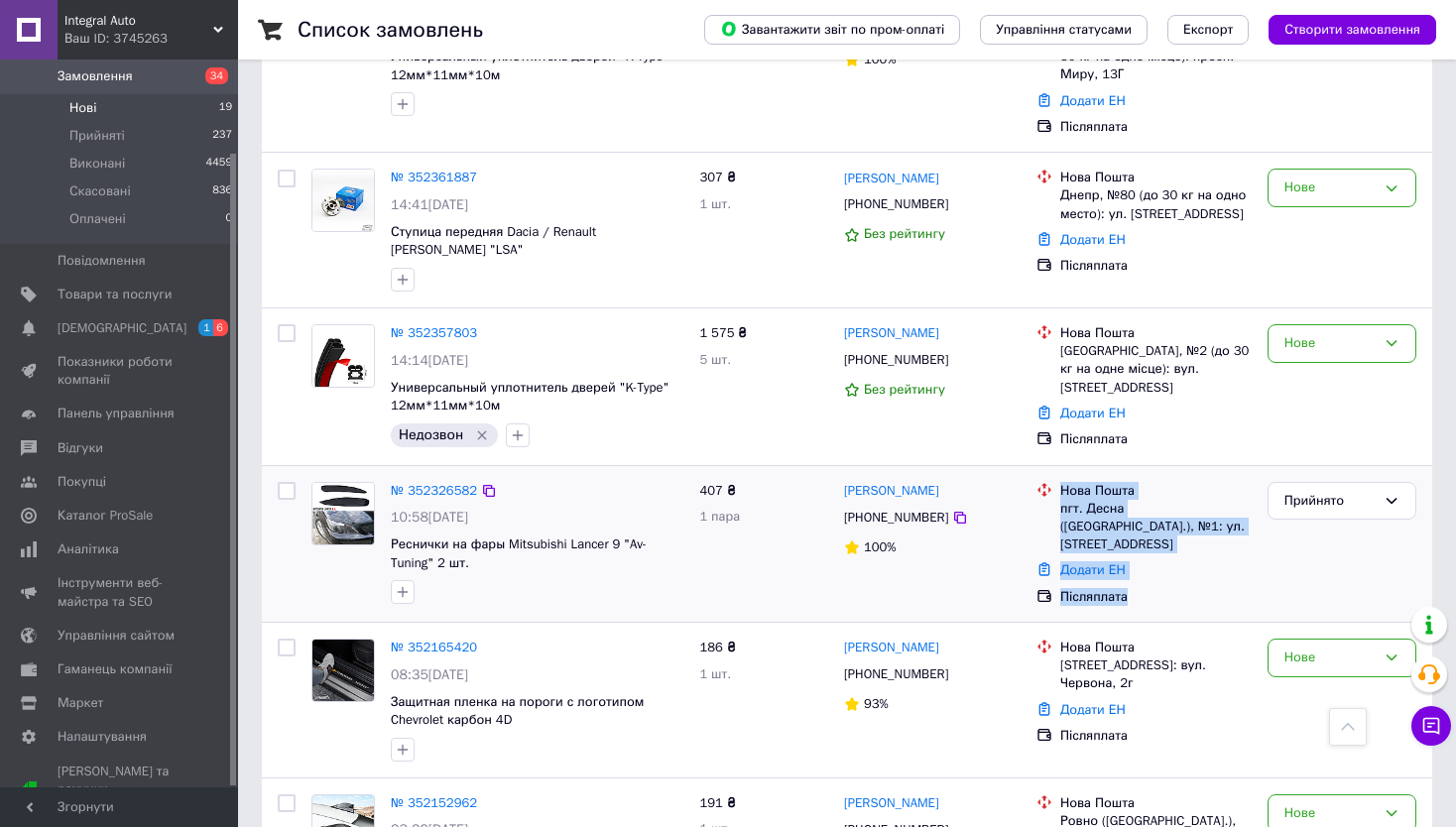 drag, startPoint x: 1185, startPoint y: 470, endPoint x: 1054, endPoint y: 374, distance: 162.40998 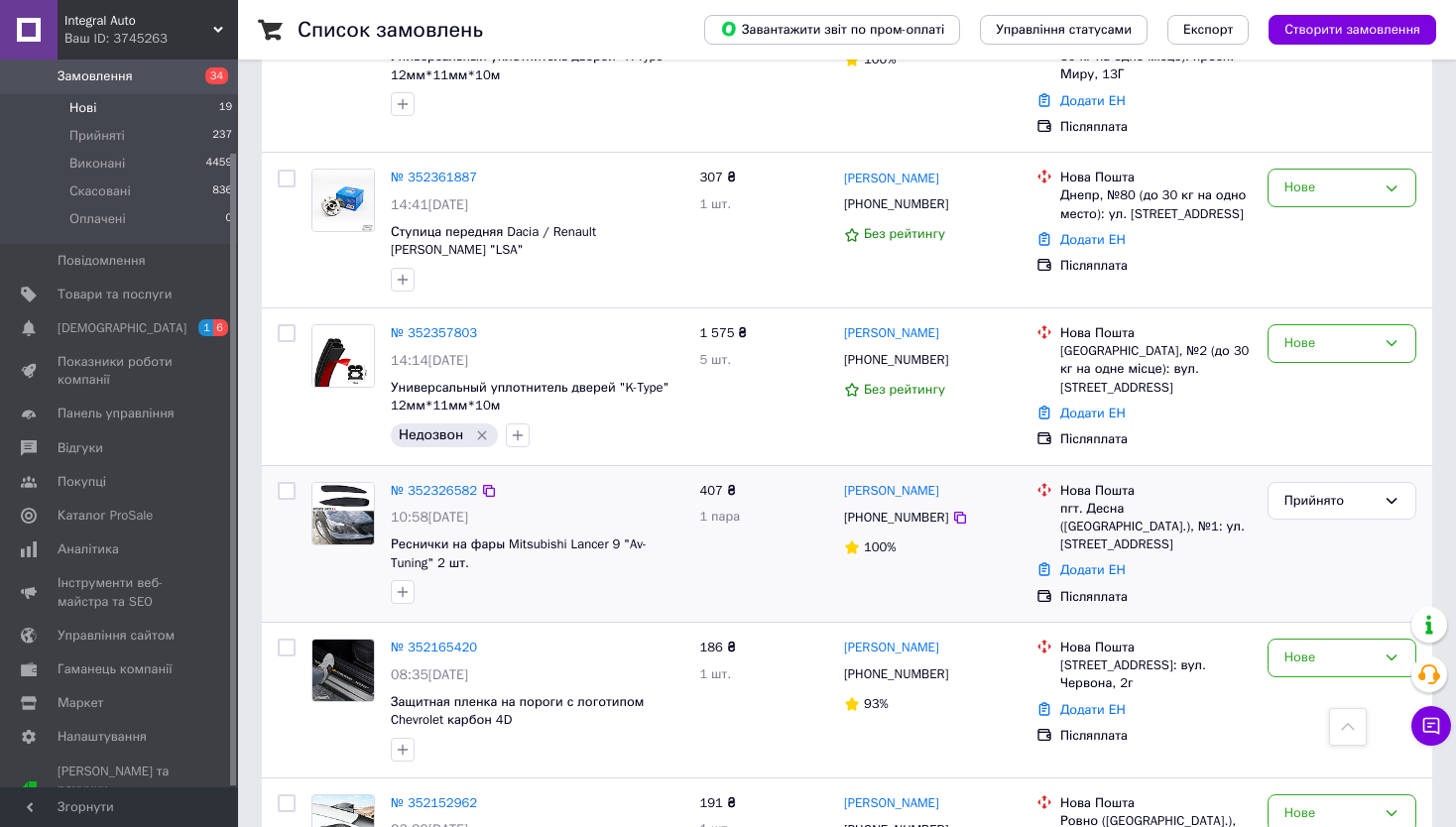 click at bounding box center (1044, 518) 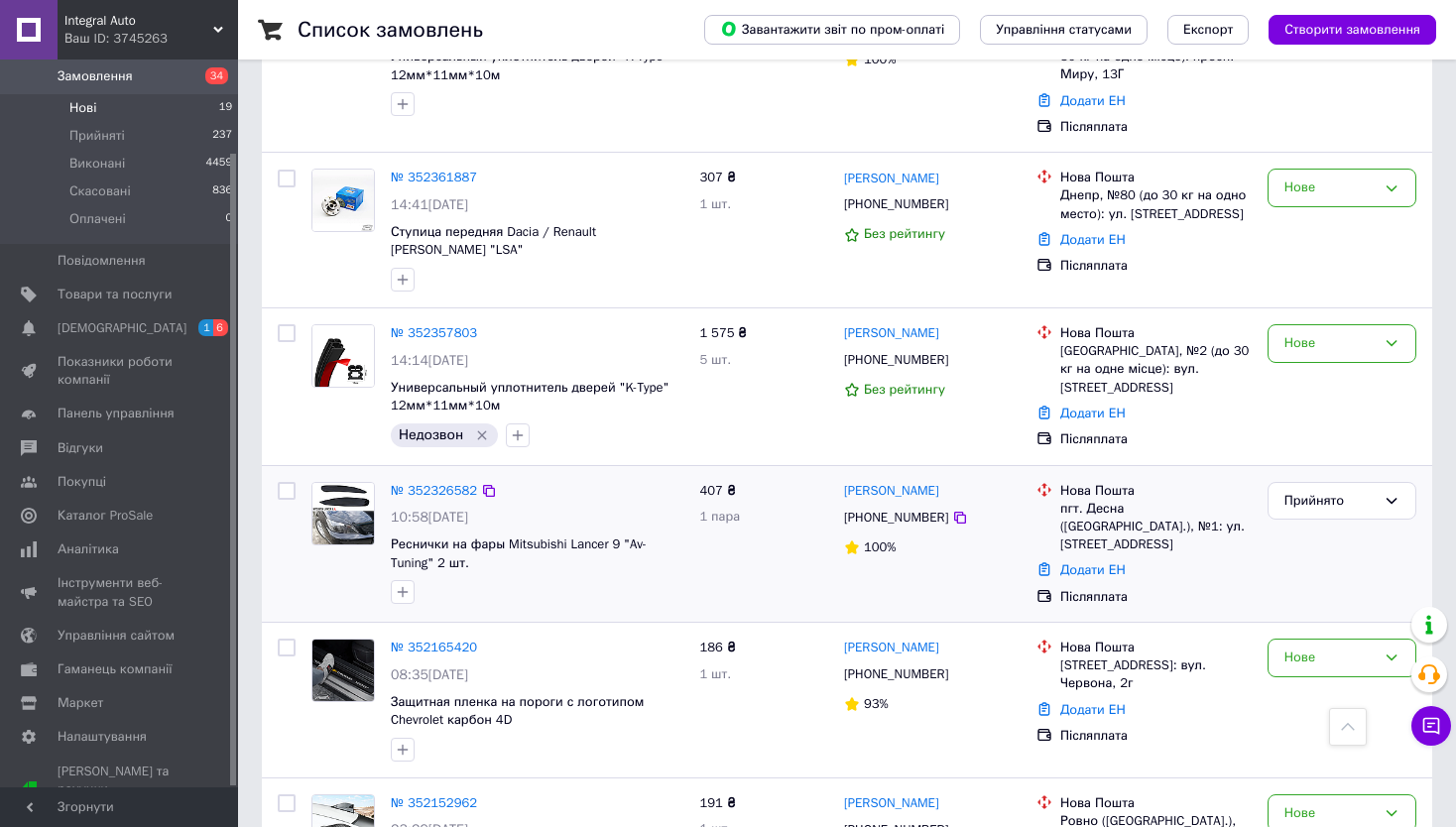 click on "Нова Пошта пгт. Десна ([GEOGRAPHIC_DATA].), №1: ул. [STREET_ADDRESS]" at bounding box center [1155, 518] 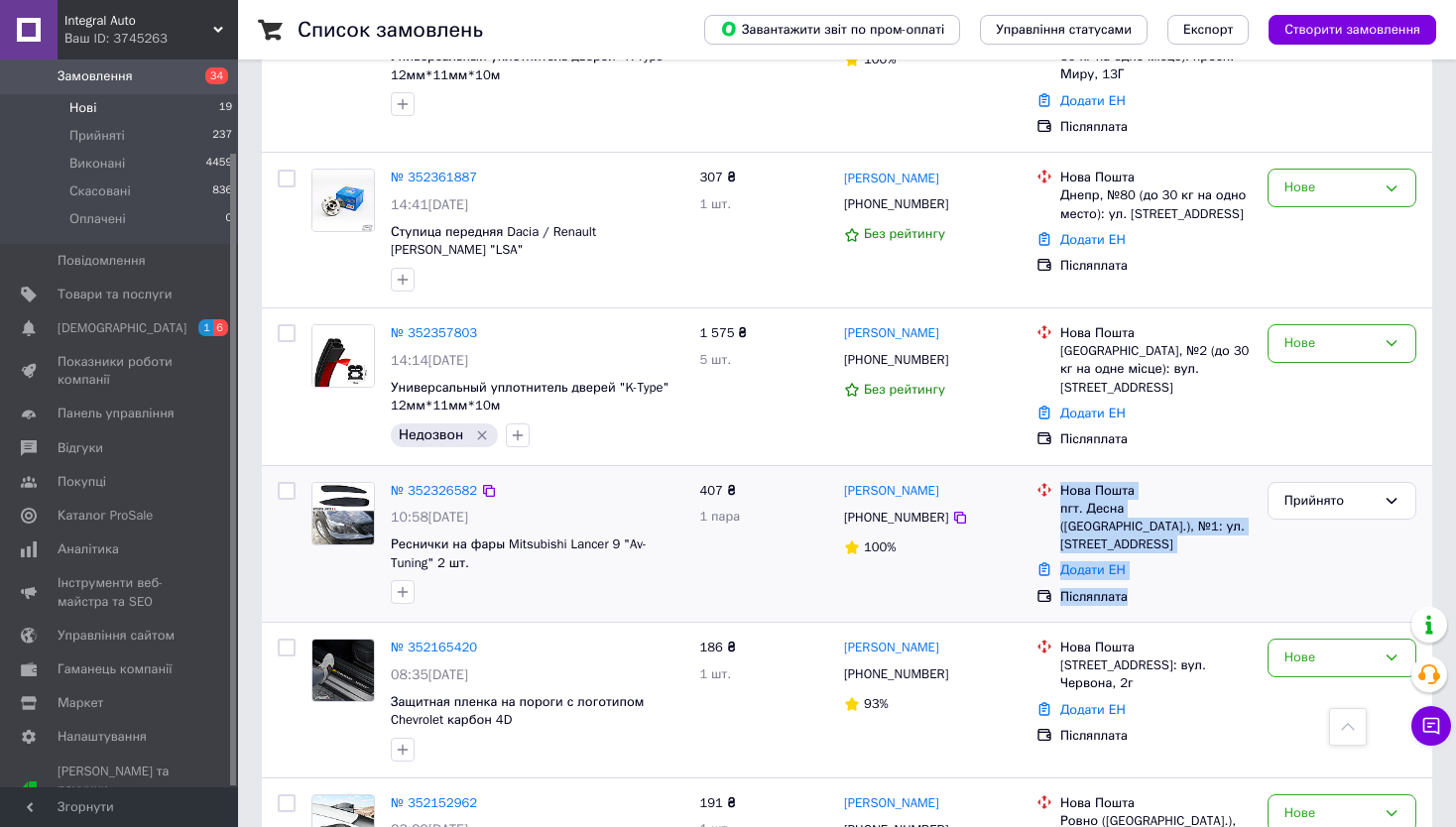 drag, startPoint x: 1043, startPoint y: 372, endPoint x: 1213, endPoint y: 460, distance: 191.42623 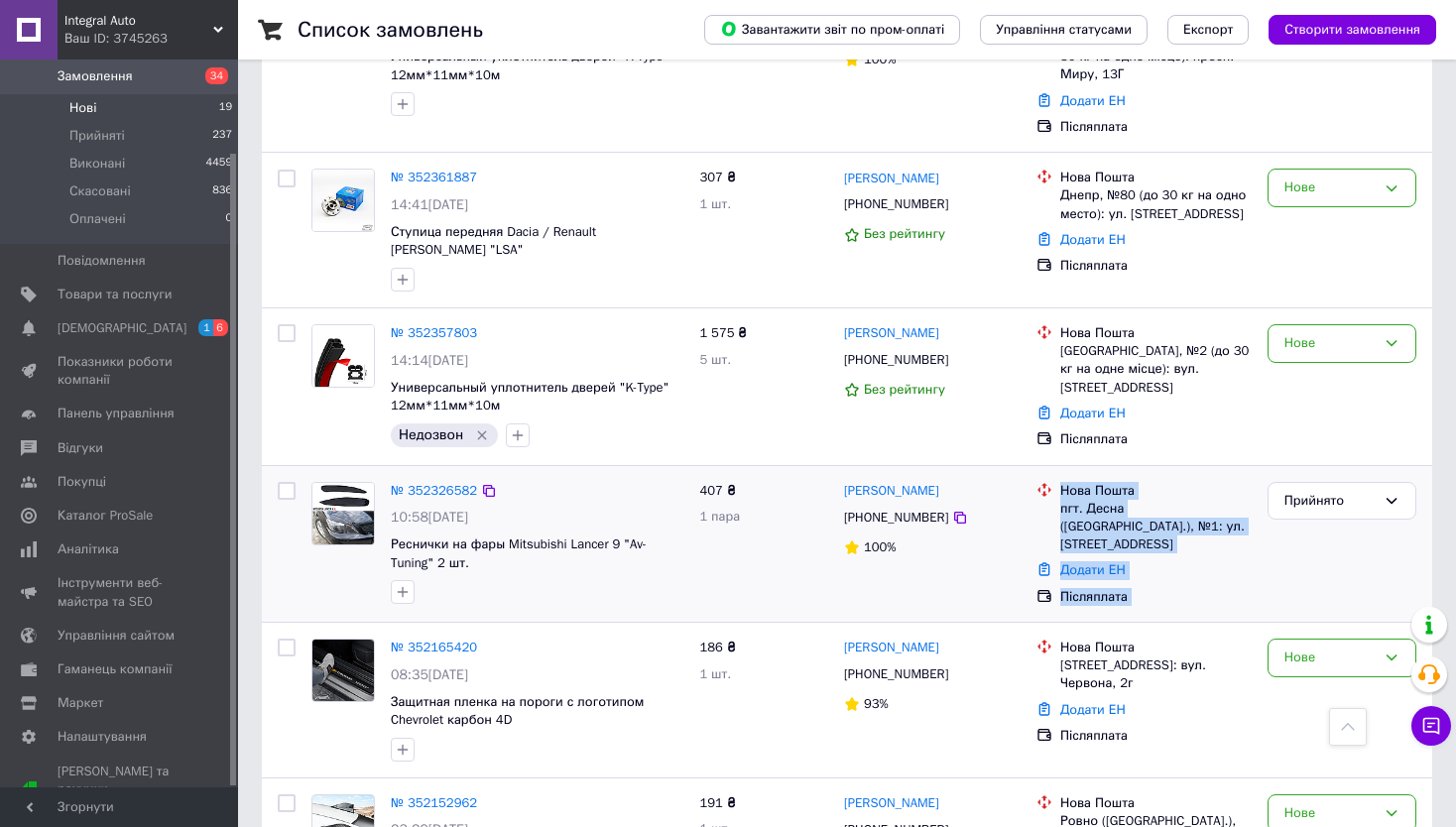 drag, startPoint x: 1062, startPoint y: 376, endPoint x: 1159, endPoint y: 461, distance: 128.97287 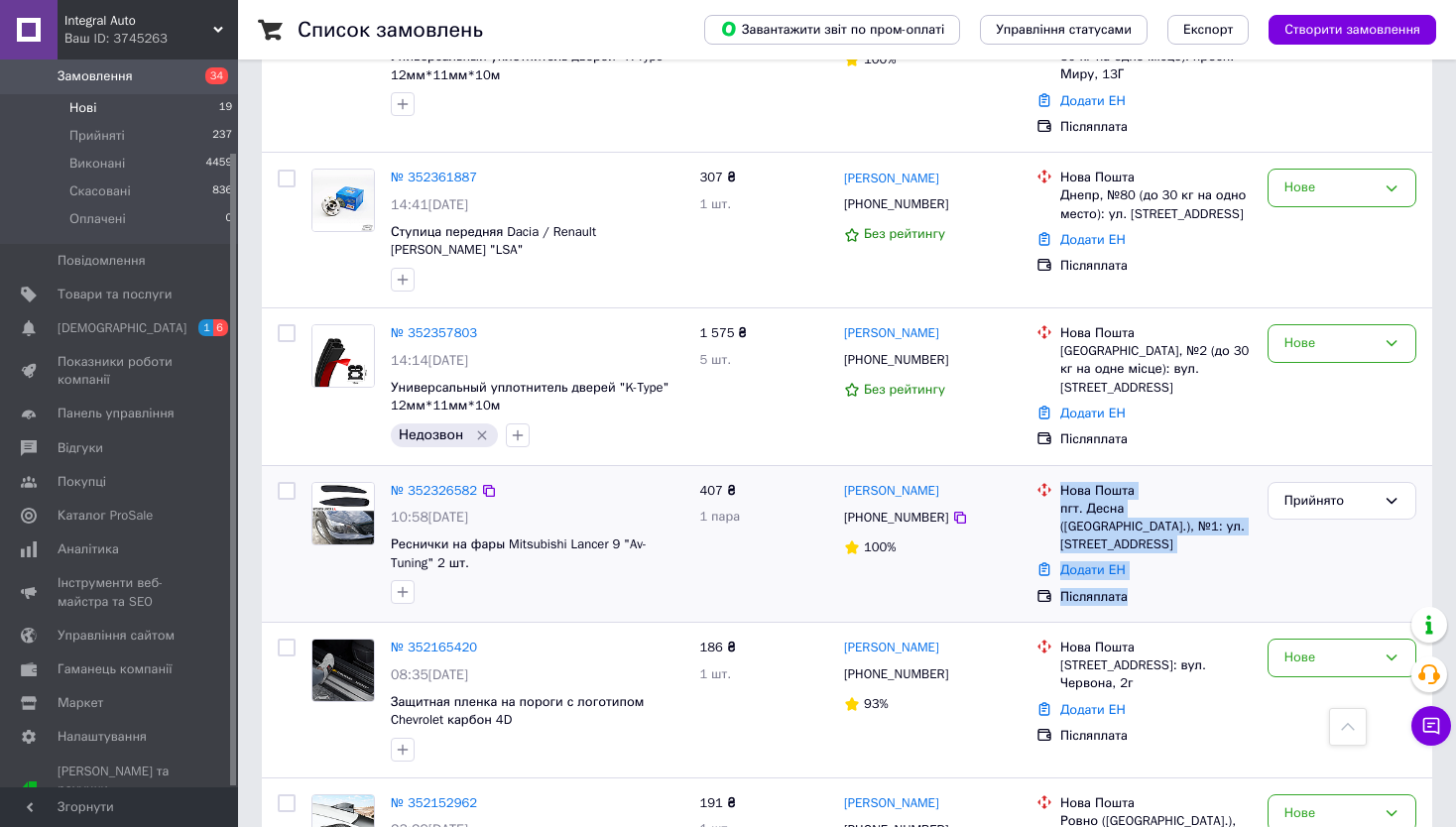 drag, startPoint x: 1062, startPoint y: 362, endPoint x: 1186, endPoint y: 458, distance: 156.81837 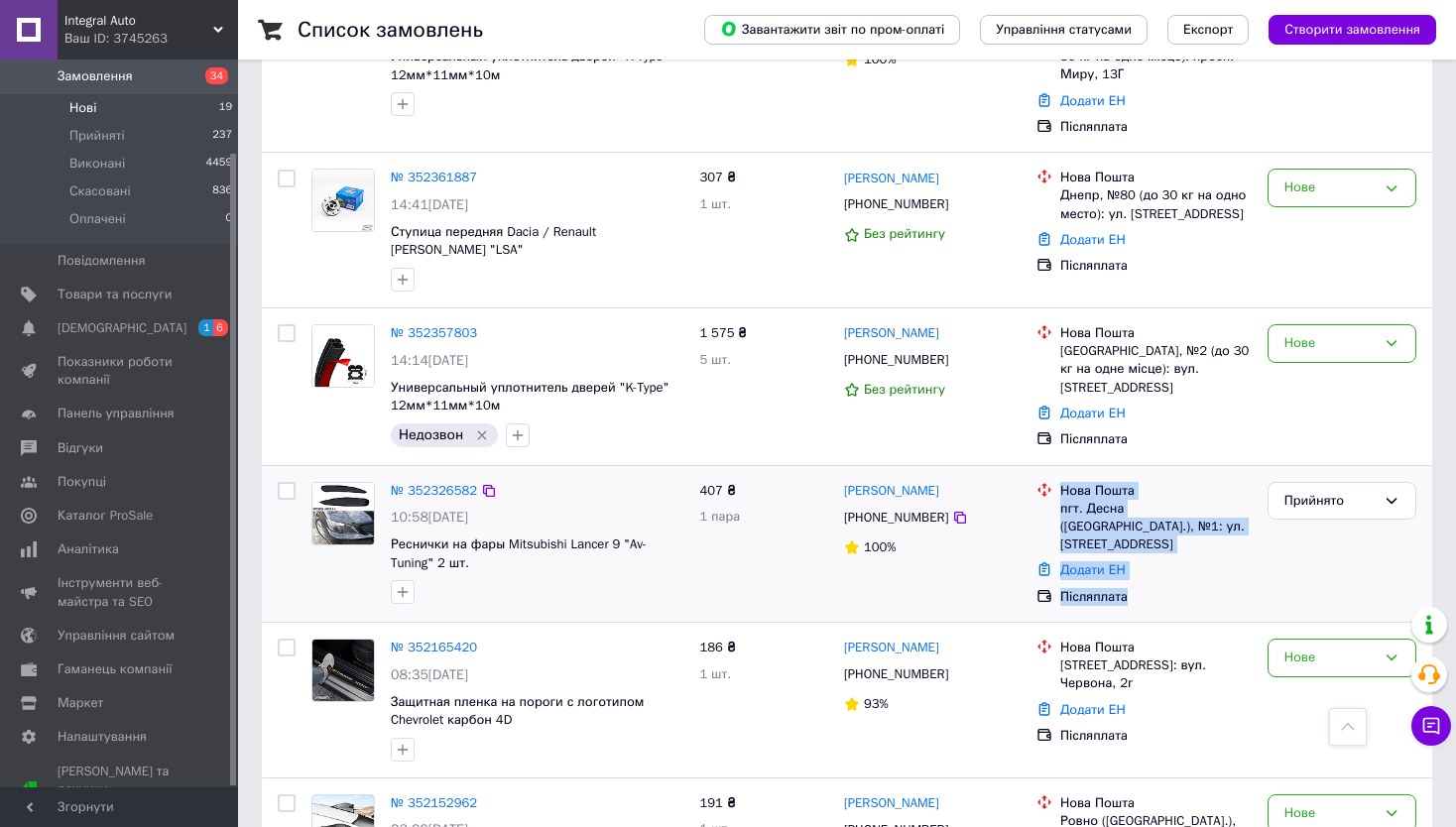 drag, startPoint x: 1058, startPoint y: 376, endPoint x: 1191, endPoint y: 467, distance: 161.1521 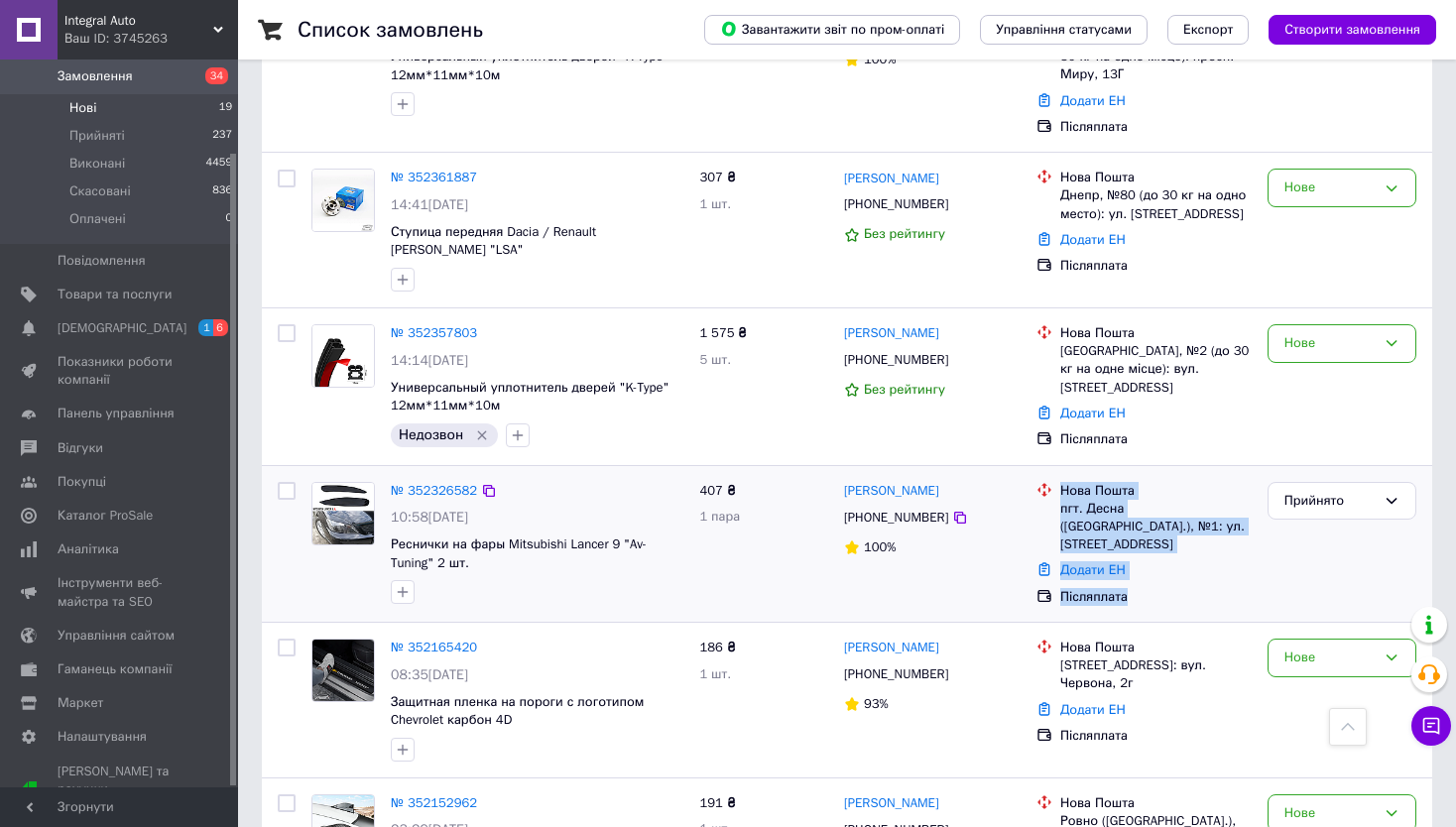 drag, startPoint x: 1121, startPoint y: 453, endPoint x: 1052, endPoint y: 373, distance: 105.645634 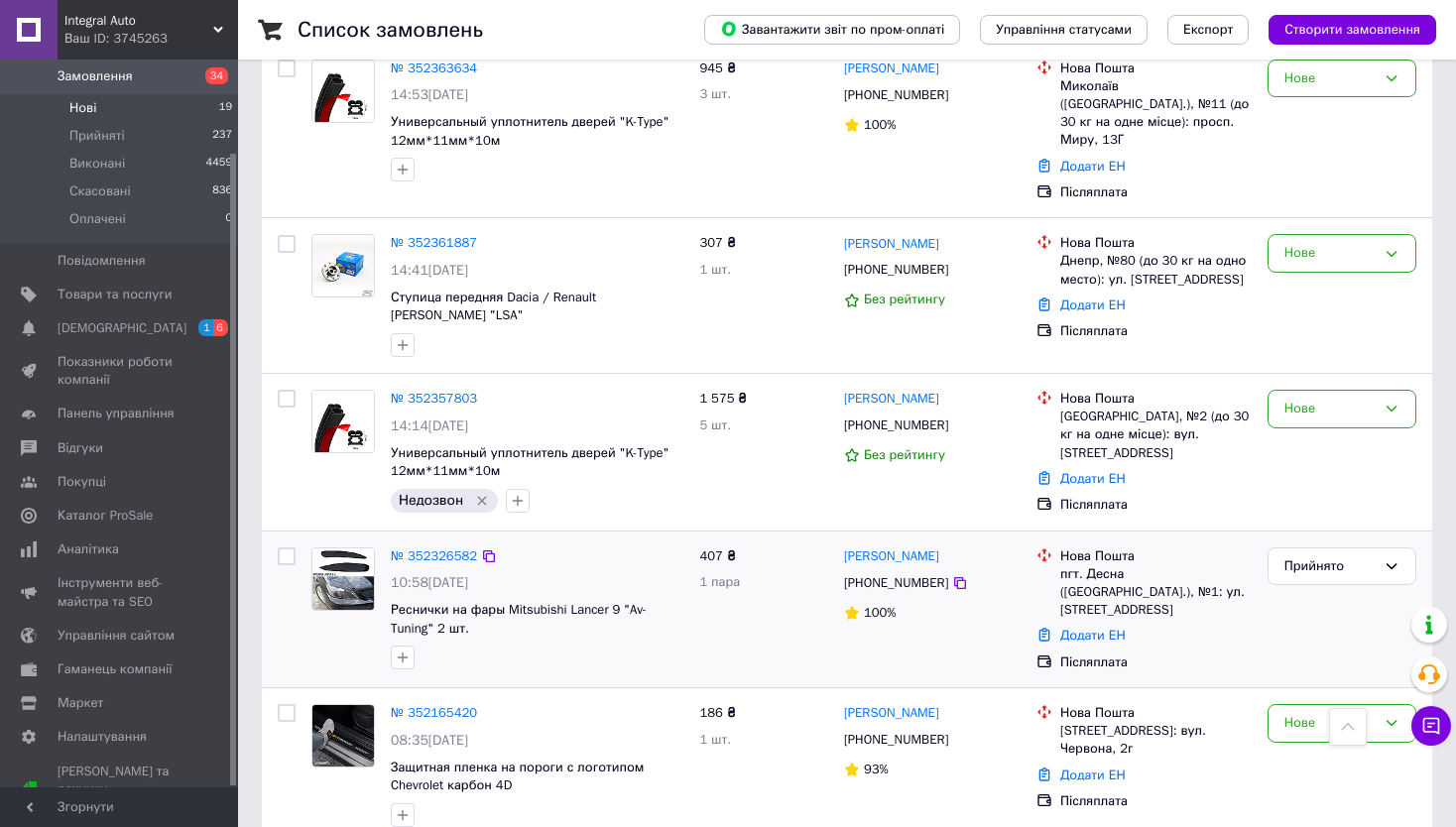 scroll, scrollTop: 2354, scrollLeft: 0, axis: vertical 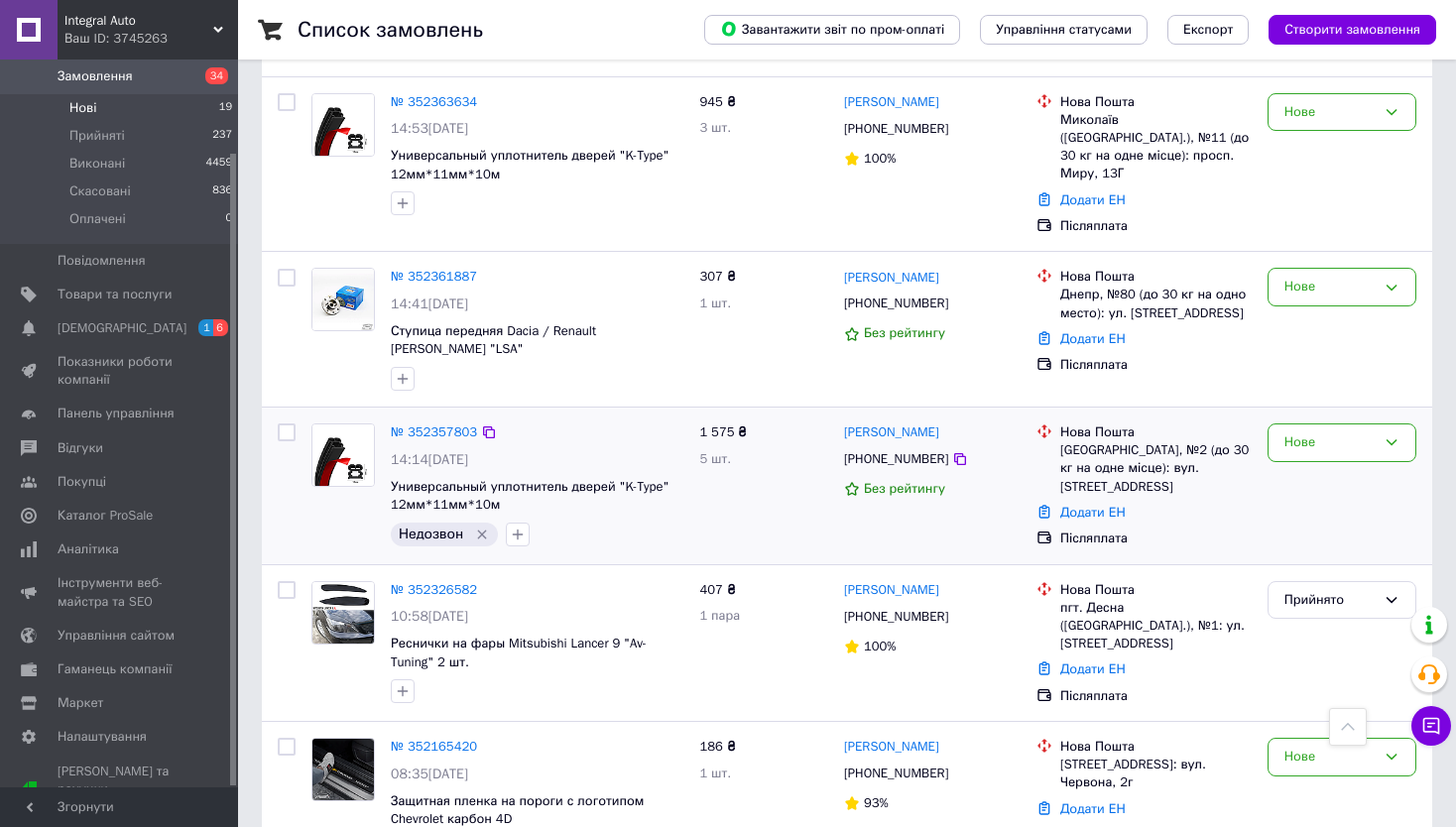 click 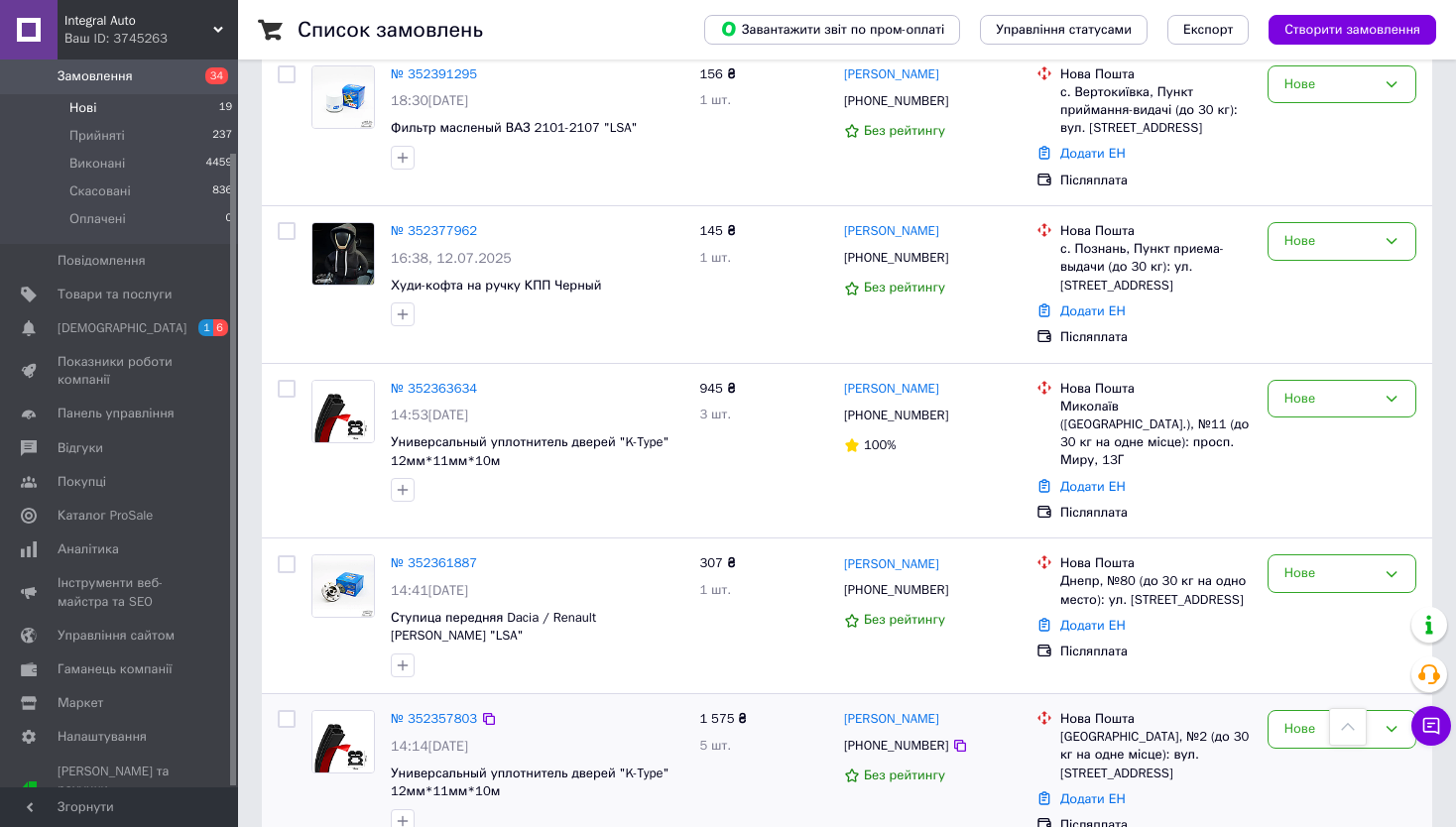 scroll, scrollTop: 2281, scrollLeft: 0, axis: vertical 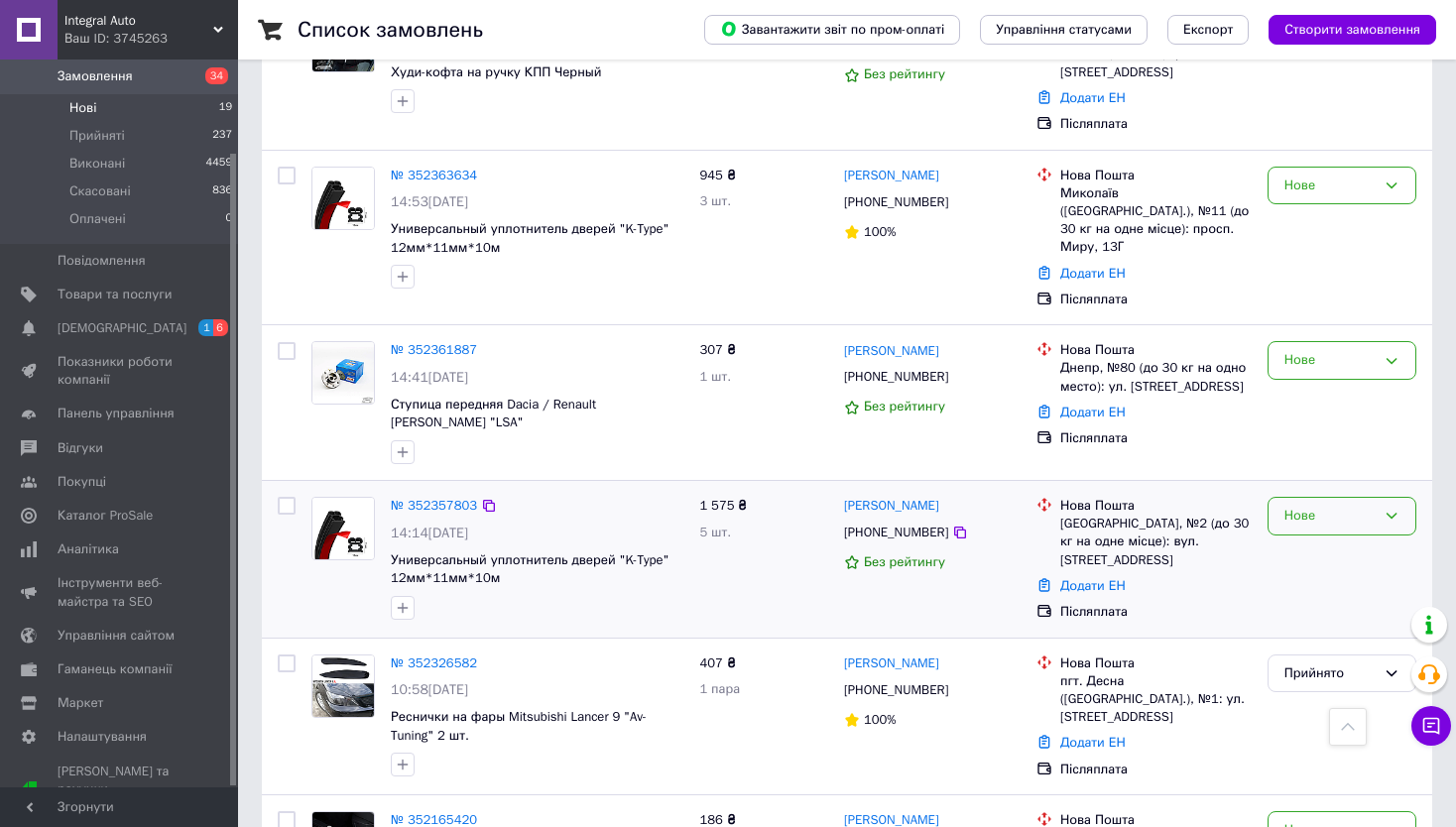click on "Нове" at bounding box center (1330, 516) 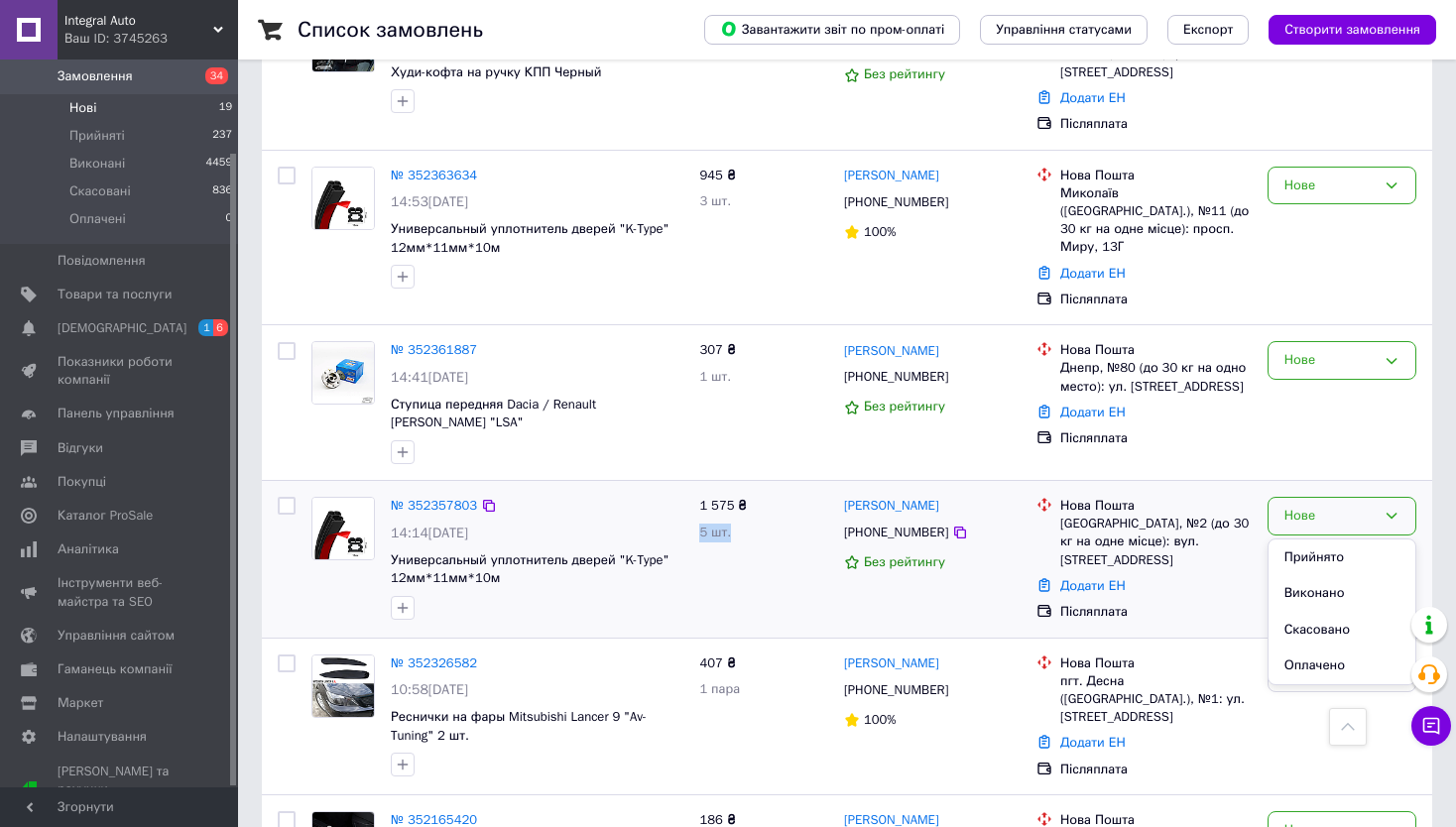 drag, startPoint x: 699, startPoint y: 421, endPoint x: 730, endPoint y: 419, distance: 31.06445 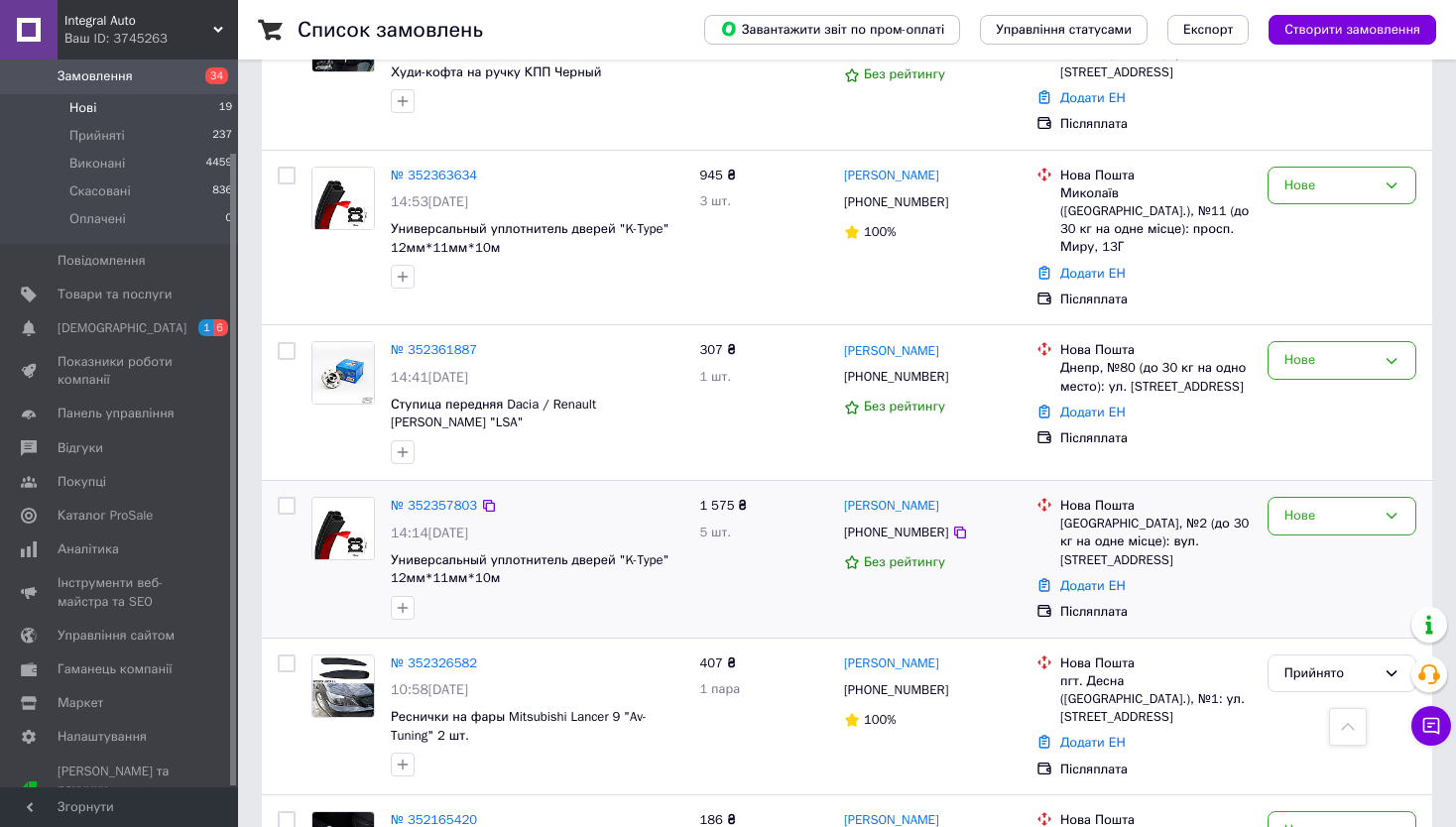 click on "Нове" at bounding box center [1342, 559] 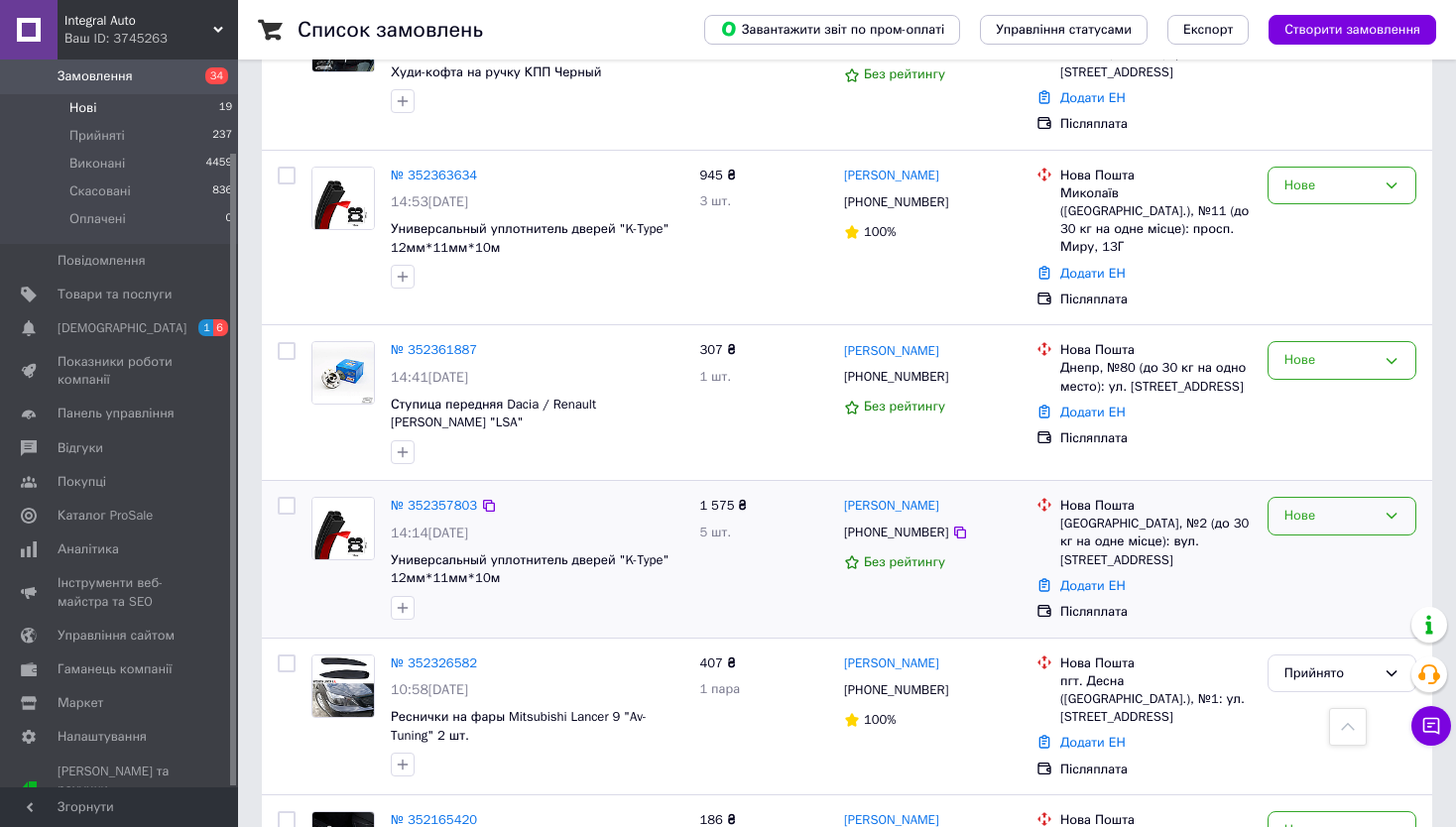 click on "Нове" at bounding box center (1342, 516) 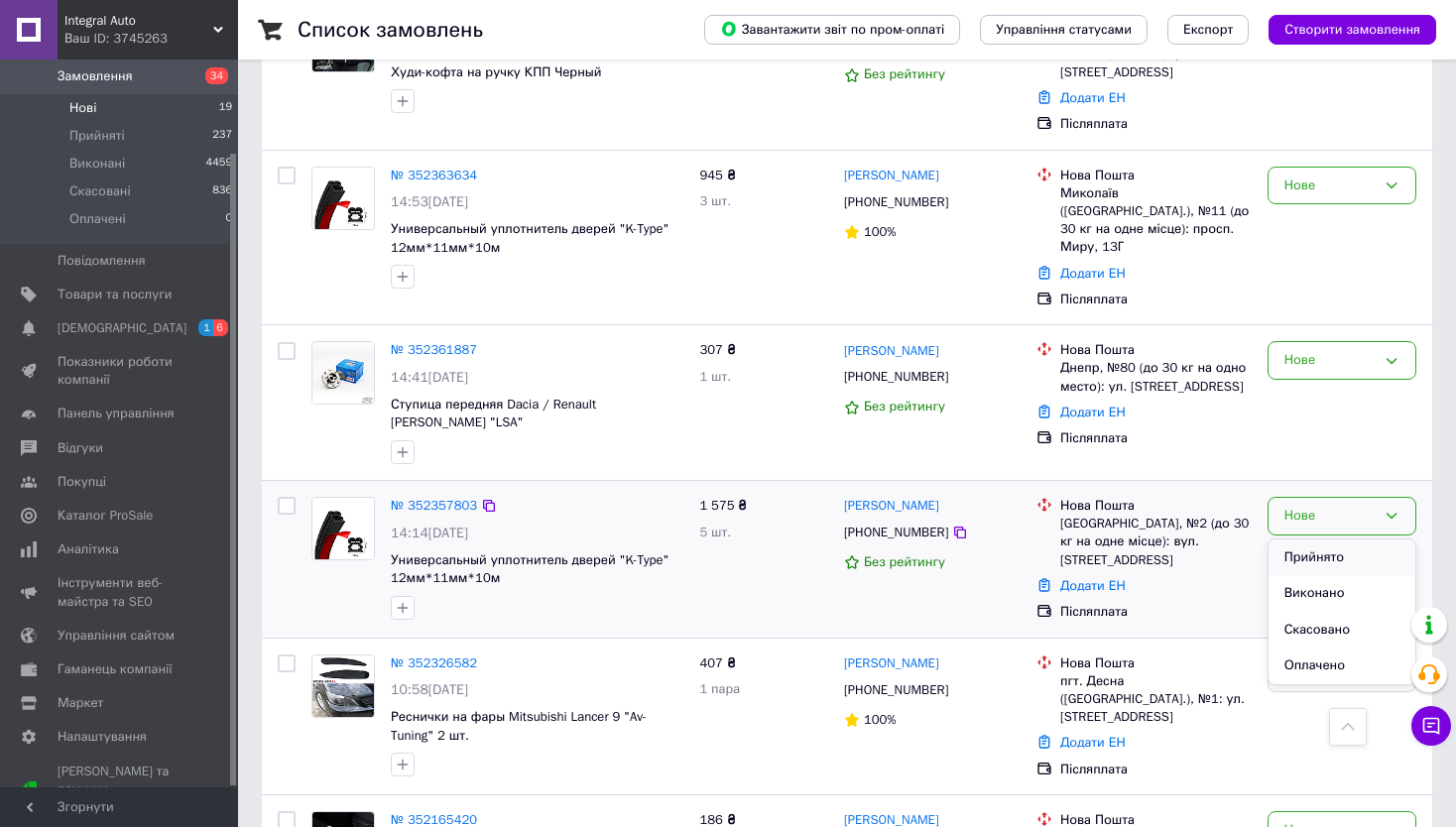 click on "Прийнято" at bounding box center (1342, 557) 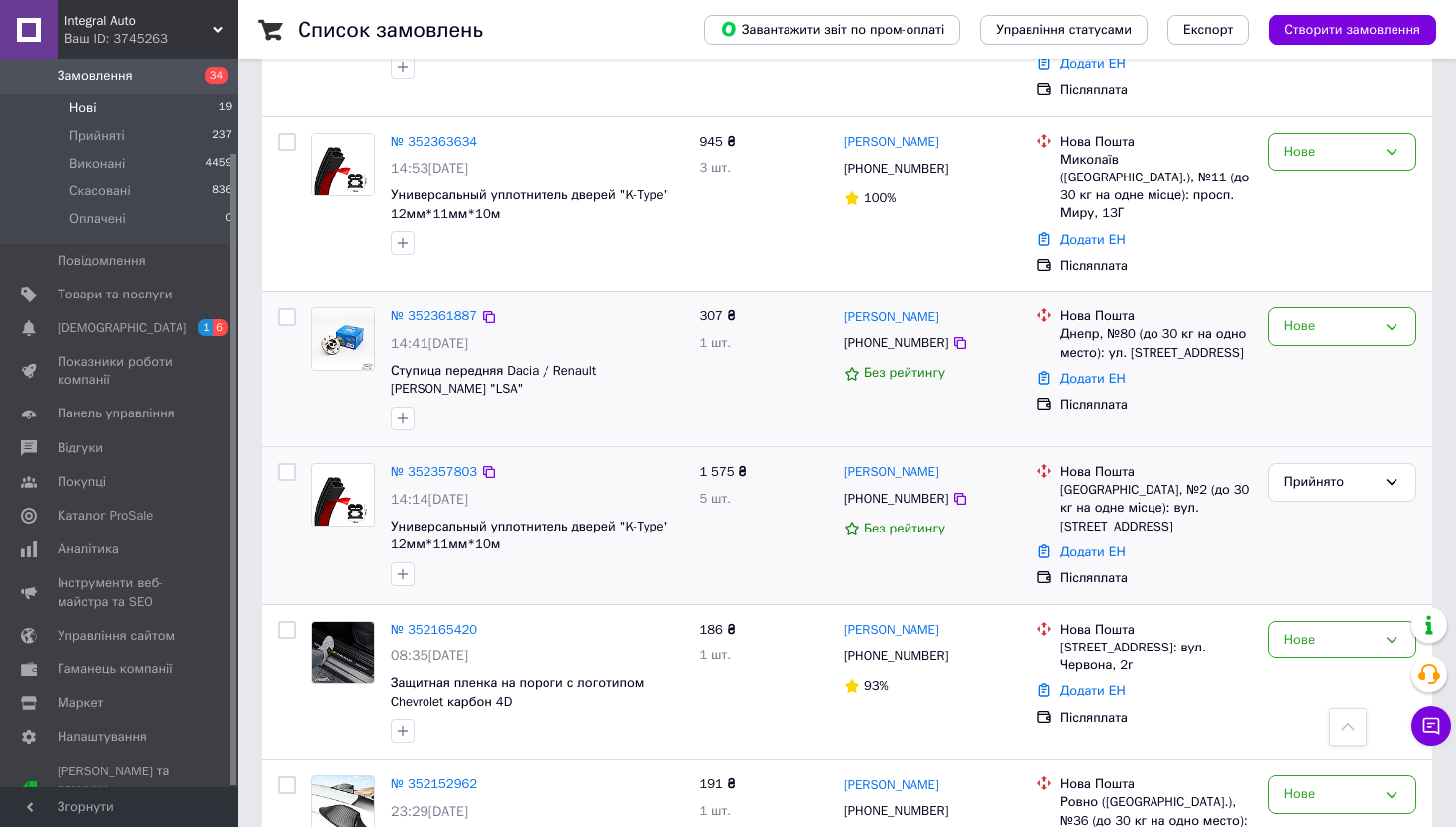 scroll, scrollTop: 2215, scrollLeft: 0, axis: vertical 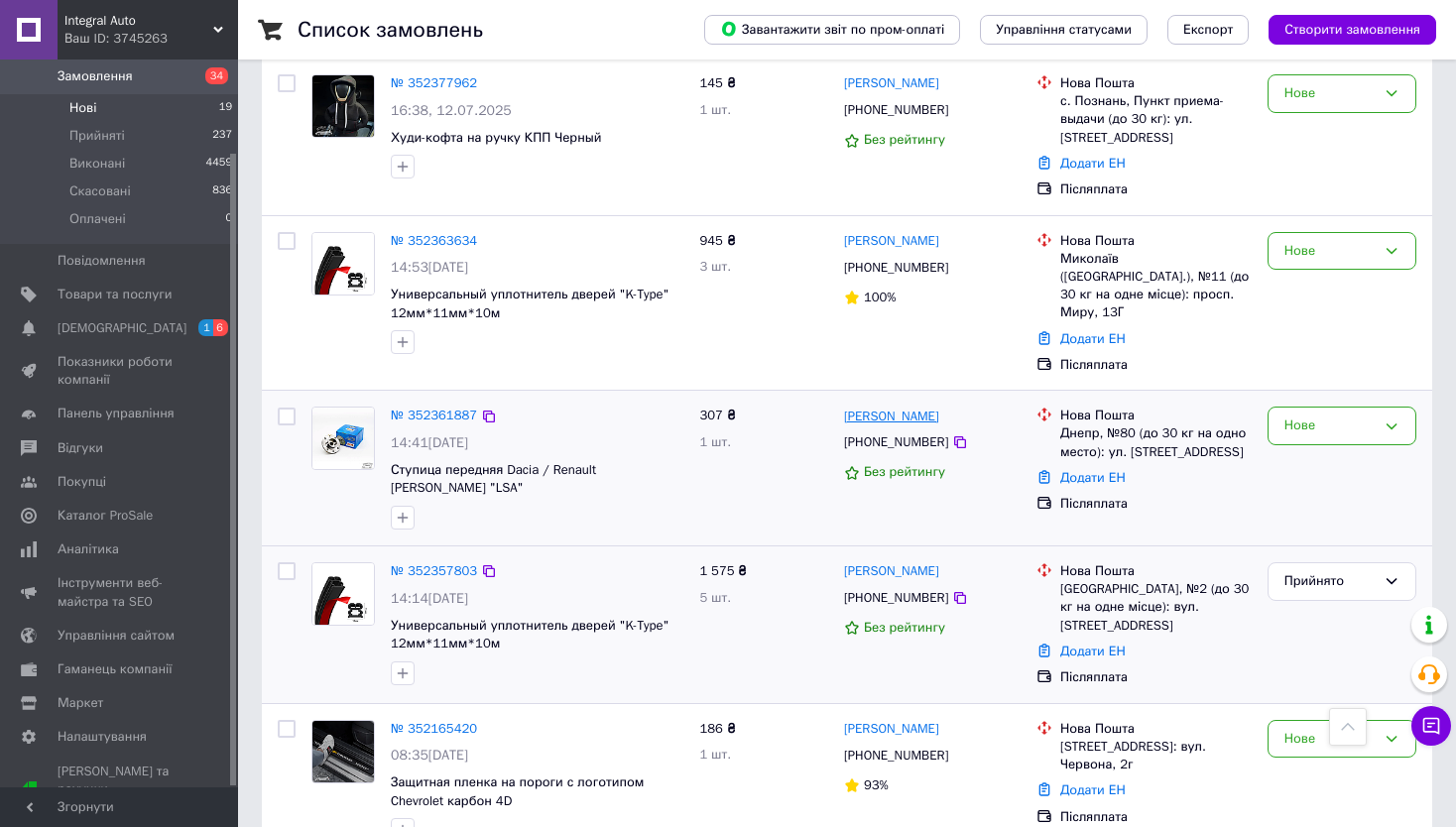 click on "[PERSON_NAME]" at bounding box center (892, 416) 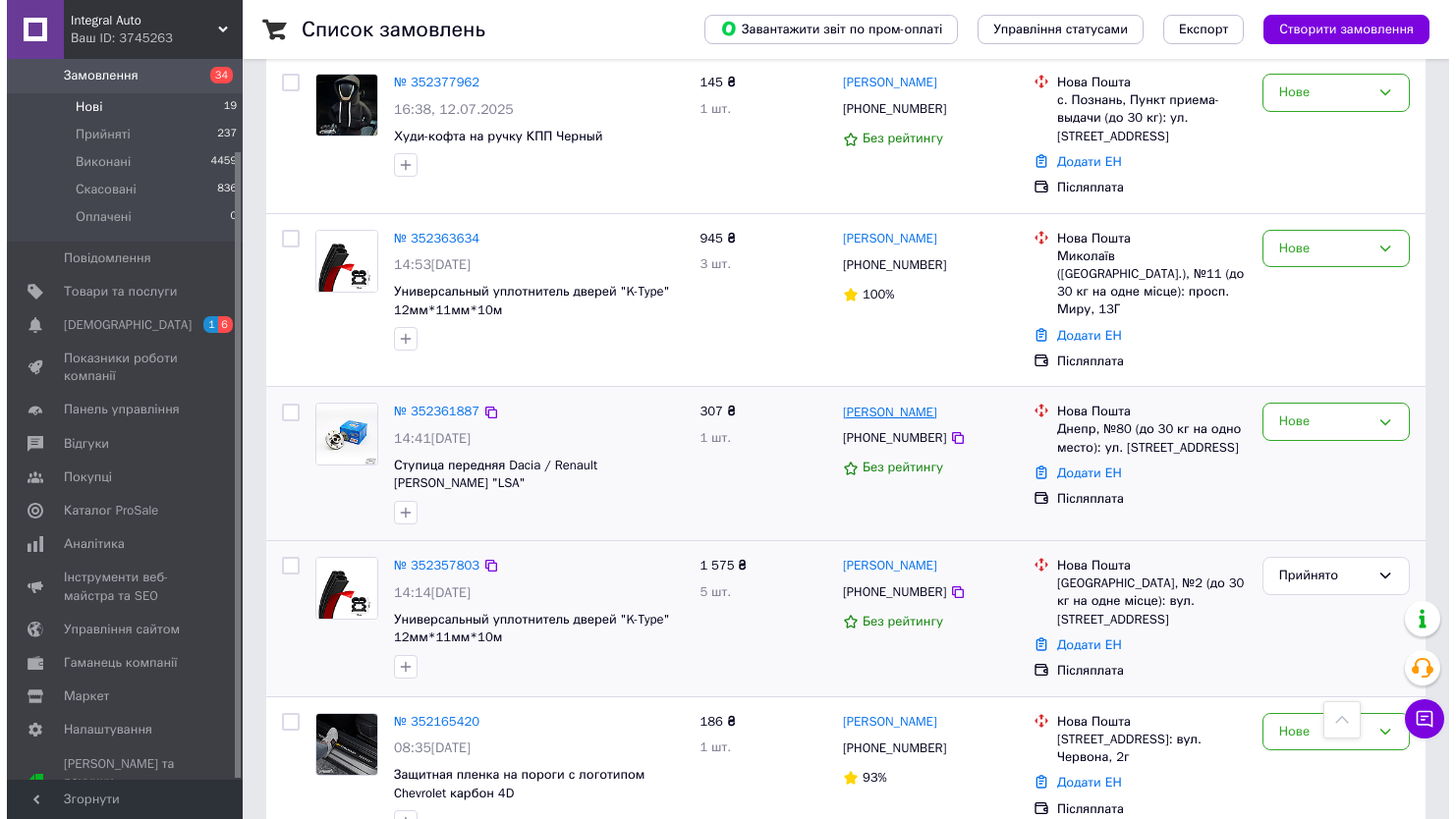 scroll, scrollTop: 0, scrollLeft: 0, axis: both 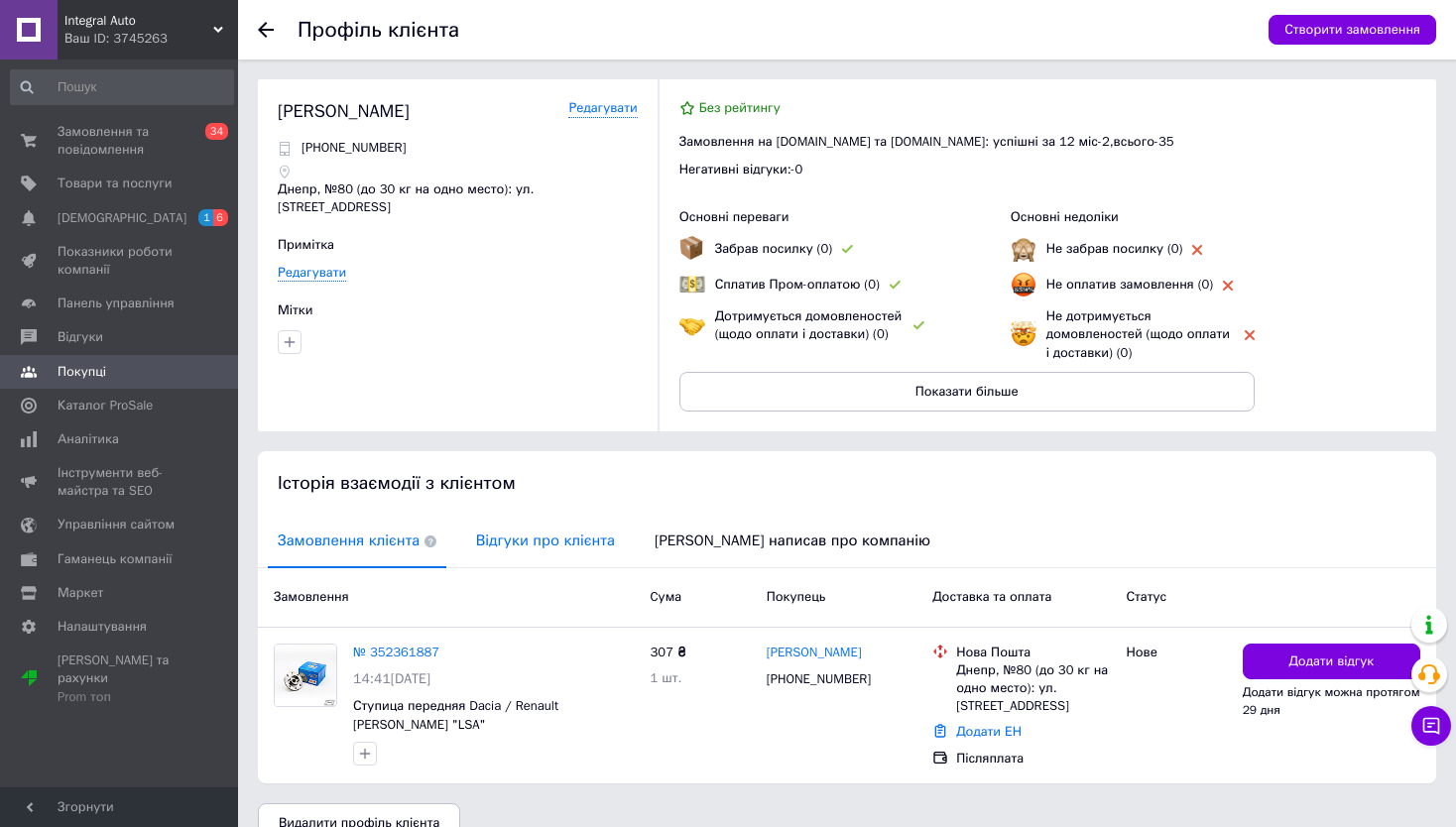 click on "Відгуки про клієнта" at bounding box center [546, 540] 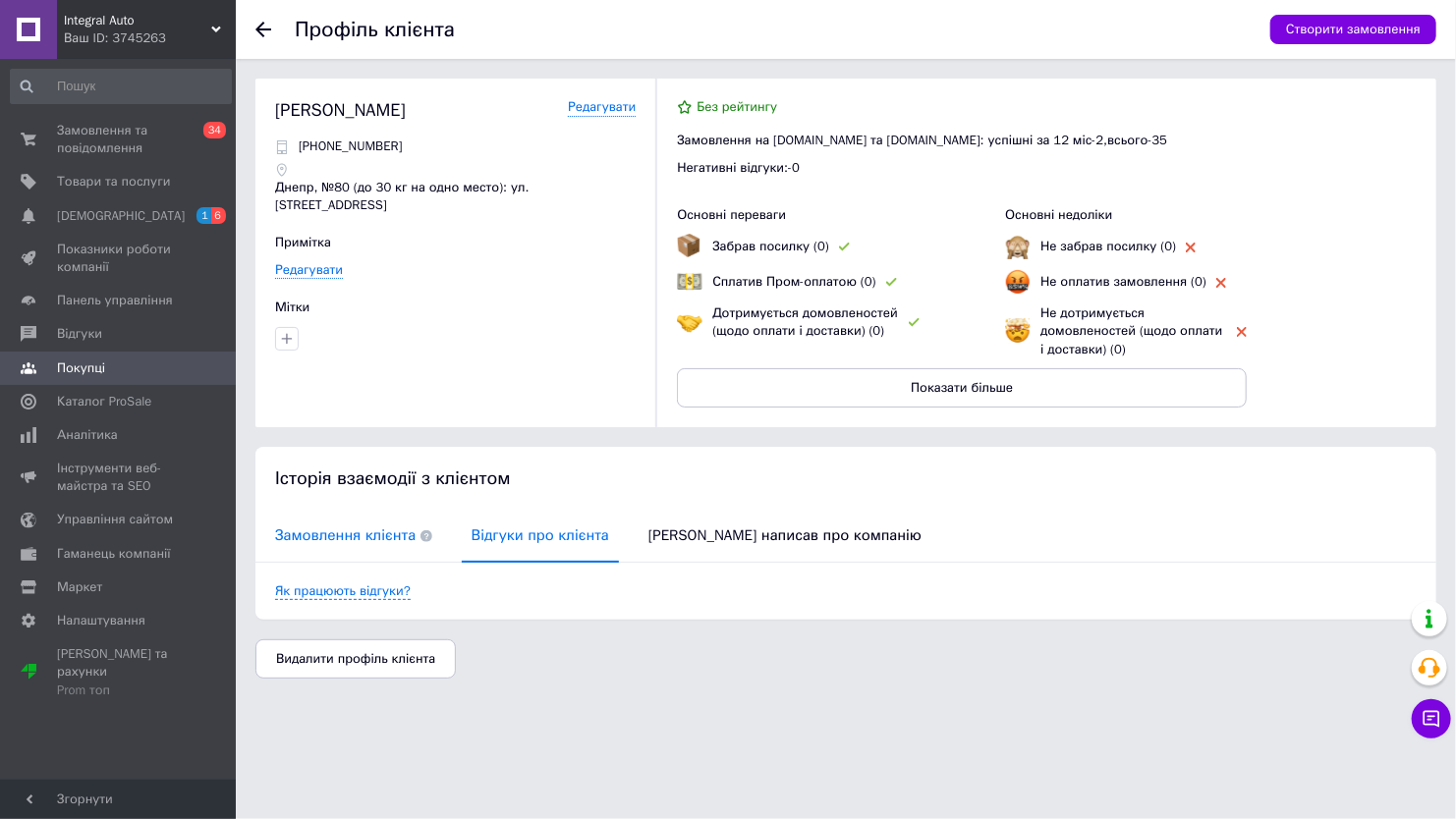 click on "Замовлення клієнта" at bounding box center [354, 535] 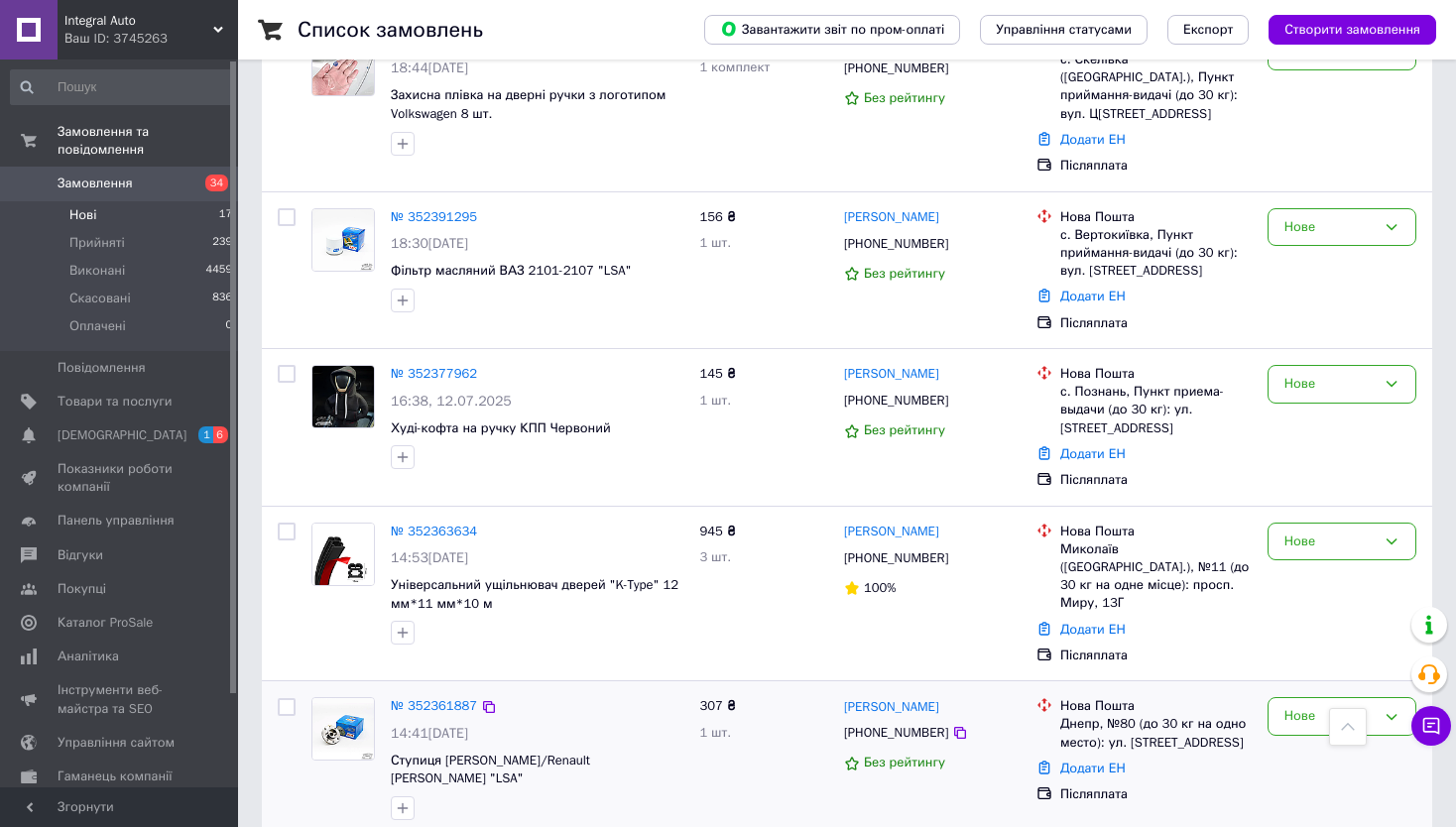 scroll, scrollTop: 2158, scrollLeft: 0, axis: vertical 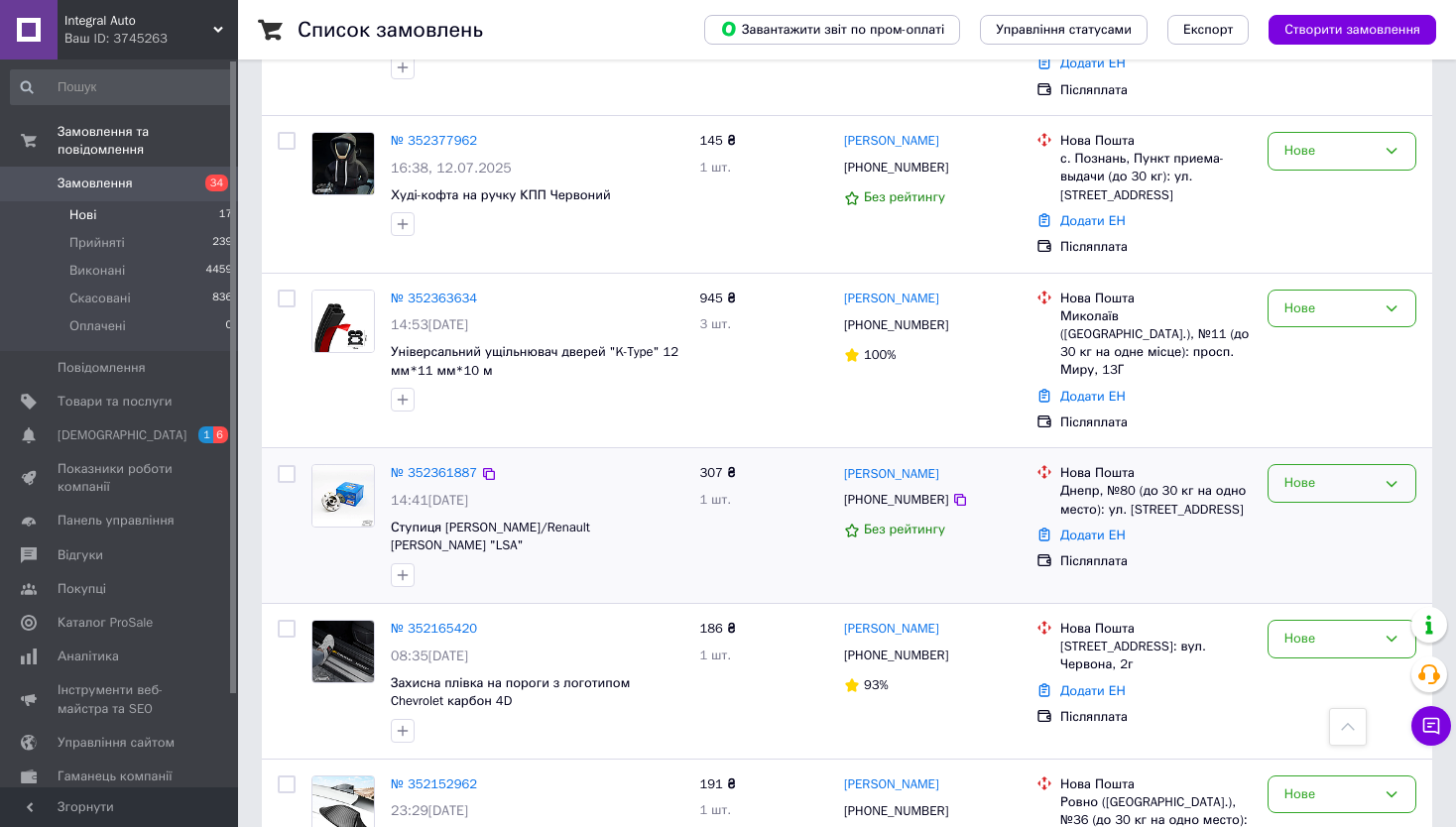 click on "Нове" at bounding box center (1342, 483) 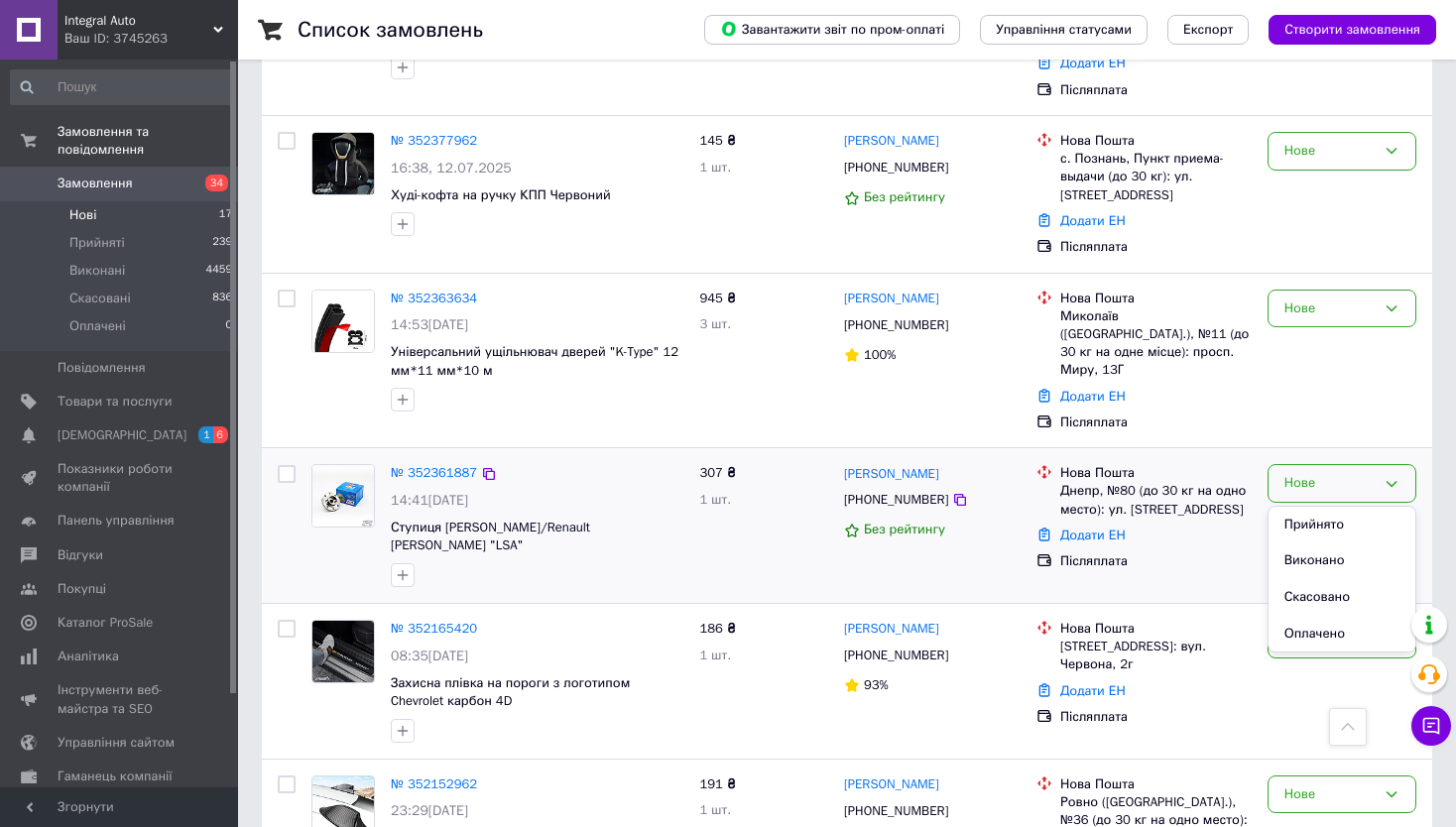 click on "Додати ЕН" at bounding box center (1155, 535) 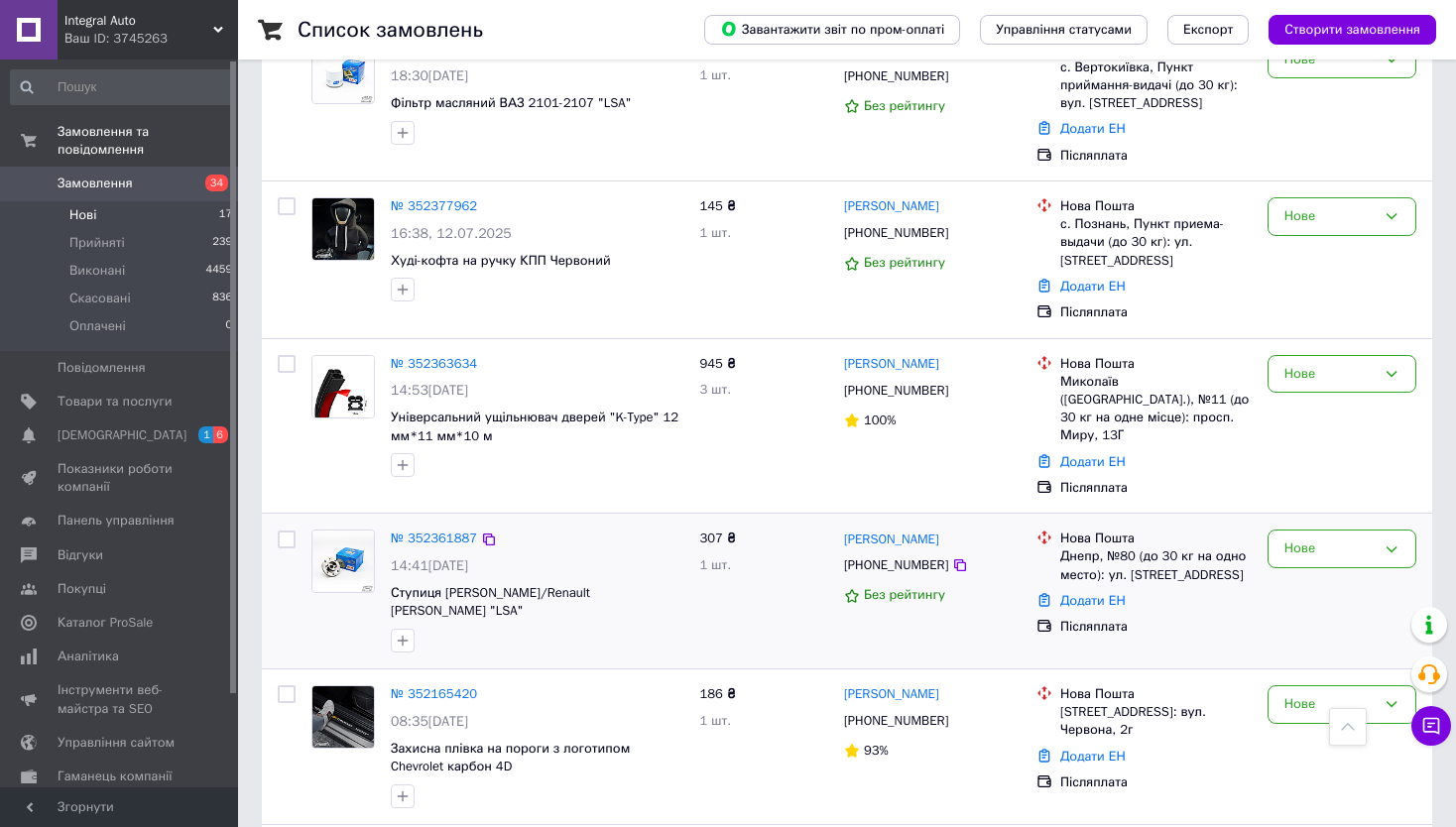 scroll, scrollTop: 2059, scrollLeft: 0, axis: vertical 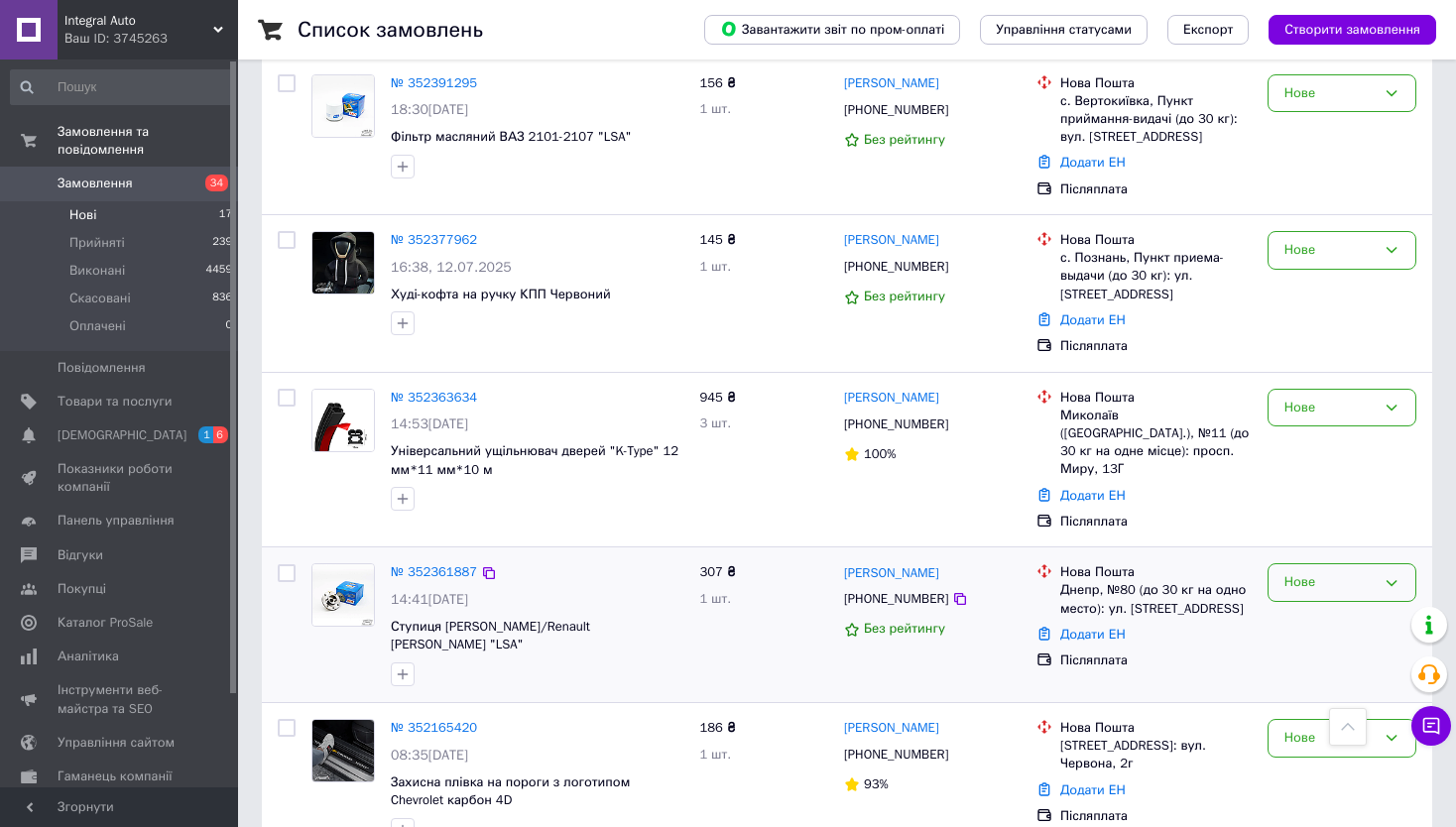click on "Нове" at bounding box center [1330, 582] 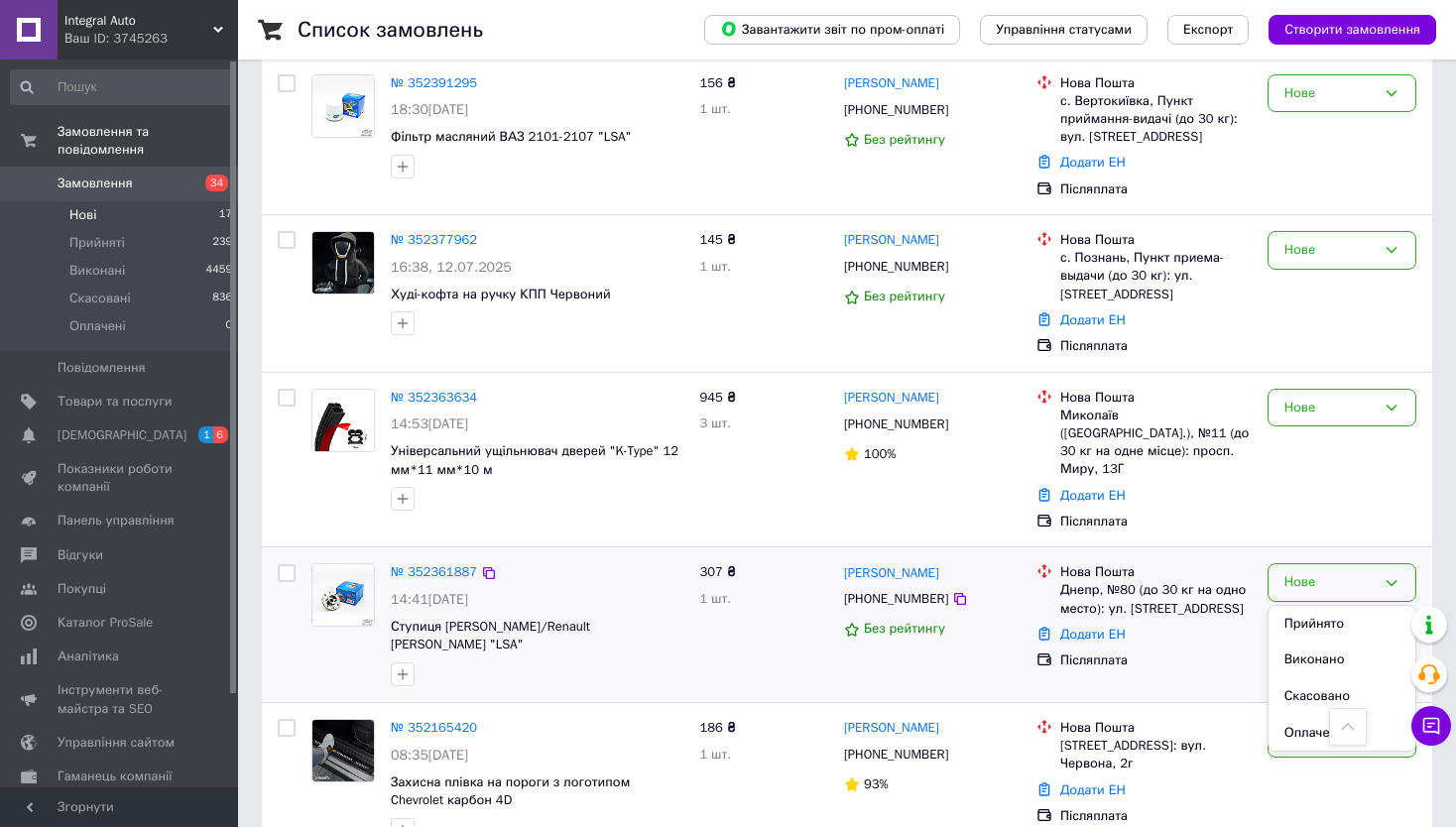 click on "Післяплата" at bounding box center (1155, 660) 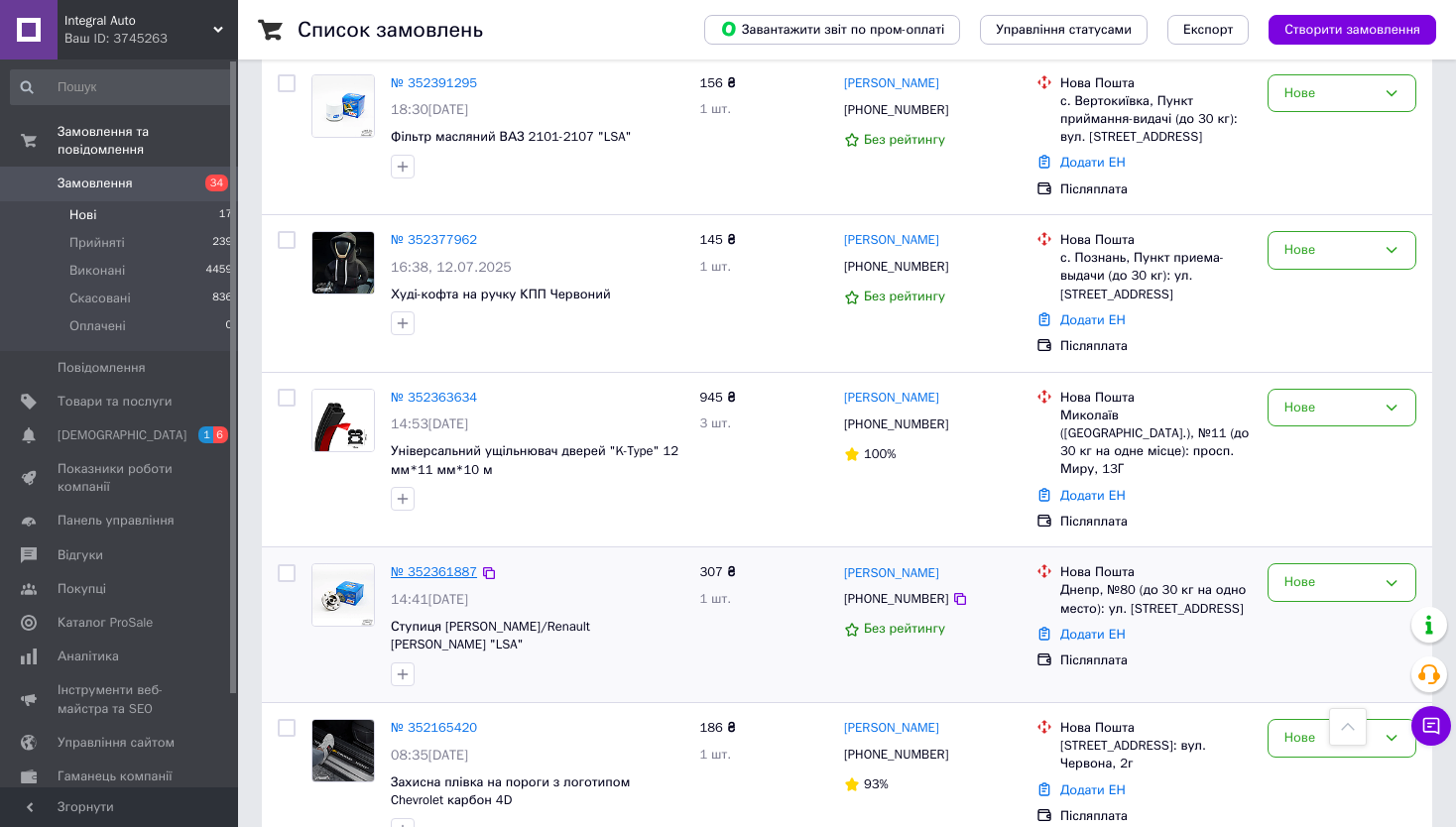 click on "№ 352361887" at bounding box center (433, 571) 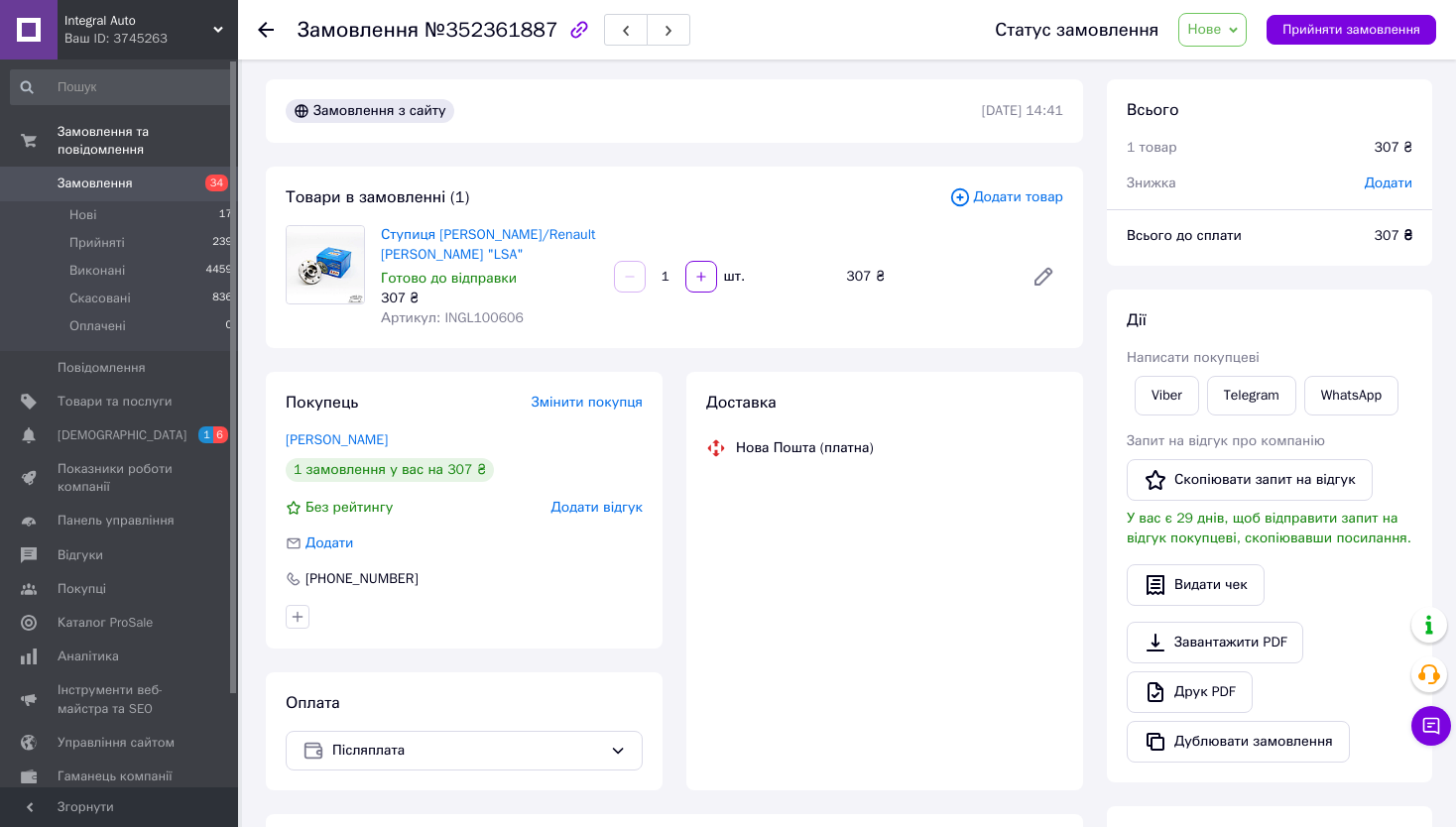 scroll, scrollTop: 0, scrollLeft: 0, axis: both 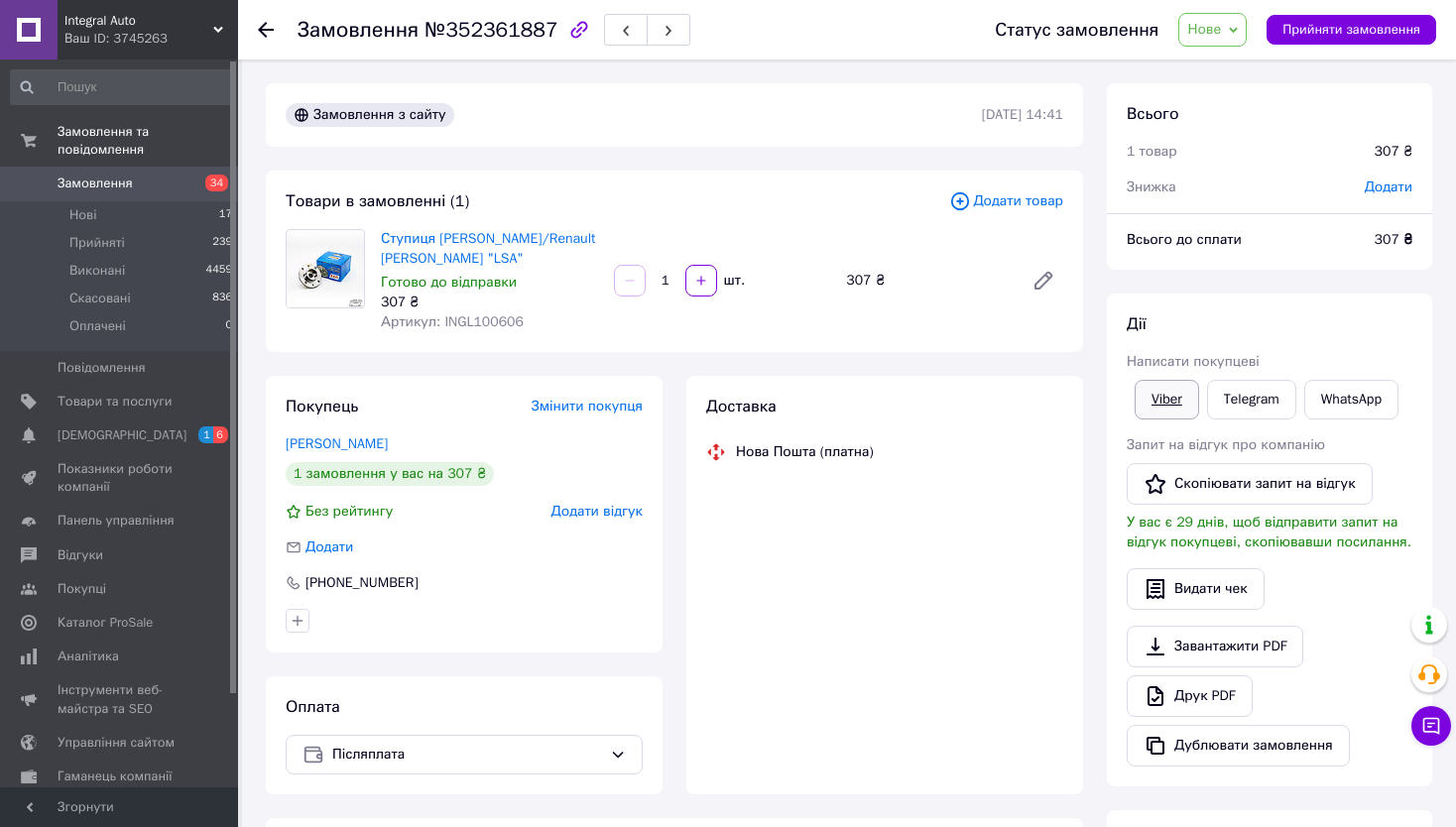 click on "[PERSON_NAME] покупцеві Viber Telegram WhatsApp Запит на відгук про компанію   Скопіювати запит на відгук У вас є 29 днів, щоб відправити запит на відгук покупцеві, скопіювавши посилання.   Видати чек   Завантажити PDF   Друк PDF   Дублювати замовлення" at bounding box center [1270, 539] 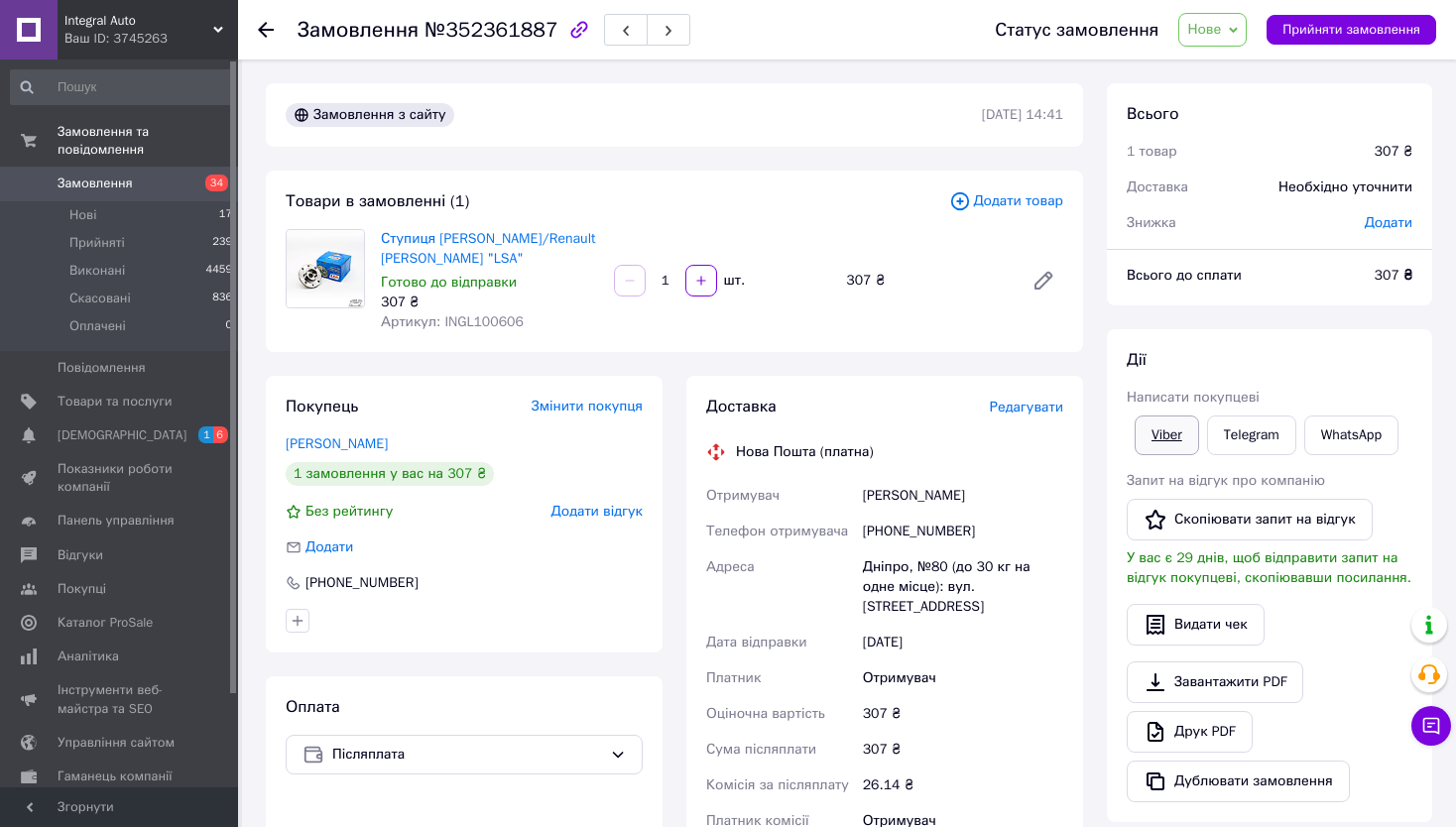 click on "Viber" at bounding box center (1166, 435) 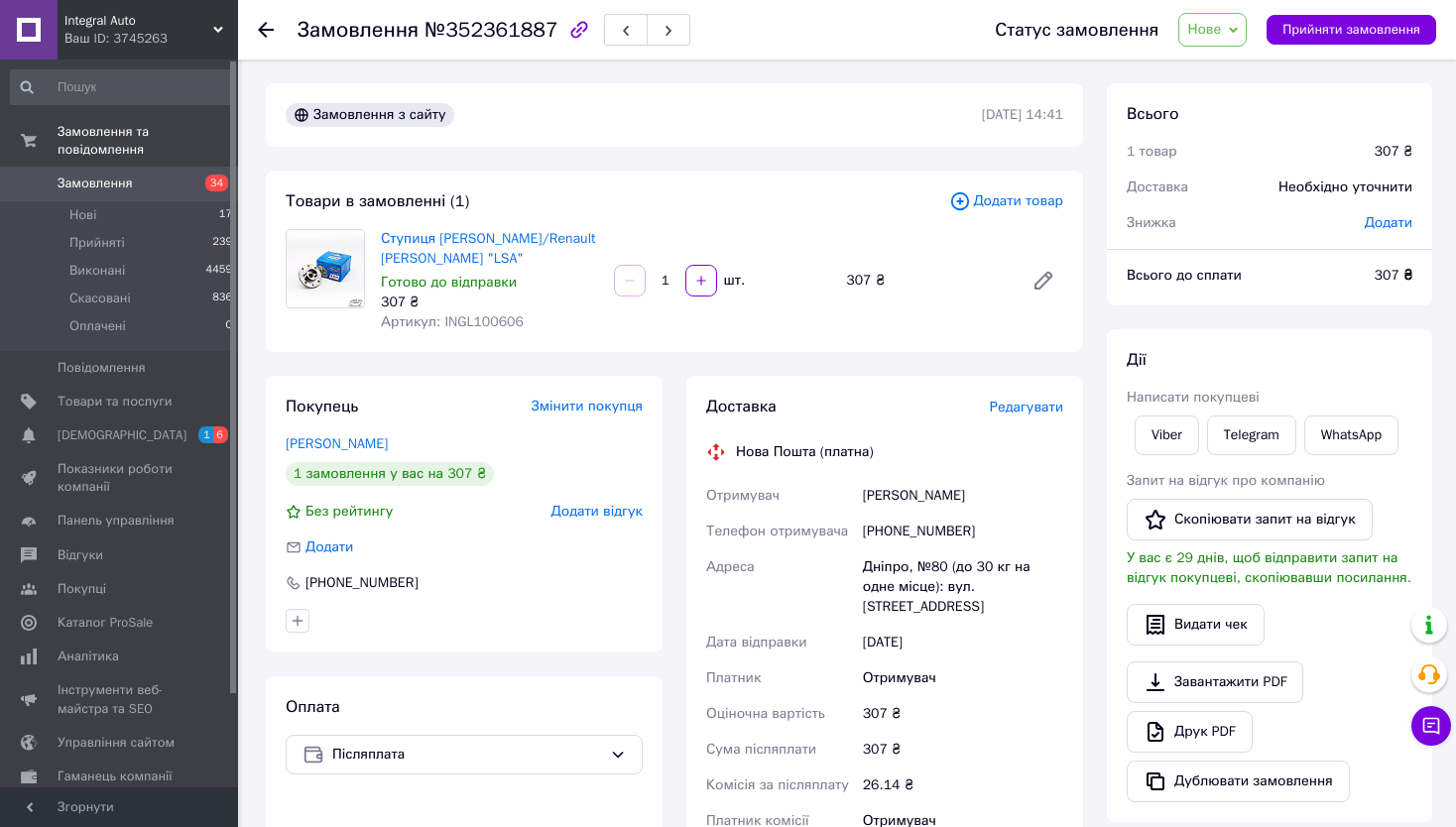click on "Дії" at bounding box center (1270, 360) 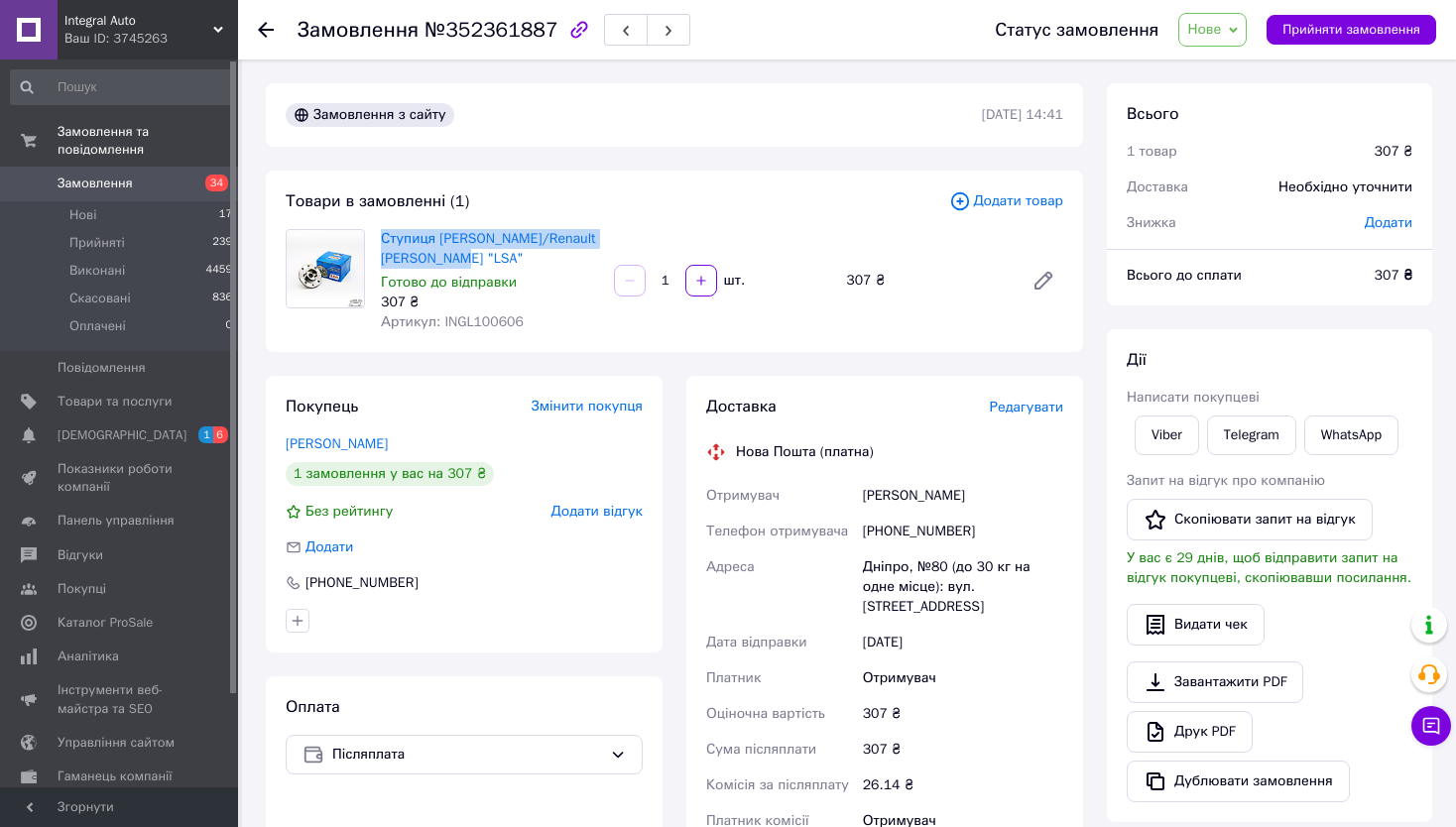 drag, startPoint x: 380, startPoint y: 241, endPoint x: 511, endPoint y: 254, distance: 131.64346 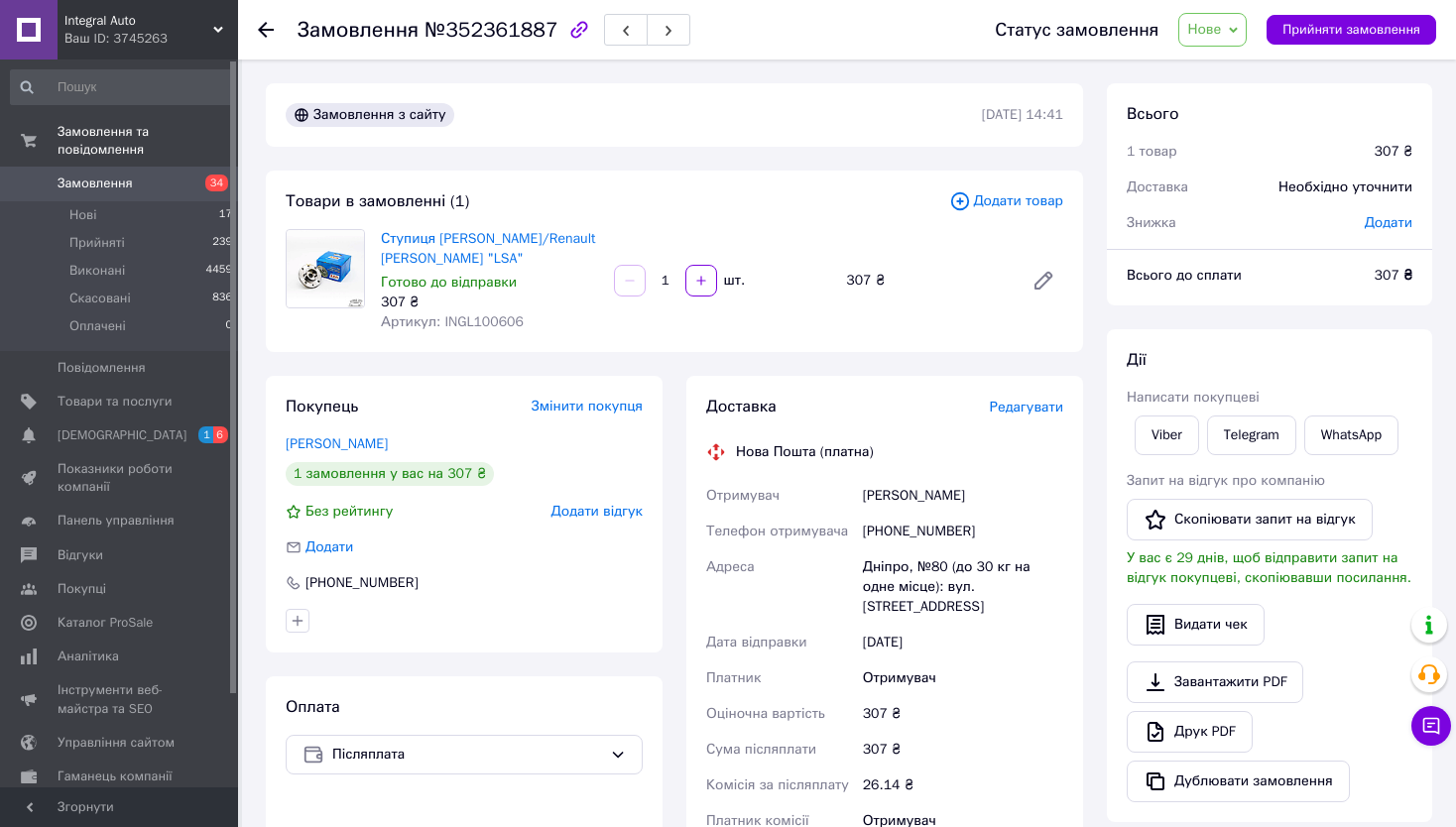 click on "Дії" at bounding box center (1270, 360) 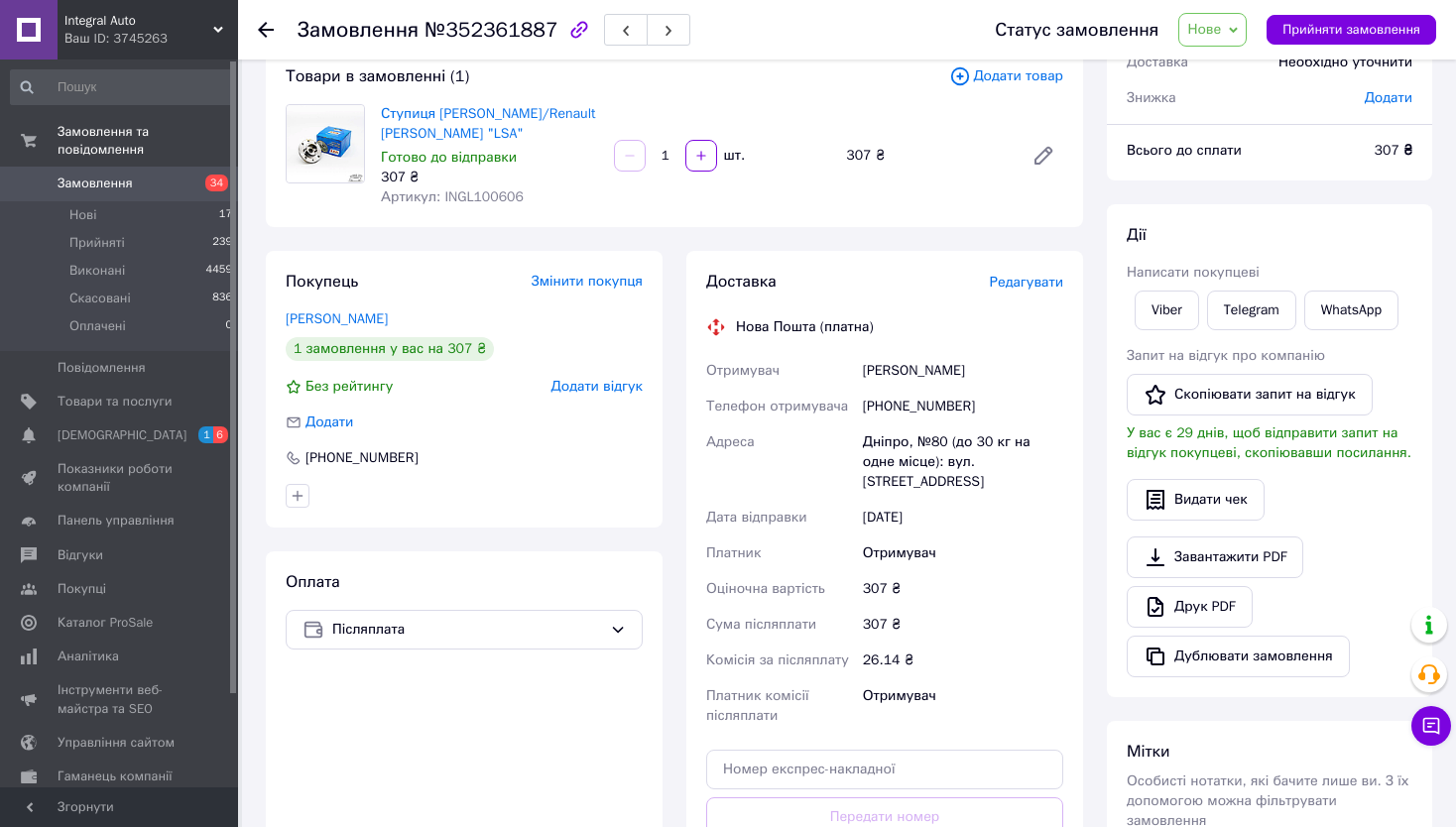 scroll, scrollTop: 297, scrollLeft: 0, axis: vertical 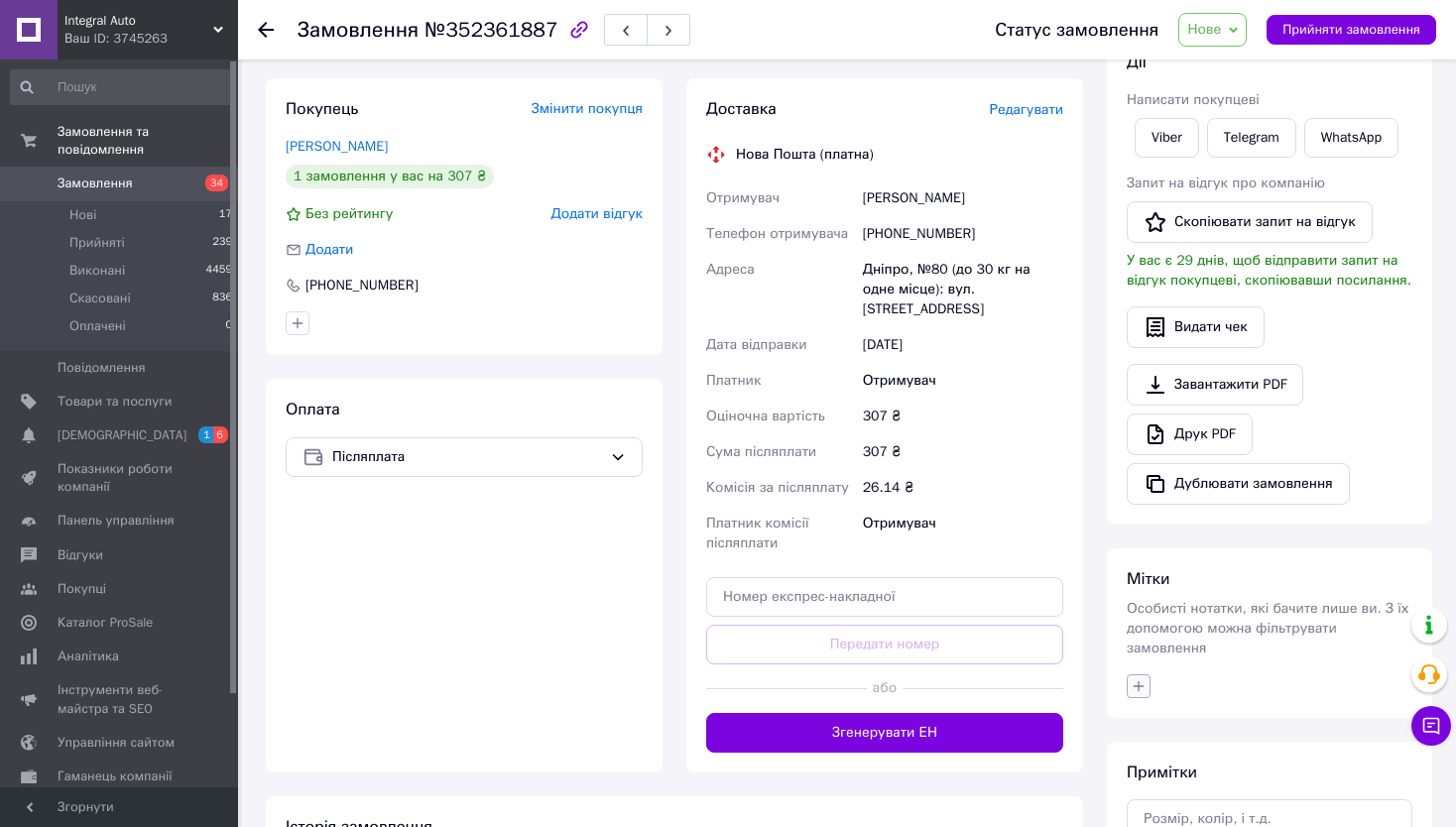 click 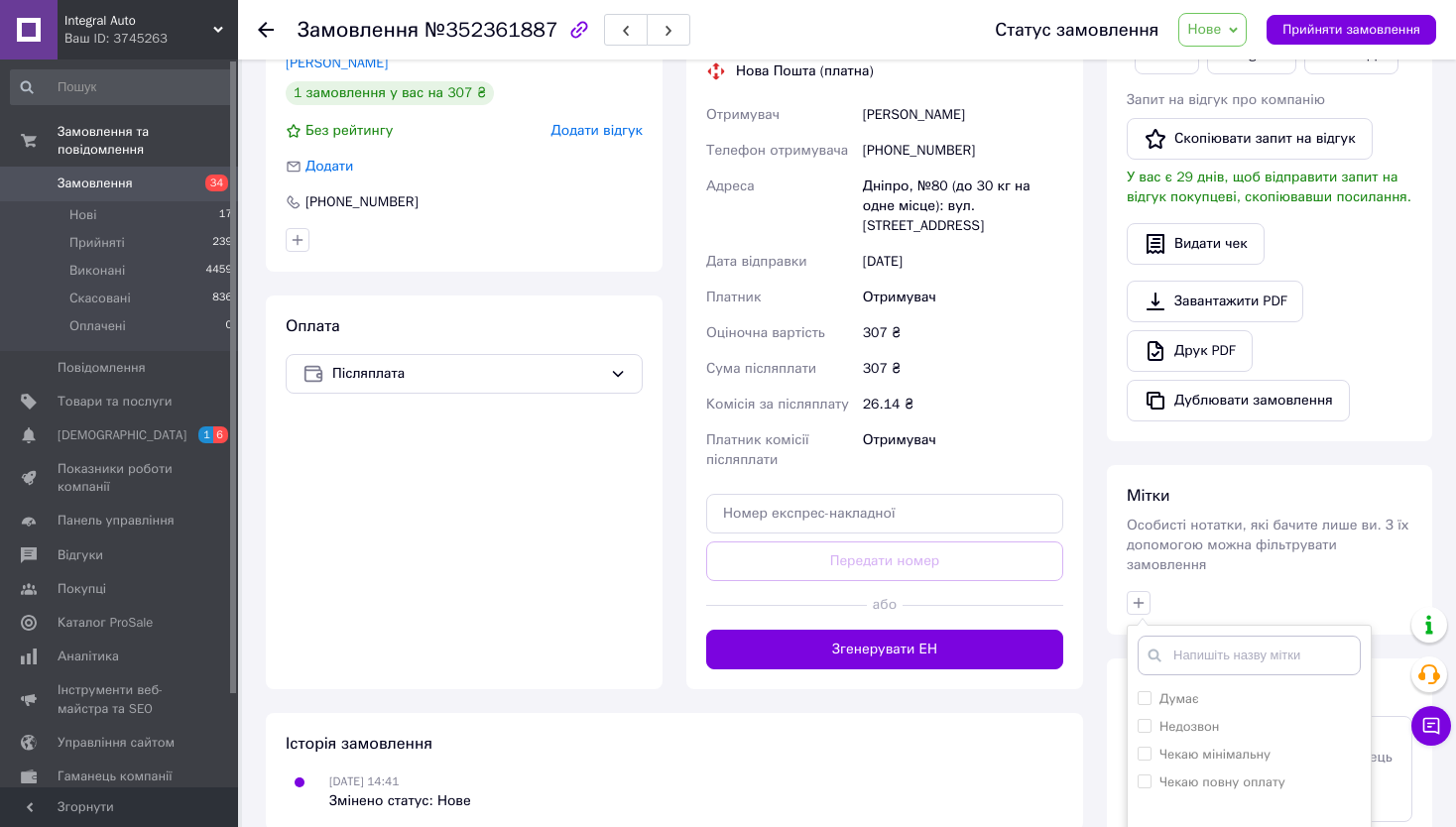 scroll, scrollTop: 479, scrollLeft: 0, axis: vertical 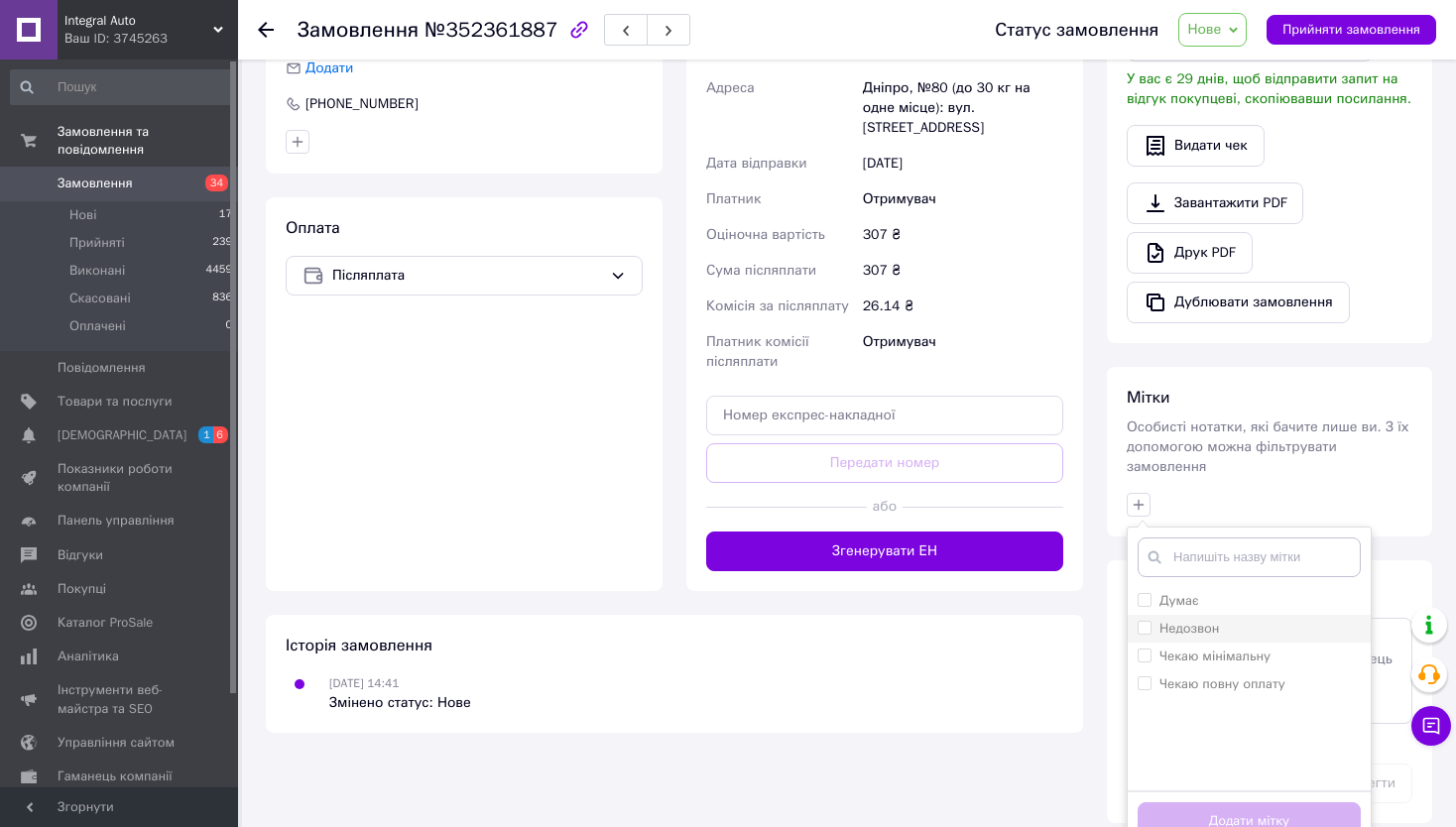 click on "Недозвон" at bounding box center [1178, 629] 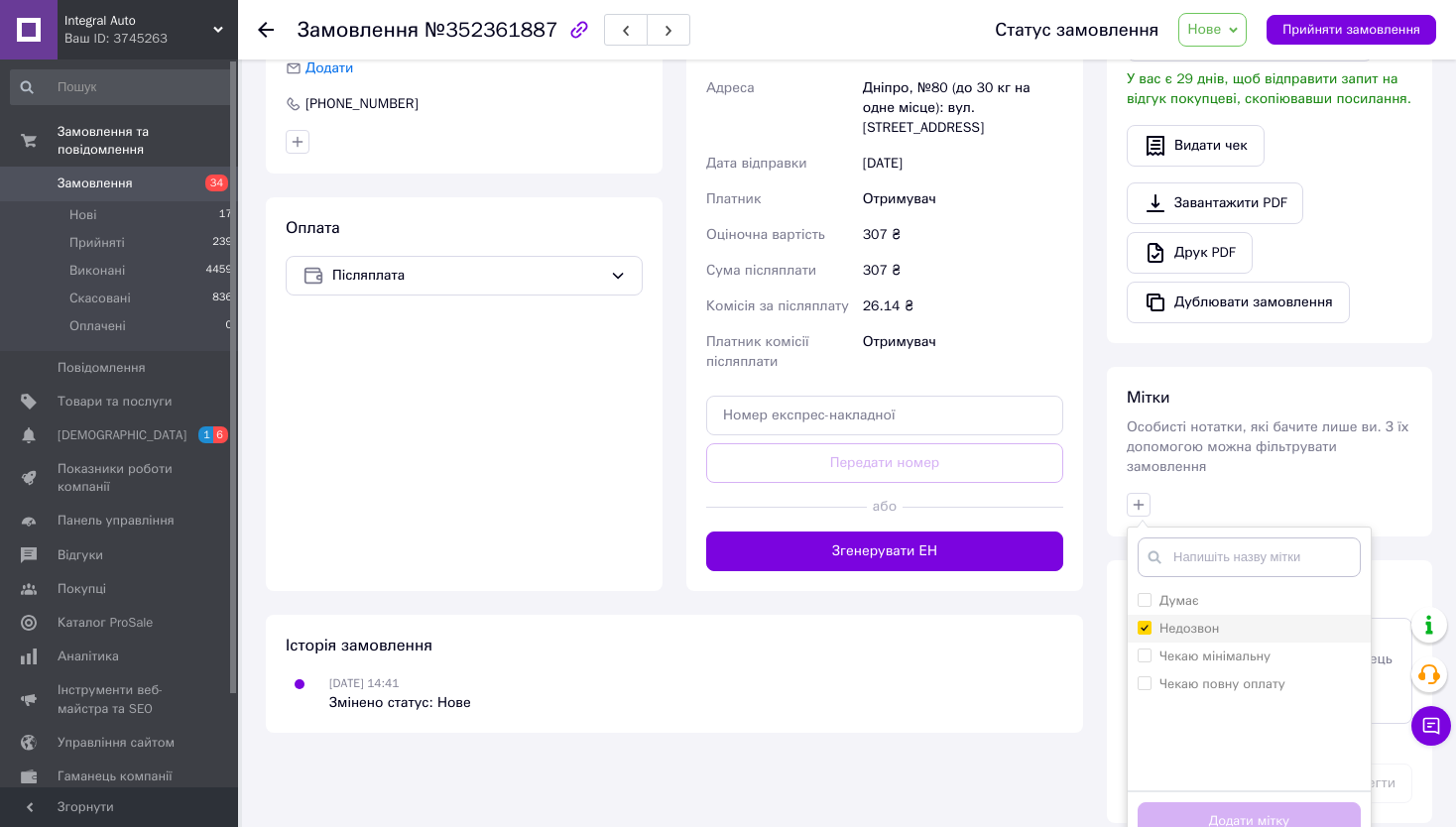 click on "Недозвон" at bounding box center (1144, 627) 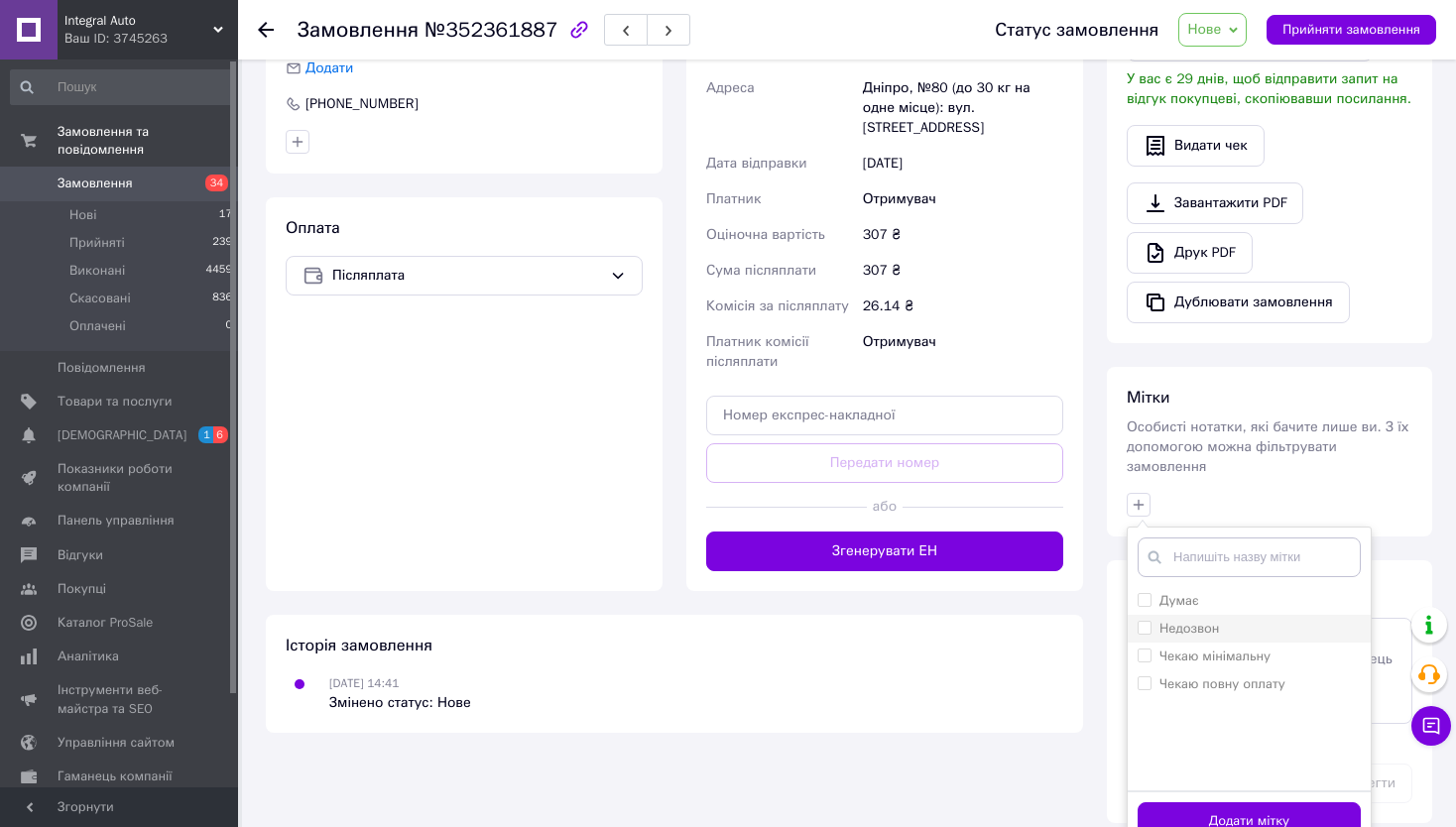 click on "Недозвон" at bounding box center [1144, 627] 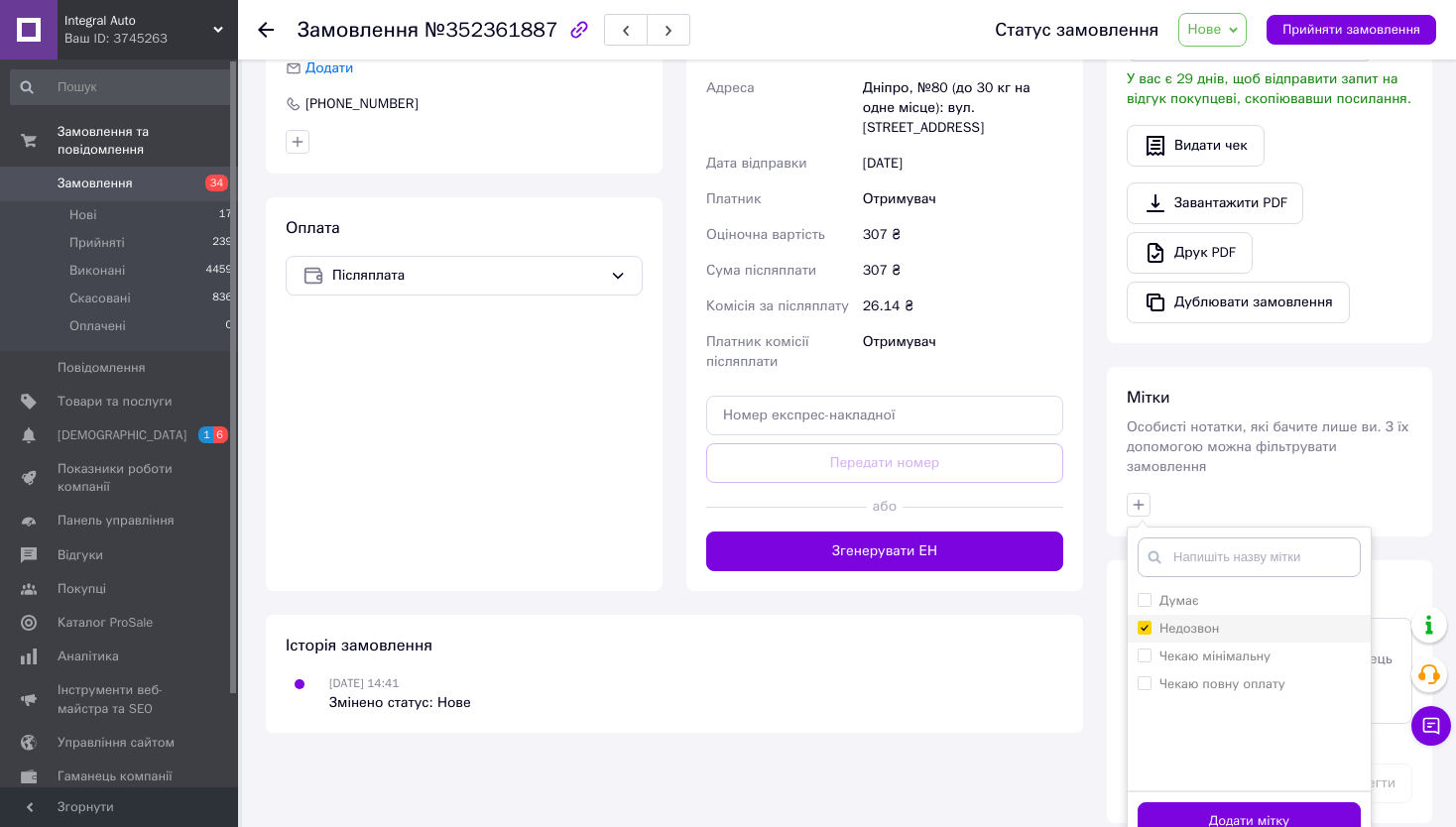 checkbox on "true" 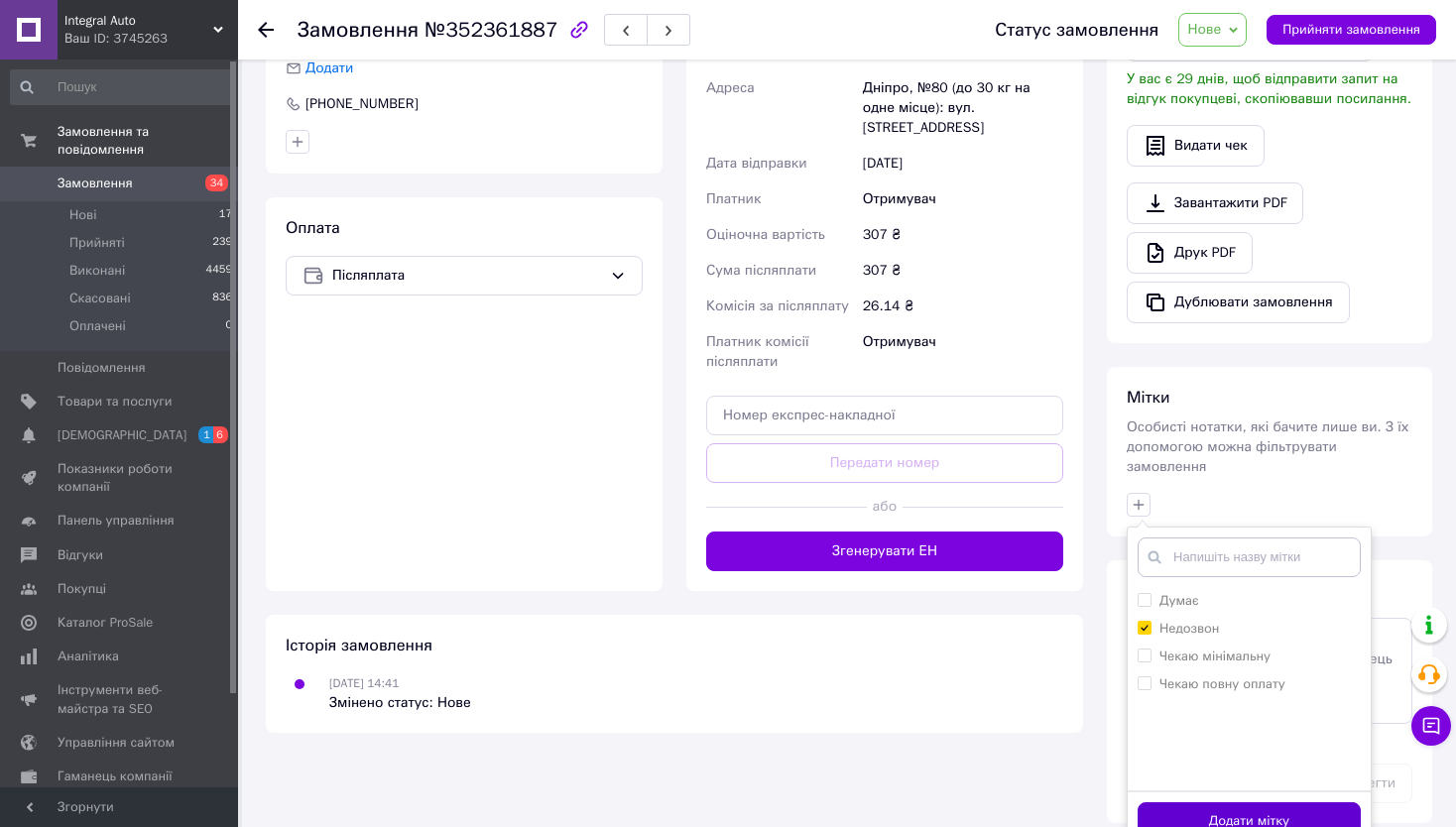 click on "Додати мітку" at bounding box center [1249, 821] 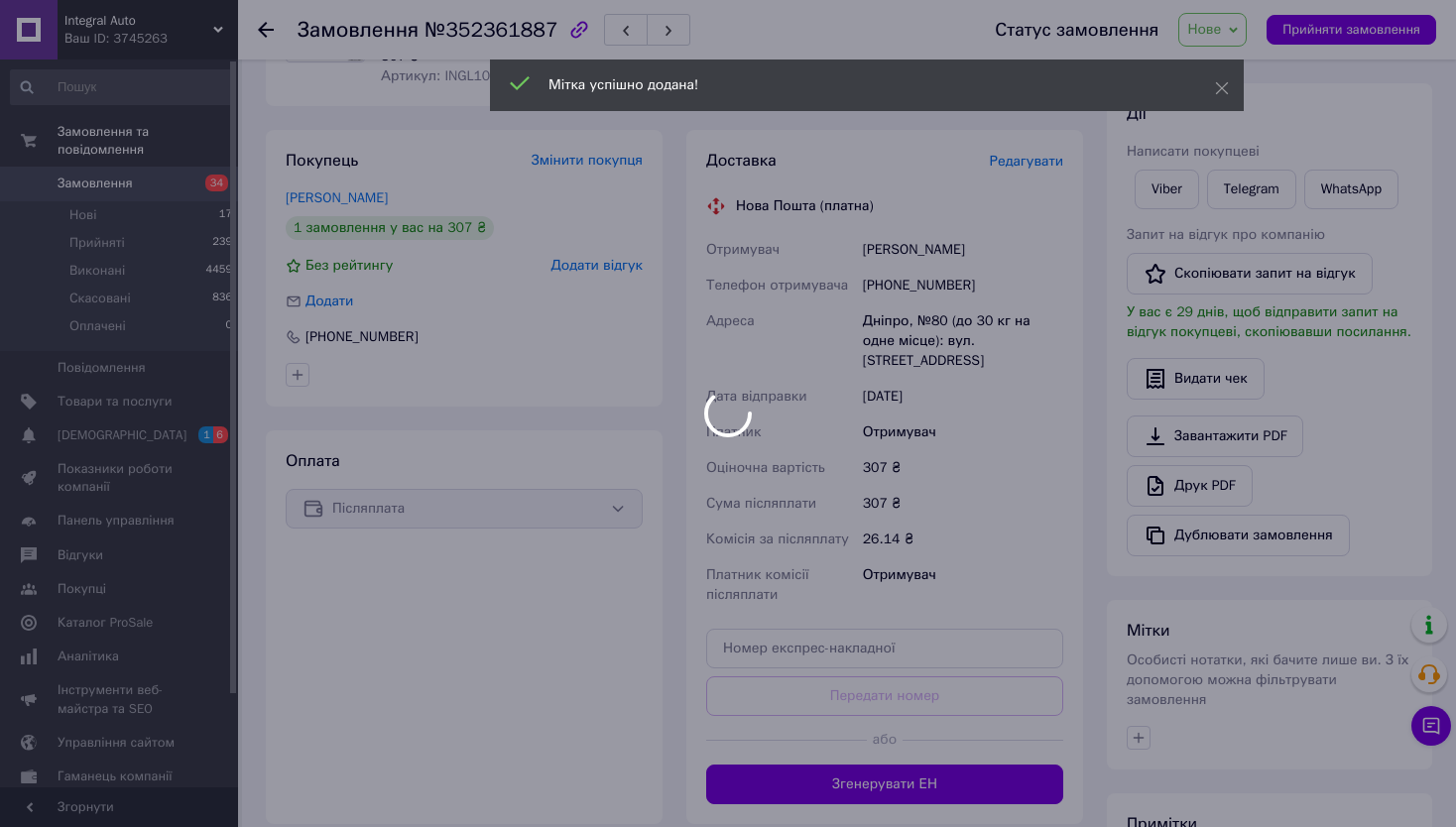 scroll, scrollTop: 0, scrollLeft: 0, axis: both 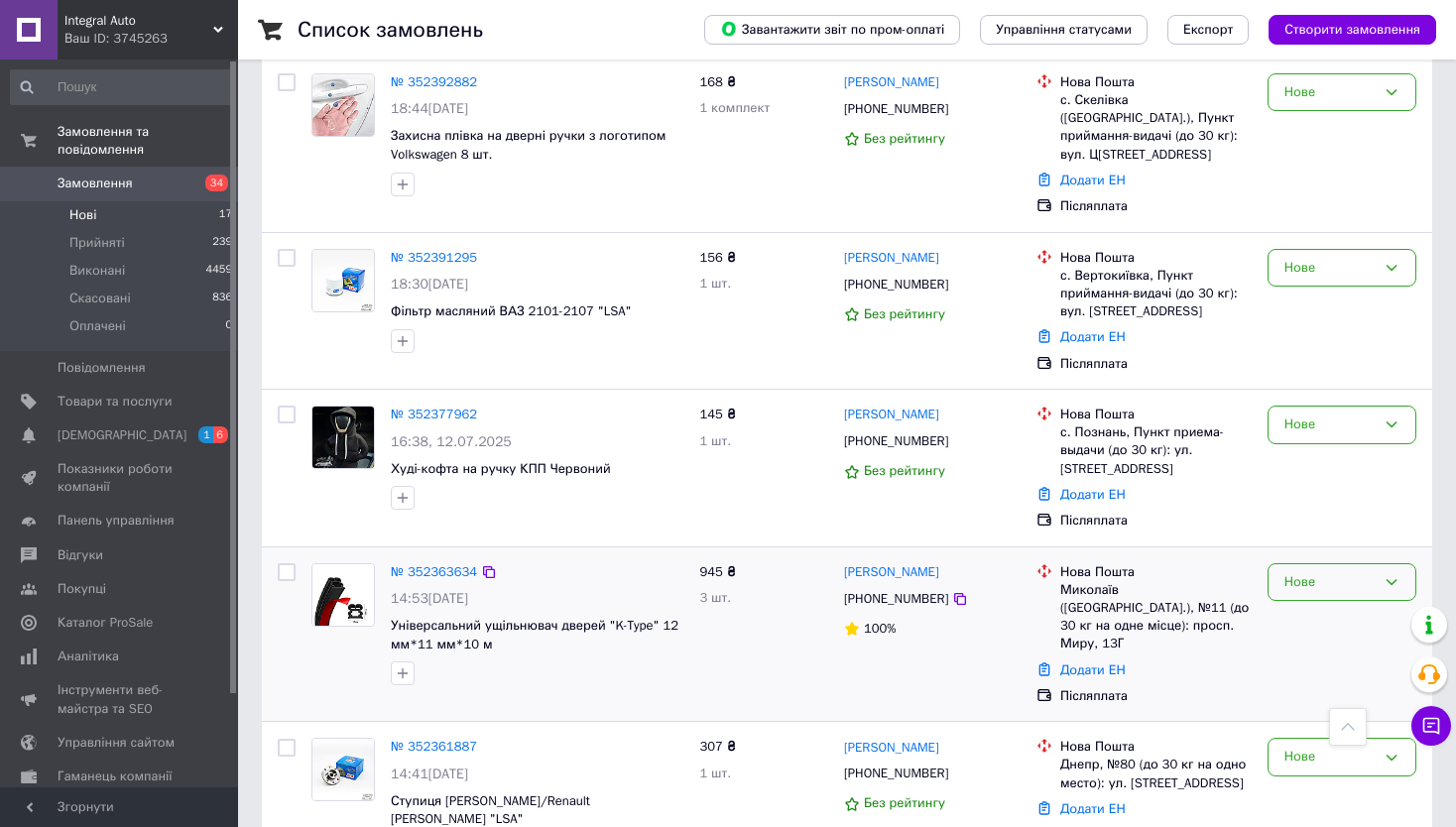 click on "Нове" at bounding box center (1330, 582) 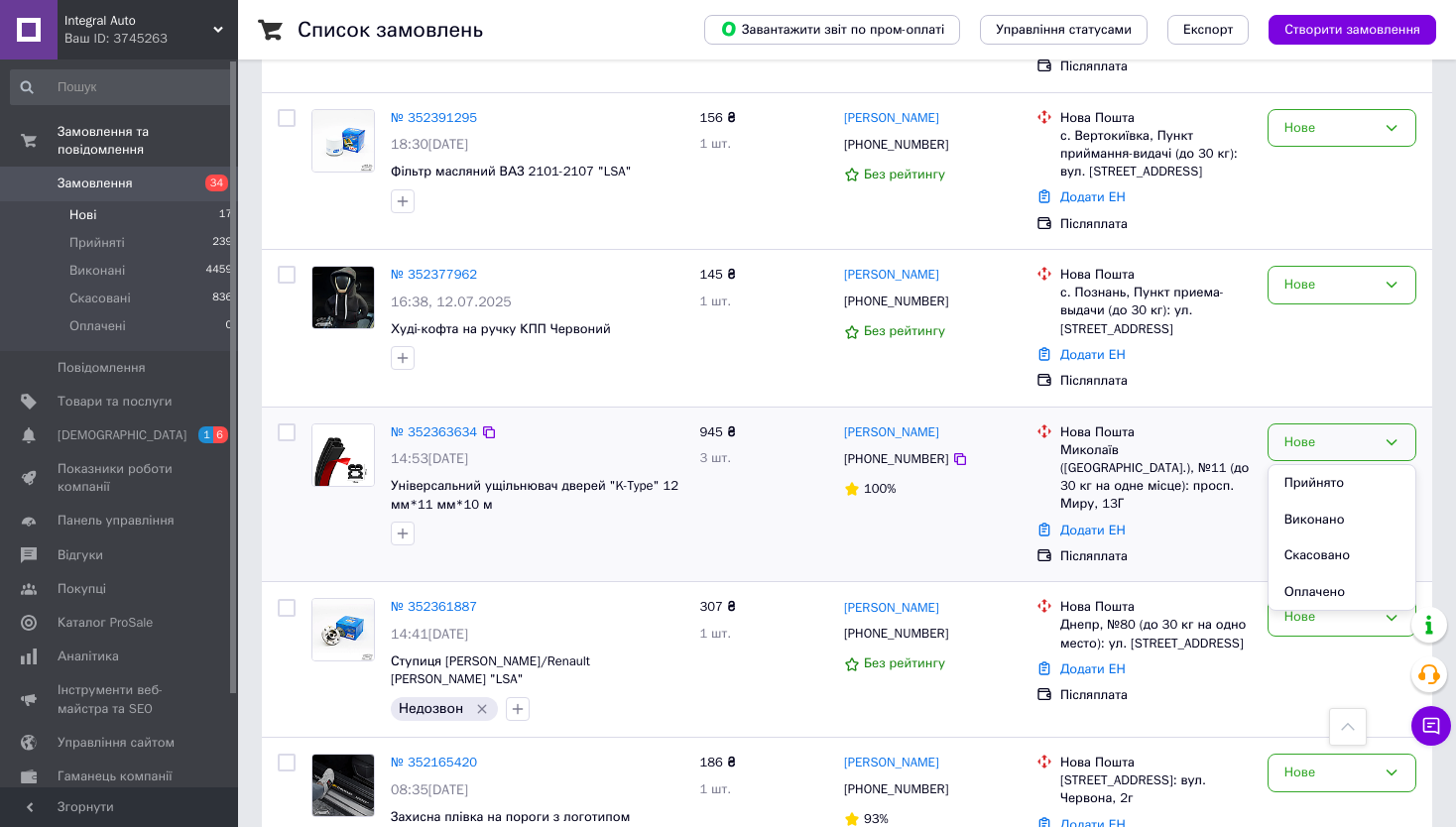 scroll, scrollTop: 2059, scrollLeft: 0, axis: vertical 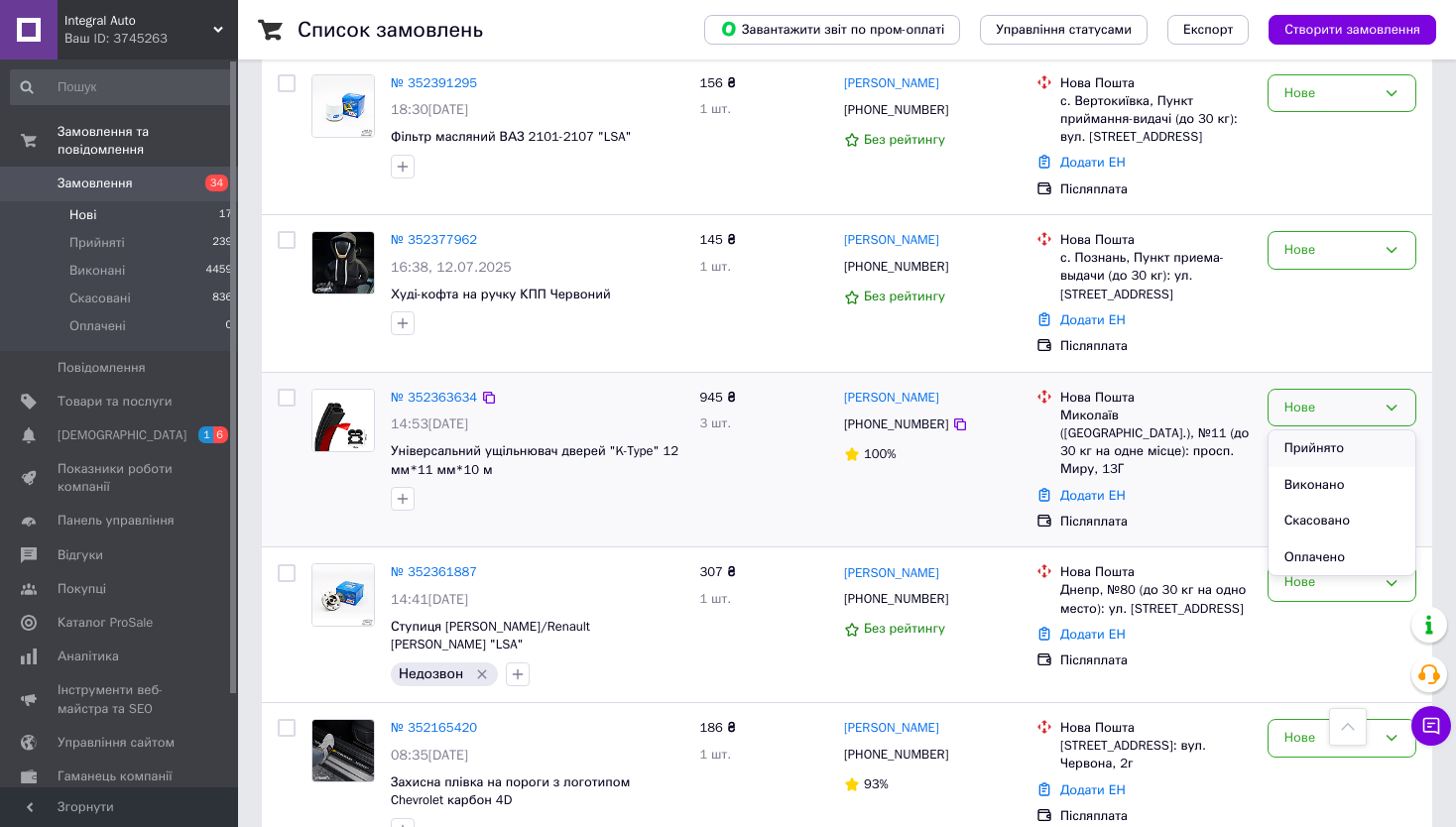 click on "Прийнято" at bounding box center [1342, 448] 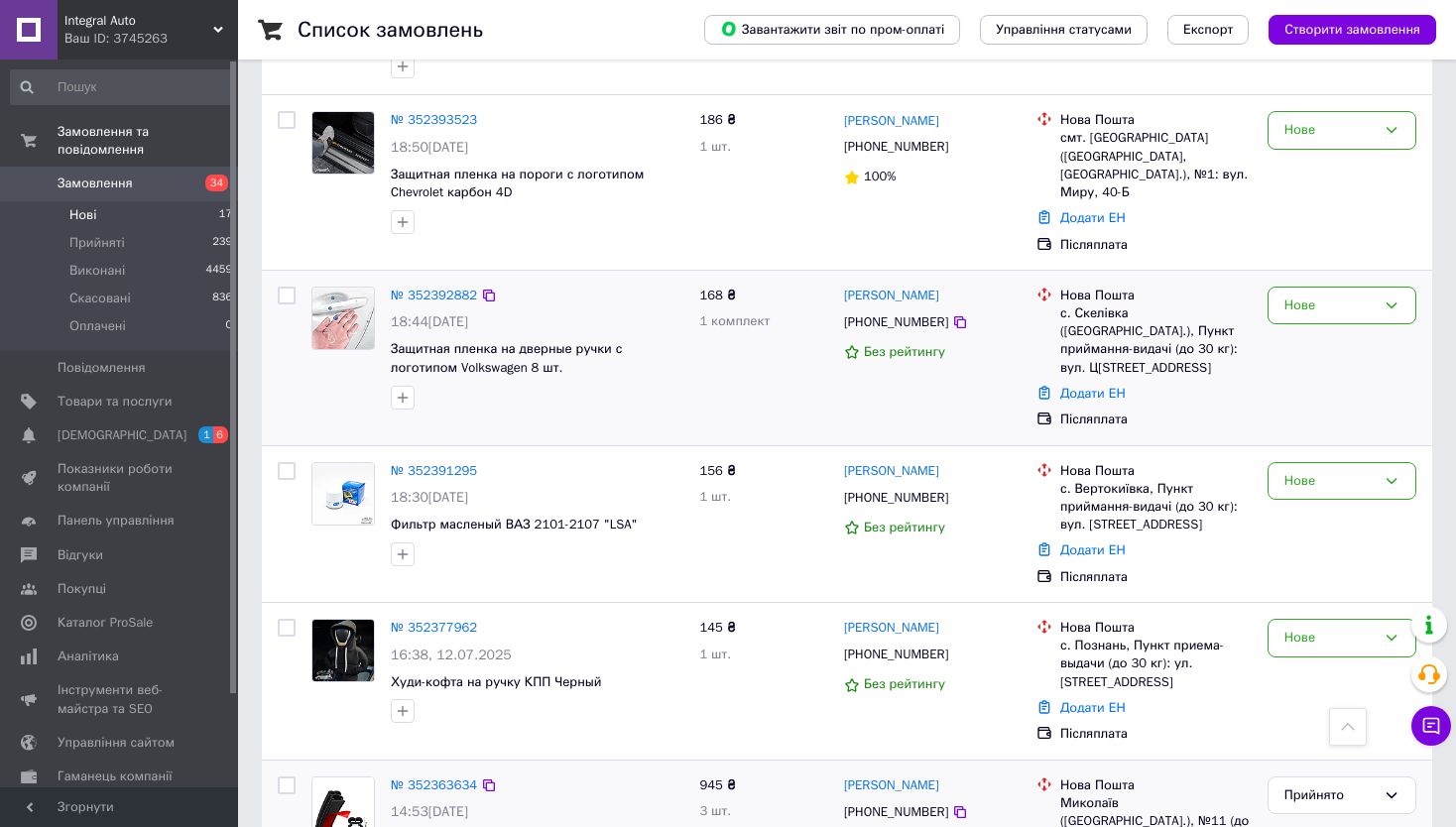 scroll, scrollTop: 1662, scrollLeft: 0, axis: vertical 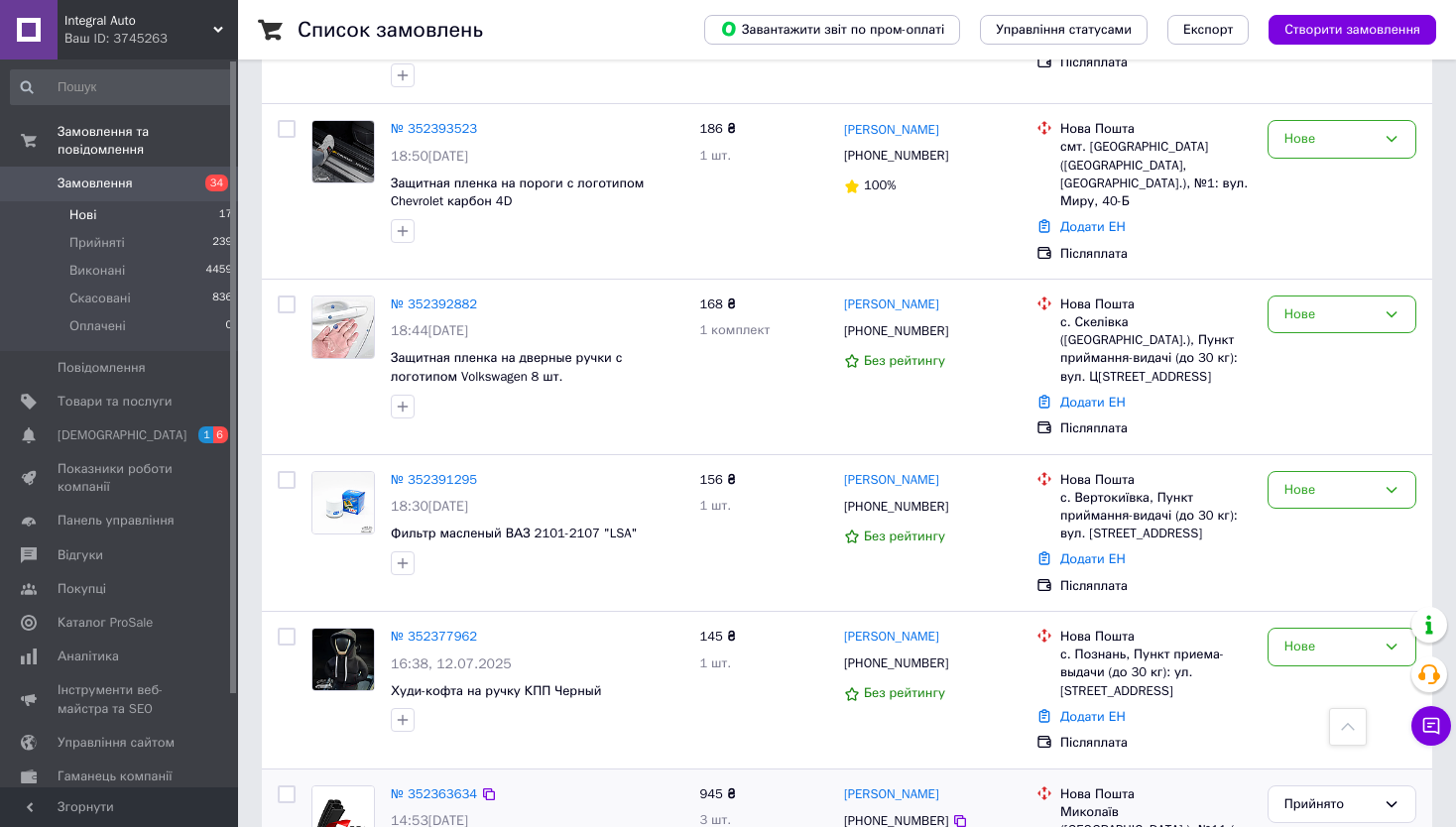 click on "Список замовлень   Завантажити звіт по пром-оплаті Управління статусами Експорт Створити замовлення 1 Фільтри Збережені фільтри: Не обрано Статус: Нове Cкинути все Зберегти фільтр Замовлення Cума Покупець Доставка та оплата Статус № 352464922 13:05[DATE] Универсальный уплотнитель дверей "B-Type" 10мм*5мм*10м 219 ₴ 1 шт. 25.49 ₴ [PERSON_NAME] [PHONE_NUMBER] 100% Нова Пошта с. Серби (Одеська обл.), Пункт приймання-видачі (до 30 кг): вул. Небесної Сотні, 1 Додати ЕН Післяплата Нове № 352447789 11:11[DATE] Бензонасос ВАЗ 2101-2107 / 2121, 21213 "LSA" 413 ₴ 1 шт. [PERSON_NAME] [PHONE_NUMBER] Без рейтингу Нова Пошта" at bounding box center (847, -114) 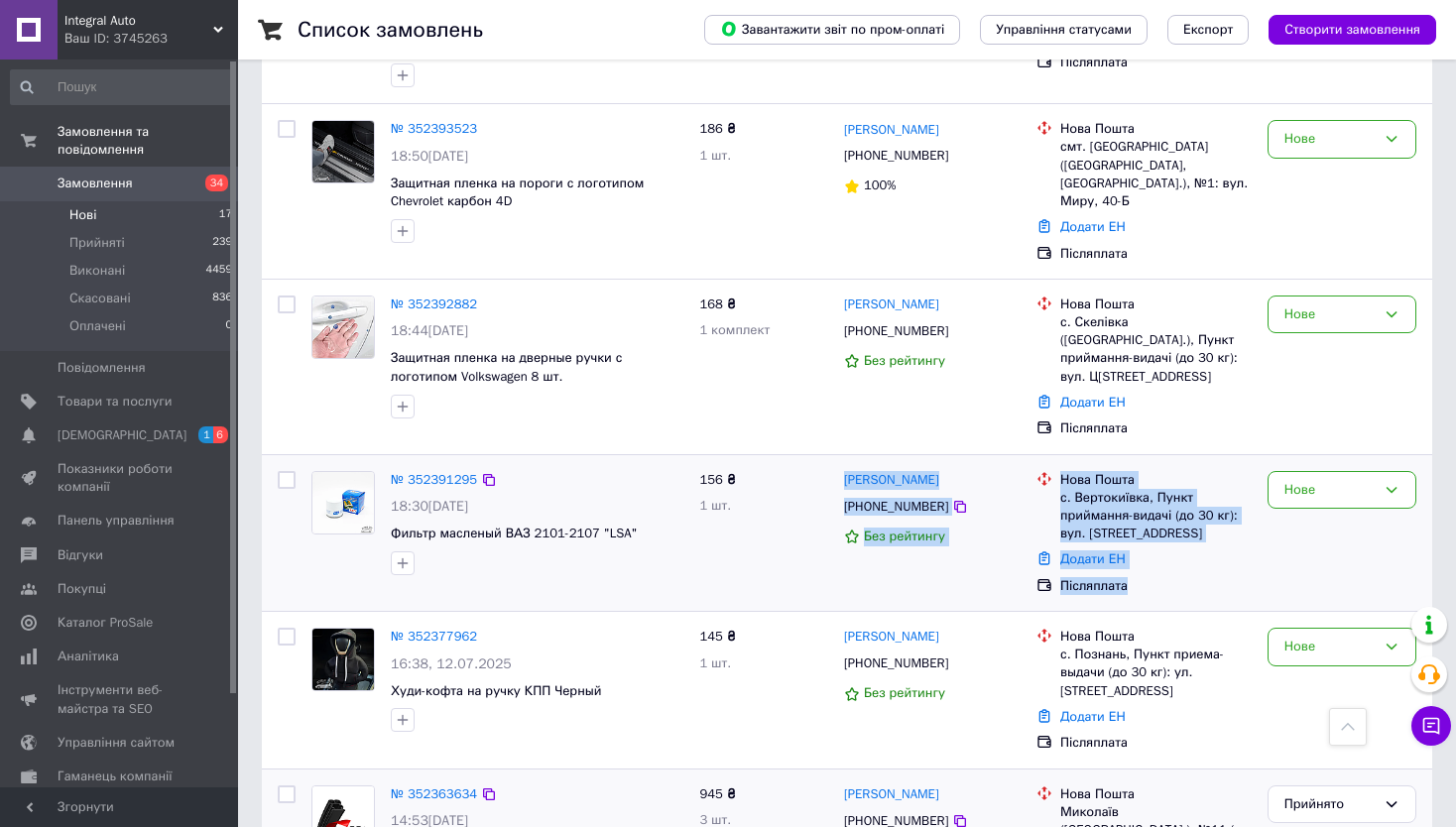 drag, startPoint x: 838, startPoint y: 403, endPoint x: 1176, endPoint y: 527, distance: 360.02778 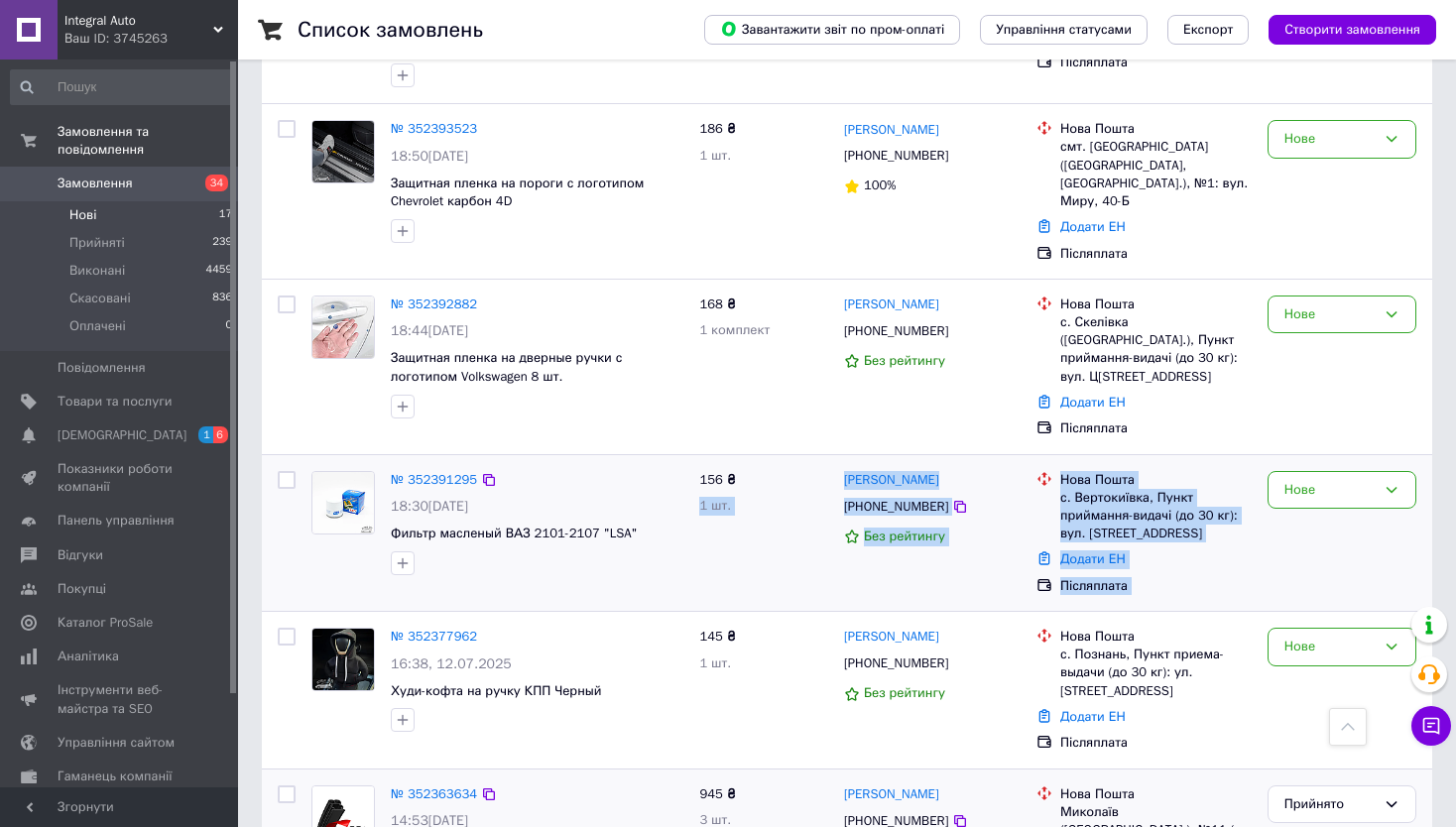 drag, startPoint x: 1176, startPoint y: 527, endPoint x: 830, endPoint y: 405, distance: 366.87873 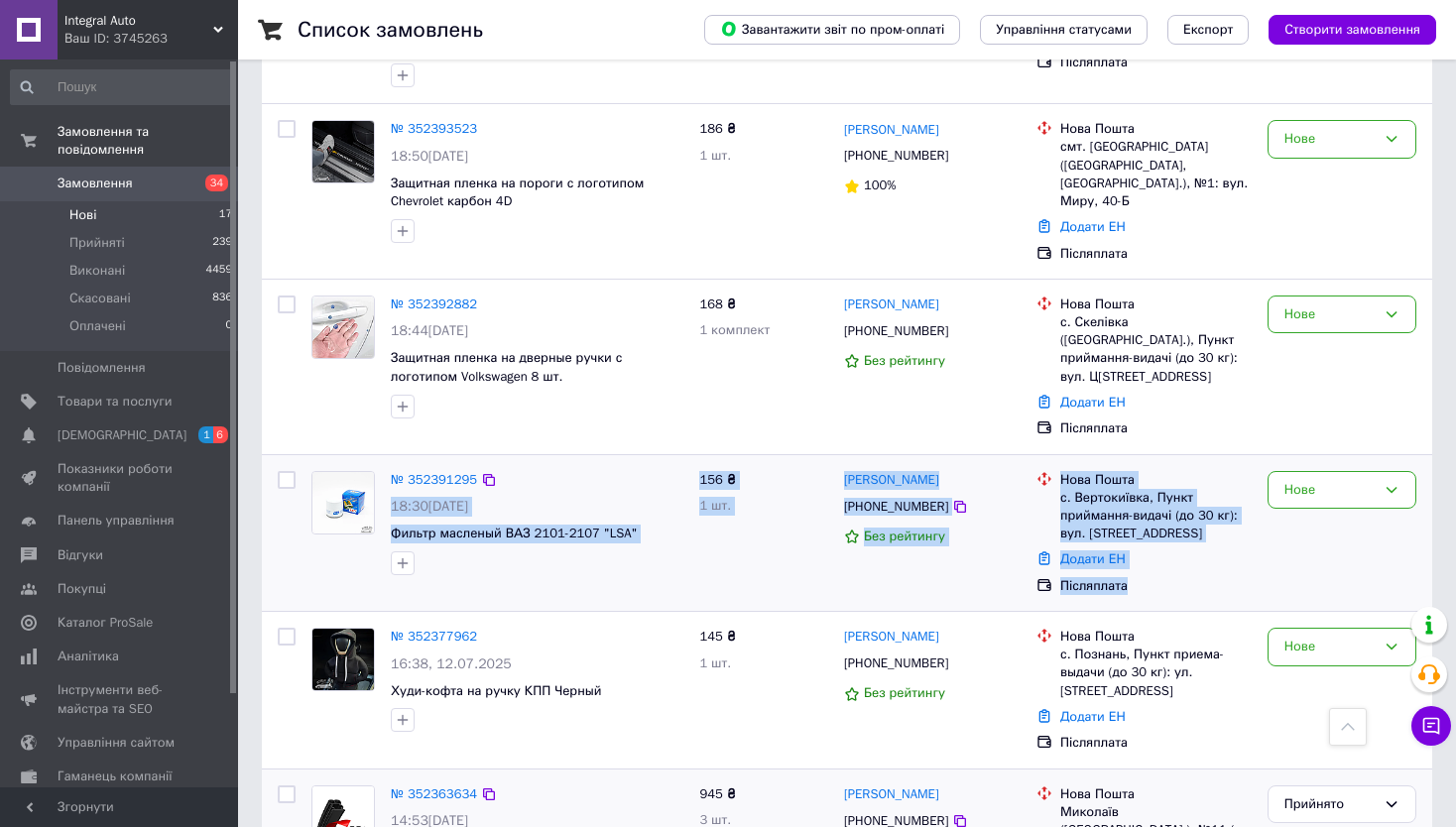 drag, startPoint x: 691, startPoint y: 396, endPoint x: 1190, endPoint y: 522, distance: 514.662 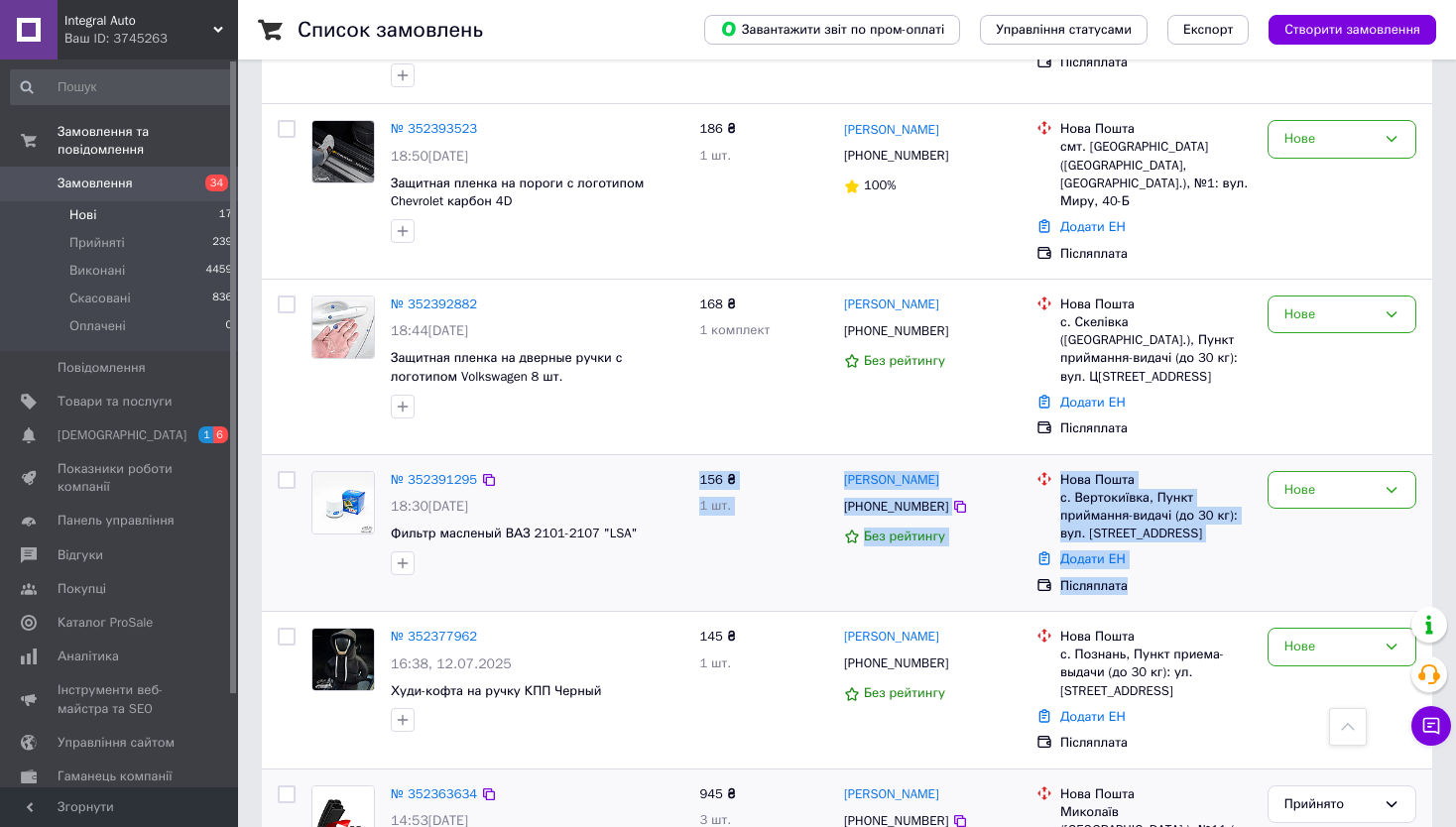 drag, startPoint x: 699, startPoint y: 403, endPoint x: 1221, endPoint y: 509, distance: 532.65373 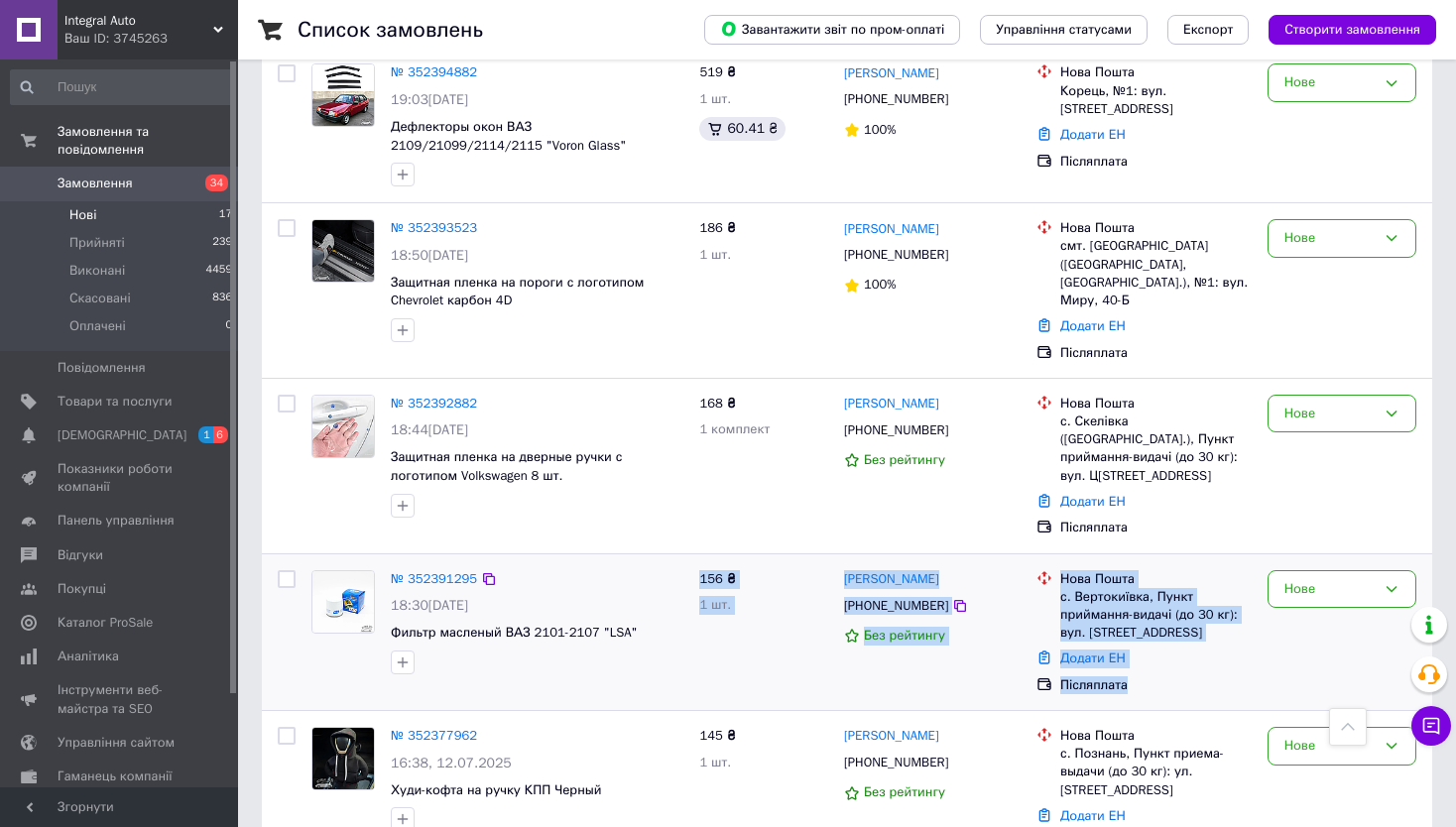 scroll, scrollTop: 1662, scrollLeft: 0, axis: vertical 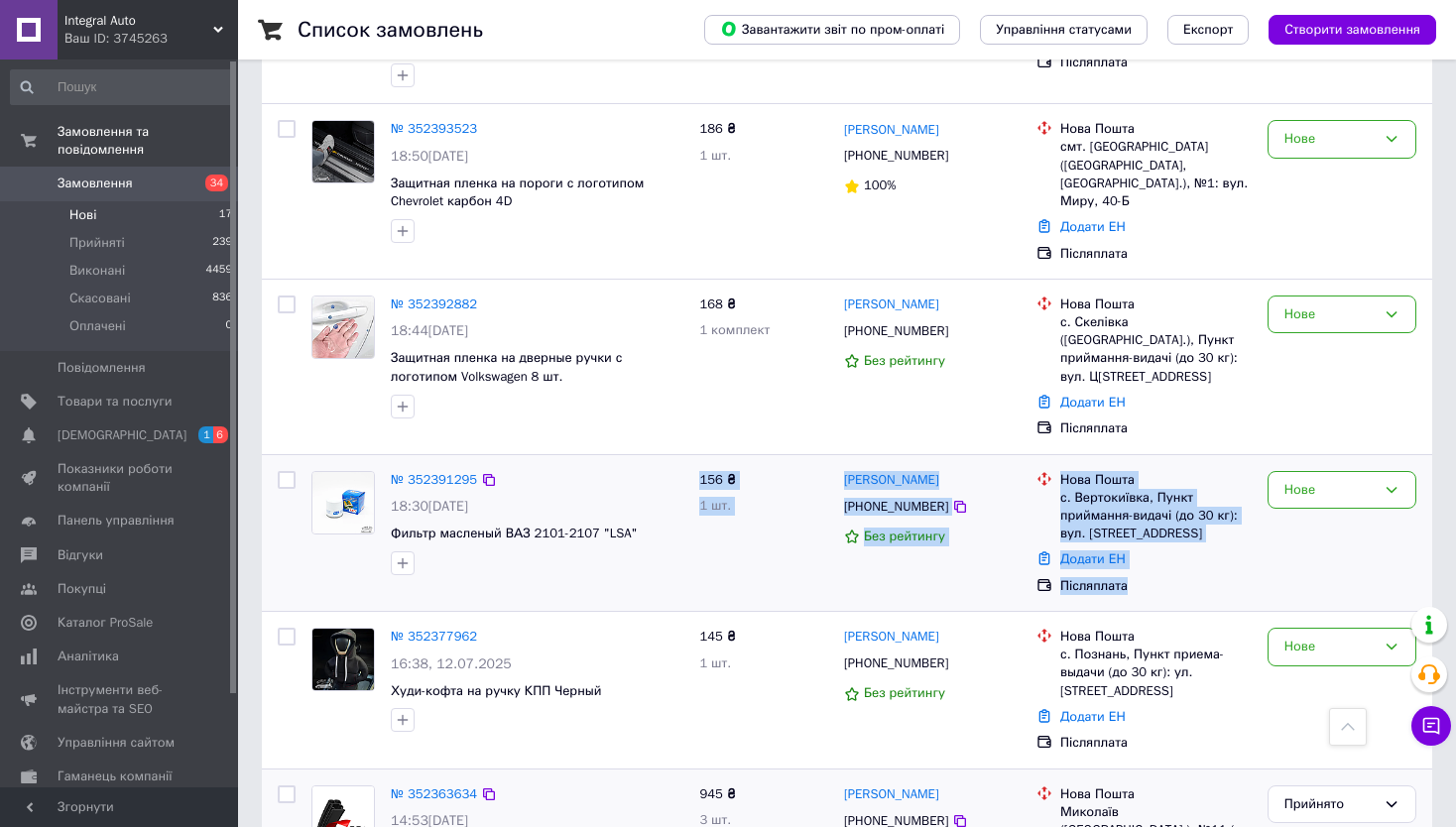 click on "Додати ЕН" at bounding box center [1155, 559] 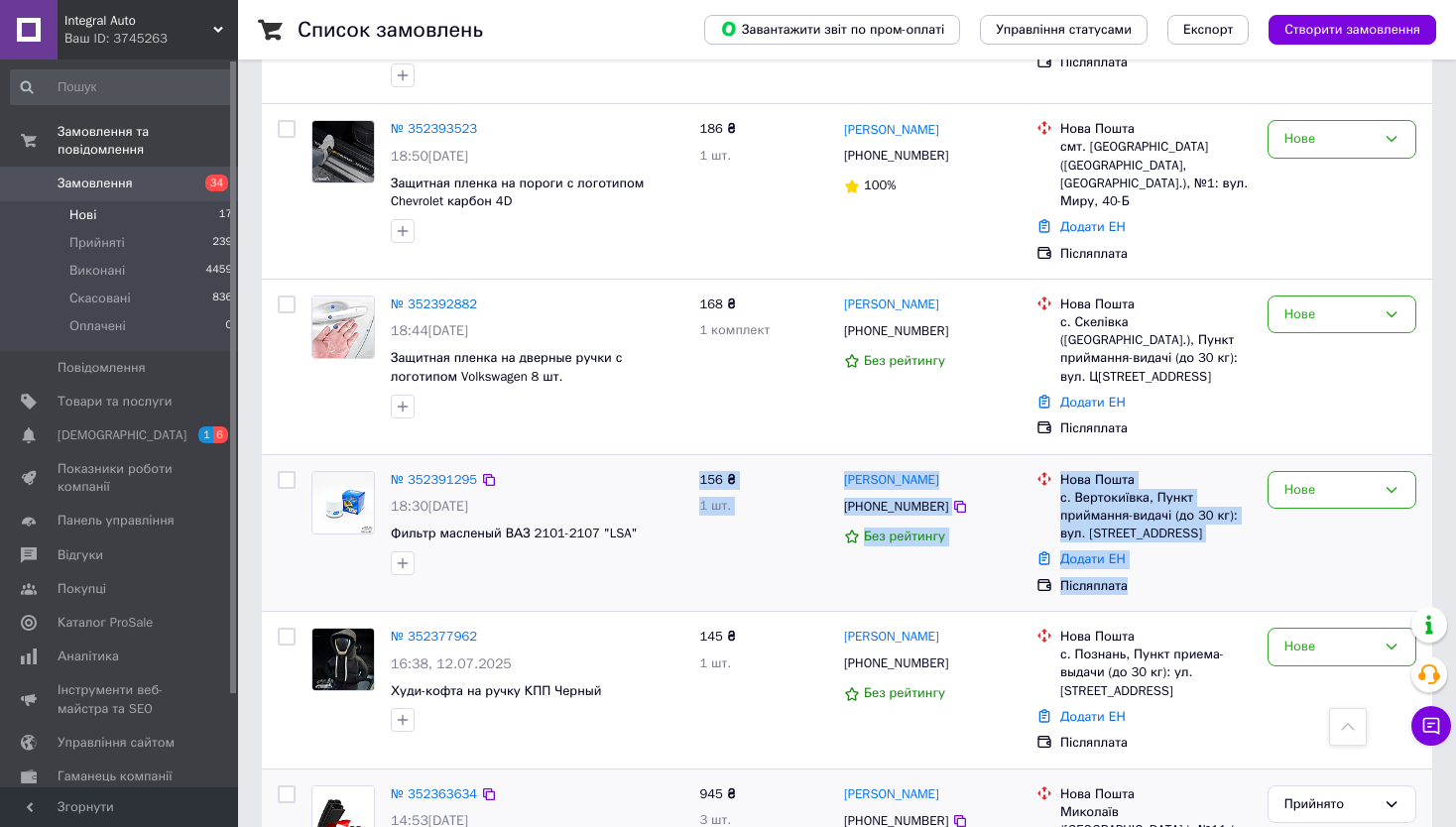drag, startPoint x: 699, startPoint y: 401, endPoint x: 1205, endPoint y: 510, distance: 517.607 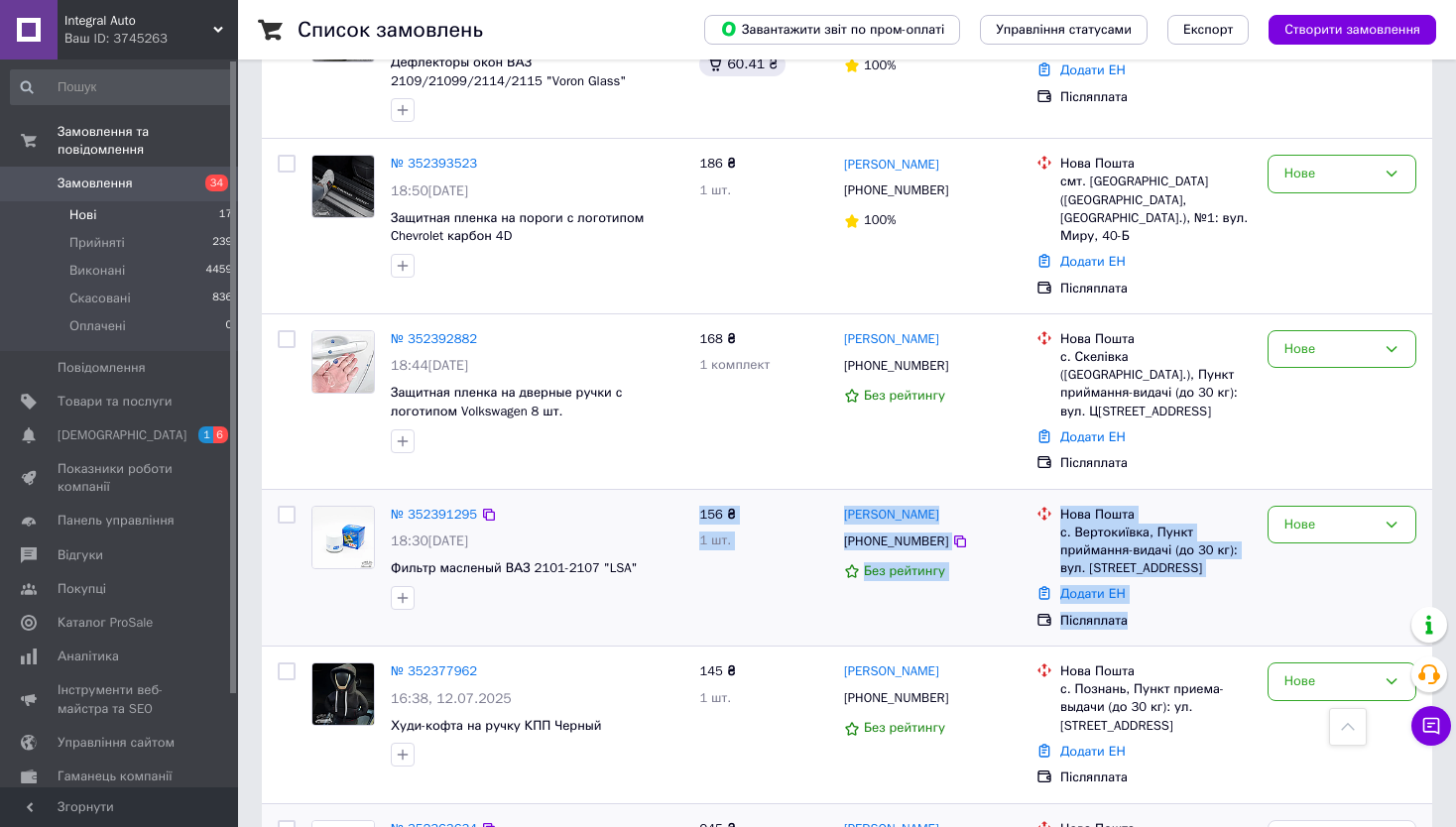 scroll, scrollTop: 1662, scrollLeft: 0, axis: vertical 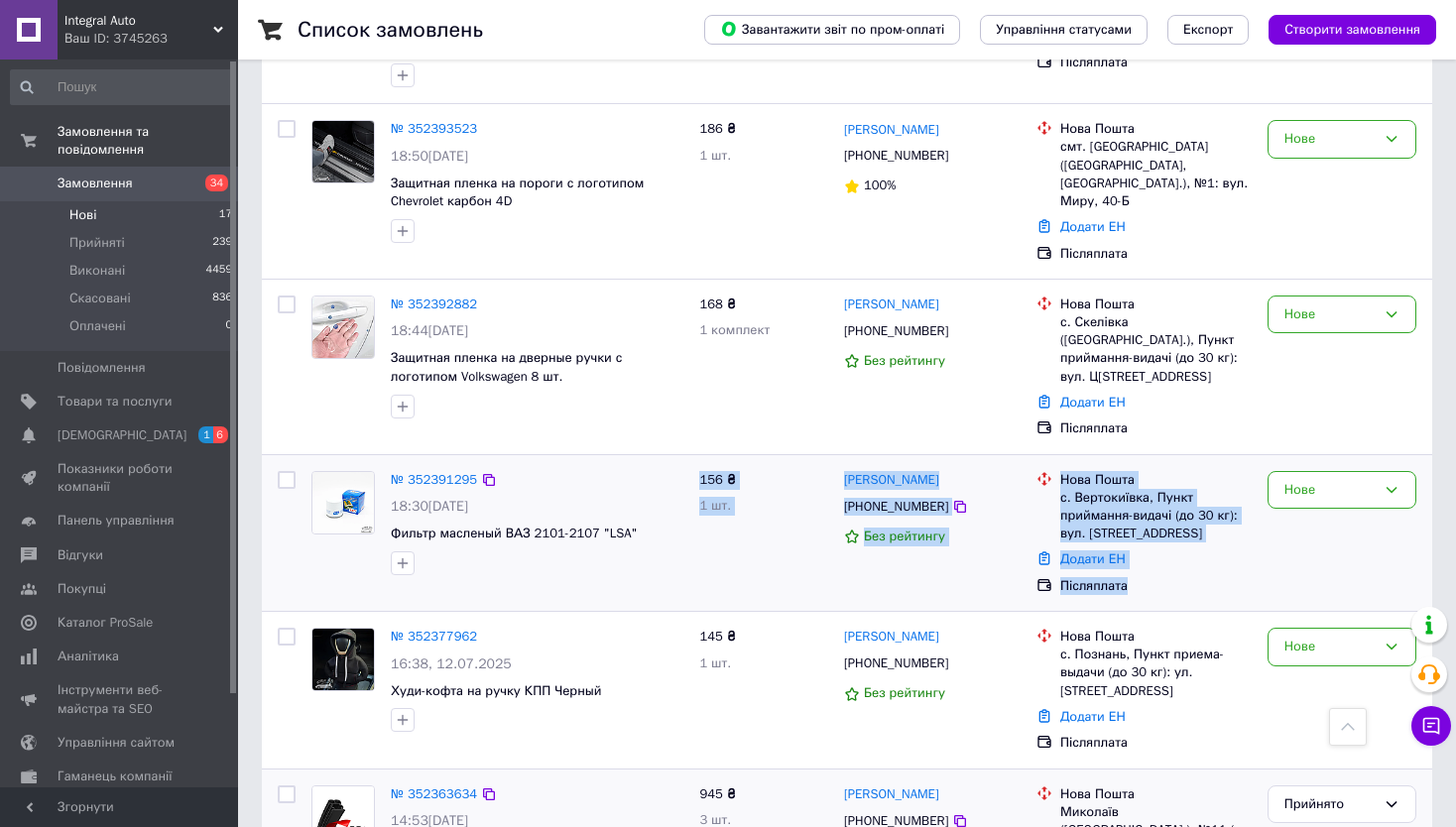 click on "Додати ЕН" at bounding box center [1155, 559] 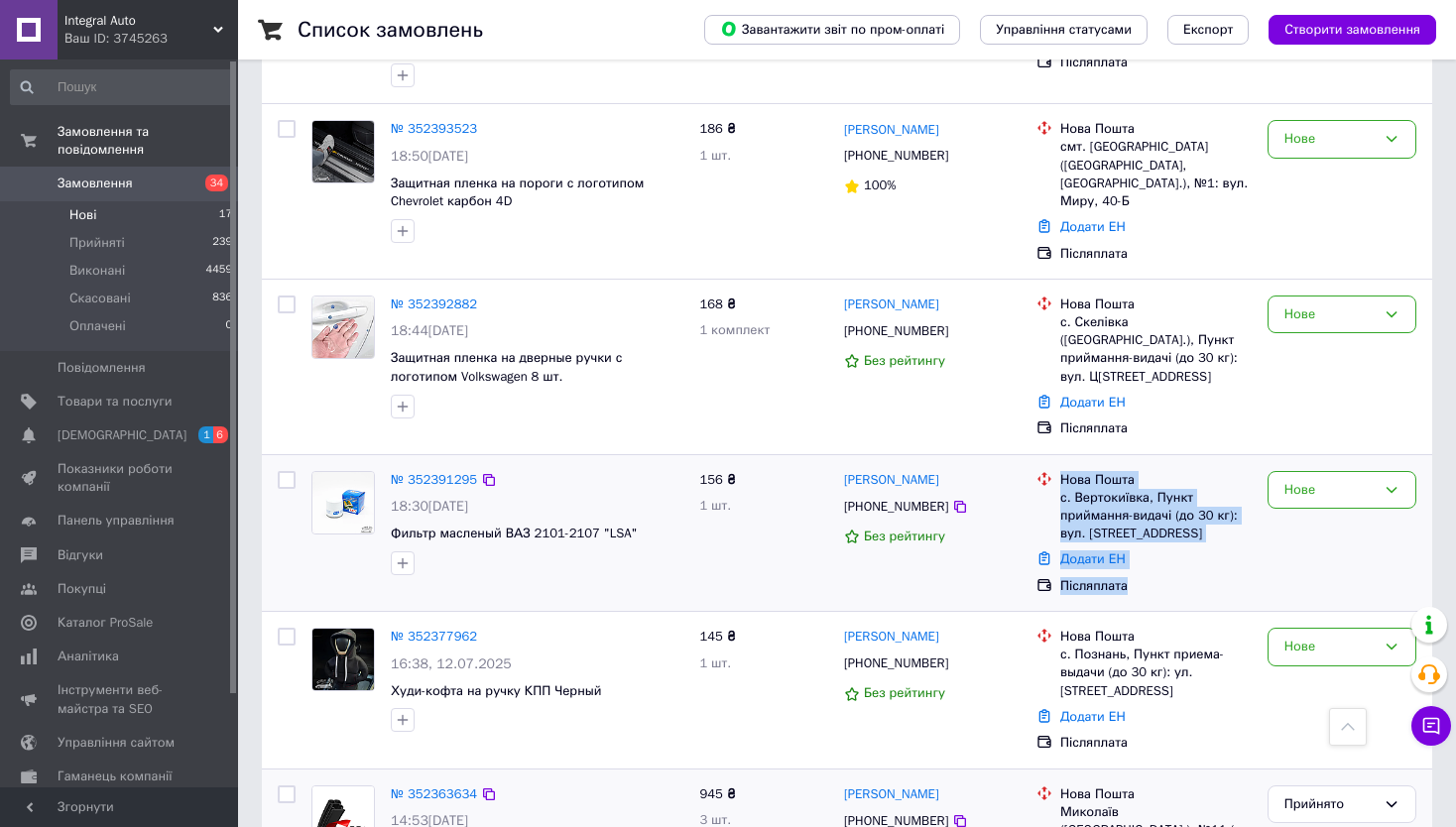 drag, startPoint x: 1058, startPoint y: 408, endPoint x: 1175, endPoint y: 503, distance: 150.71165 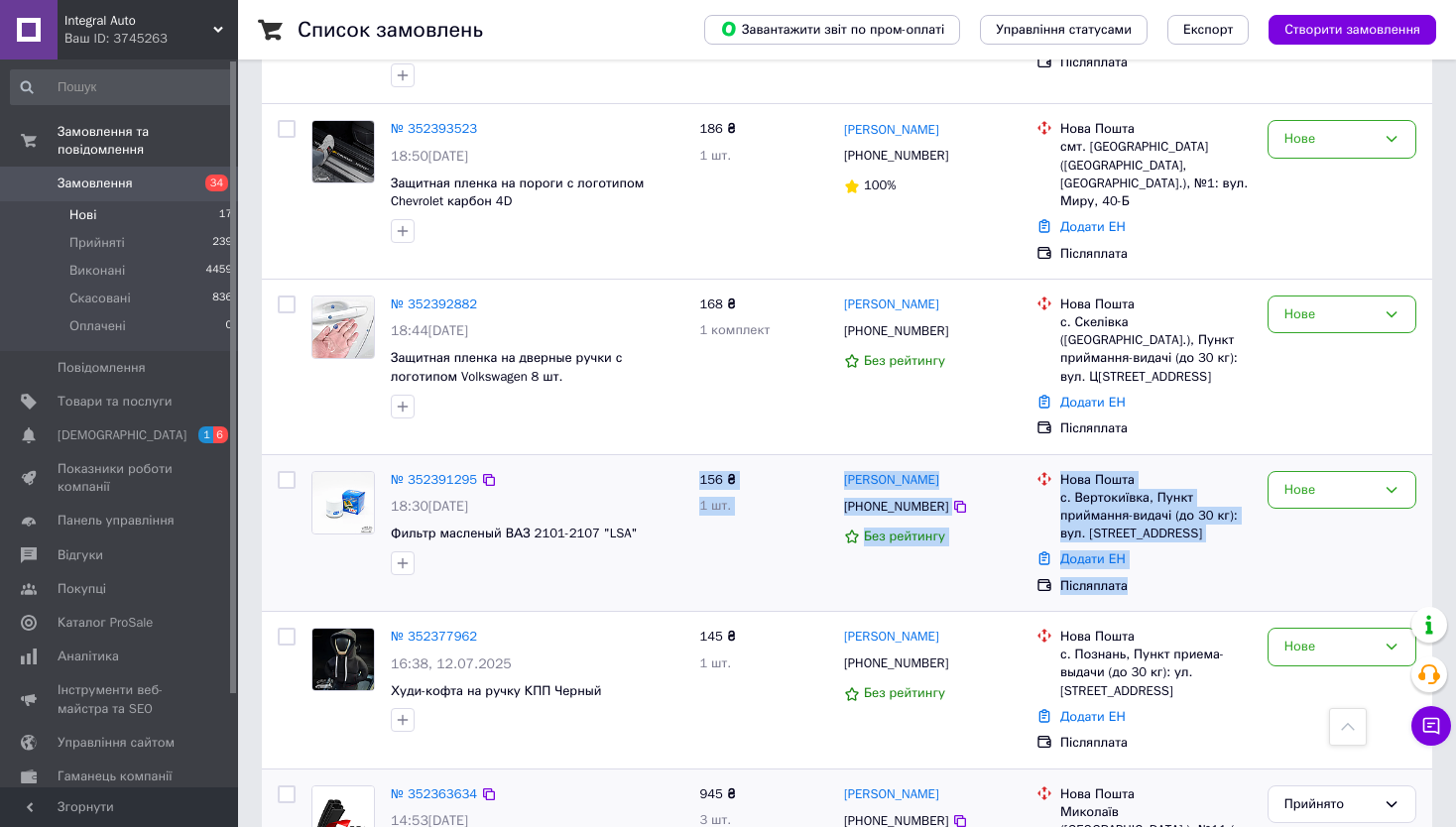 drag, startPoint x: 698, startPoint y: 398, endPoint x: 1205, endPoint y: 509, distance: 519.01 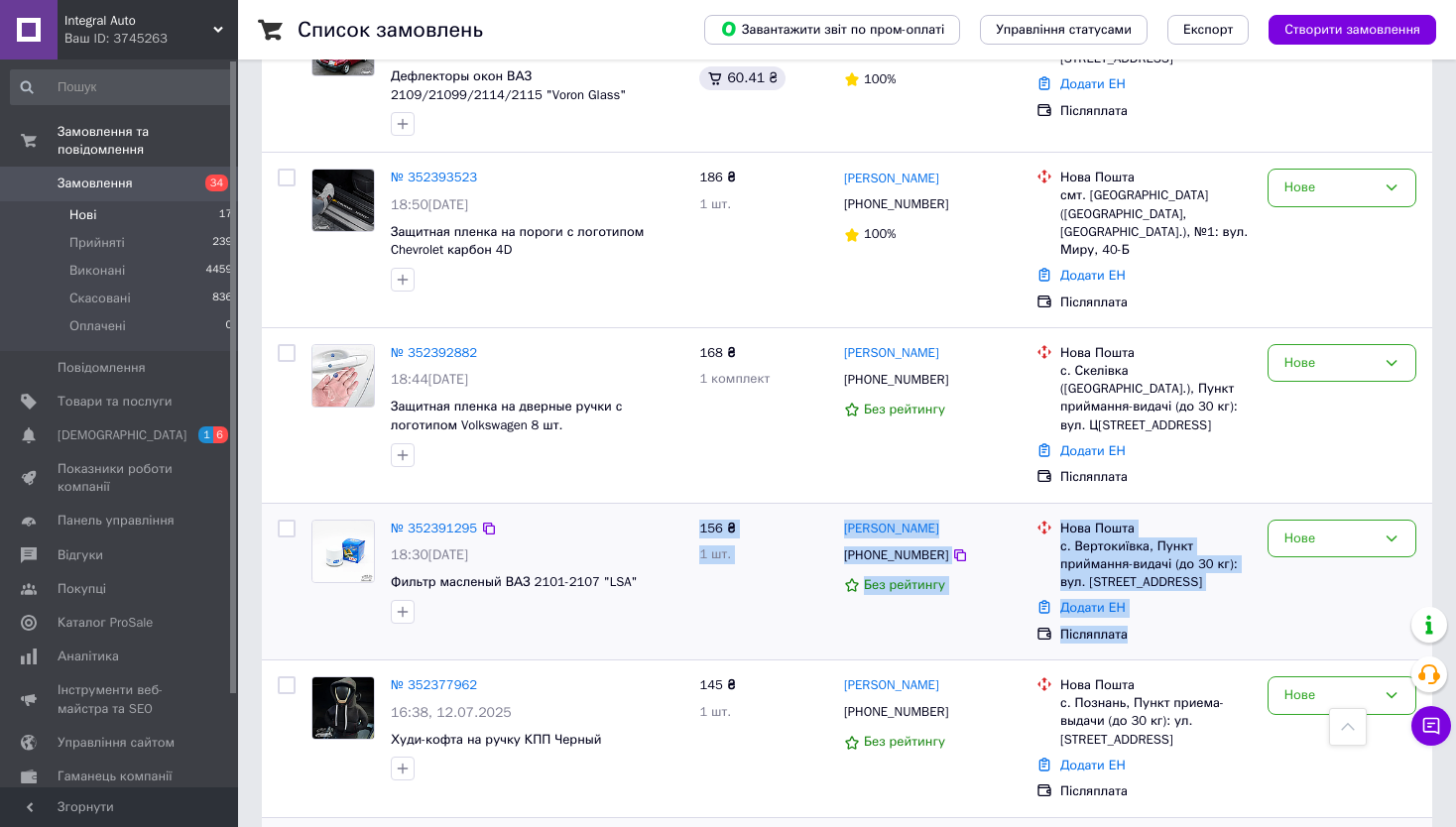 scroll, scrollTop: 1662, scrollLeft: 0, axis: vertical 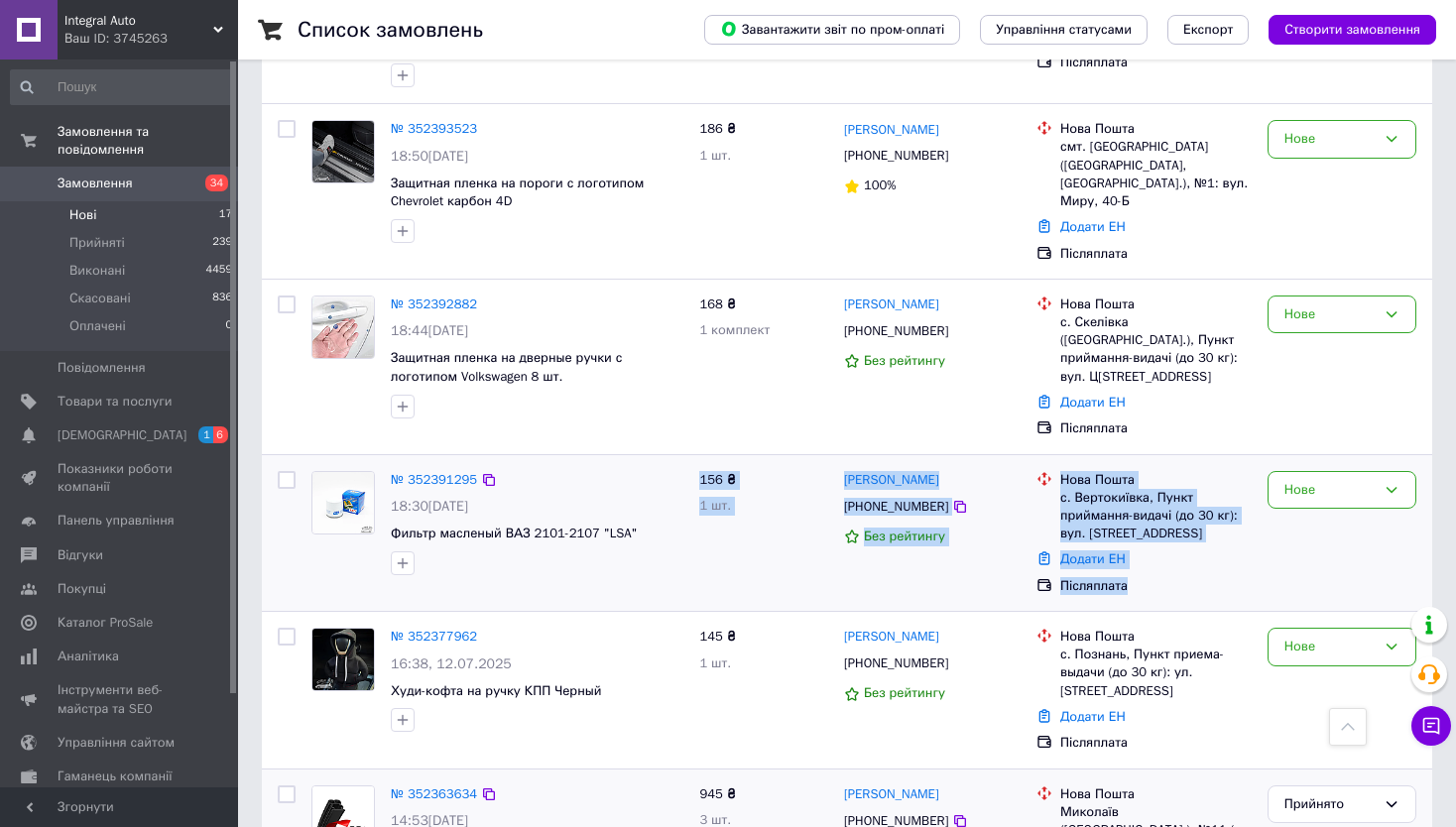 click on "Додати ЕН" at bounding box center (1155, 559) 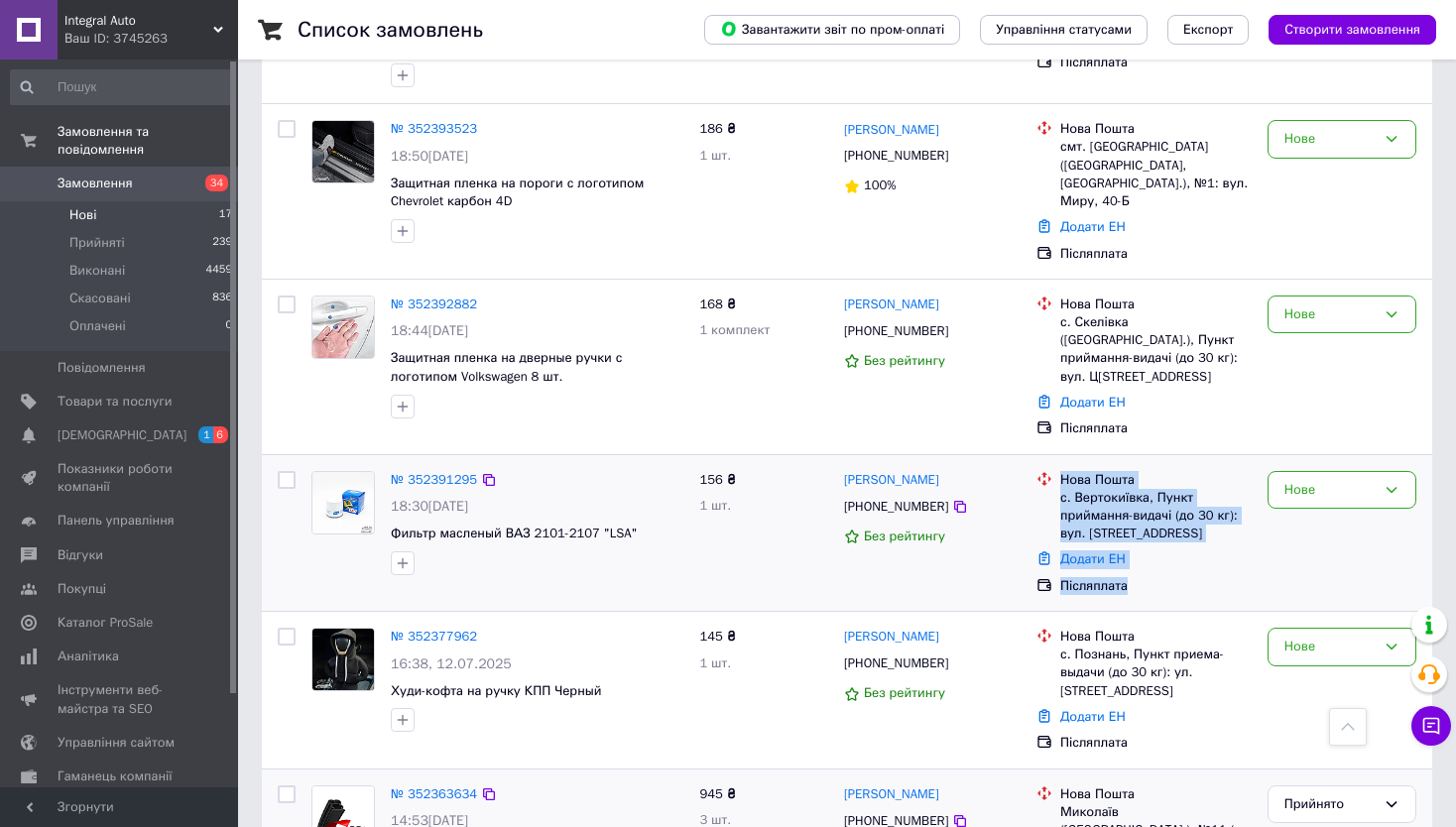 drag, startPoint x: 1160, startPoint y: 507, endPoint x: 1054, endPoint y: 394, distance: 154.93547 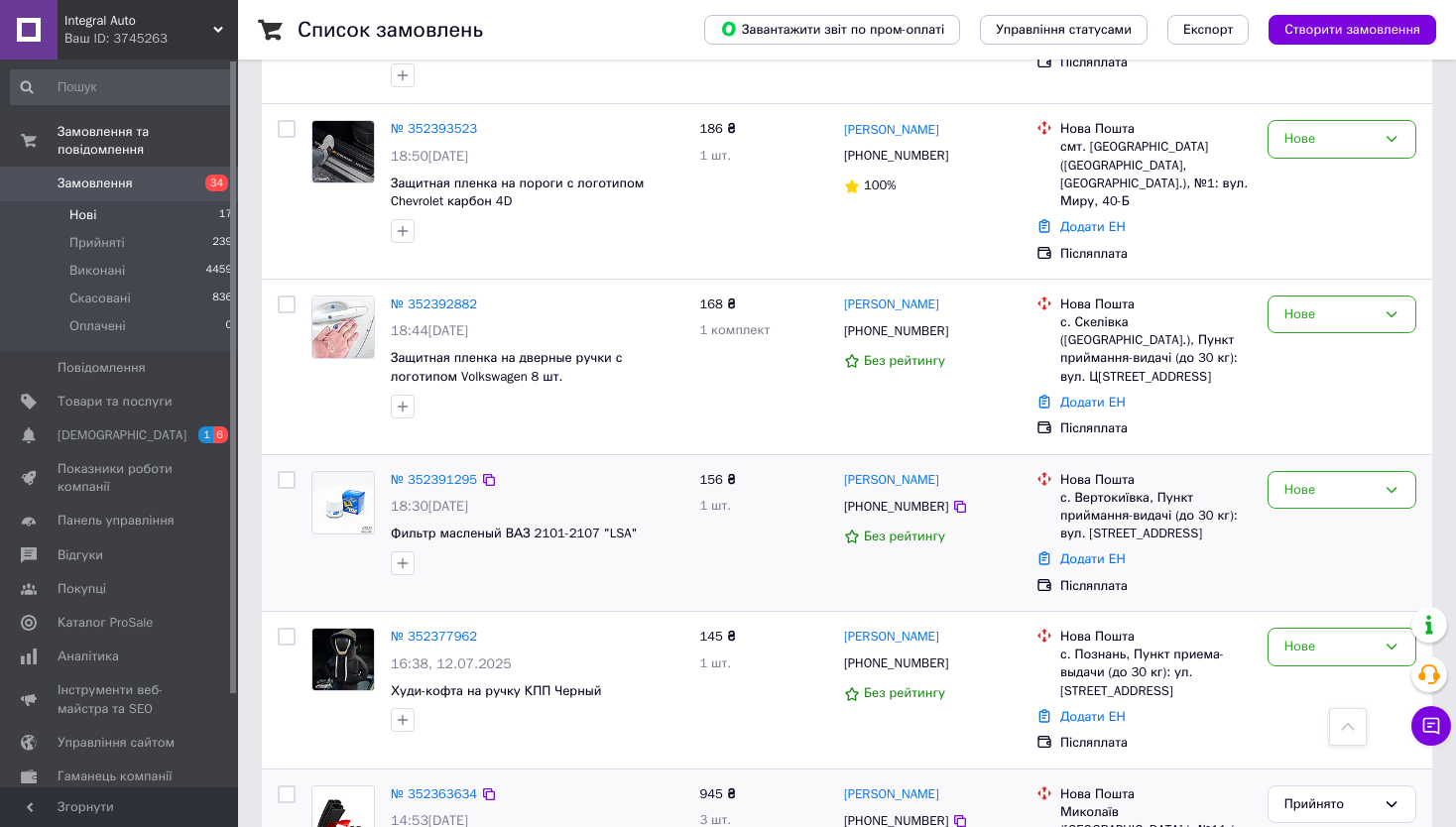 click on "Нова Пошта с. Вертокиївка, Пункт приймання-видачі (до 30 кг): вул. [STREET_ADDRESS]" at bounding box center [1155, 507] 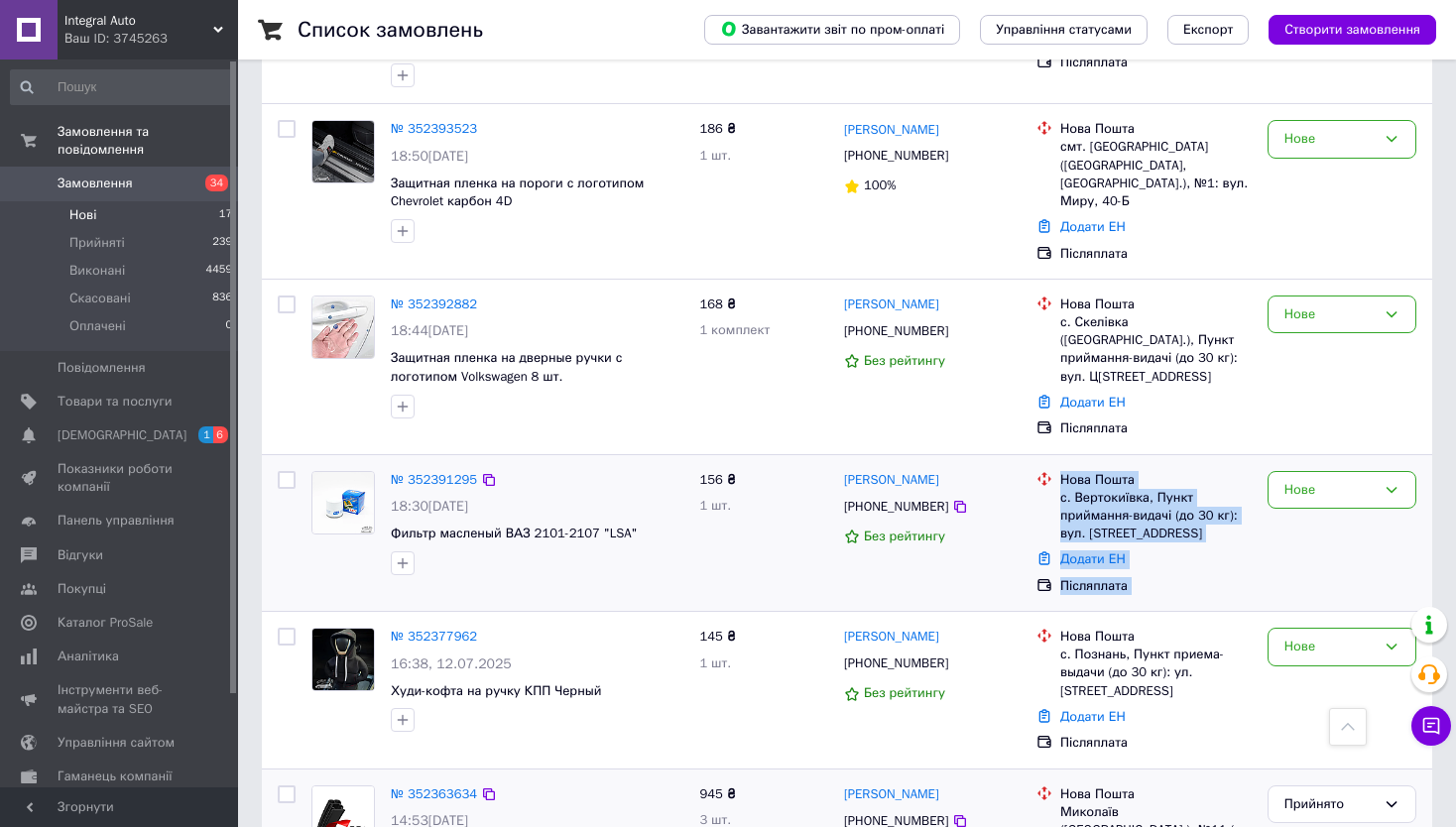 drag, startPoint x: 1055, startPoint y: 396, endPoint x: 1195, endPoint y: 512, distance: 181.81309 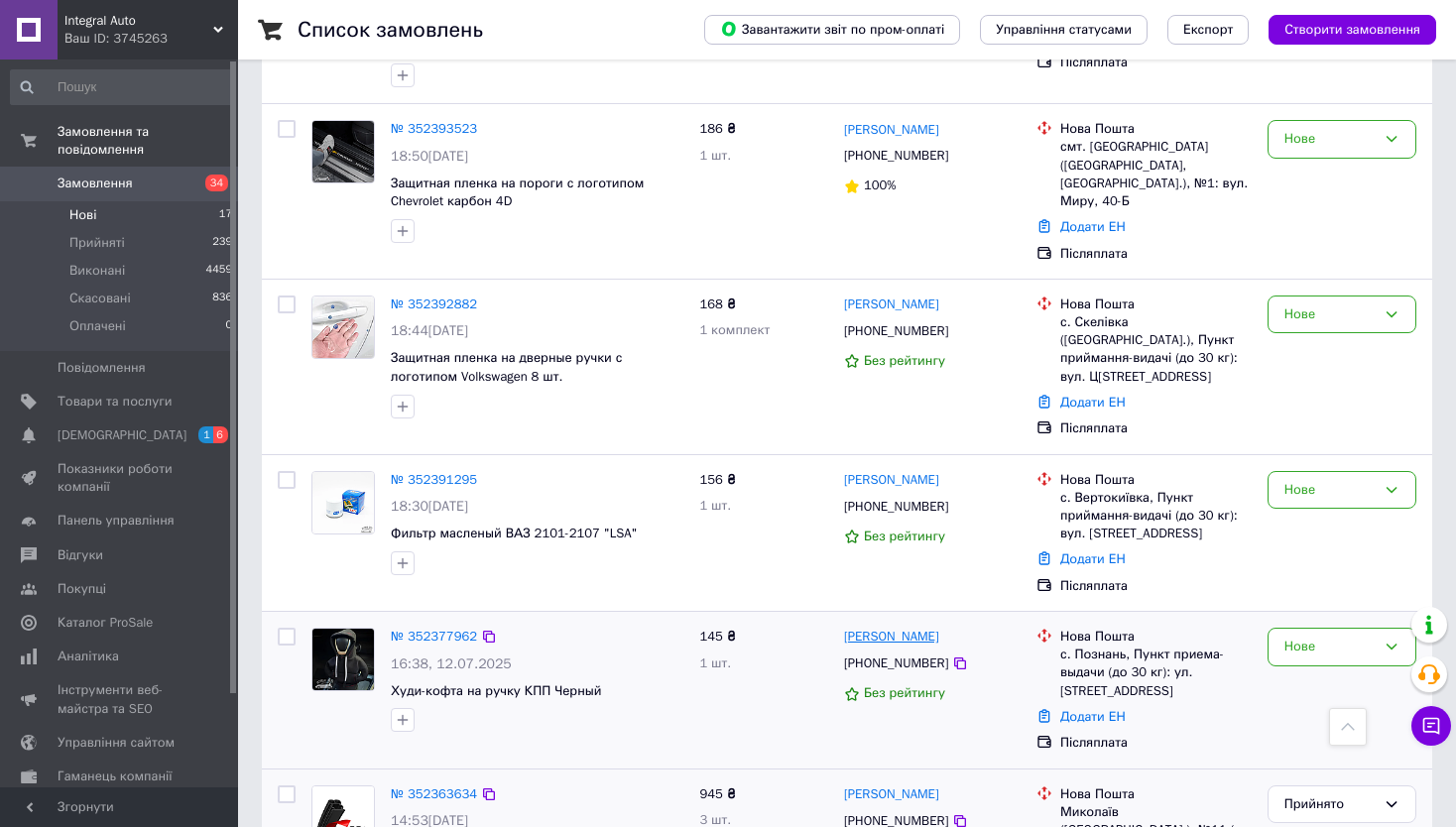 drag, startPoint x: 878, startPoint y: 546, endPoint x: 878, endPoint y: 558, distance: 12 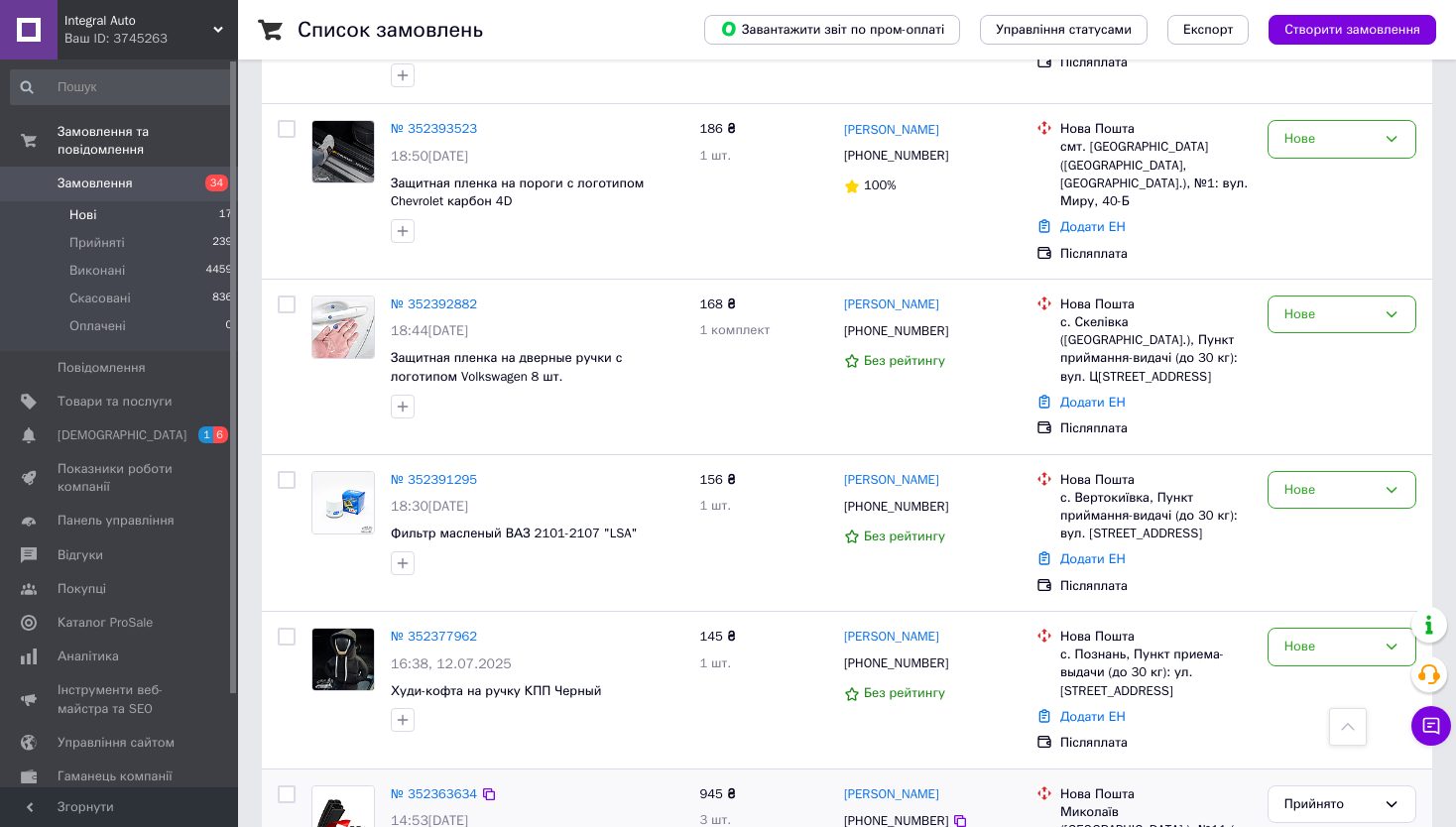 scroll, scrollTop: 0, scrollLeft: 0, axis: both 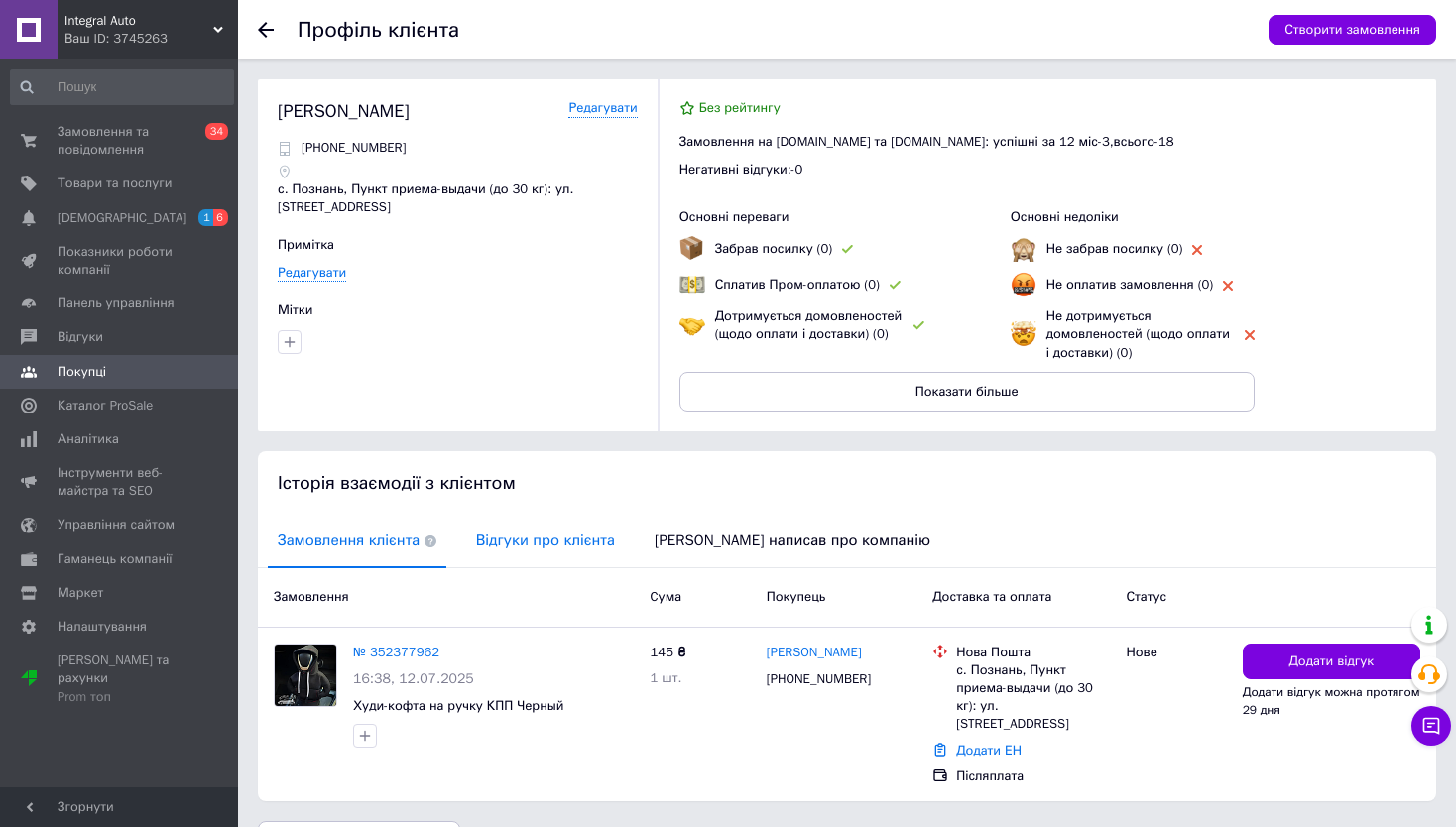 click on "Відгуки про клієнта" at bounding box center [546, 540] 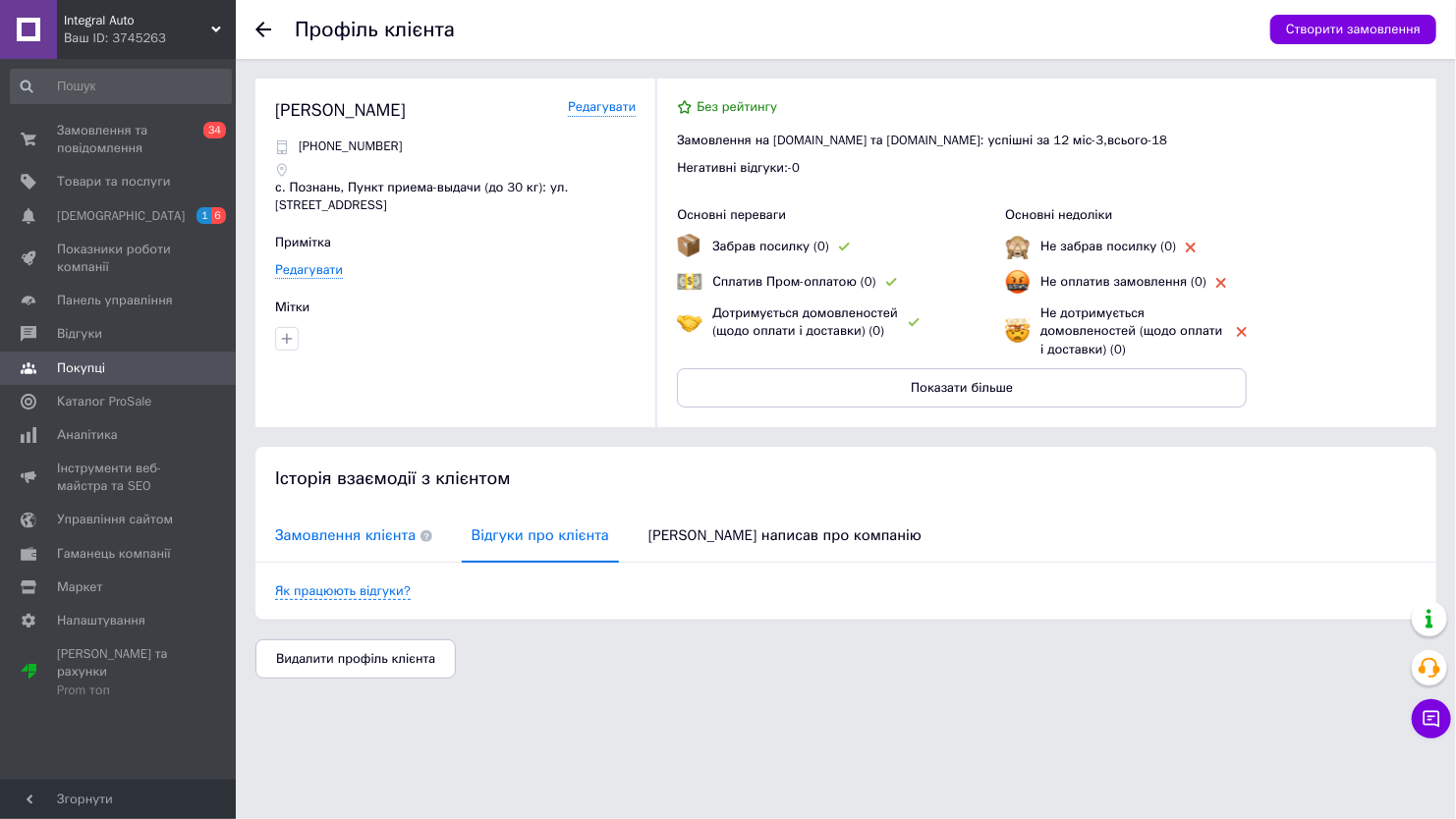 click on "Замовлення клієнта" at bounding box center (354, 535) 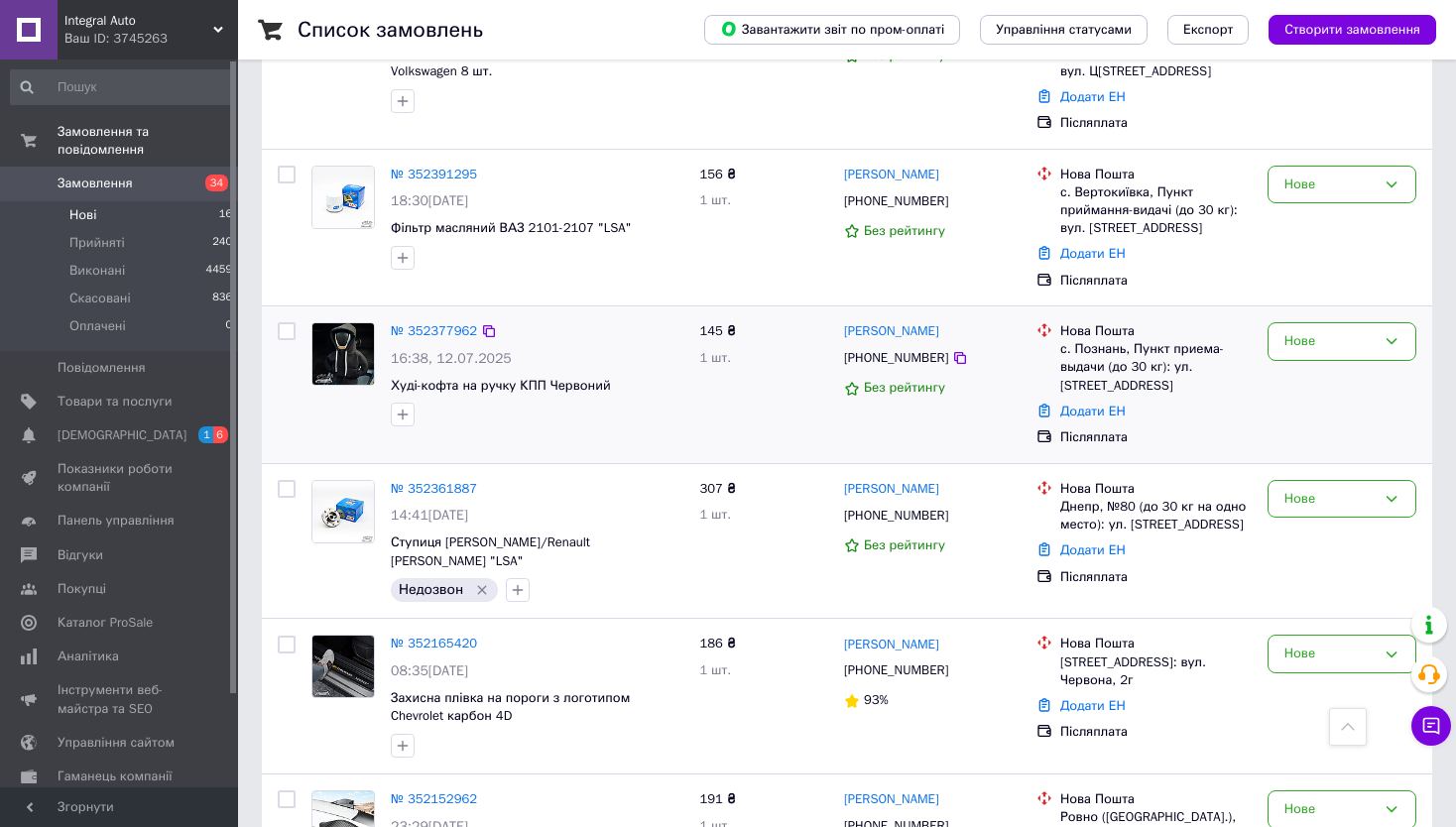 scroll, scrollTop: 1983, scrollLeft: 0, axis: vertical 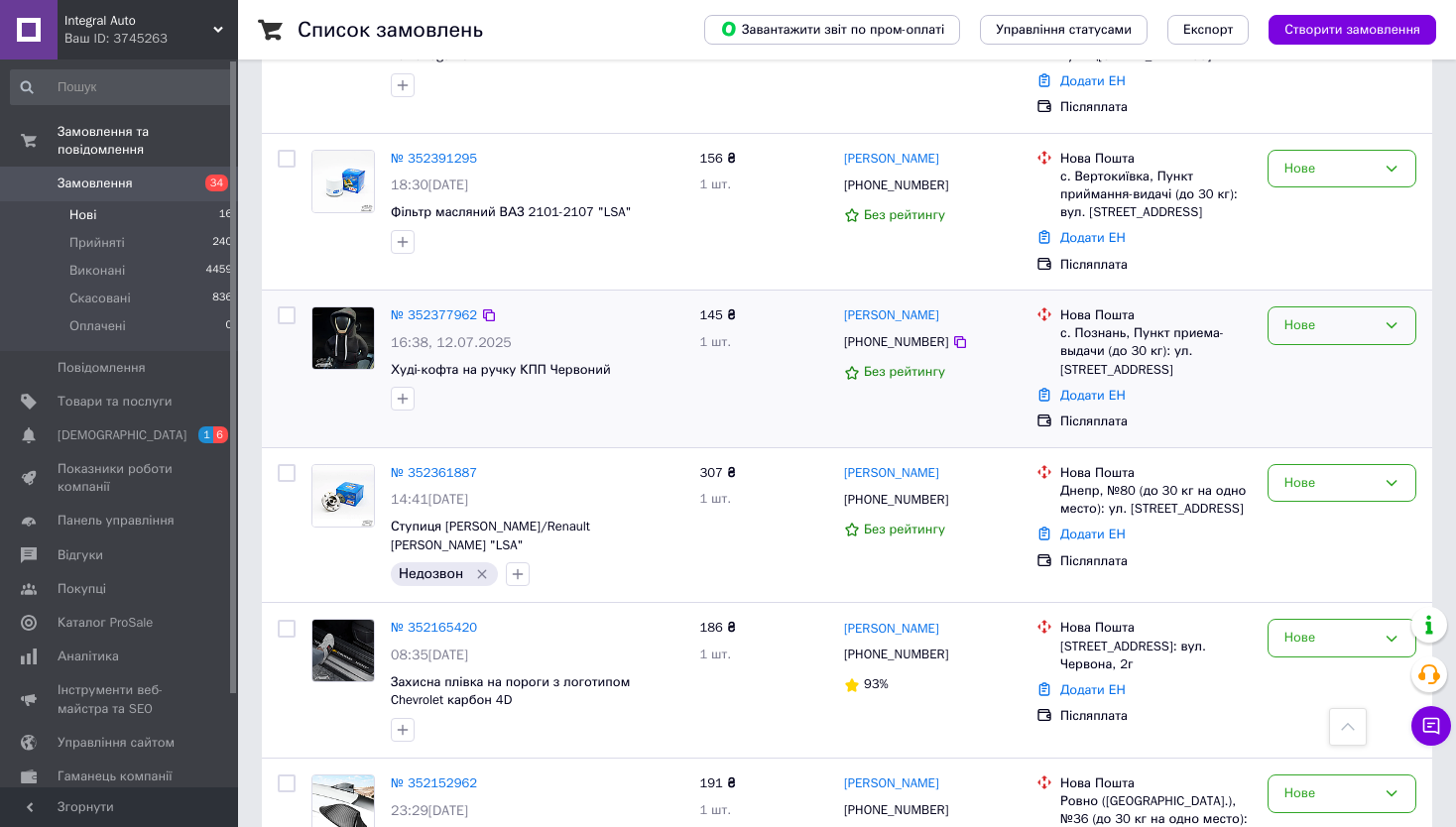 click on "Нове" at bounding box center (1330, 325) 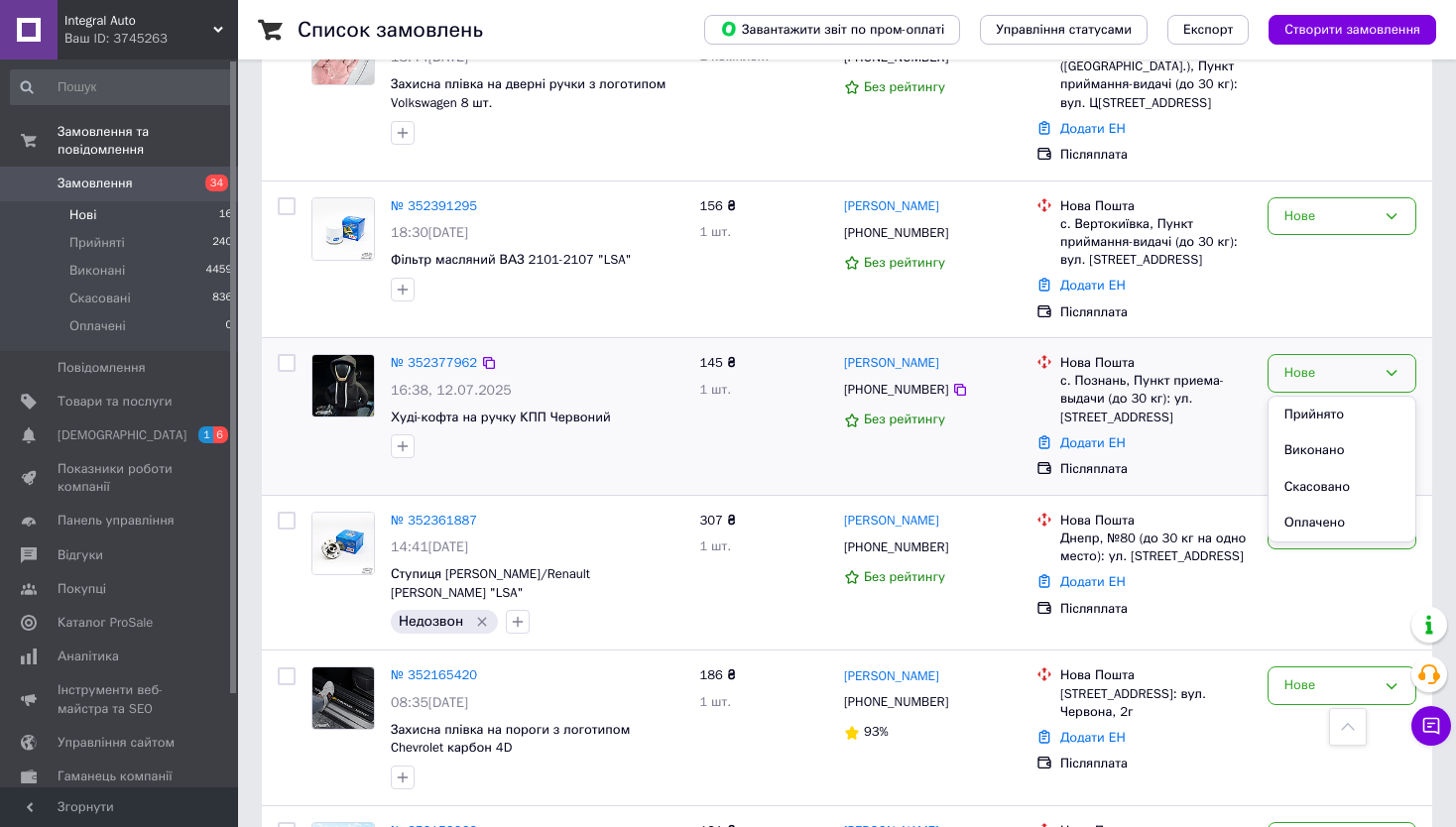 scroll, scrollTop: 1901, scrollLeft: 0, axis: vertical 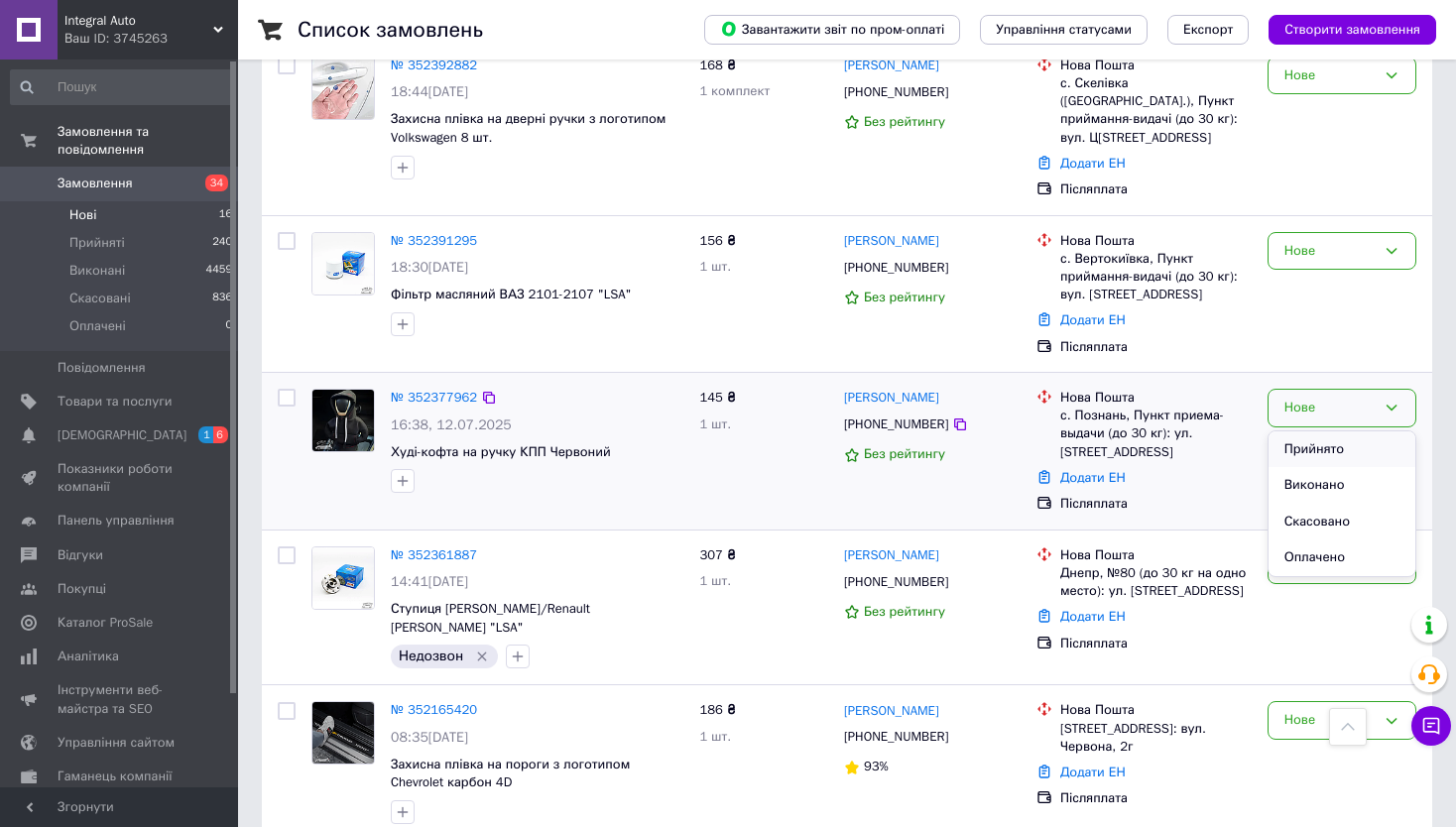 click on "Прийнято" at bounding box center [1342, 449] 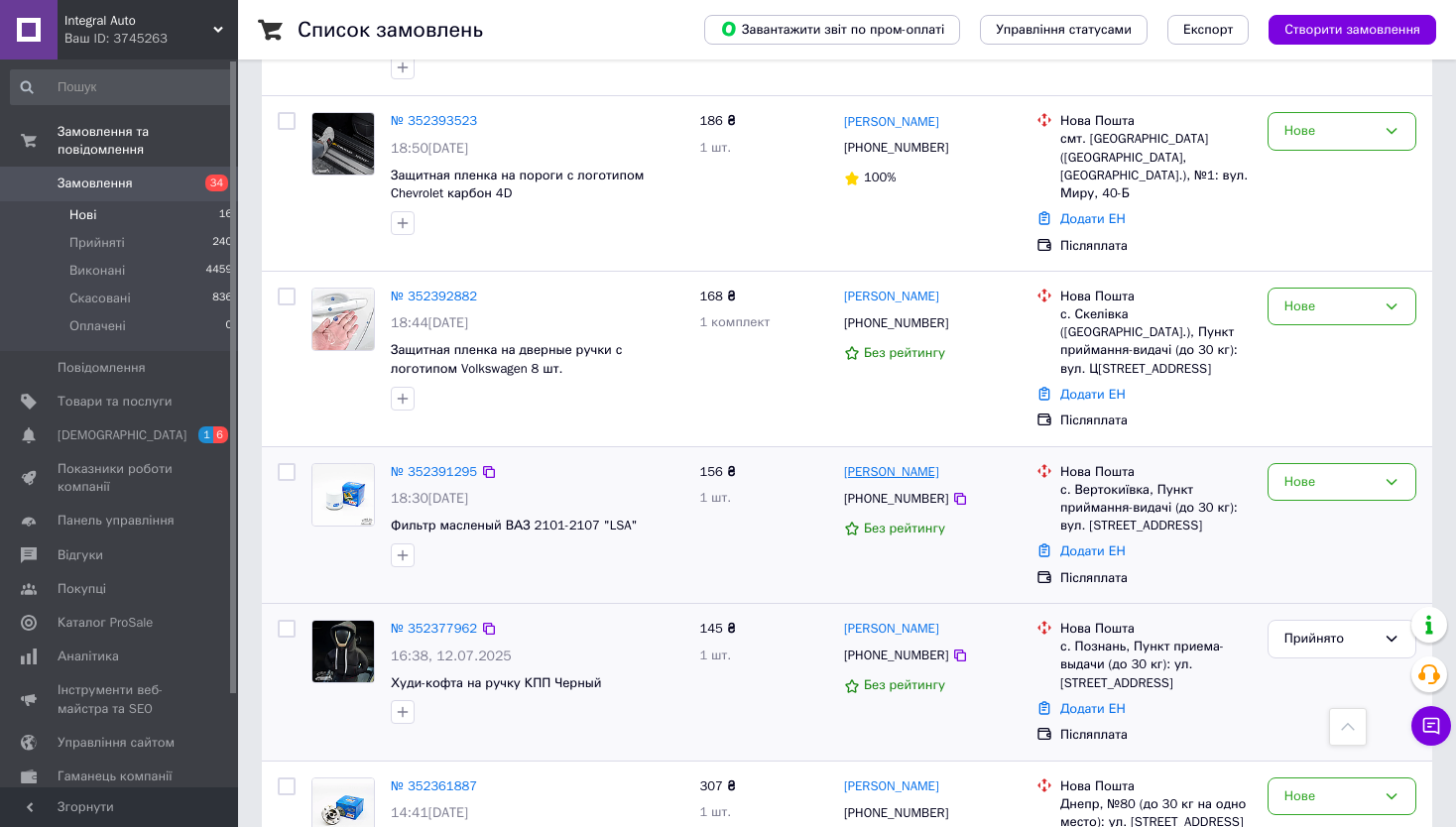 scroll, scrollTop: 1703, scrollLeft: 0, axis: vertical 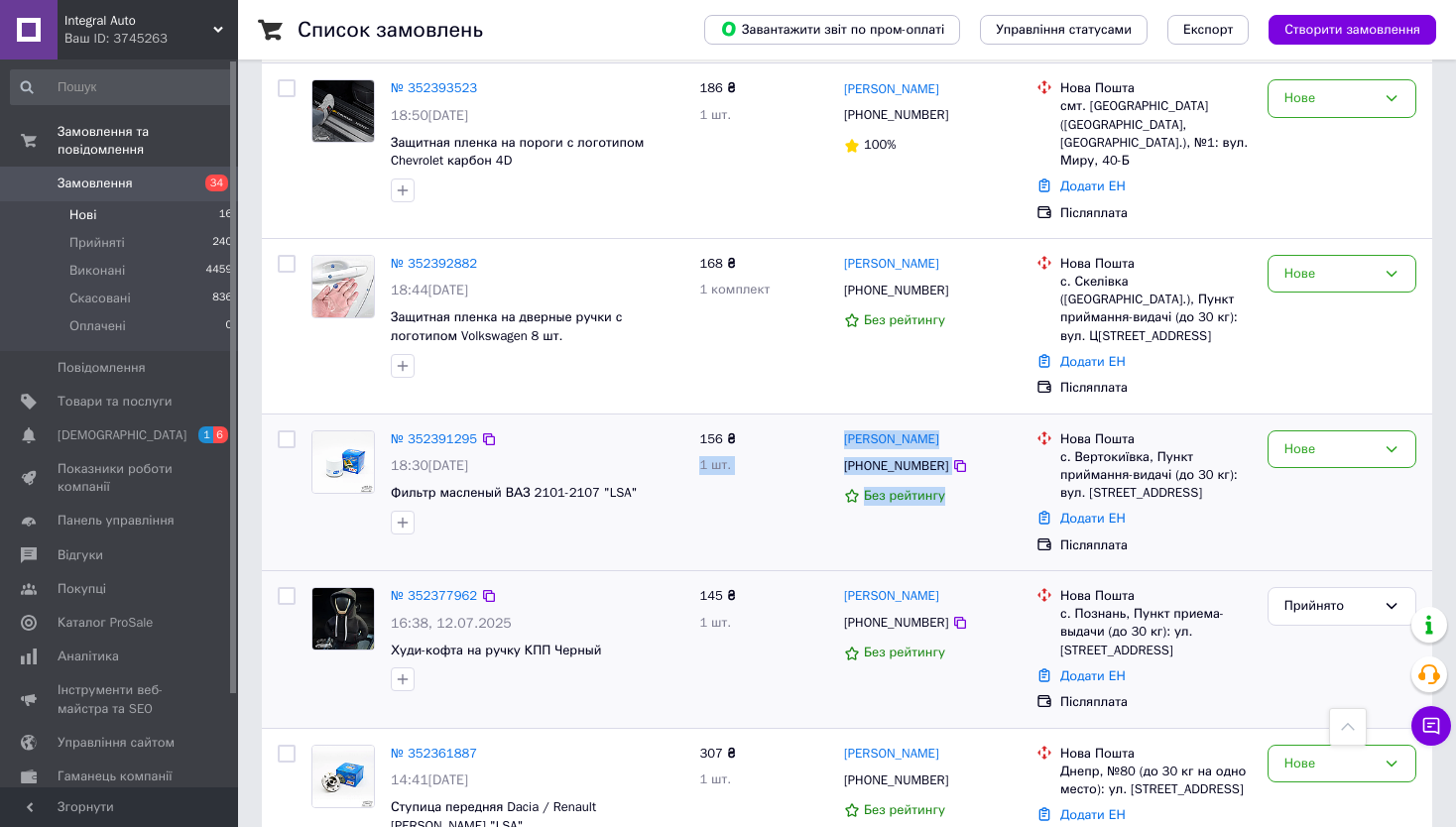 drag, startPoint x: 852, startPoint y: 371, endPoint x: 1003, endPoint y: 434, distance: 163.6154 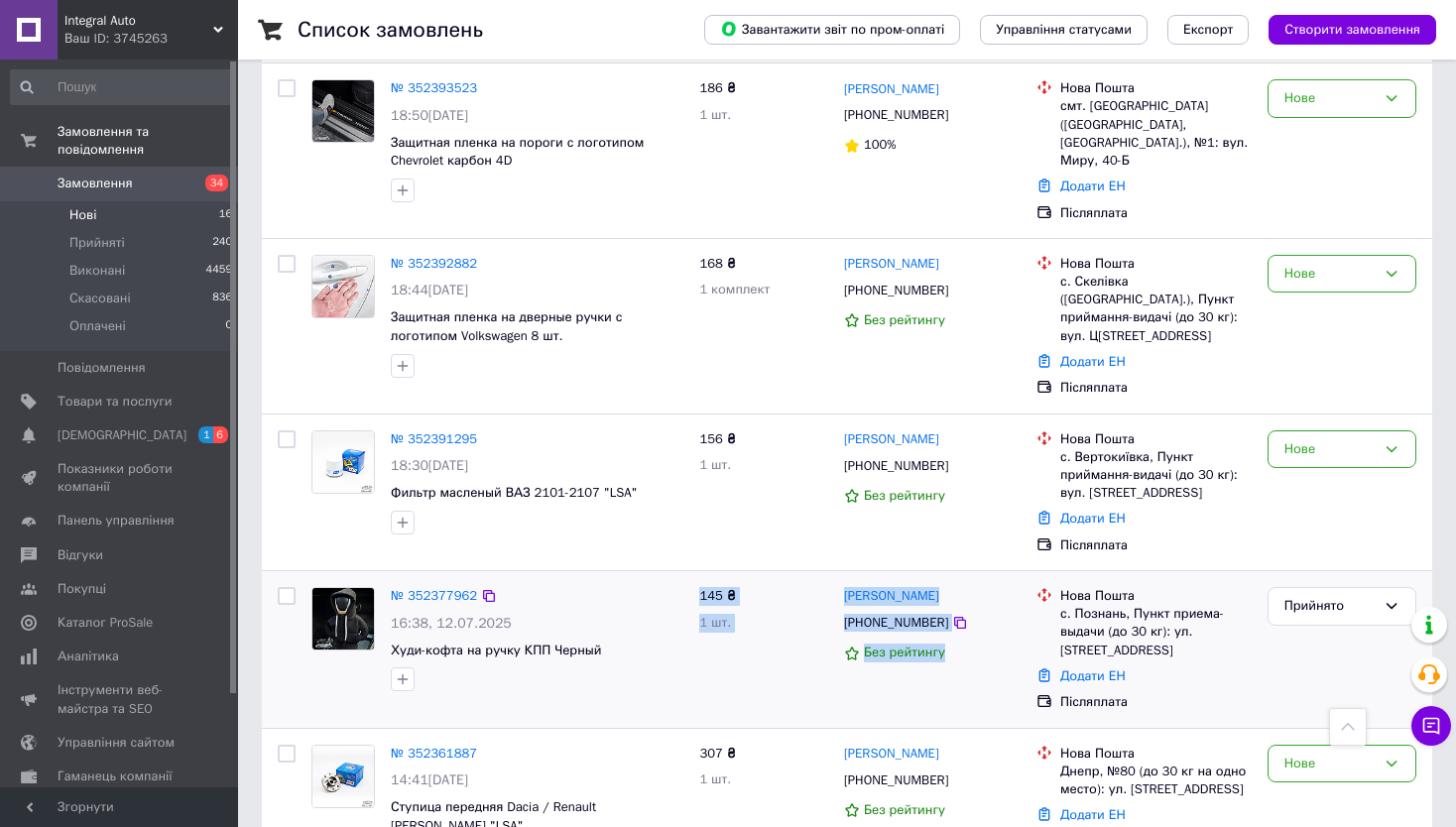 drag, startPoint x: 697, startPoint y: 518, endPoint x: 960, endPoint y: 572, distance: 268.4865 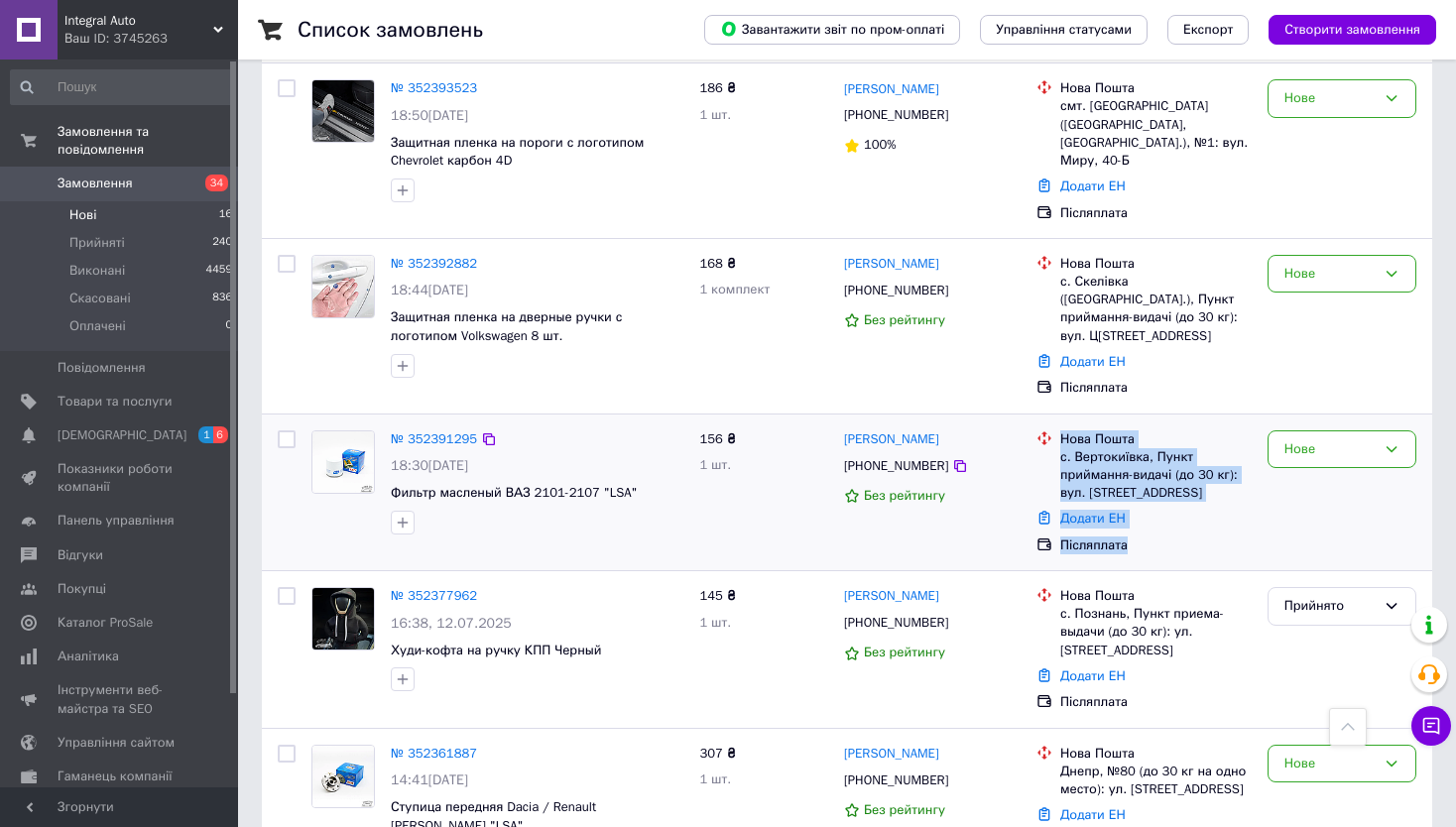 drag, startPoint x: 1088, startPoint y: 372, endPoint x: 1185, endPoint y: 488, distance: 151.21177 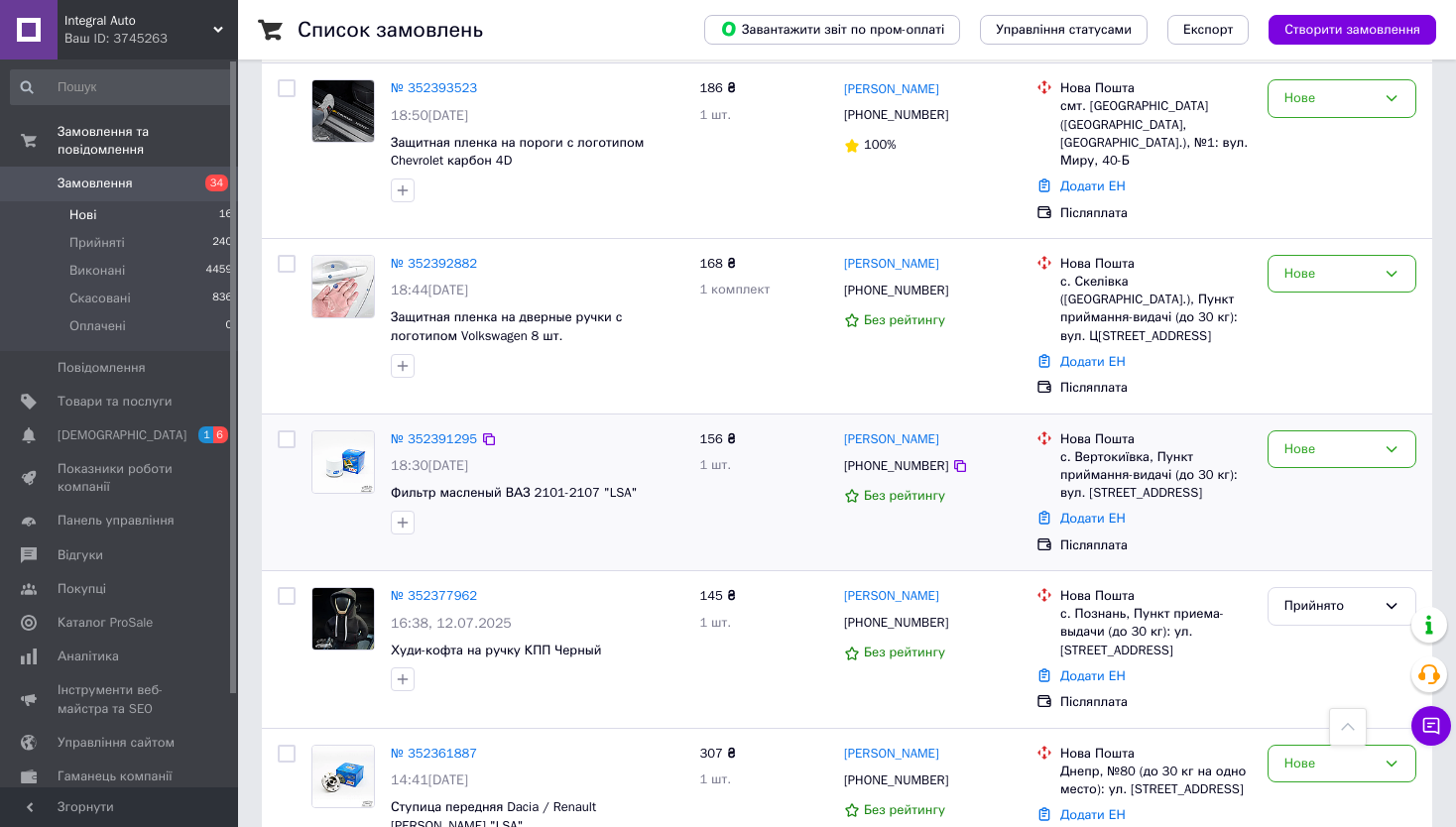 click at bounding box center [1044, 466] 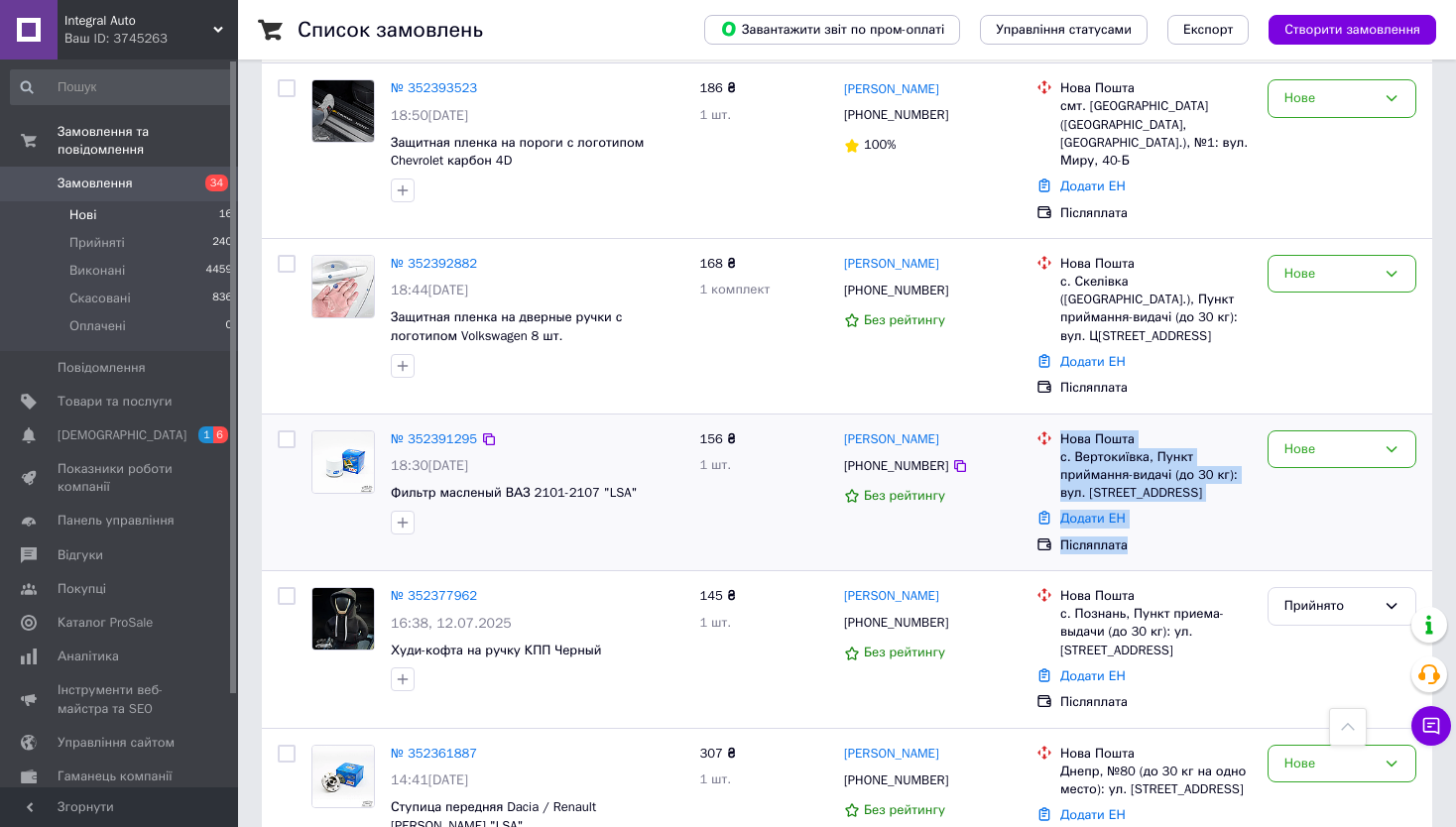 drag, startPoint x: 1053, startPoint y: 358, endPoint x: 1202, endPoint y: 460, distance: 180.56855 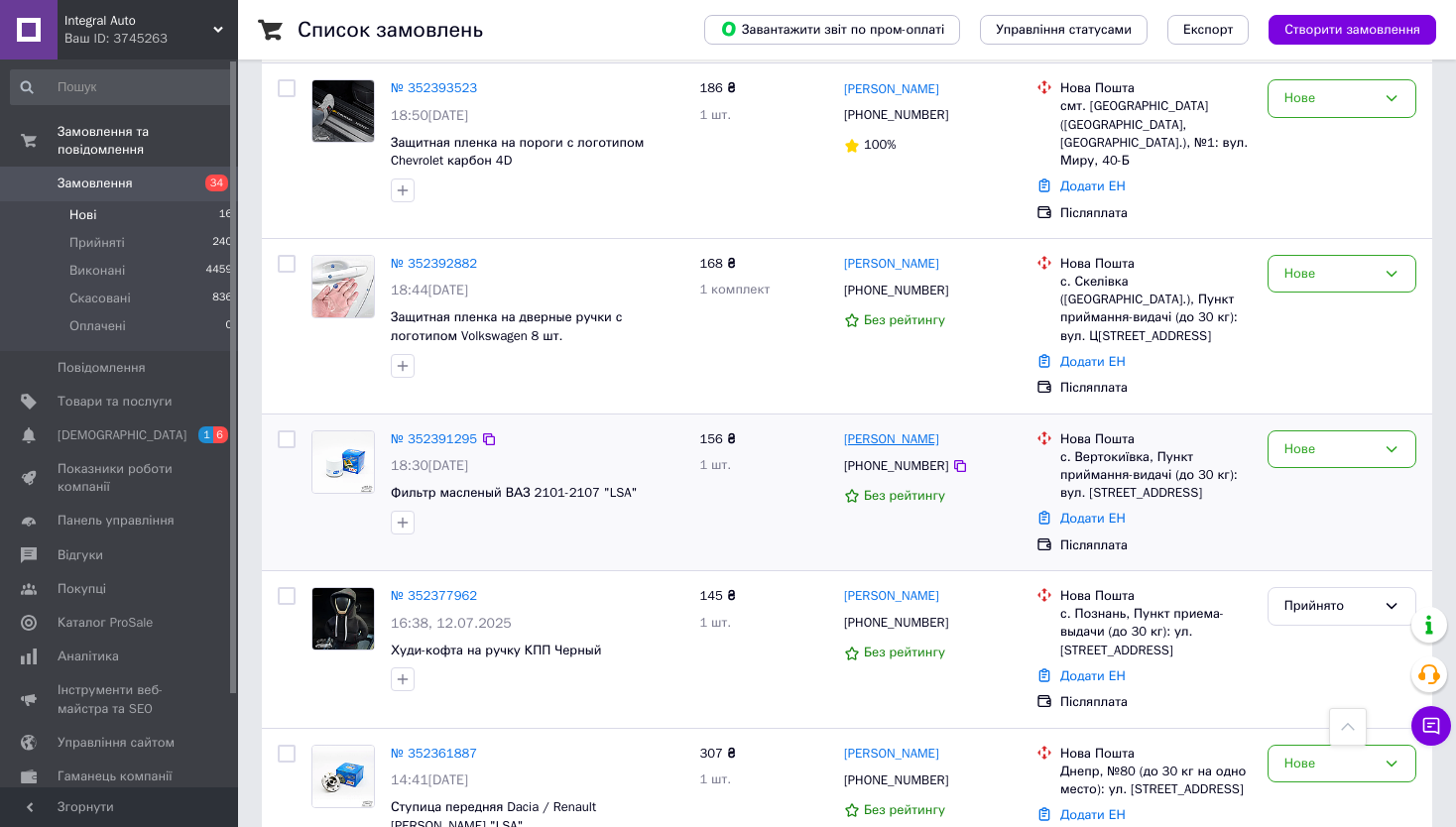 click on "[PERSON_NAME]" at bounding box center [892, 439] 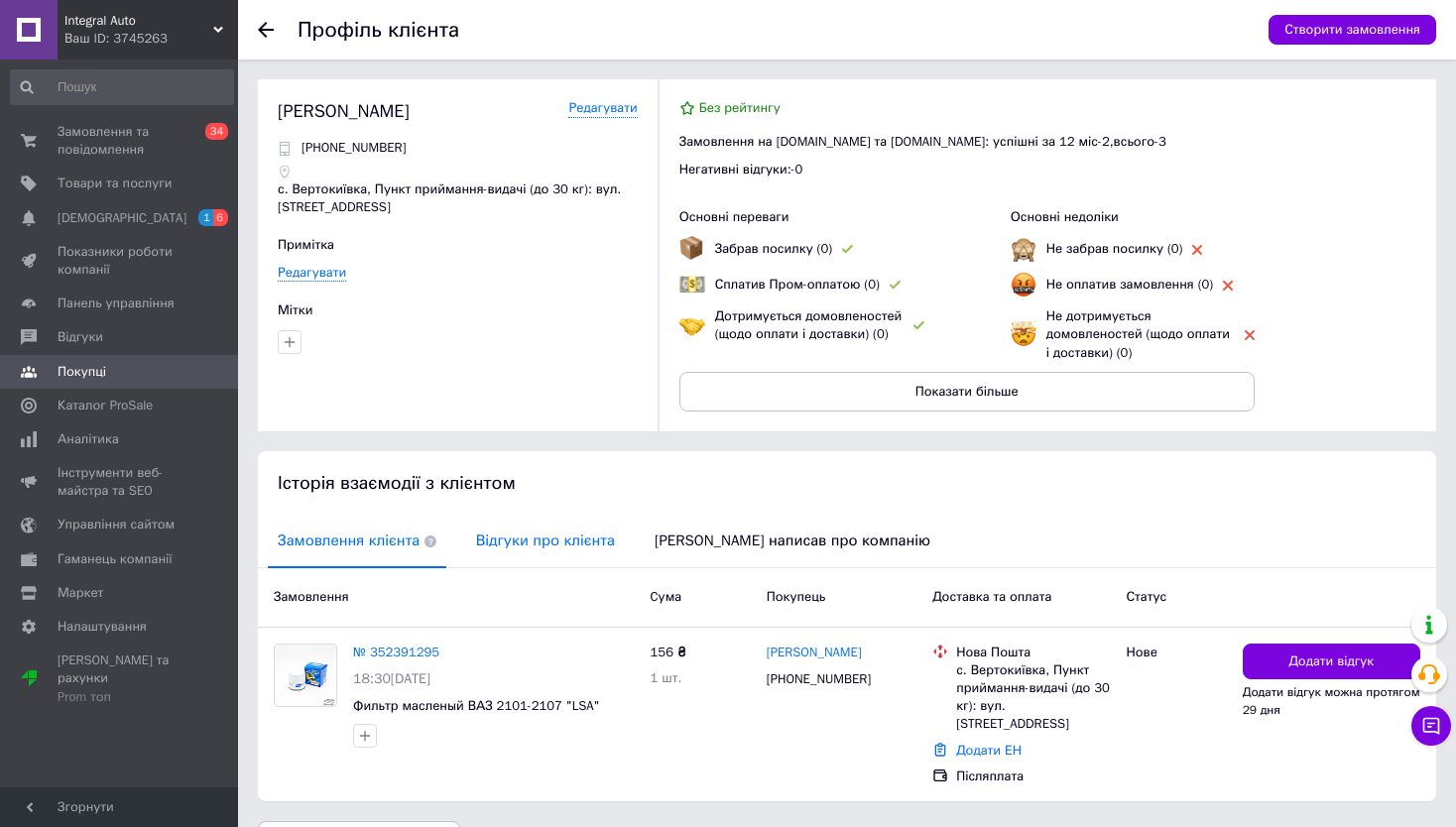 click on "Історія взаємодії з клієнтом" at bounding box center (847, 483) 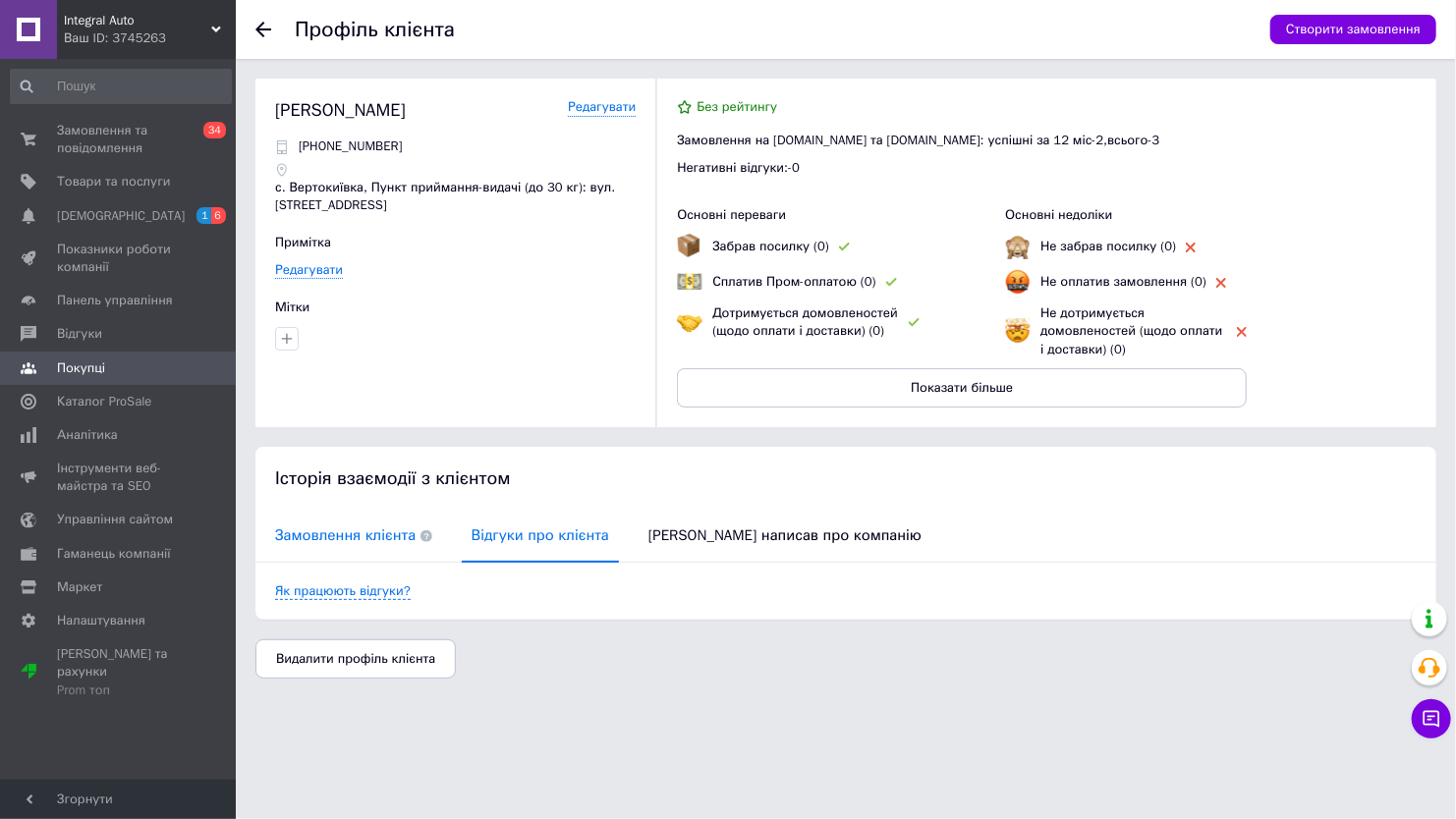 click on "Замовлення клієнта" at bounding box center (354, 535) 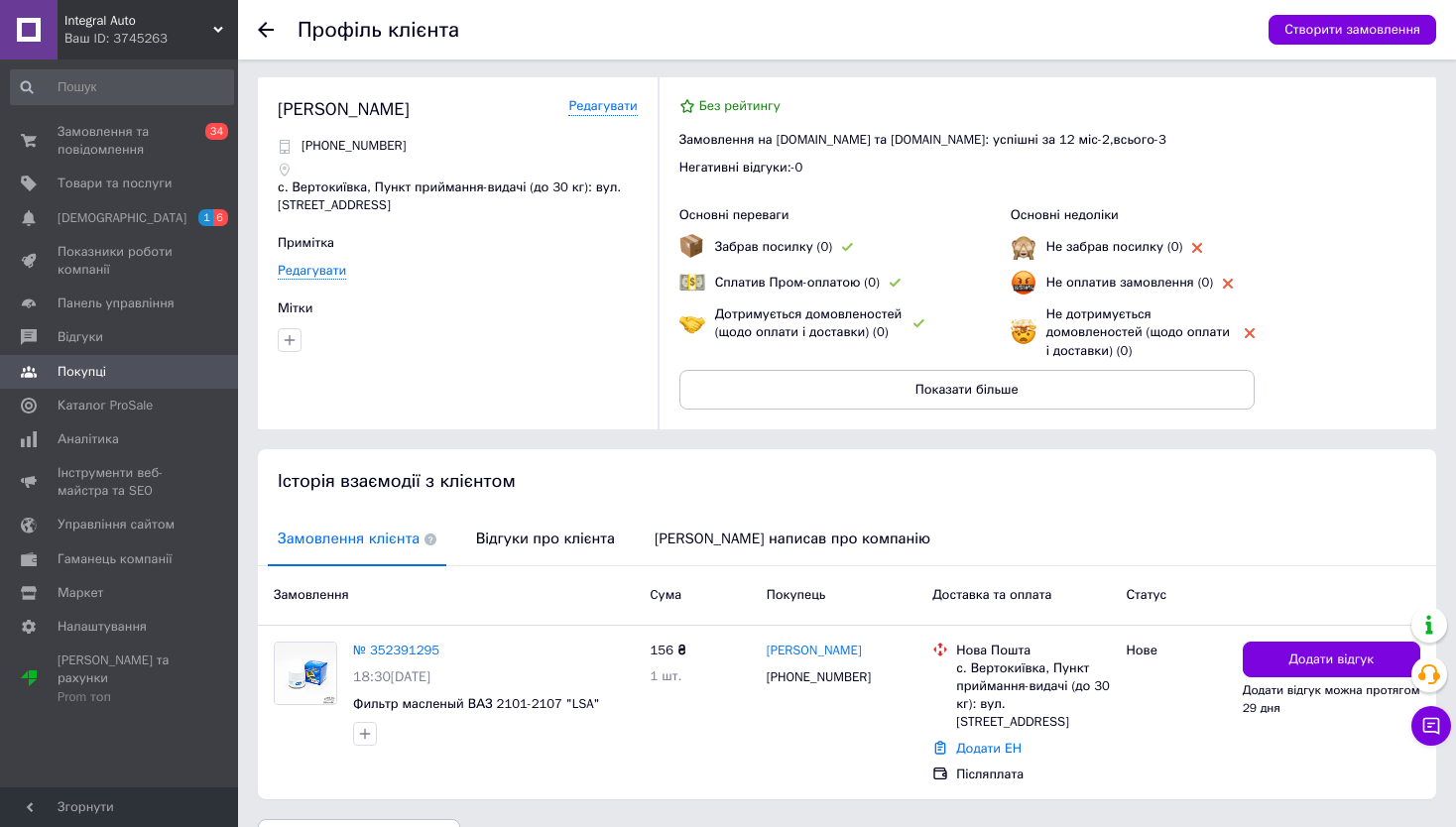 scroll, scrollTop: 0, scrollLeft: 0, axis: both 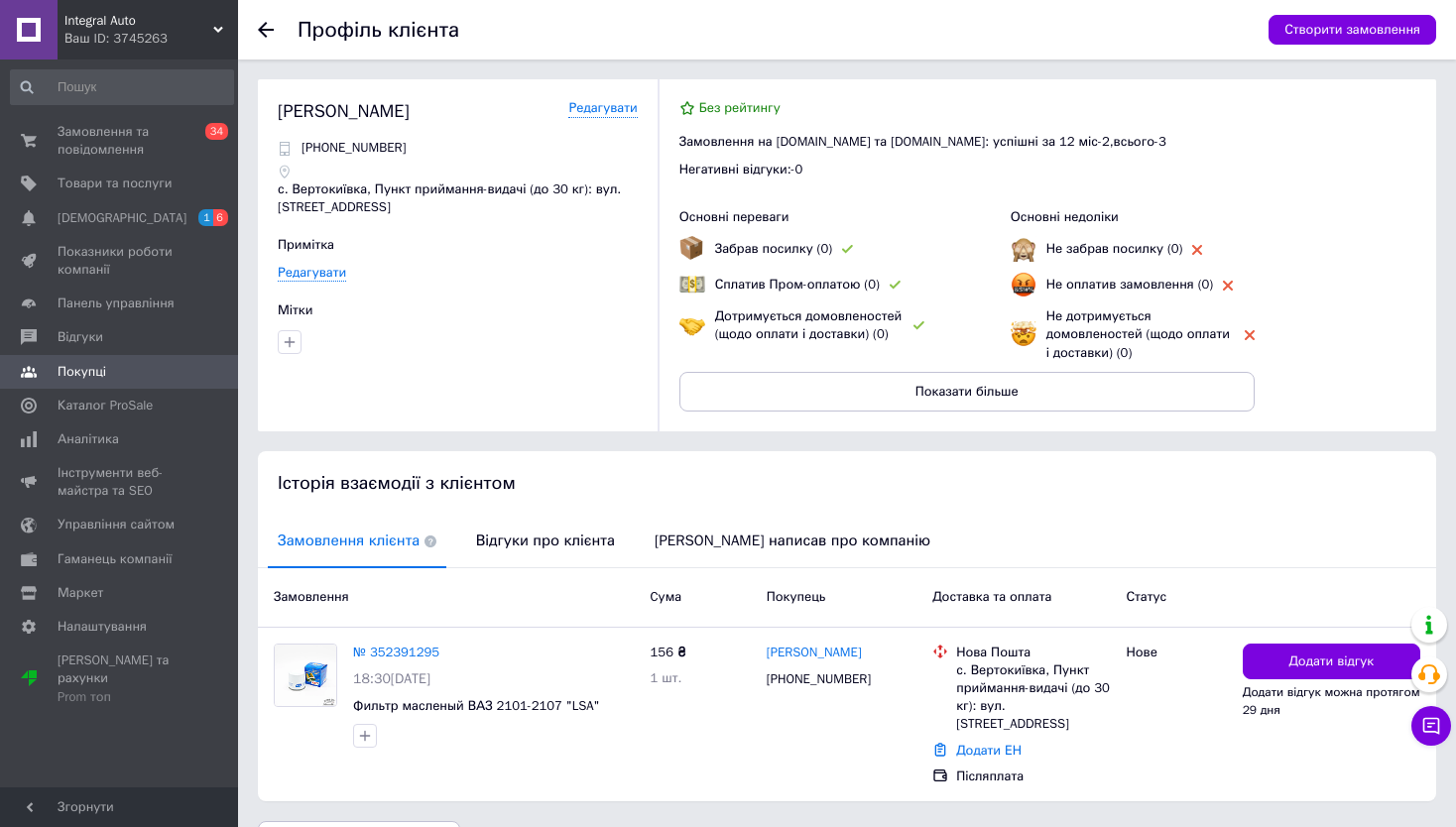click at bounding box center (278, 30) 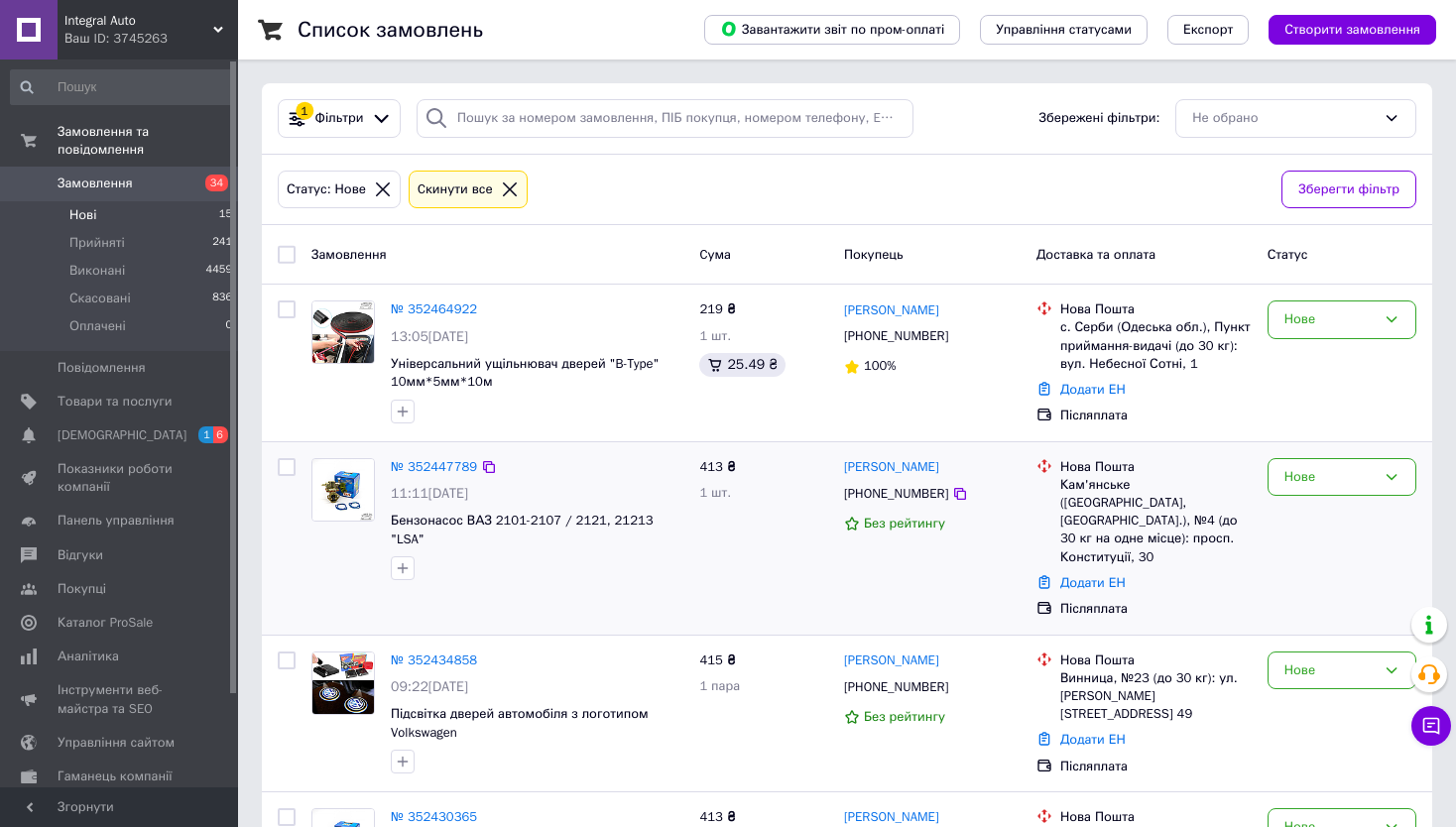 click on "№ 352447789 11:11[DATE] Бензонасос ВАЗ 2101-2107 / 2121, 21213 "LSA" 413 ₴ 1 шт. [PERSON_NAME] [PHONE_NUMBER] Без рейтингу Нова Пошта Кам'янське ([GEOGRAPHIC_DATA], [GEOGRAPHIC_DATA].), №4 (до 30 кг на одне місце): просп. Конституції, 30 Додати ЕН Післяплата Нове" at bounding box center (847, 538) 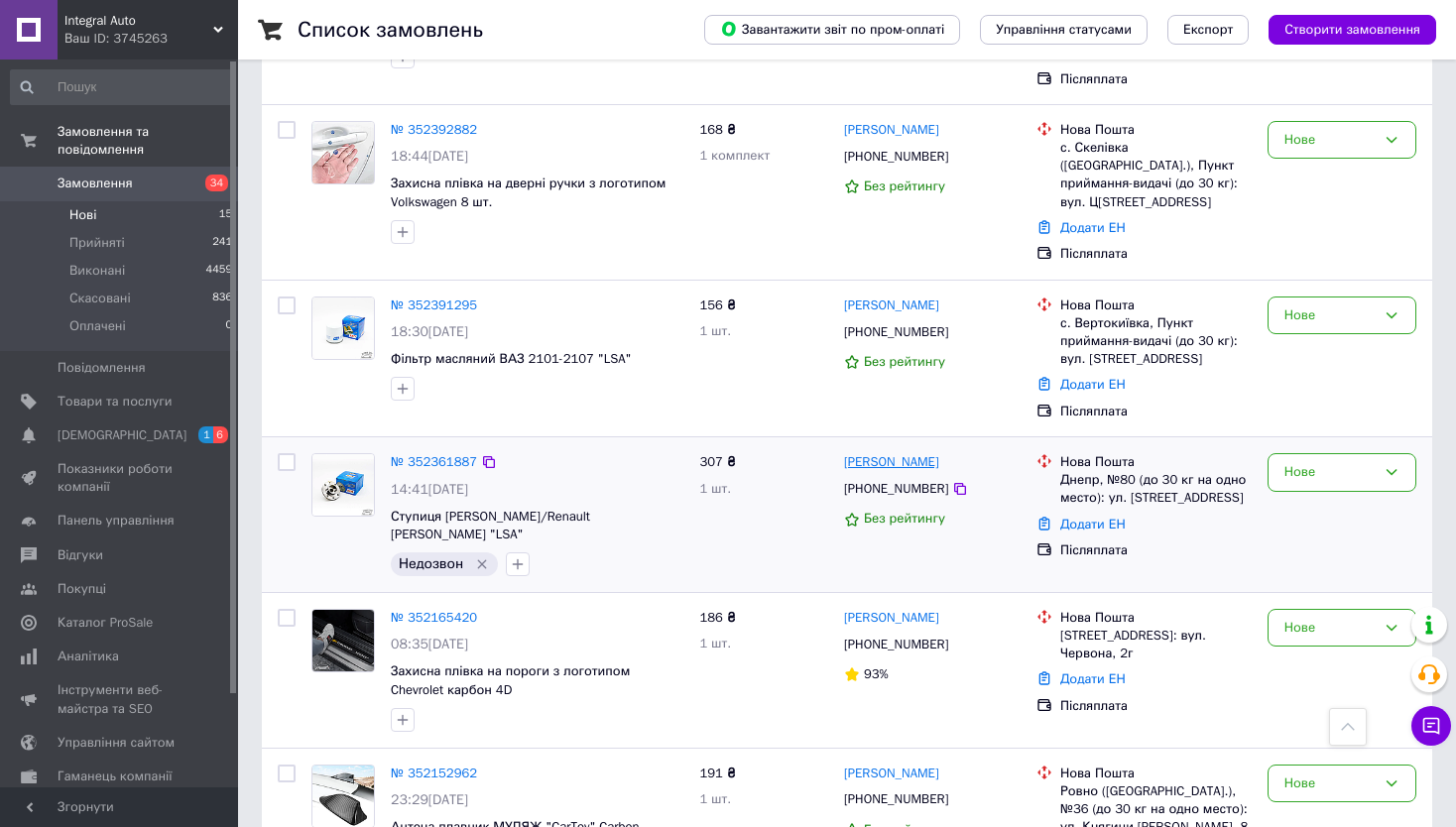 scroll, scrollTop: 1843, scrollLeft: 0, axis: vertical 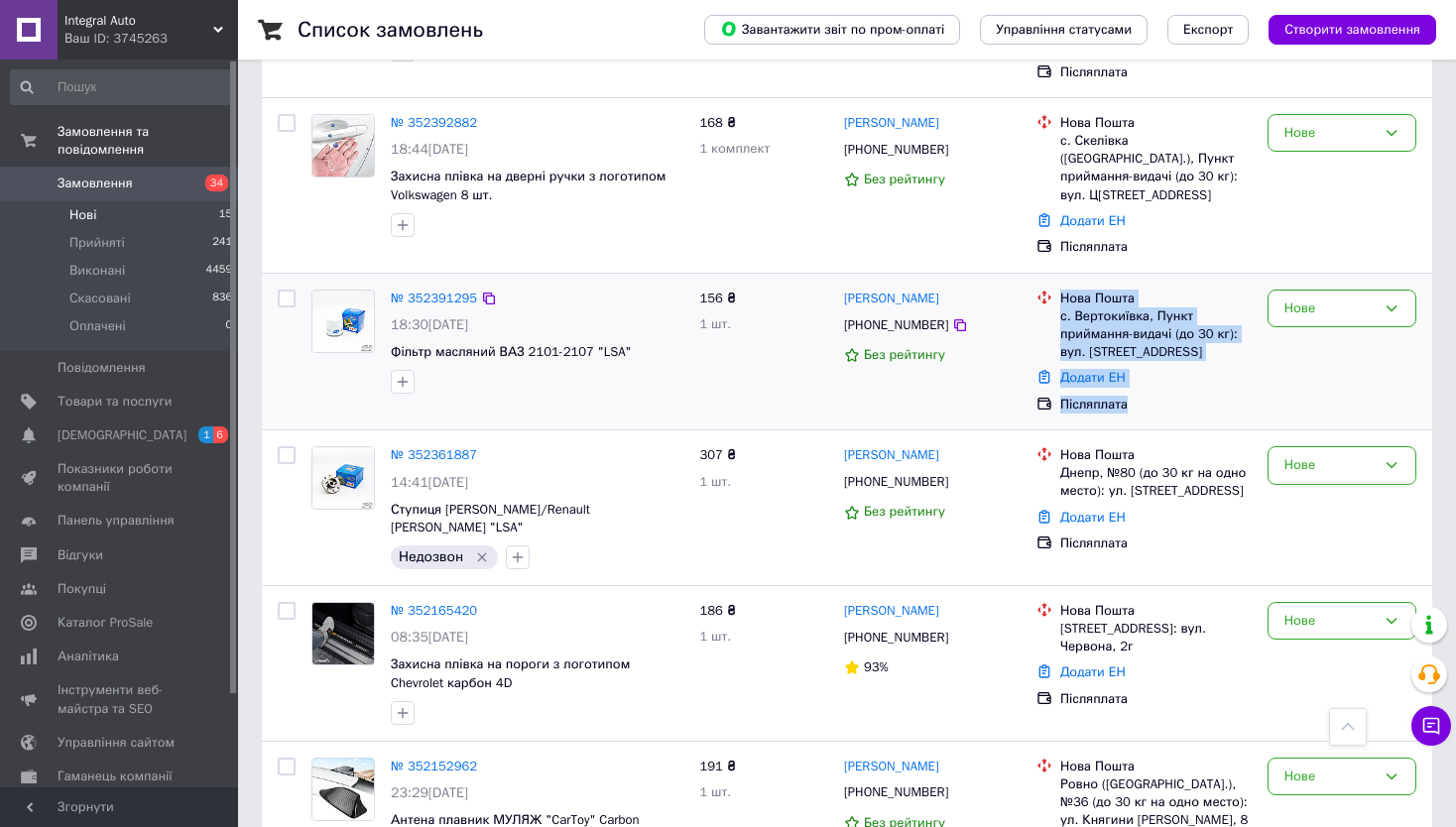 drag, startPoint x: 1057, startPoint y: 215, endPoint x: 1160, endPoint y: 345, distance: 165.85837 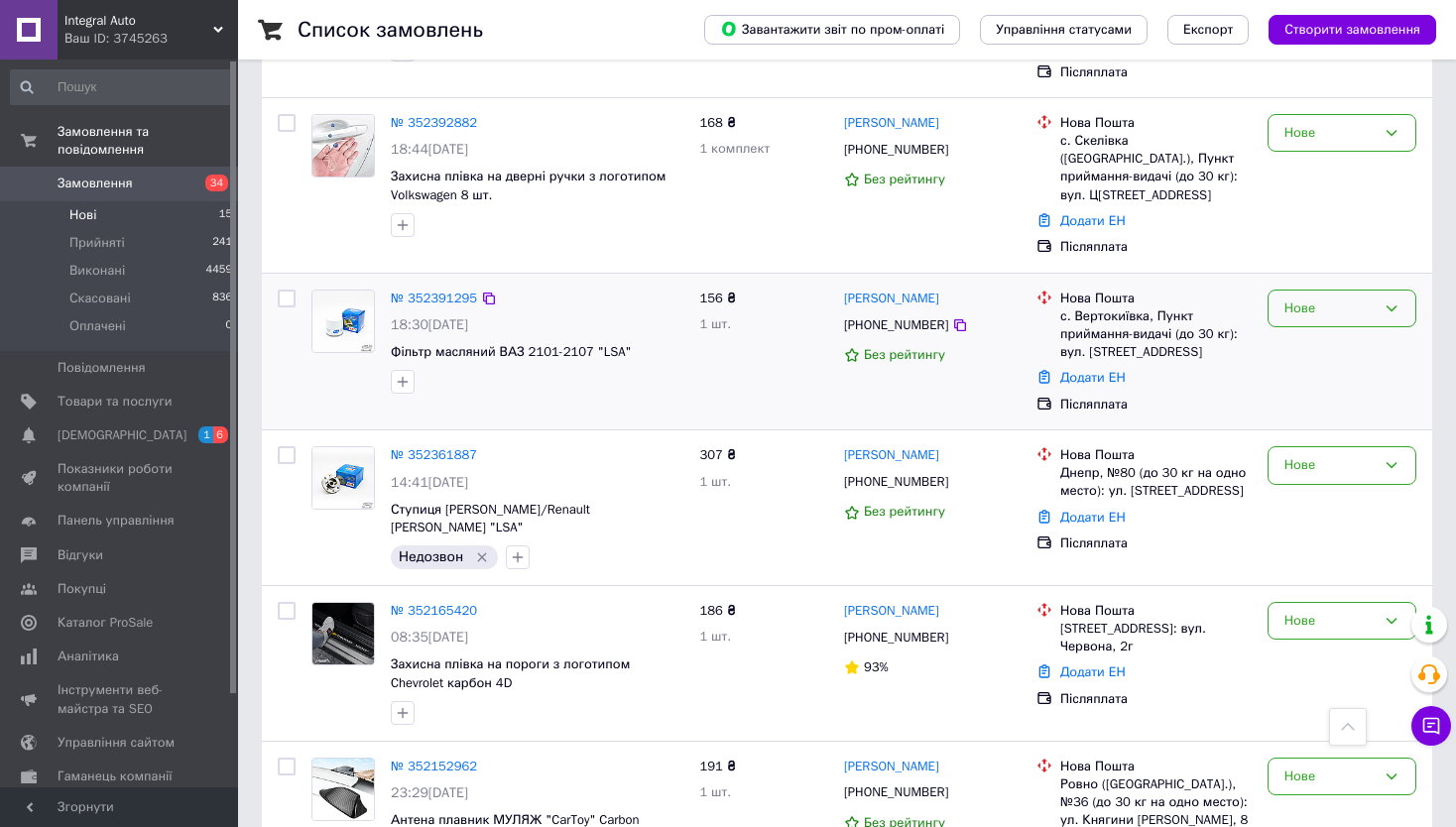 click on "Нове" at bounding box center [1330, 308] 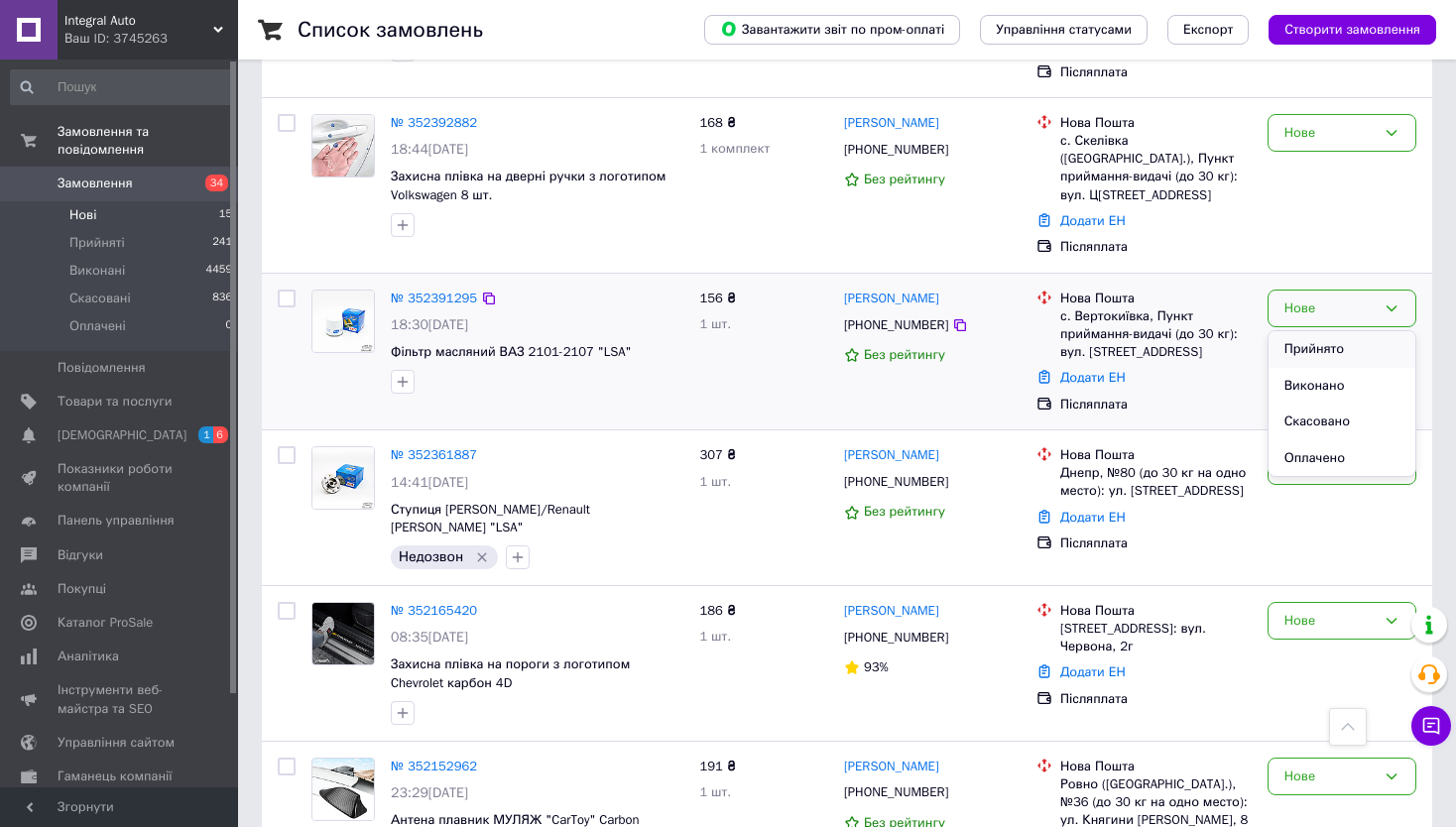 click on "Прийнято" at bounding box center [1342, 349] 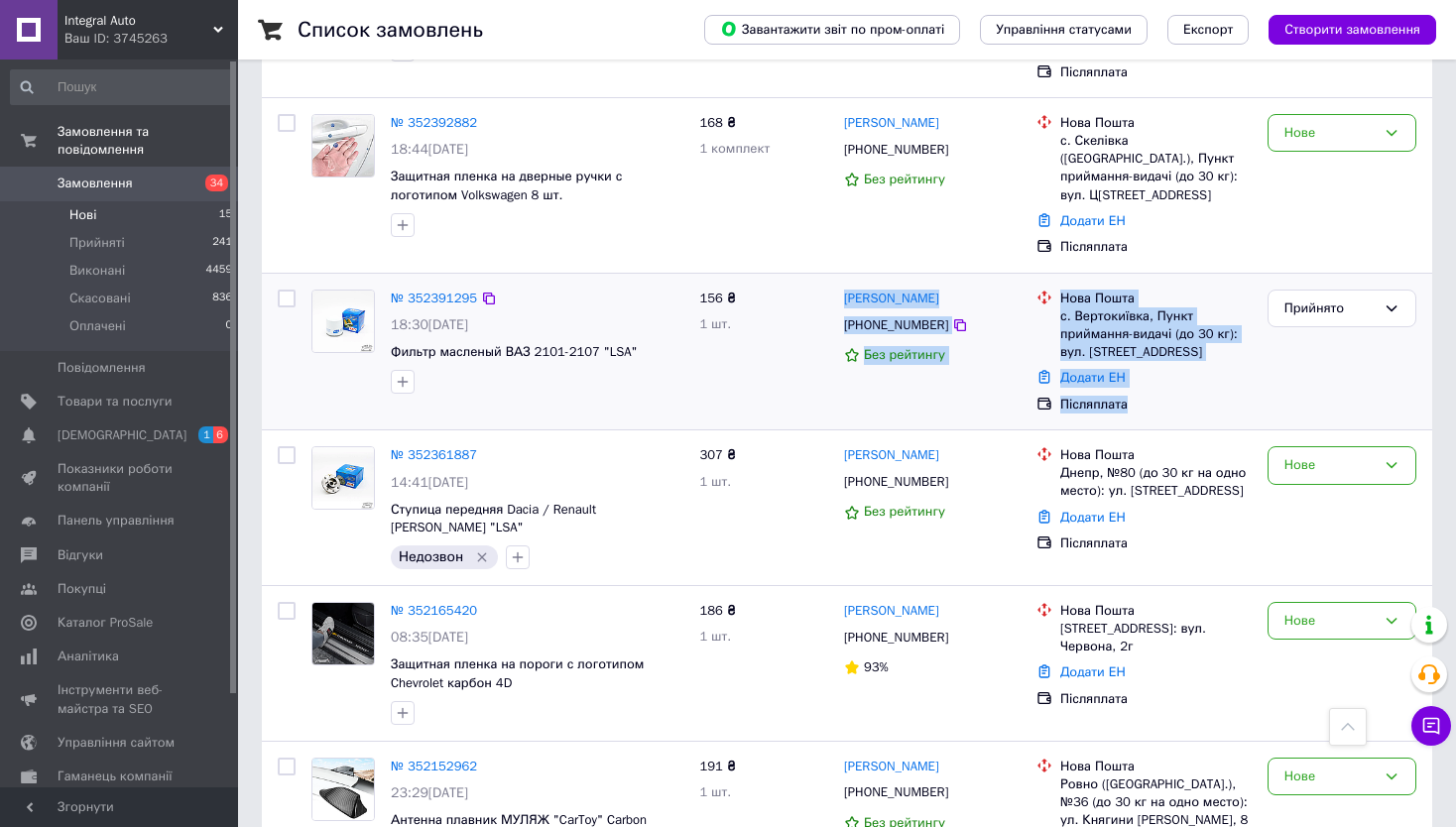 drag, startPoint x: 854, startPoint y: 229, endPoint x: 1187, endPoint y: 330, distance: 347.98 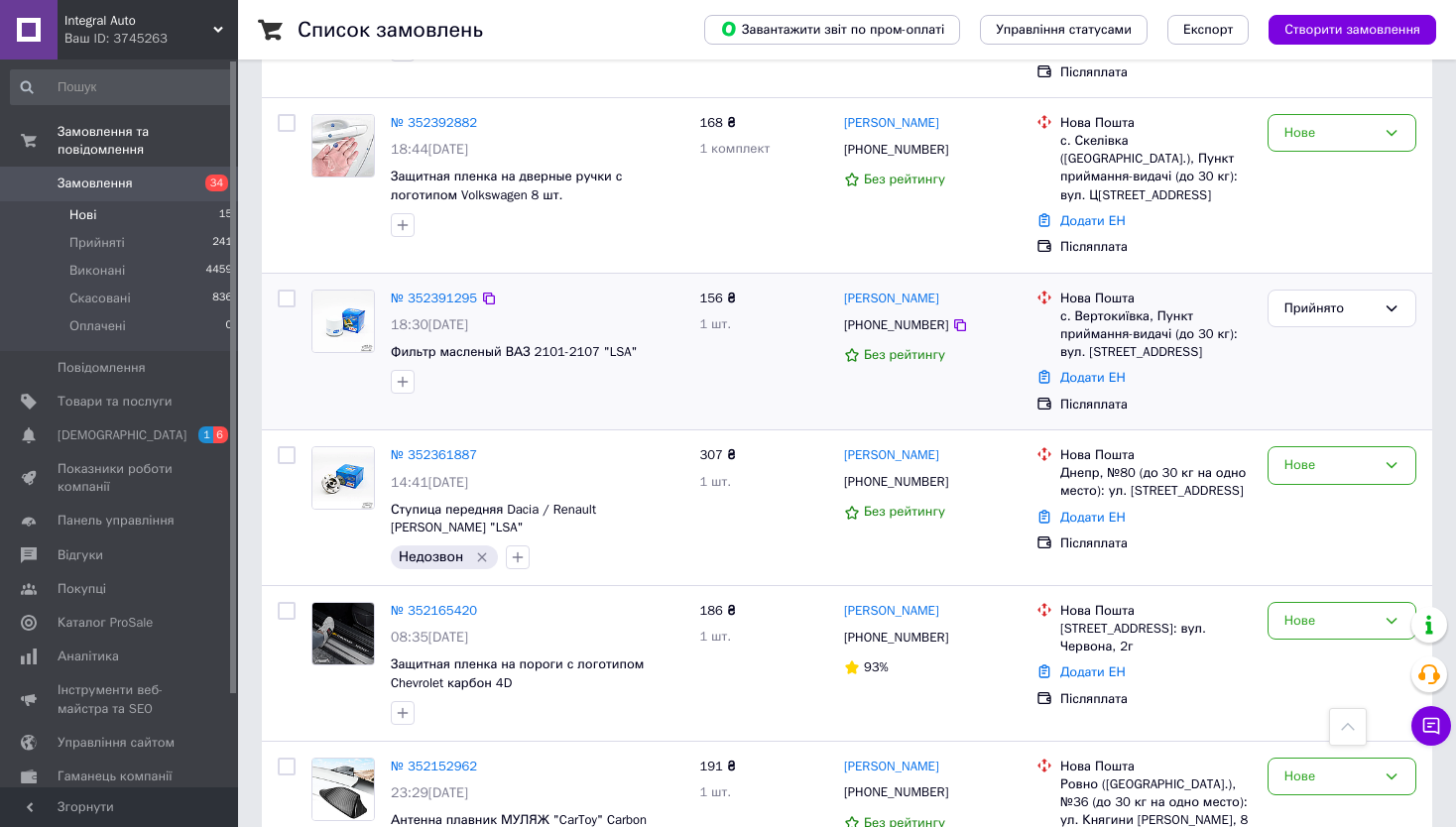click on "156 ₴ 1 шт." at bounding box center [764, 352] 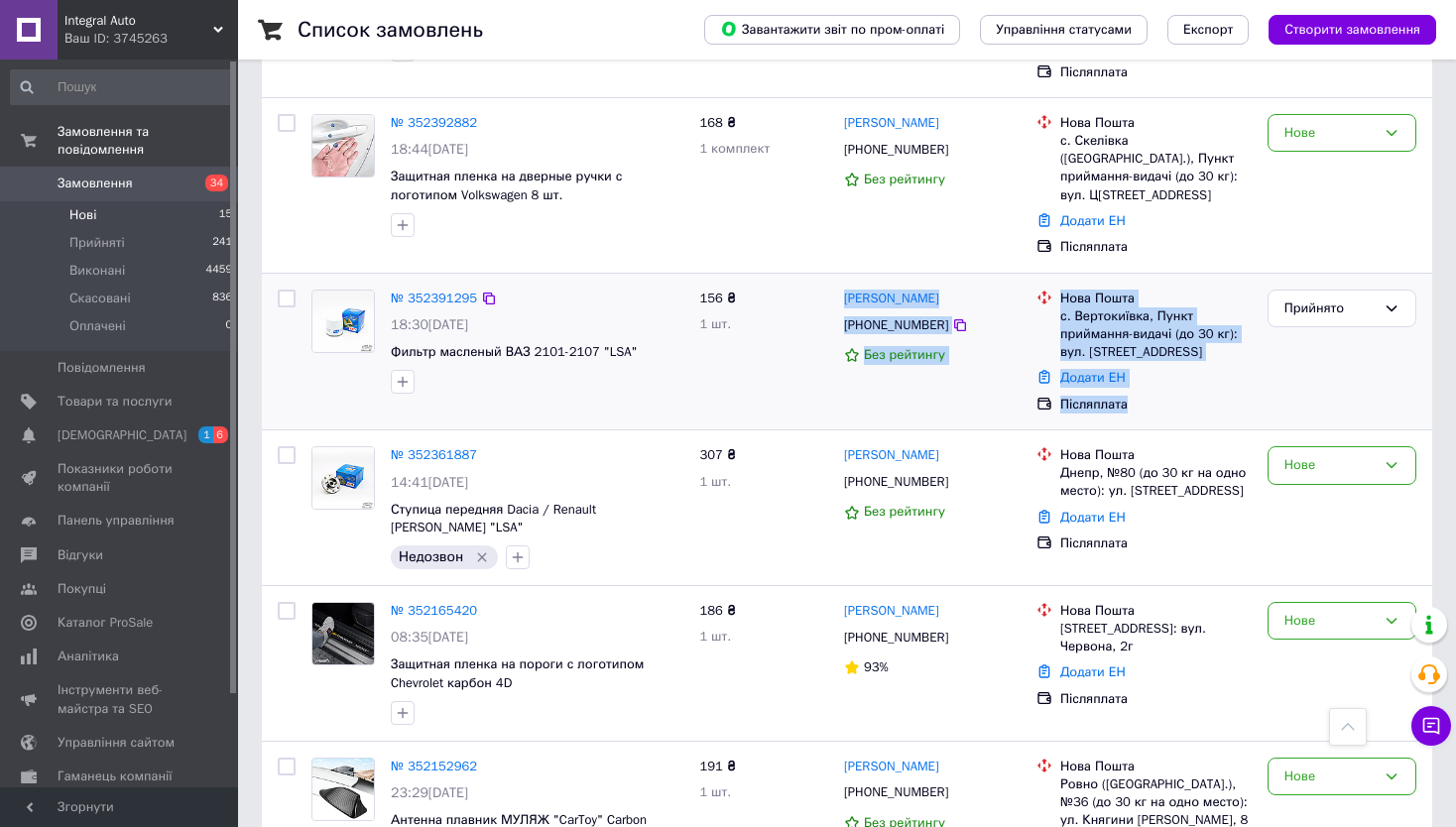 drag, startPoint x: 840, startPoint y: 214, endPoint x: 1219, endPoint y: 329, distance: 396.06313 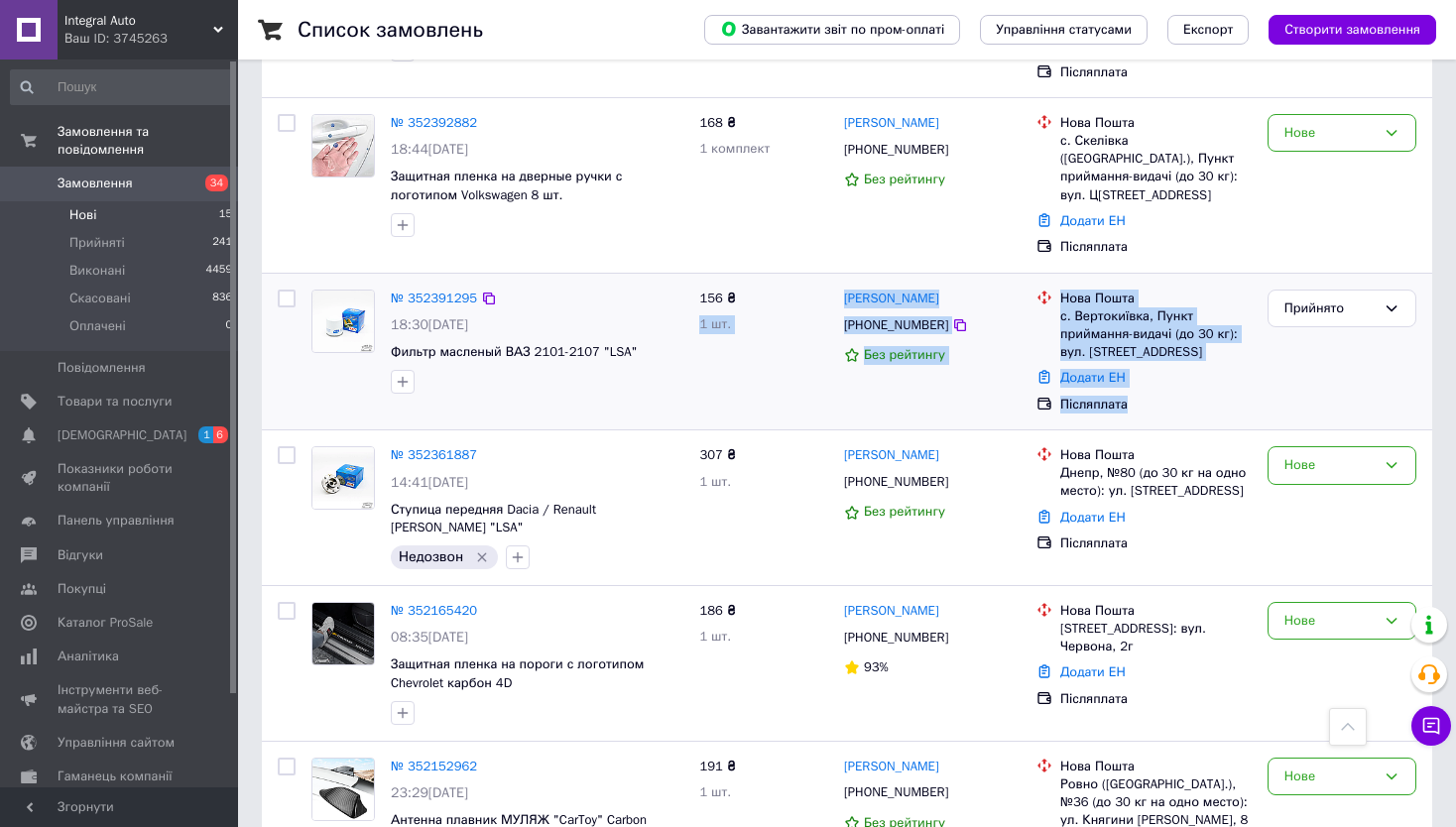 drag, startPoint x: 1190, startPoint y: 347, endPoint x: 833, endPoint y: 217, distance: 379.933 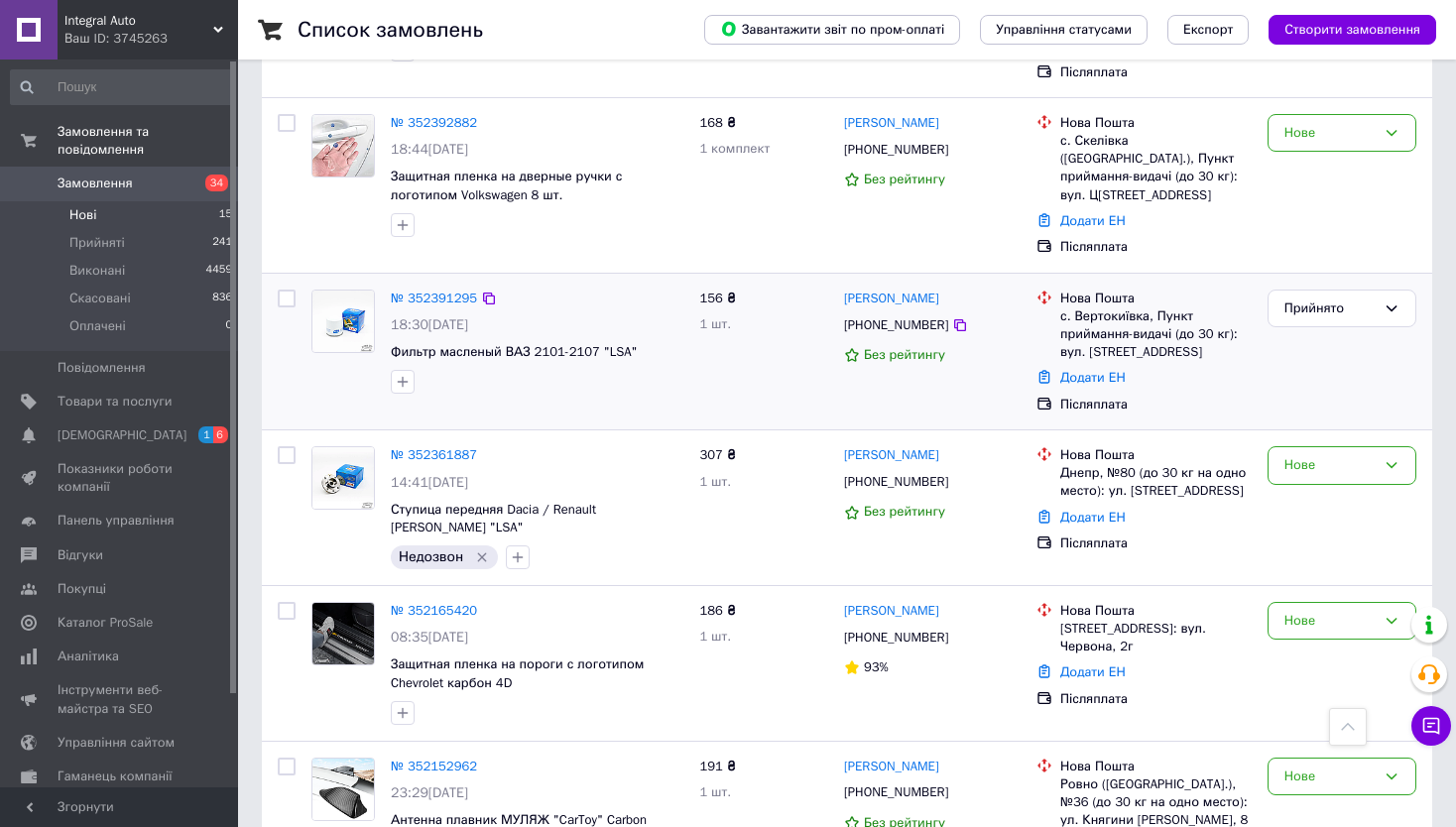 click on "156 ₴ 1 шт." at bounding box center [764, 352] 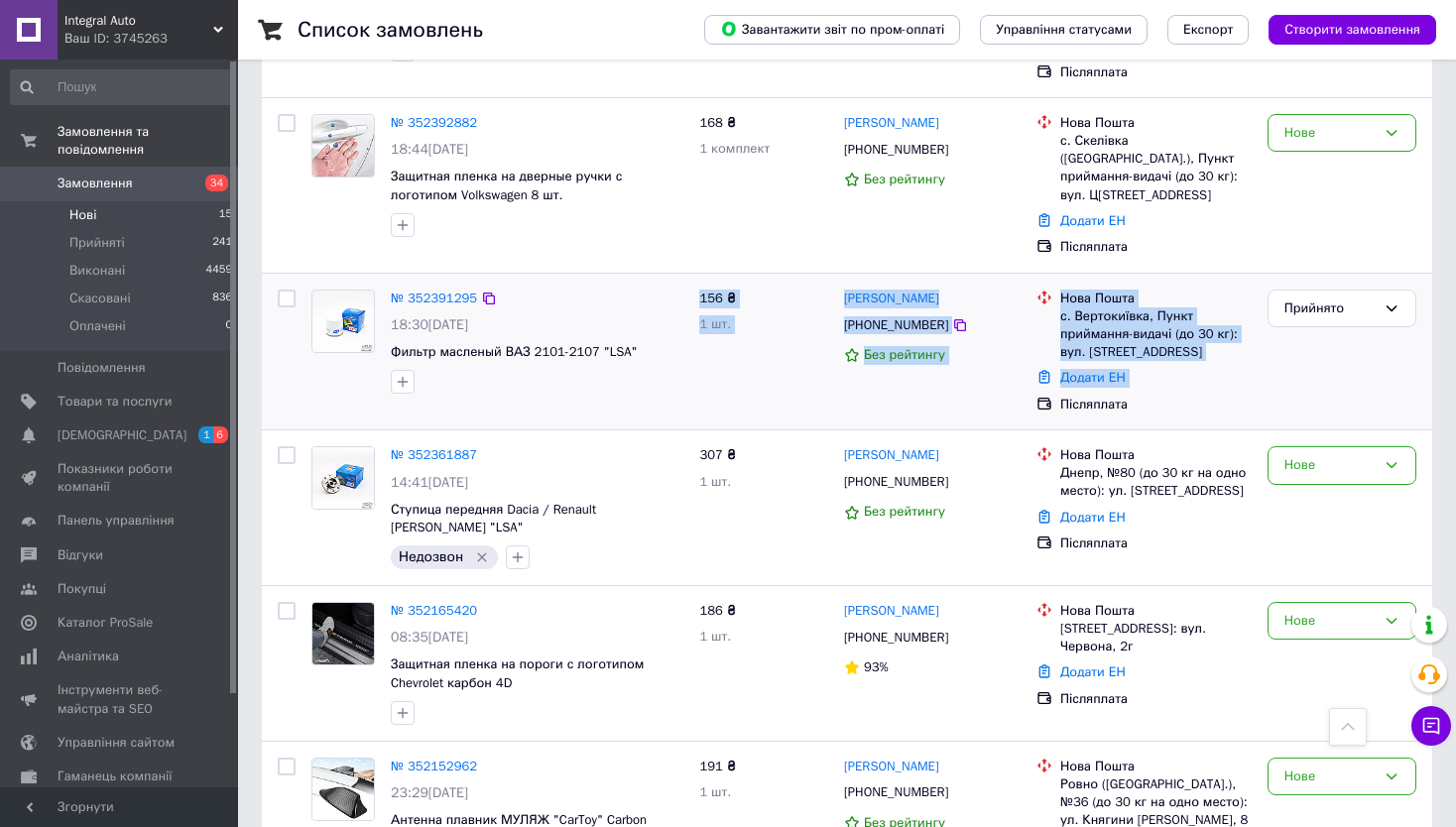 drag, startPoint x: 833, startPoint y: 217, endPoint x: 1205, endPoint y: 308, distance: 382.96867 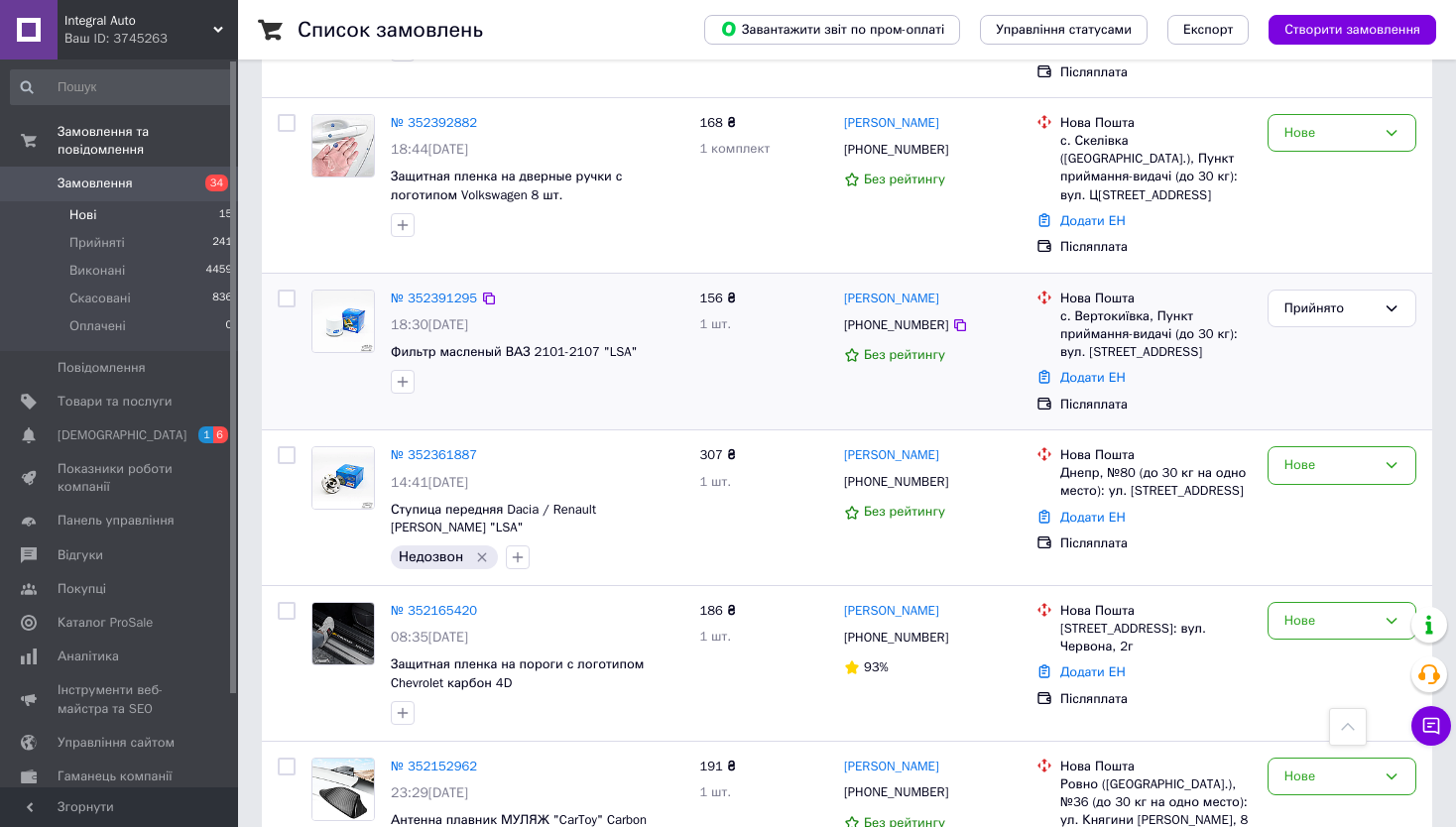 click on "Післяплата" at bounding box center (1155, 405) 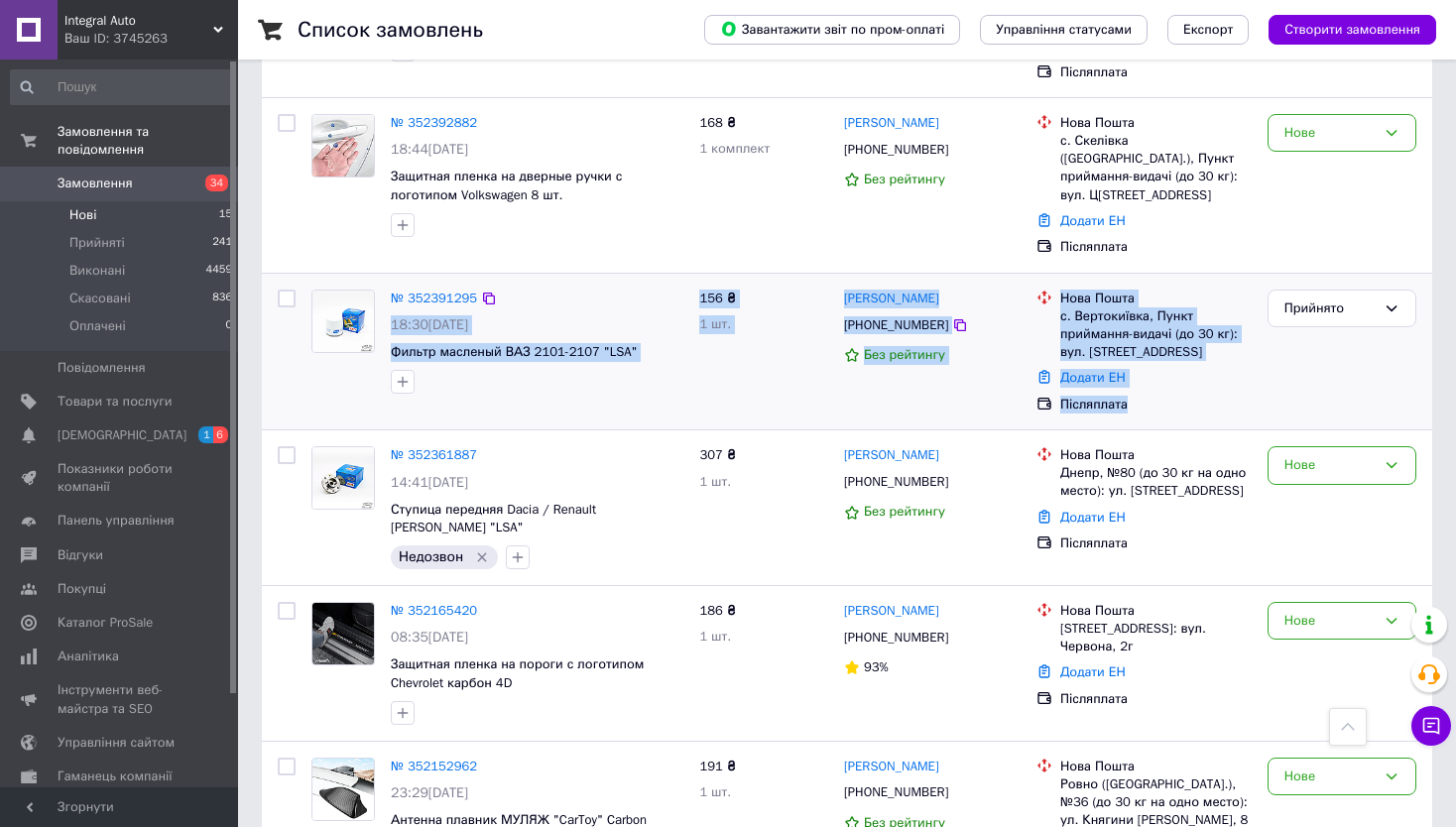 drag, startPoint x: 1011, startPoint y: 288, endPoint x: 689, endPoint y: 219, distance: 329.30988 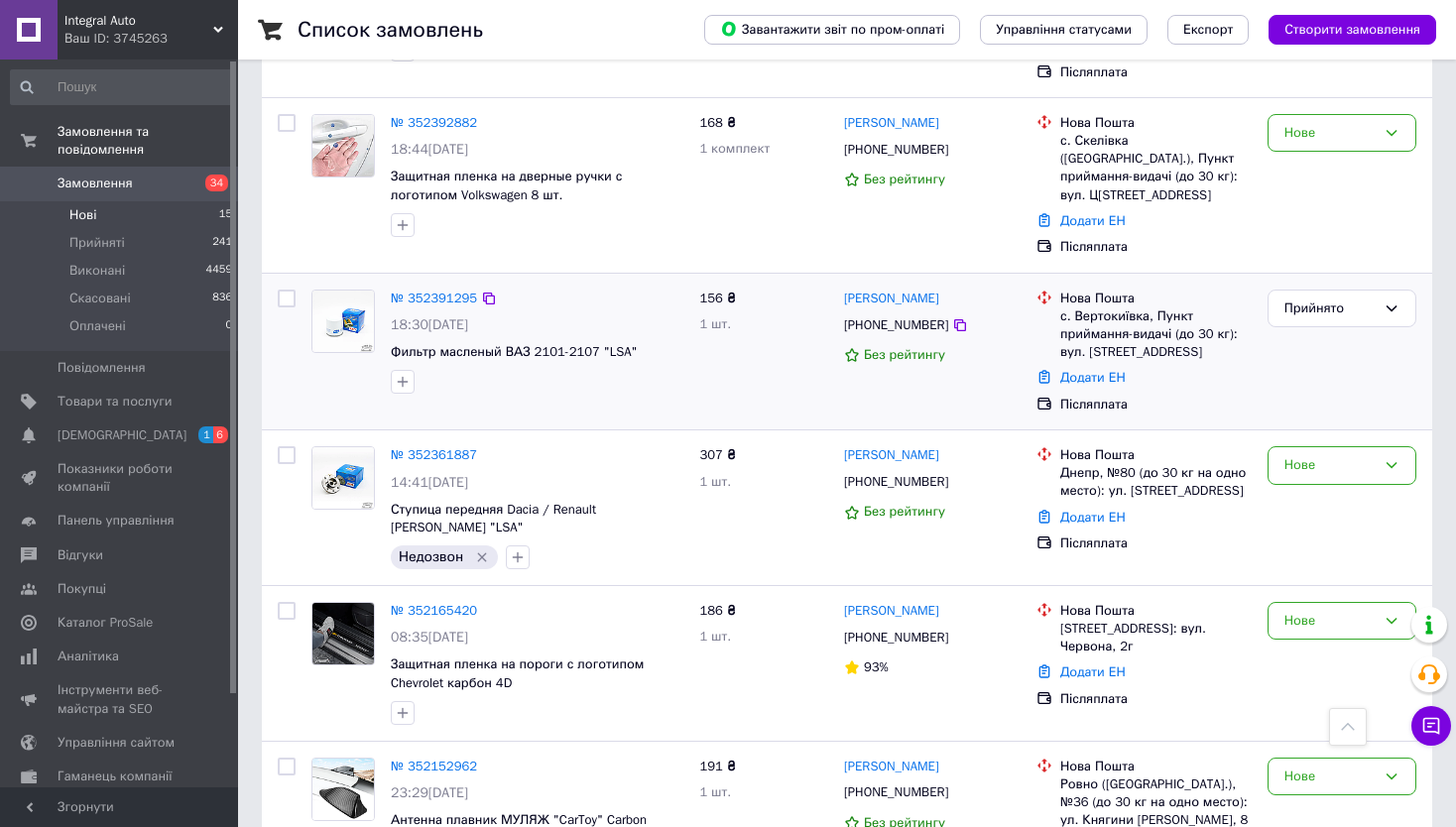 click on "№ 352391295 18:30[DATE] Фильтр масленый ВАЗ 2101-2107 "LSA"" at bounding box center [537, 341] 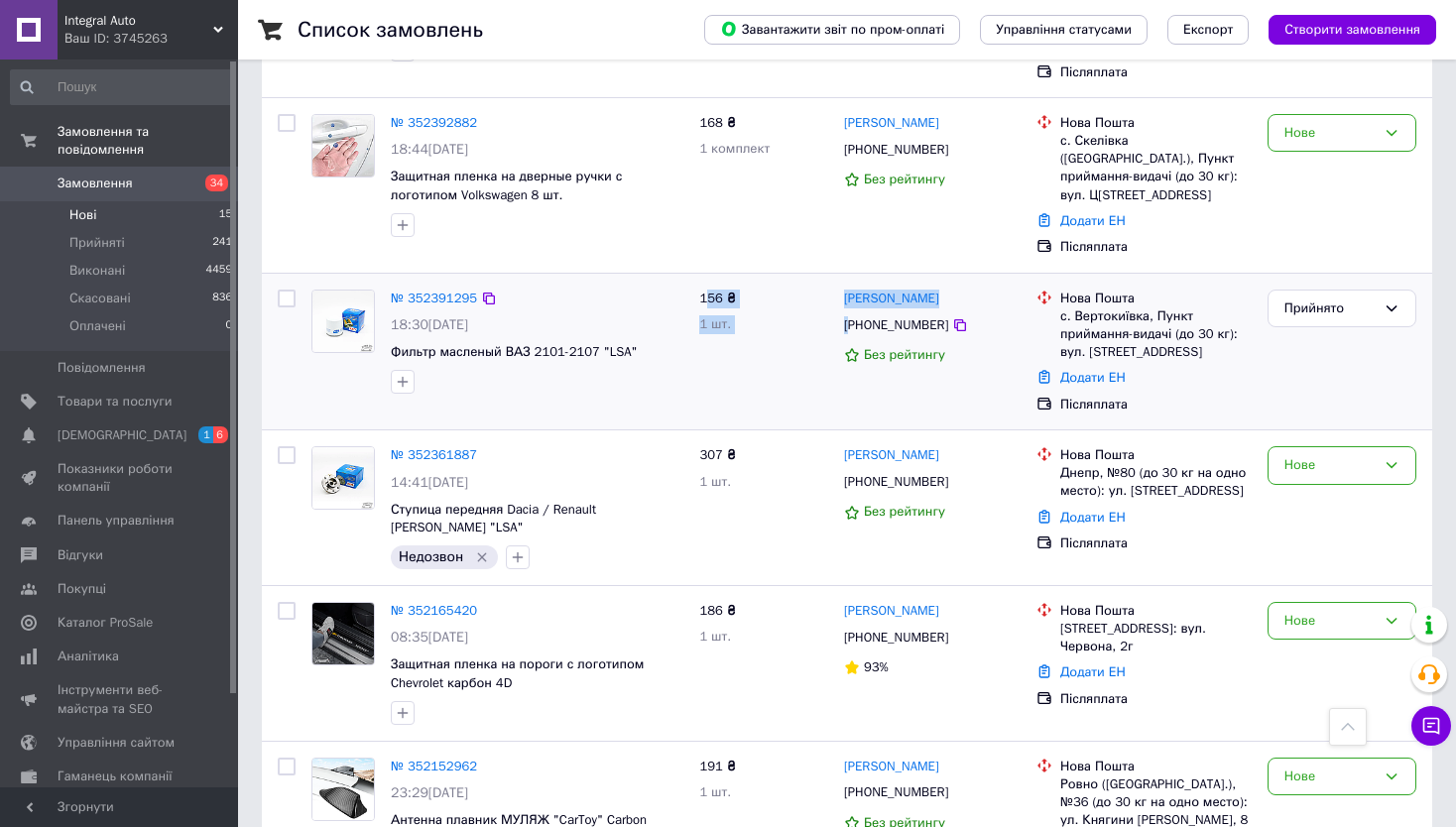 drag, startPoint x: 709, startPoint y: 219, endPoint x: 856, endPoint y: 257, distance: 151.83214 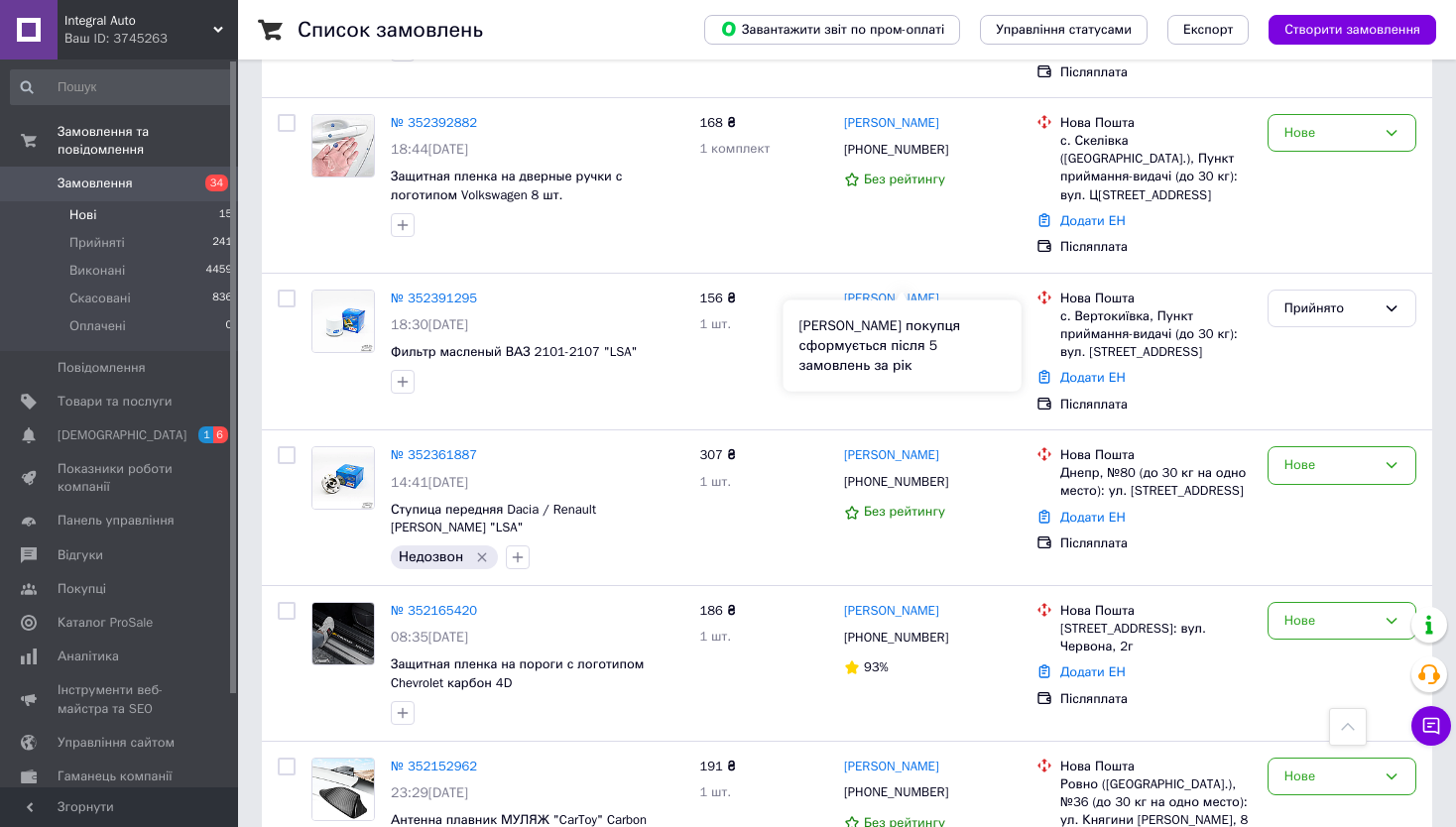 click on "[PERSON_NAME] покупця сформується після 5 замовлень за рік" at bounding box center [903, 346] 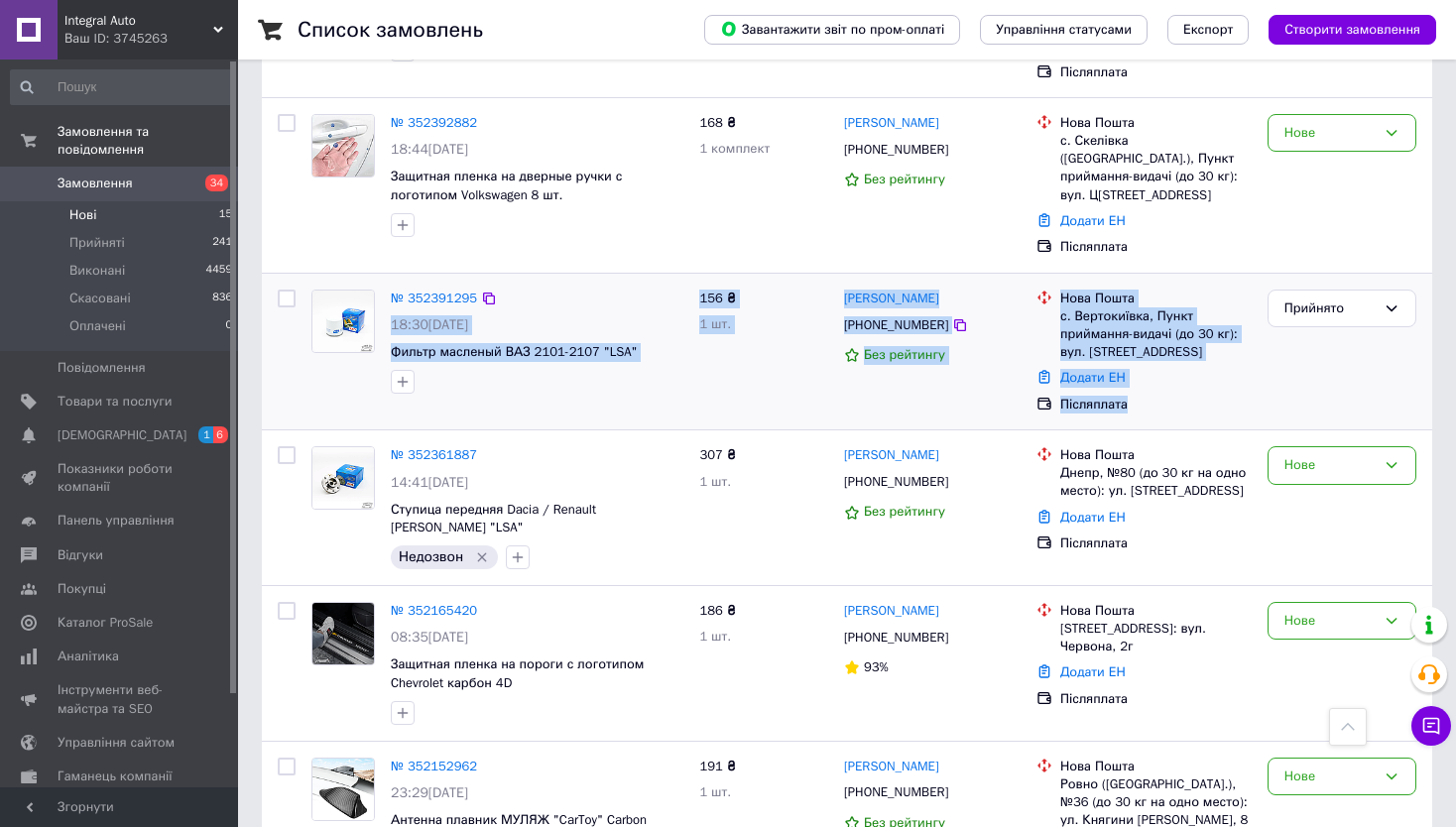 drag, startPoint x: 713, startPoint y: 220, endPoint x: 1148, endPoint y: 319, distance: 446.1233 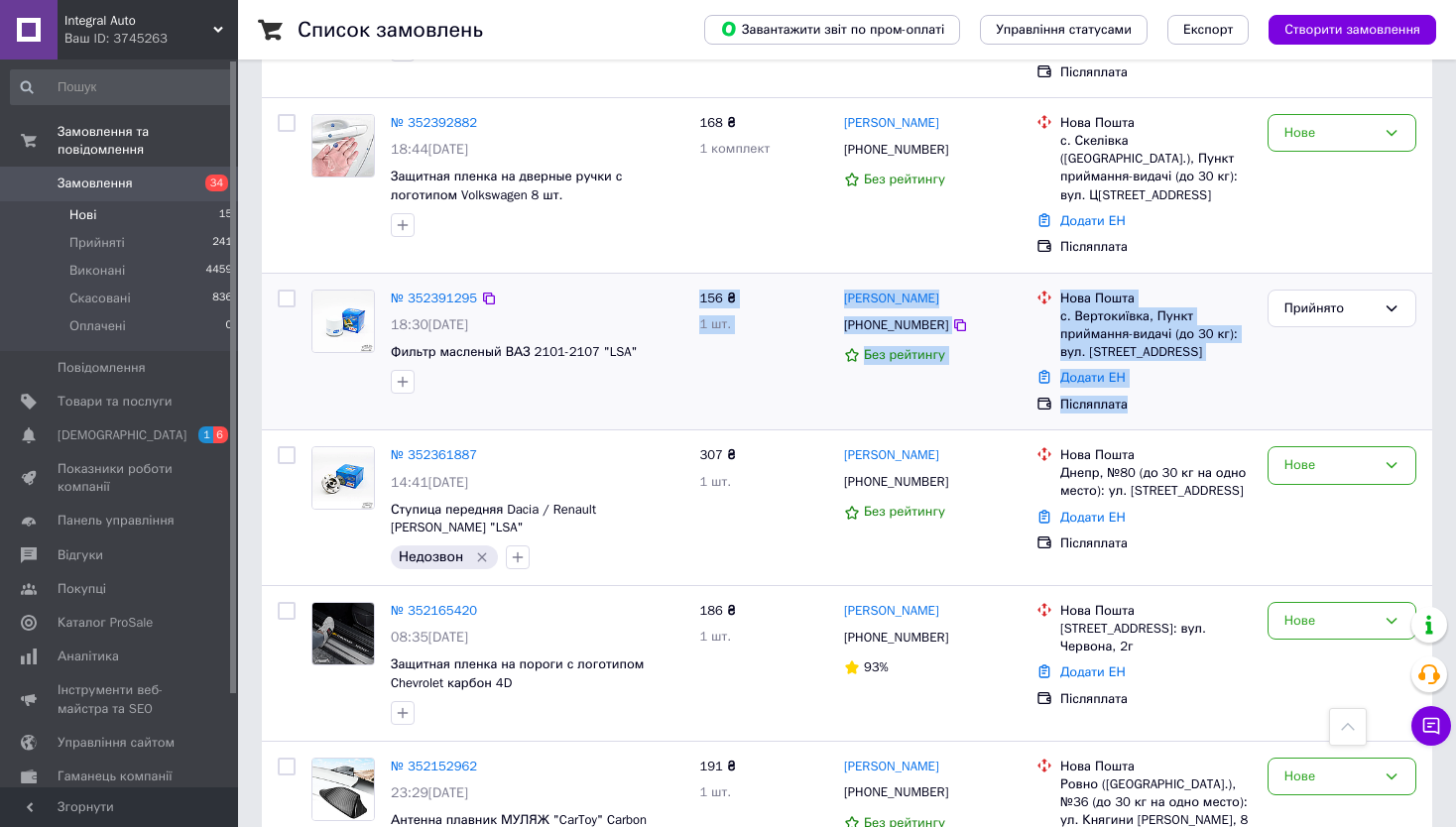 drag, startPoint x: 699, startPoint y: 222, endPoint x: 1198, endPoint y: 333, distance: 511.19664 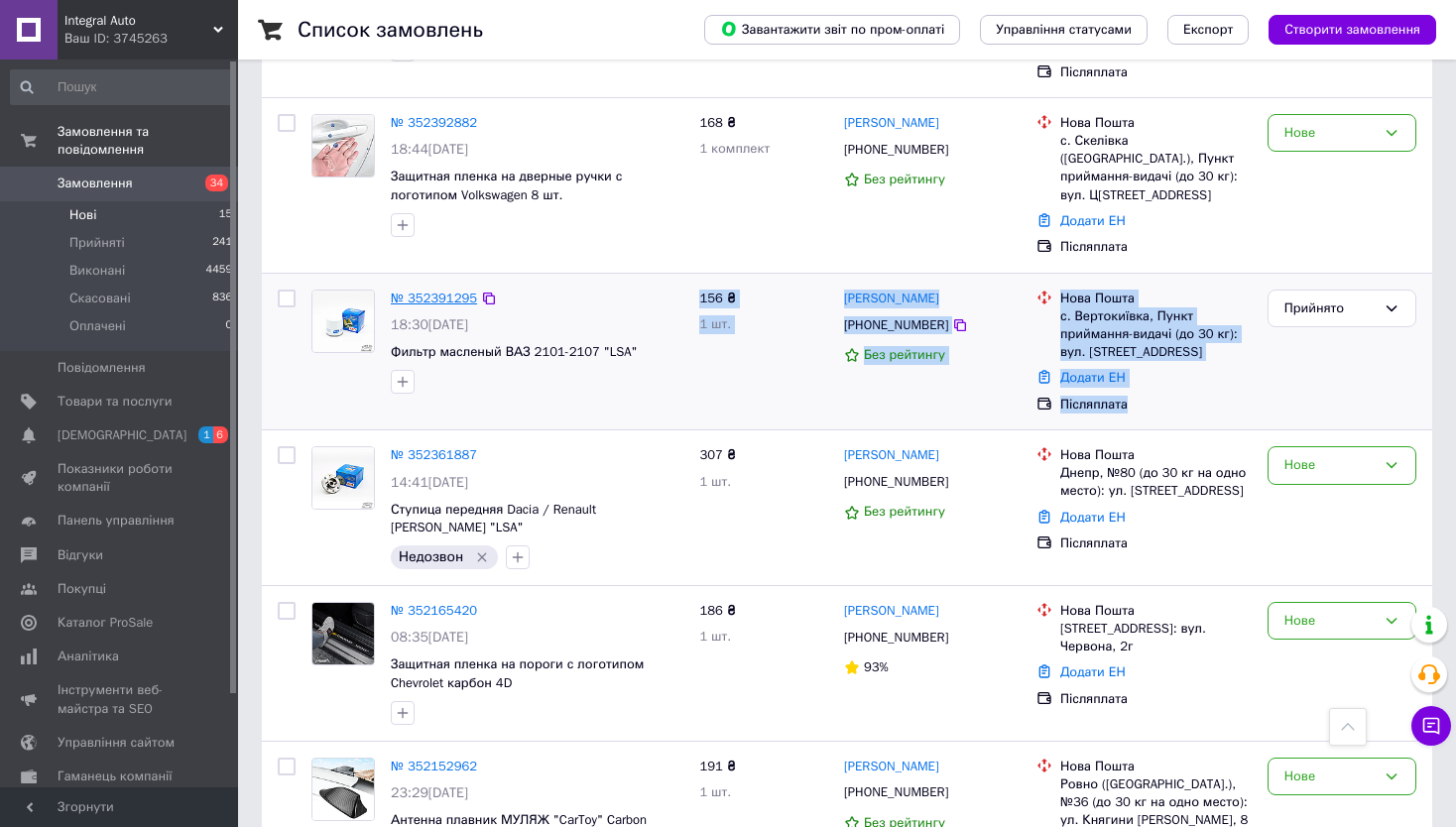 click on "№ 352391295" at bounding box center (433, 297) 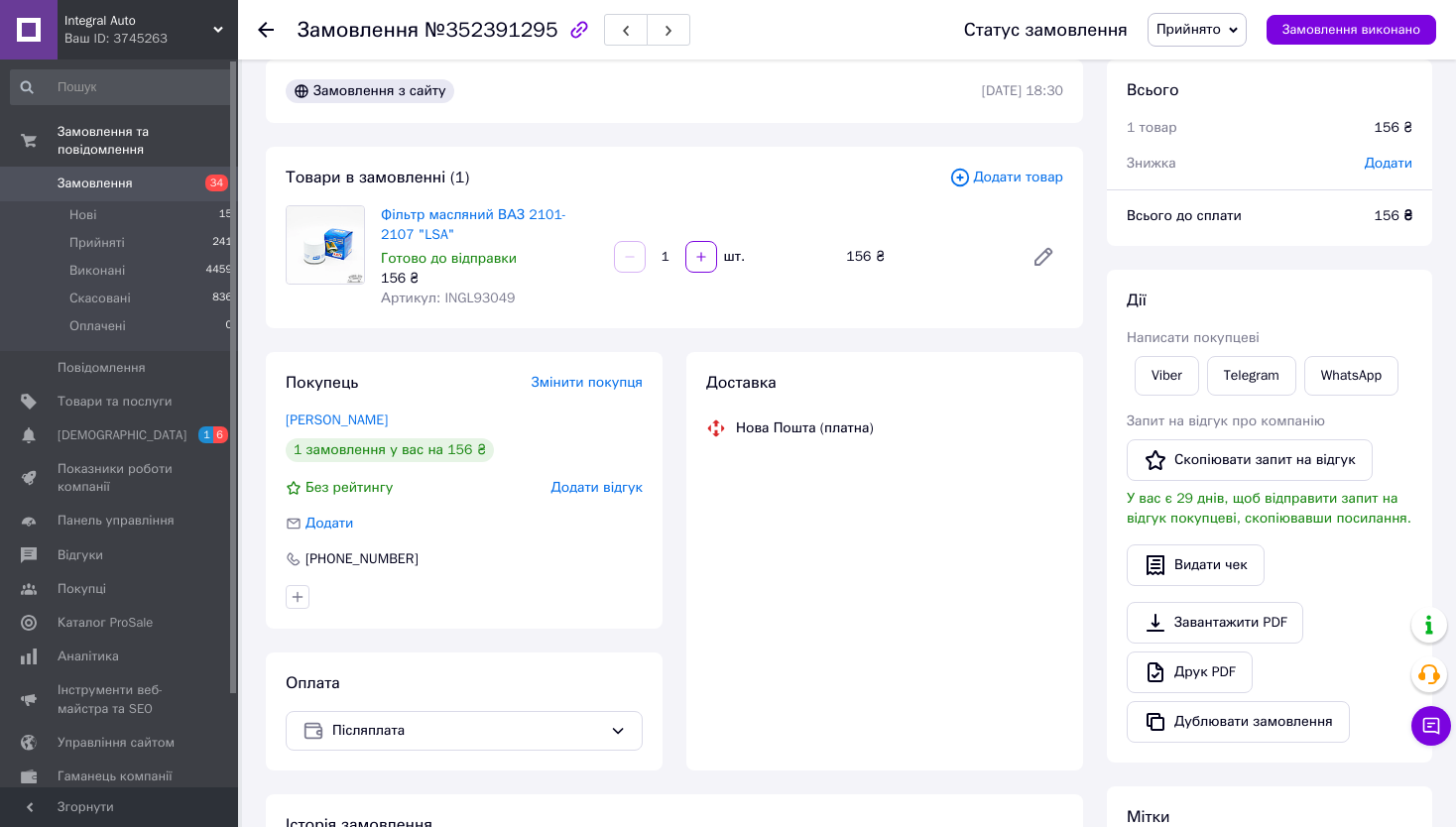 scroll, scrollTop: 0, scrollLeft: 0, axis: both 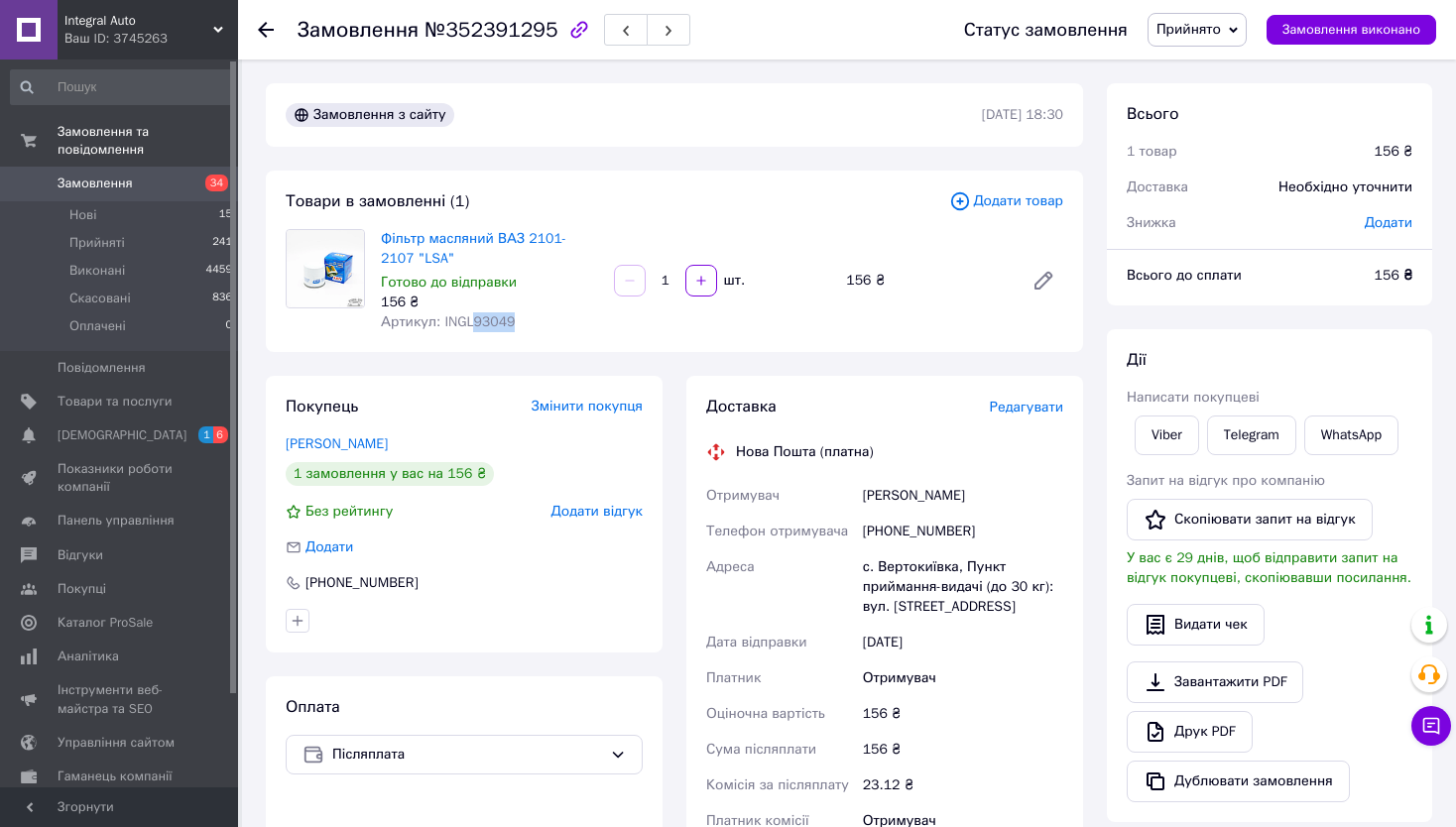 drag, startPoint x: 470, startPoint y: 320, endPoint x: 614, endPoint y: 336, distance: 144.88616 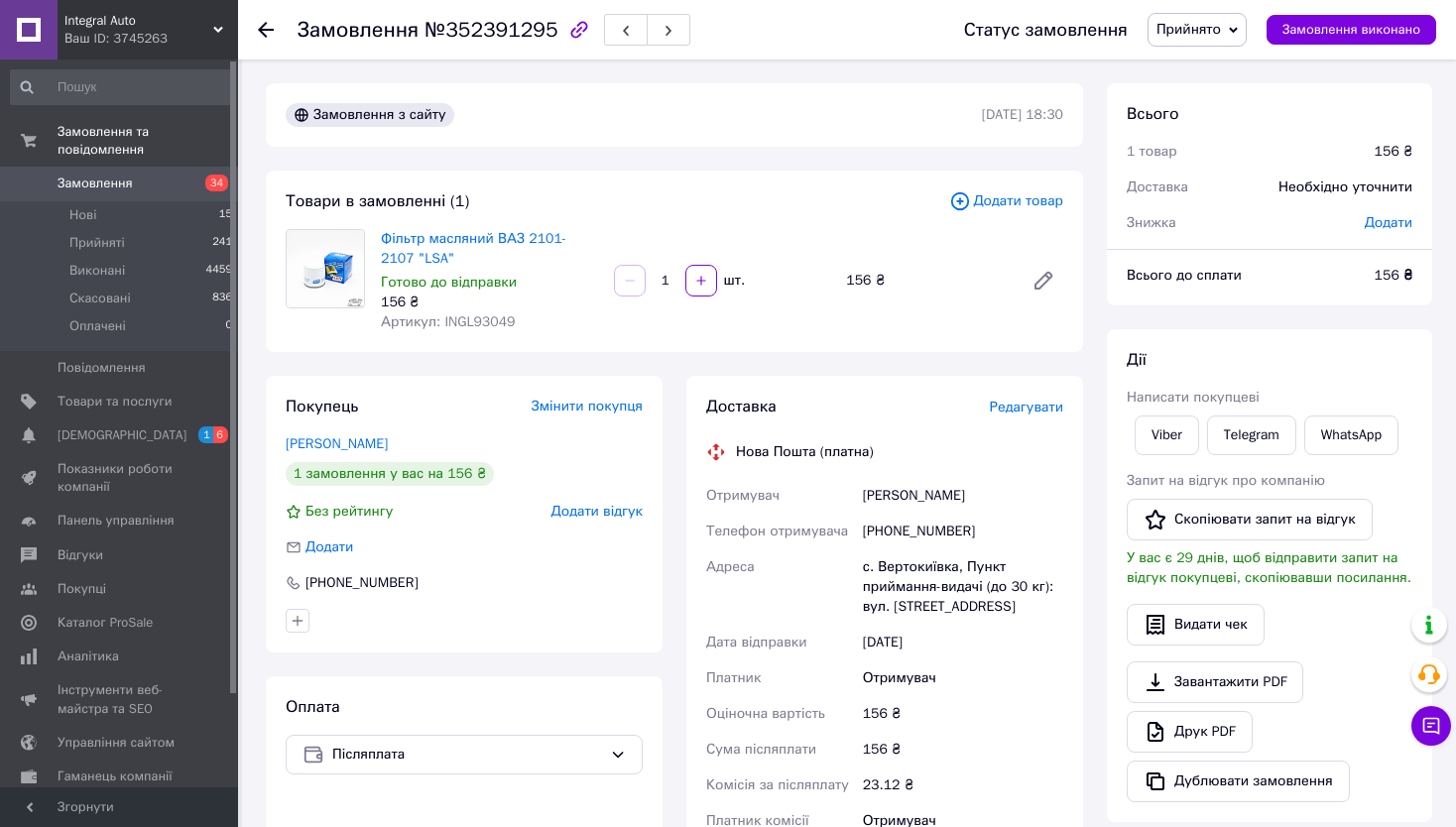 click on "[PERSON_NAME]" at bounding box center (963, 496) 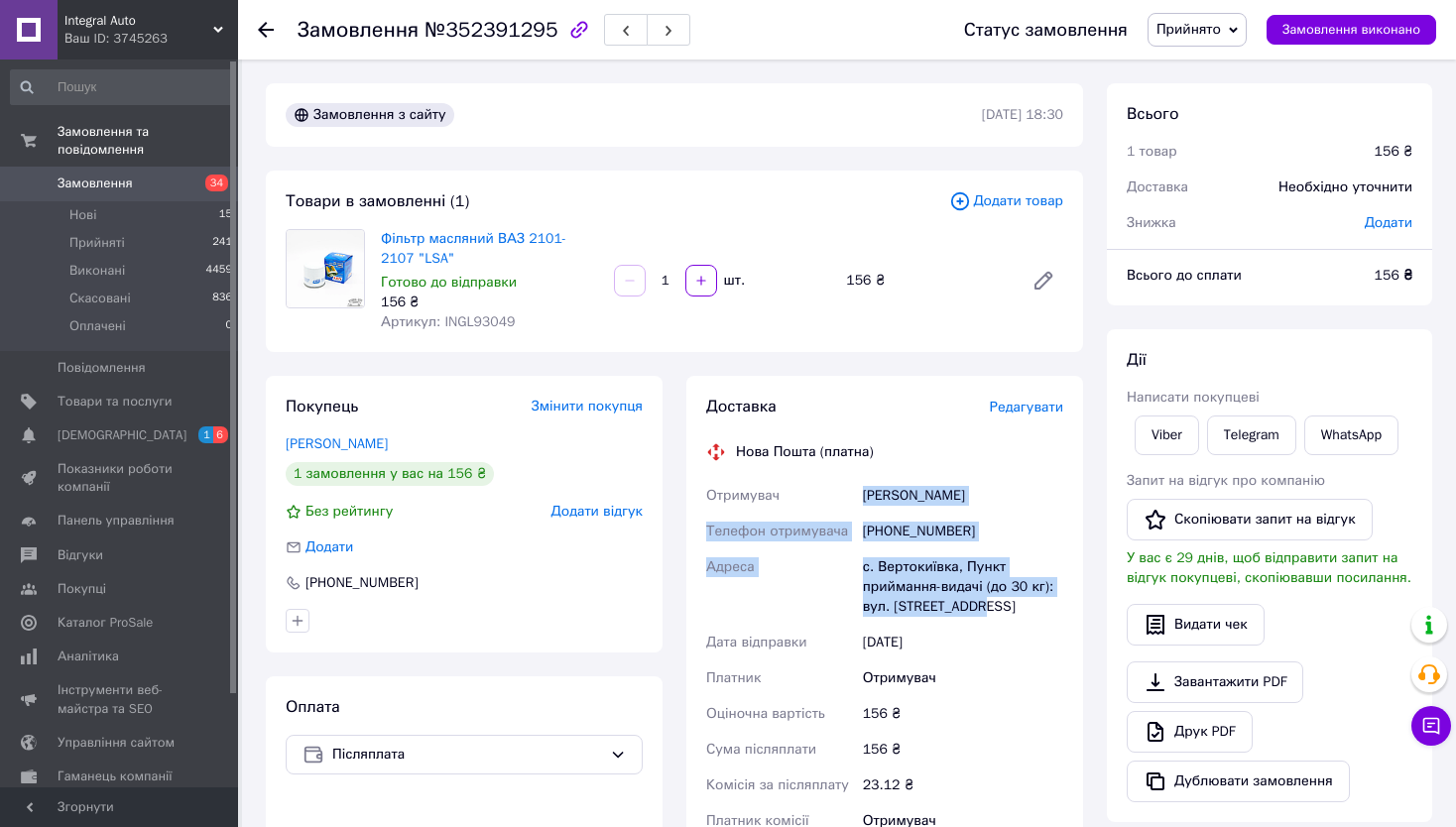 drag, startPoint x: 844, startPoint y: 473, endPoint x: 1012, endPoint y: 615, distance: 219.97273 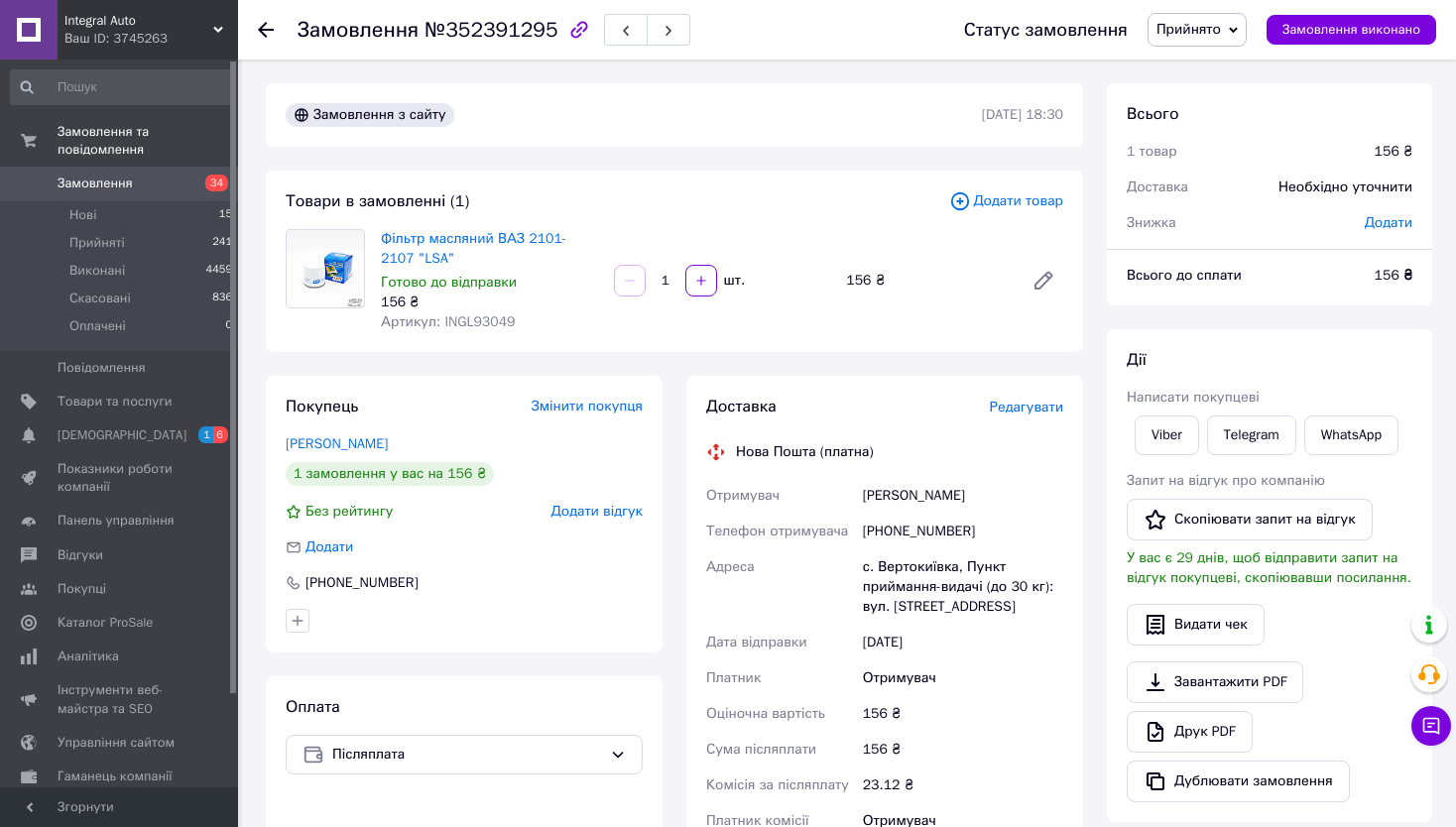 click 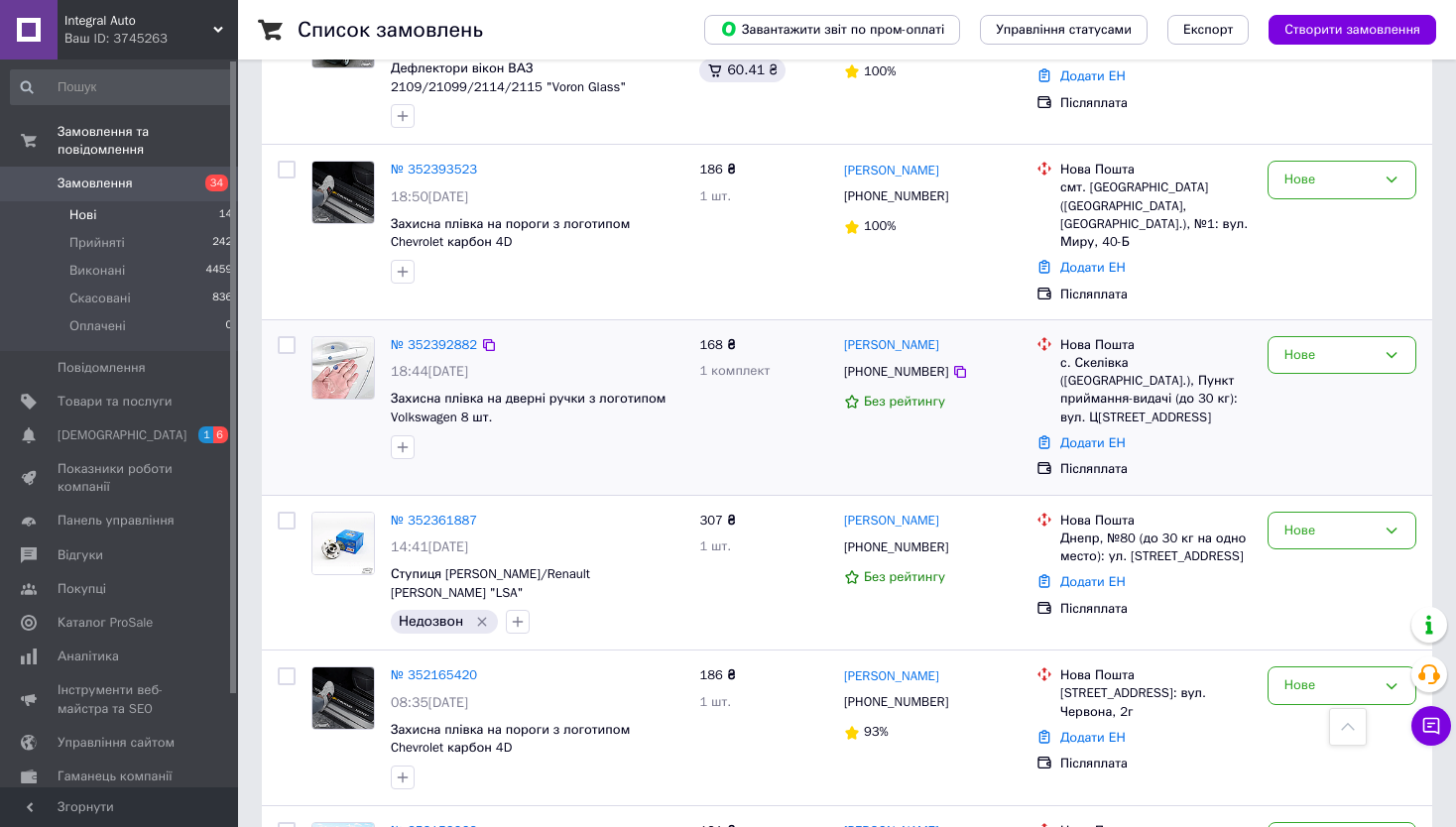 scroll, scrollTop: 1587, scrollLeft: 0, axis: vertical 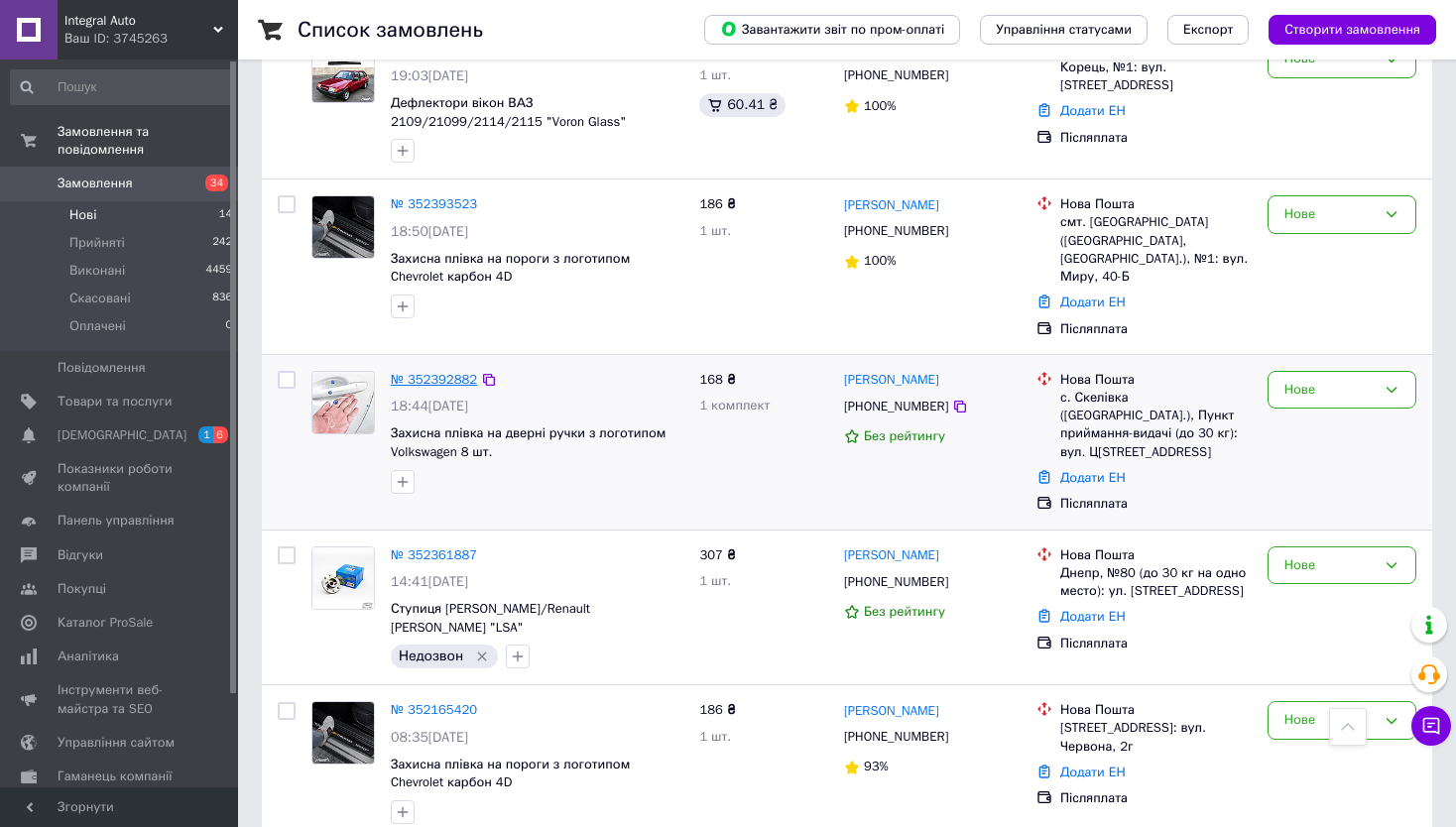 click on "№ 352392882" at bounding box center (433, 379) 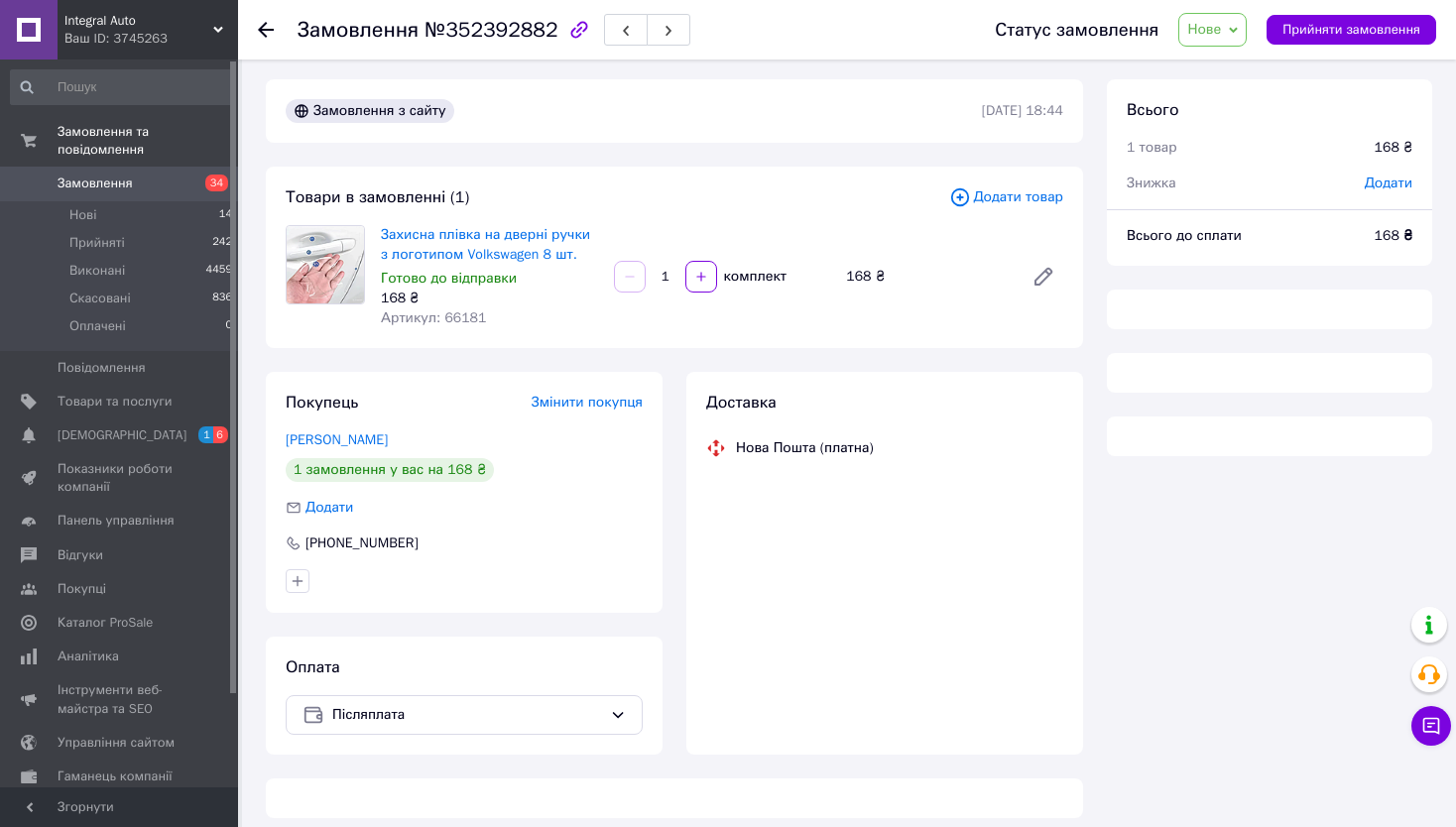 scroll, scrollTop: 0, scrollLeft: 0, axis: both 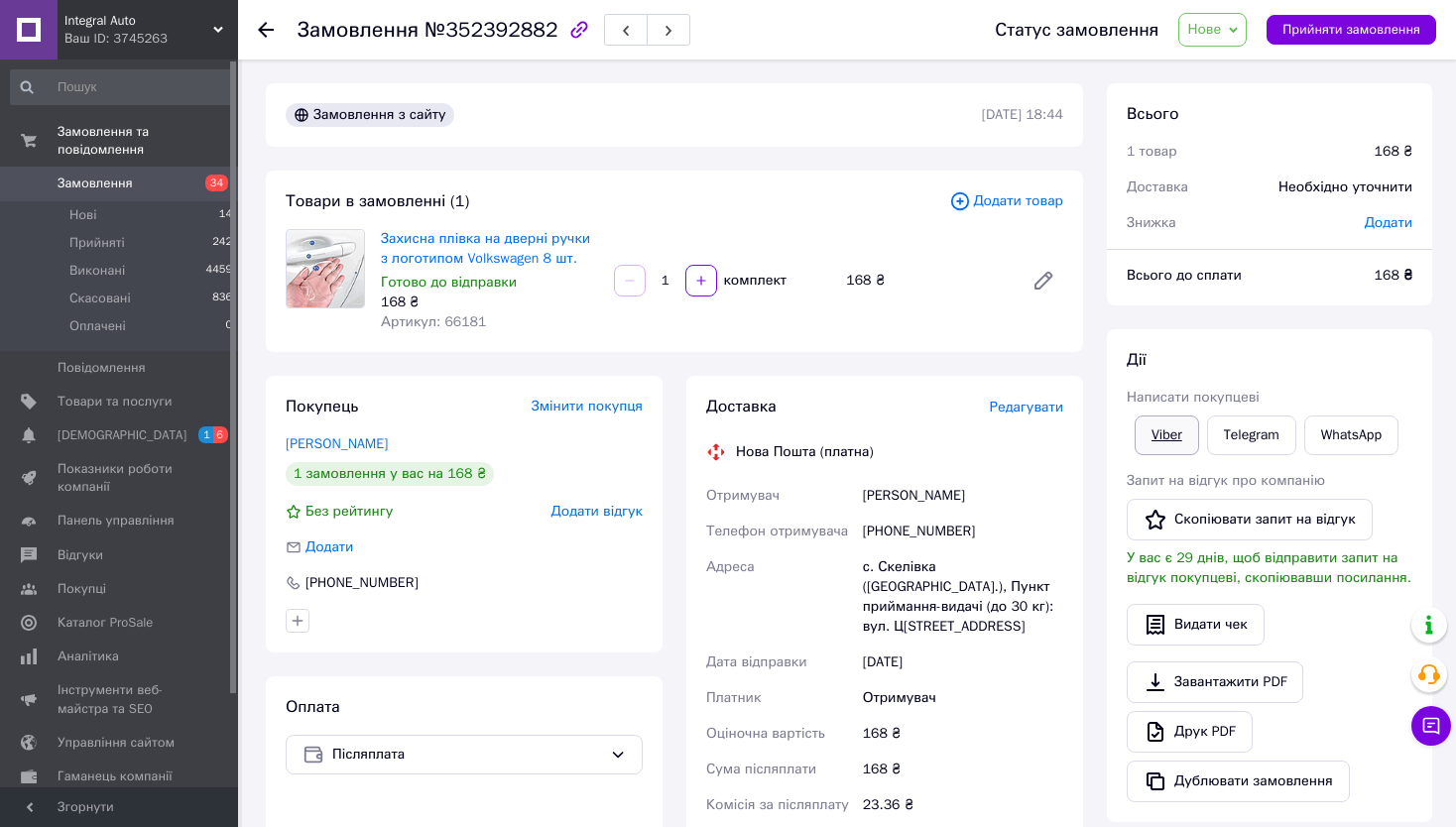 click on "Viber" at bounding box center [1166, 435] 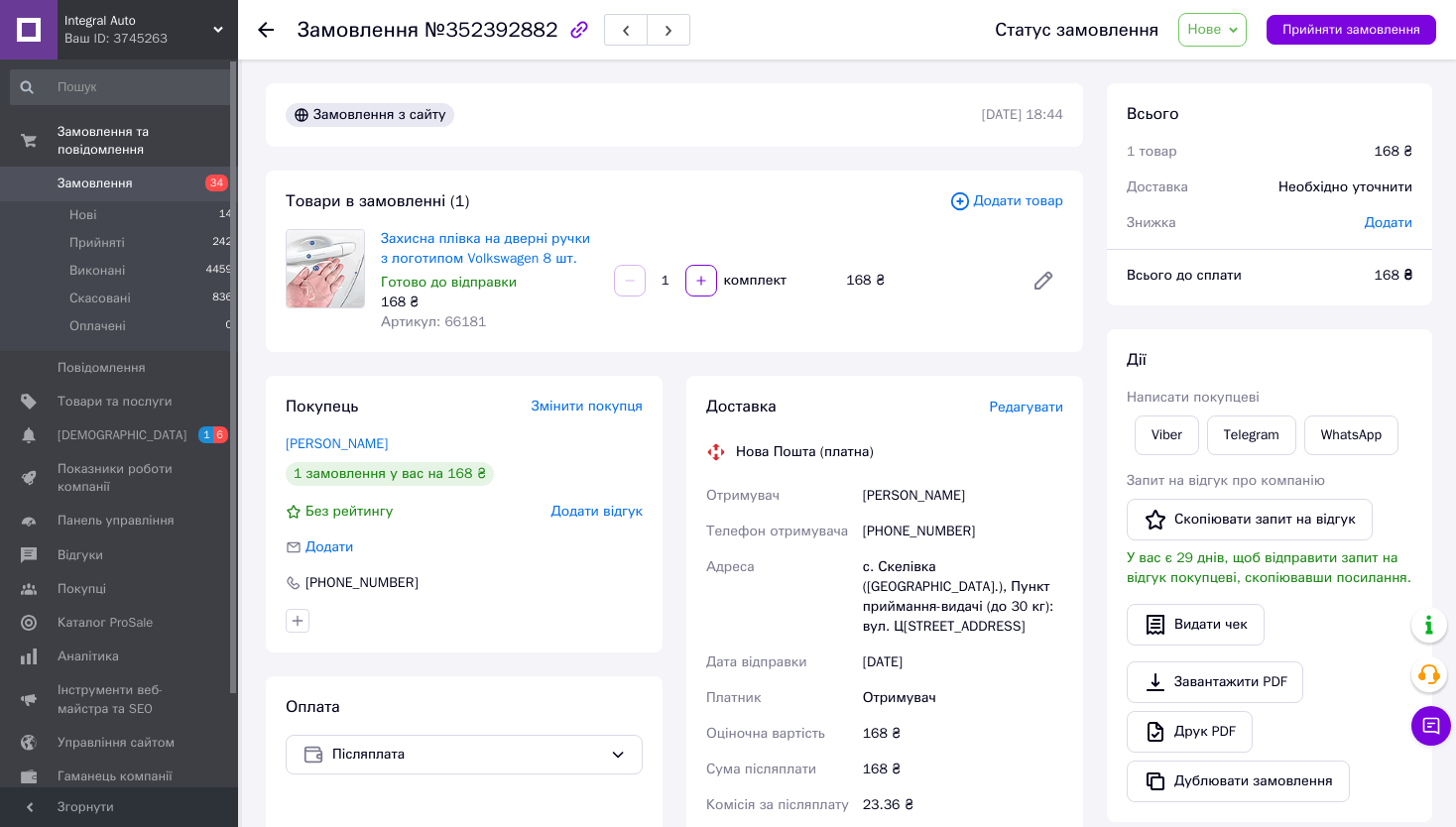 click on "Дії" at bounding box center [1270, 360] 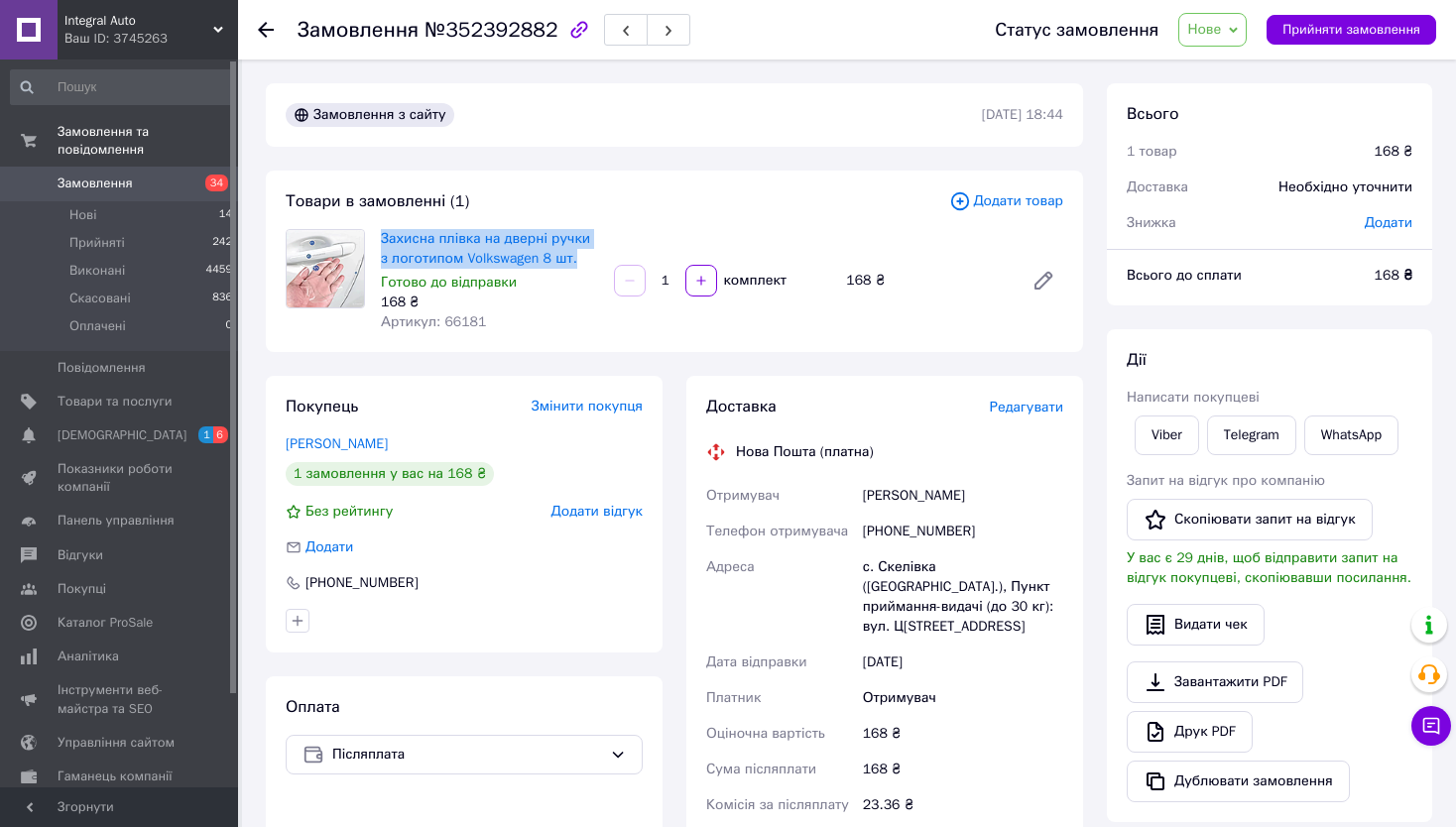 drag, startPoint x: 376, startPoint y: 235, endPoint x: 561, endPoint y: 263, distance: 187.10692 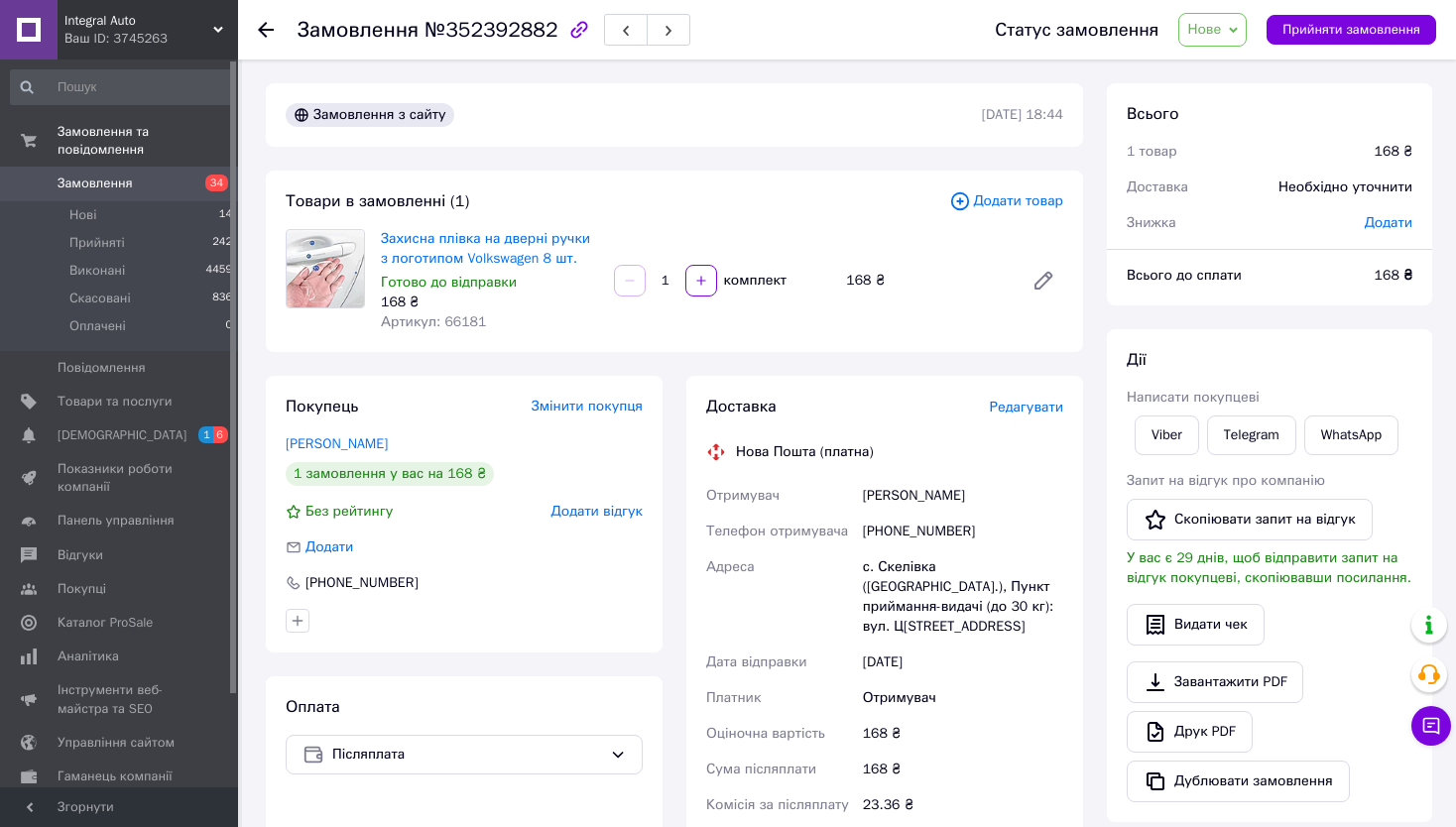 click on "Дії" at bounding box center (1270, 360) 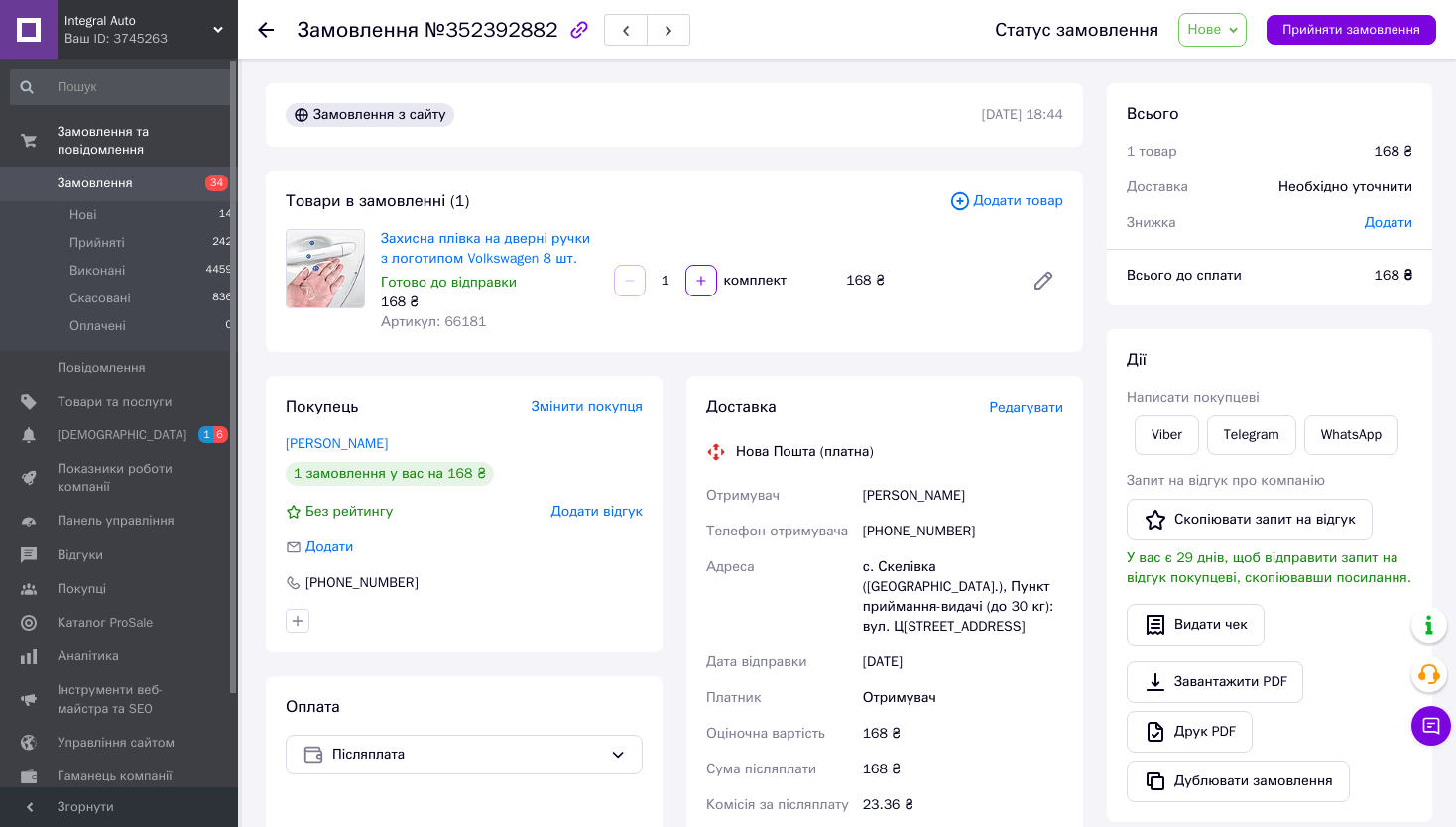 drag, startPoint x: 1320, startPoint y: 379, endPoint x: 1010, endPoint y: 372, distance: 310.07902 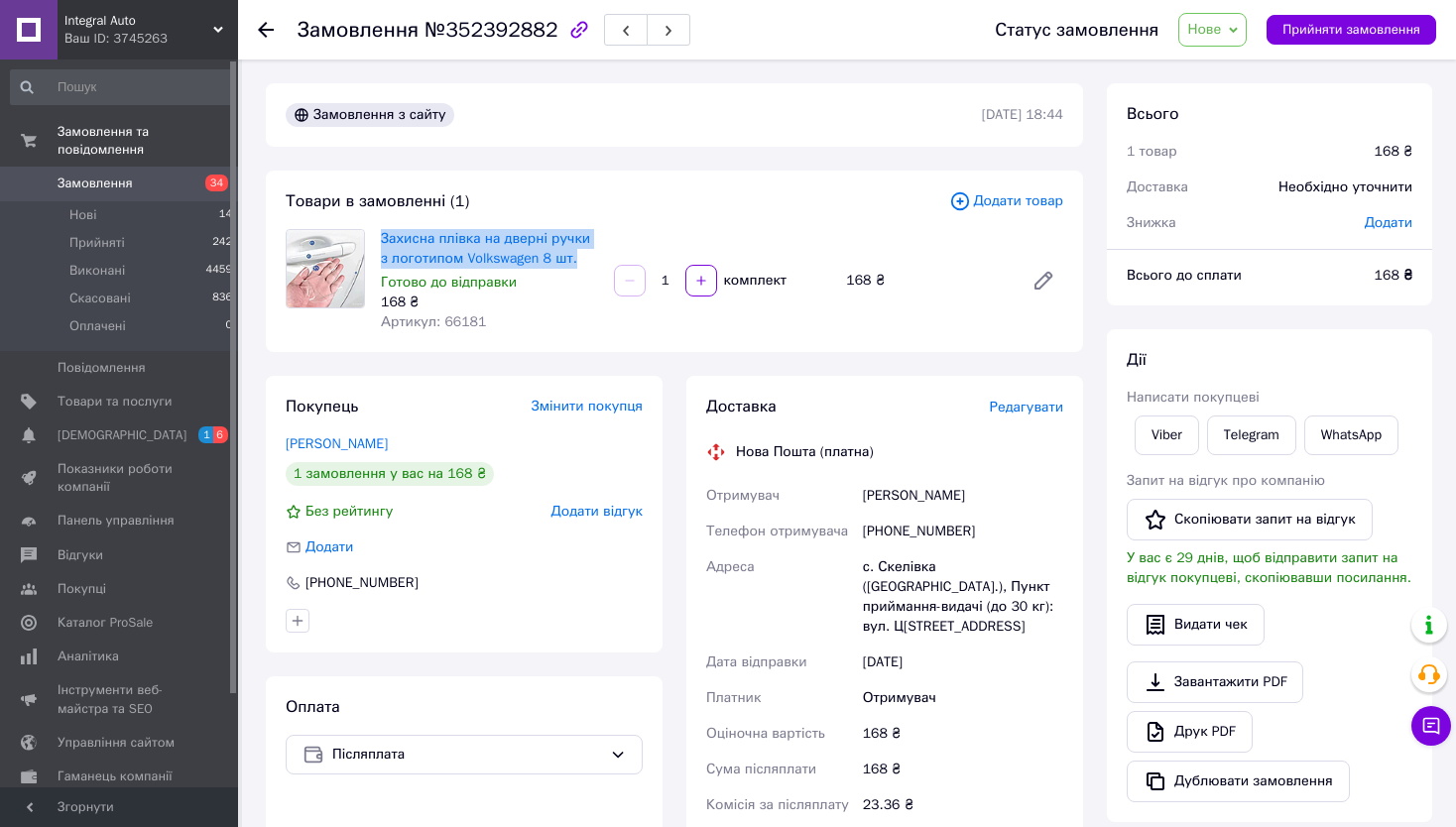 drag, startPoint x: 378, startPoint y: 233, endPoint x: 578, endPoint y: 261, distance: 201.95049 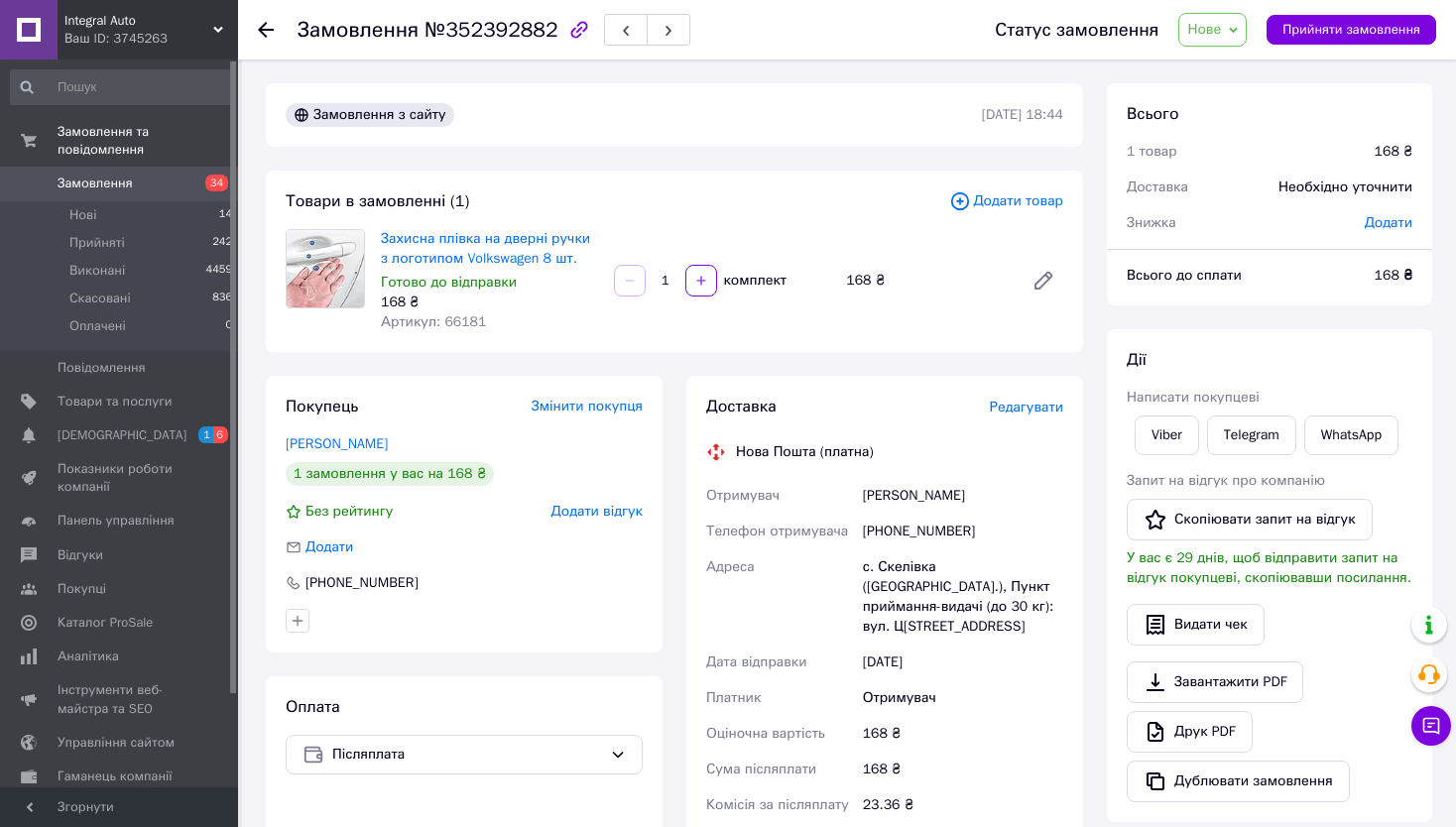 click on "[PERSON_NAME] покупцеві Viber Telegram WhatsApp Запит на відгук про компанію   Скопіювати запит на відгук У вас є 29 днів, щоб відправити запит на відгук покупцеві, скопіювавши посилання.   Видати чек   Завантажити PDF   Друк PDF   Дублювати замовлення" at bounding box center (1270, 575) 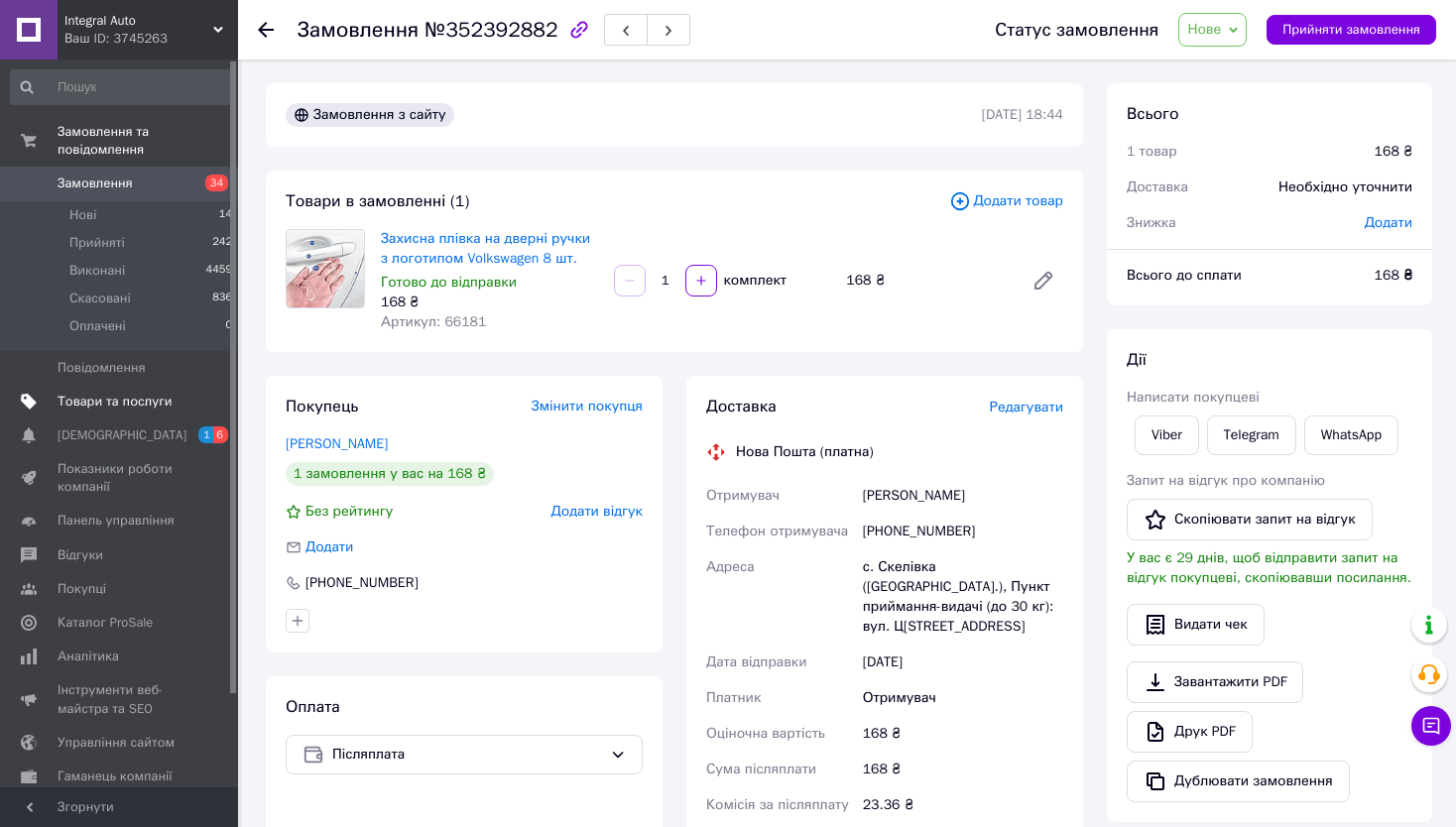 click on "Товари та послуги" at bounding box center [122, 402] 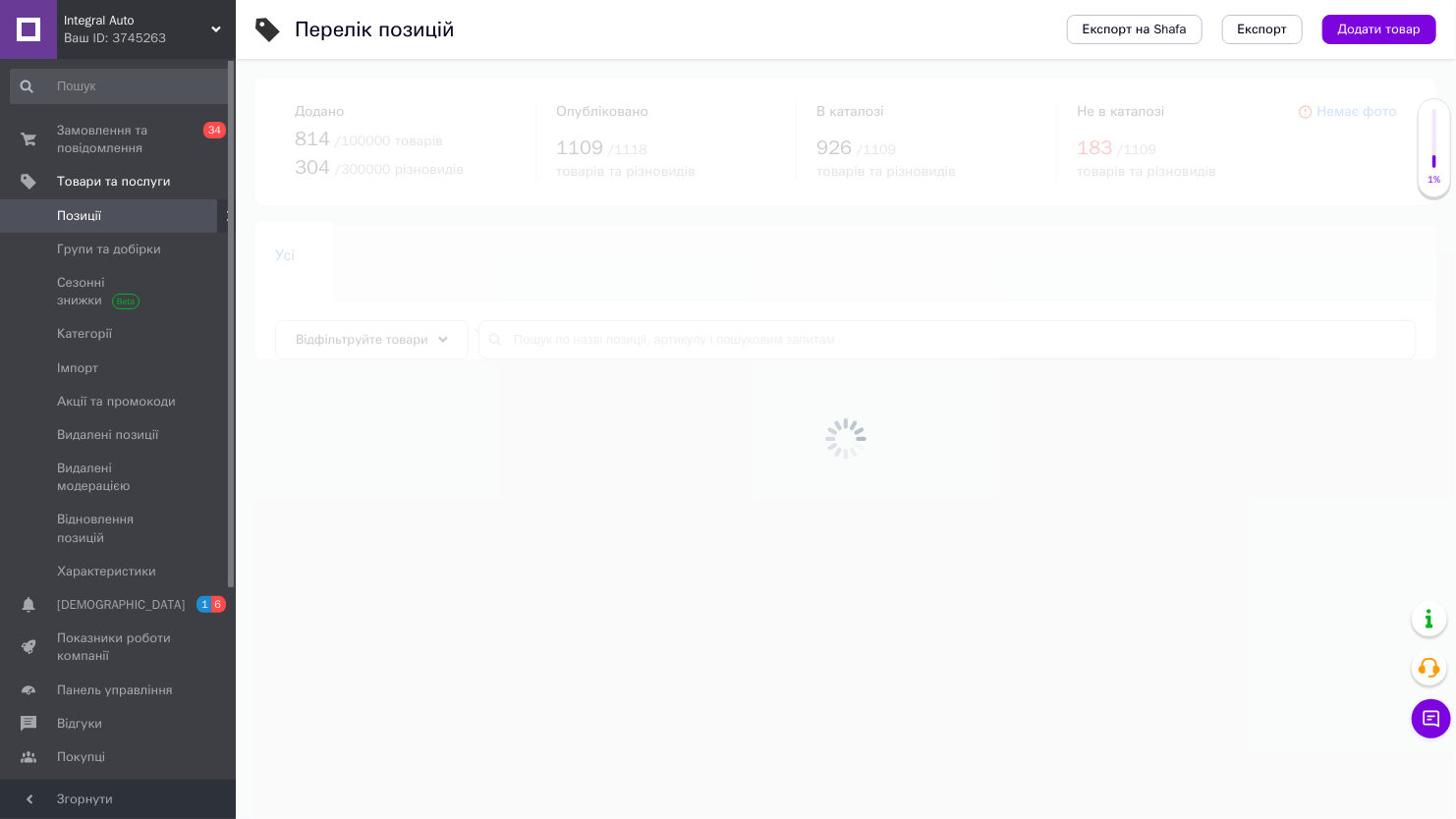 click at bounding box center [846, 439] 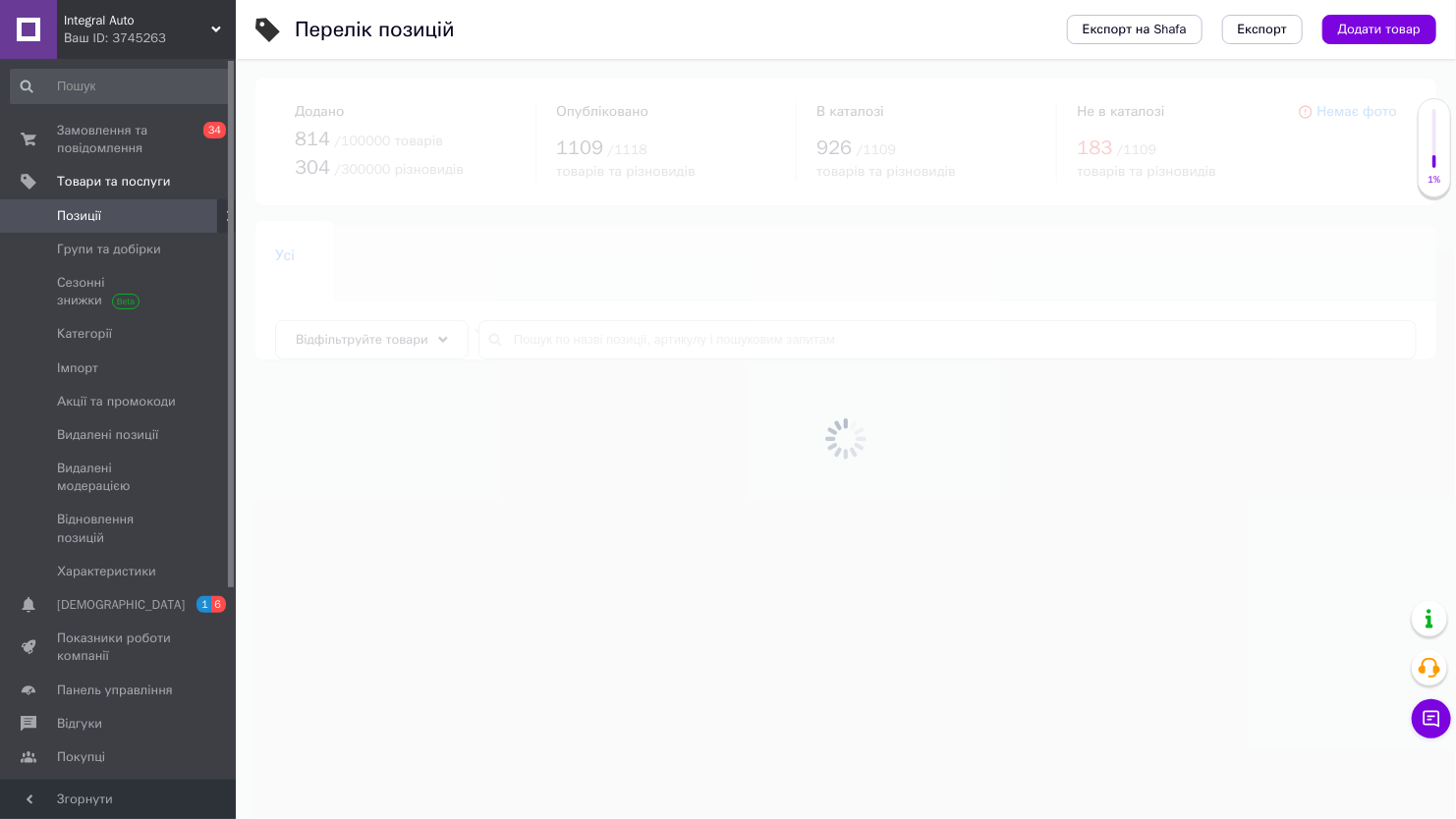 click at bounding box center [846, 439] 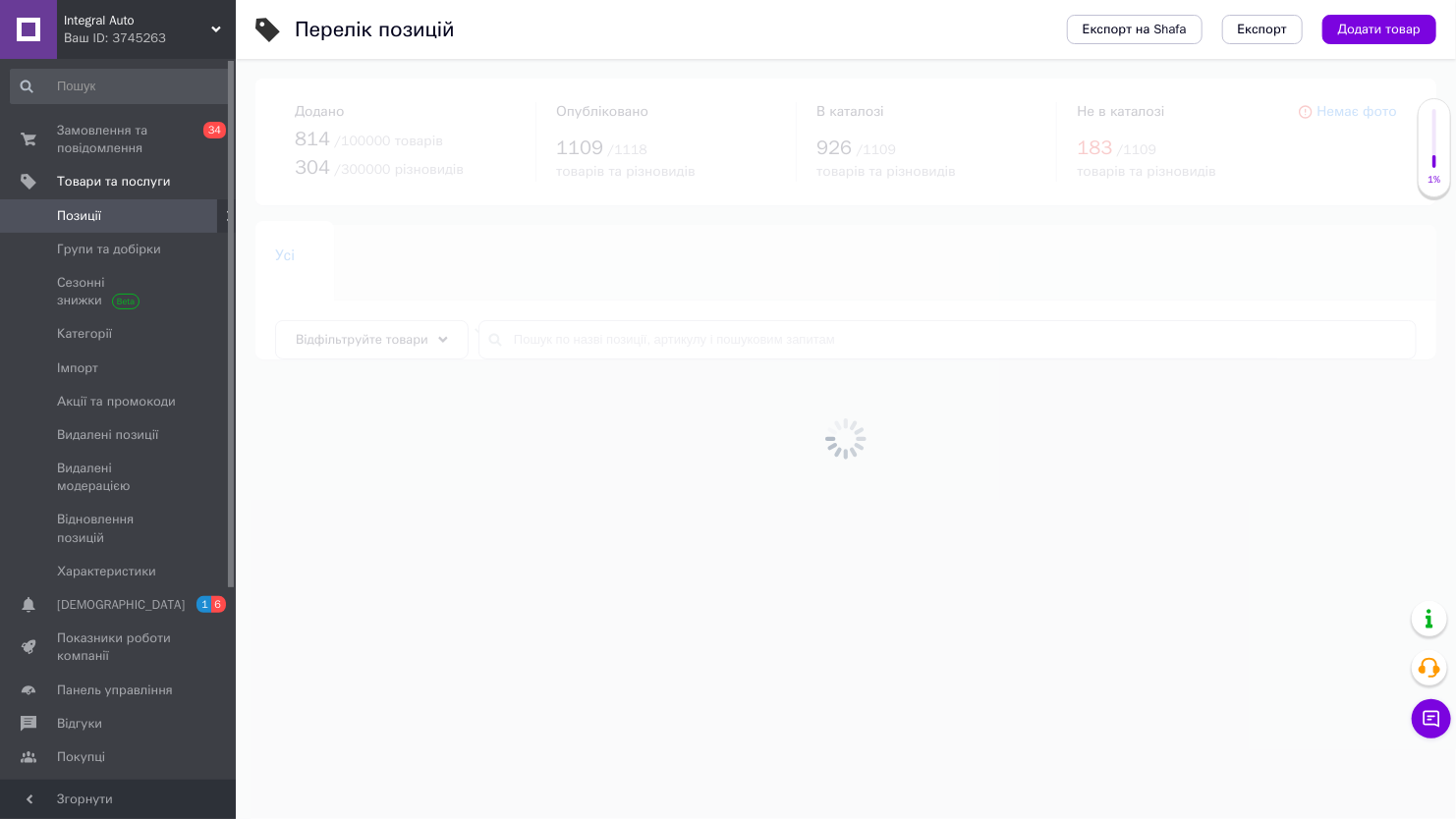 click at bounding box center [846, 439] 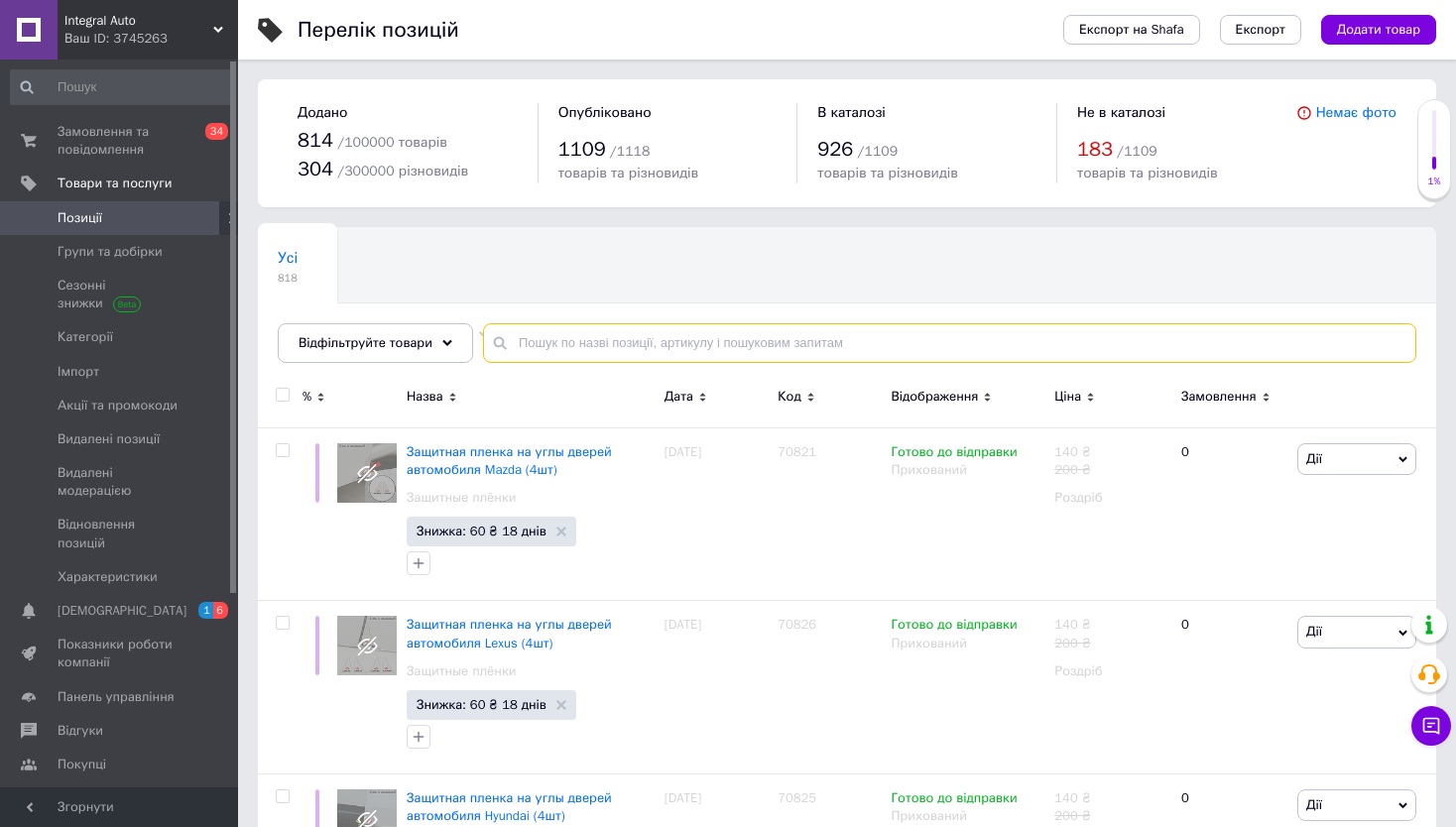 click at bounding box center [949, 343] 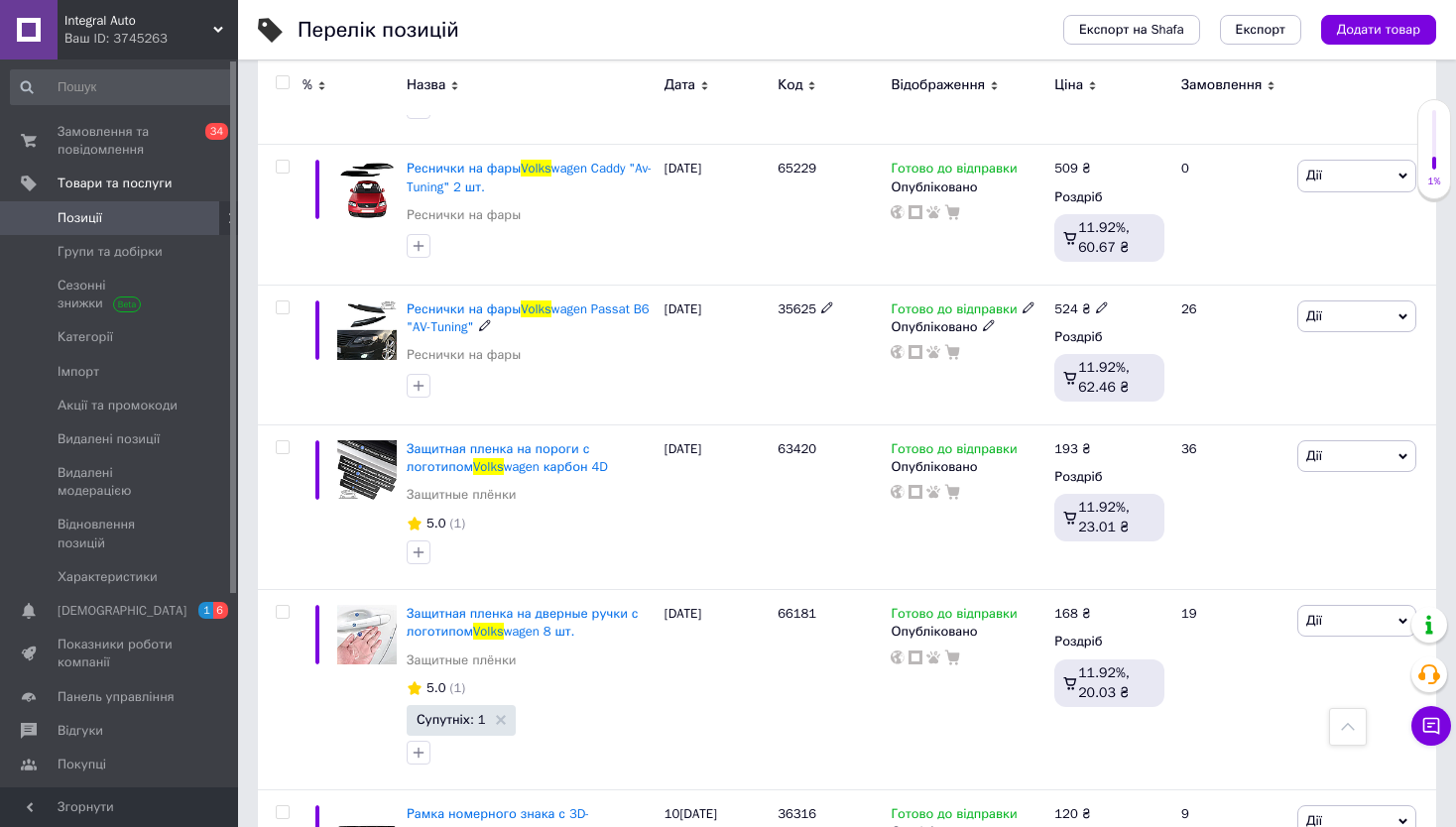 scroll, scrollTop: 1735, scrollLeft: 0, axis: vertical 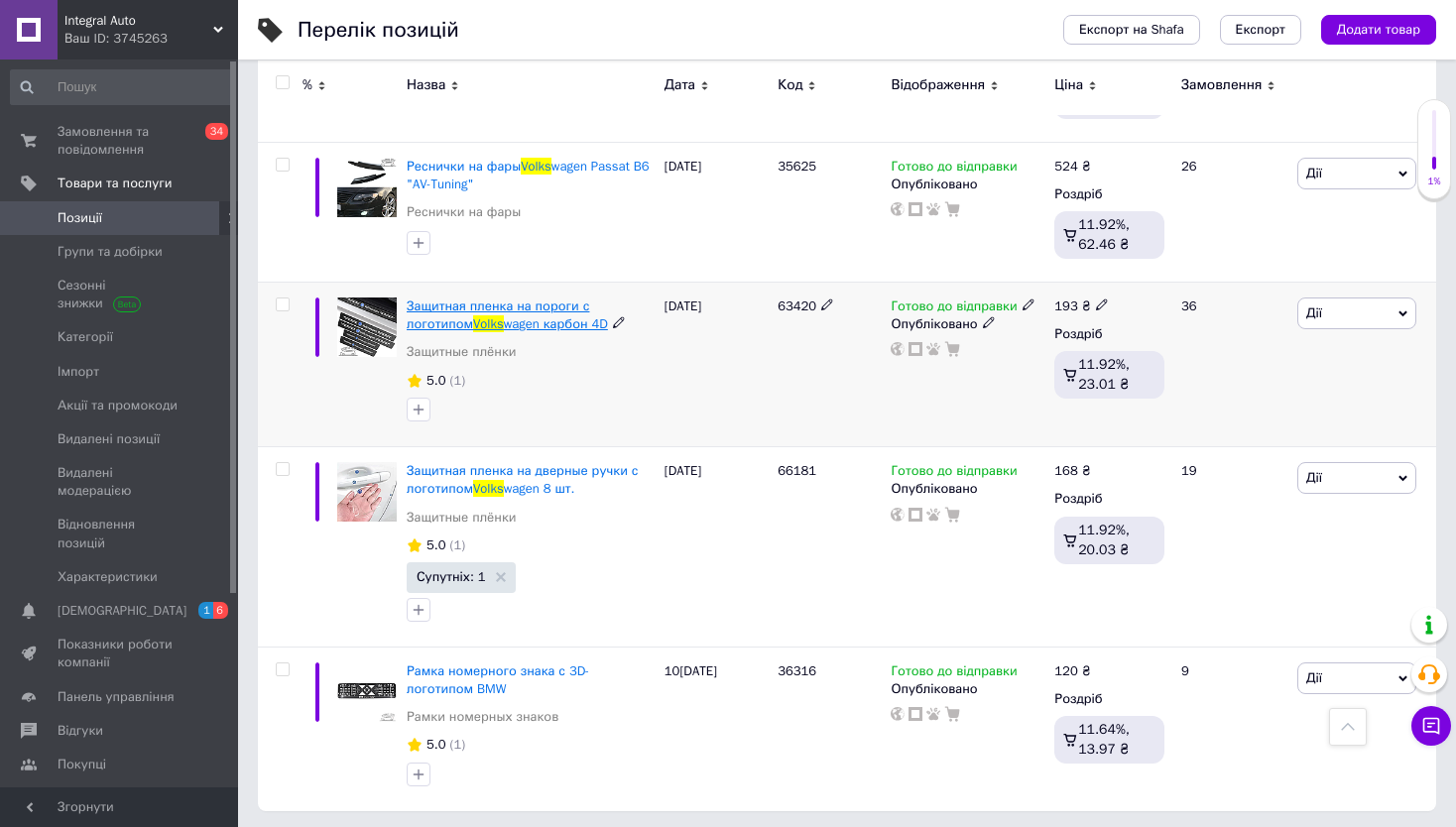 type on "volks" 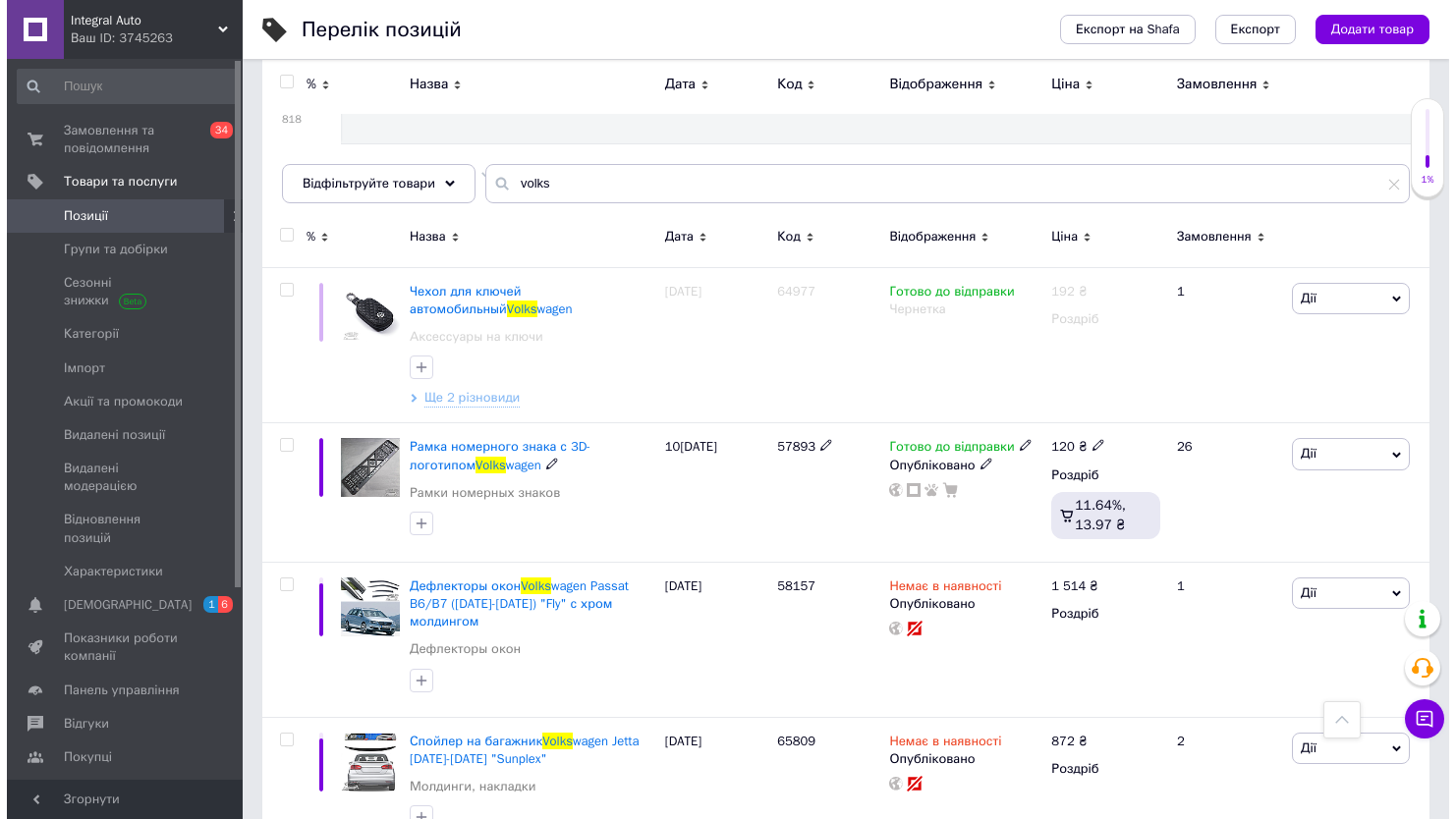 scroll, scrollTop: 0, scrollLeft: 0, axis: both 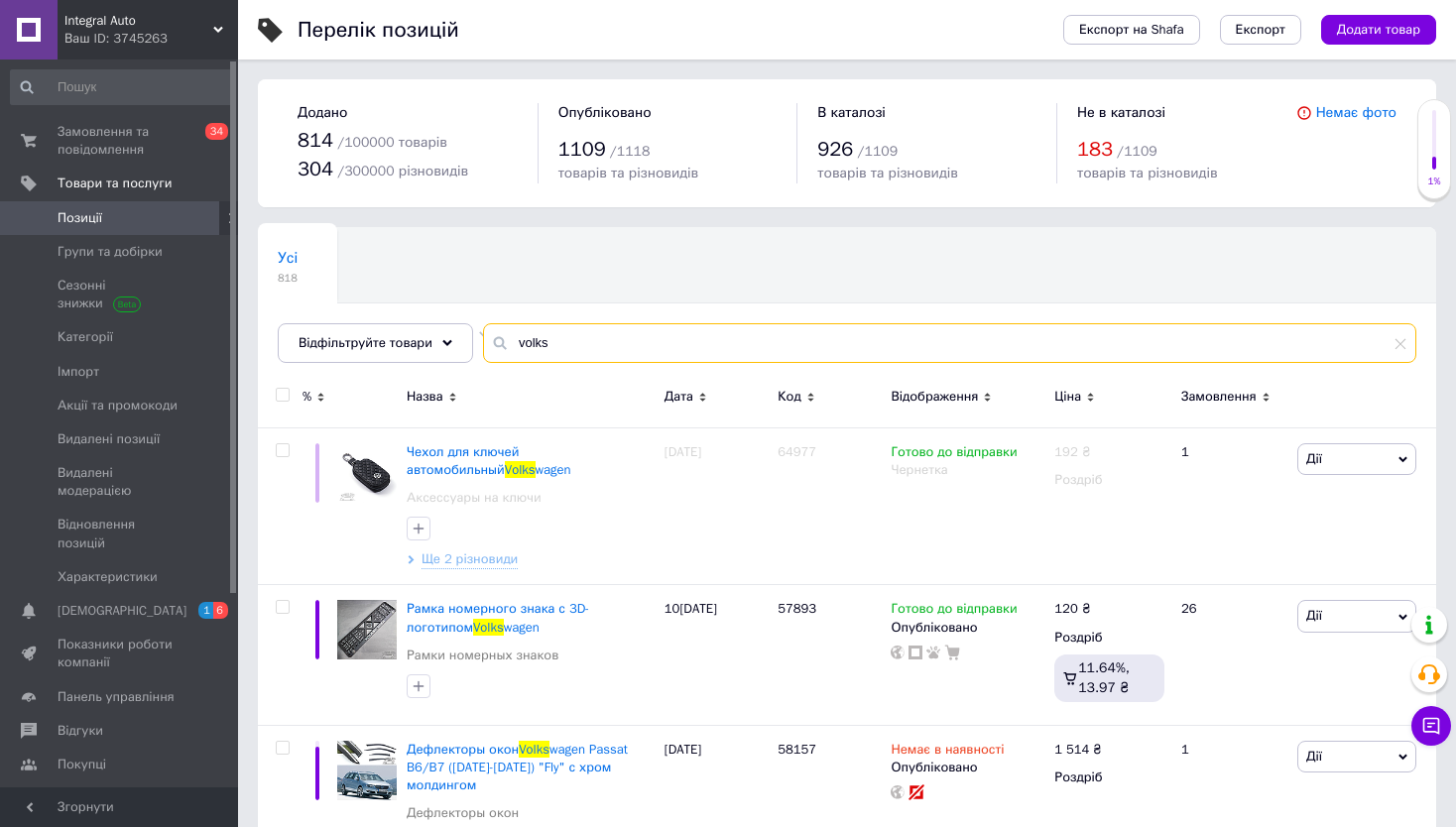 type 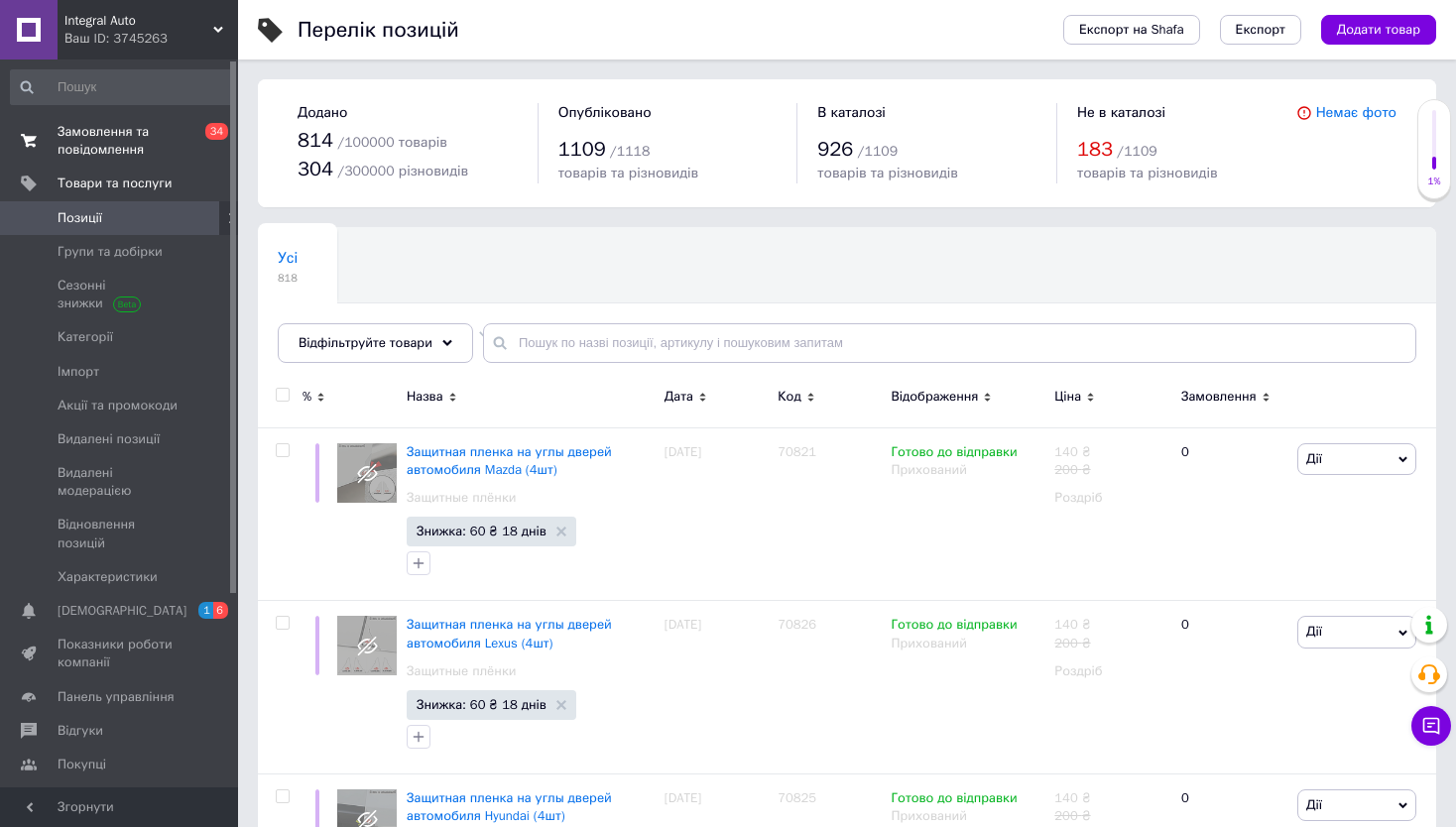 click on "Замовлення та повідомлення" at bounding box center [120, 141] 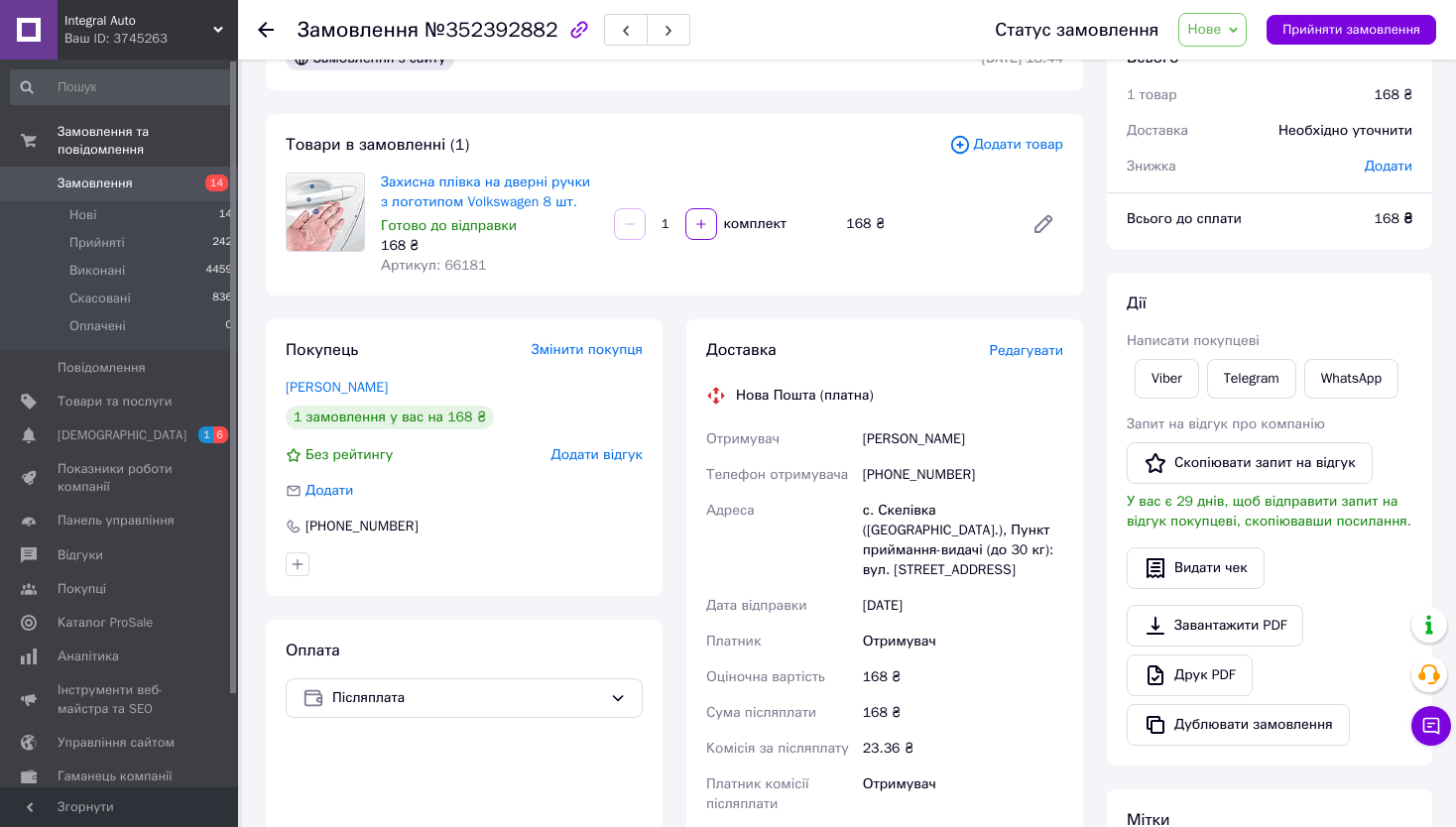 scroll, scrollTop: 0, scrollLeft: 0, axis: both 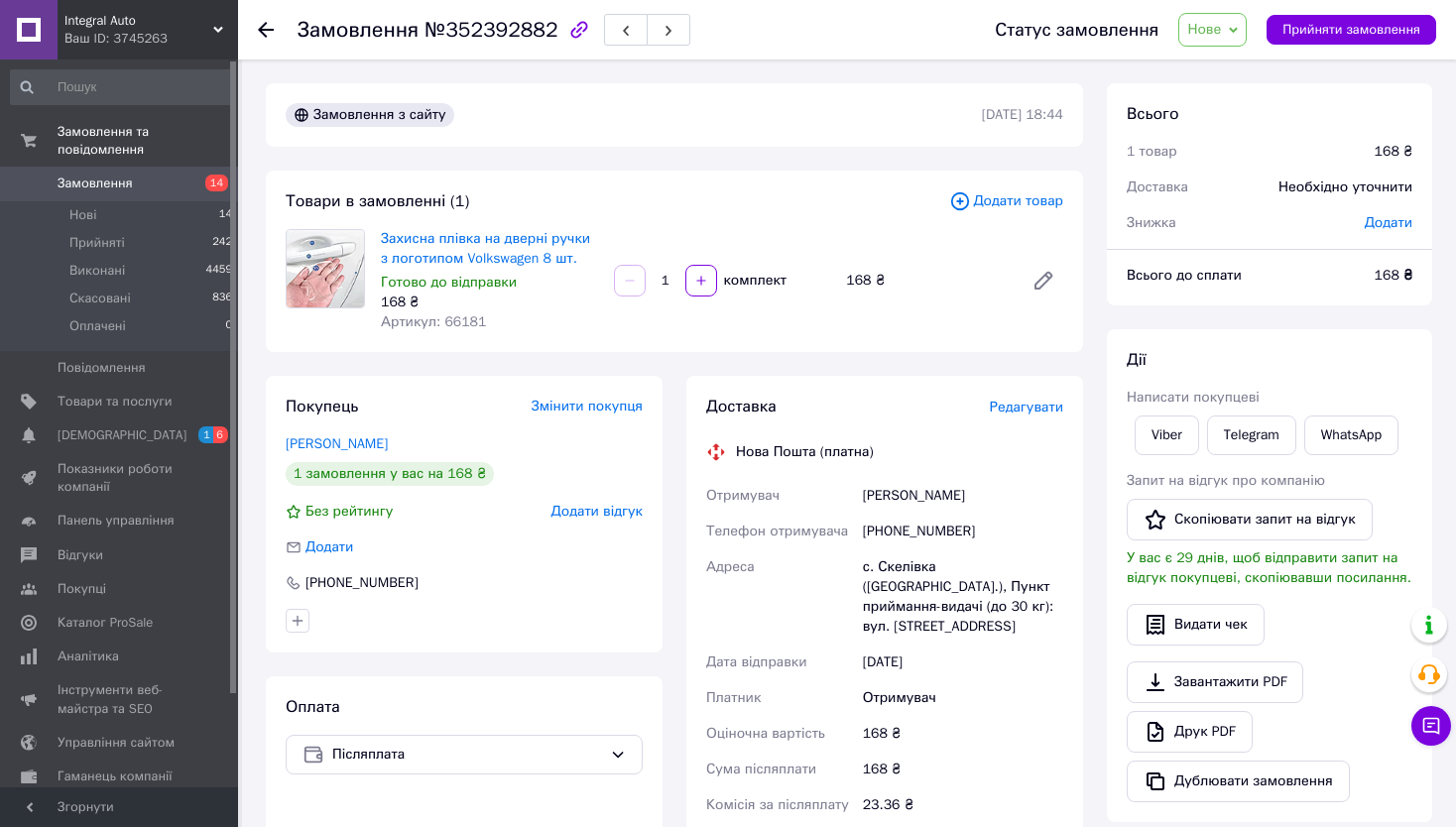 click on "Дії" at bounding box center (1270, 360) 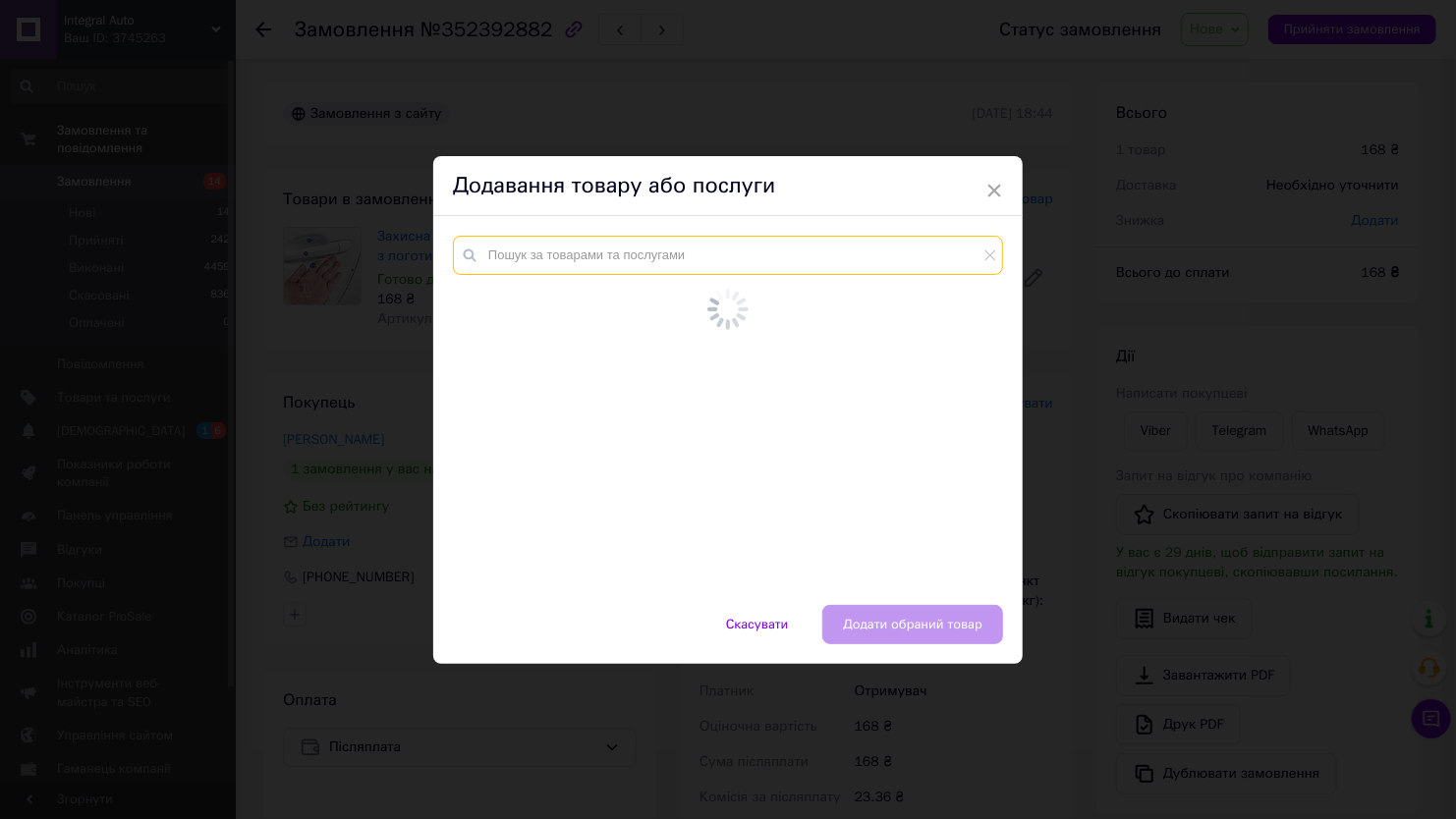 click at bounding box center [728, 255] 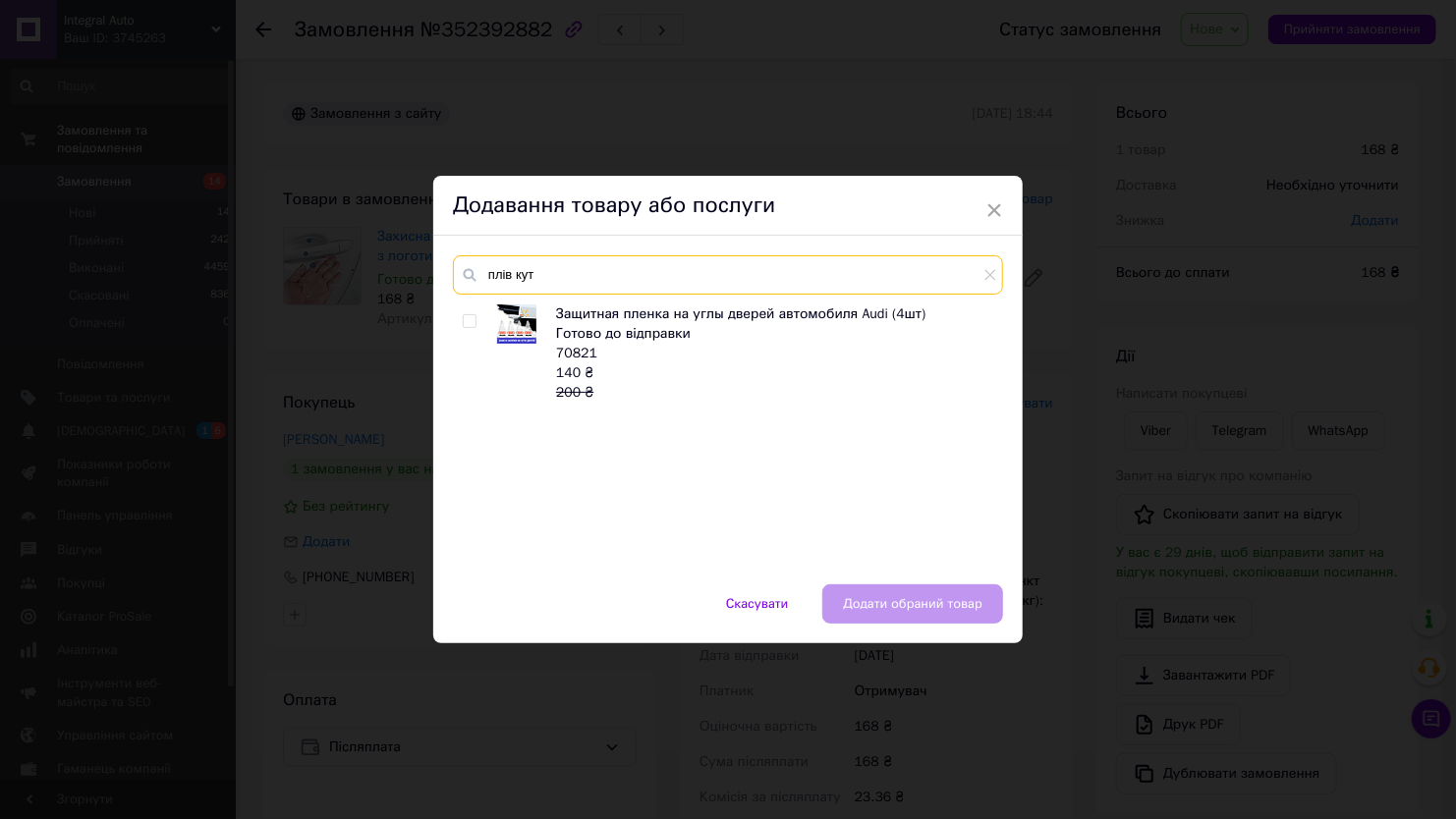 type on "плів кут" 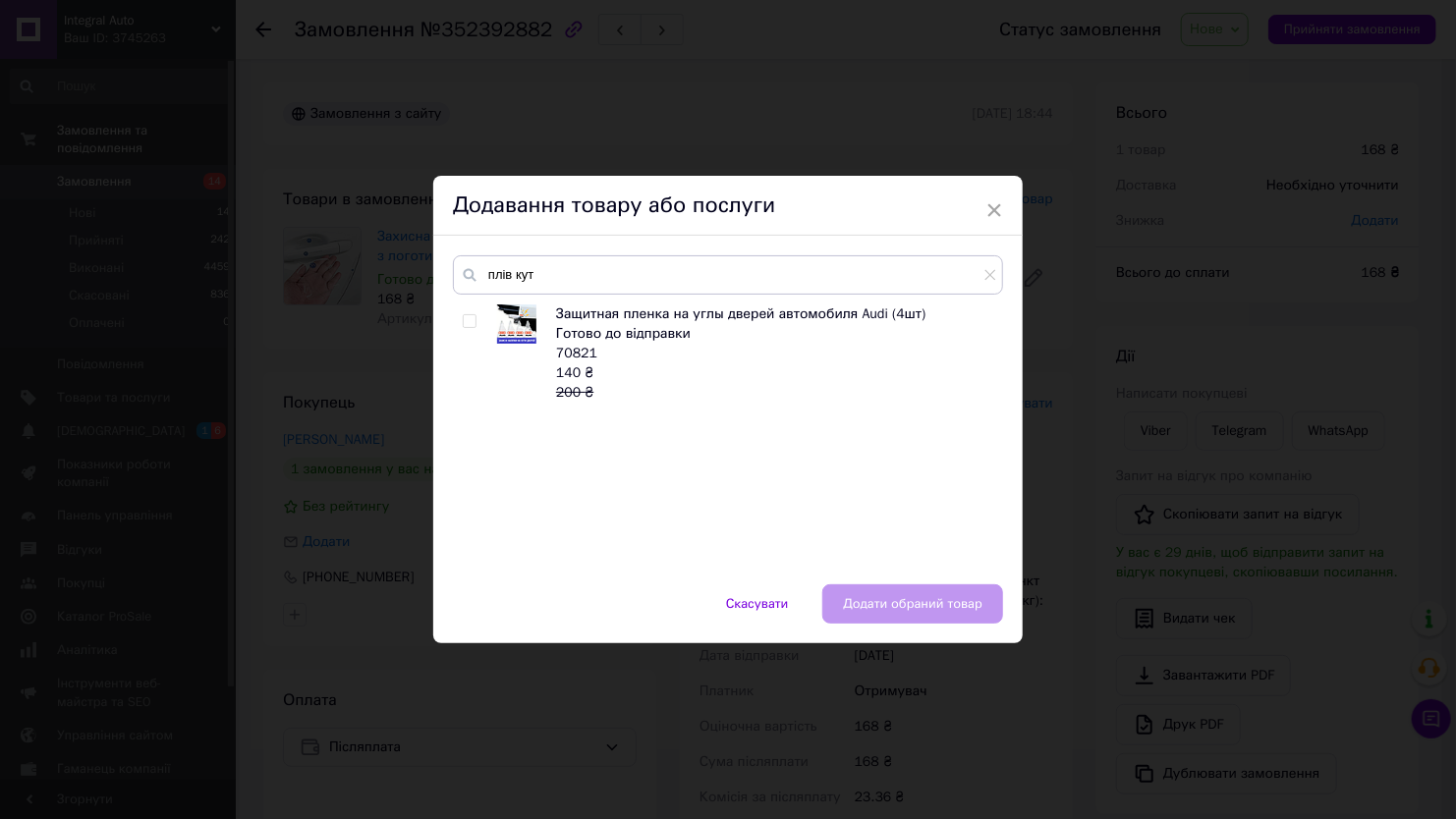 click at bounding box center [469, 321] 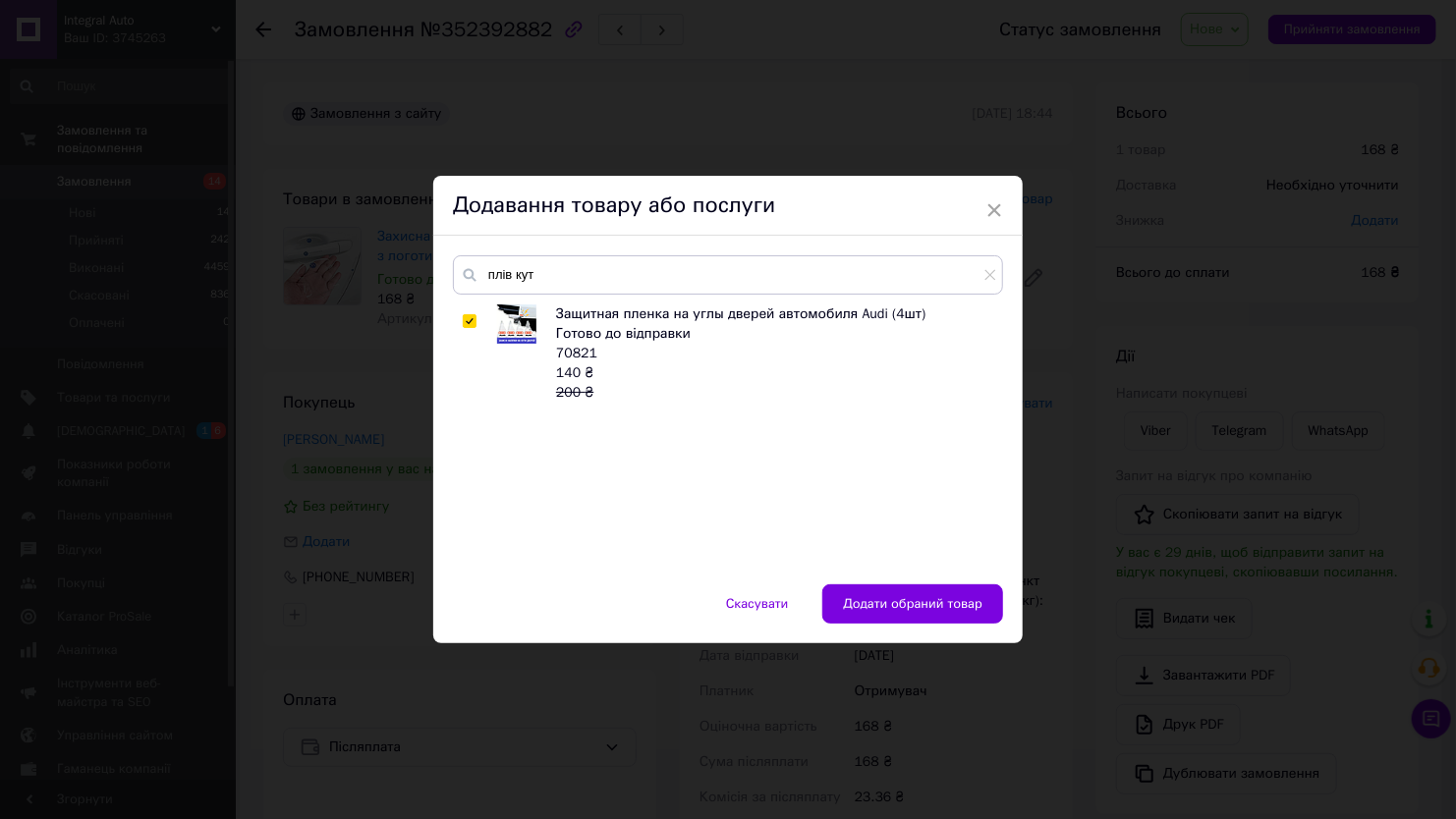 click on "× Додавання товару або послуги плів кут Защитная пленка на углы дверей автомобиля Audi (4шт) Готово до відправки 70821 140   ₴ 200   ₴ Скасувати   Додати обраний товар" at bounding box center [728, 410] 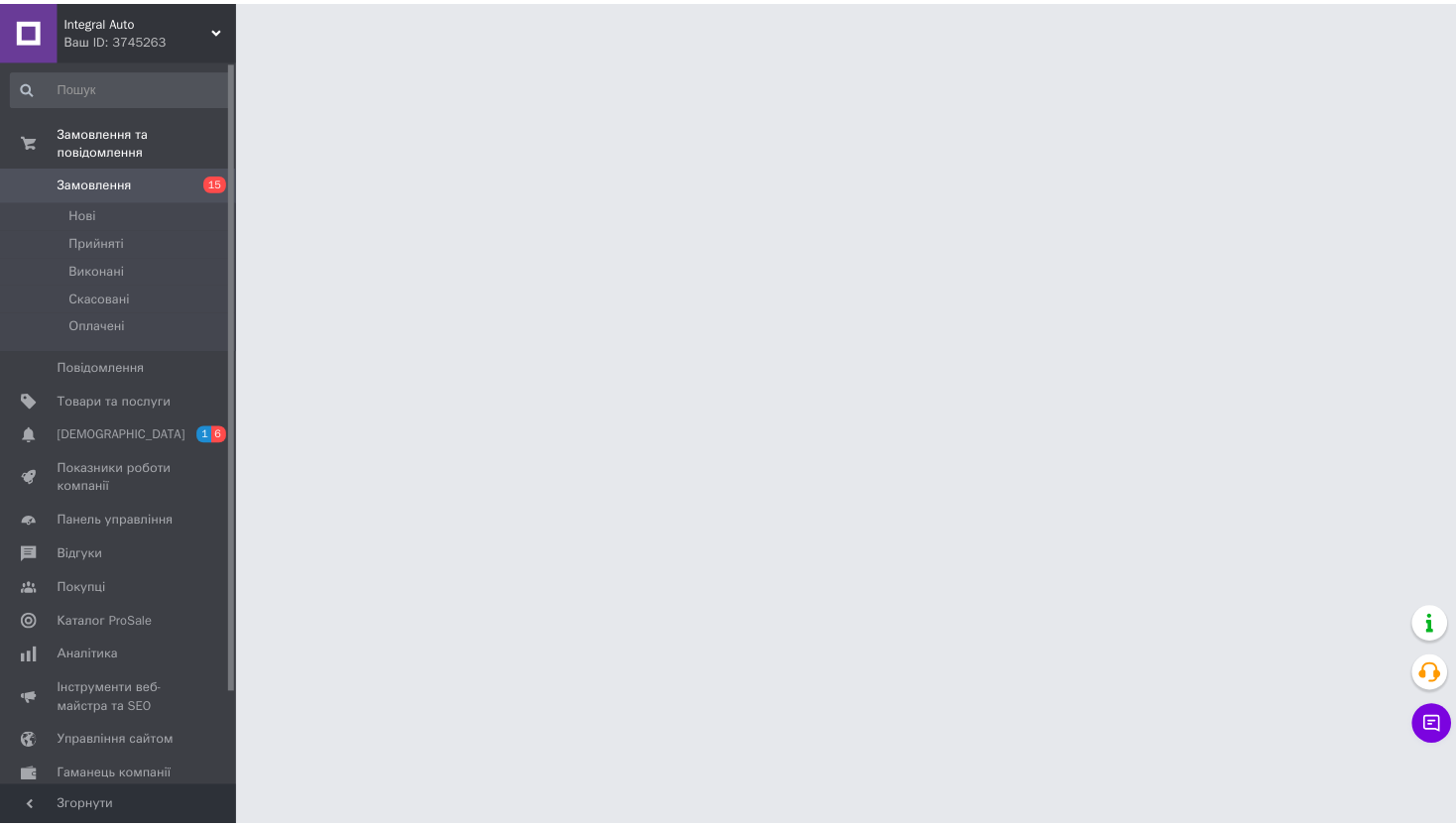 scroll, scrollTop: 0, scrollLeft: 0, axis: both 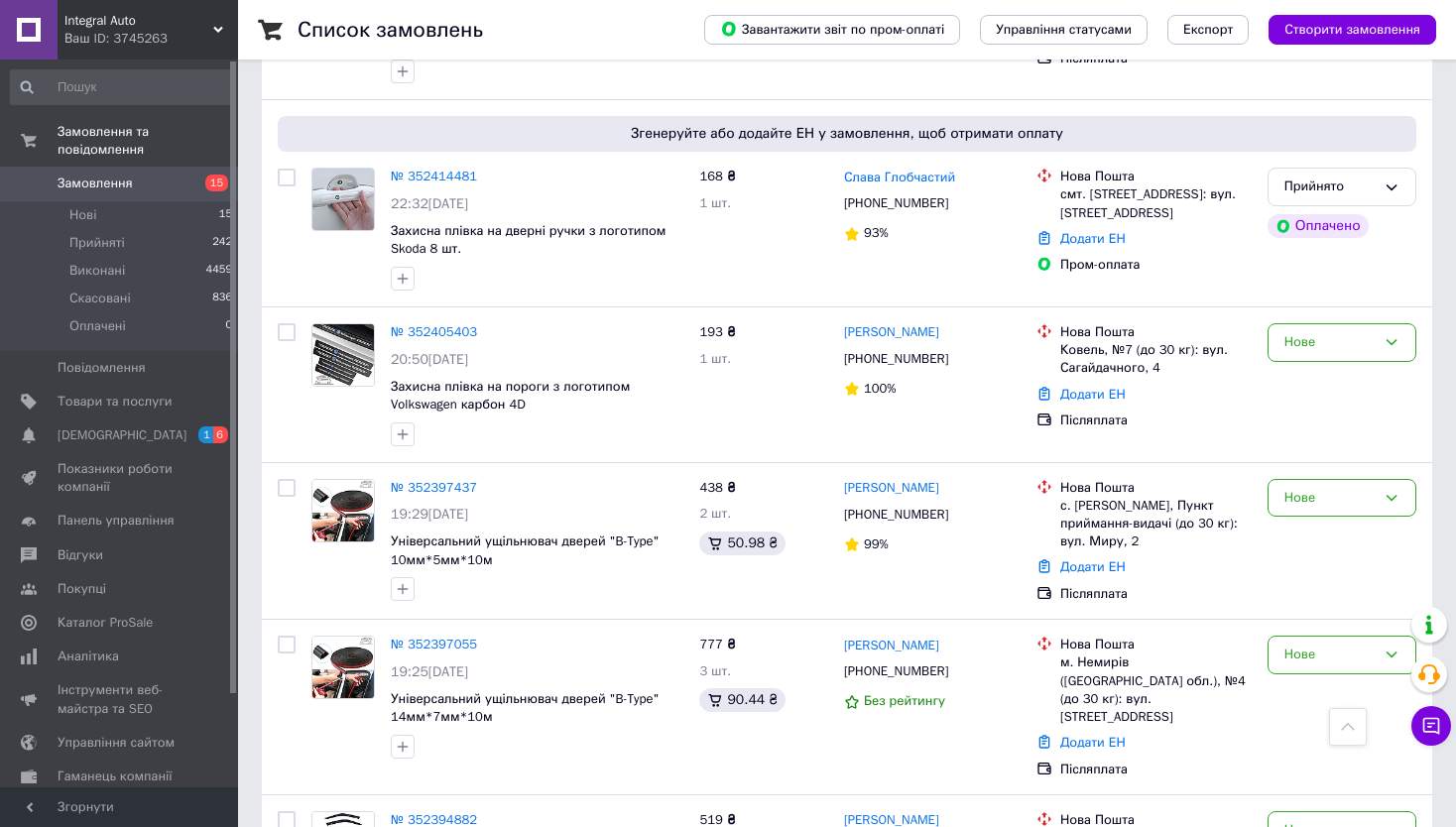 click on "Замовлення 15" at bounding box center (122, 183) 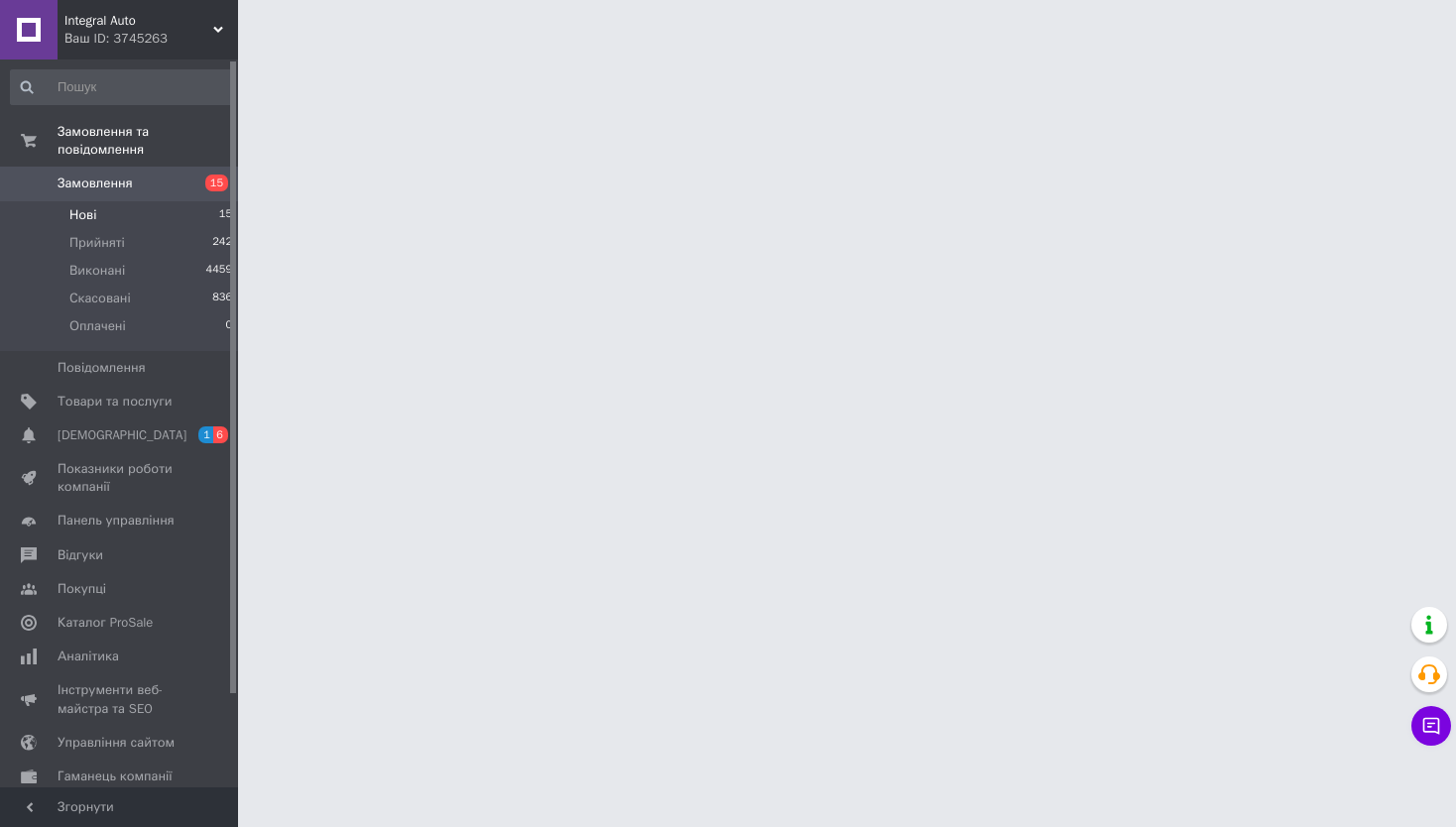 scroll, scrollTop: 0, scrollLeft: 0, axis: both 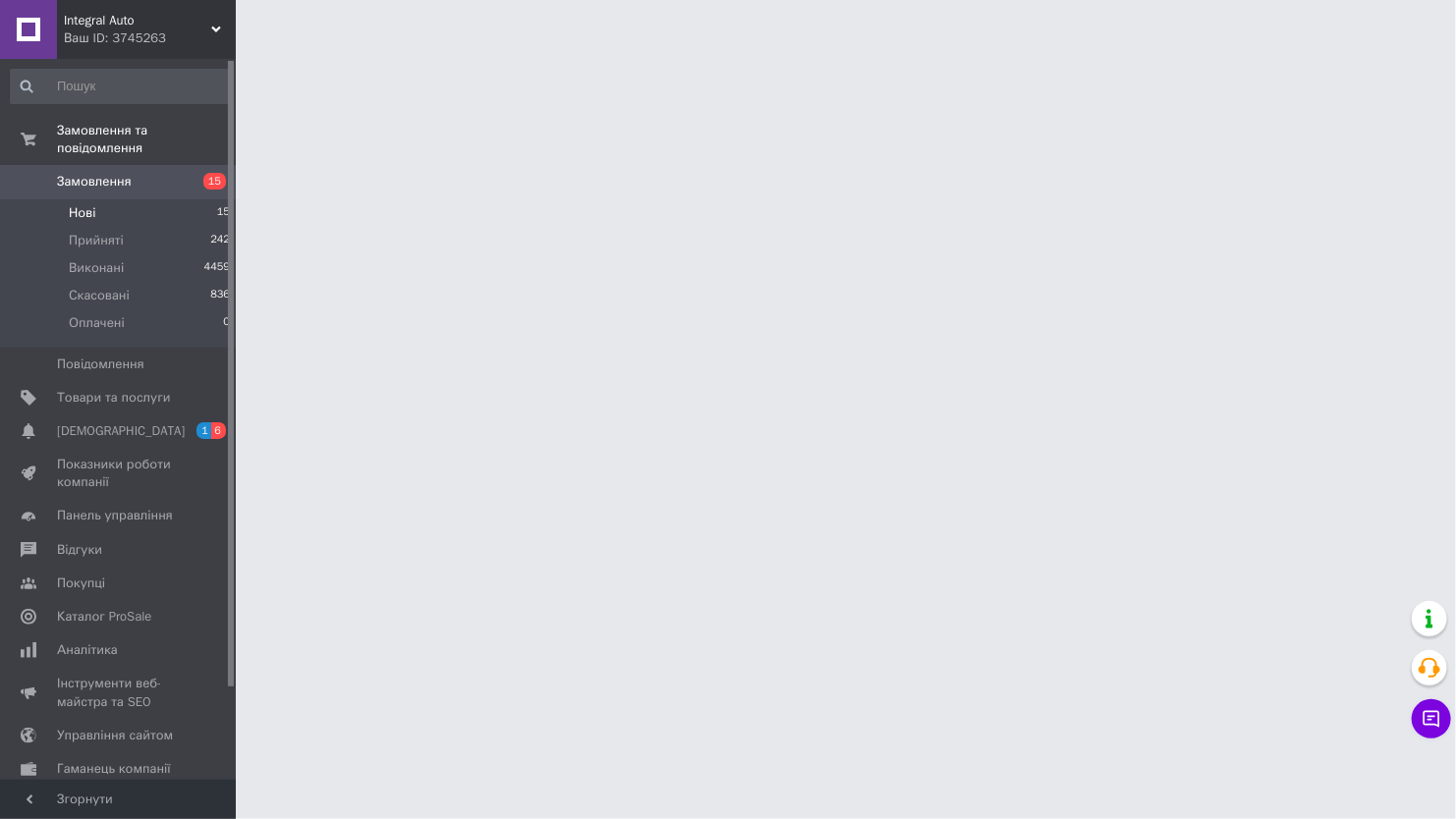 click on "Нові 15" at bounding box center (121, 213) 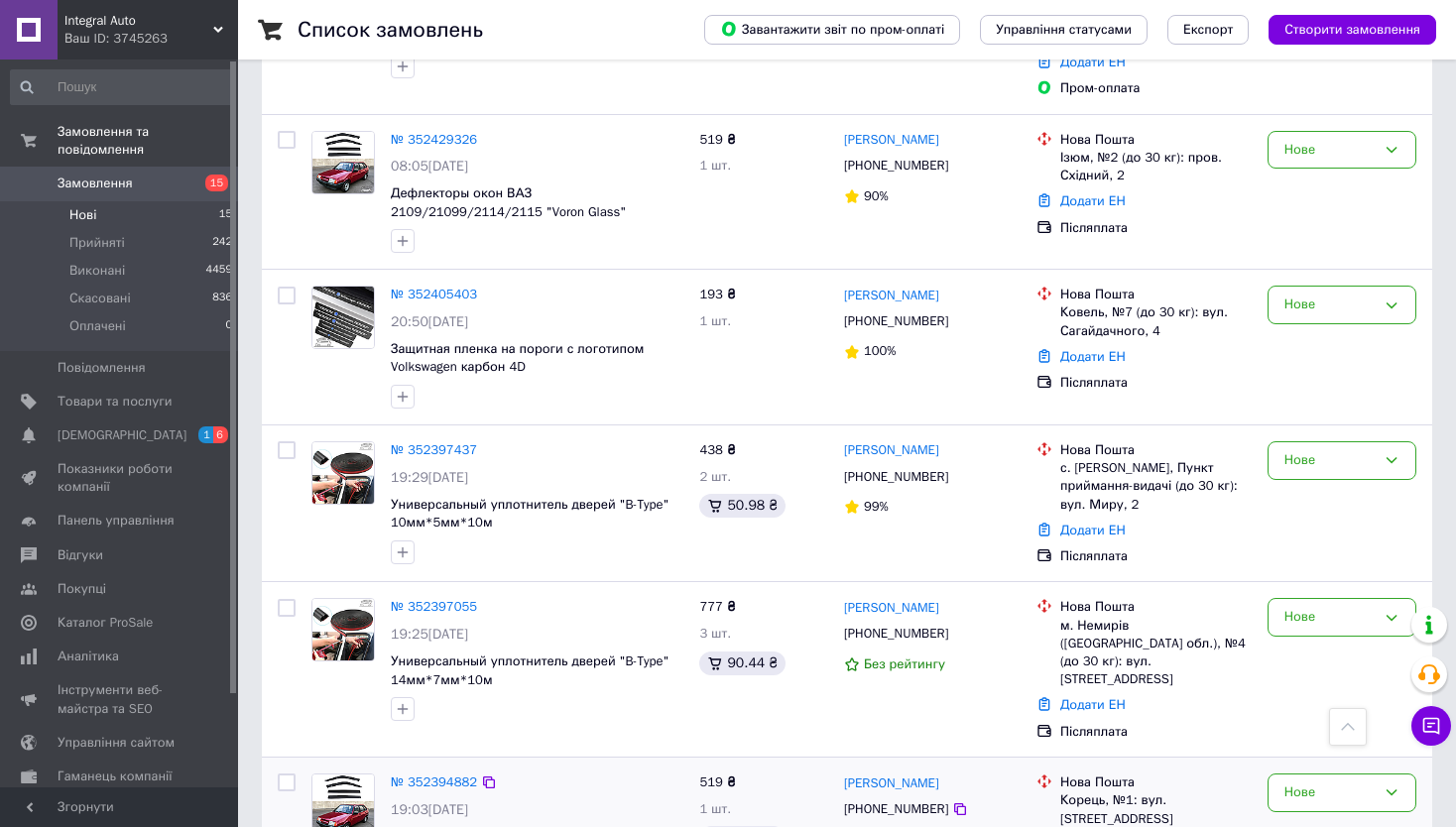 scroll, scrollTop: 892, scrollLeft: 0, axis: vertical 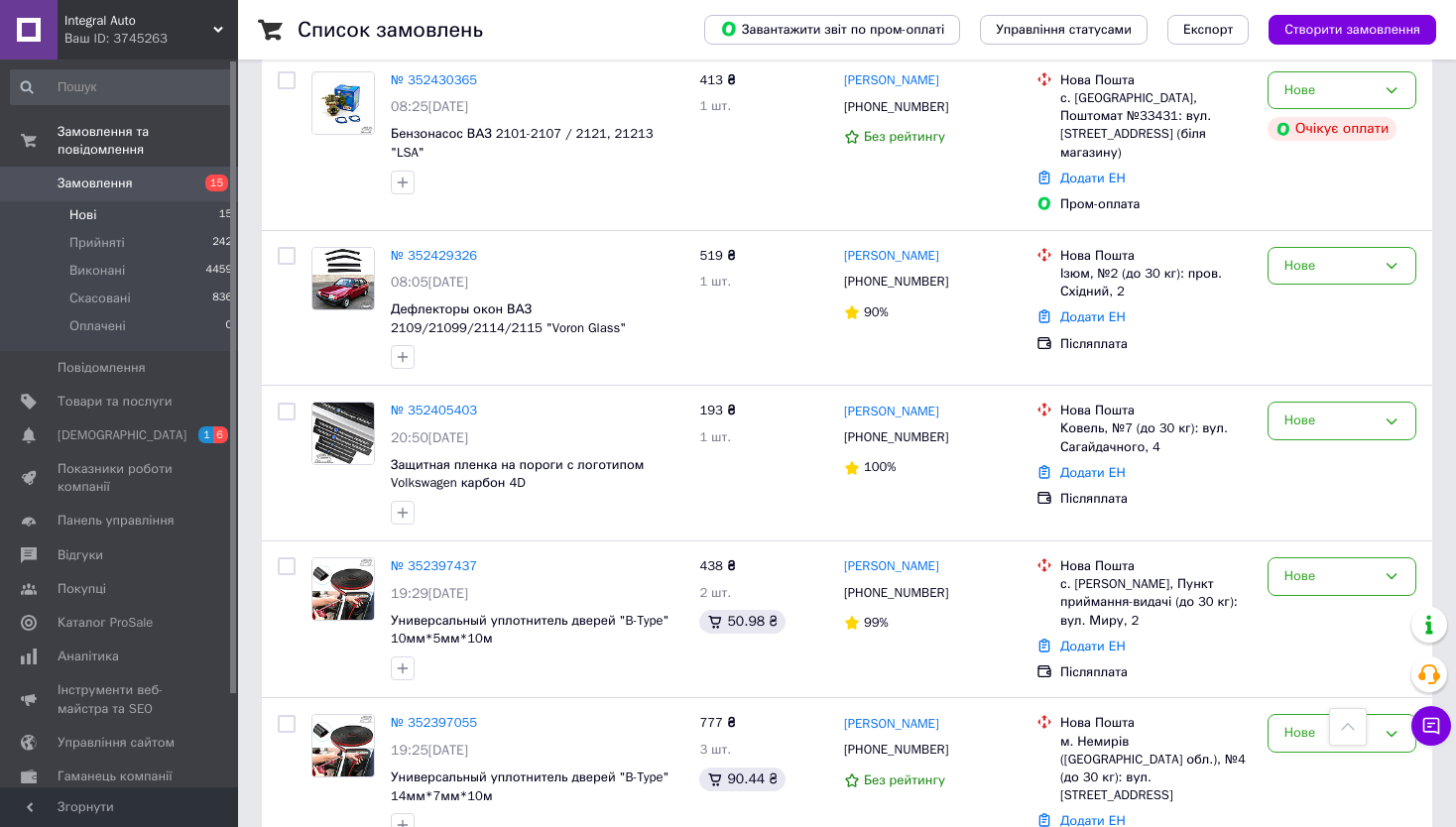 click on "Список замовлень   Завантажити звіт по пром-оплаті Управління статусами Експорт Створити замовлення 1 Фільтри Збережені фільтри: Не обрано Статус: Нове Cкинути все Зберегти фільтр Замовлення Cума Покупець Доставка та оплата Статус № 352473745 14:02, 13.07.2025 Реснички на фары Volkswagen Passat B6 "AV-Tuning" 524 ₴ 1 шт. Дмитро Форись +380679881487 Без рейтингу Нова Пошта Городок (Львовская обл.), №1: ул. Львовская, 38л Додати ЕН Післяплата Нове № 352464922 13:05, 13.07.2025 Универсальный уплотнитель дверей "B-Type" 10мм*5мм*10м 219 ₴ 1 шт. 25.49 ₴ Дмитрий Гафина +380502522910 100% Нова Пошта Додати ЕН Післяплата Нове 413 ₴" at bounding box center [847, 489] 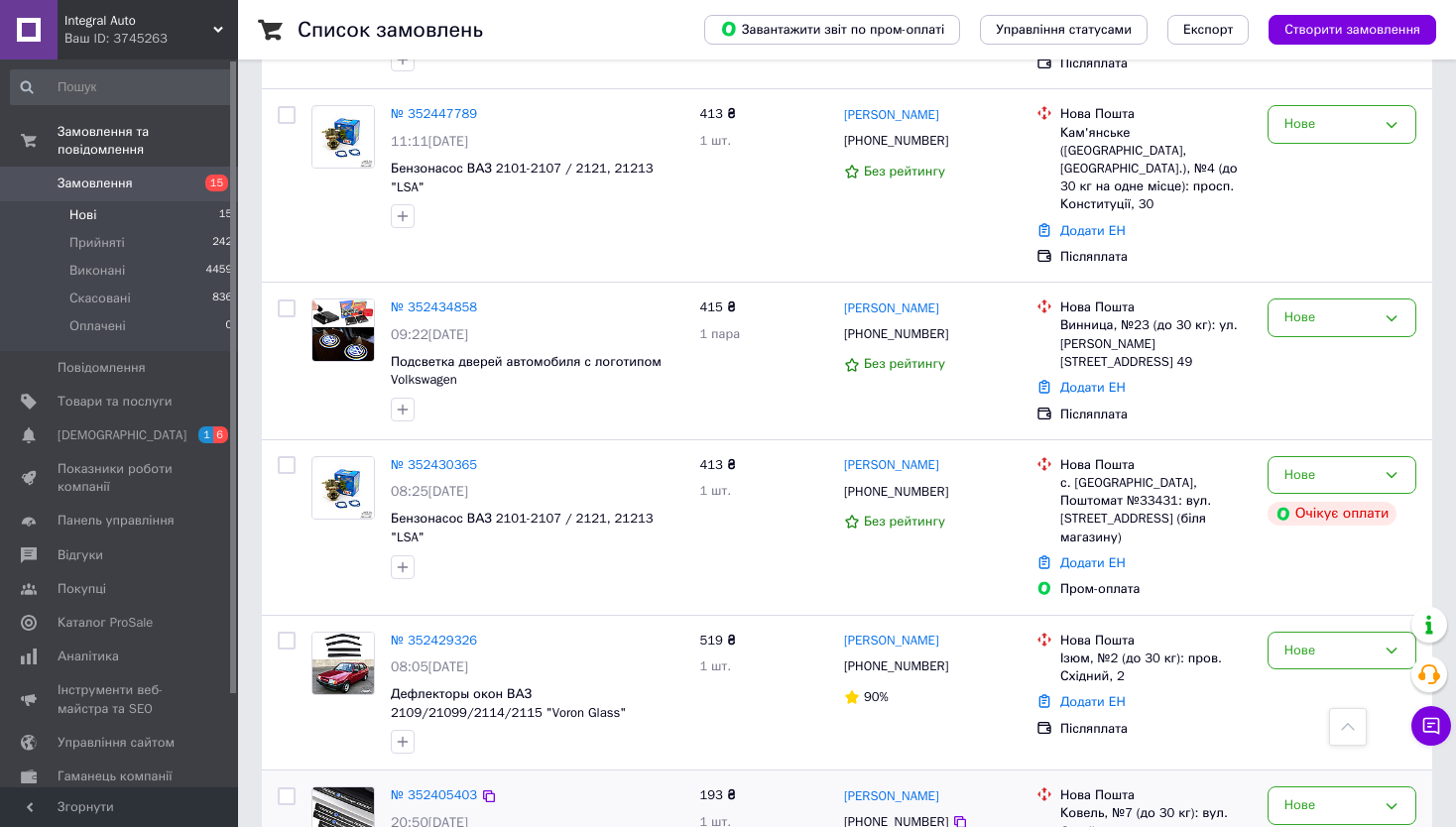 scroll, scrollTop: 496, scrollLeft: 0, axis: vertical 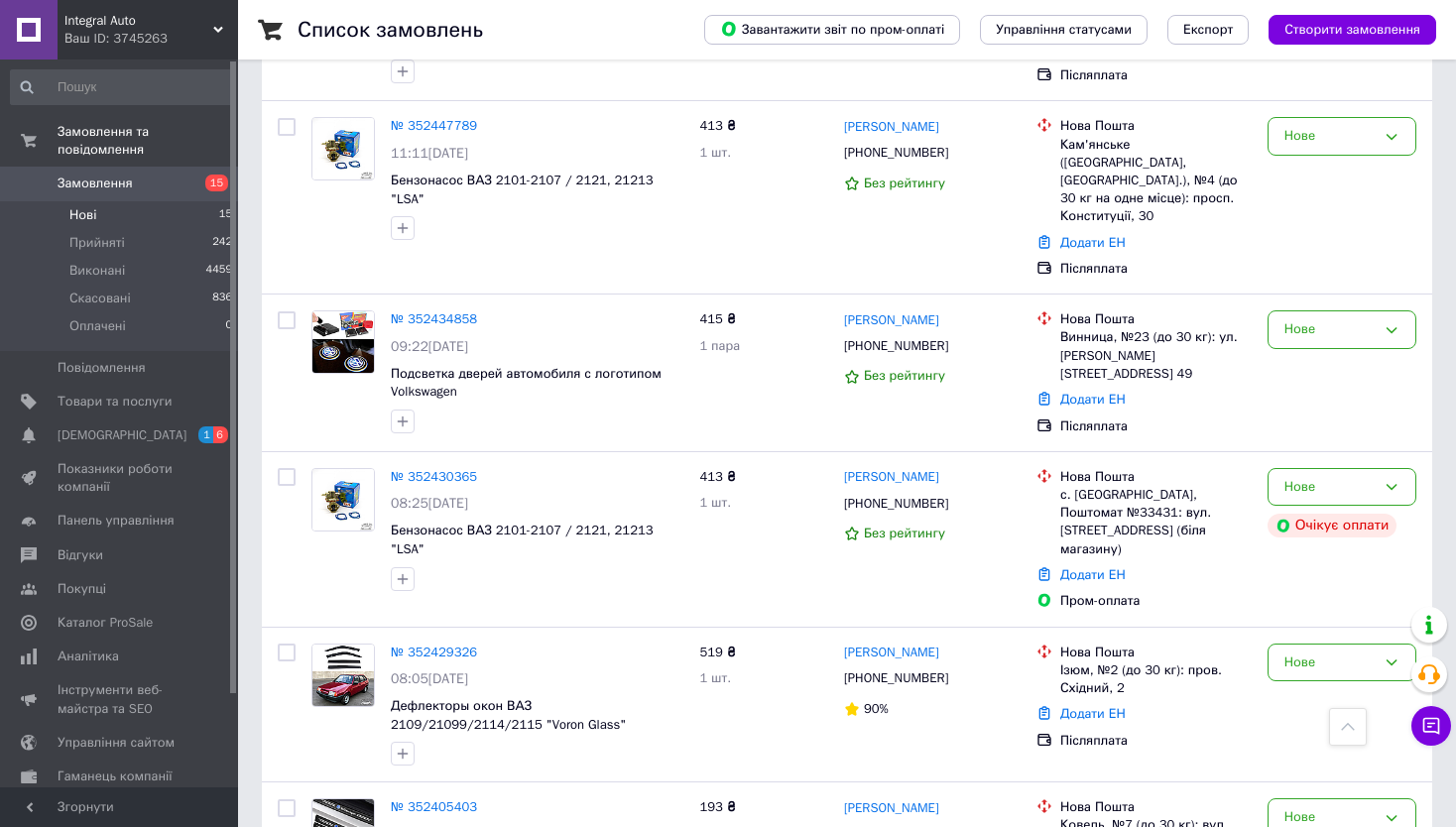 click on "Список замовлень   Завантажити звіт по пром-оплаті Управління статусами Експорт Створити замовлення 1 Фільтри Збережені фільтри: Не обрано Статус: Нове Cкинути все Зберегти фільтр Замовлення Cума Покупець Доставка та оплата Статус № 352473745 14:02, 13.07.2025 Реснички на фары Volkswagen Passat B6 "AV-Tuning" 524 ₴ 1 шт. Дмитро Форись +380679881487 Без рейтингу Нова Пошта Городок (Львовская обл.), №1: ул. Львовская, 38л Додати ЕН Післяплата Нове № 352464922 13:05, 13.07.2025 Универсальный уплотнитель дверей "B-Type" 10мм*5мм*10м 219 ₴ 1 шт. 25.49 ₴ Дмитрий Гафина +380502522910 100% Нова Пошта Додати ЕН Післяплата Нове 413 ₴" at bounding box center (847, 886) 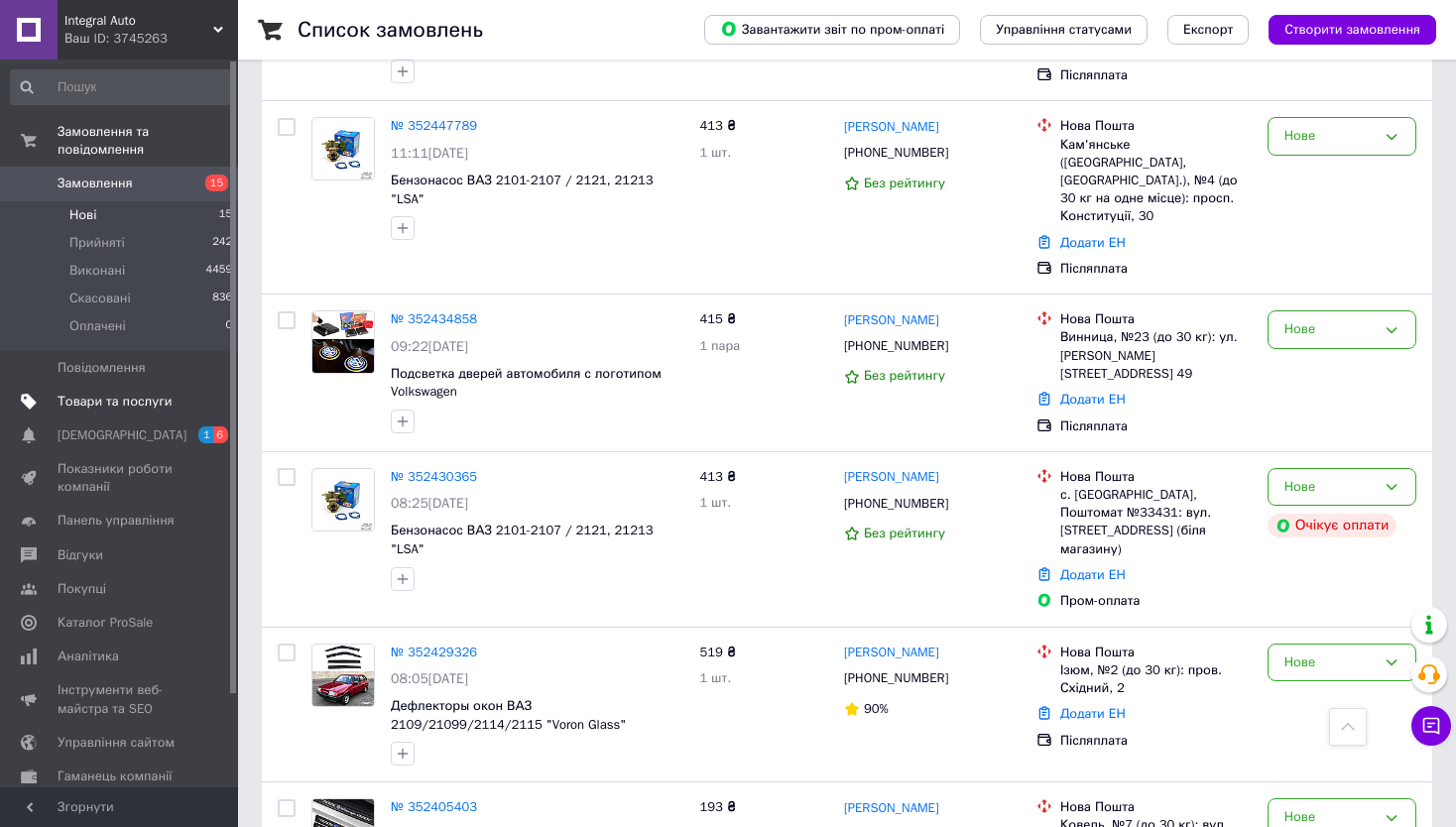 click on "Товари та послуги" at bounding box center (114, 402) 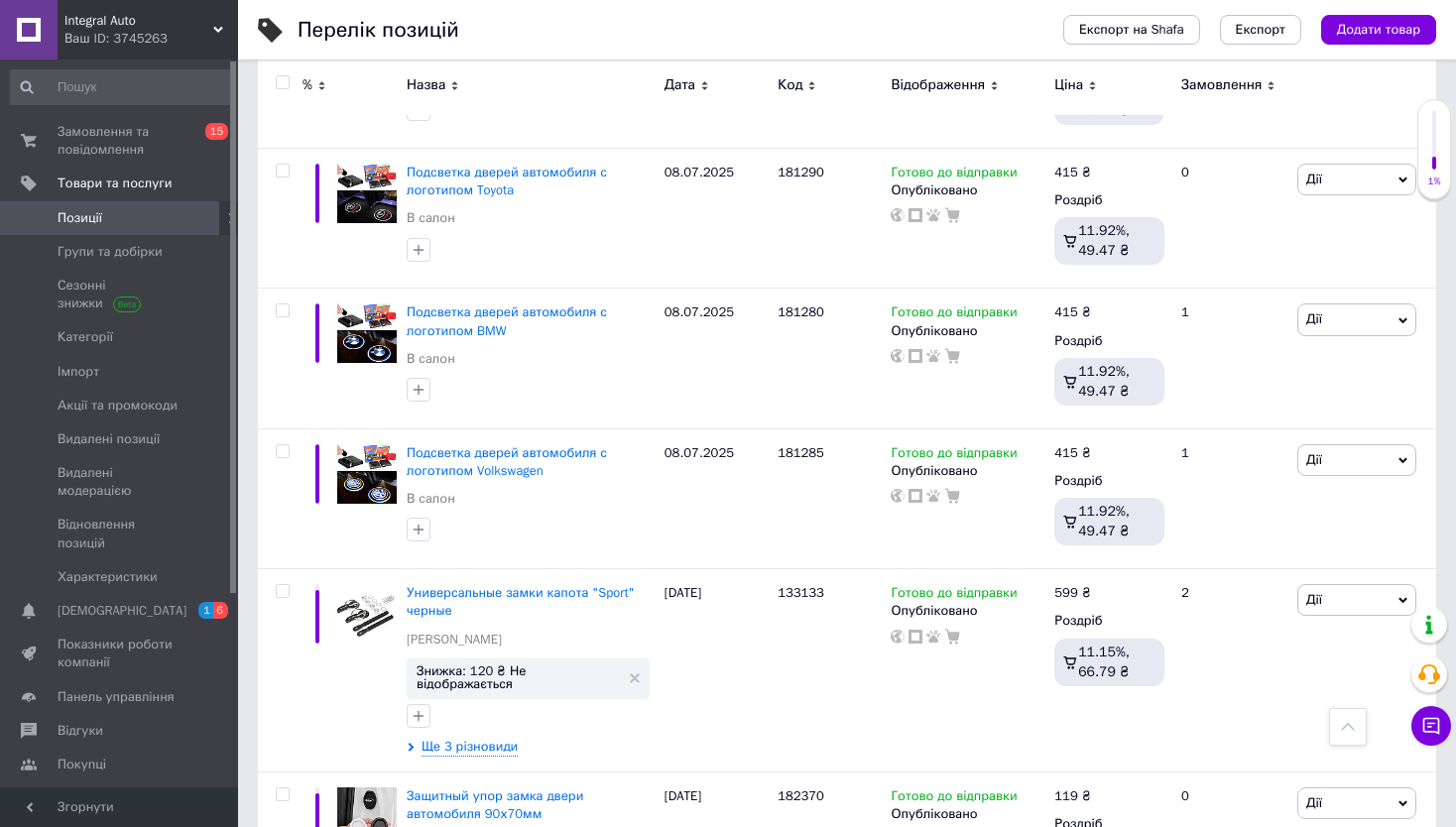 scroll, scrollTop: 4050, scrollLeft: 0, axis: vertical 